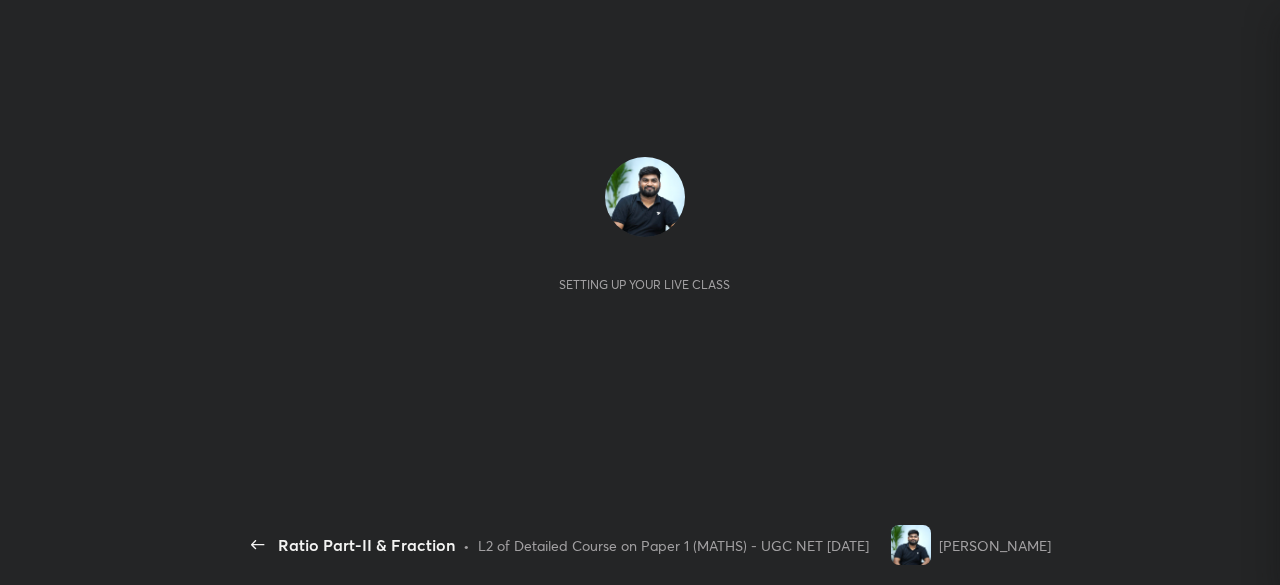 scroll, scrollTop: 0, scrollLeft: 0, axis: both 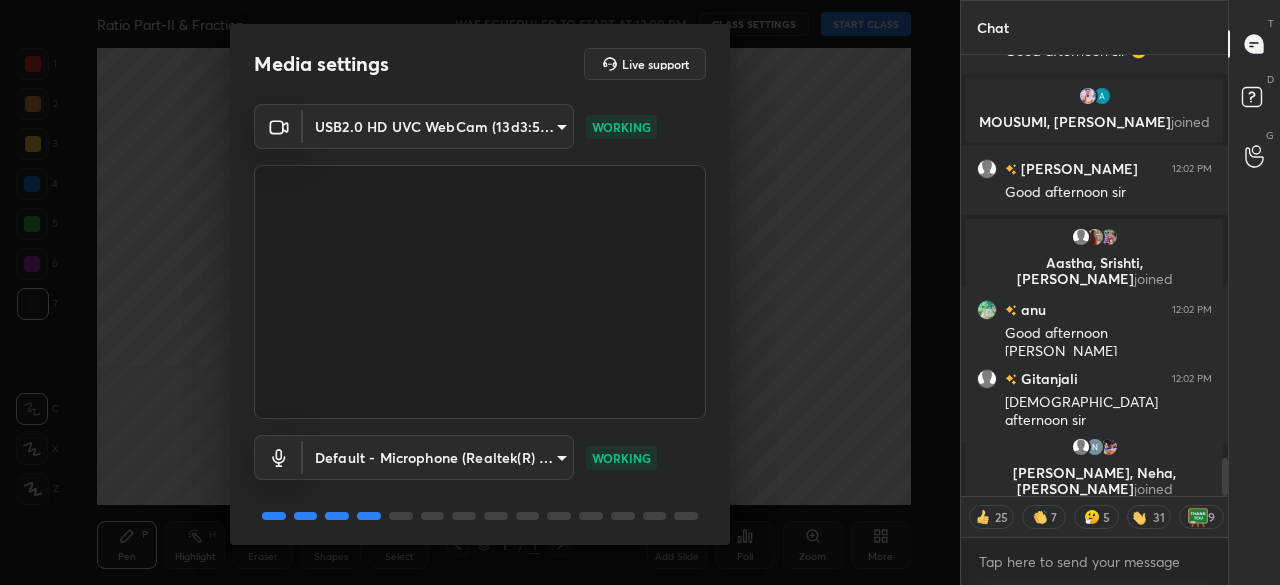 click on "1 2 3 4 5 6 7 C X Z C X Z E E Erase all   H H Ratio Part-II & Fraction WAS SCHEDULED TO START AT  12:00 PM CLASS SETTINGS START CLASS Setting up your live class Back Ratio Part-II & Fraction • L2 of Detailed Course on Paper 1 (MATHS) - UGC NET [DATE] [PERSON_NAME] Pen P Highlight H Eraser Shapes L Select S 1 / 1 Add Slide Poll Zoom More Chat 1 NITESH, [PERSON_NAME], [PERSON_NAME] &  1 other  joined [PERSON_NAME] 12:02 PM Good afternoon sir ☺️ [PERSON_NAME], [PERSON_NAME]  joined [PERSON_NAME] 12:02 PM Good afternoon [PERSON_NAME], [PERSON_NAME], [PERSON_NAME]  joined anu 12:02 PM Good afternoon [PERSON_NAME] 12:02 PM Gud afternoon [PERSON_NAME], [PERSON_NAME], [PERSON_NAME]  joined JUMP TO LATEST 25 7 5 31 9 Enable hand raising Enable raise hand to speak to learners. Once enabled, chat will be turned off temporarily. Enable x   Doubts asked by learners will show up here Raise hand disabled You have disabled Raise hand currently. Enable it to invite learners to speak Enable Can't raise hand Got it T Messages (T) D Doubts (D) G Raise Hand (G) Report an issue Buffering ​ 1" at bounding box center [640, 292] 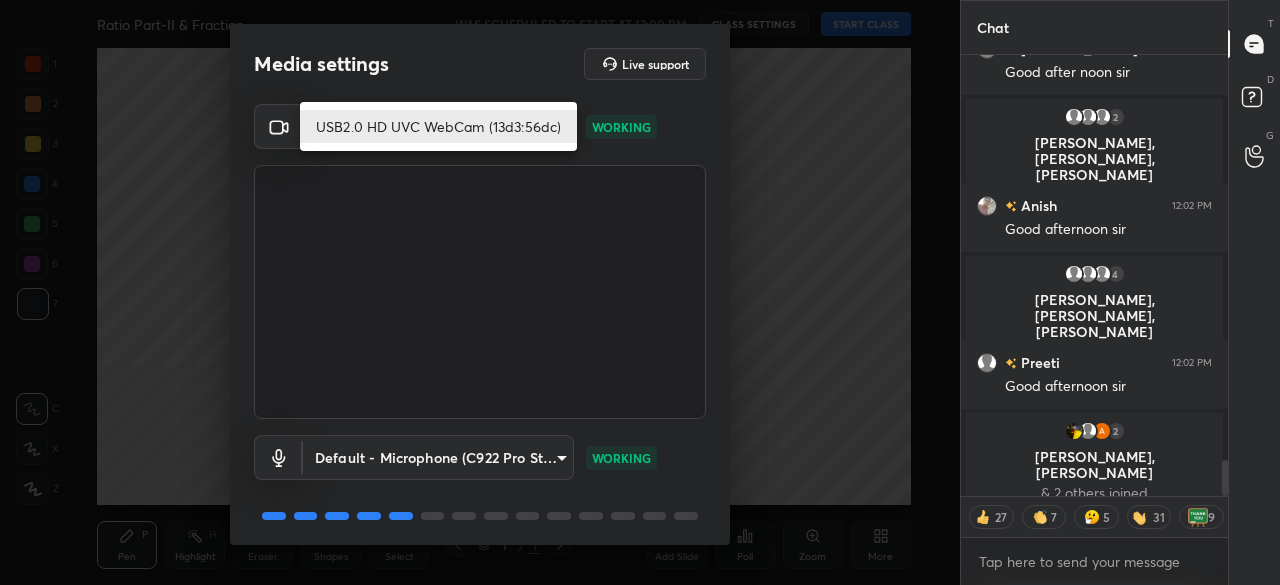 type on "x" 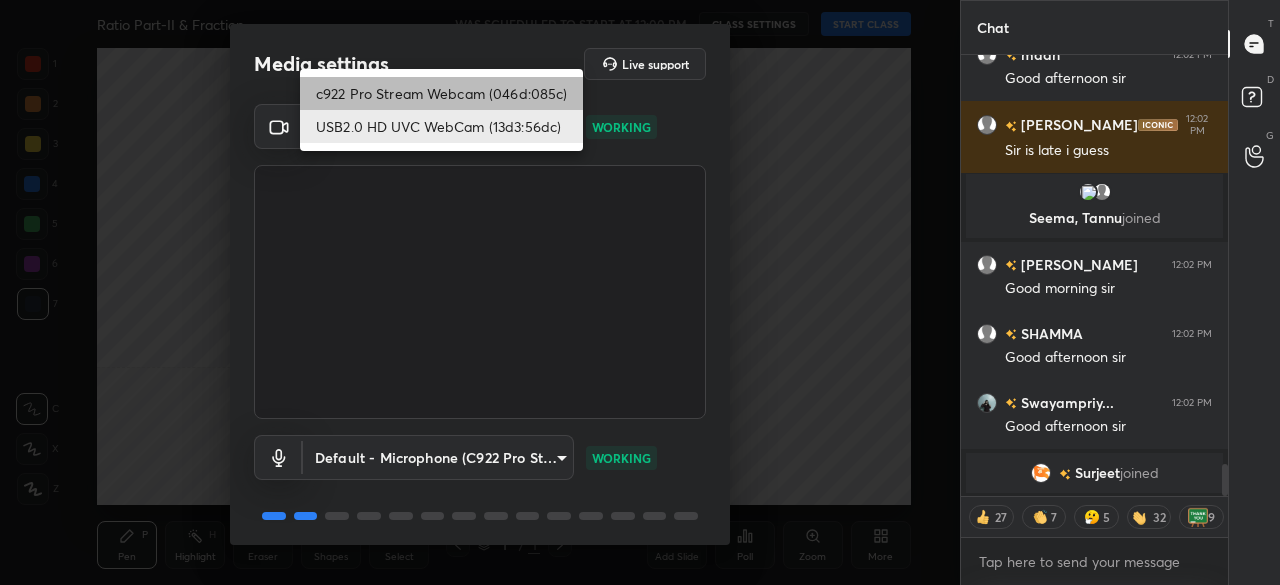 click on "c922 Pro Stream Webcam (046d:085c)" at bounding box center (441, 93) 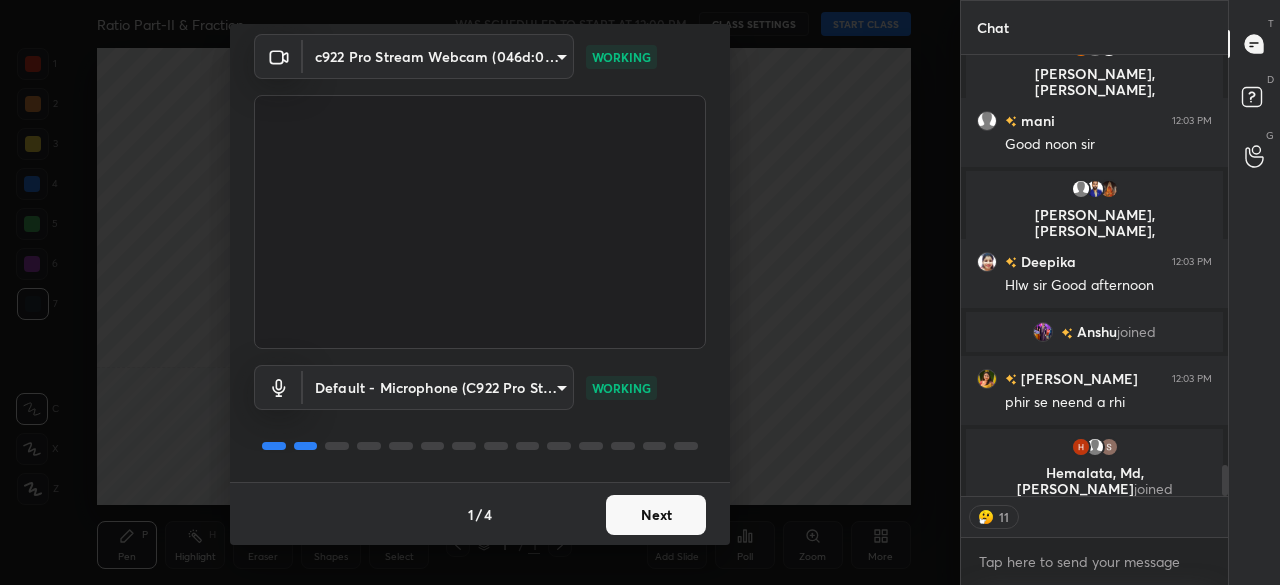 click on "Next" at bounding box center (656, 515) 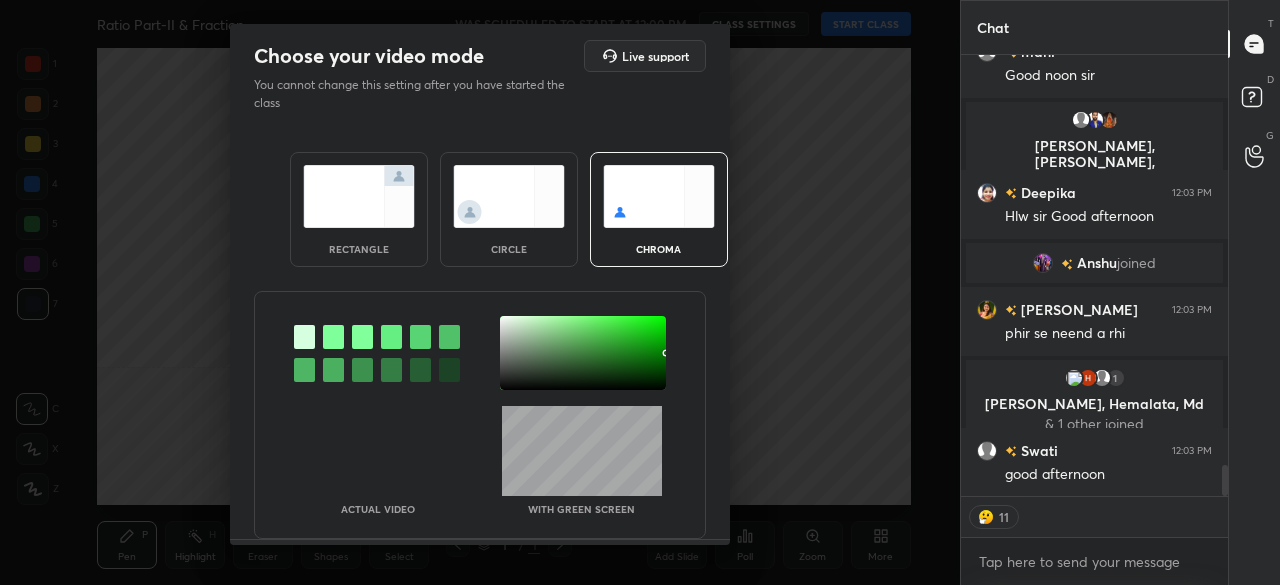 click at bounding box center [583, 353] 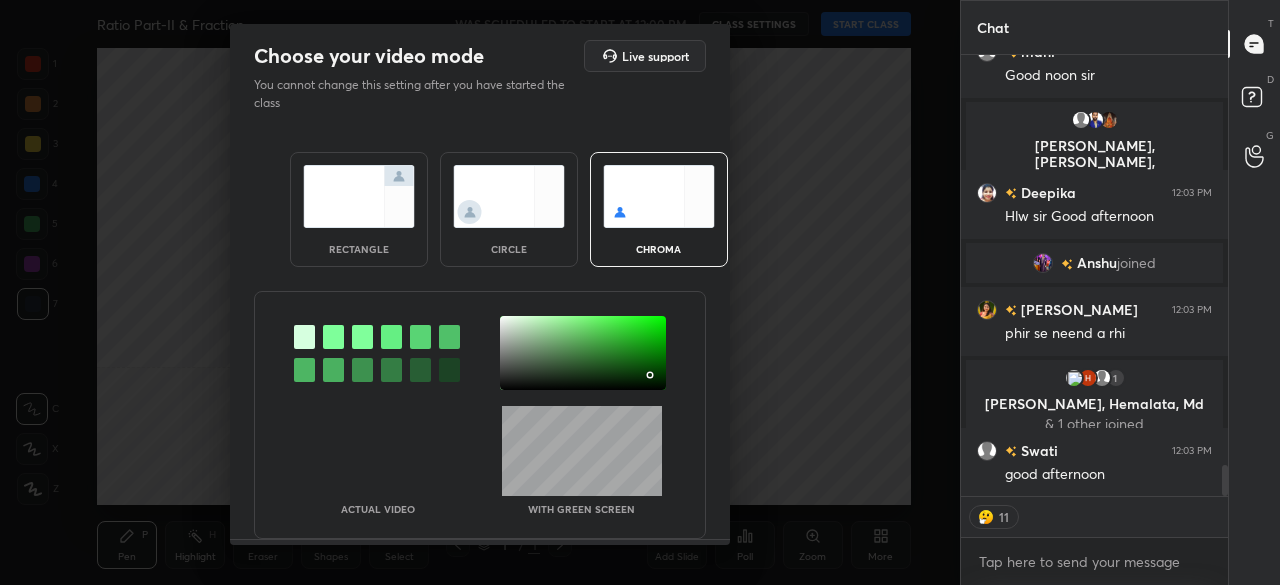 click at bounding box center (650, 375) 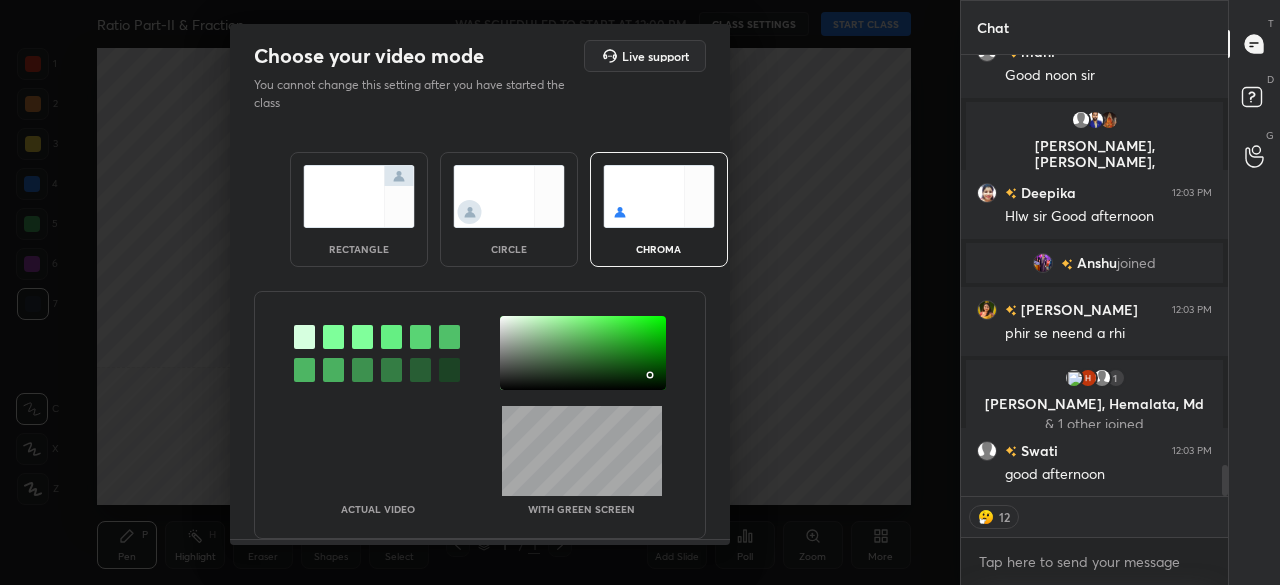 click at bounding box center [650, 375] 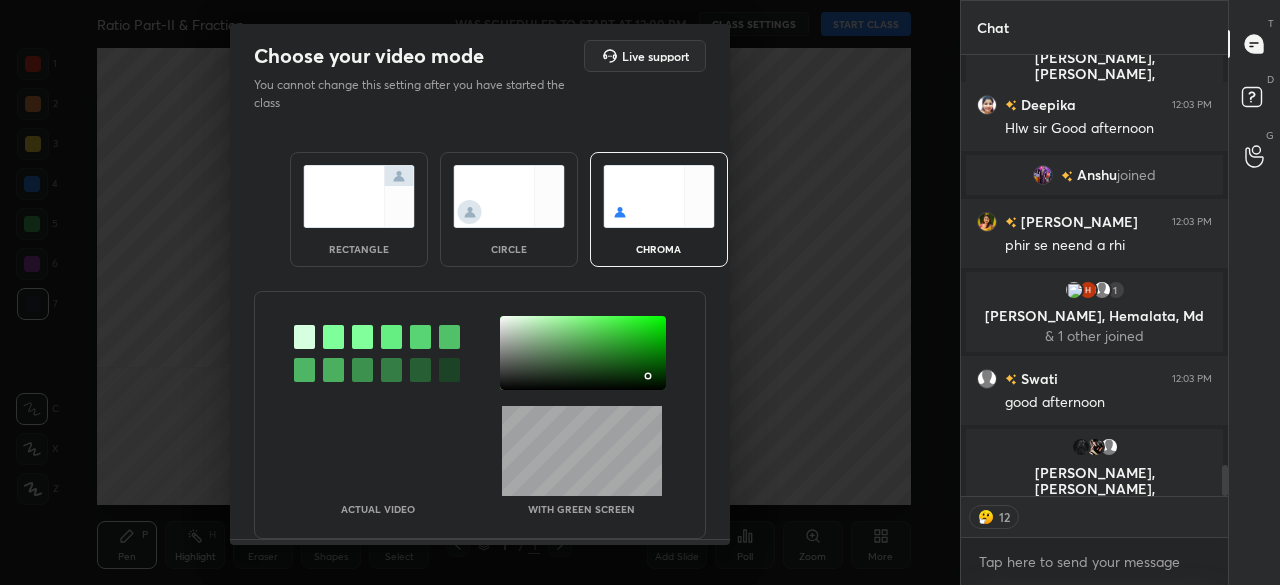 click at bounding box center [650, 378] 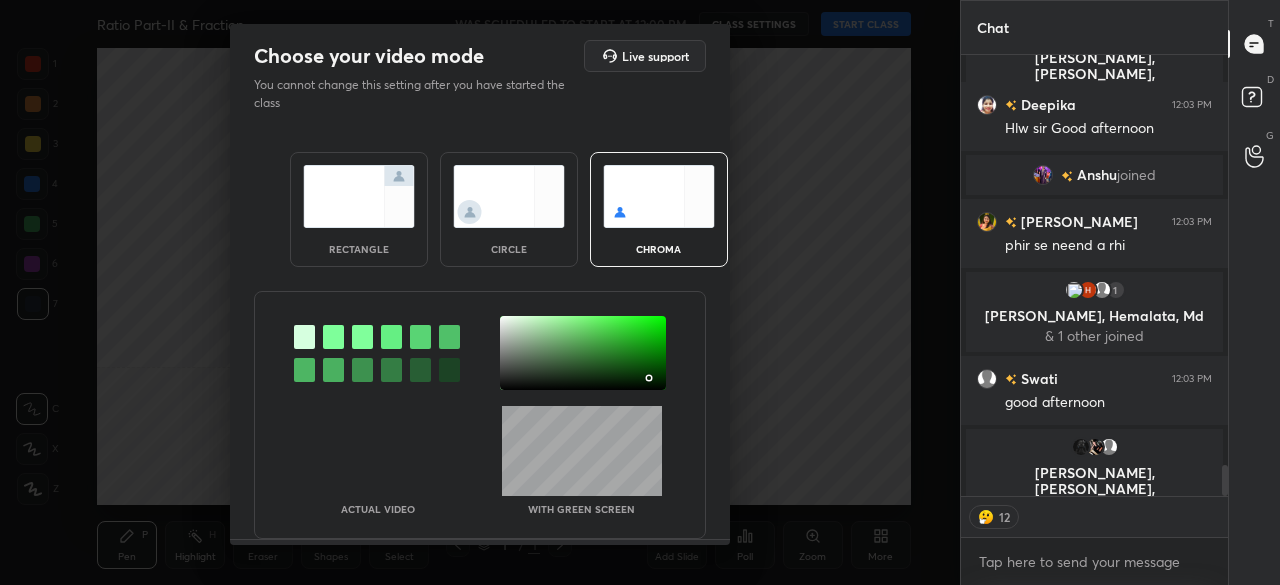 drag, startPoint x: 646, startPoint y: 377, endPoint x: 648, endPoint y: 395, distance: 18.110771 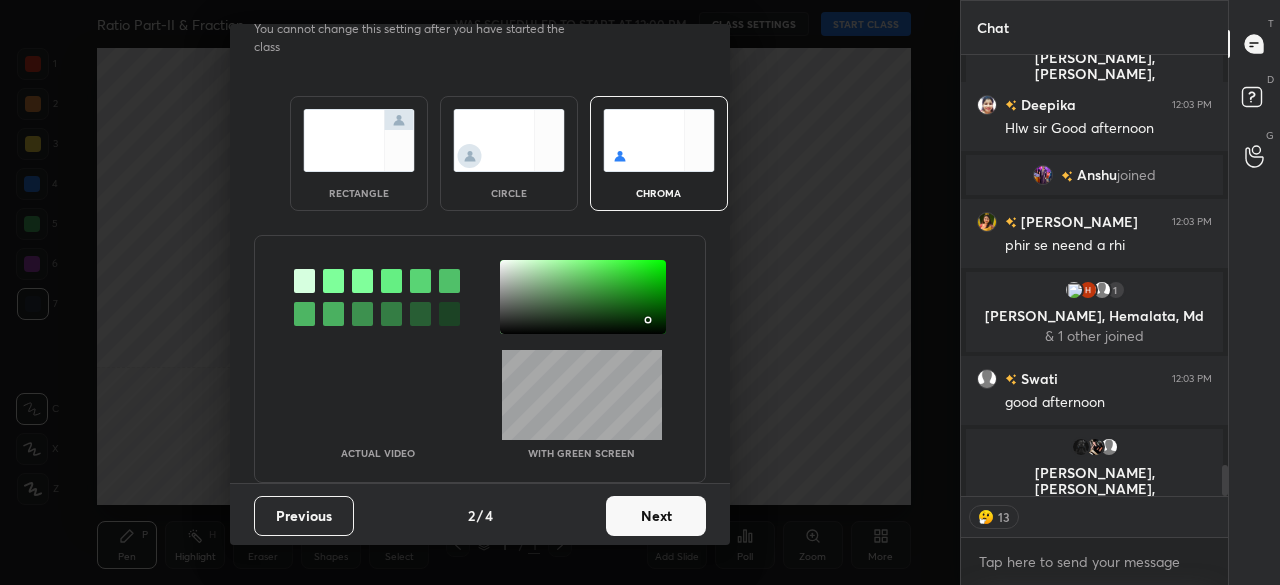 click on "Next" at bounding box center [656, 516] 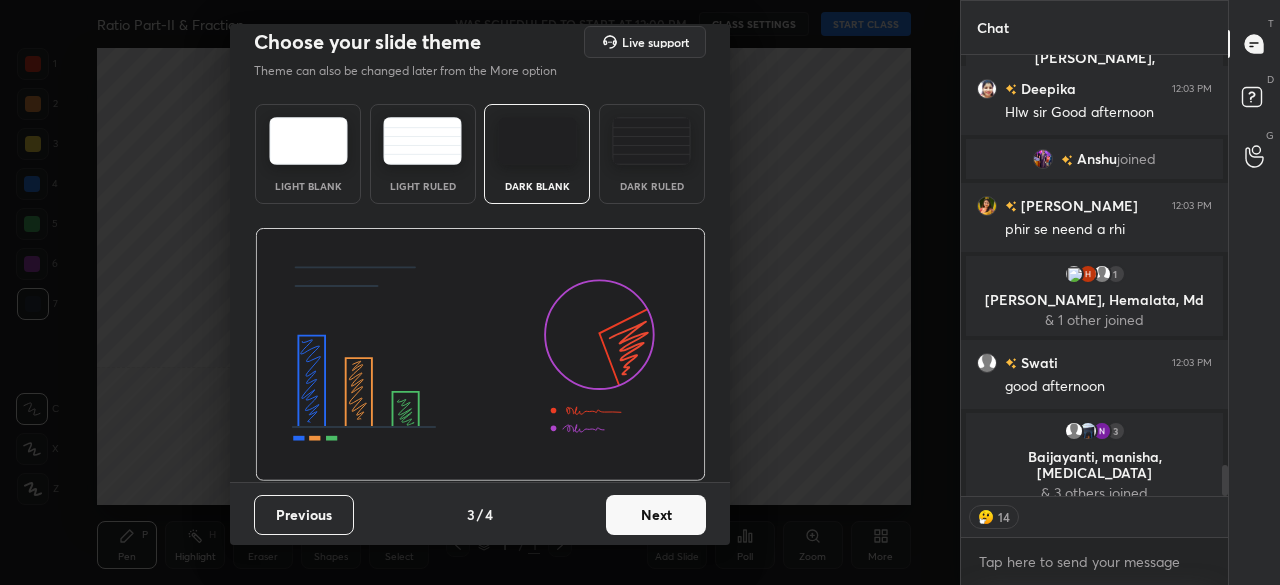 click on "Next" at bounding box center [656, 515] 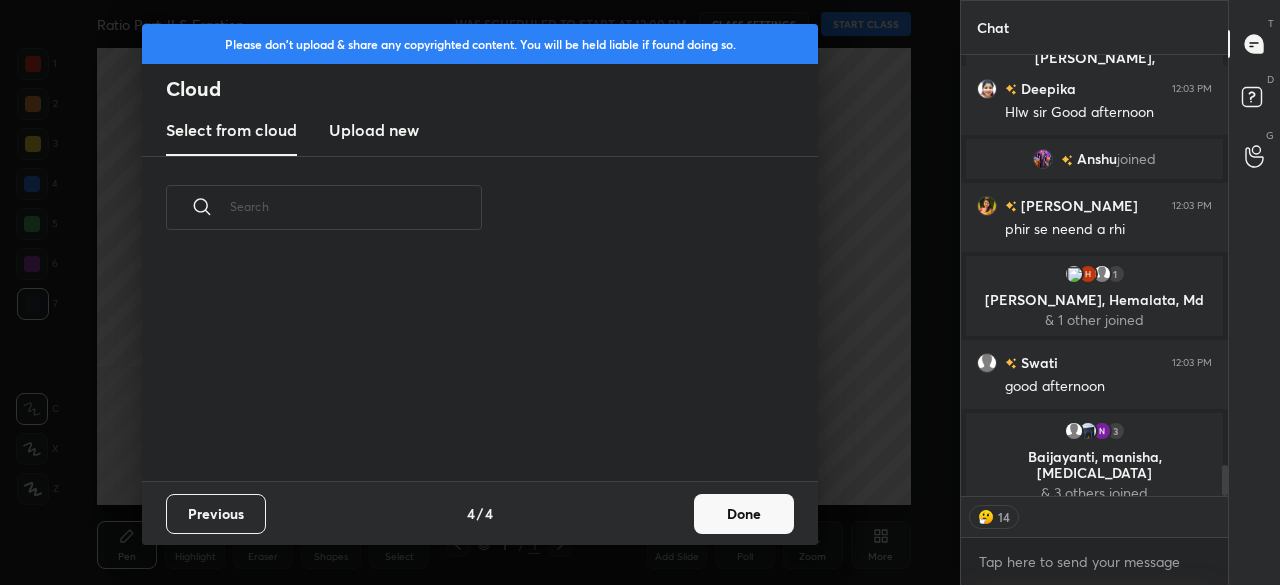 click on "Done" at bounding box center [744, 514] 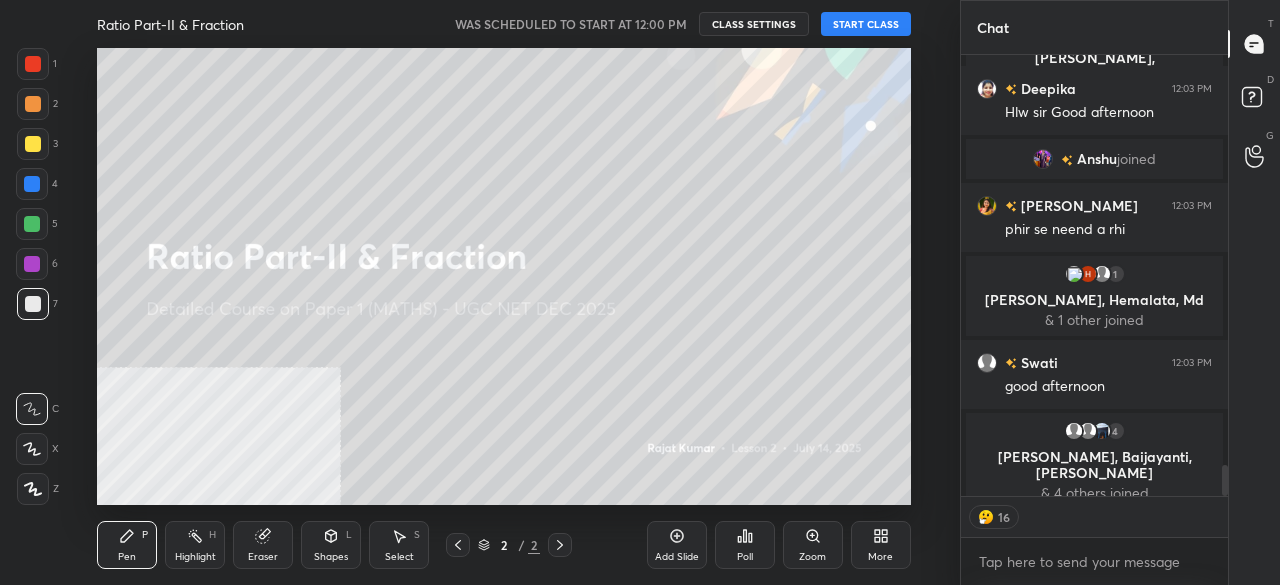 click on "START CLASS" at bounding box center [866, 24] 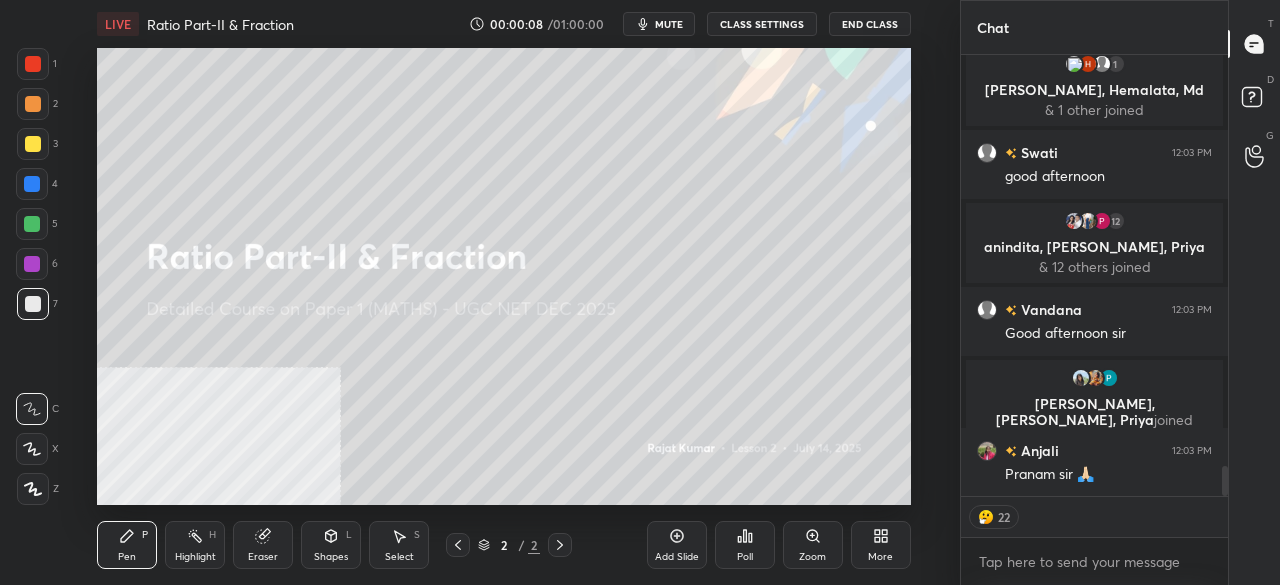 click 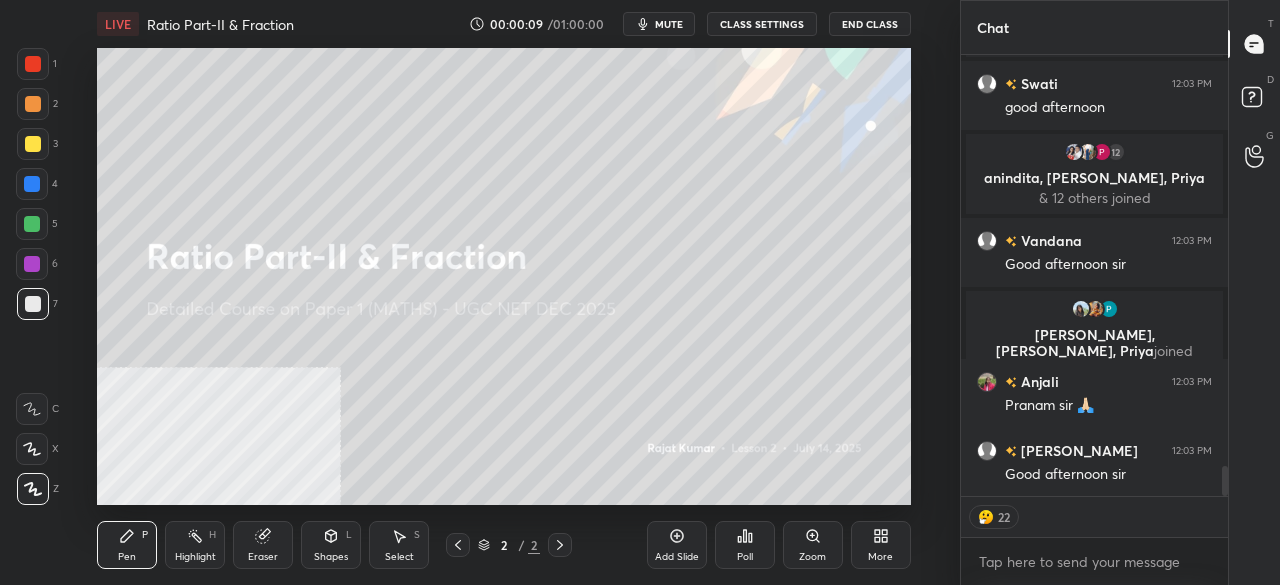 click on "More" at bounding box center (881, 545) 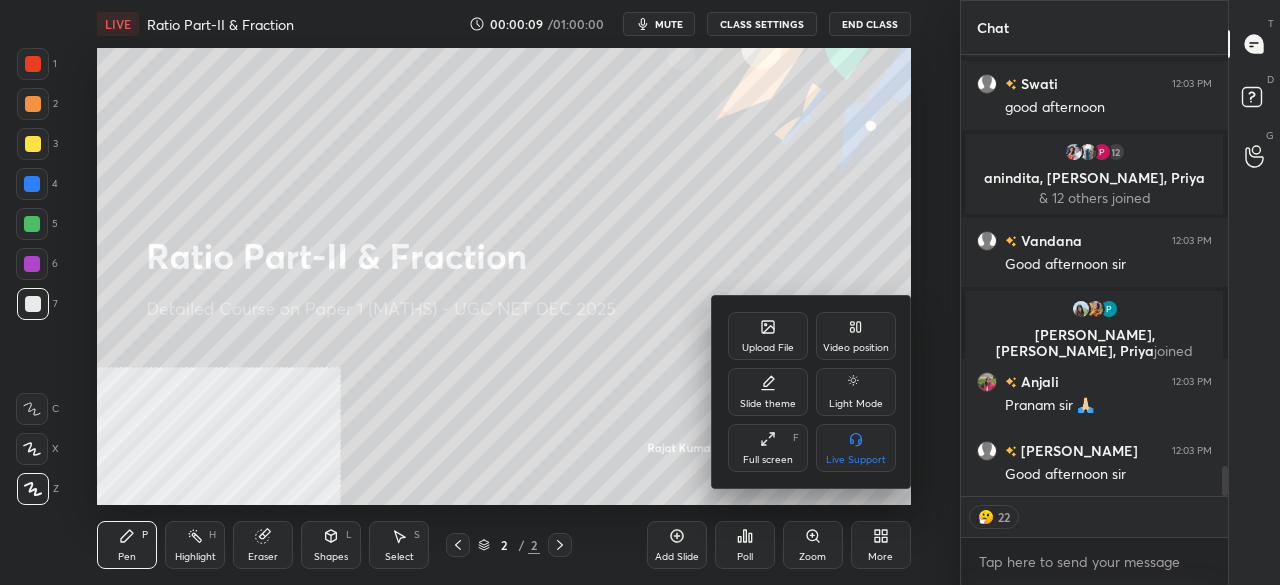 click on "Video position" at bounding box center [856, 336] 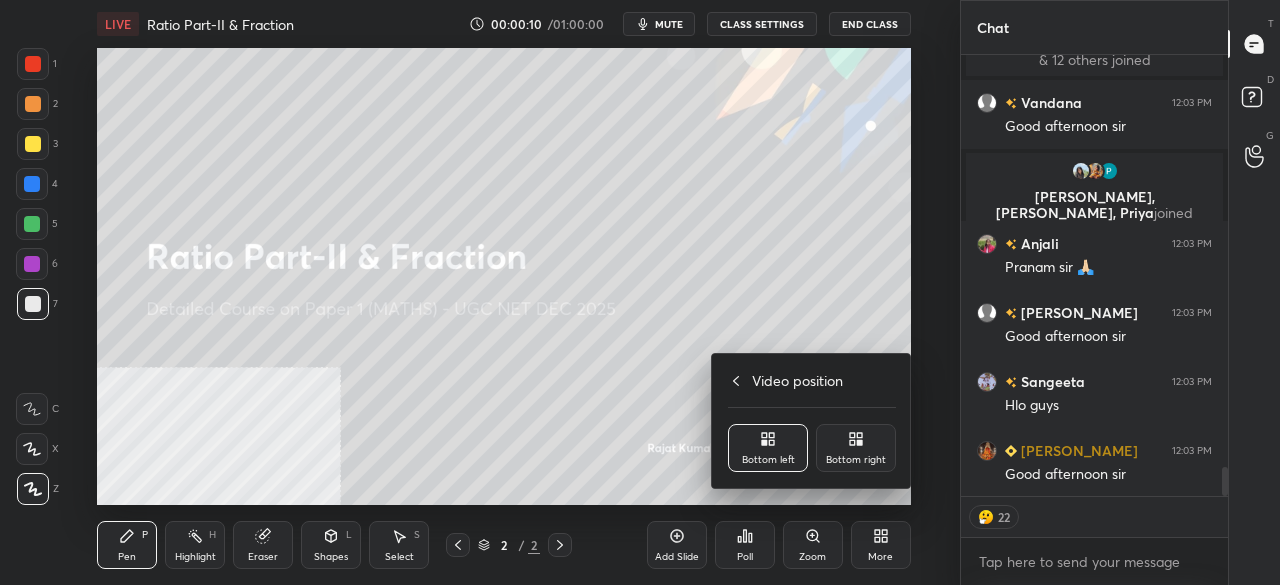 click on "Bottom right" at bounding box center [856, 448] 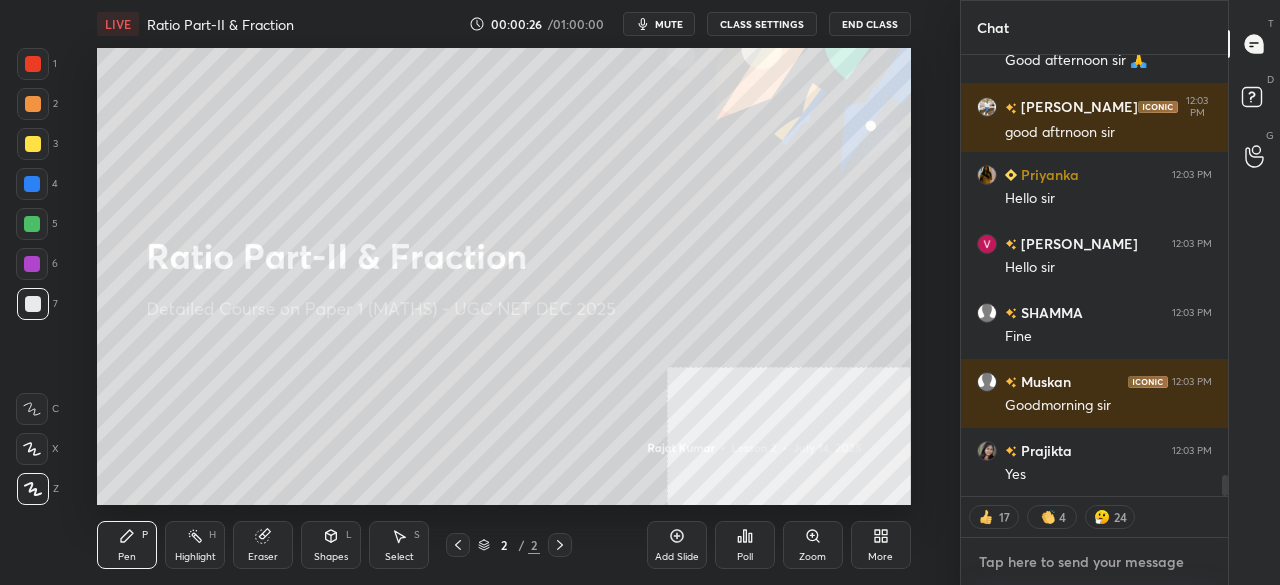 click at bounding box center [1094, 562] 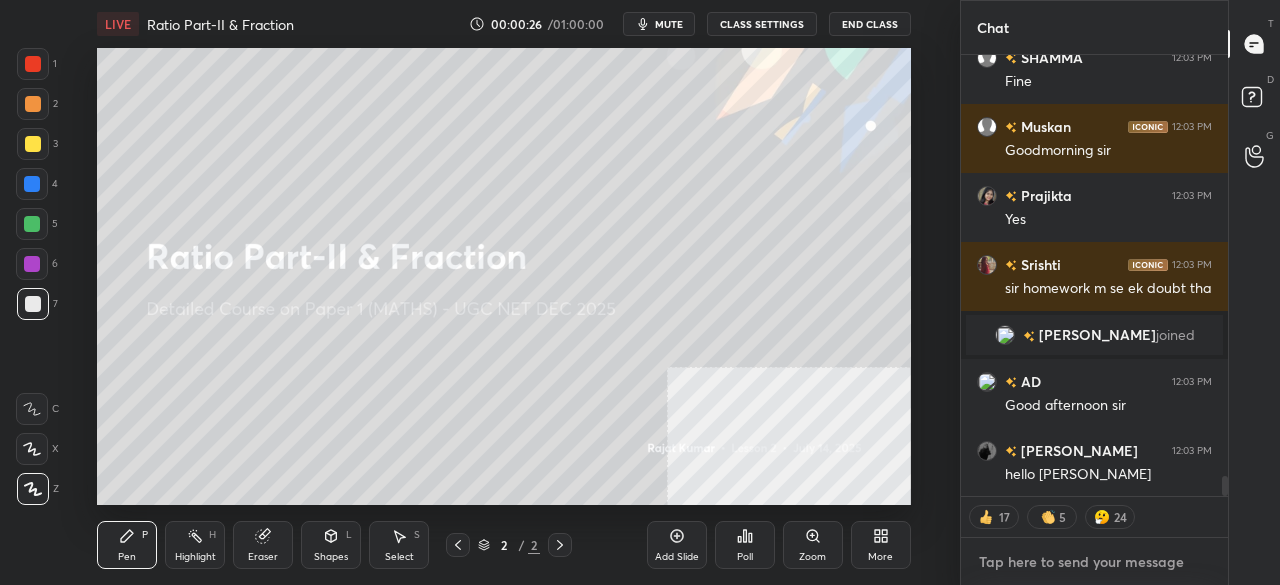 type on "x" 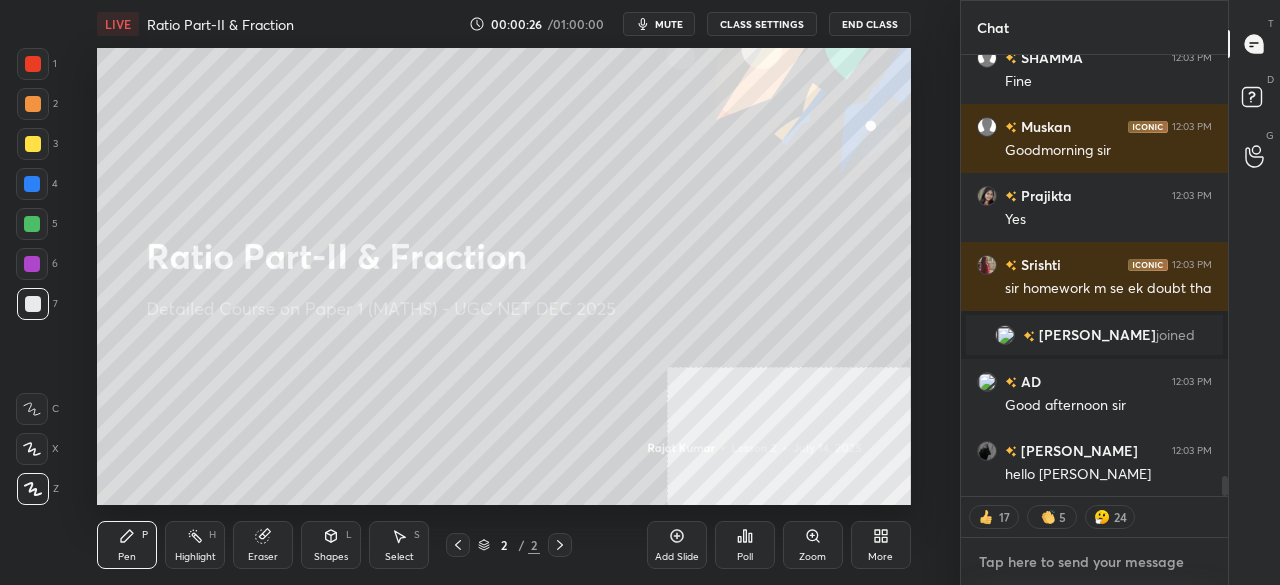 type on "[URL][DOMAIN_NAME]" 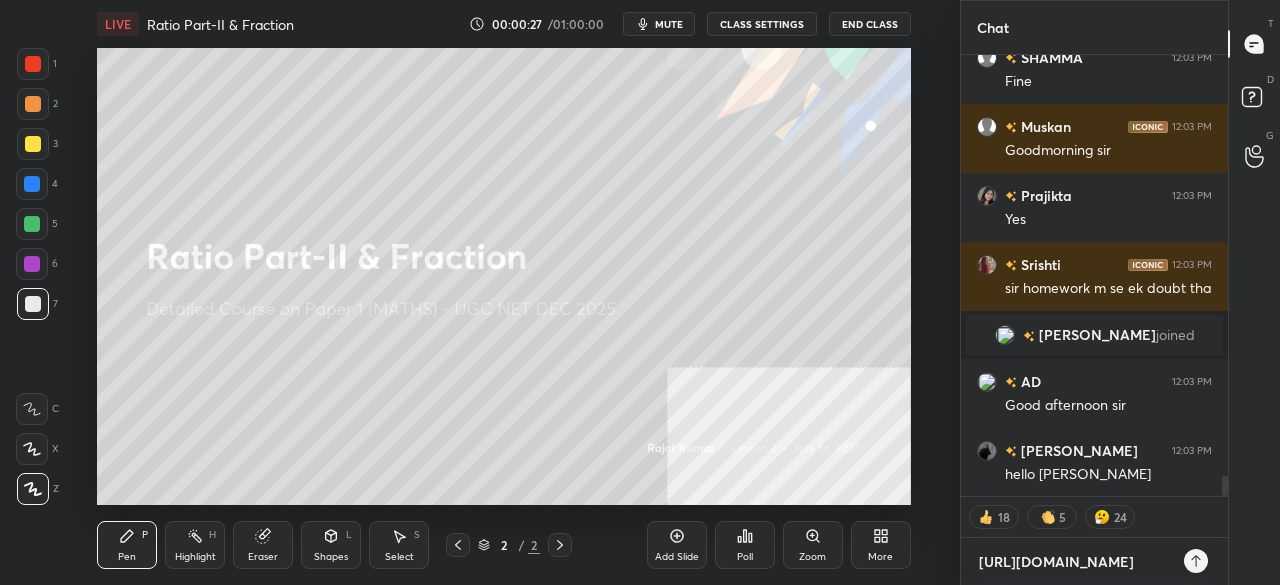 type on "x" 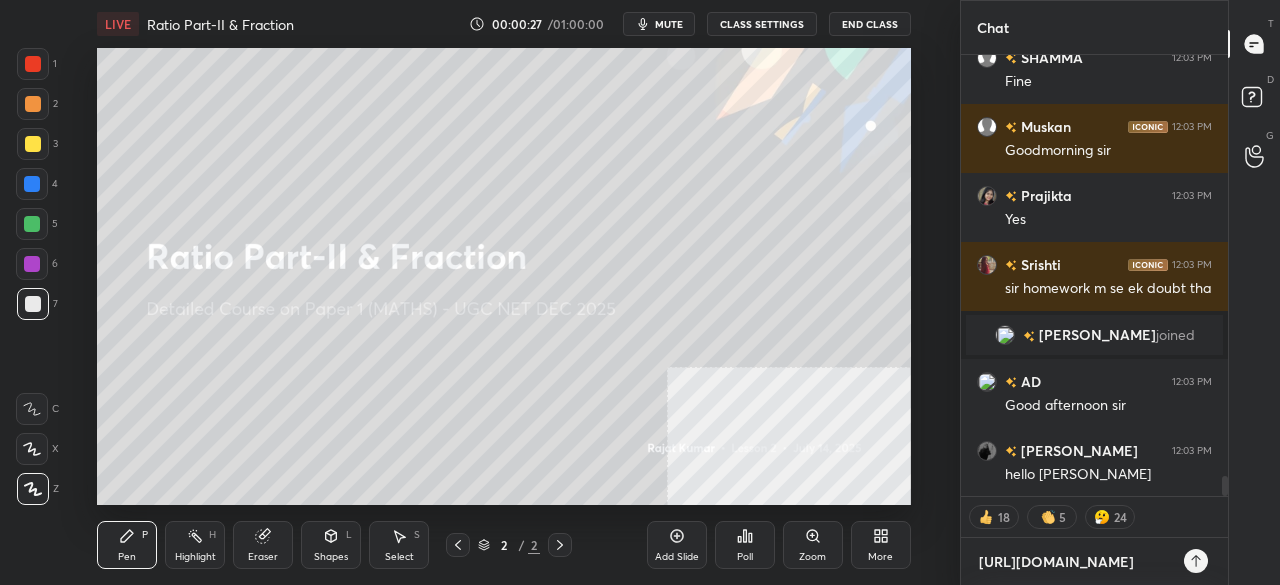 type on "[URL][DOMAIN_NAME]" 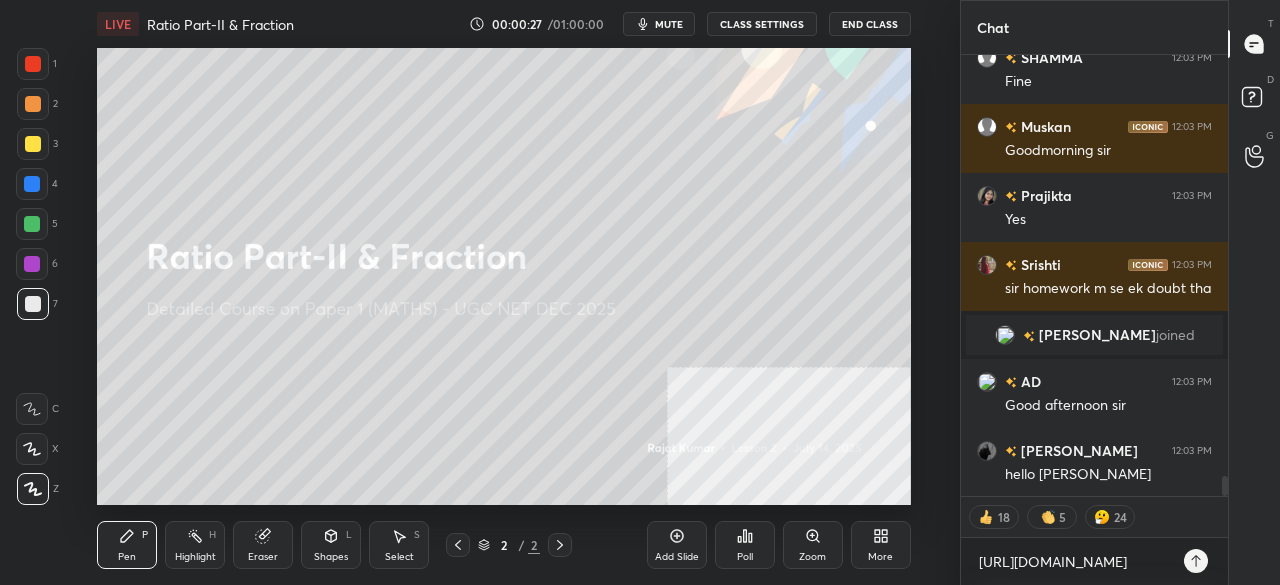 type on "x" 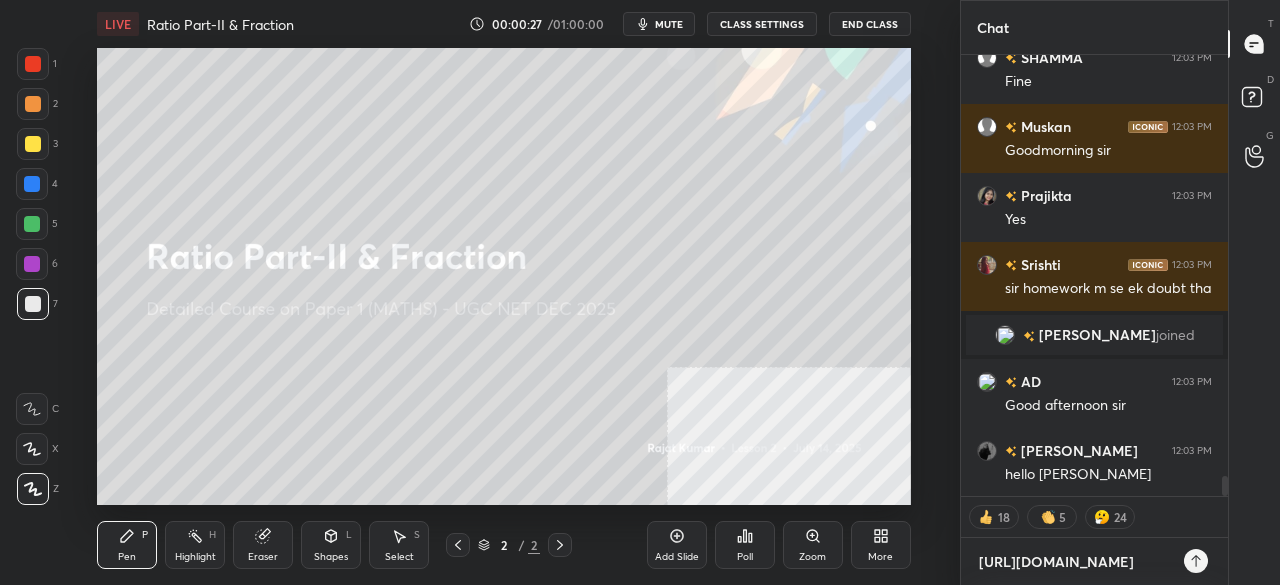 type 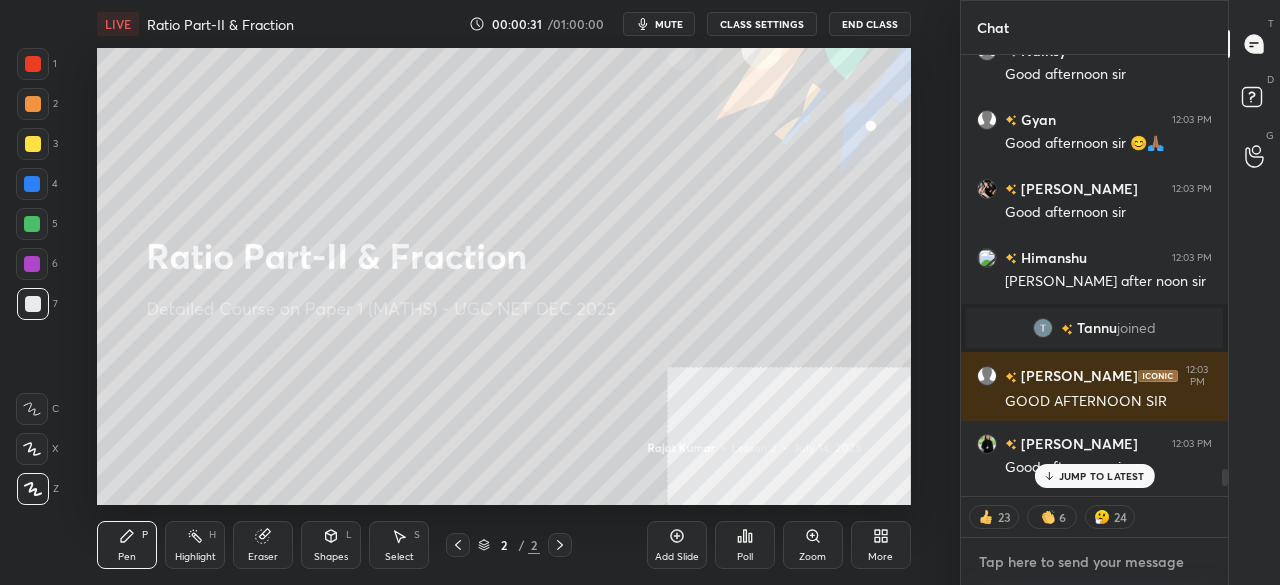 type on "x" 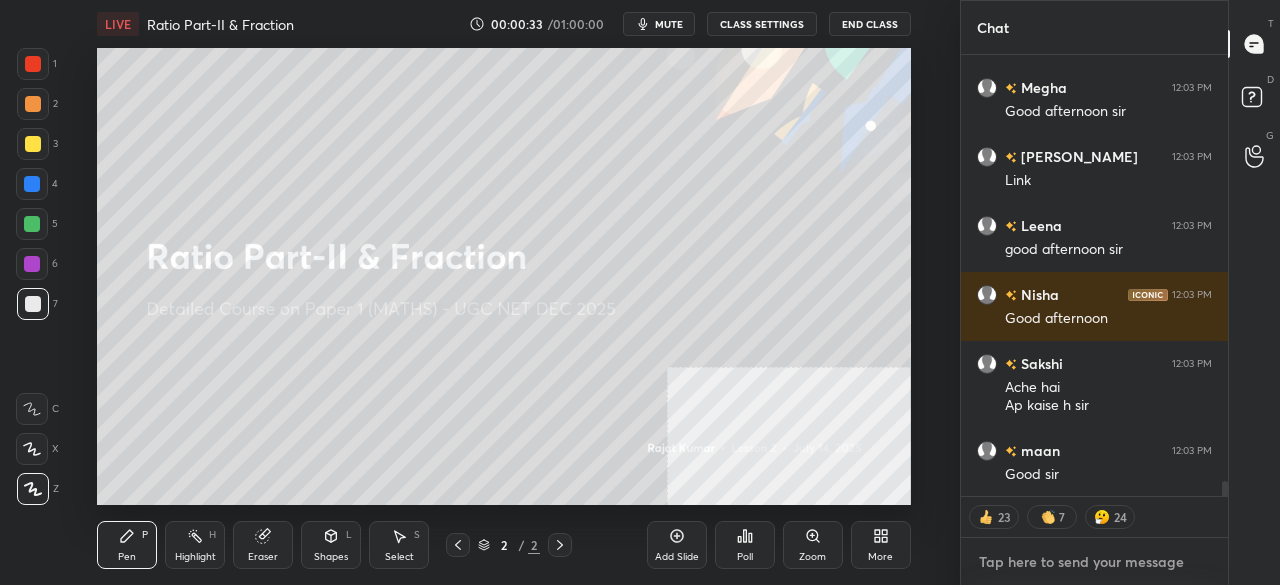 click at bounding box center [1094, 562] 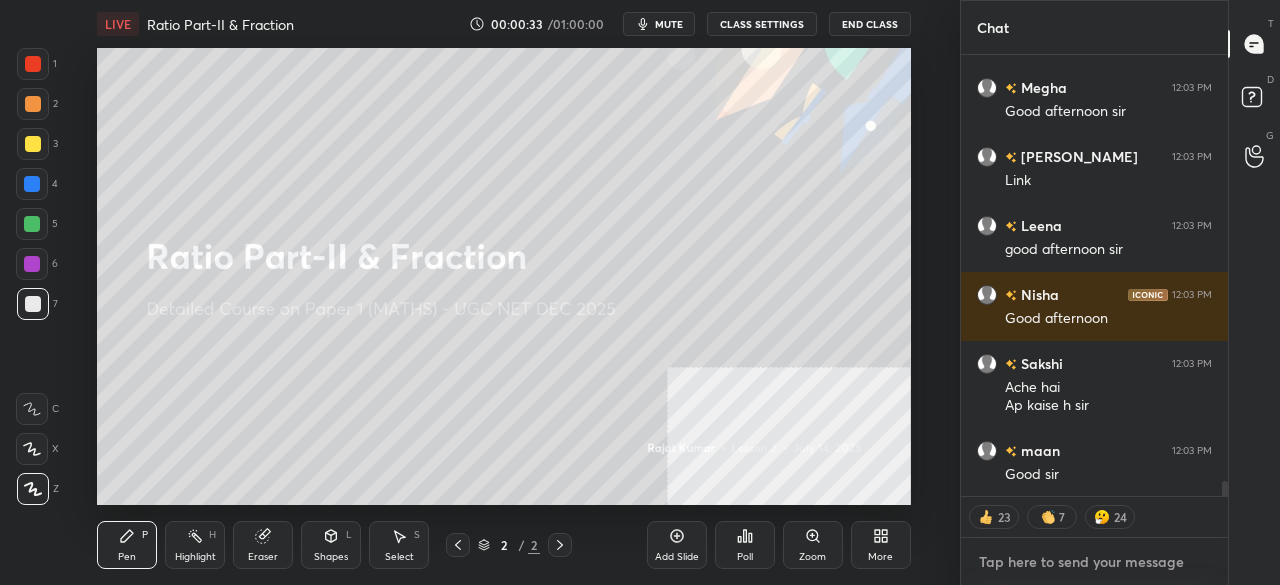 type on "[URL][DOMAIN_NAME]" 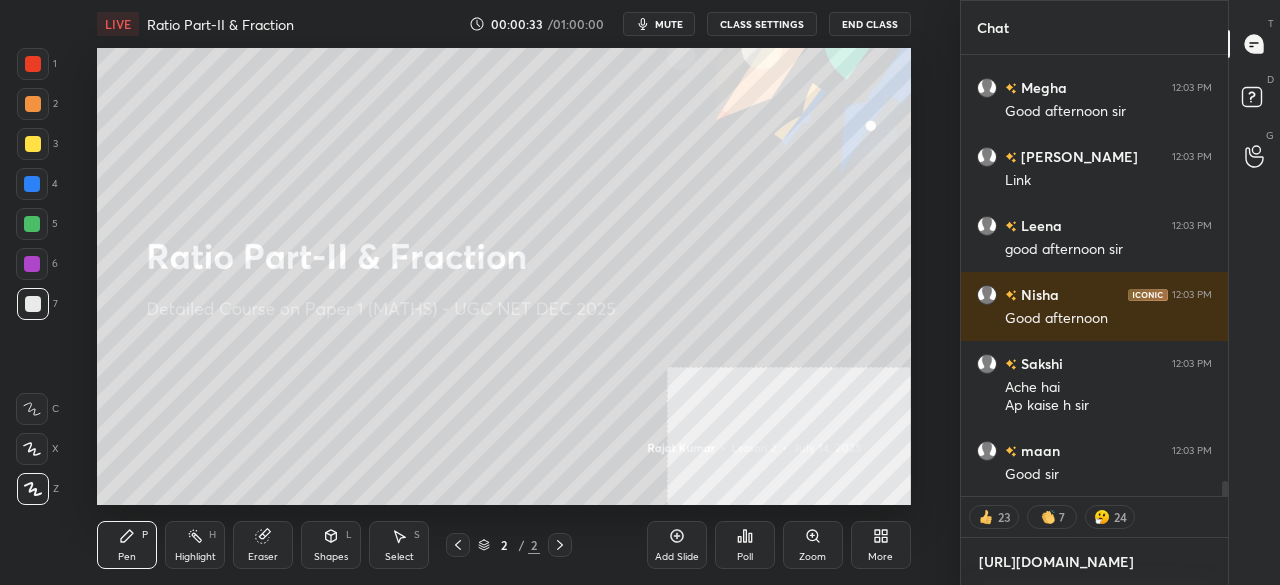type on "x" 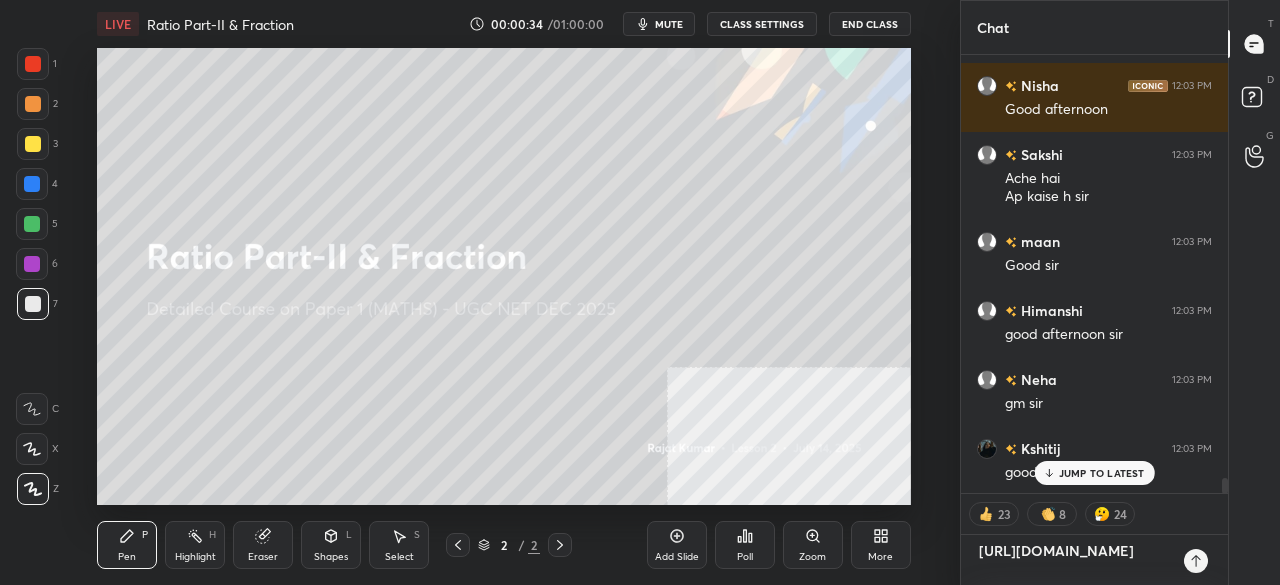 type on "[URL][DOMAIN_NAME]" 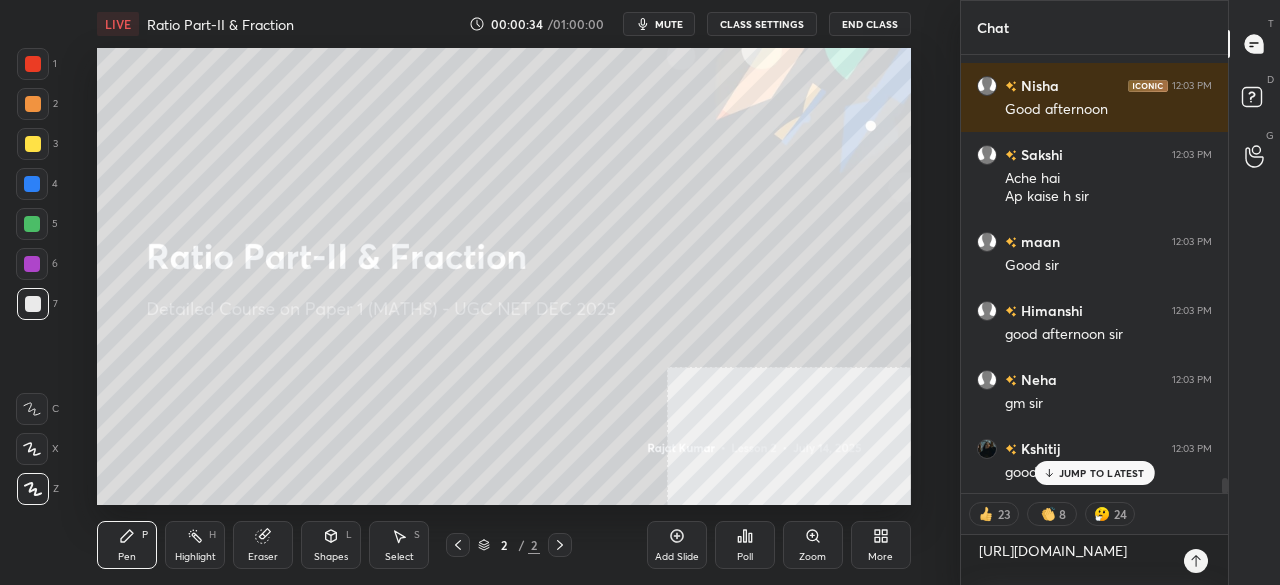click 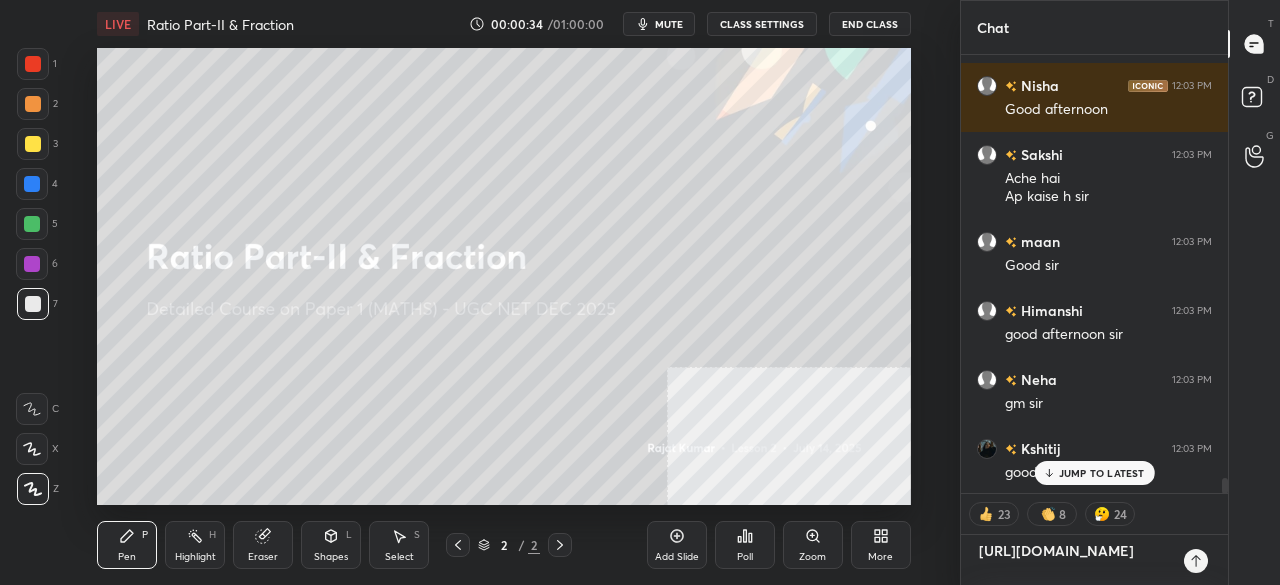 type 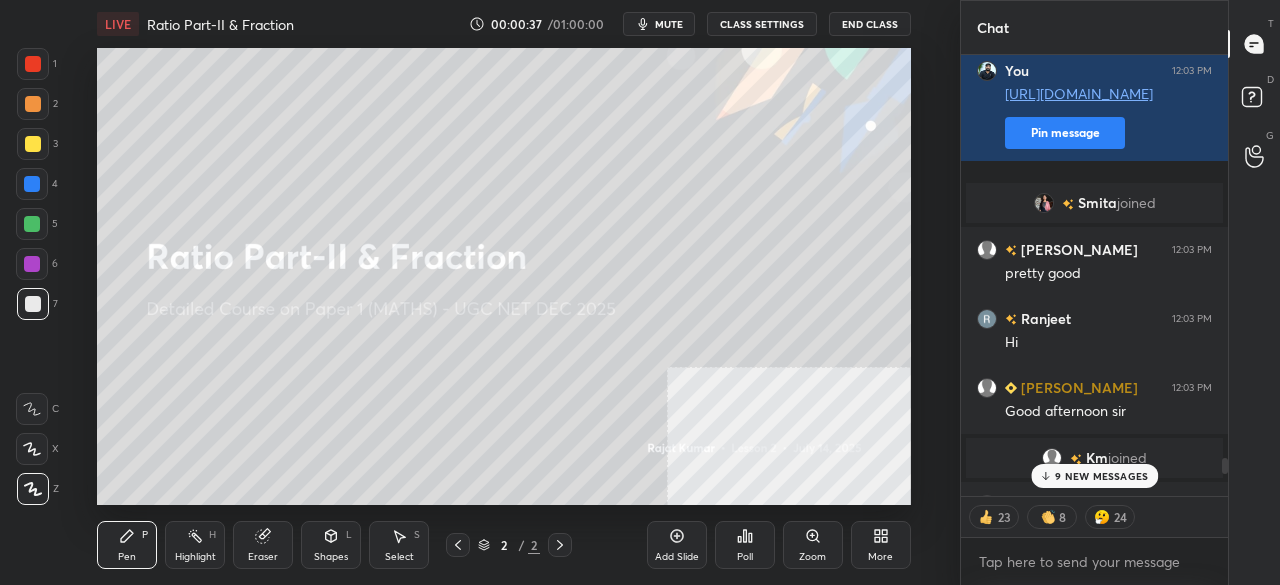 click on "Pin message" at bounding box center [1065, 133] 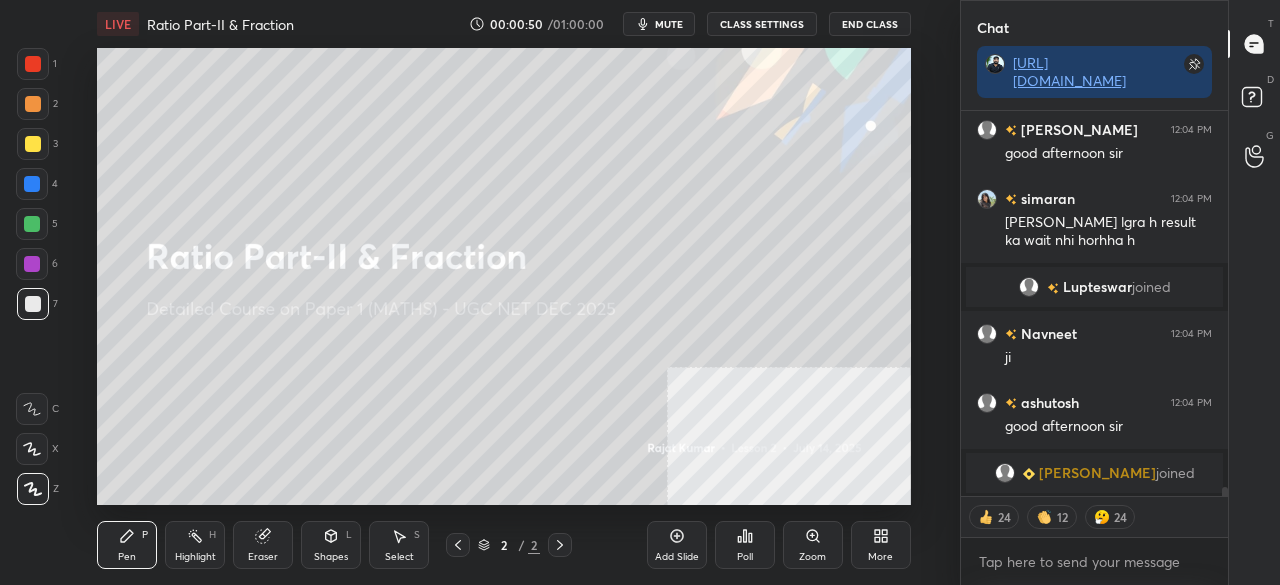 click at bounding box center (33, 64) 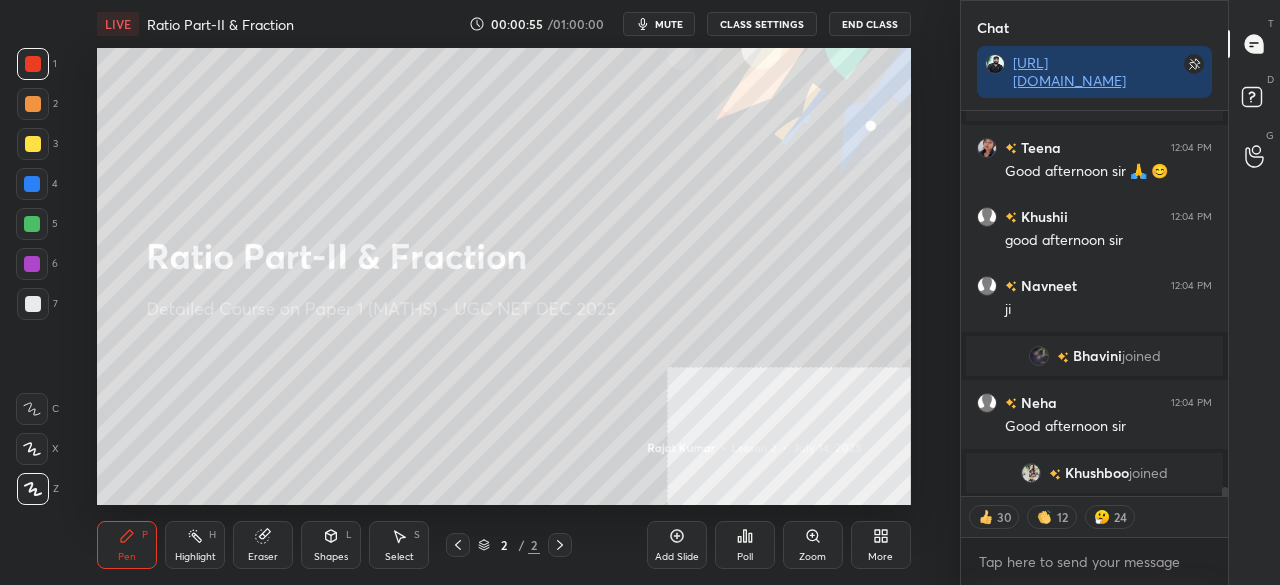 click 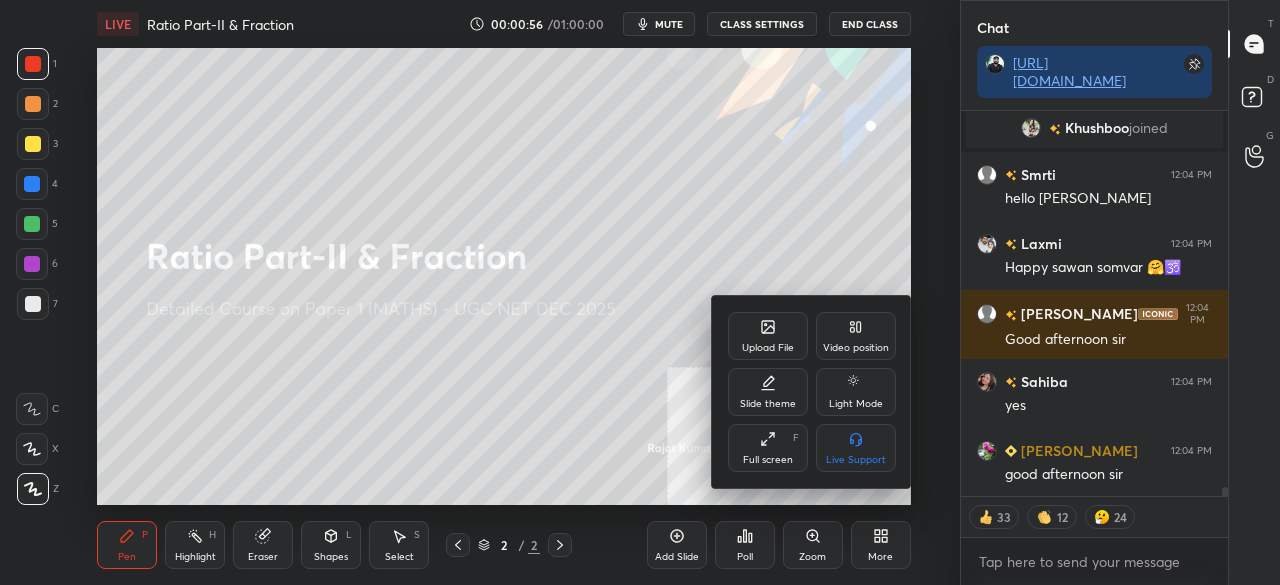 drag, startPoint x: 774, startPoint y: 451, endPoint x: 759, endPoint y: 500, distance: 51.24451 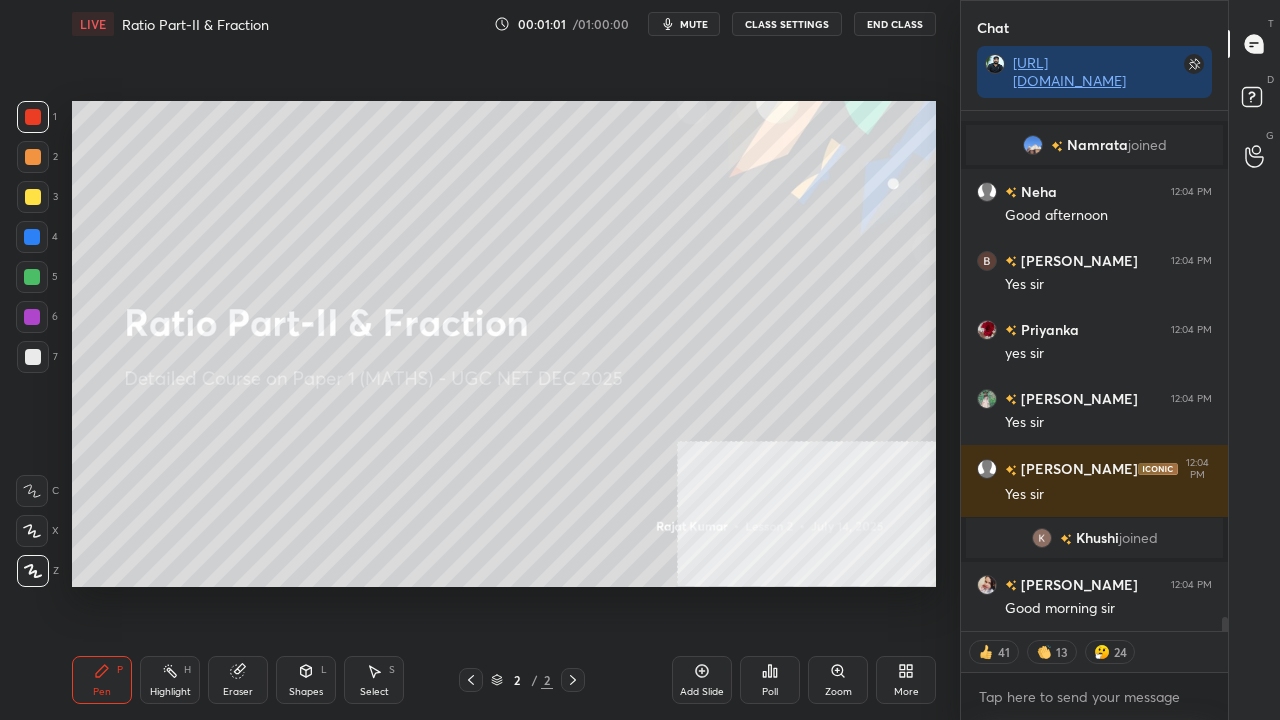 click on "More" at bounding box center (906, 692) 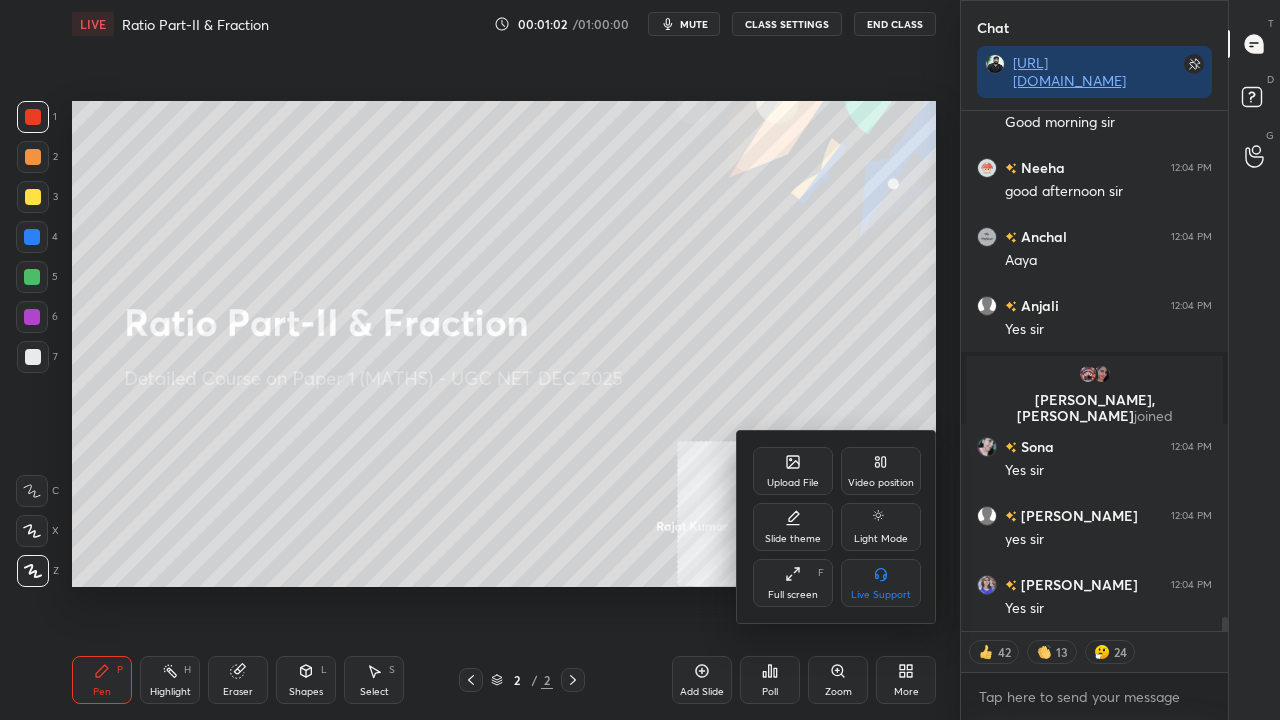 click on "Upload File" at bounding box center [793, 471] 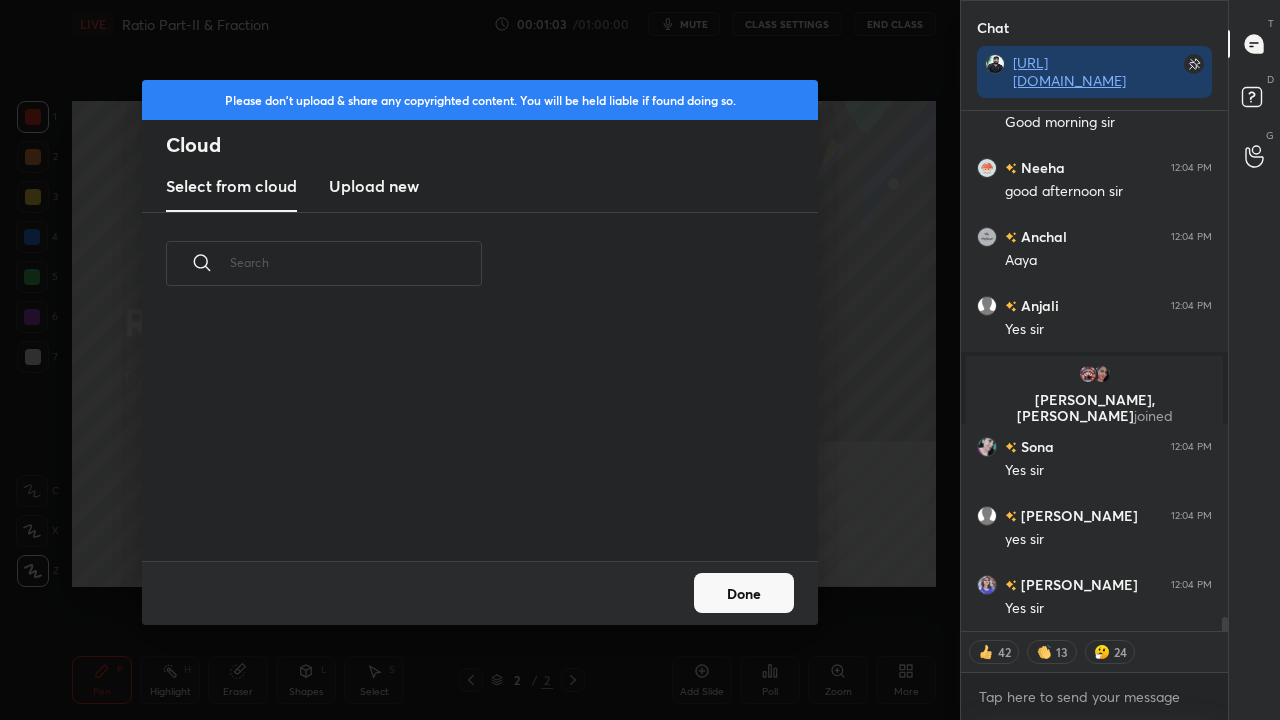click on "Upload new" at bounding box center [374, 186] 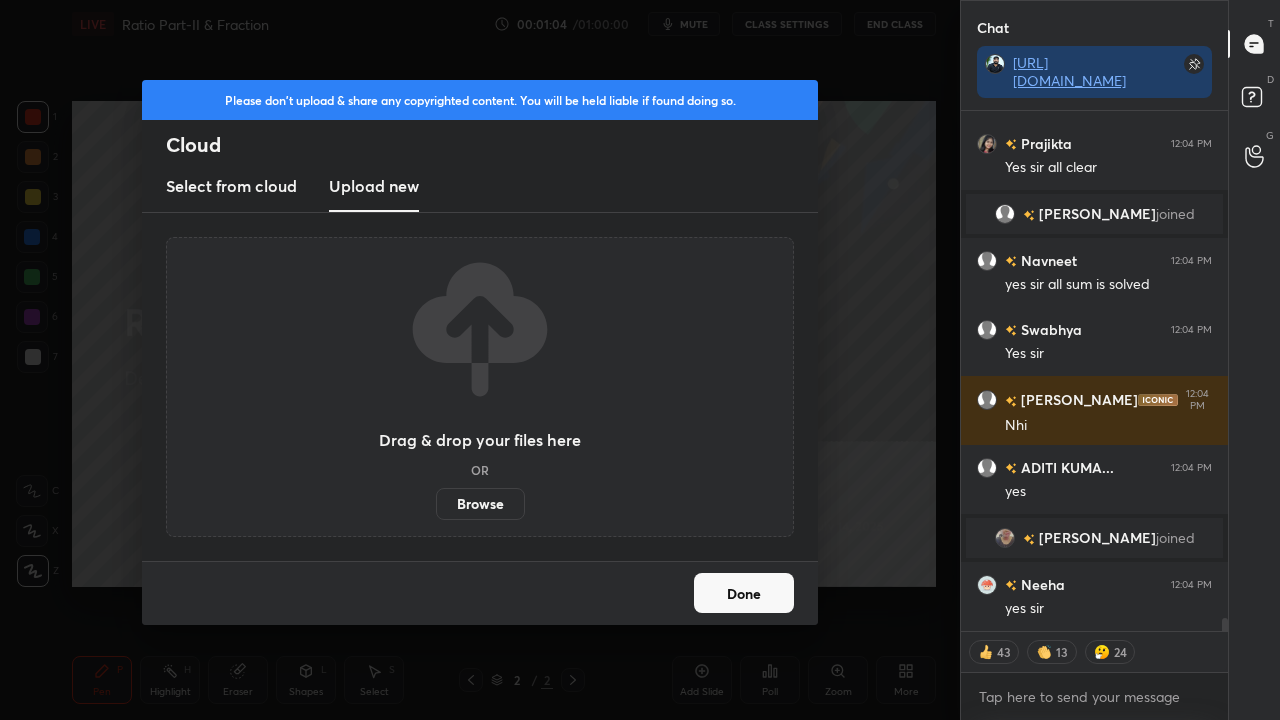 click on "Browse" at bounding box center [480, 504] 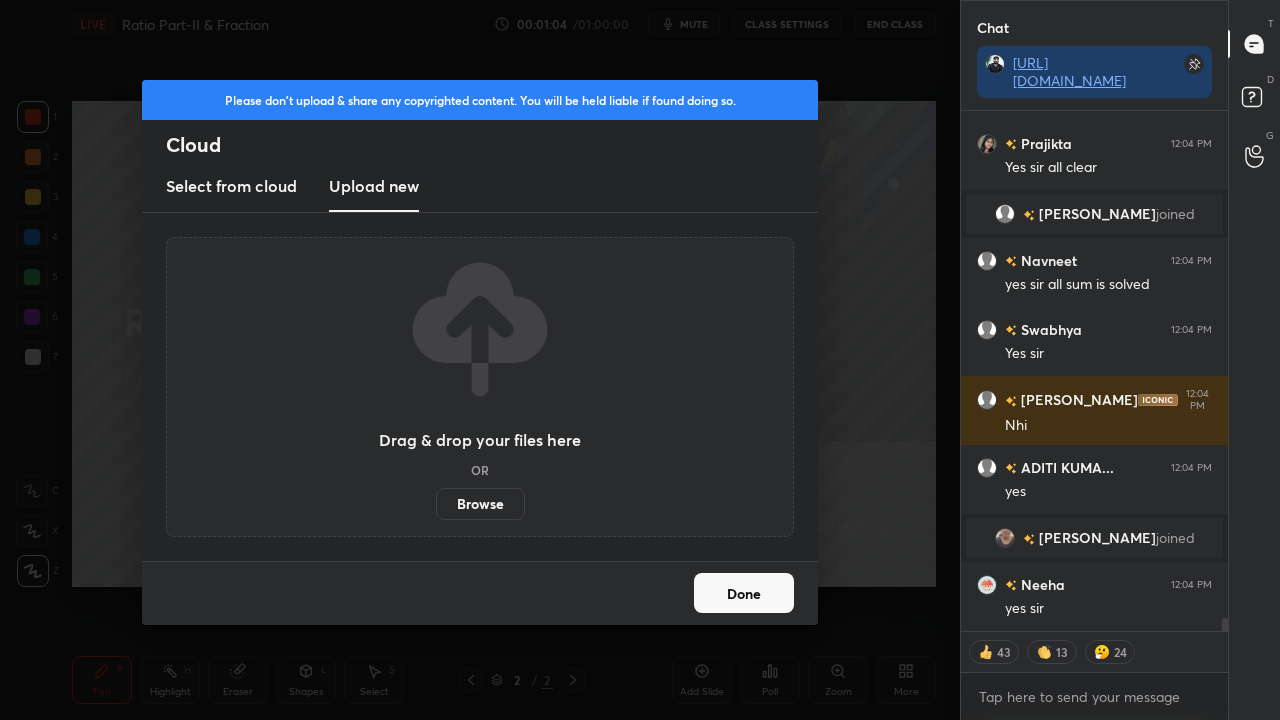 click on "Browse" at bounding box center [436, 504] 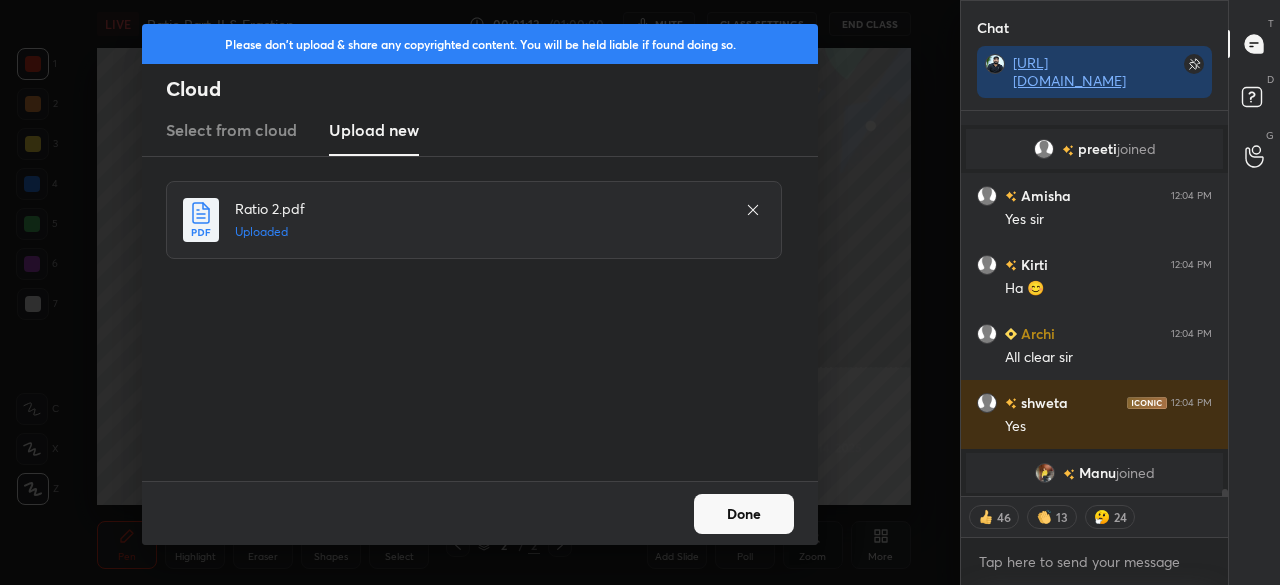 click on "Done" at bounding box center (744, 514) 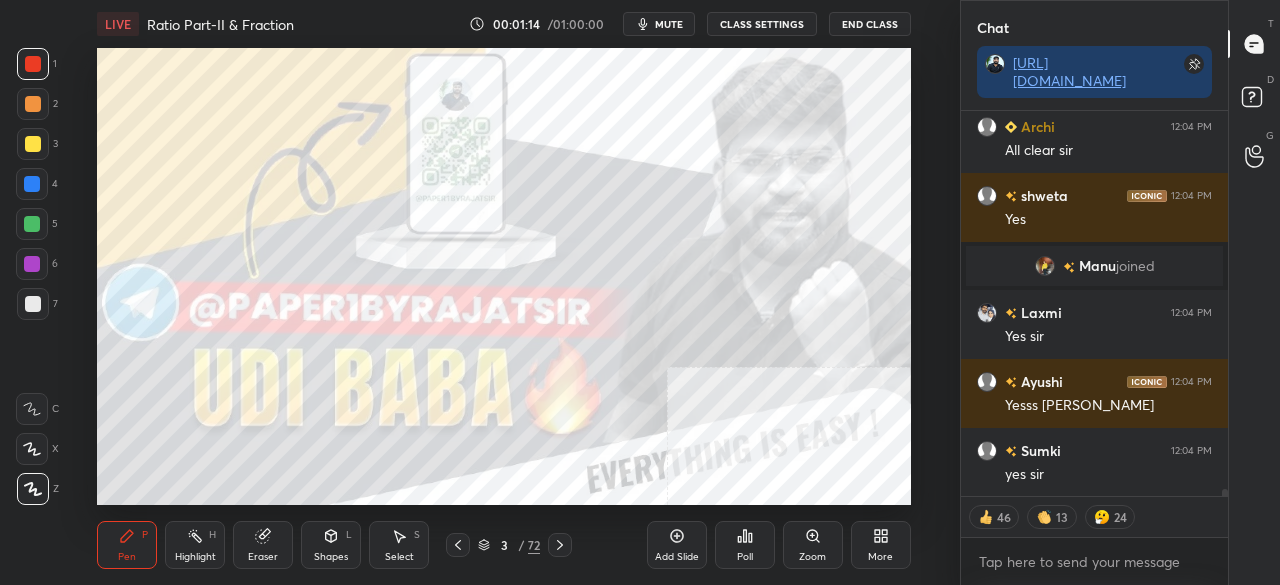 click 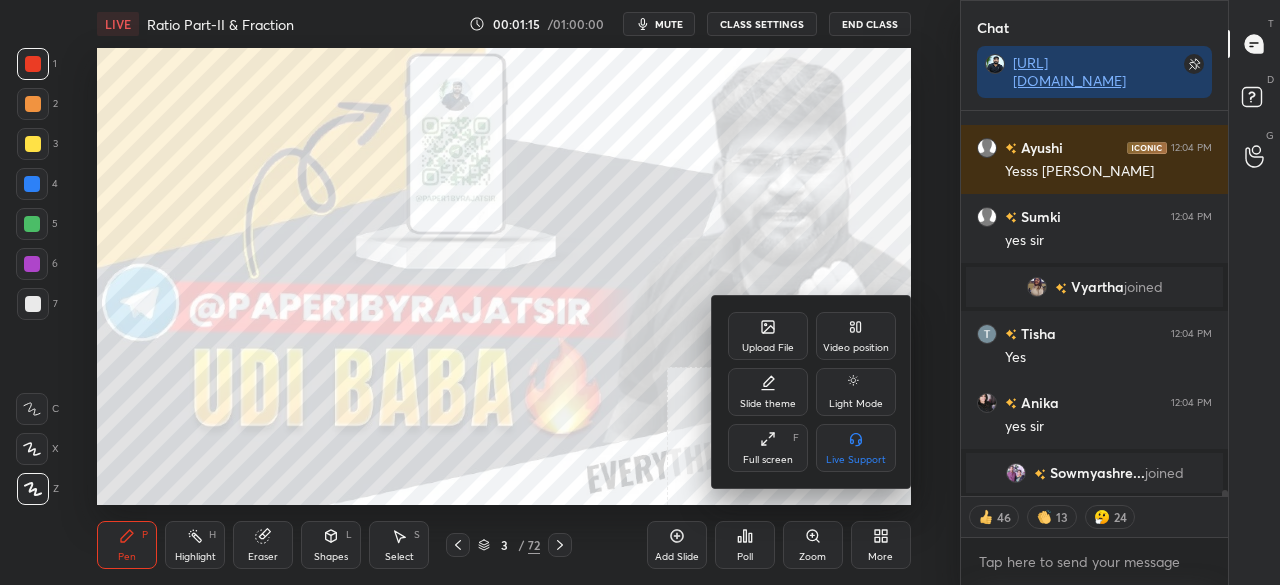 drag, startPoint x: 762, startPoint y: 451, endPoint x: 762, endPoint y: 540, distance: 89 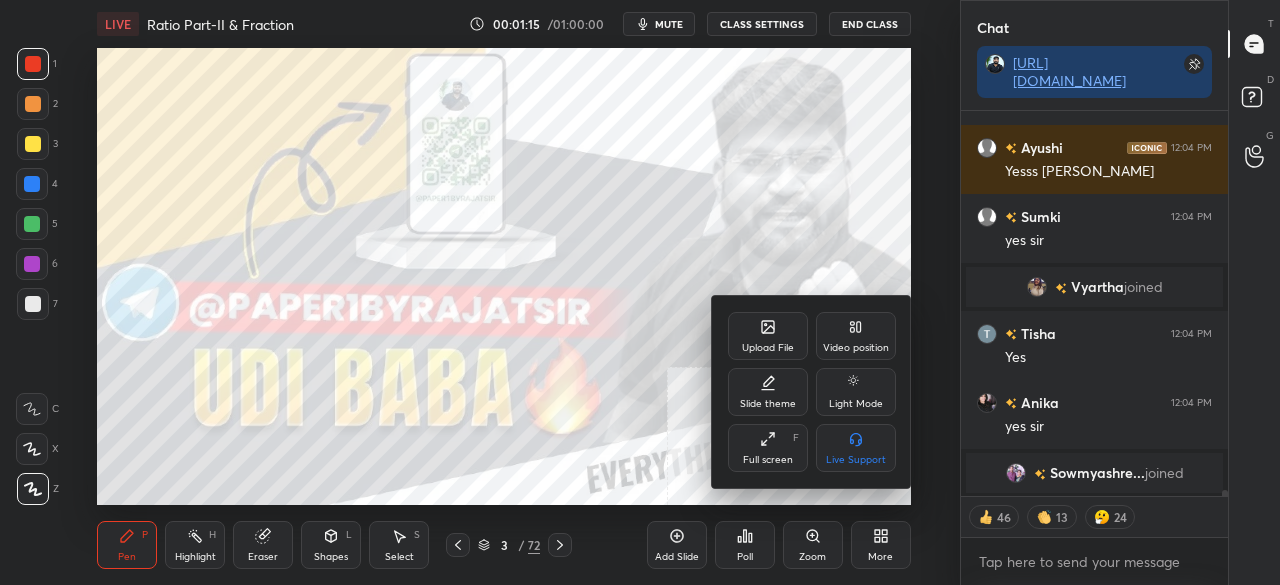 click on "Full screen F" at bounding box center (768, 448) 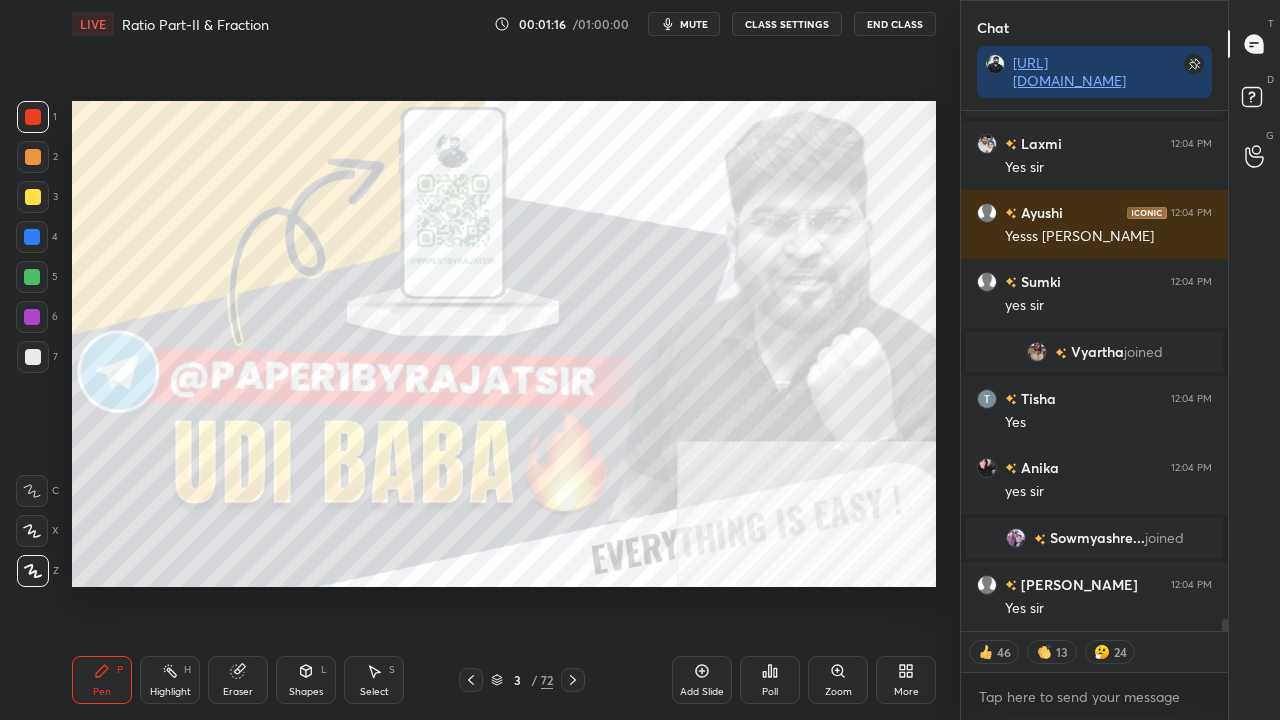 click 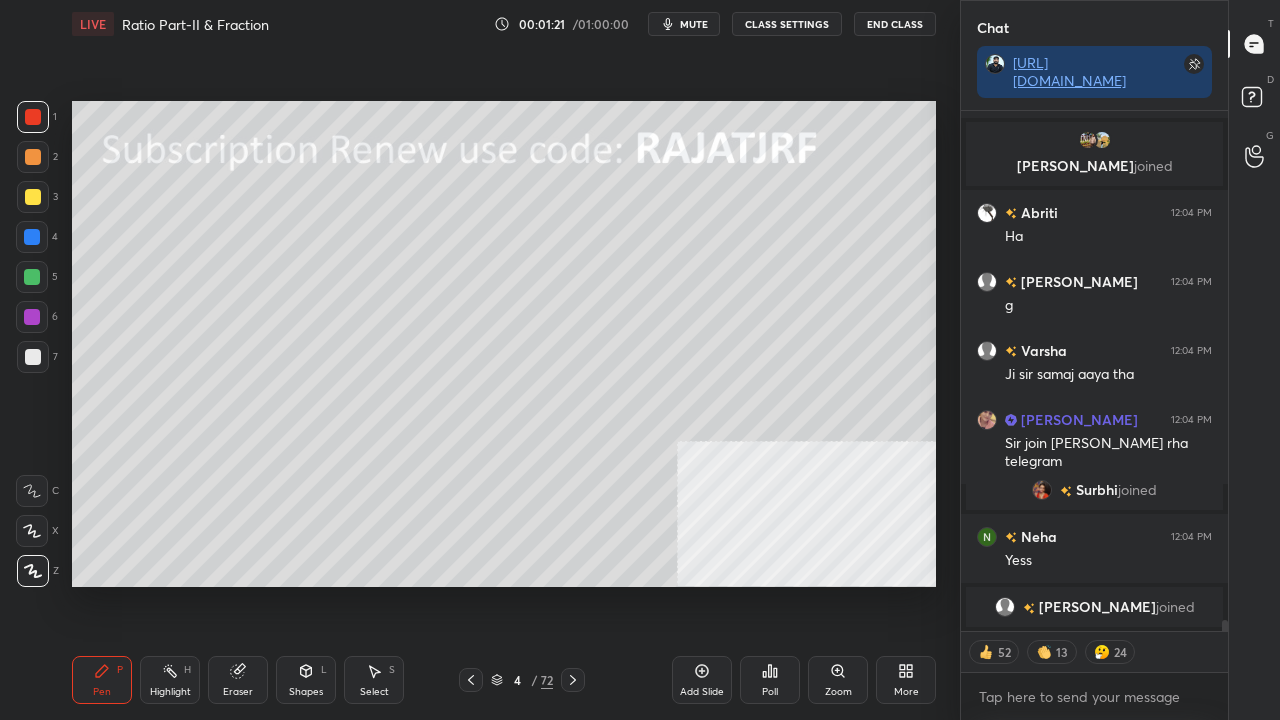 click at bounding box center [33, 197] 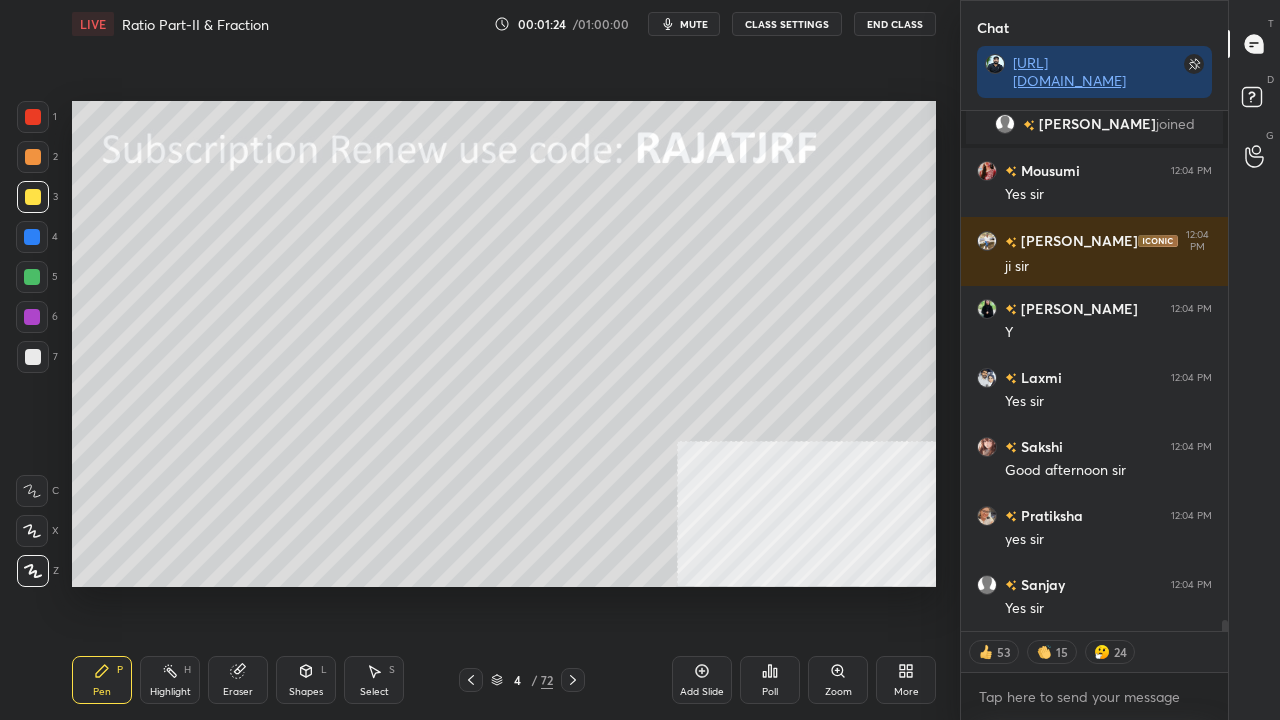 click at bounding box center (573, 680) 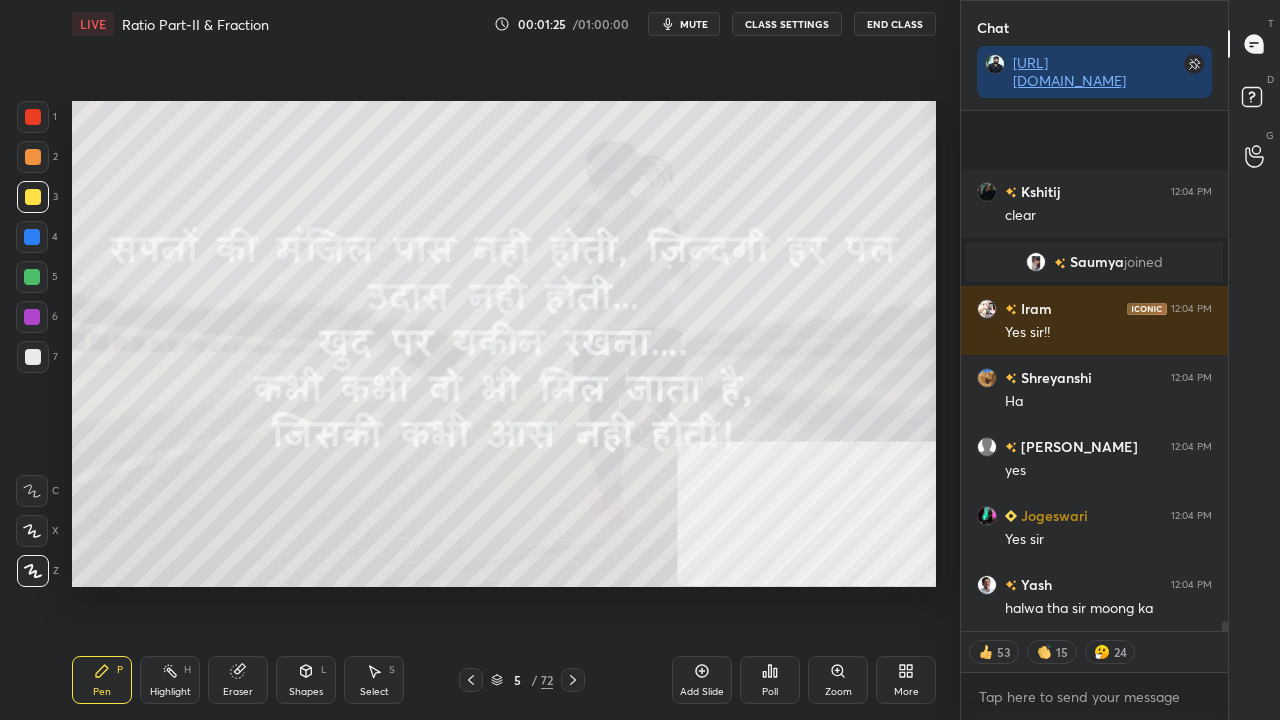 click at bounding box center [33, 117] 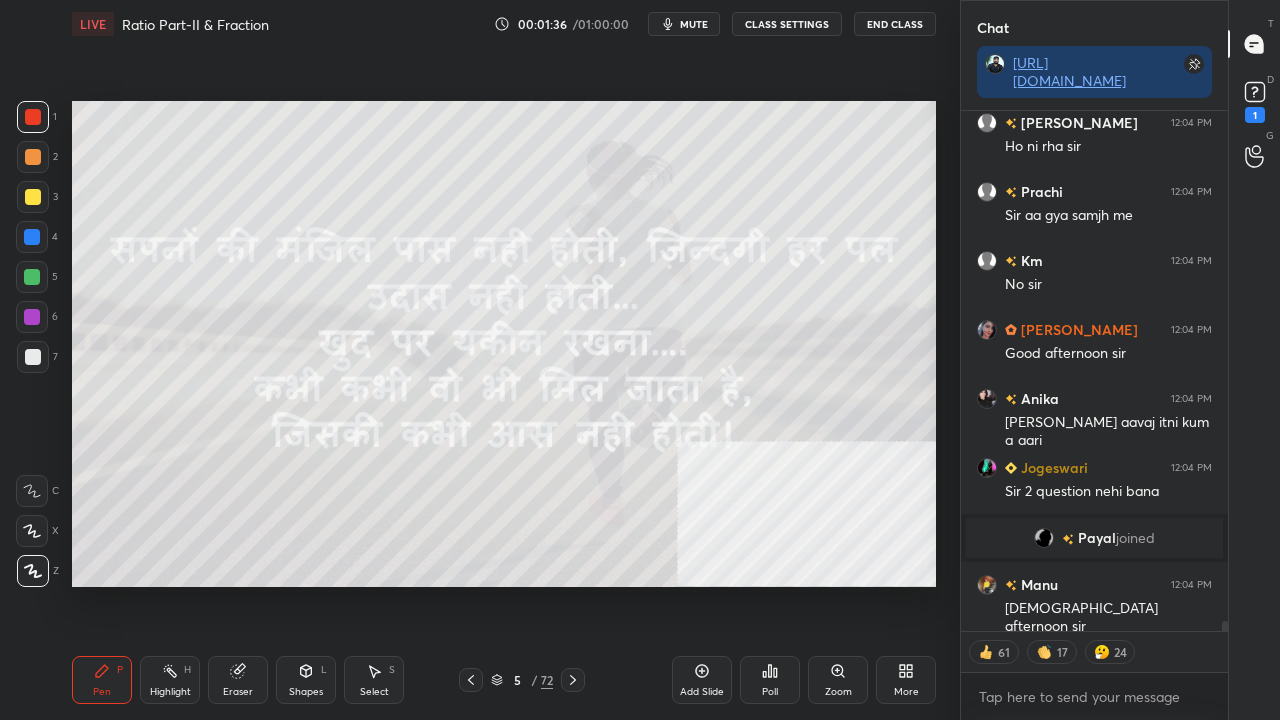 click 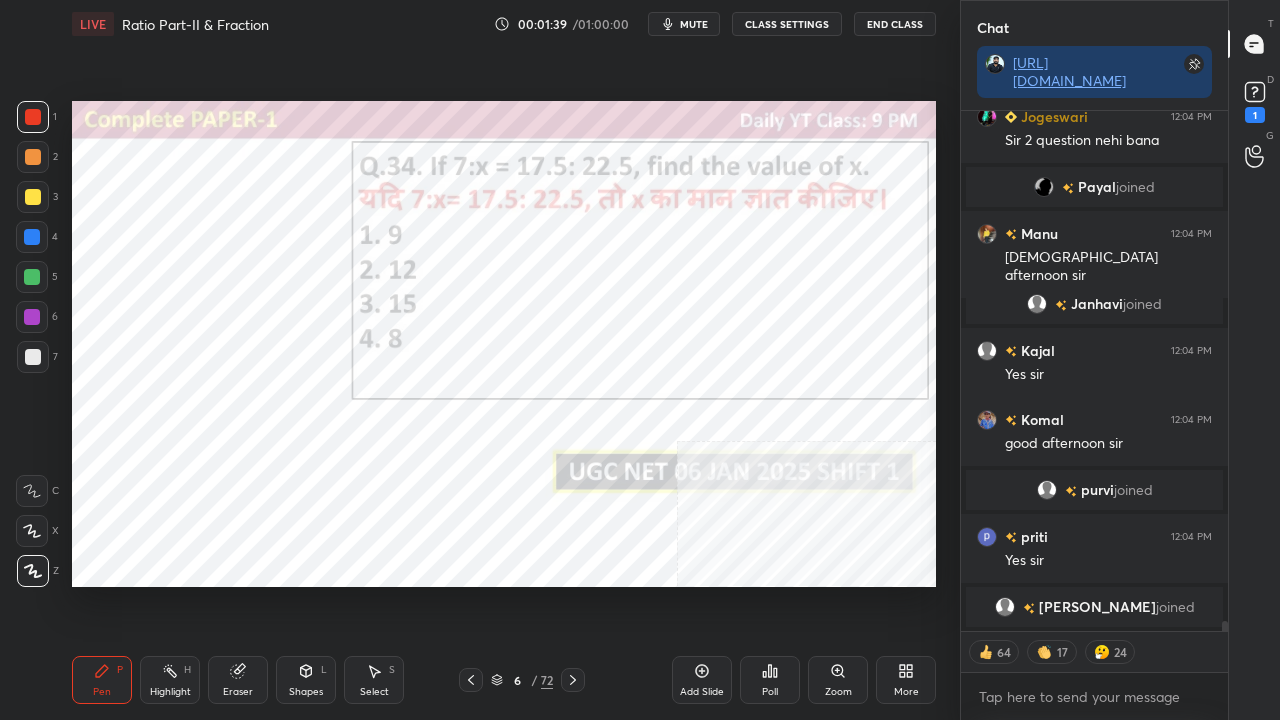 click at bounding box center (33, 117) 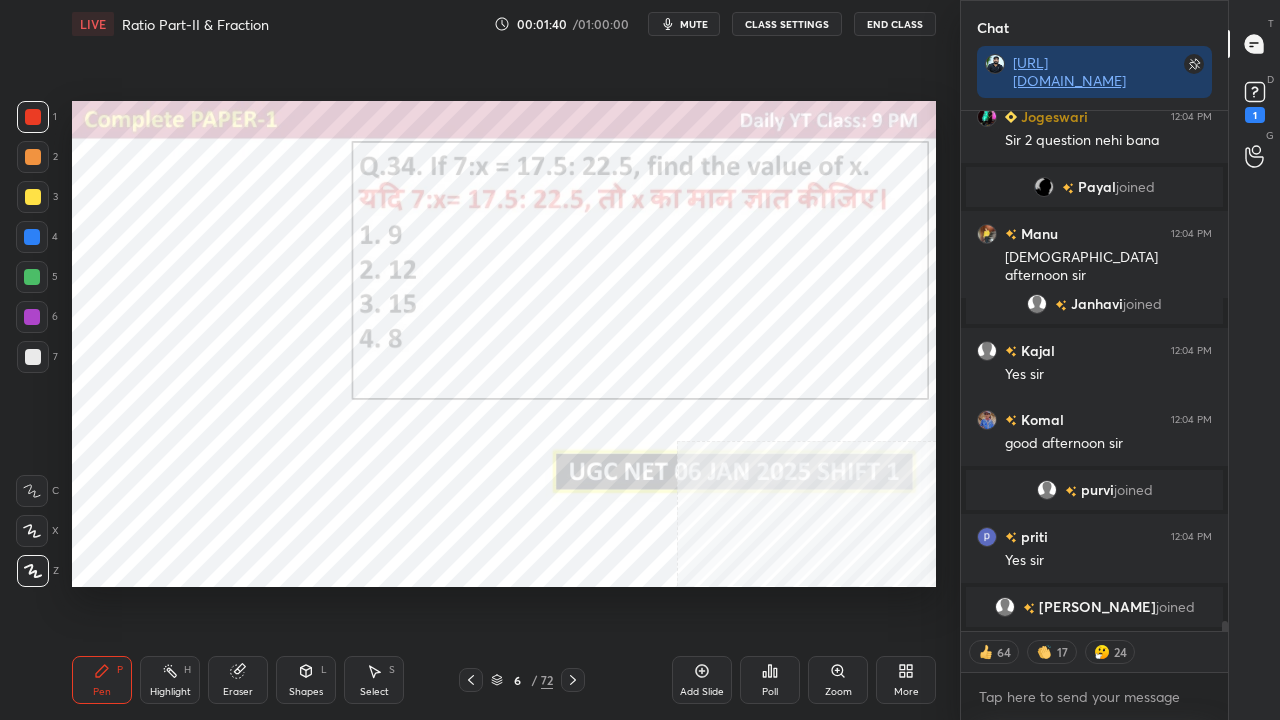 click at bounding box center [32, 237] 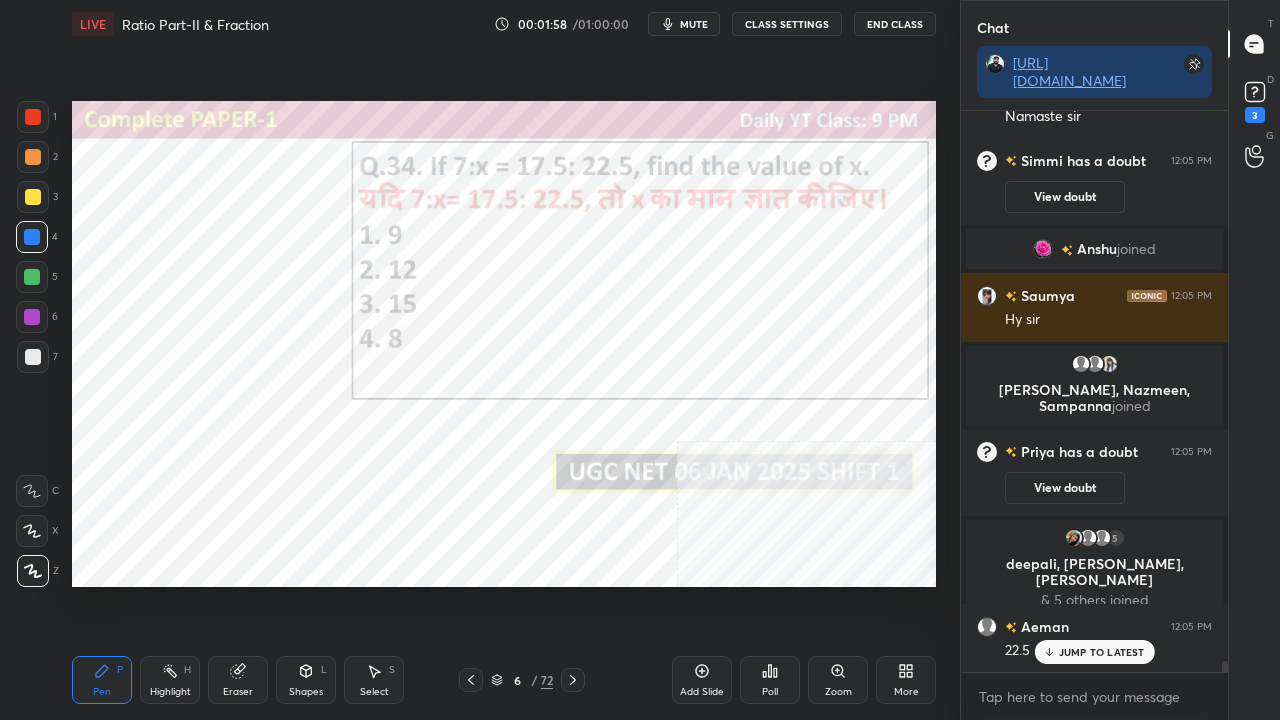click on "Highlight H" at bounding box center [170, 680] 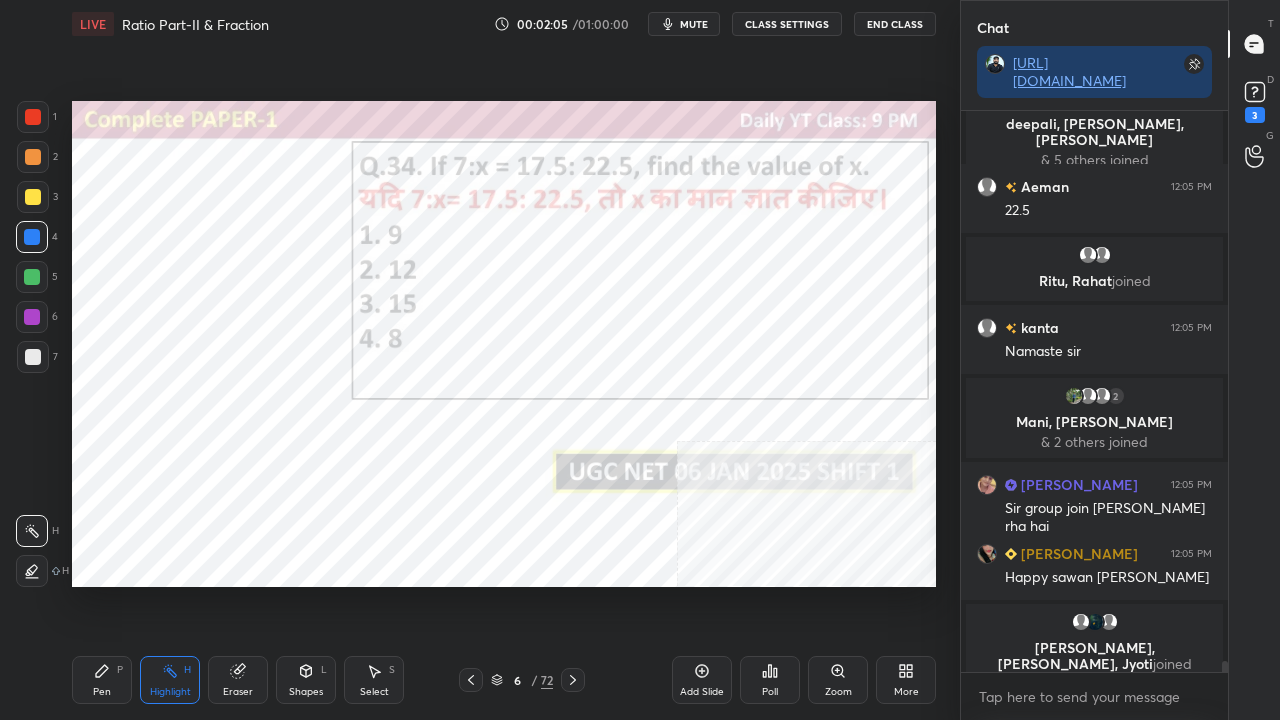 click on "Pen P" at bounding box center [102, 680] 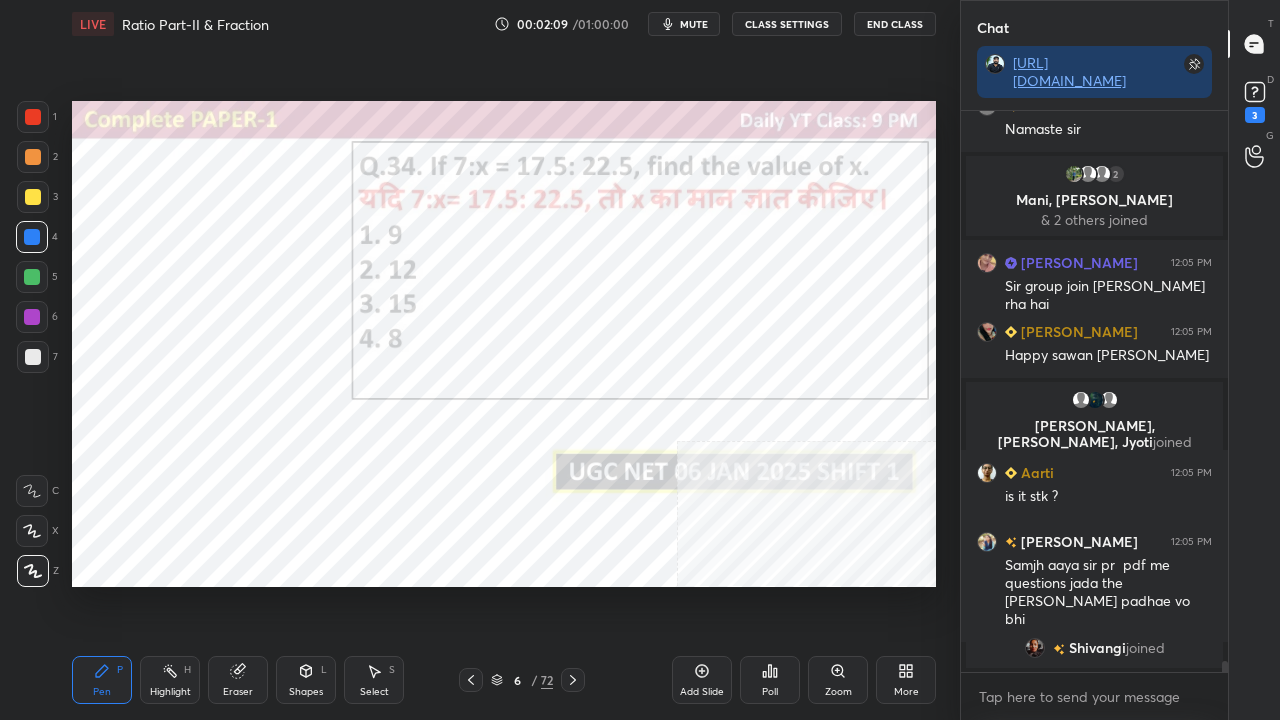 click on "6" at bounding box center (517, 680) 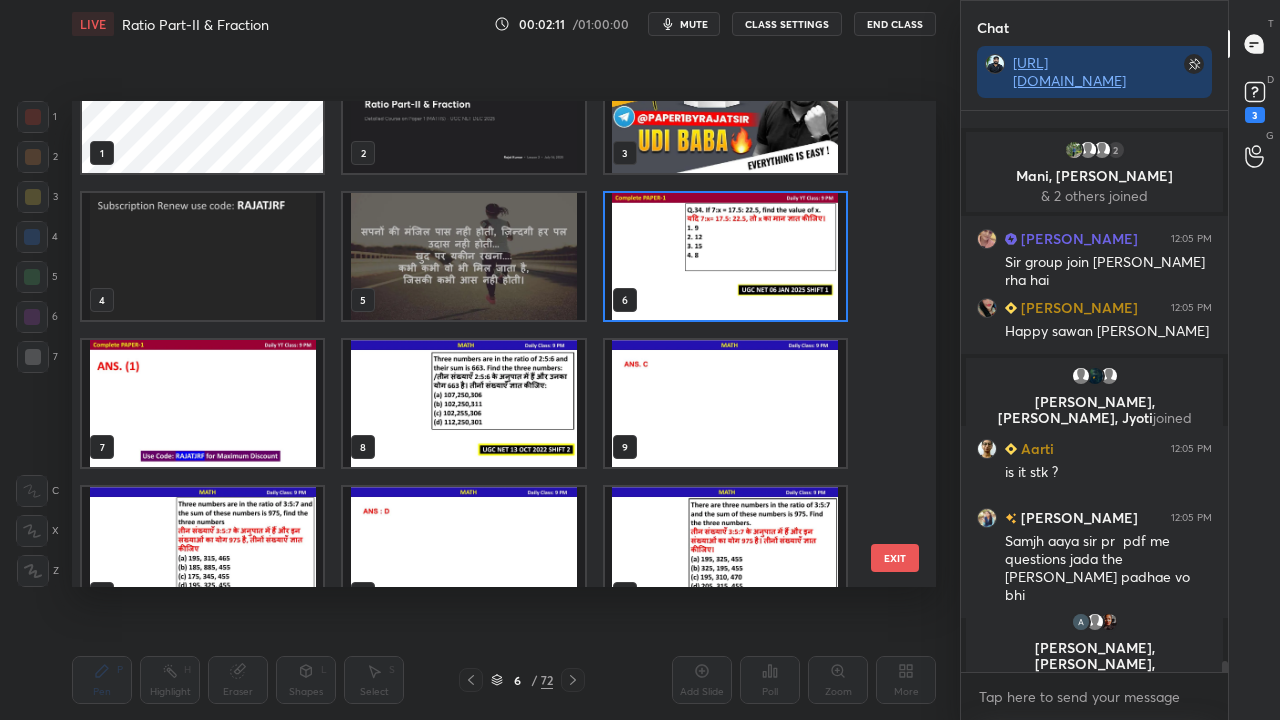 click at bounding box center [725, 256] 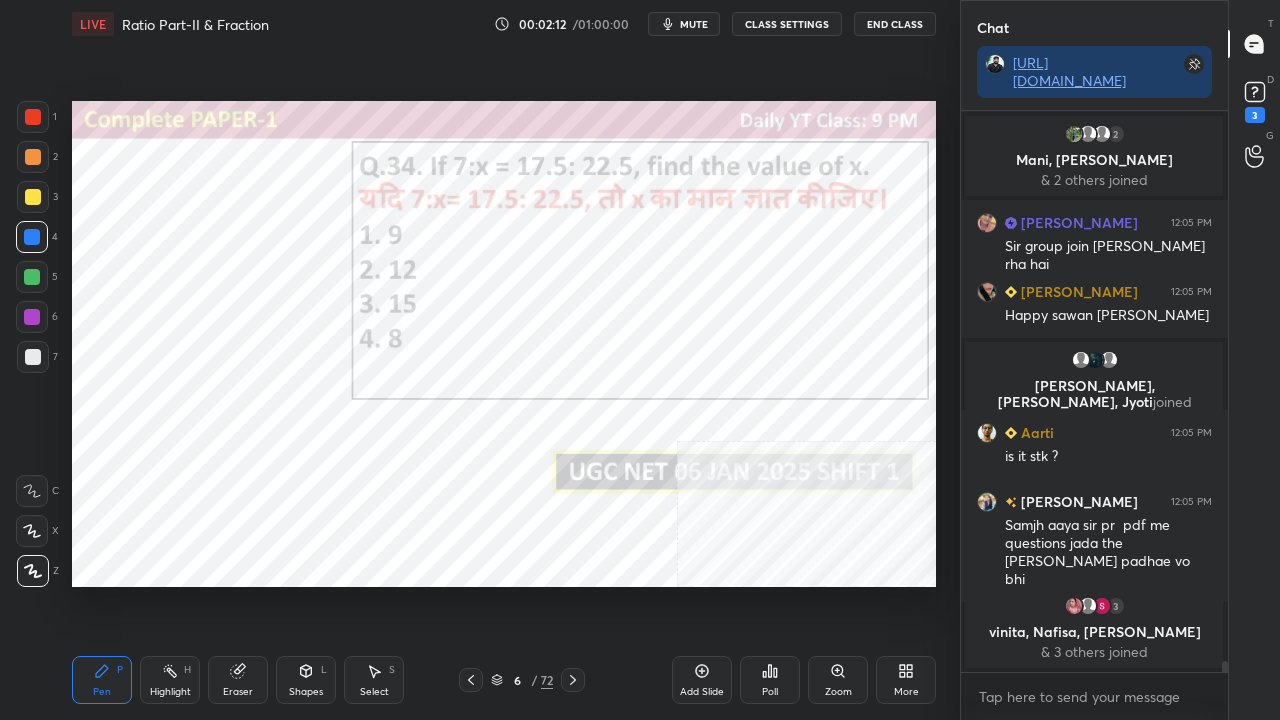 click 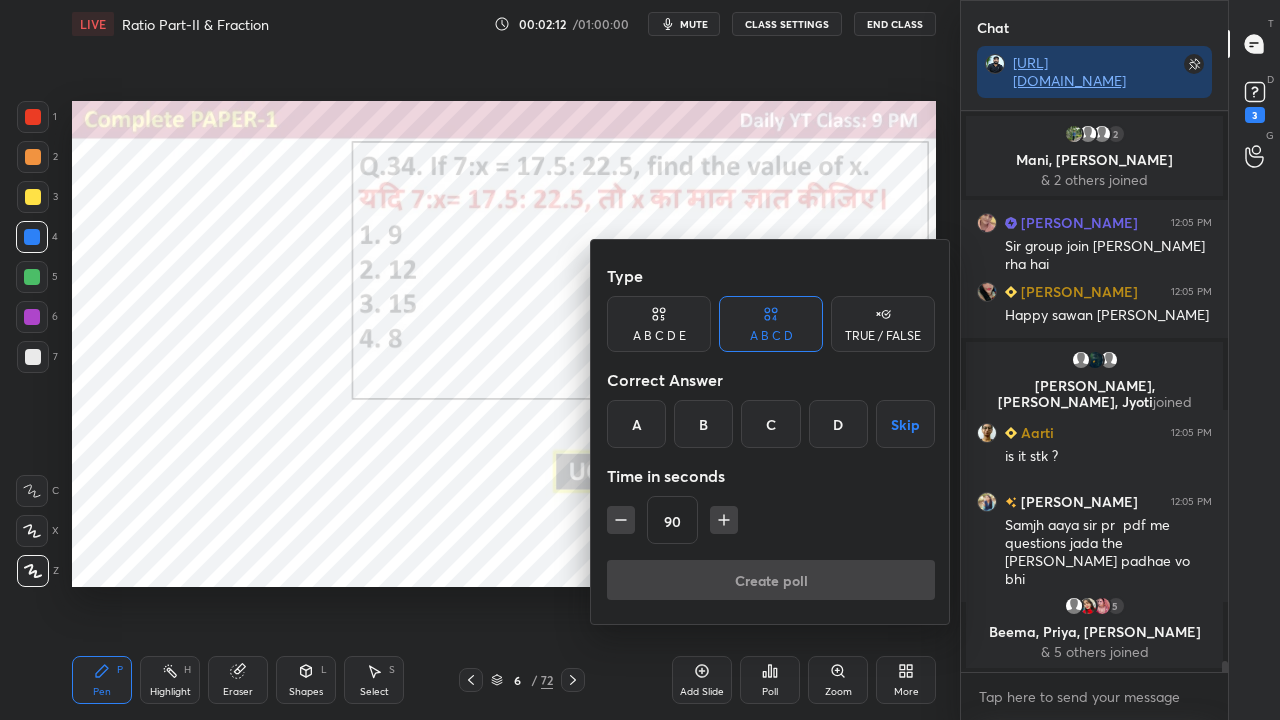 click on "A" at bounding box center (636, 424) 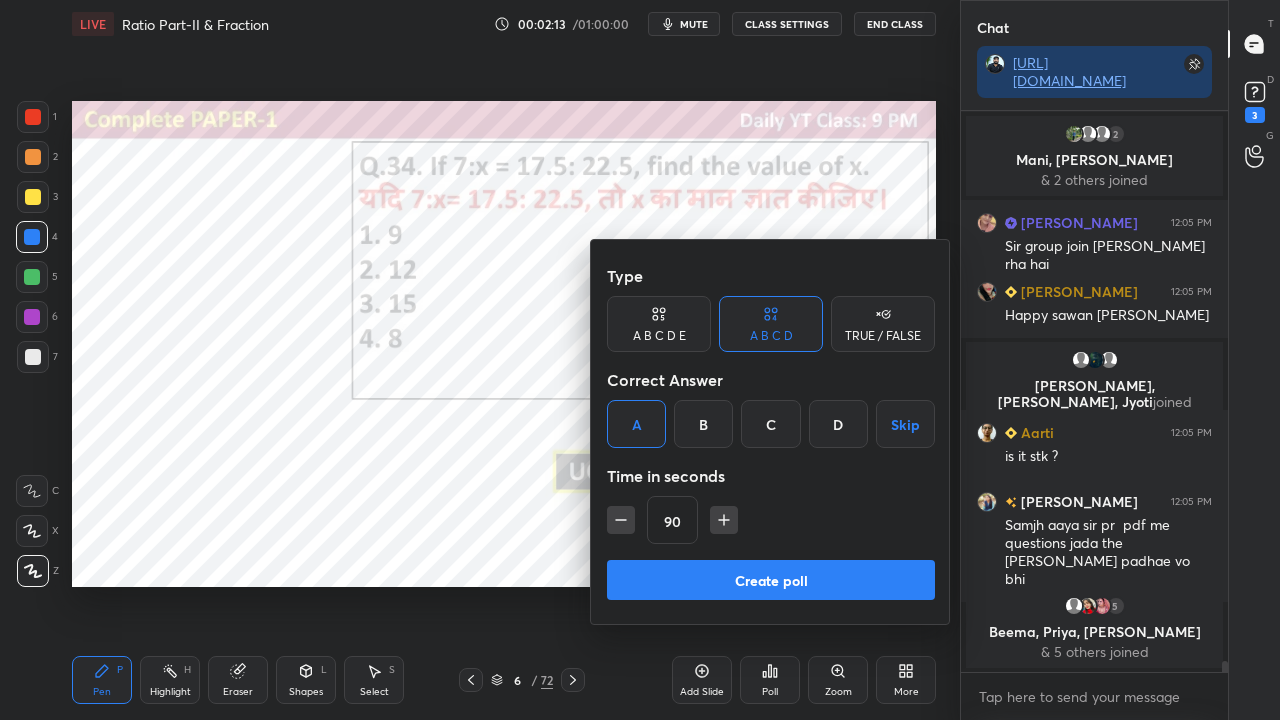 click on "Create poll" at bounding box center (771, 580) 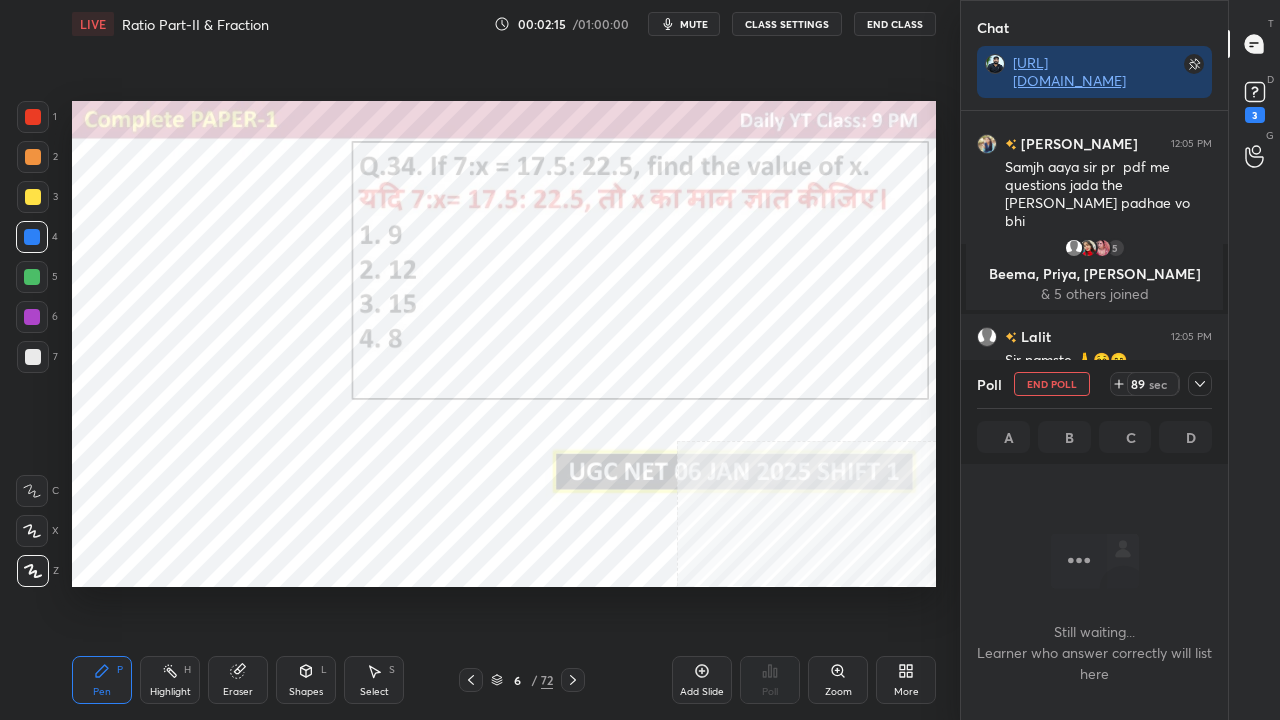 click on "mute" at bounding box center [694, 24] 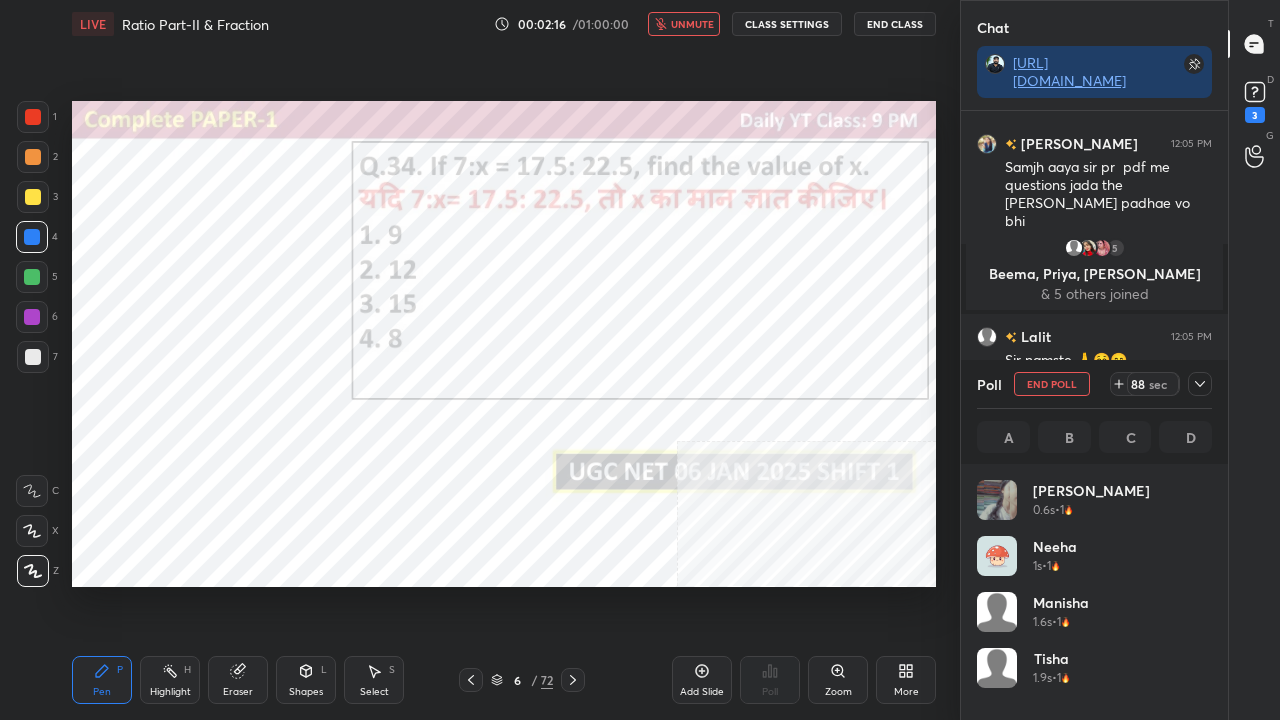 click 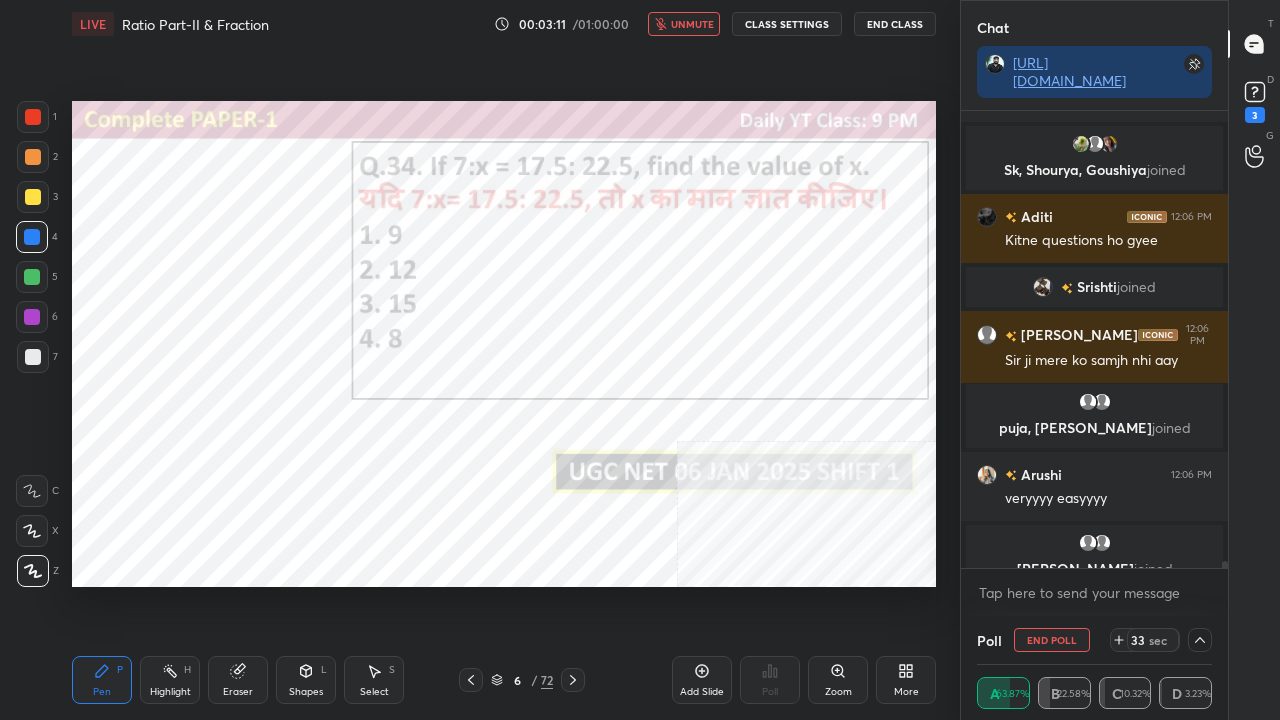 click on "unmute" at bounding box center (692, 24) 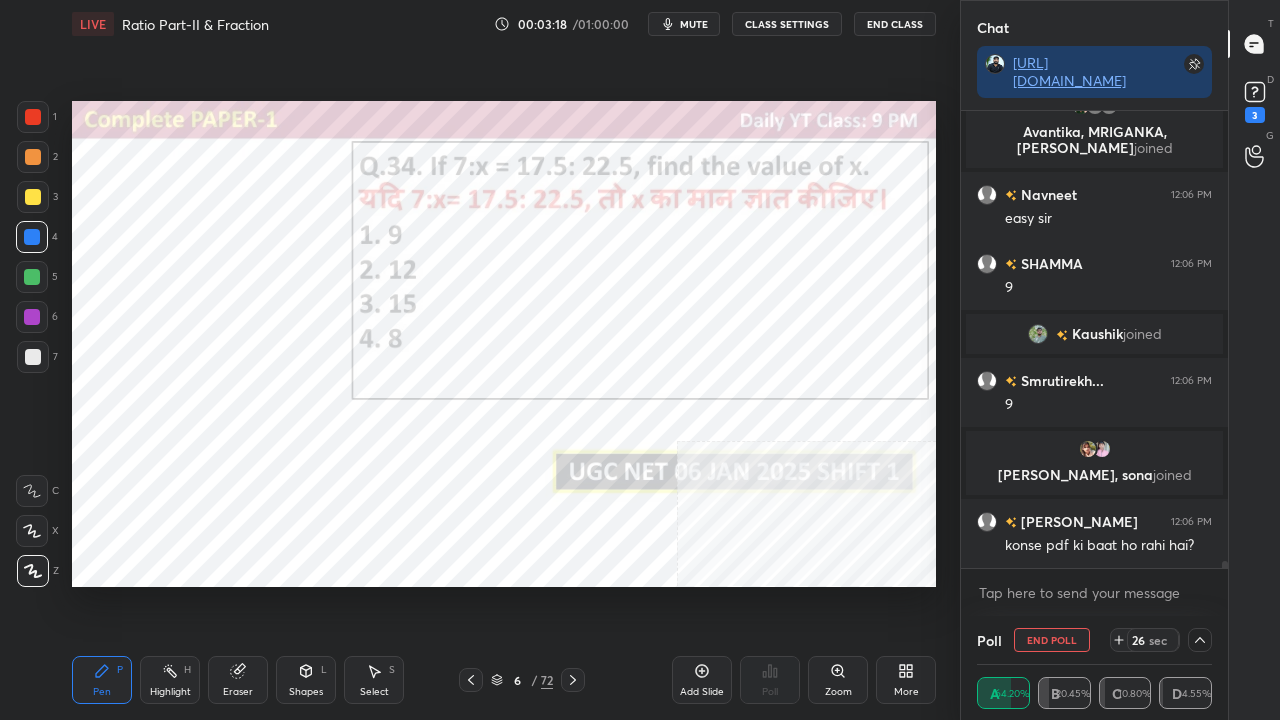 scroll, scrollTop: 31138, scrollLeft: 0, axis: vertical 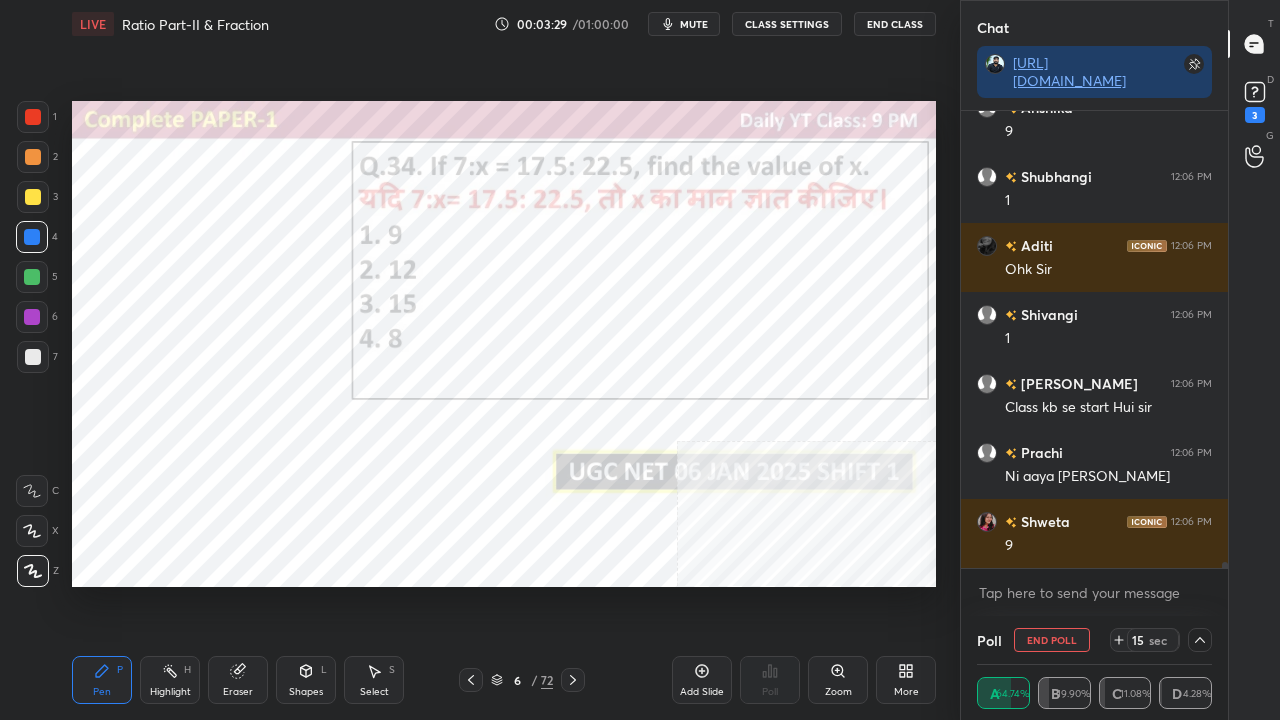 click at bounding box center [32, 317] 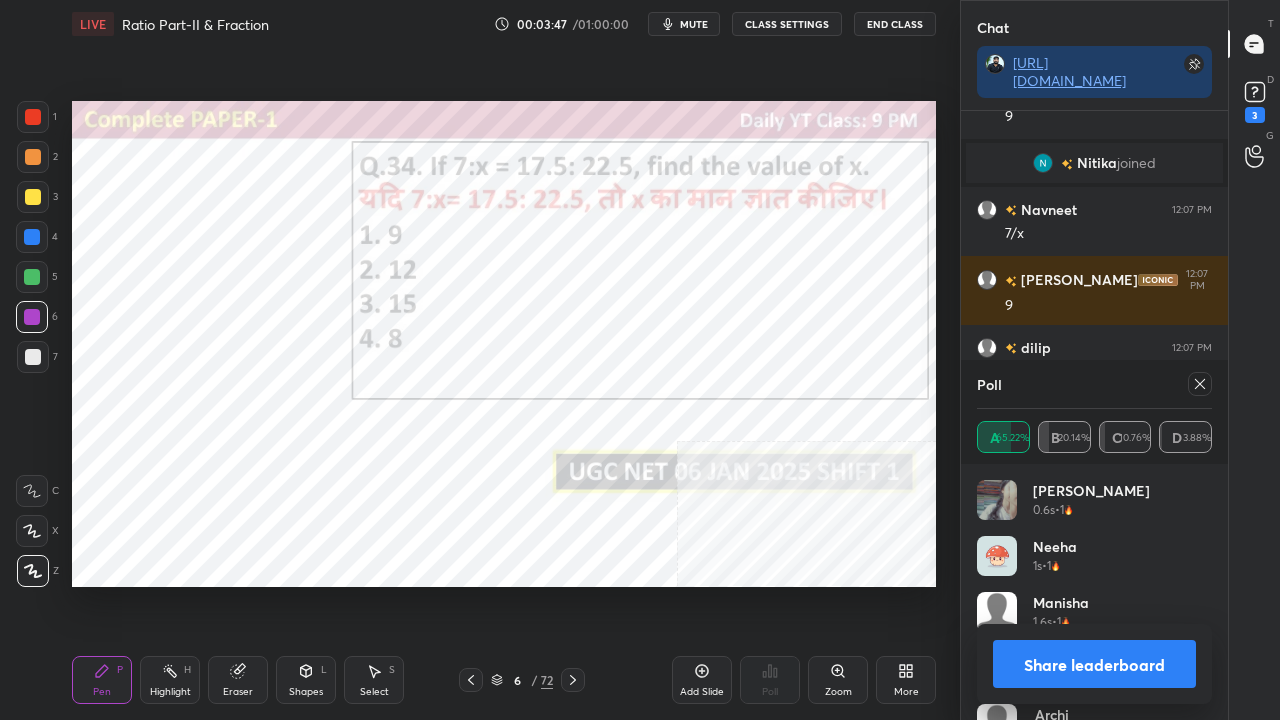 click 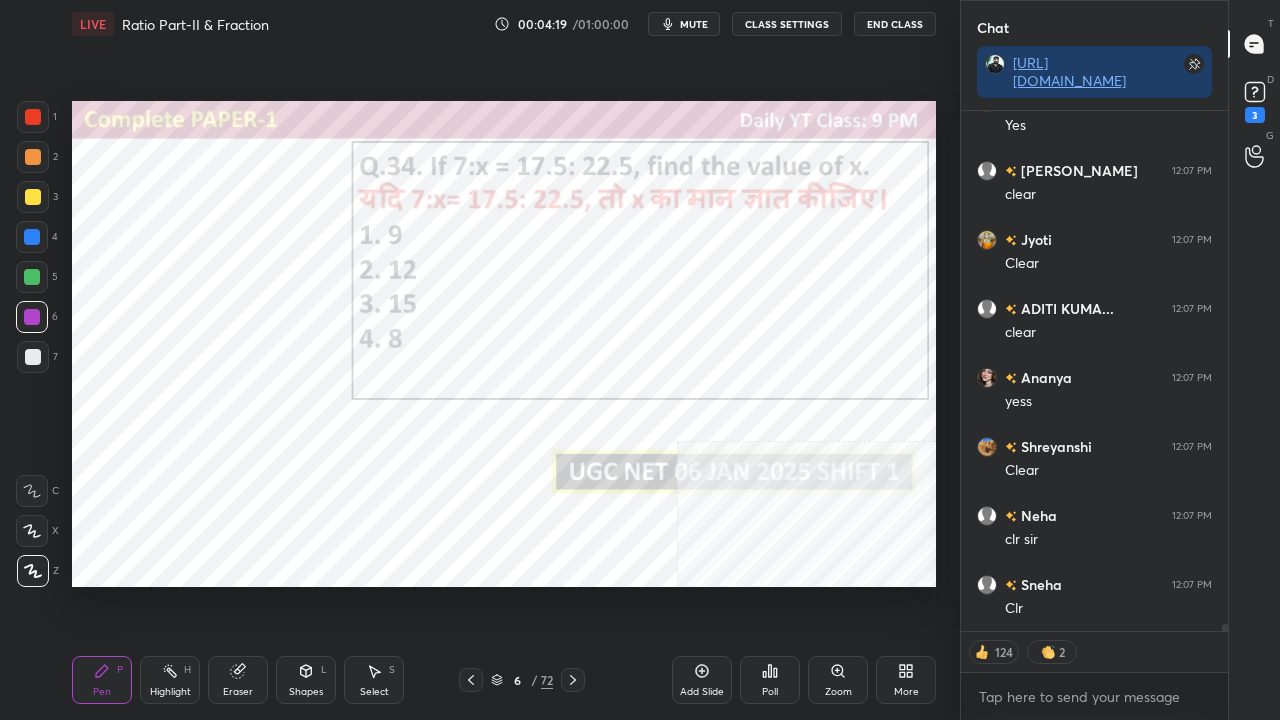 click at bounding box center [32, 237] 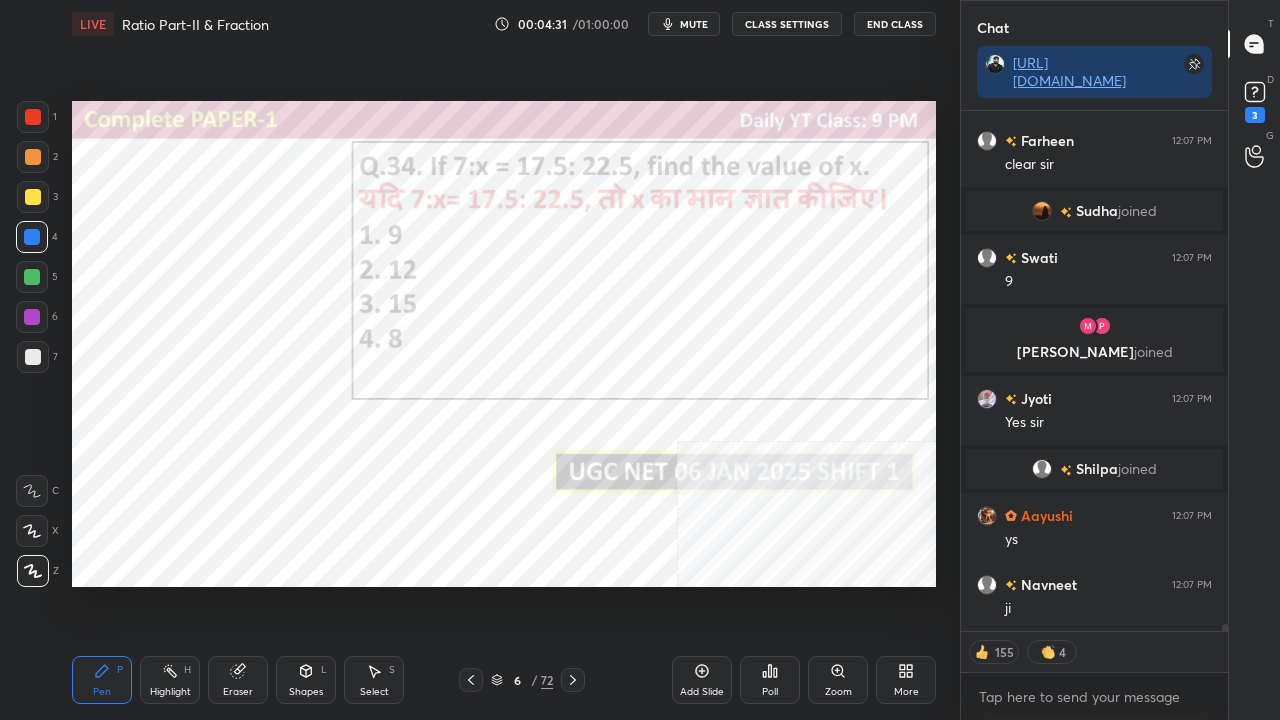 click at bounding box center [33, 117] 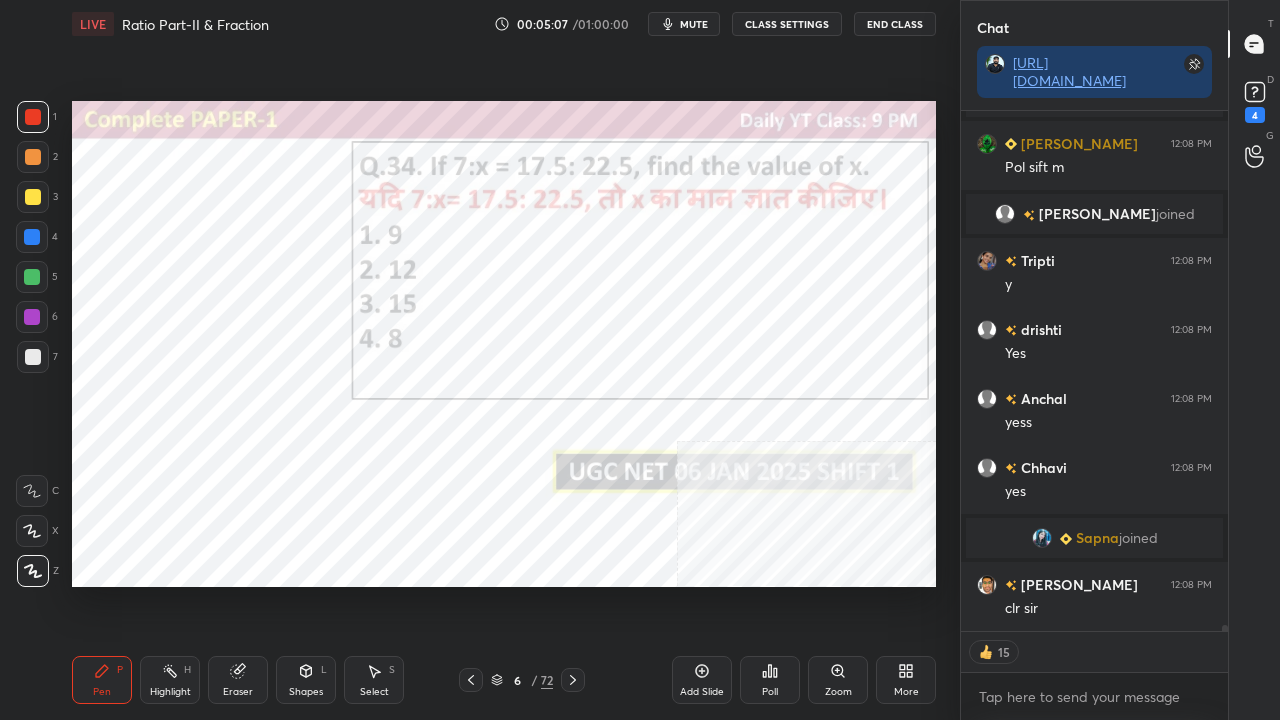 click at bounding box center (32, 237) 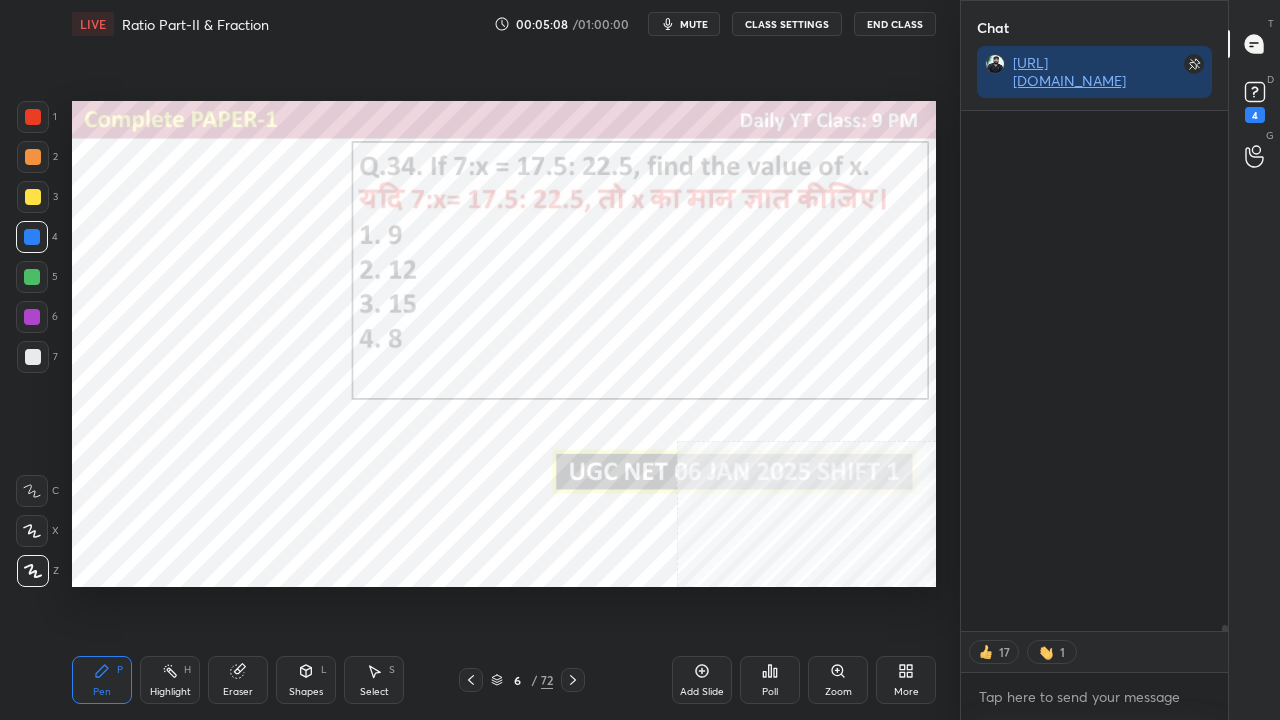 click at bounding box center [32, 277] 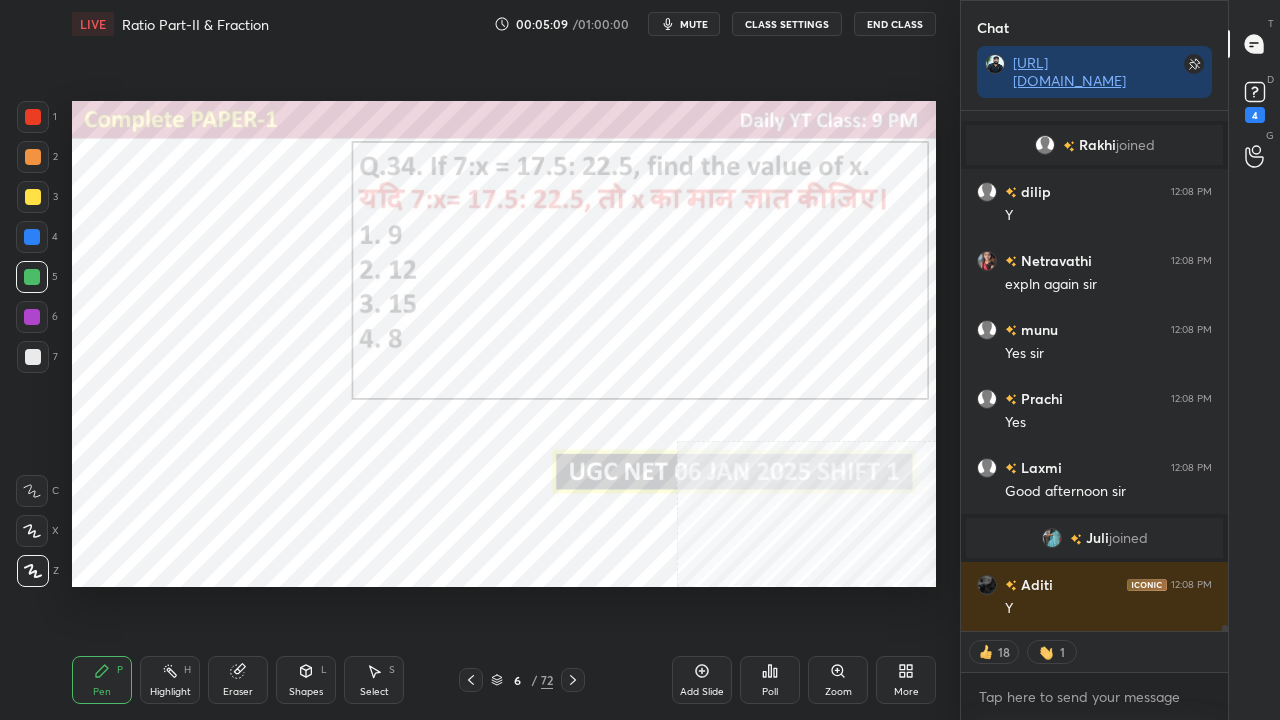 click at bounding box center [33, 117] 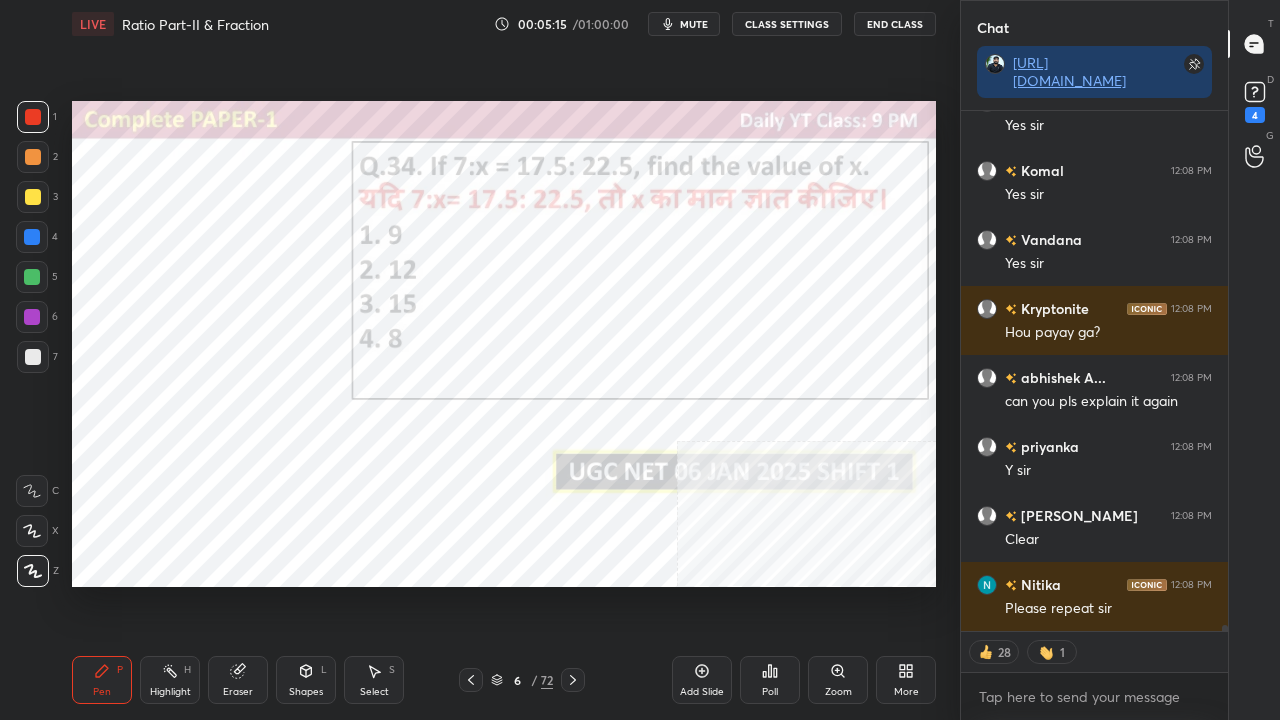 click at bounding box center (32, 317) 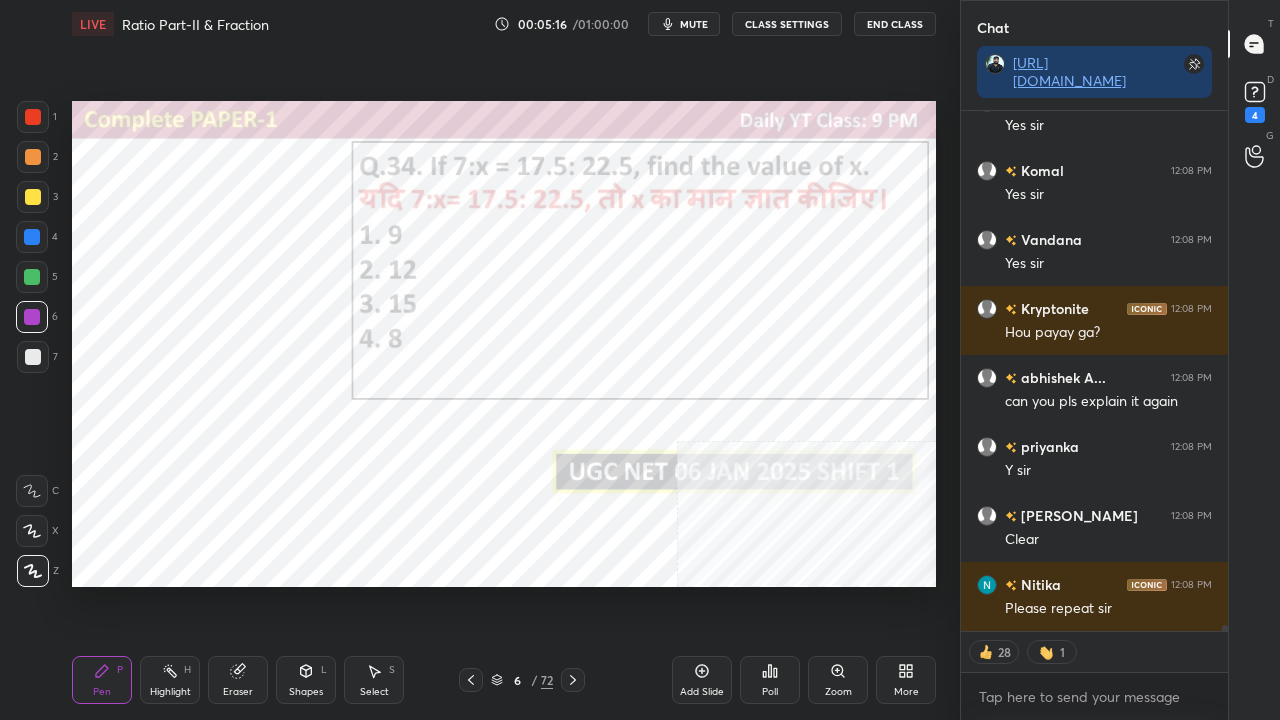 drag, startPoint x: 37, startPoint y: 308, endPoint x: 68, endPoint y: 295, distance: 33.61547 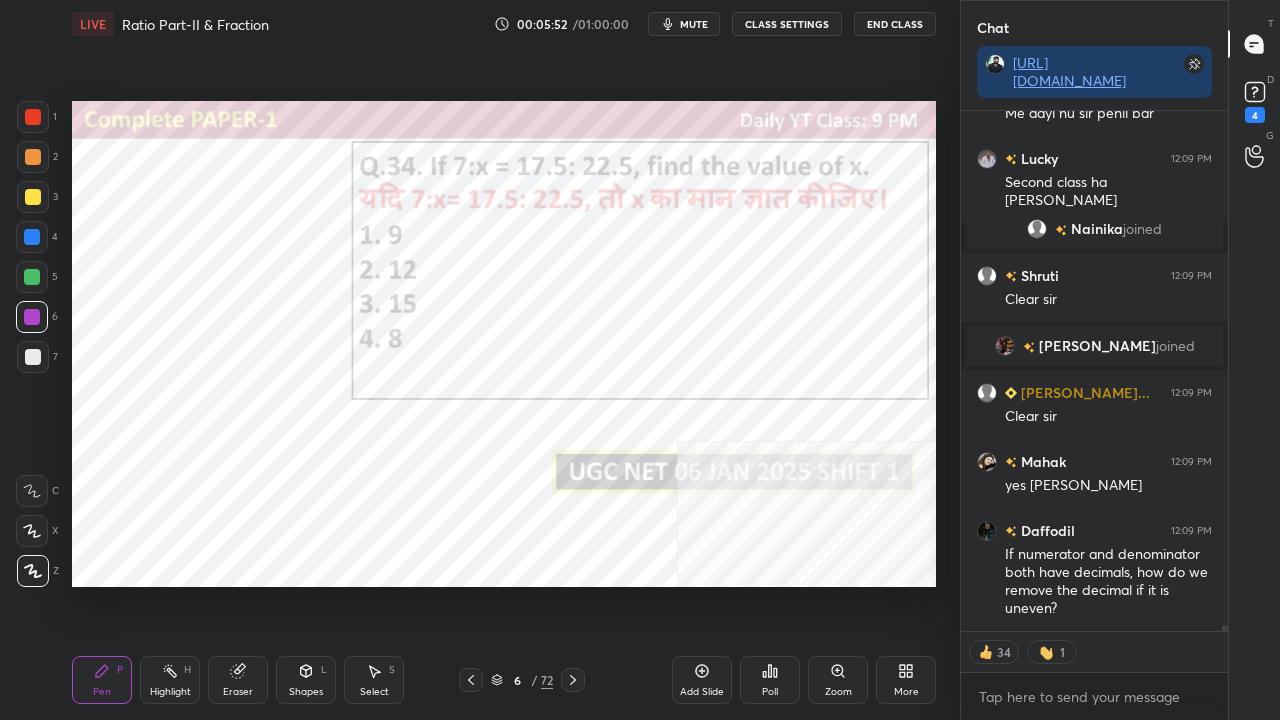 click at bounding box center [32, 237] 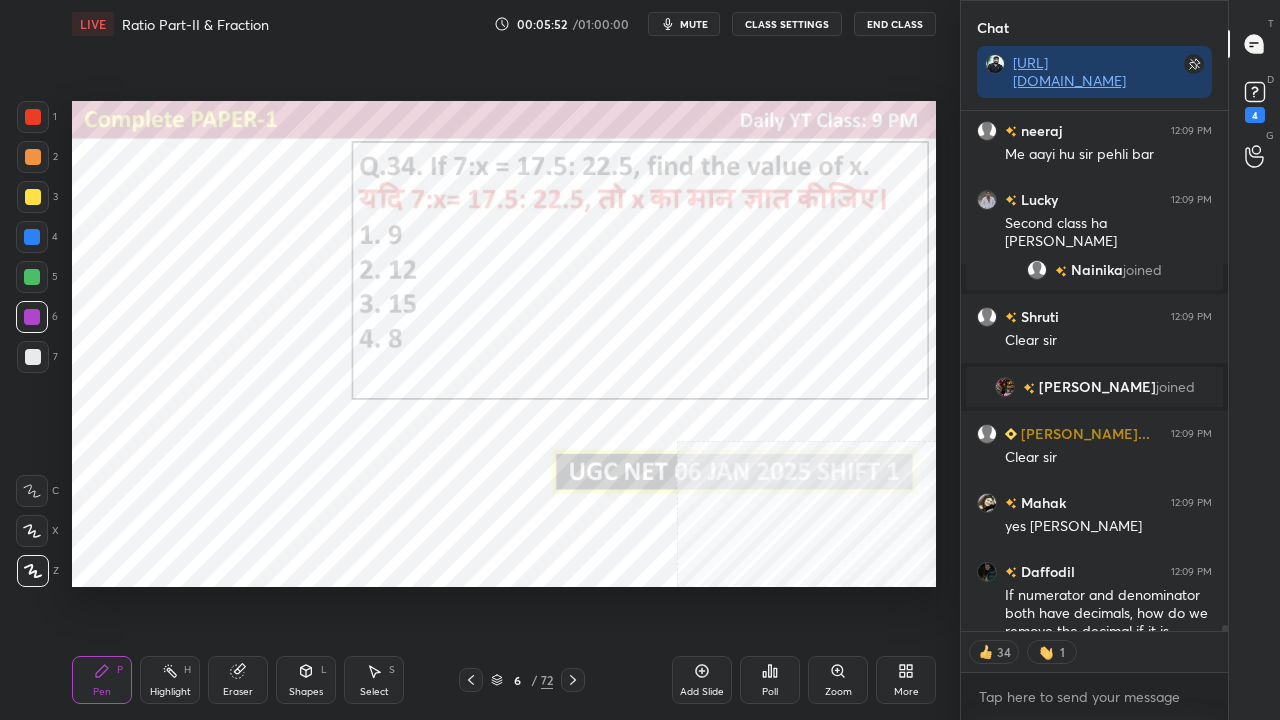 click at bounding box center [32, 237] 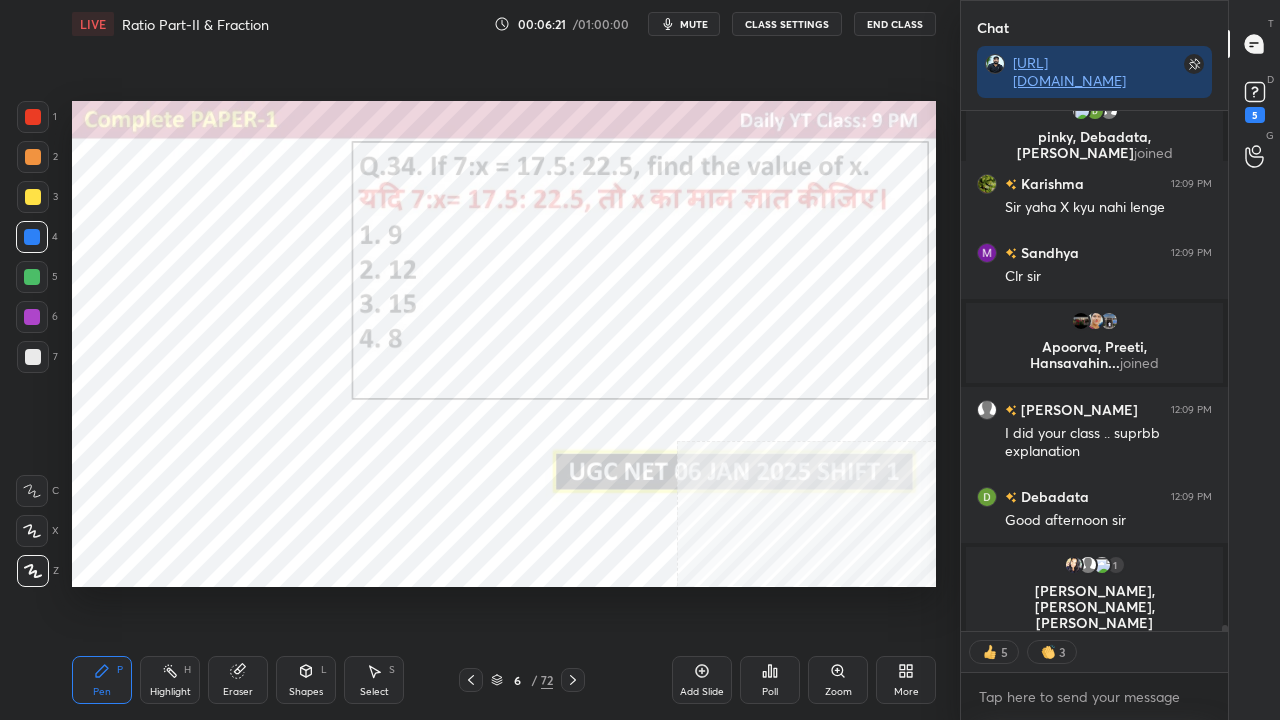click on "6" at bounding box center [517, 680] 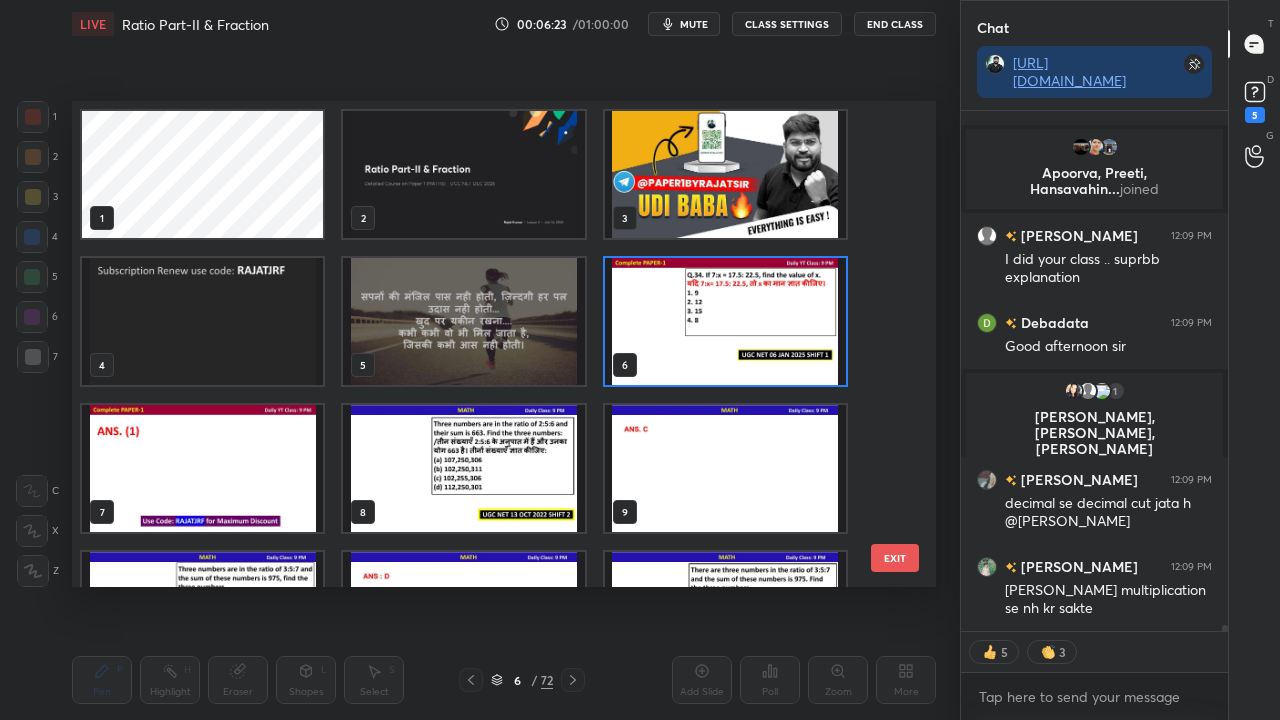 click at bounding box center [463, 321] 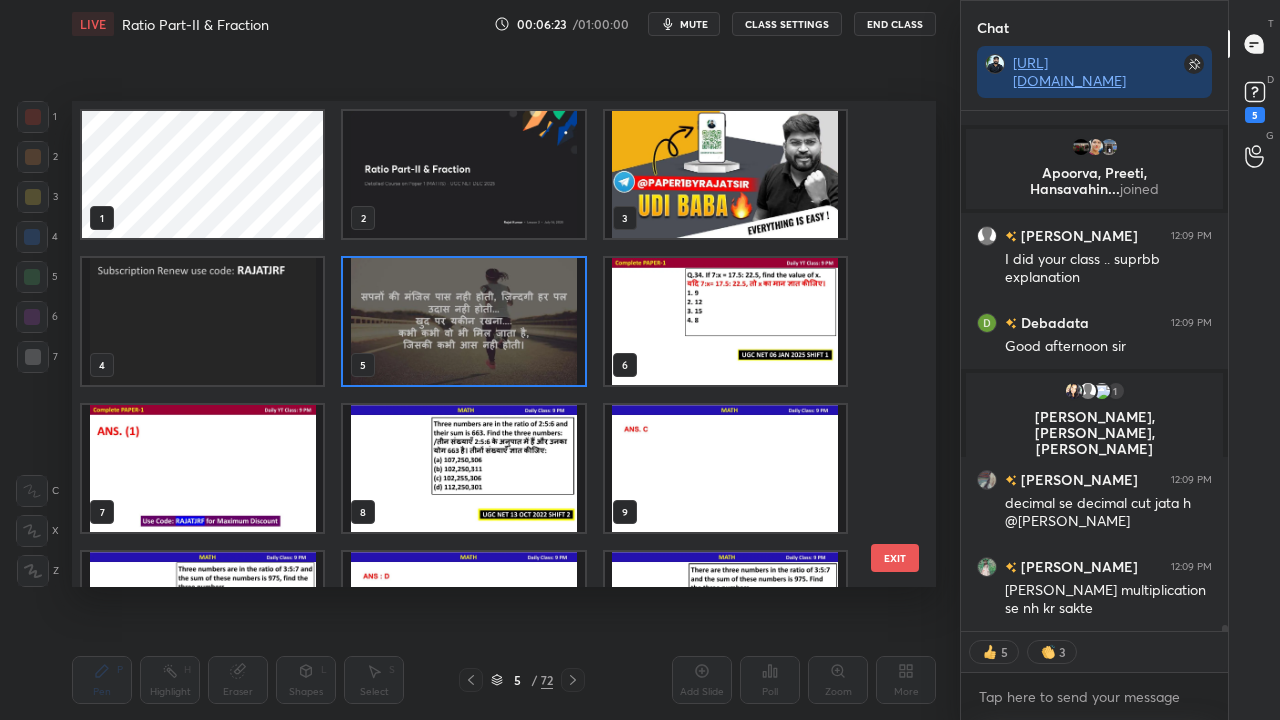 click at bounding box center [463, 321] 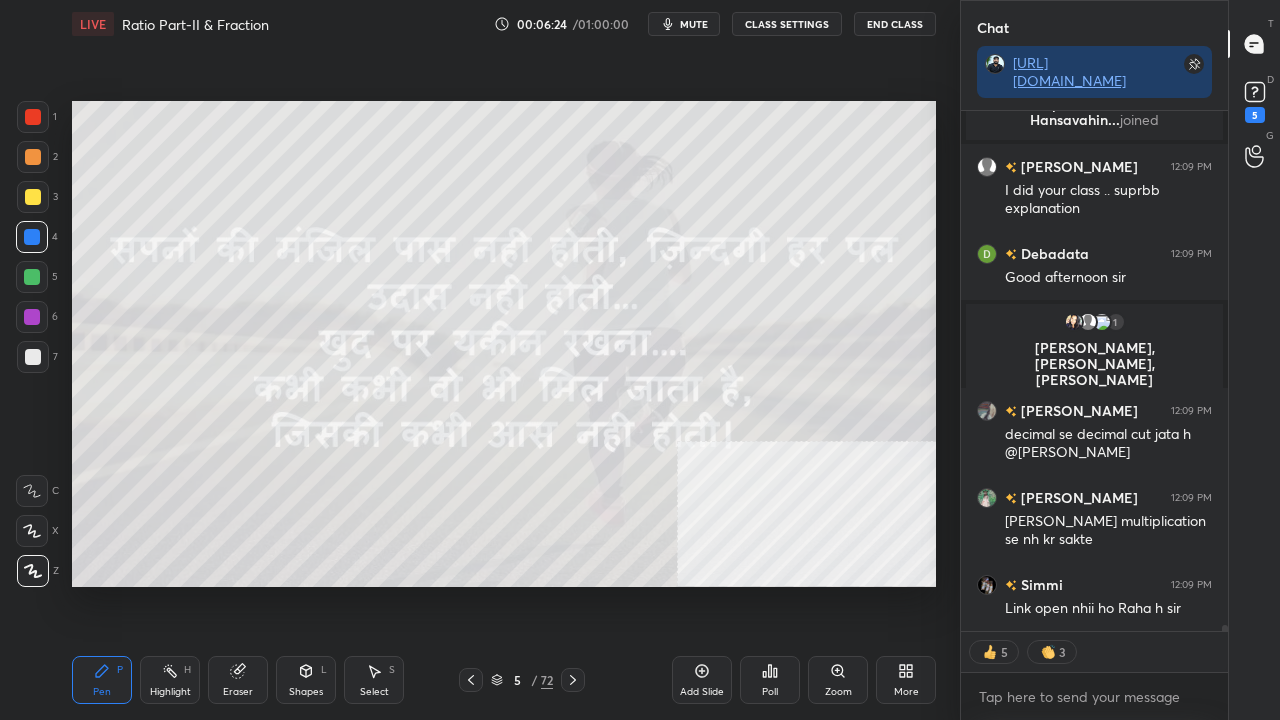 click on "Add Slide" at bounding box center (702, 680) 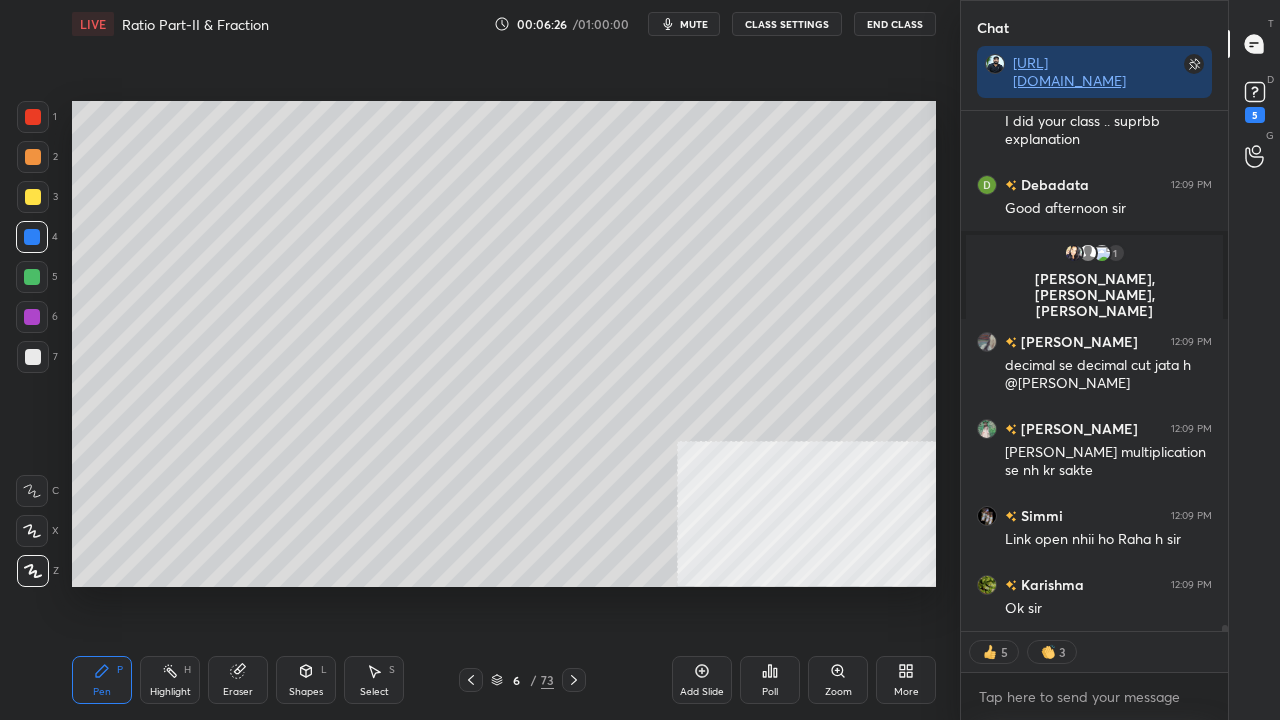 click at bounding box center (33, 197) 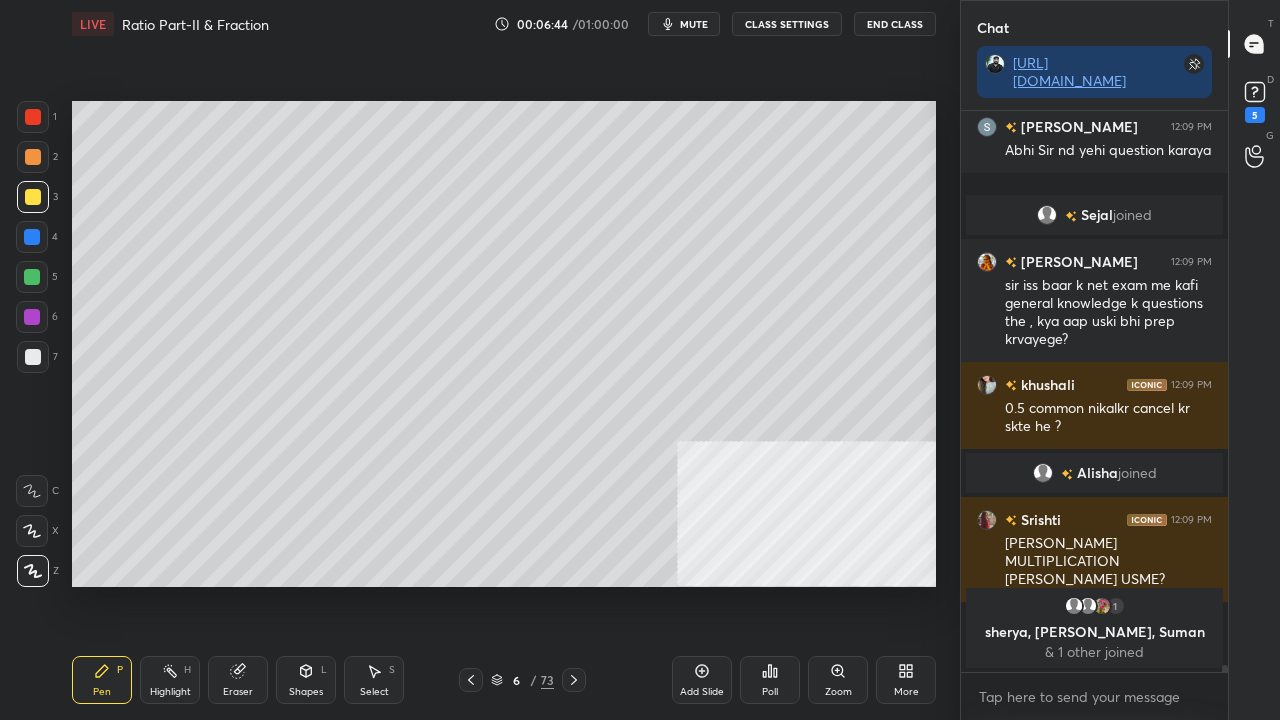 click at bounding box center (33, 357) 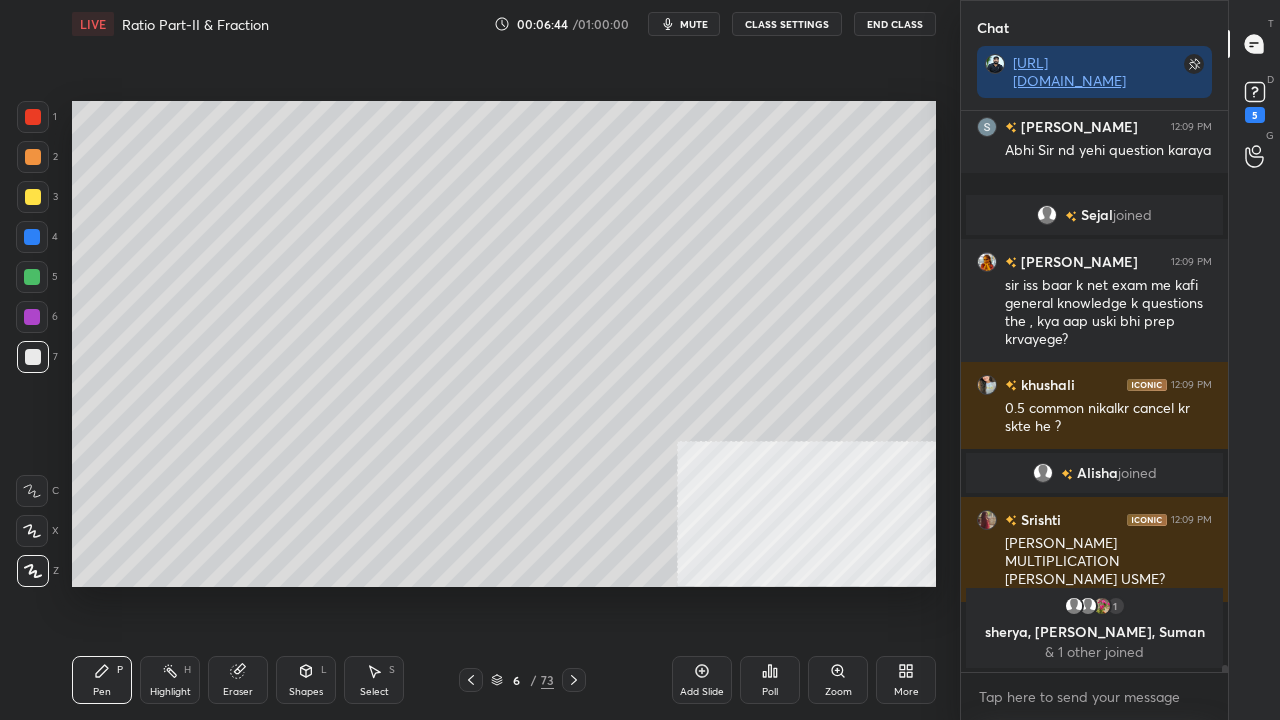 click at bounding box center (33, 357) 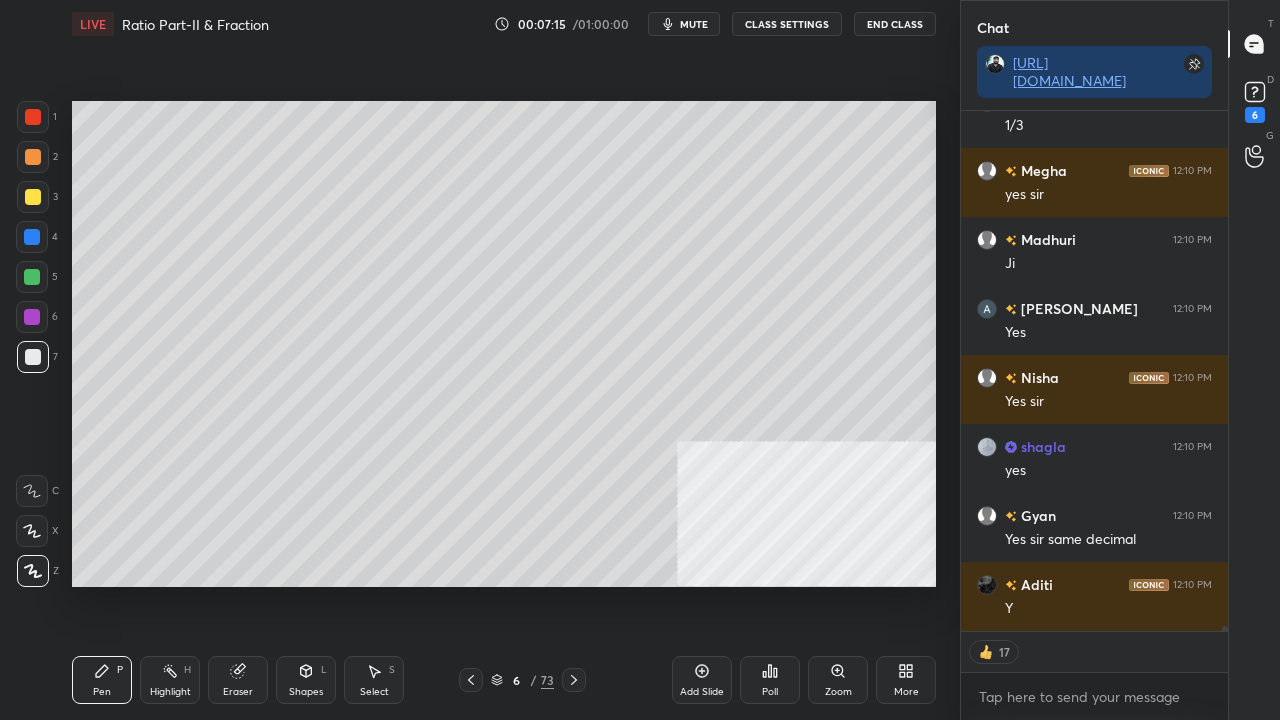 click at bounding box center [33, 117] 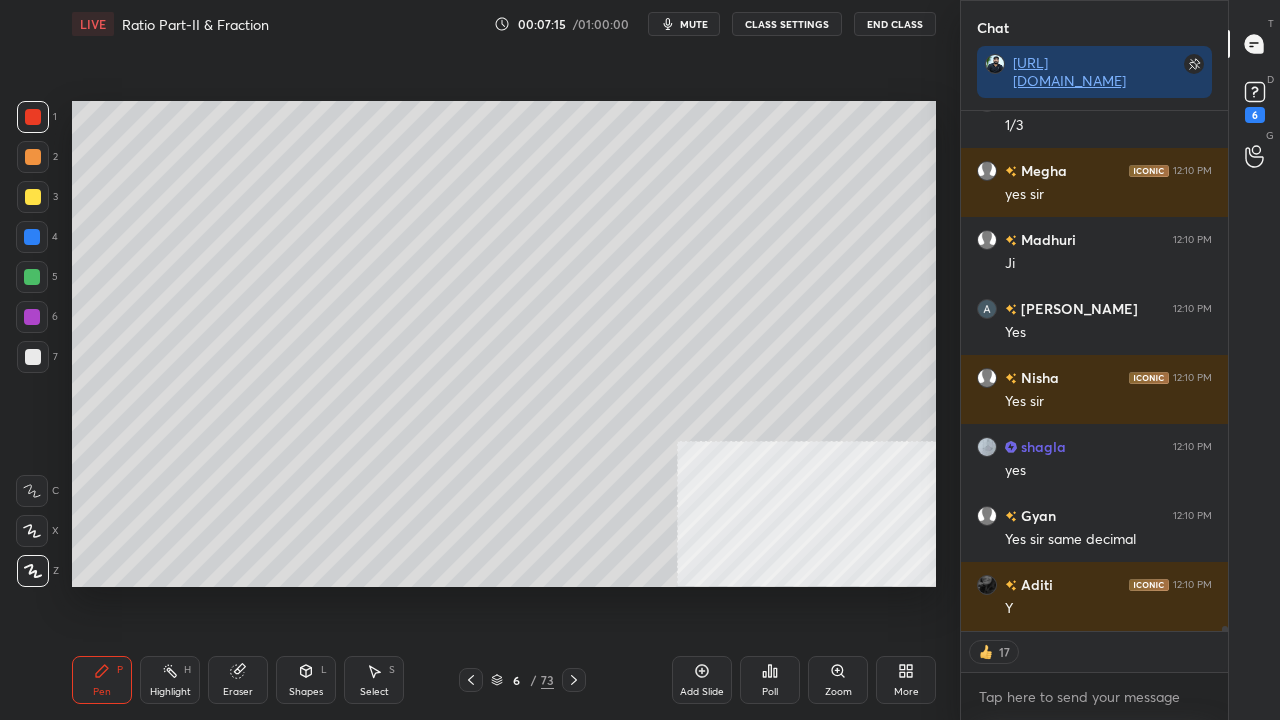 click at bounding box center [33, 117] 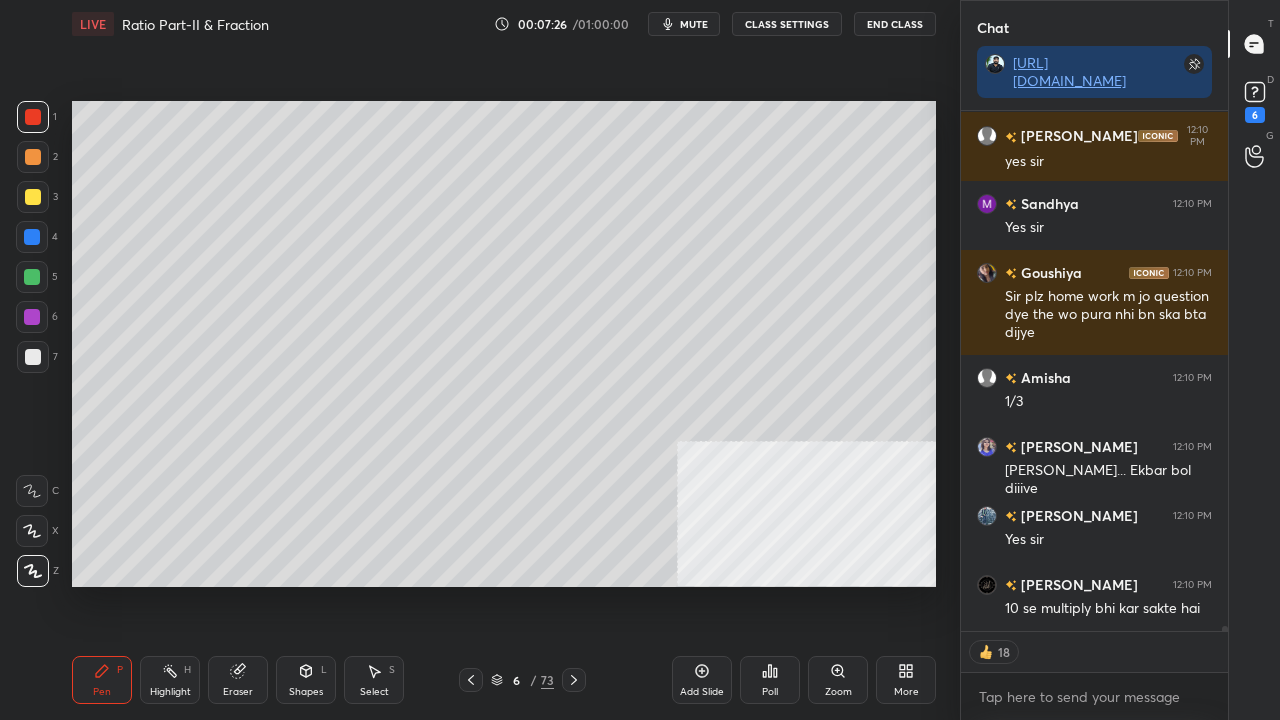 type on "x" 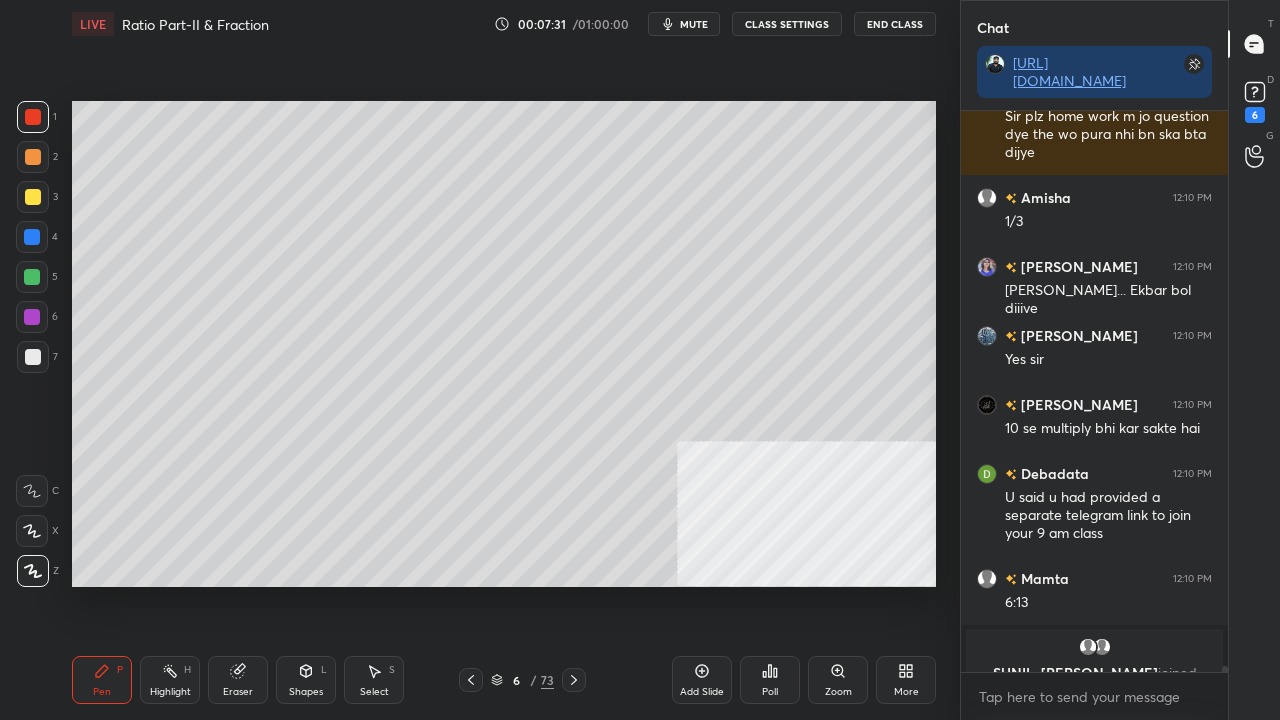 click at bounding box center [32, 237] 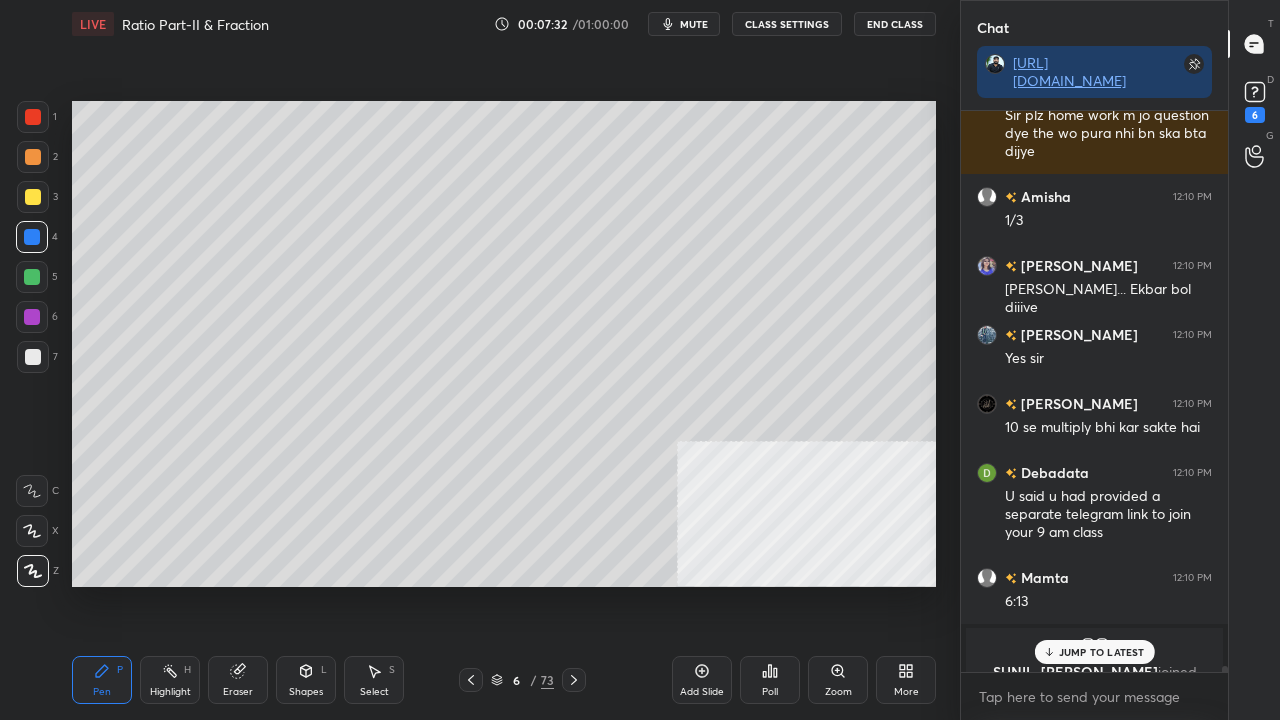 click at bounding box center (32, 237) 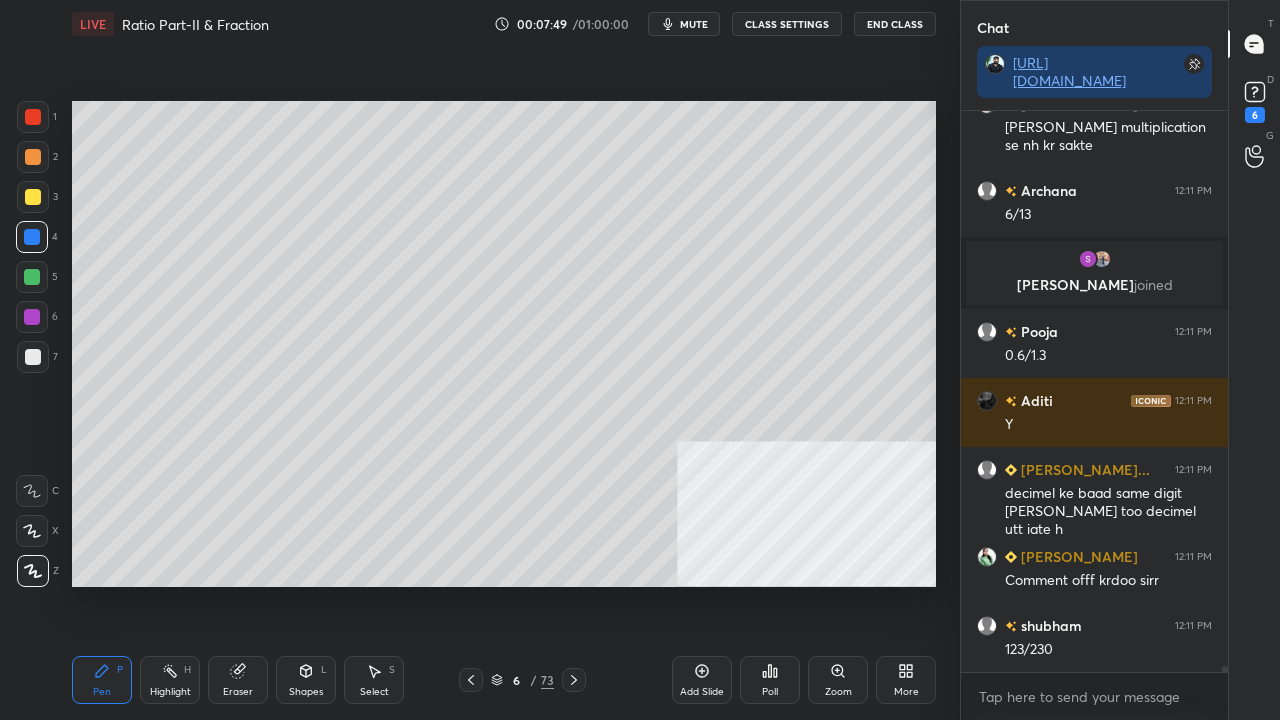 click on "CLASS SETTINGS" at bounding box center (787, 24) 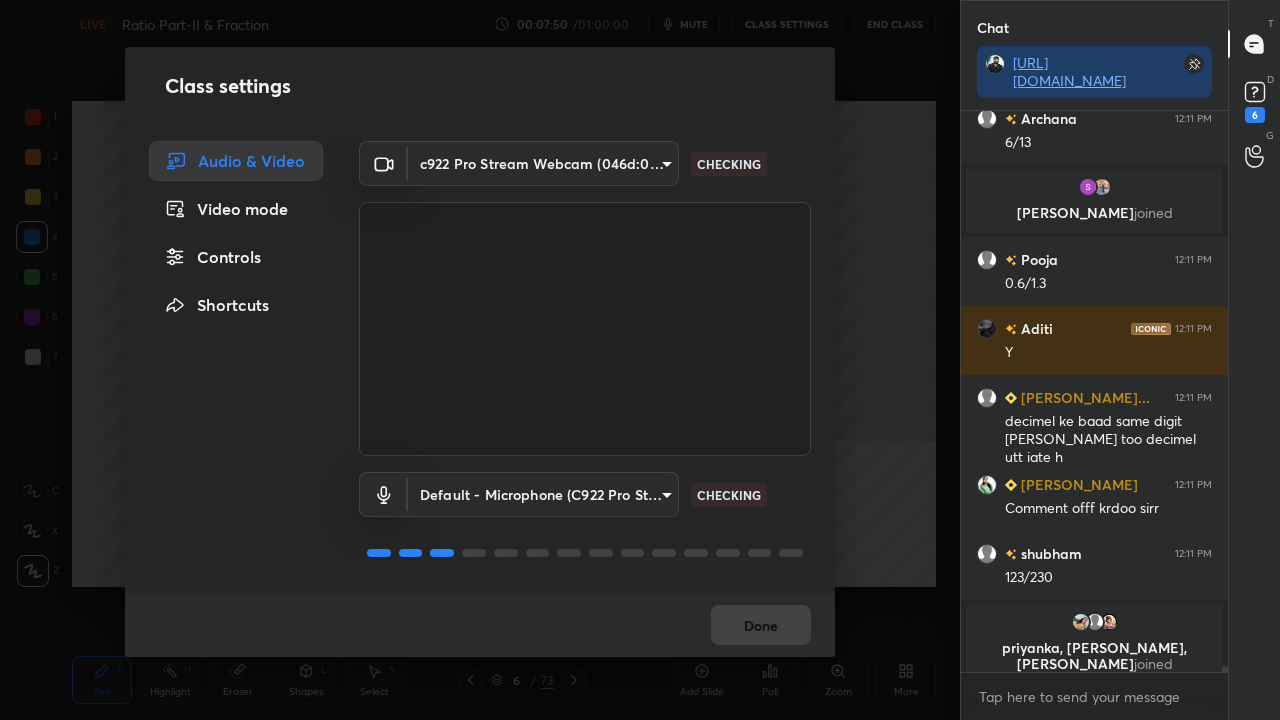 click on "Controls" at bounding box center (236, 257) 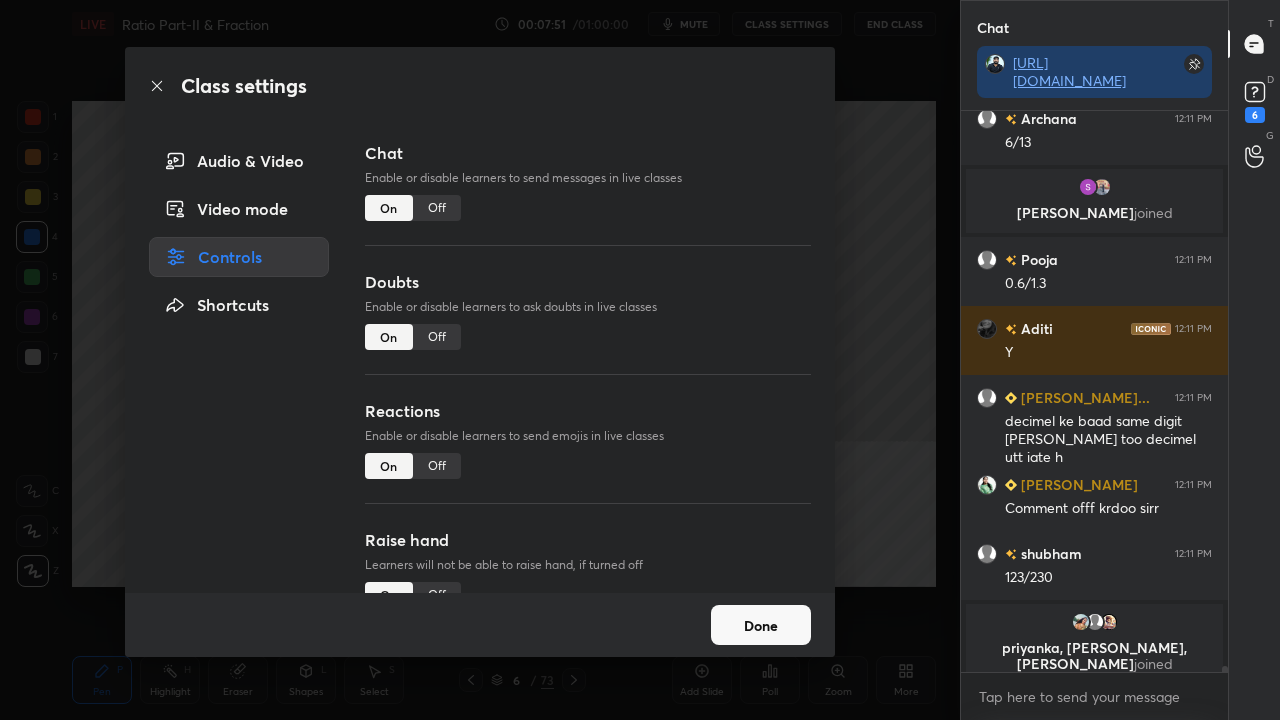 click on "Off" at bounding box center [437, 208] 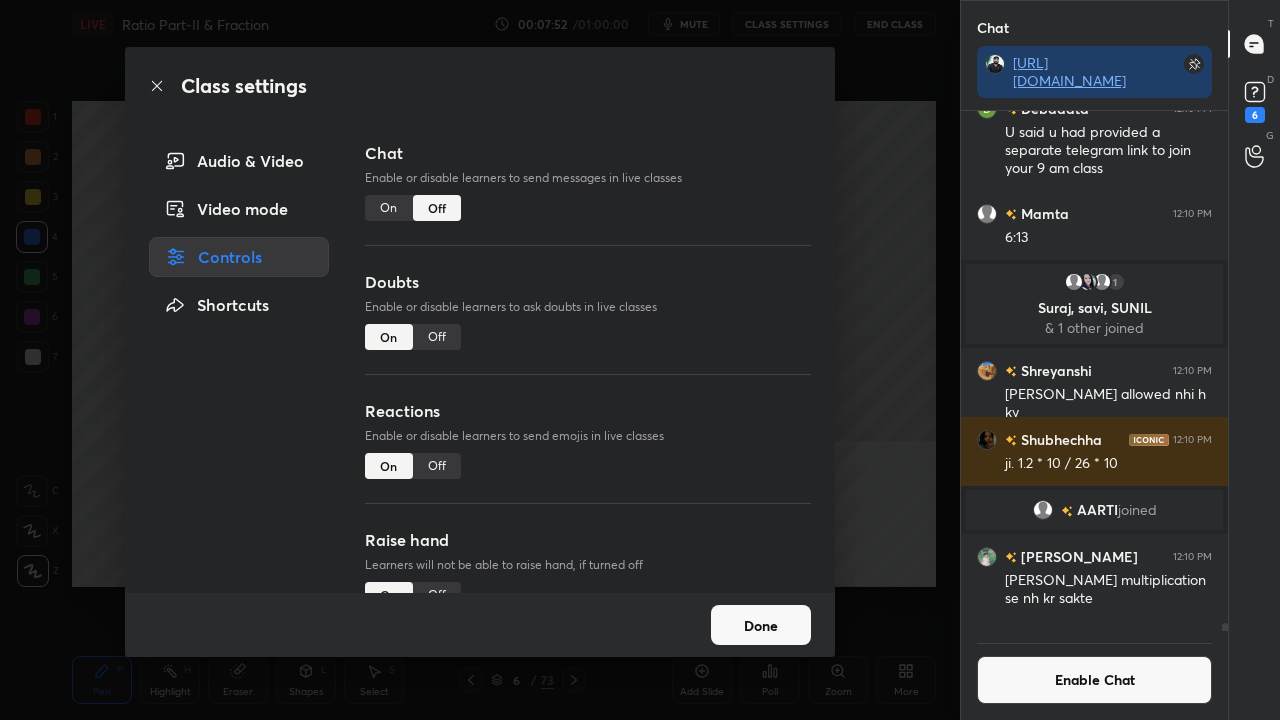 click 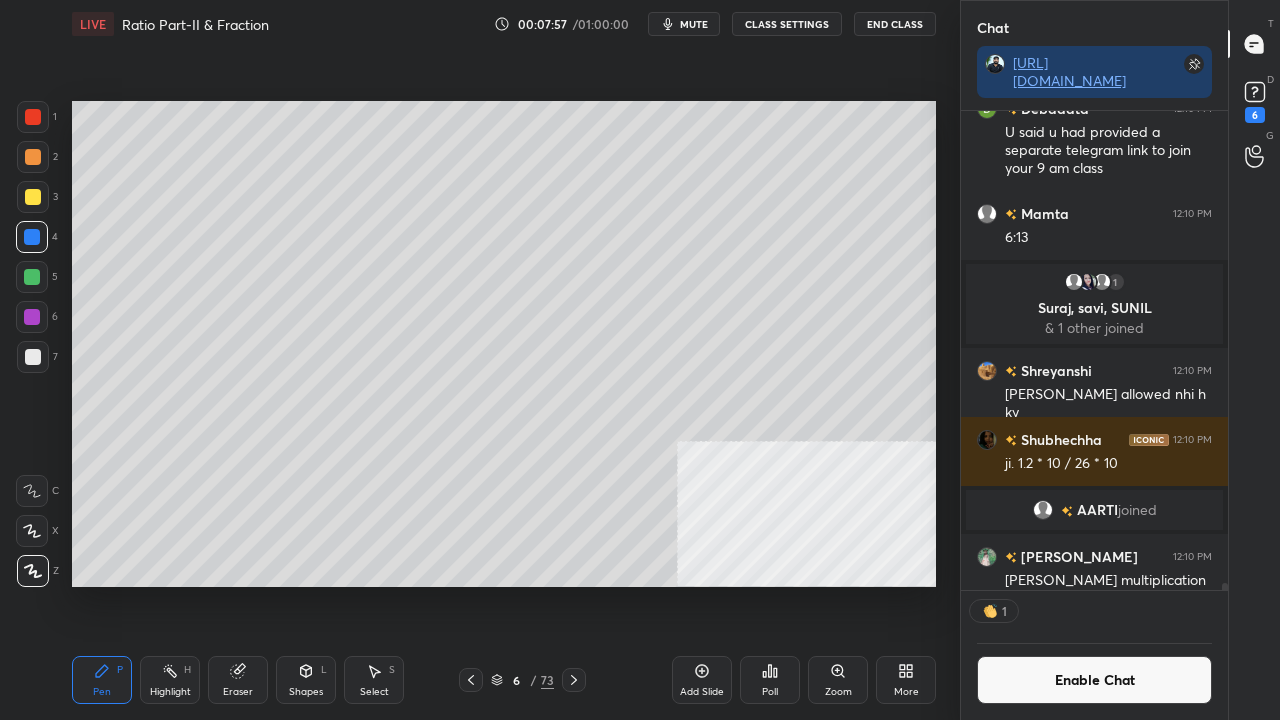 click at bounding box center [32, 277] 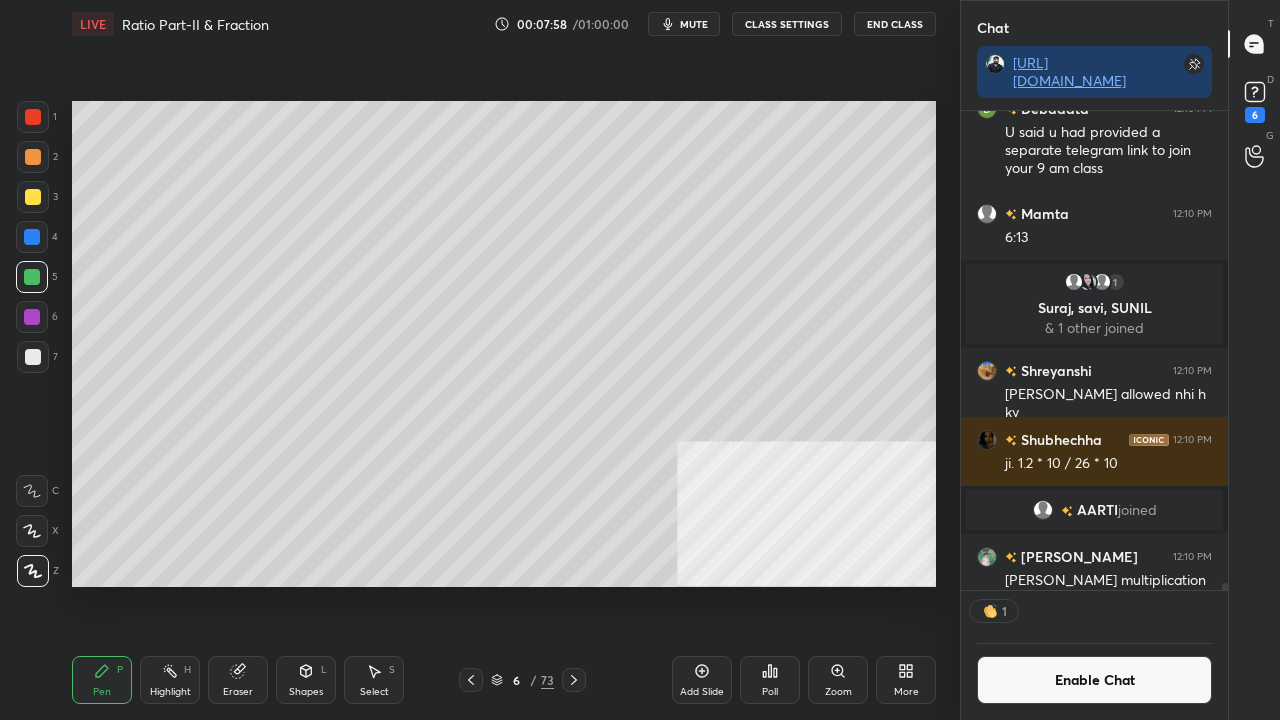 drag, startPoint x: 32, startPoint y: 281, endPoint x: 66, endPoint y: 266, distance: 37.161808 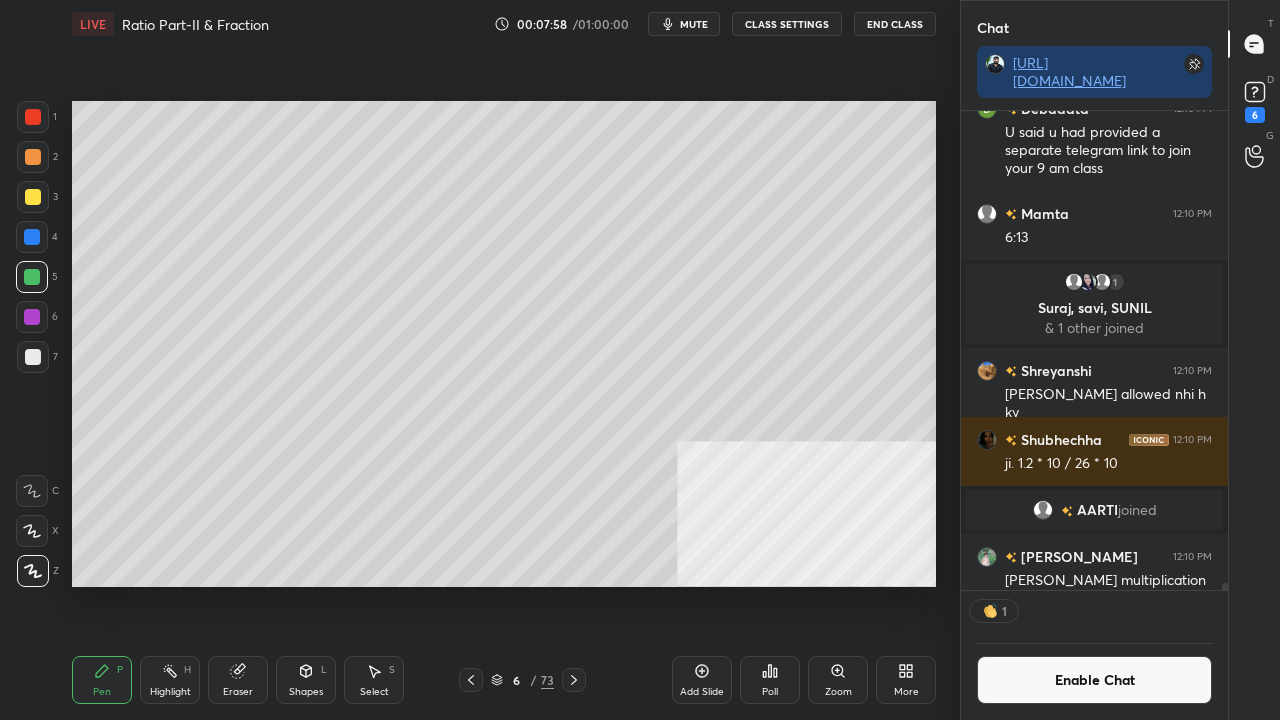 click at bounding box center [32, 277] 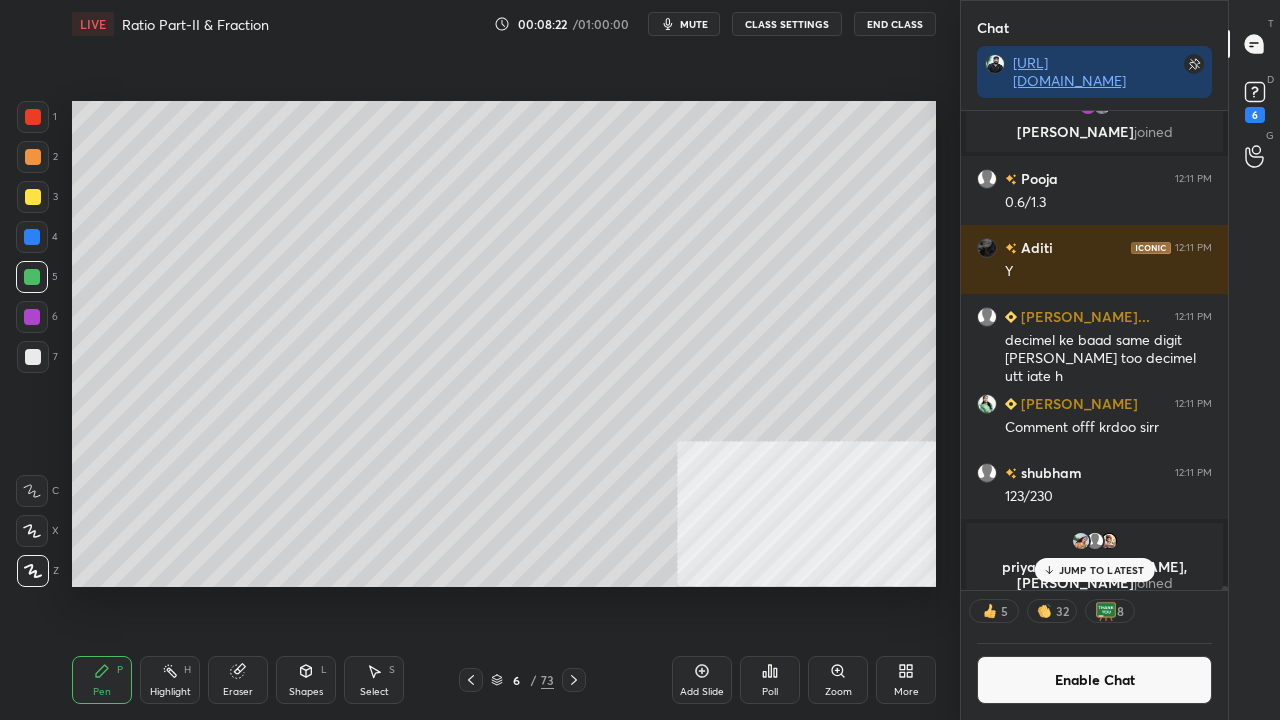click at bounding box center (33, 197) 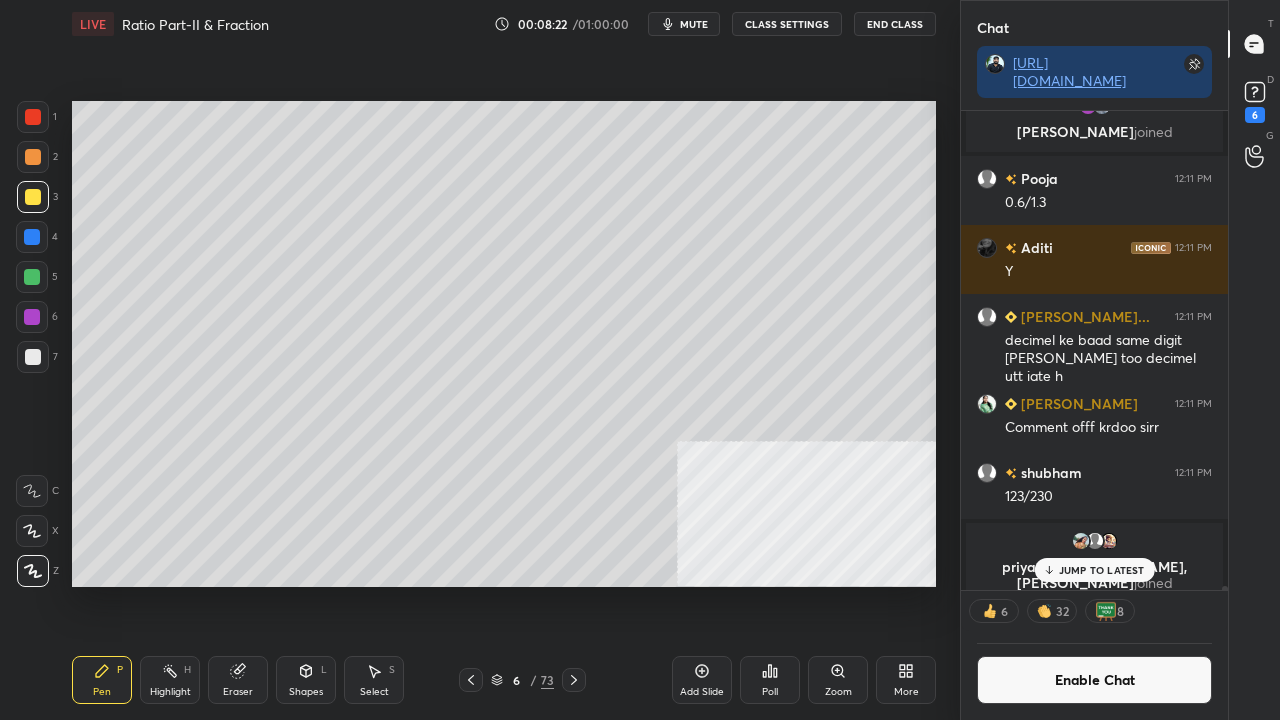 drag, startPoint x: 40, startPoint y: 198, endPoint x: 67, endPoint y: 198, distance: 27 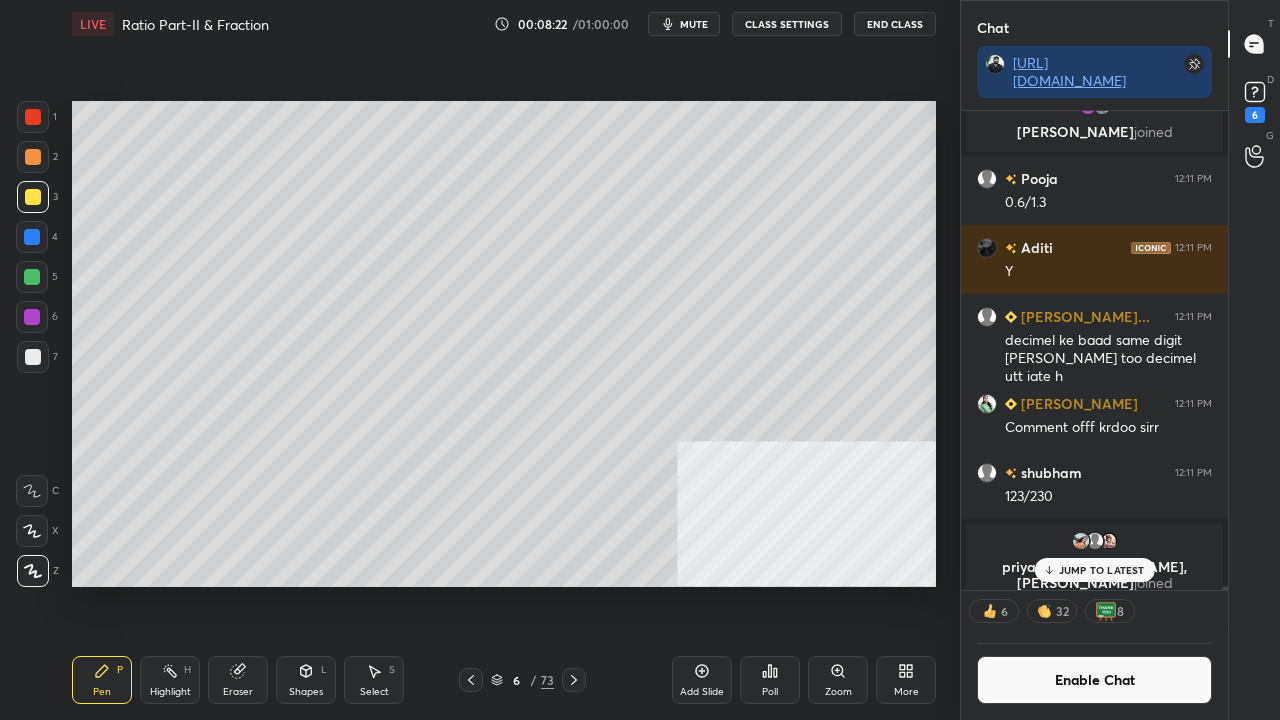click at bounding box center (33, 197) 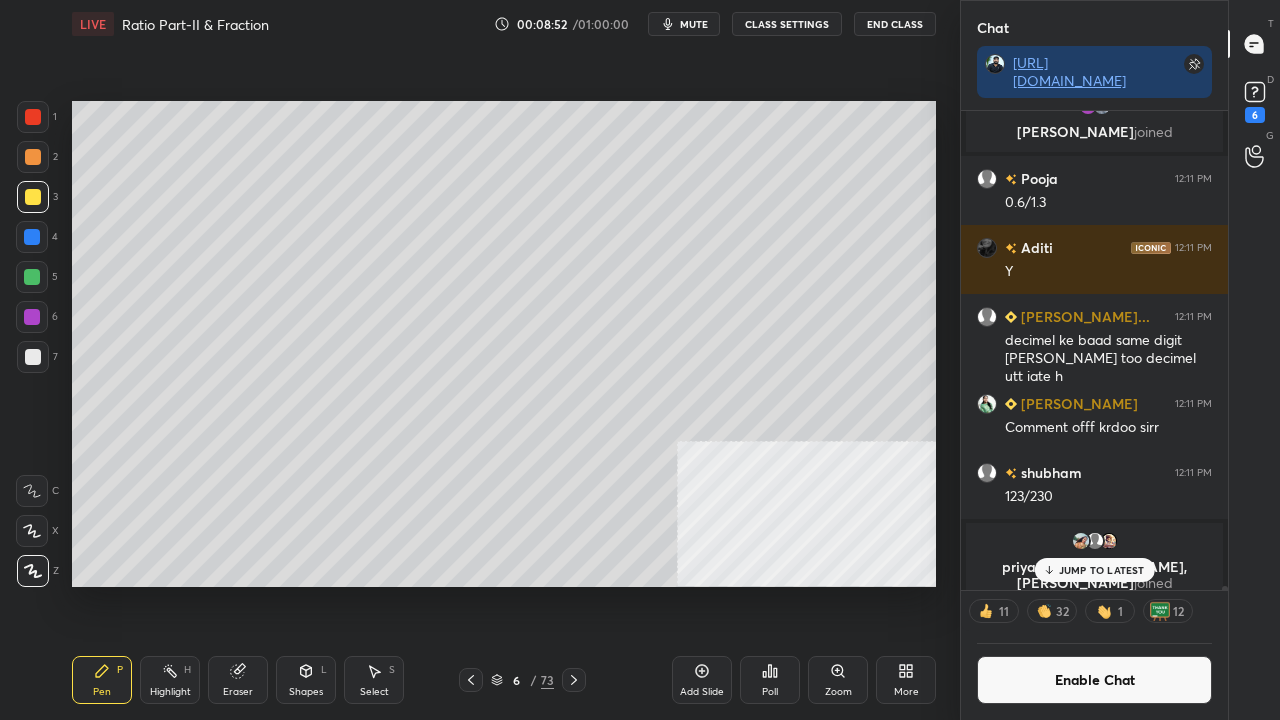 drag, startPoint x: 30, startPoint y: 237, endPoint x: 38, endPoint y: 229, distance: 11.313708 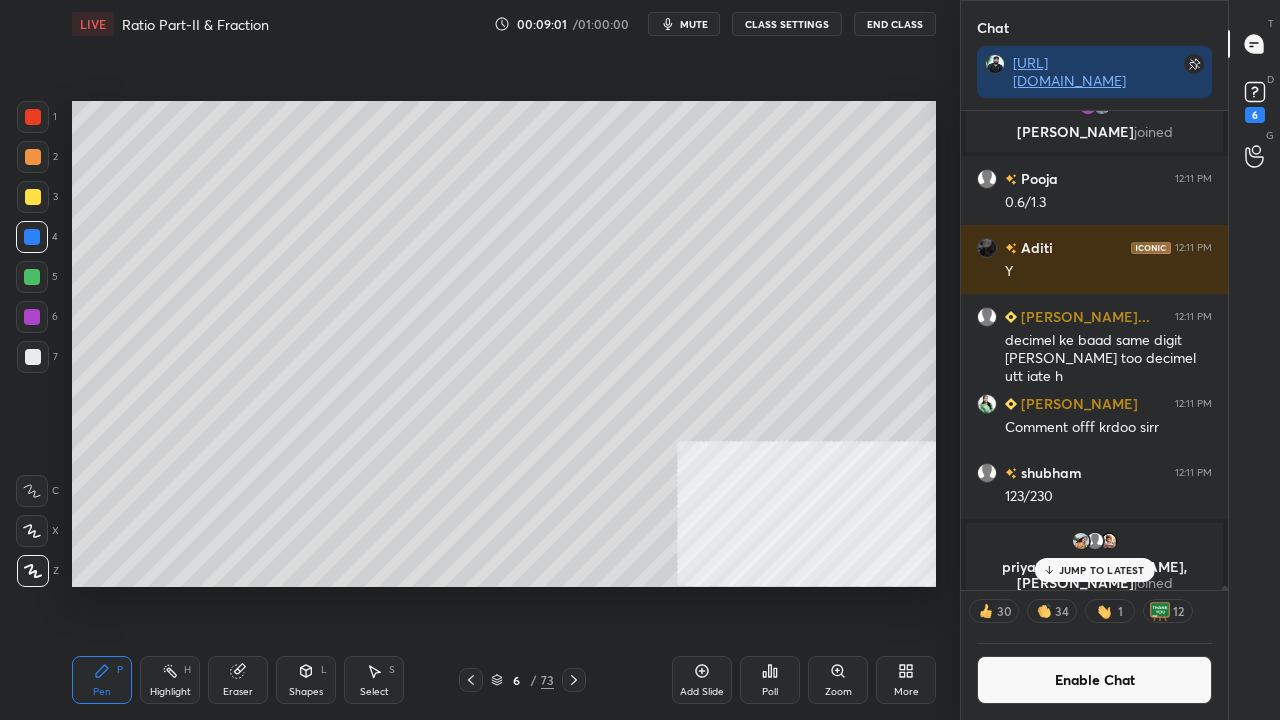 click at bounding box center [33, 357] 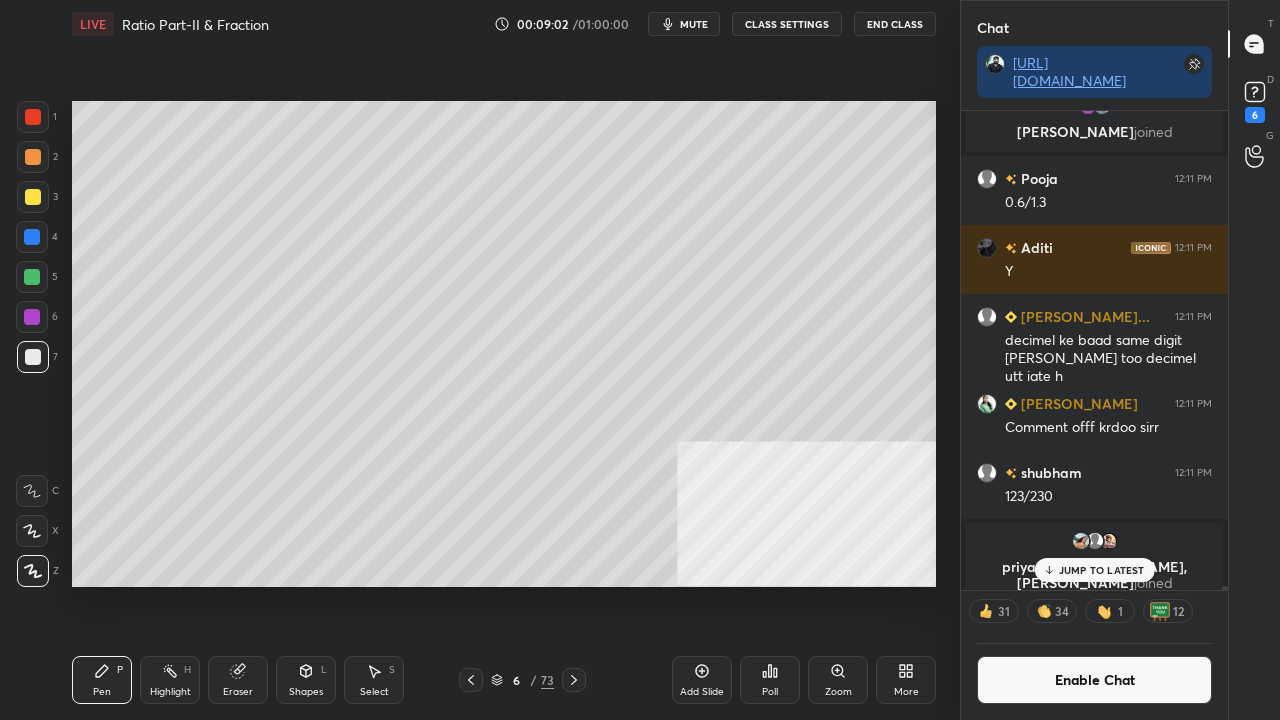 click on "JUMP TO LATEST" at bounding box center (1094, 570) 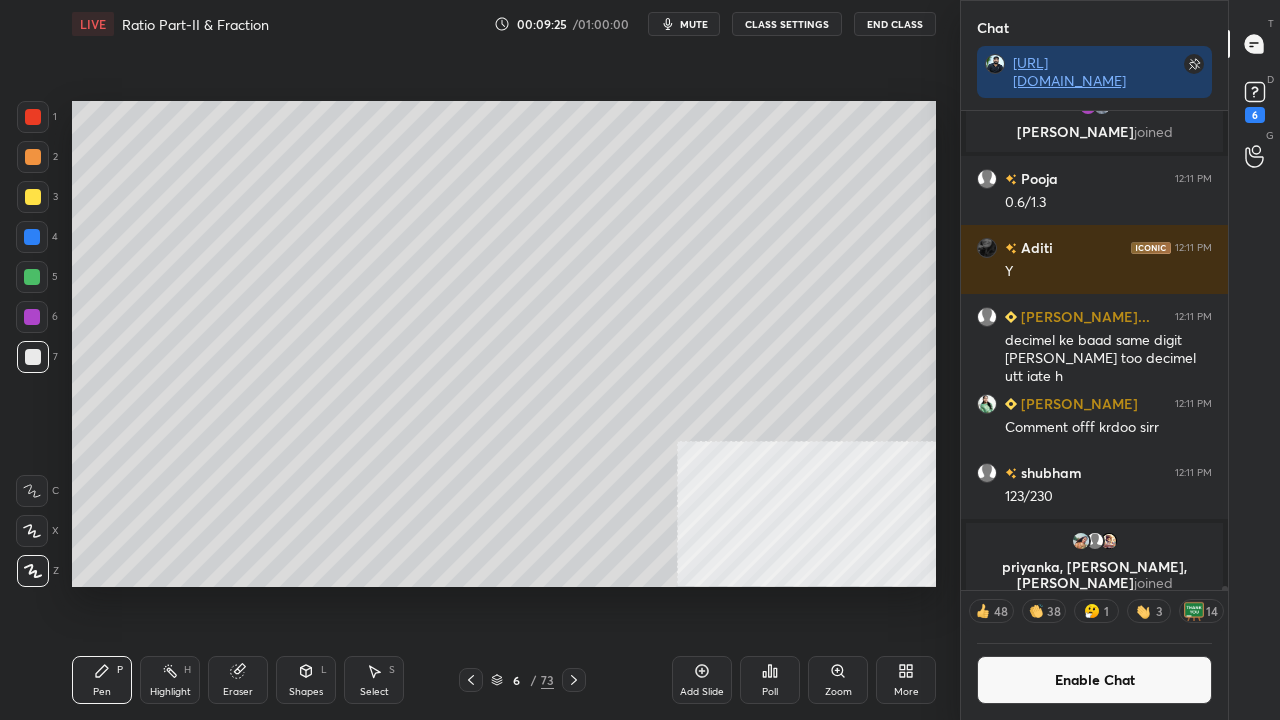 drag, startPoint x: 31, startPoint y: 190, endPoint x: 40, endPoint y: 228, distance: 39.051247 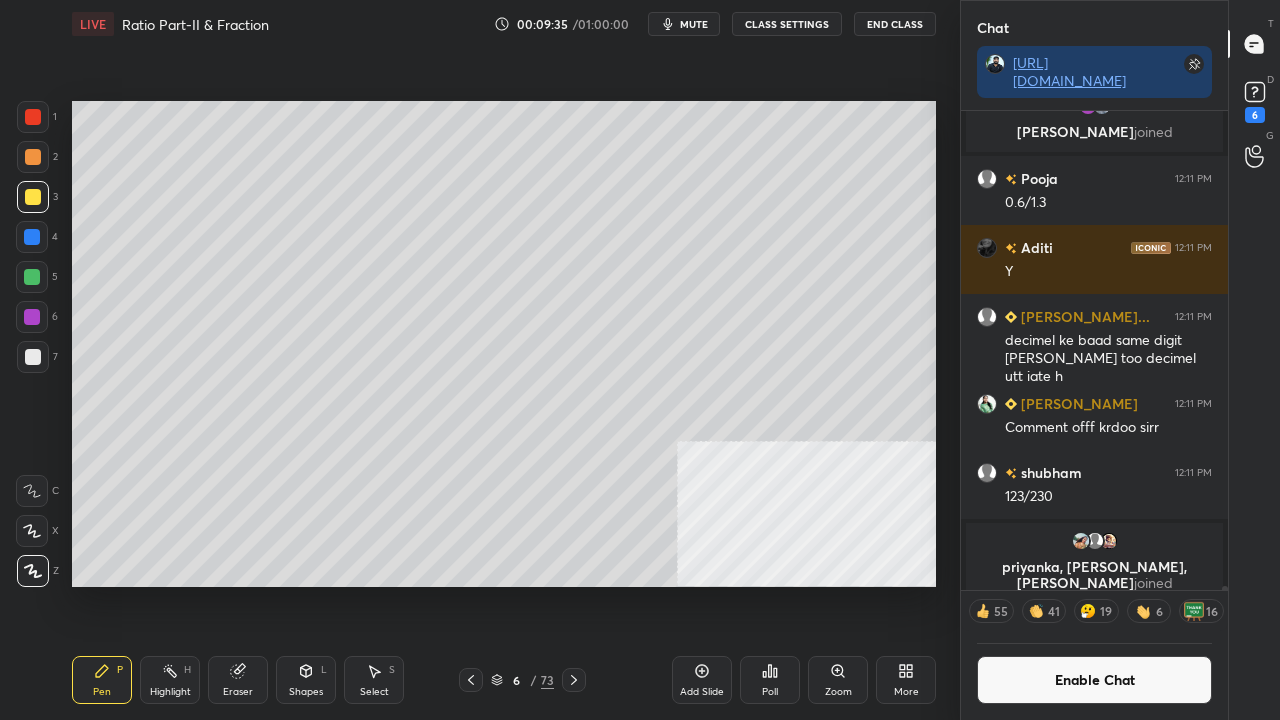 click on "Enable Chat" at bounding box center (1094, 680) 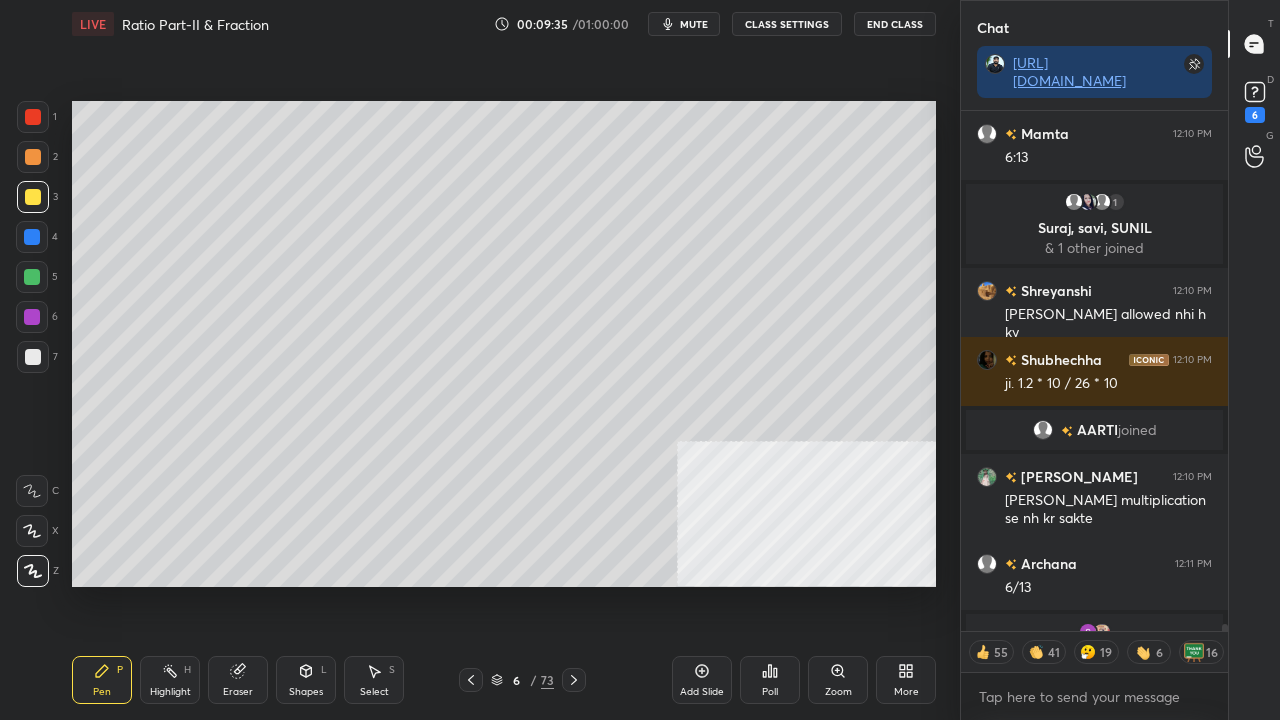 scroll, scrollTop: 6, scrollLeft: 6, axis: both 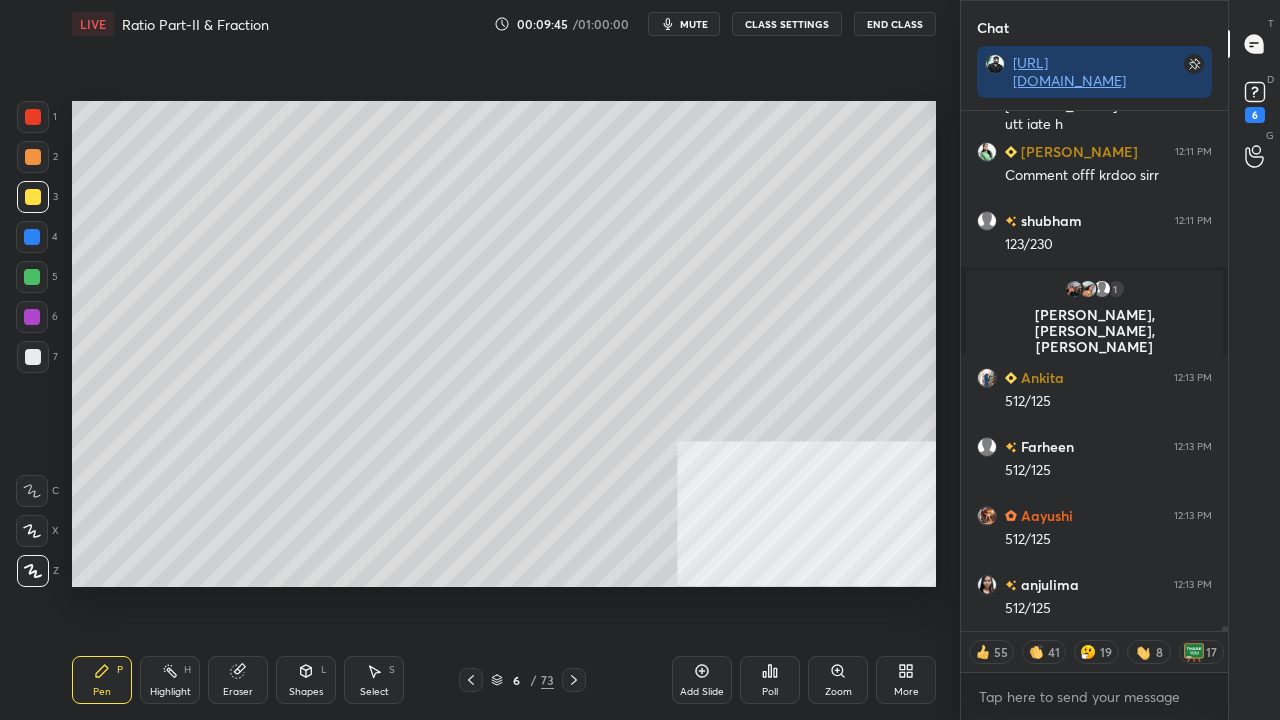 drag, startPoint x: 34, startPoint y: 354, endPoint x: 54, endPoint y: 368, distance: 24.41311 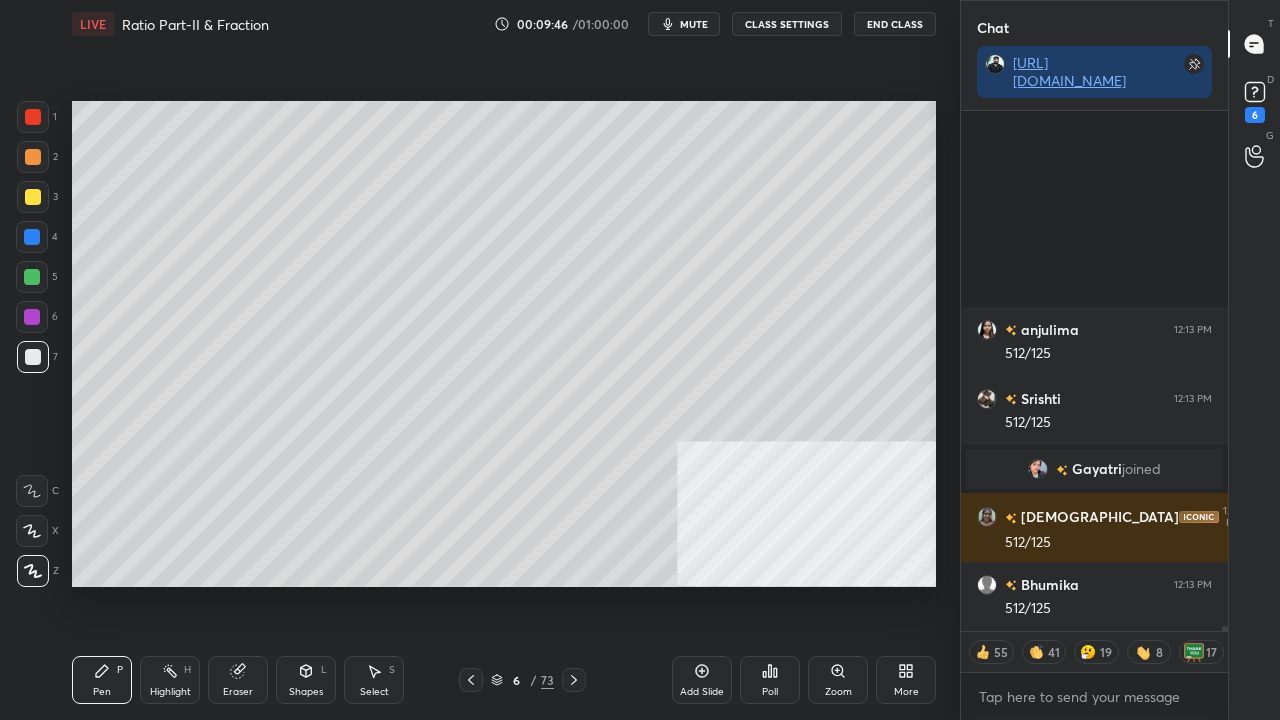 scroll, scrollTop: 54289, scrollLeft: 0, axis: vertical 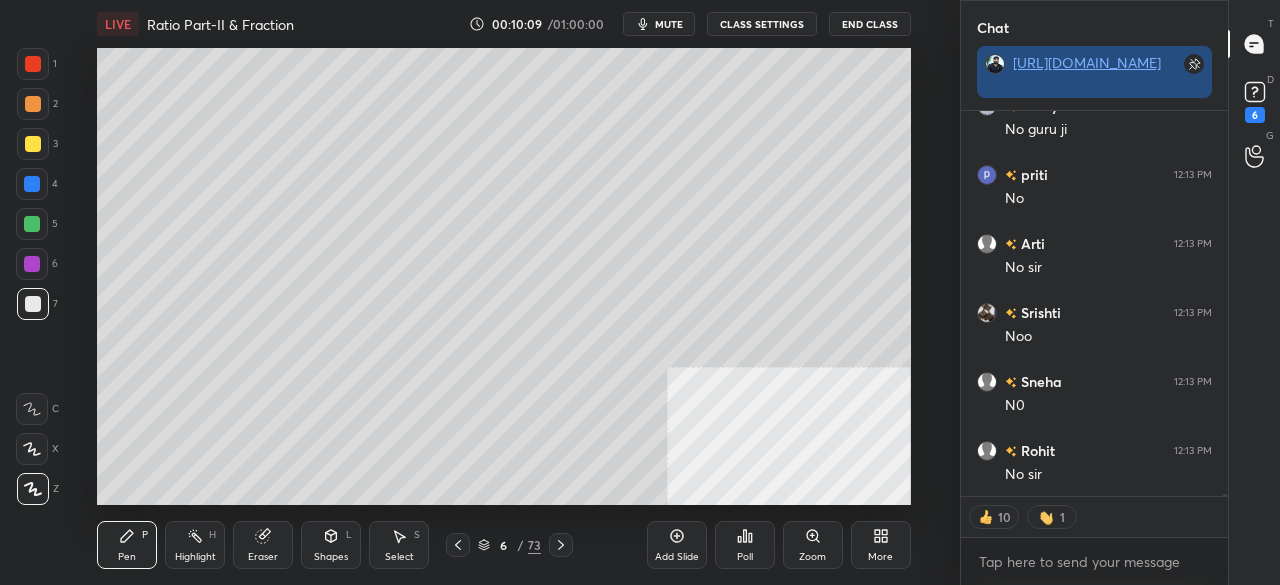 click 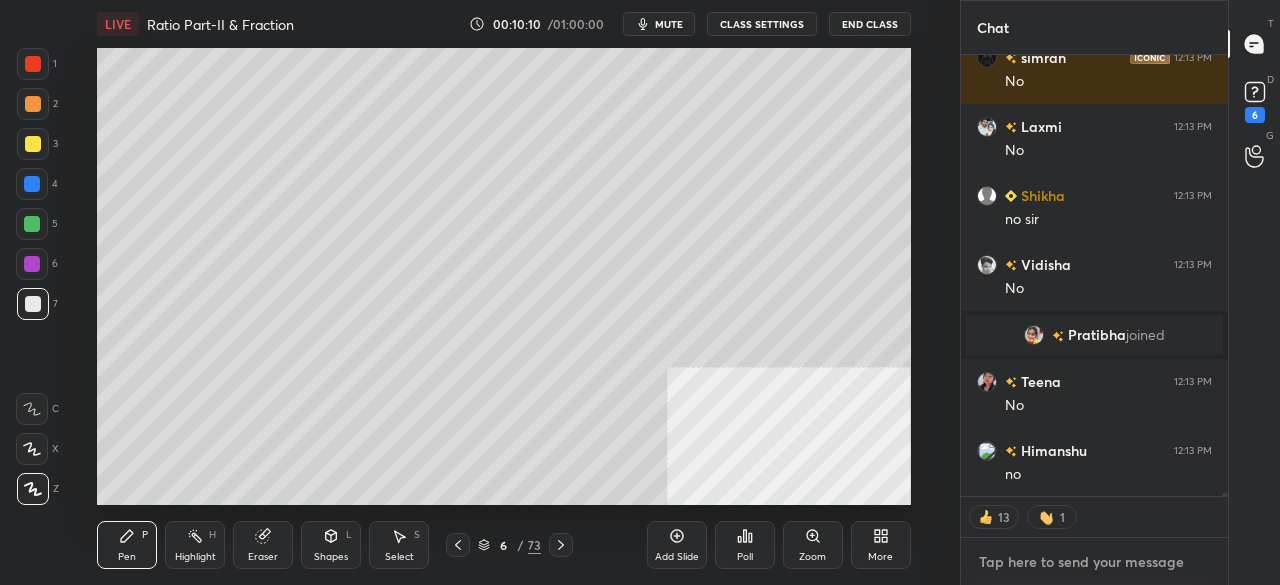 type on "x" 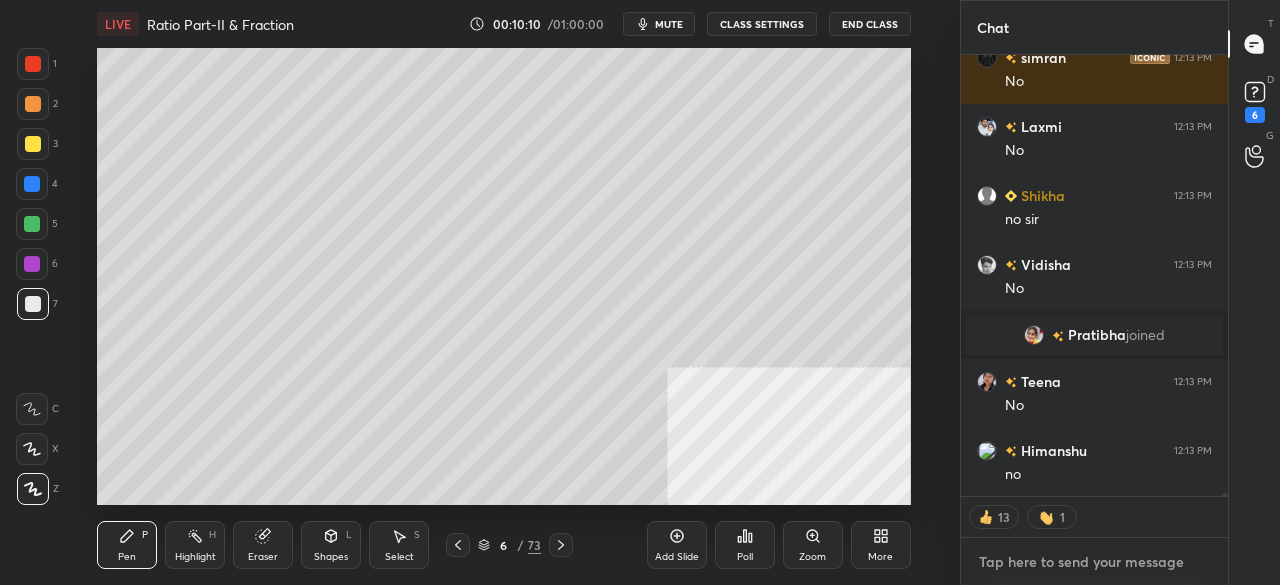 click at bounding box center [1094, 562] 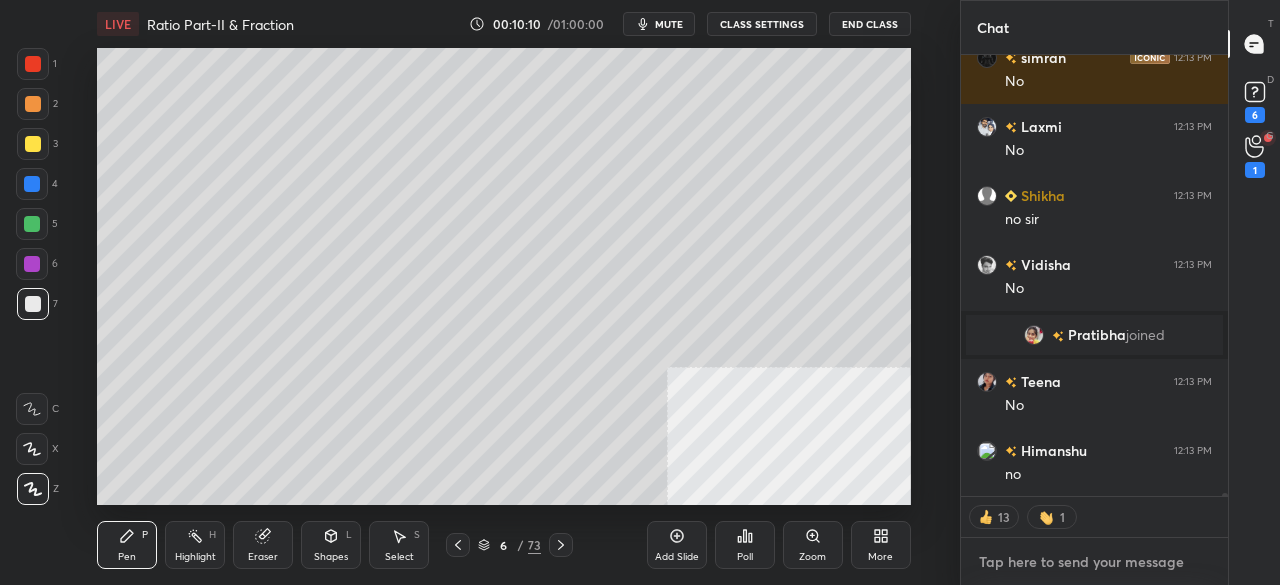 type on "[URL][DOMAIN_NAME]" 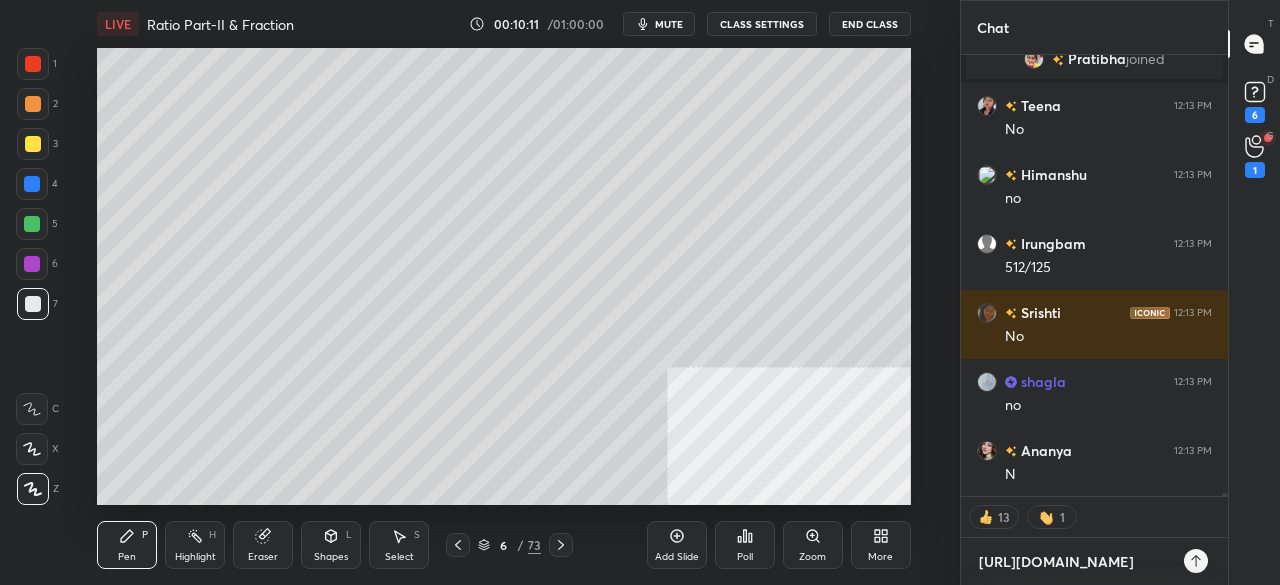 type on "[URL][DOMAIN_NAME]" 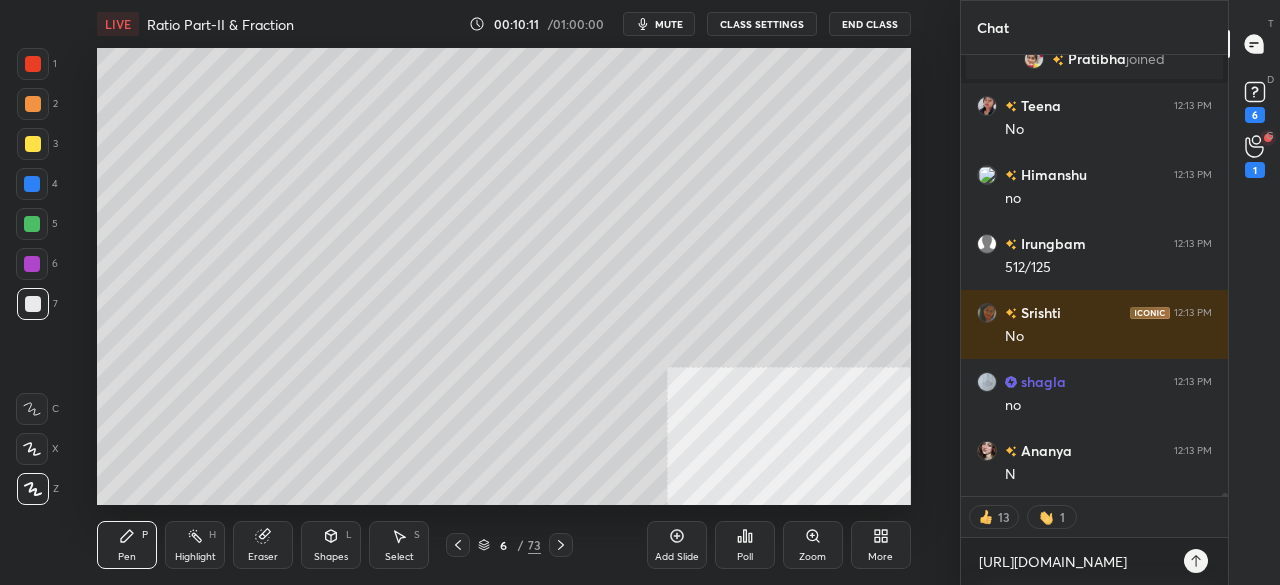 type on "x" 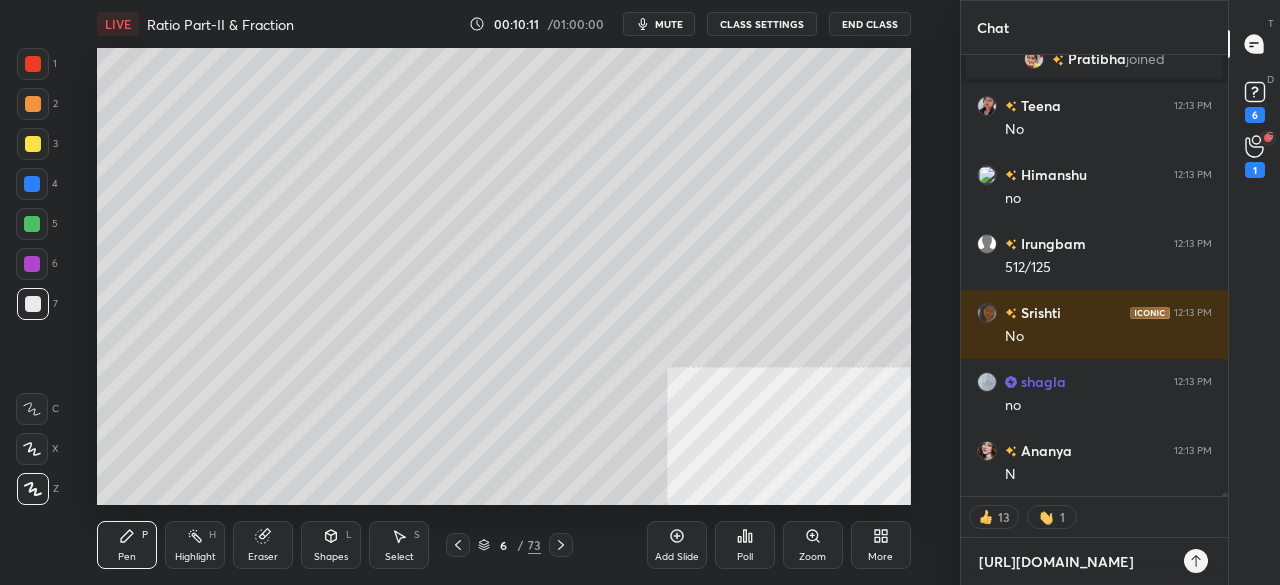 type 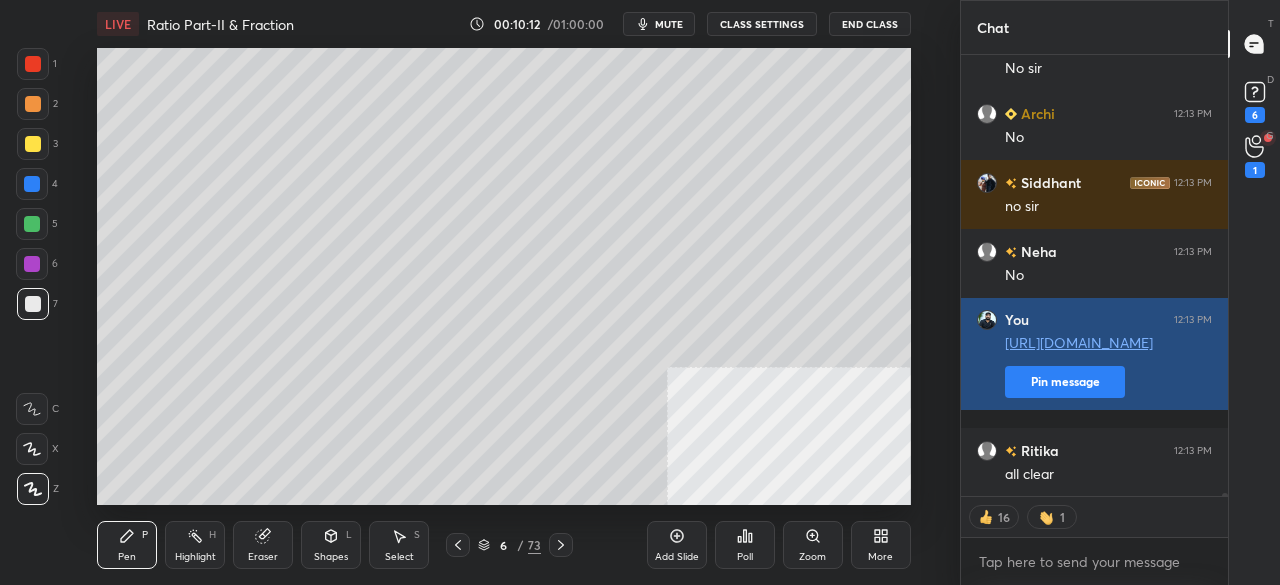 click on "Pin message" at bounding box center [1065, 382] 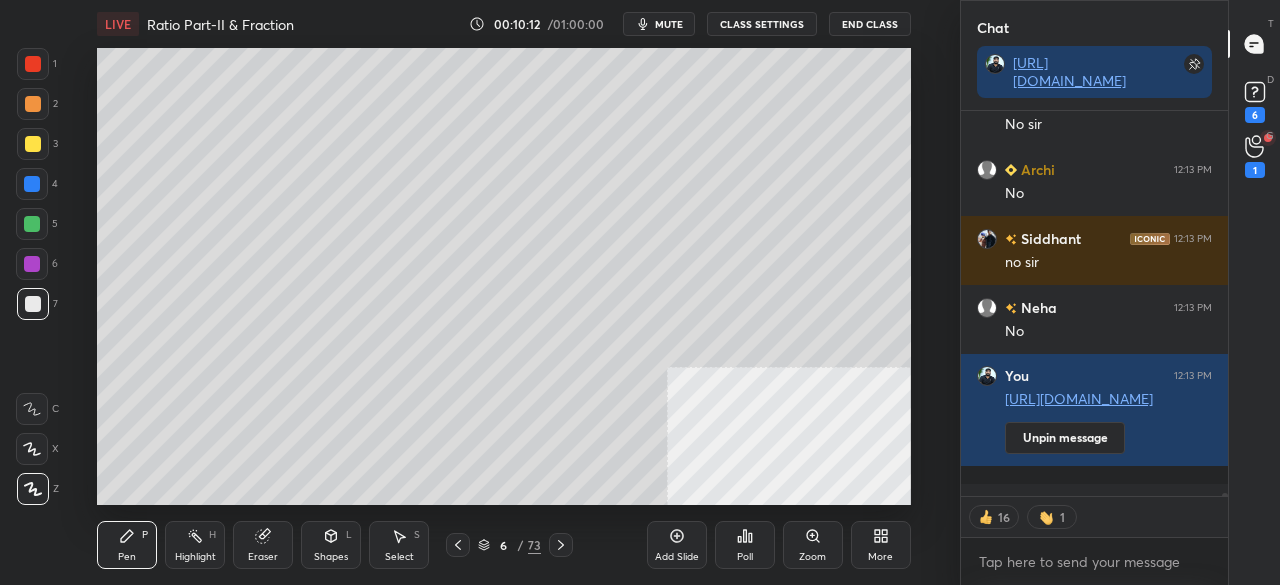 click on "More" at bounding box center (880, 557) 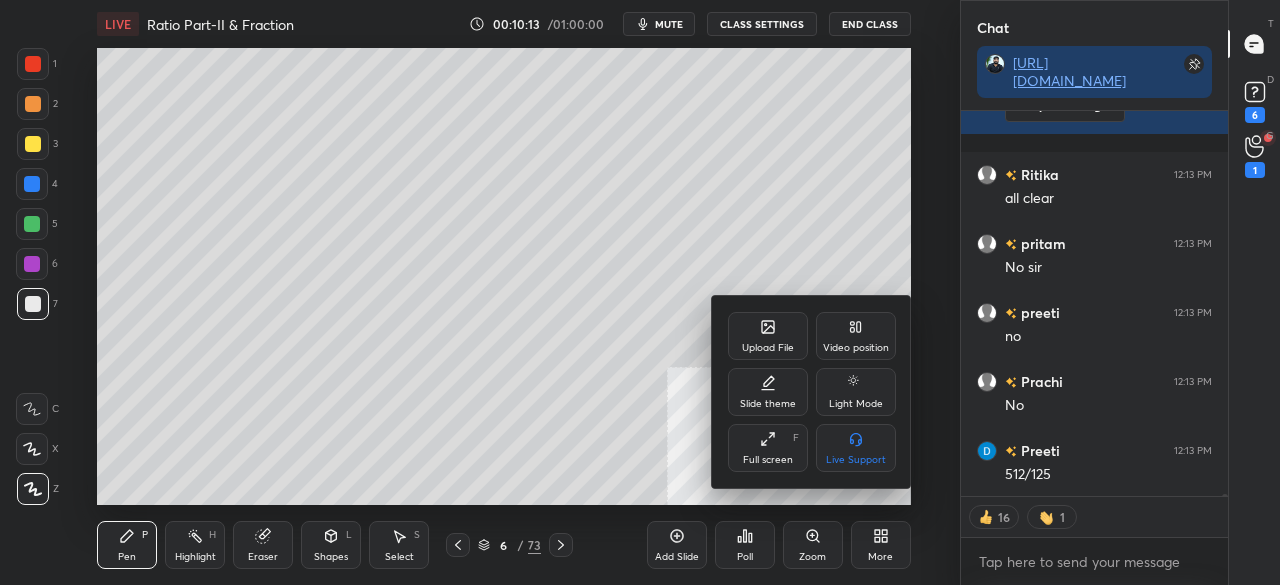 drag, startPoint x: 779, startPoint y: 452, endPoint x: 780, endPoint y: 536, distance: 84.00595 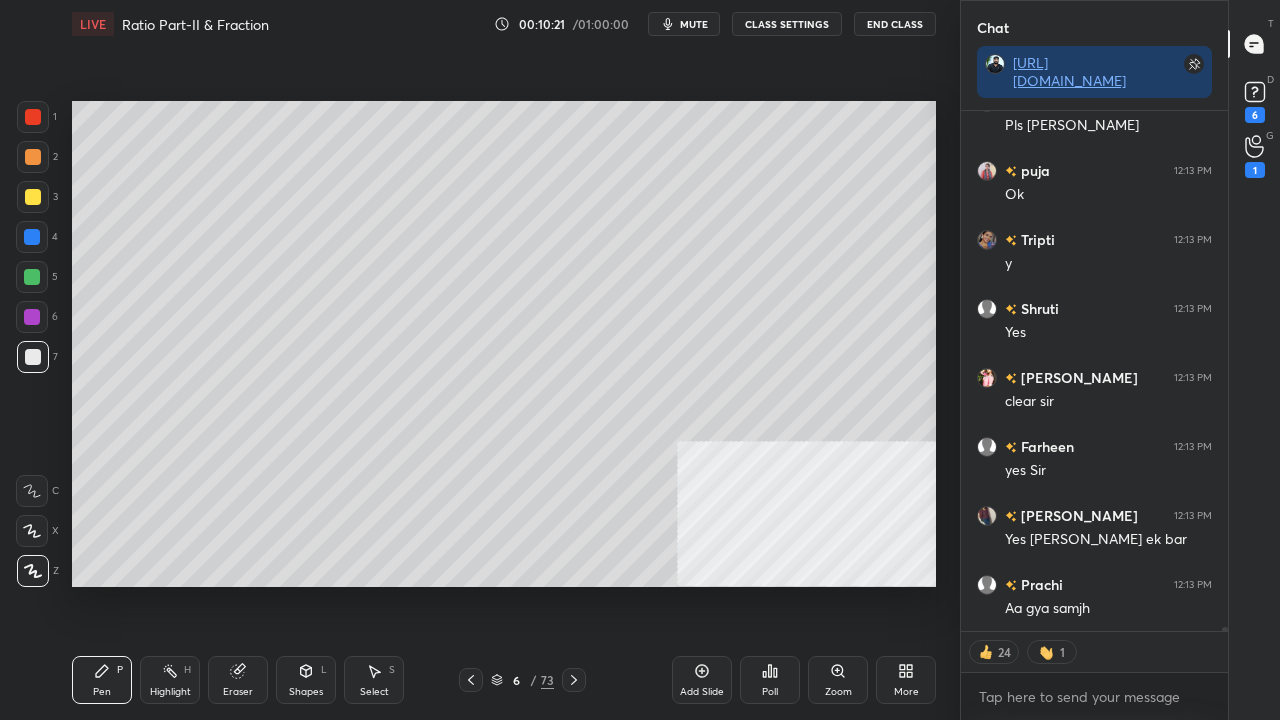 click at bounding box center [33, 117] 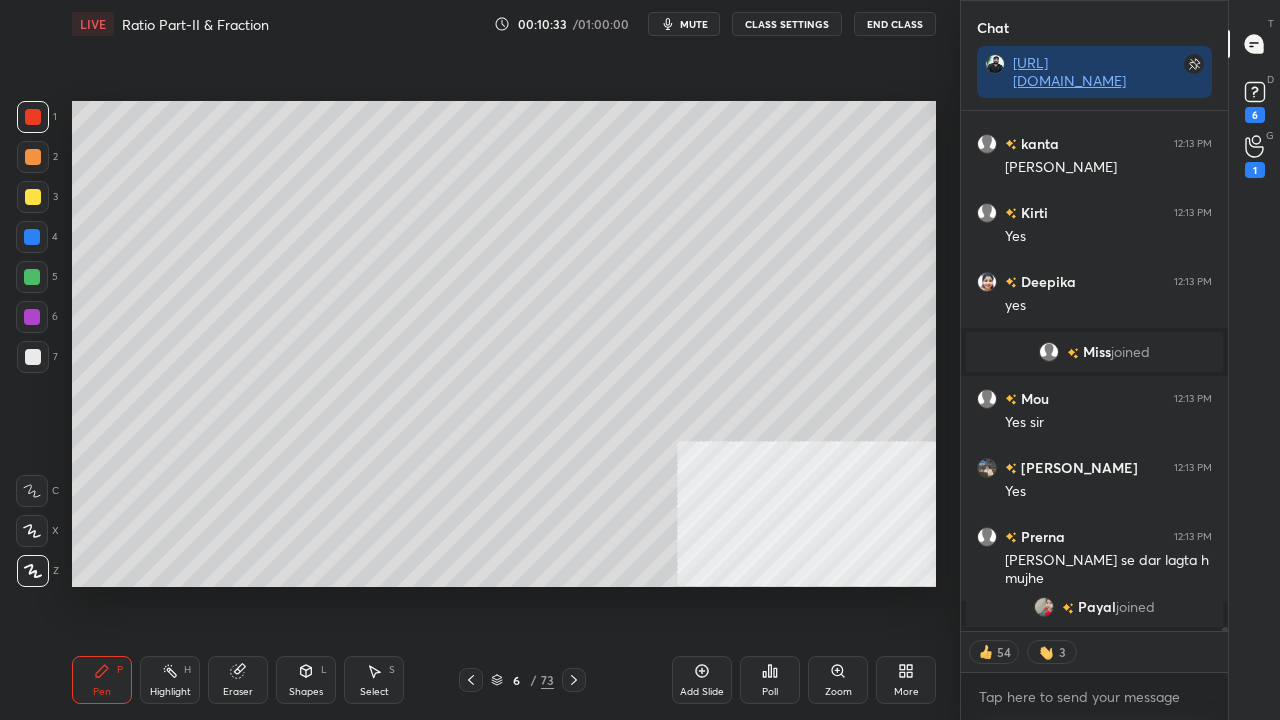 click at bounding box center [33, 357] 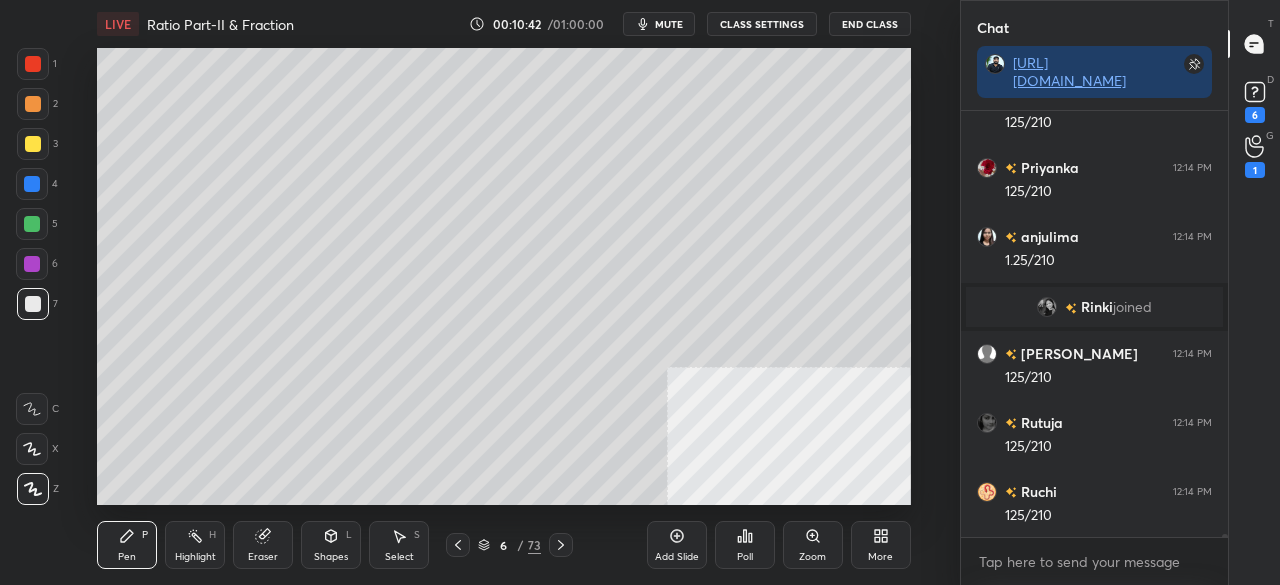 click on "More" at bounding box center [881, 545] 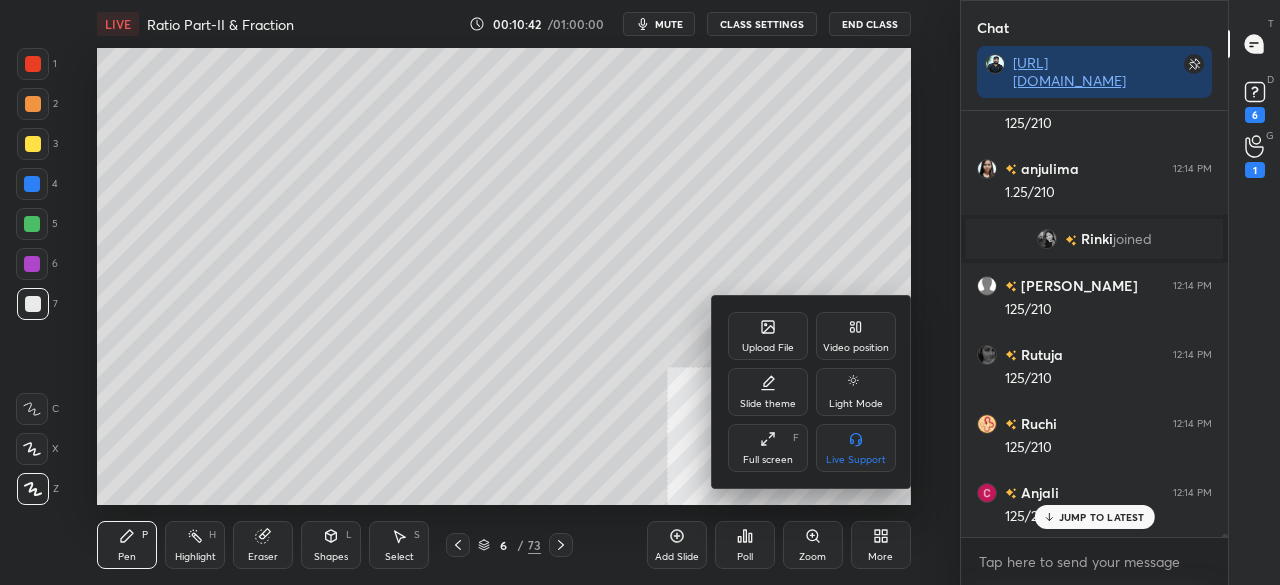 drag, startPoint x: 774, startPoint y: 459, endPoint x: 772, endPoint y: 546, distance: 87.02299 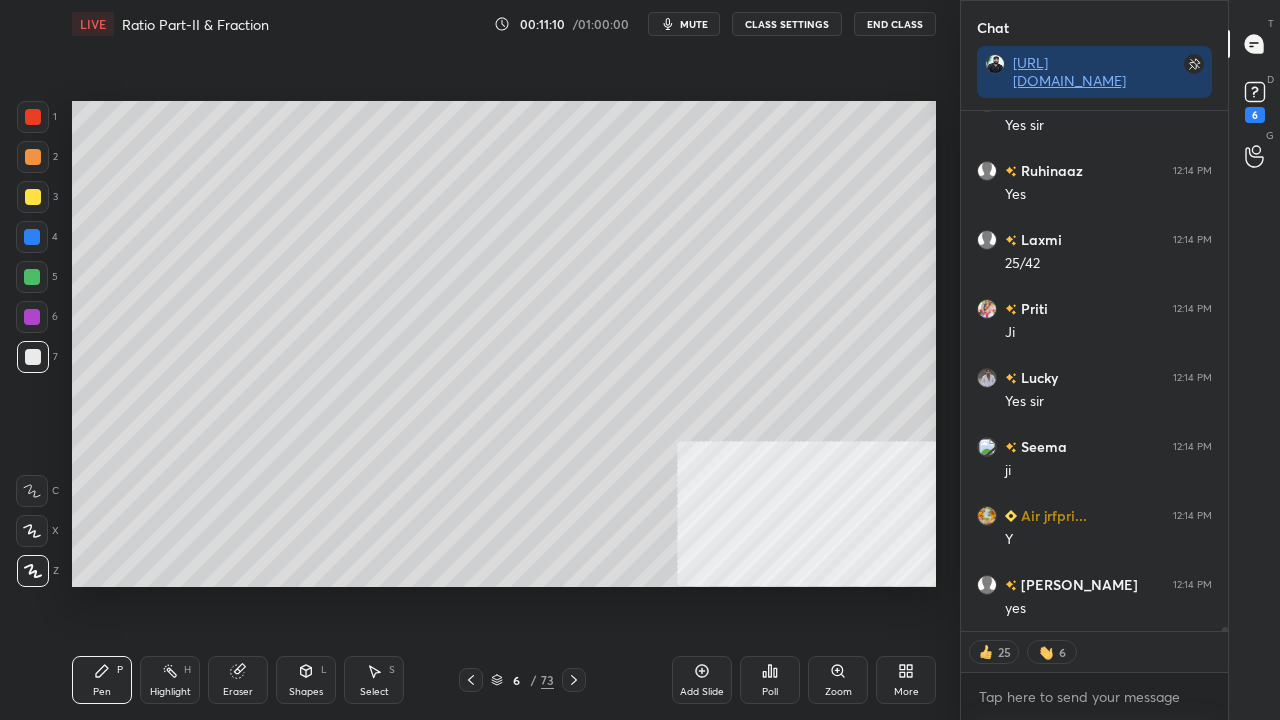 click at bounding box center (33, 117) 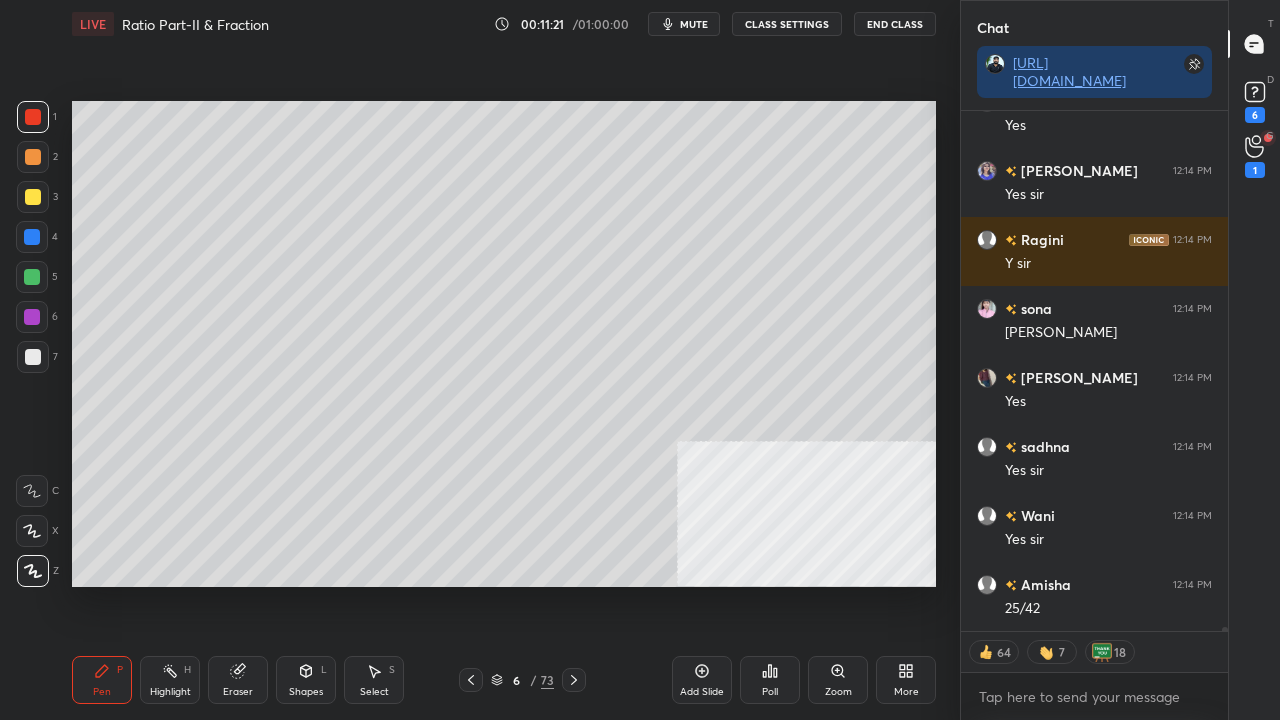 click at bounding box center [33, 197] 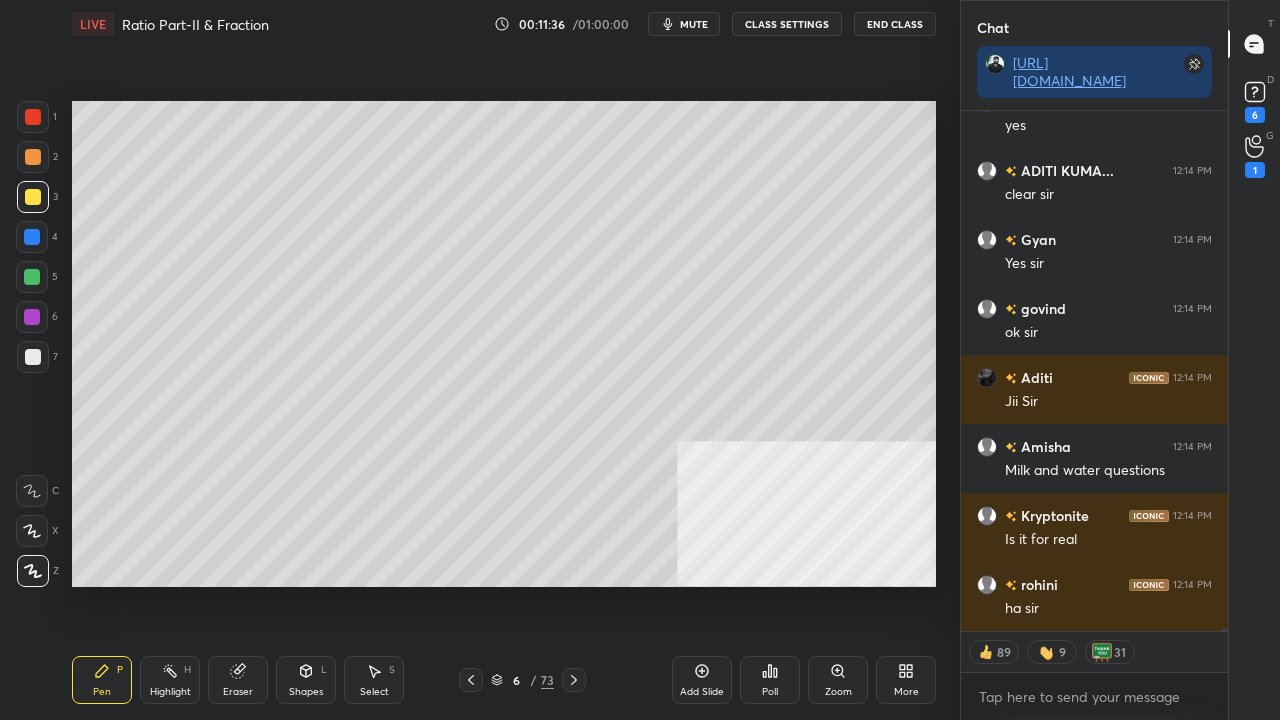 click 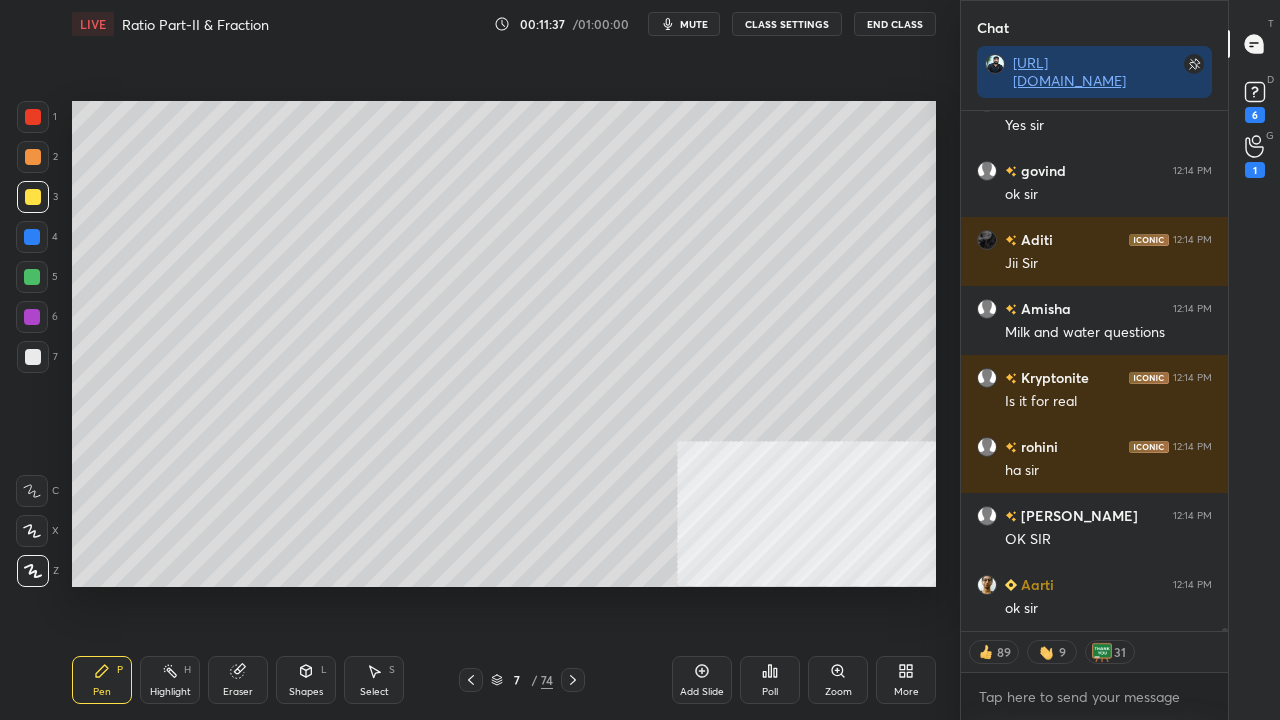 click 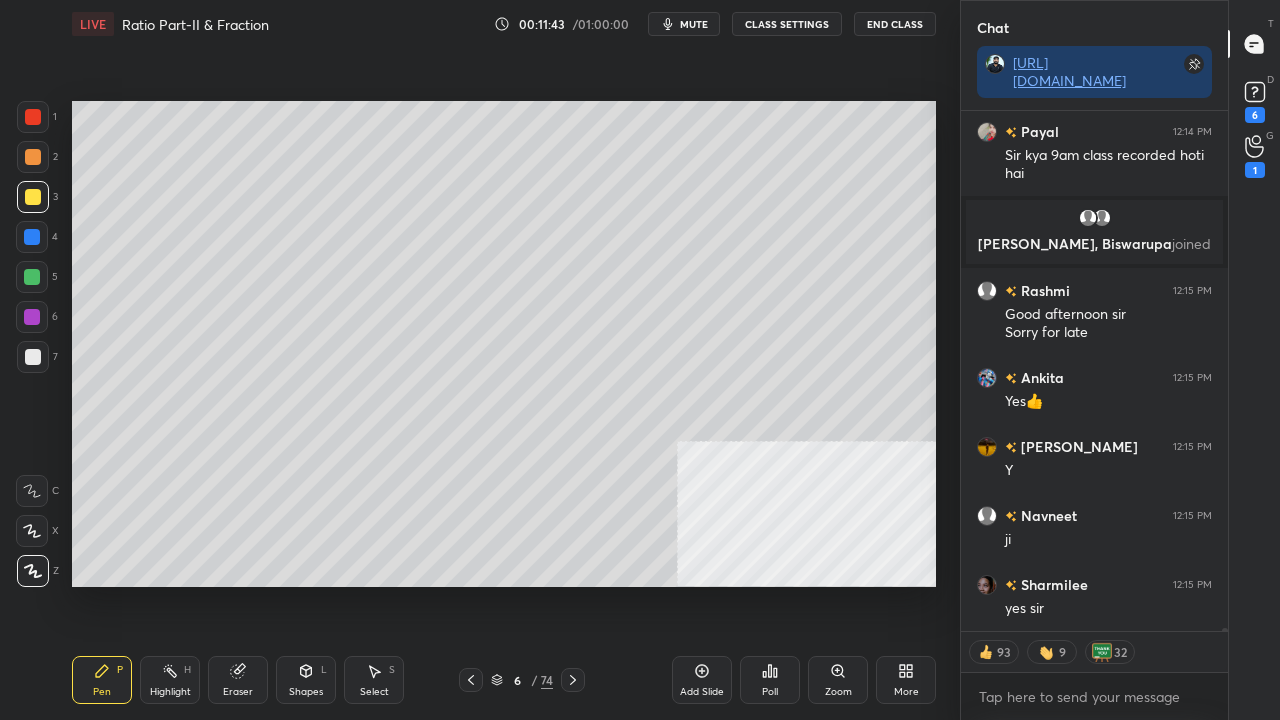 drag, startPoint x: 576, startPoint y: 676, endPoint x: 580, endPoint y: 608, distance: 68.117546 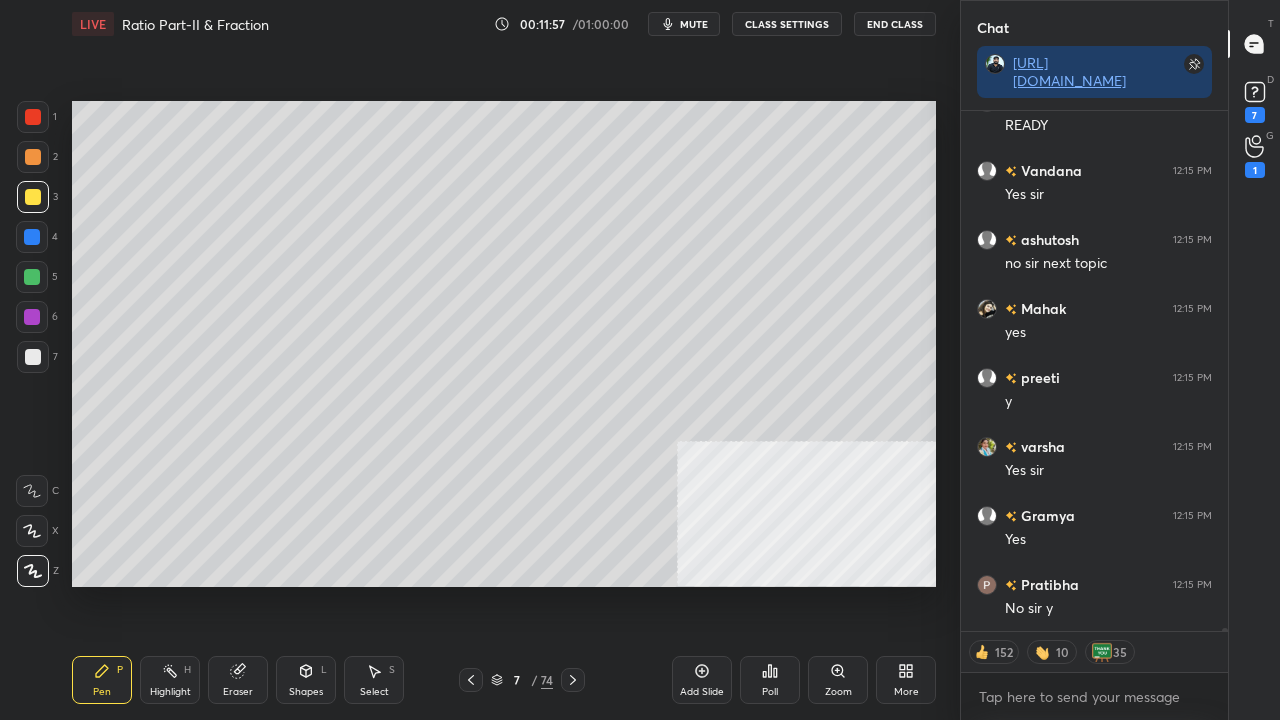 click at bounding box center [33, 157] 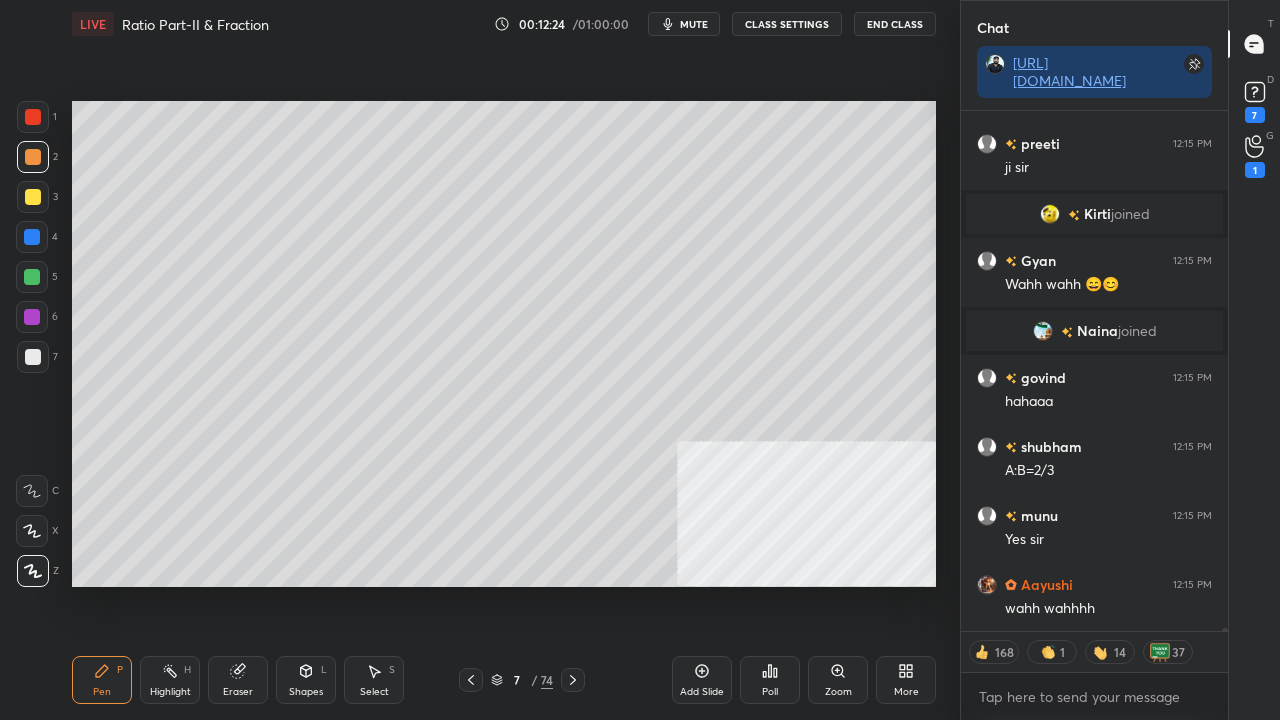 click at bounding box center (32, 237) 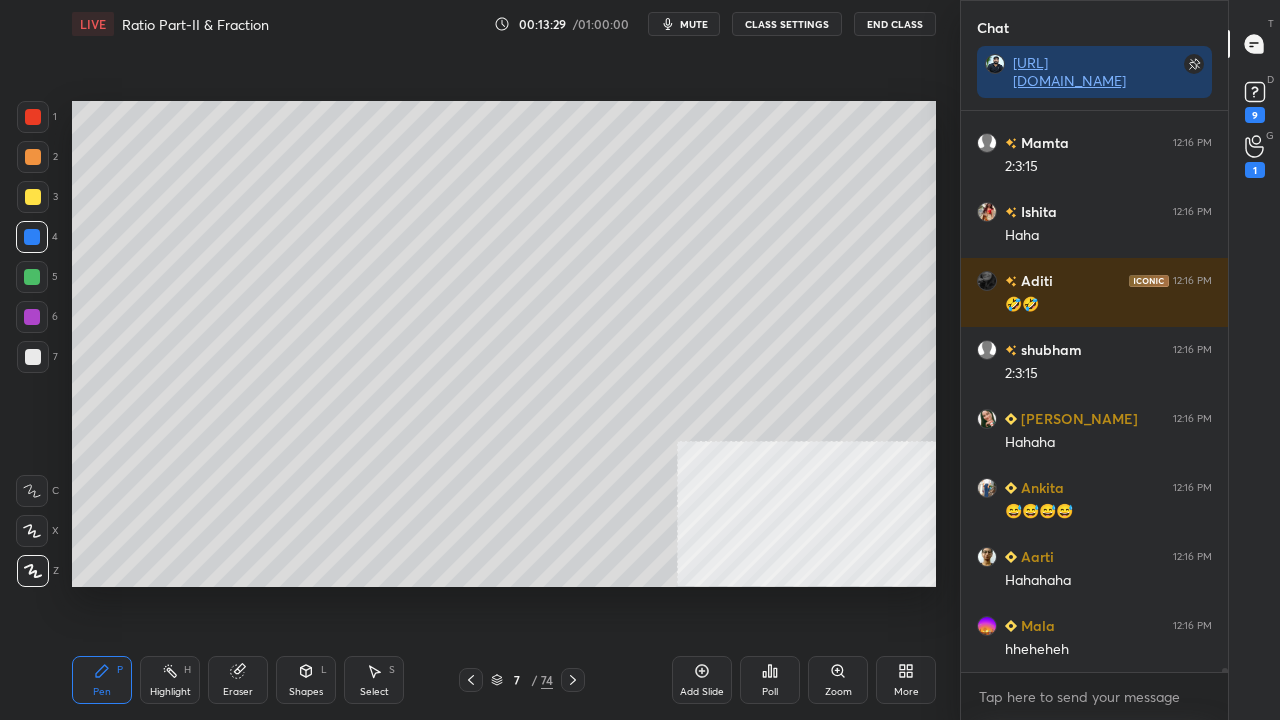 click at bounding box center [33, 357] 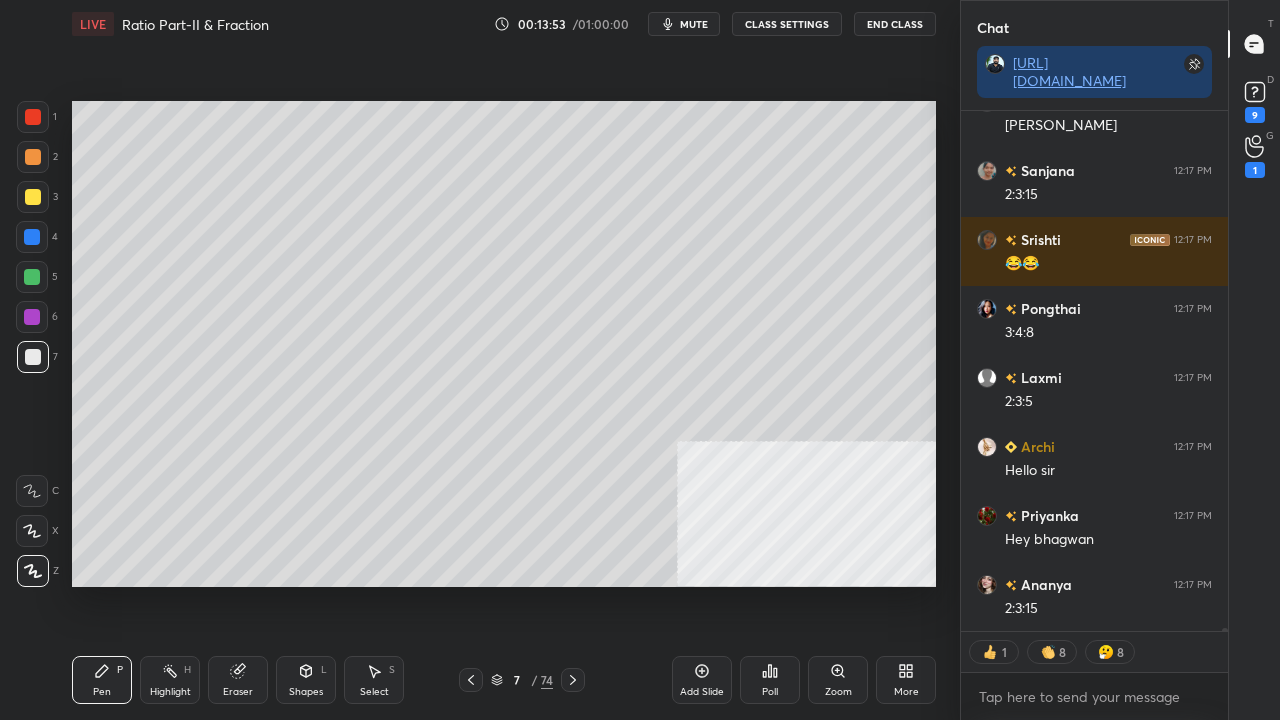 click at bounding box center (33, 197) 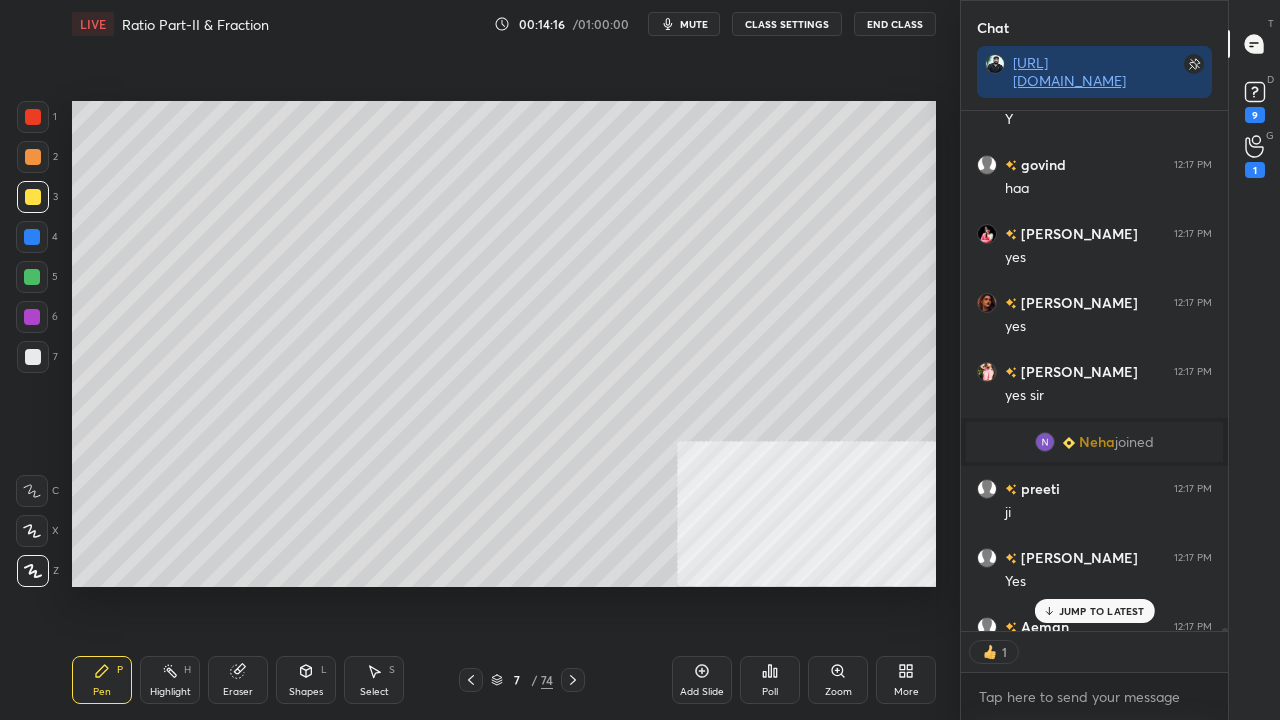 click at bounding box center (33, 357) 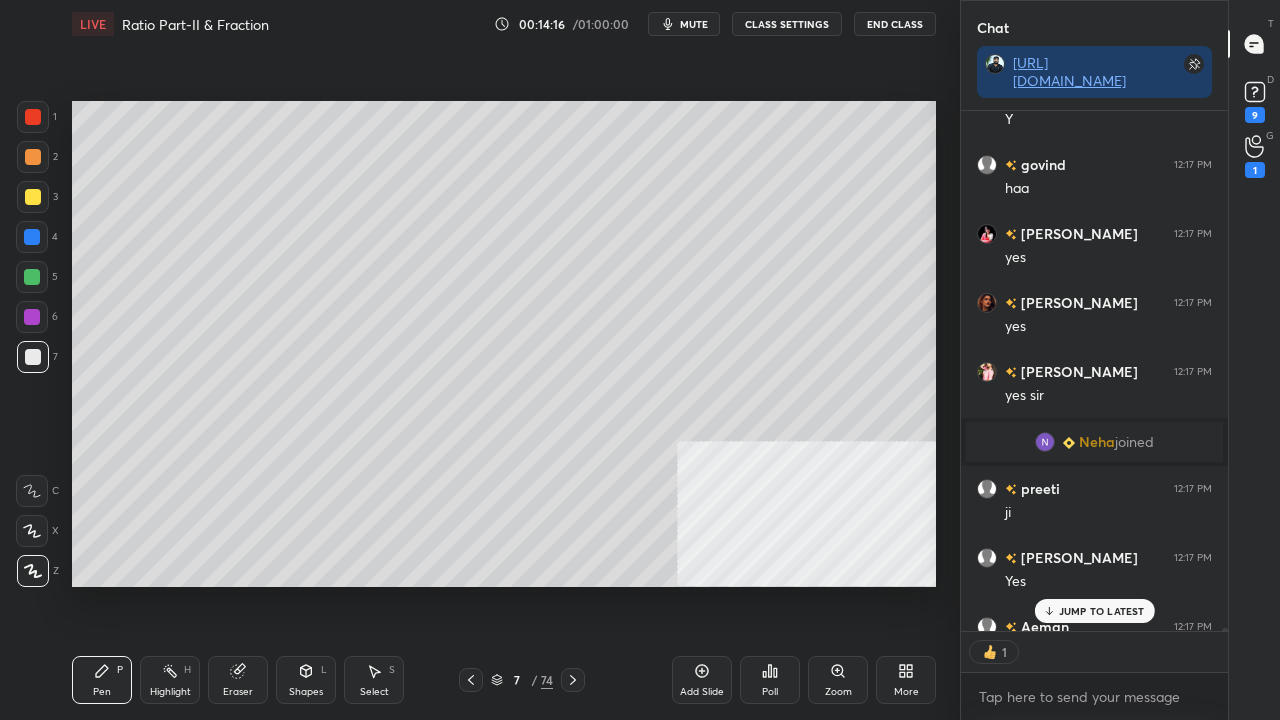 click at bounding box center (32, 317) 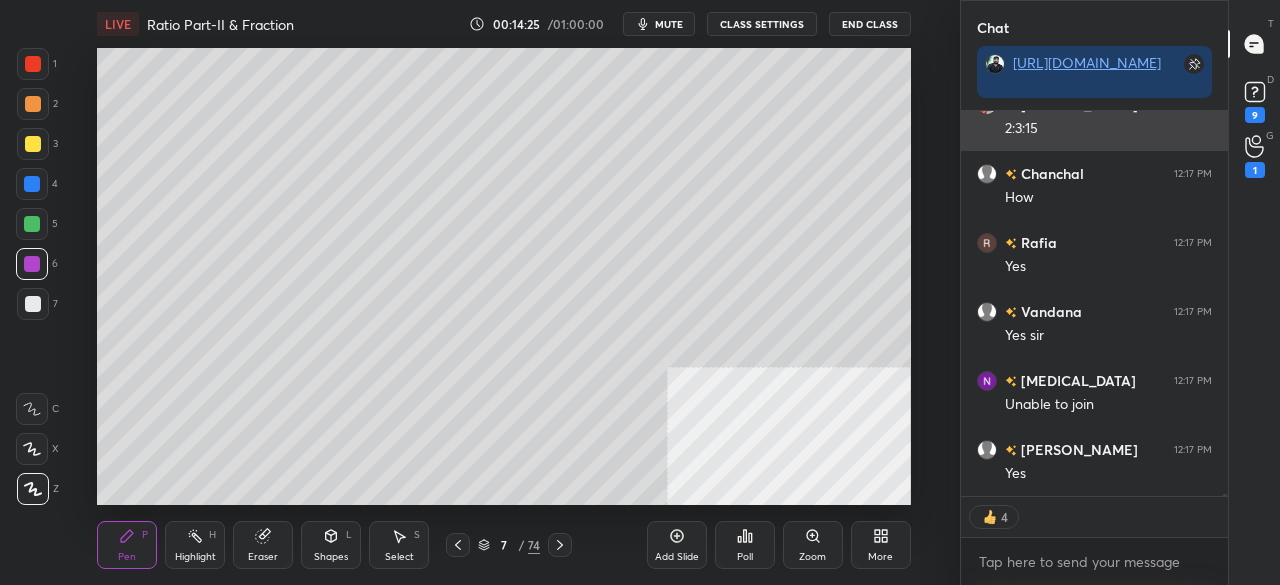 click 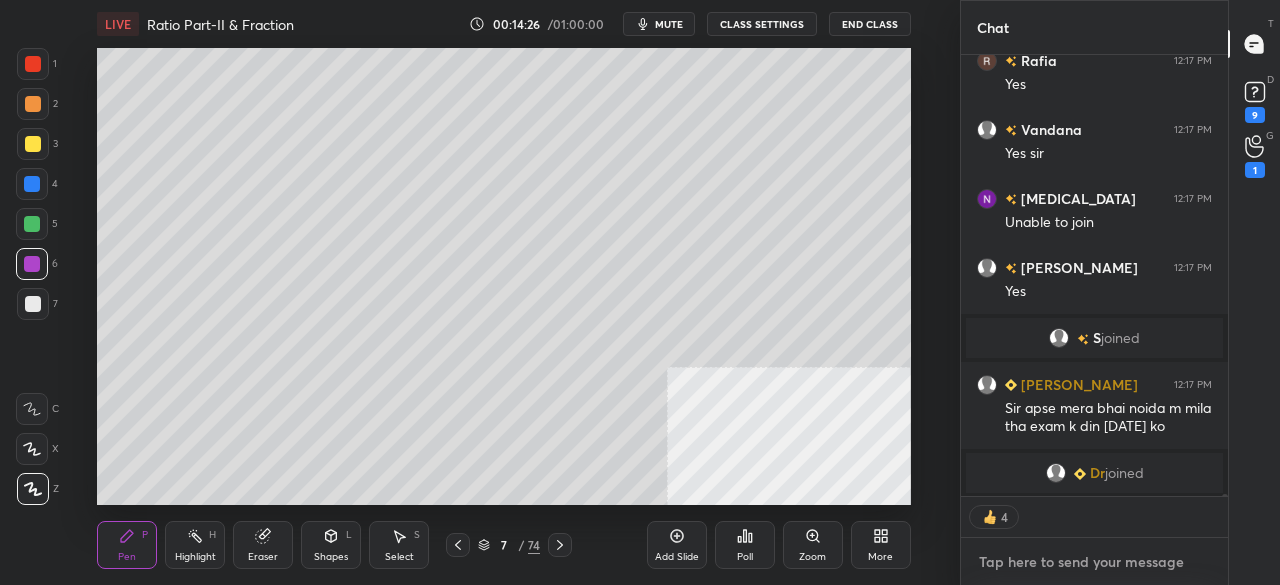 type on "x" 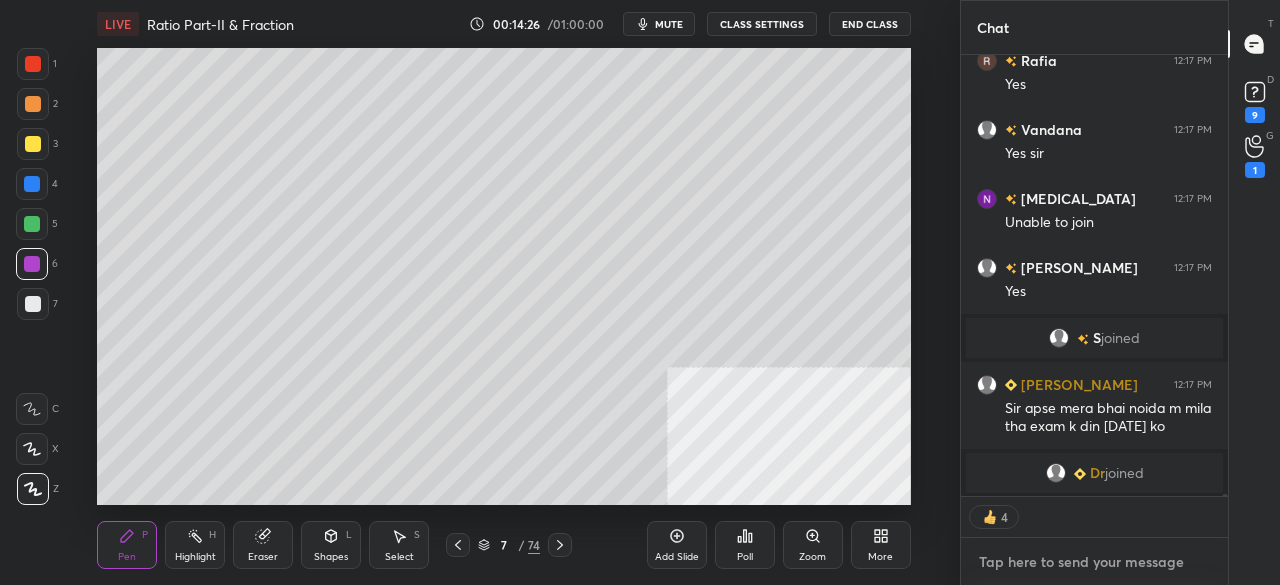 click at bounding box center [1094, 562] 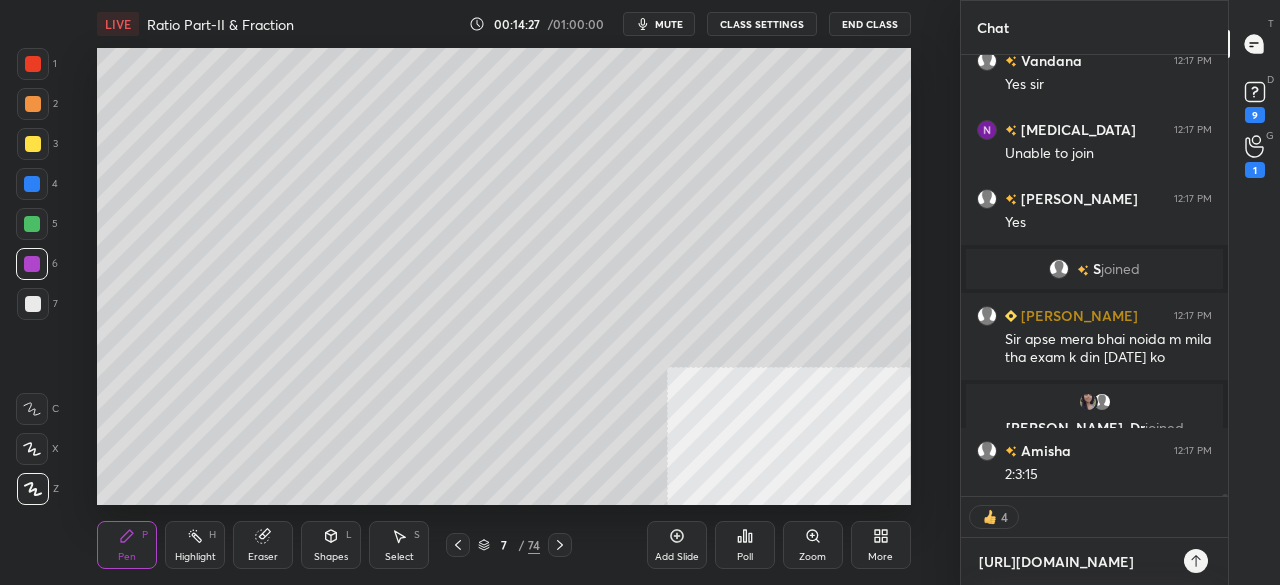 type on "[URL][DOMAIN_NAME]" 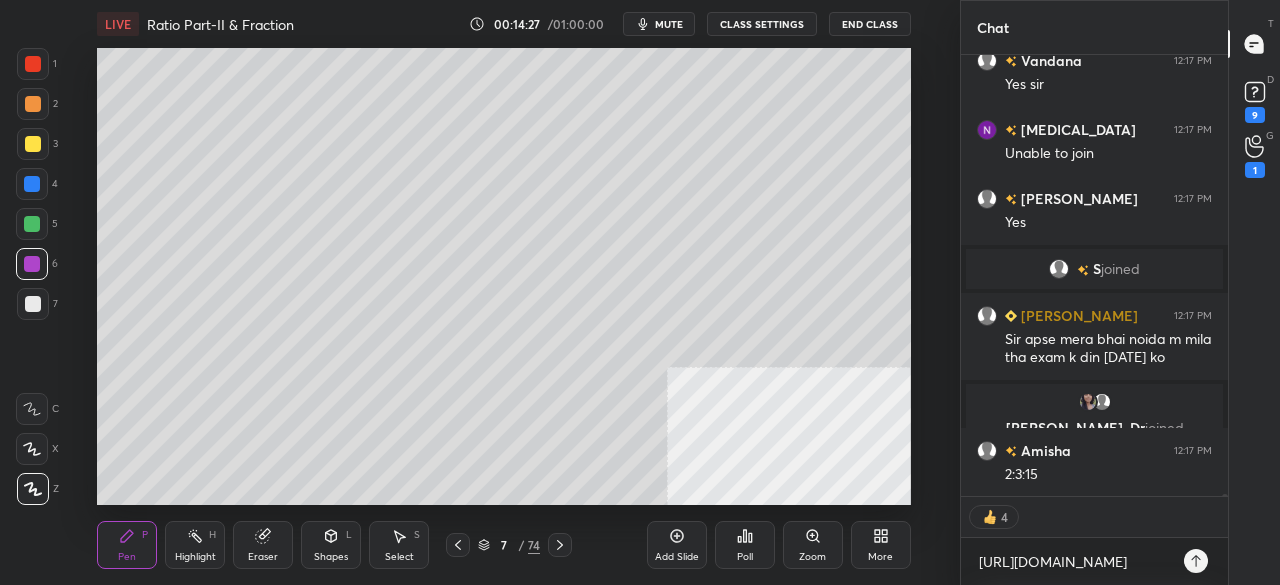 type on "x" 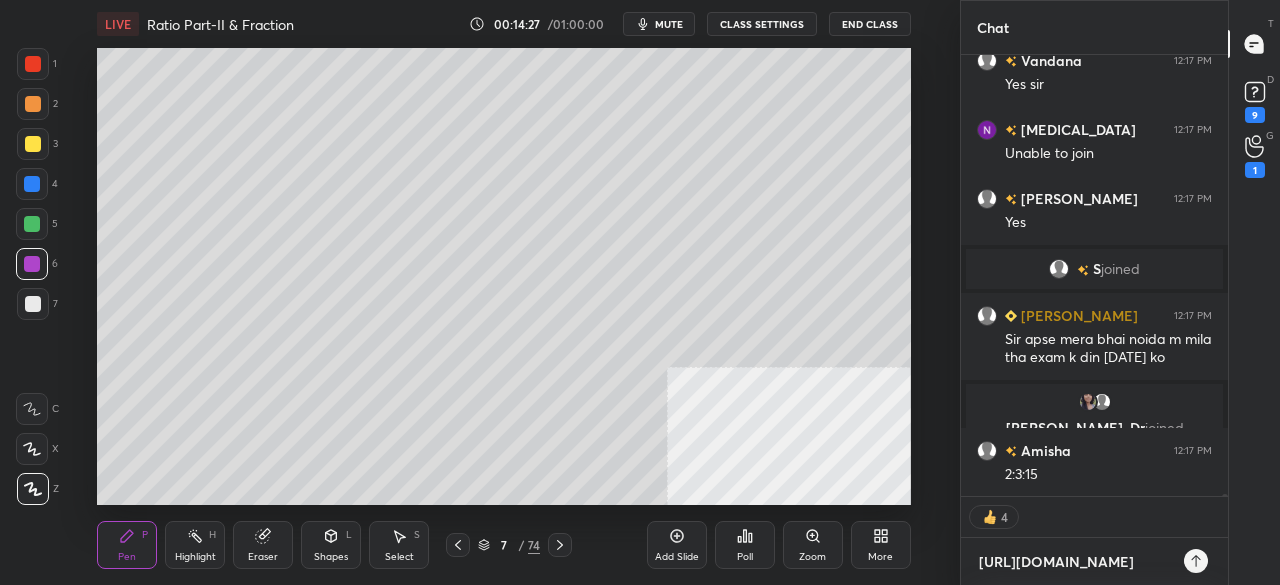 type 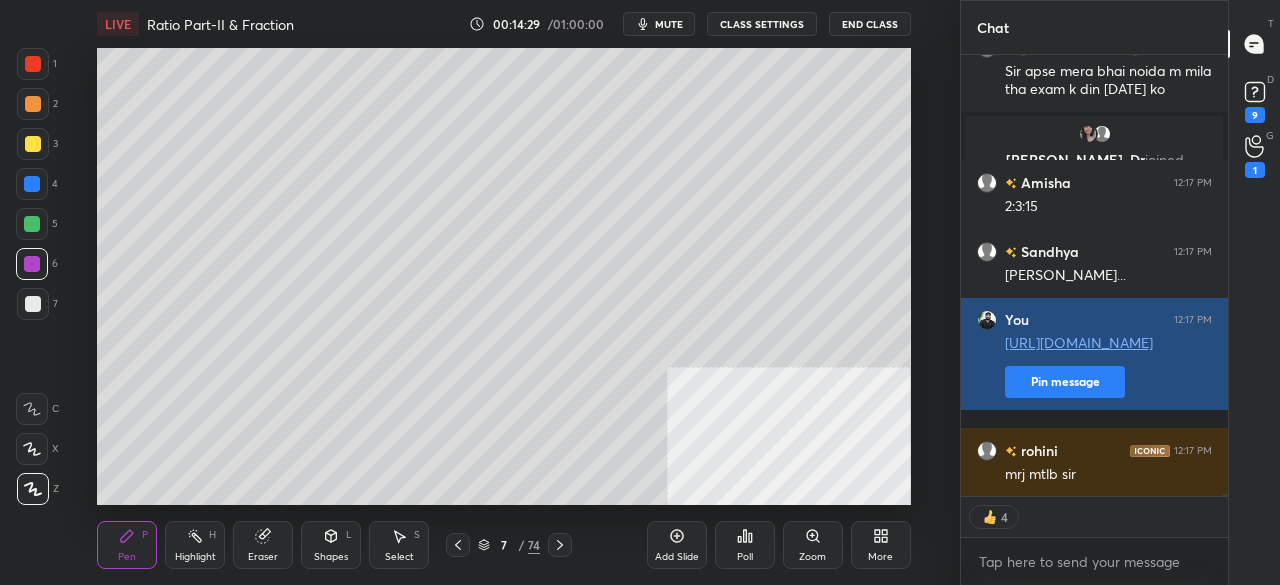 click on "Pin message" at bounding box center (1065, 382) 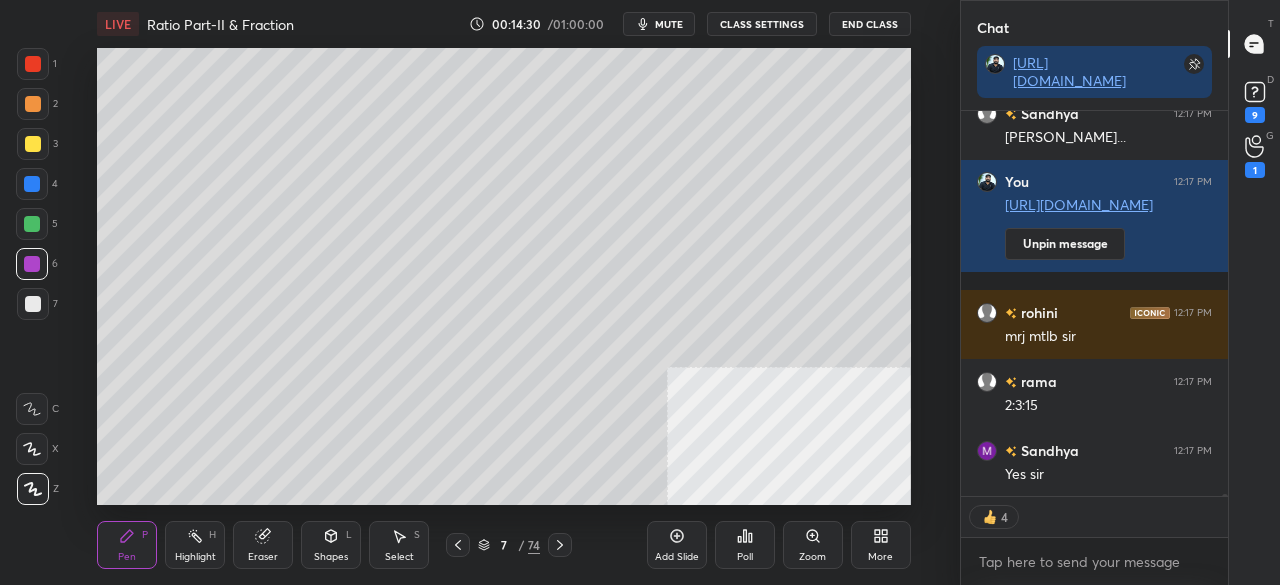 click on "More" at bounding box center [880, 557] 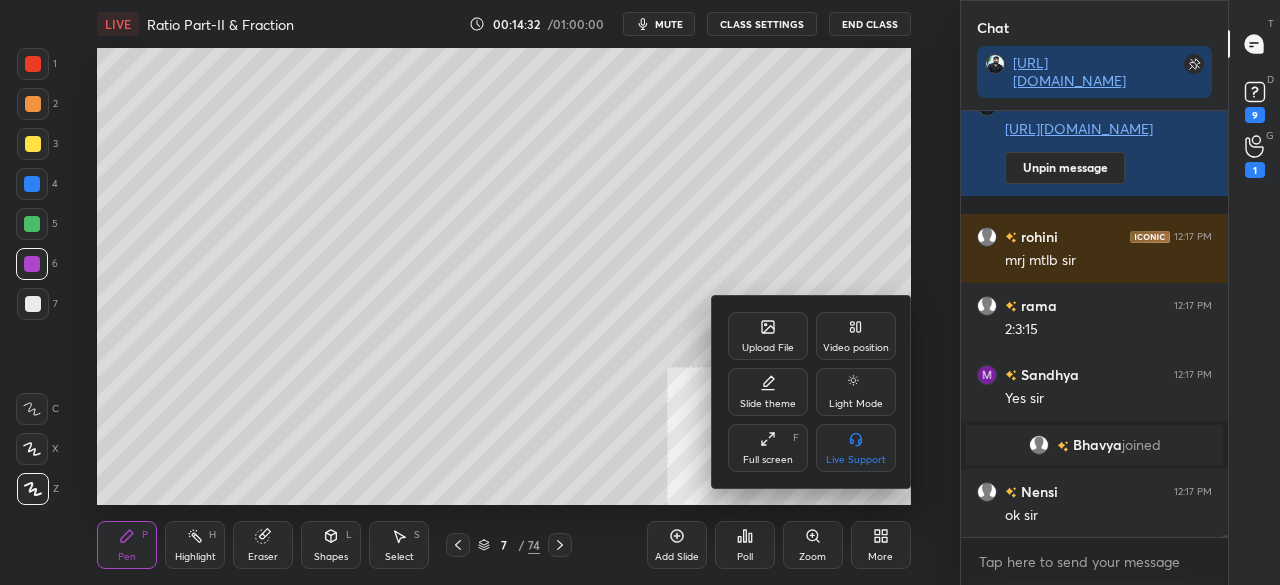 click on "Full screen" at bounding box center (768, 460) 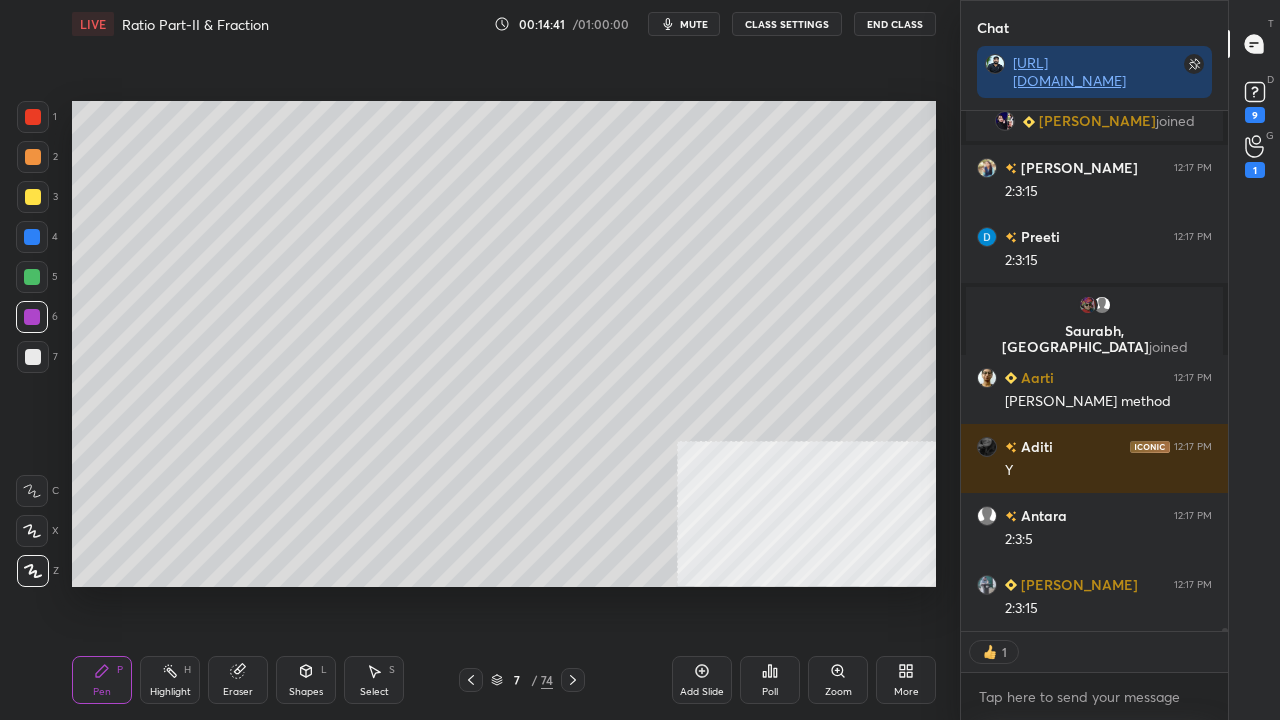 click on "Shapes" at bounding box center [306, 692] 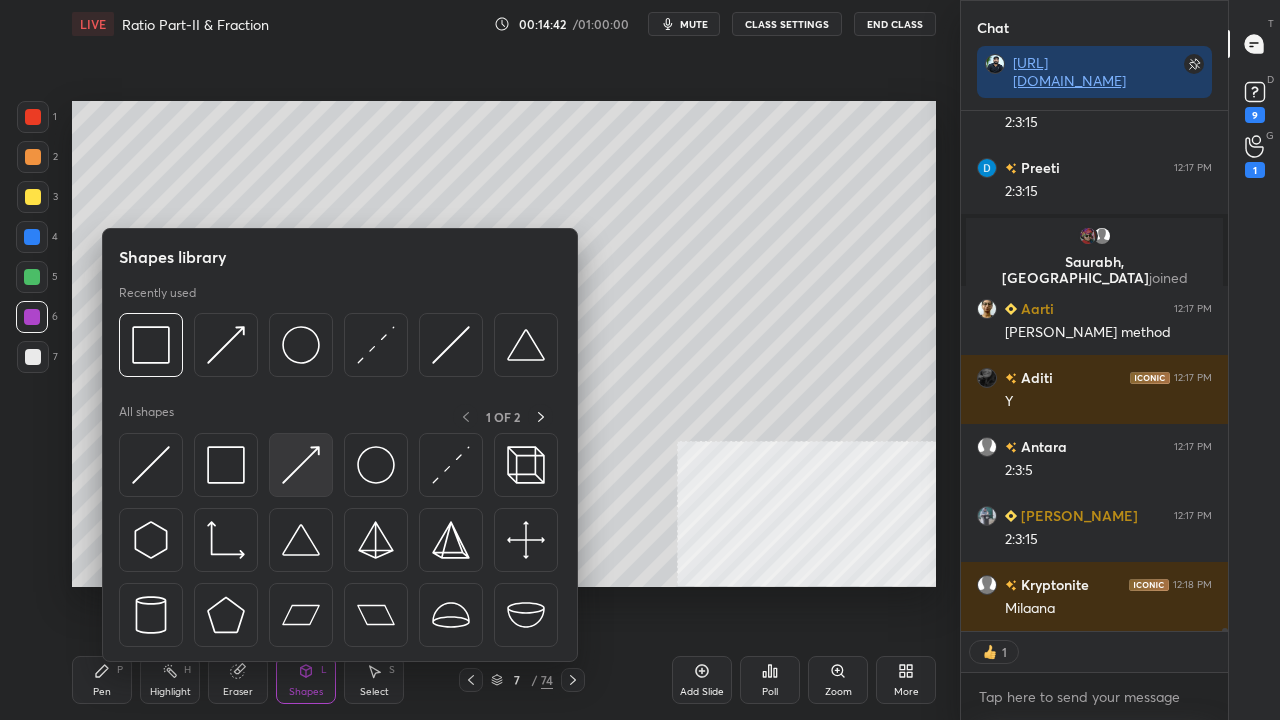 click at bounding box center [301, 465] 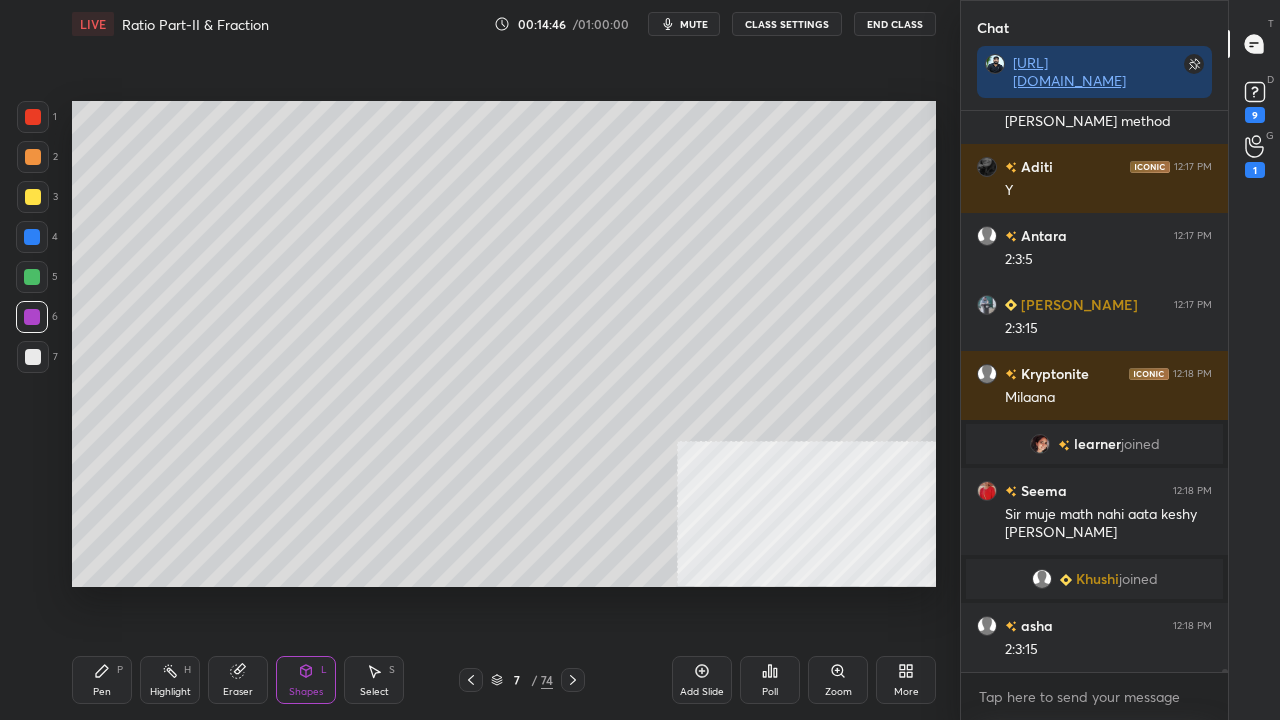 click on "Pen P" at bounding box center (102, 680) 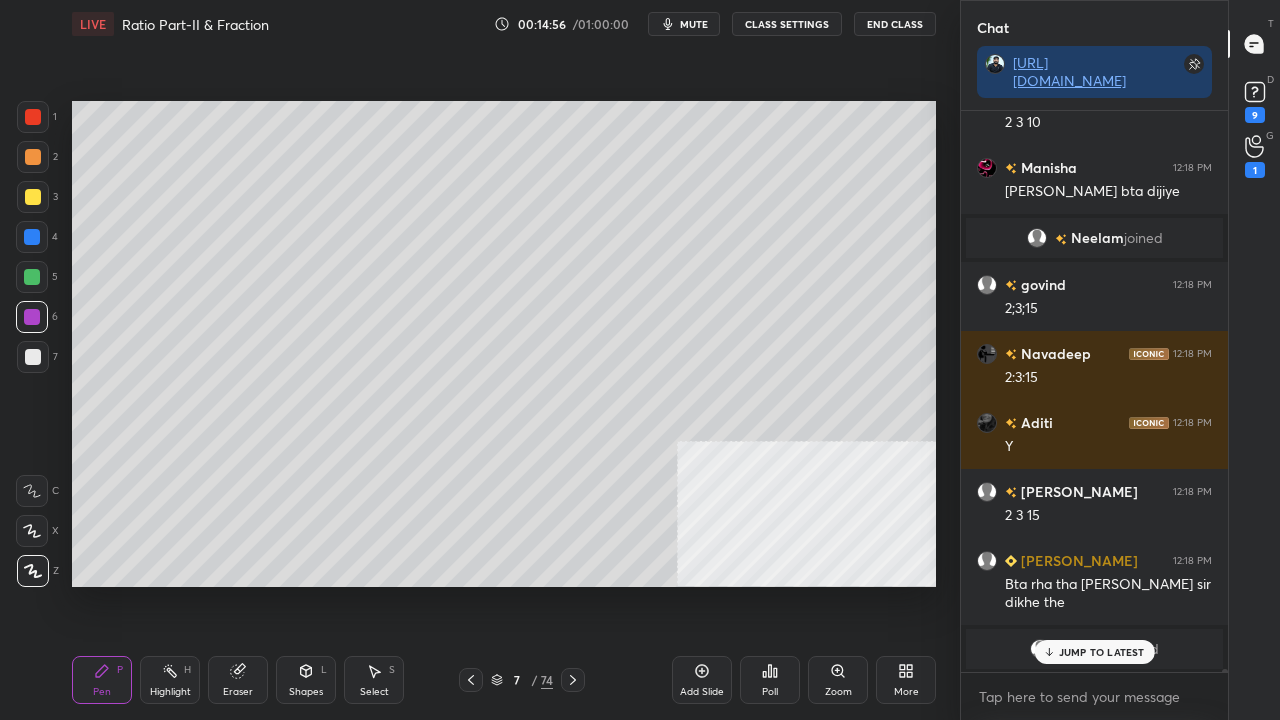 click at bounding box center (32, 237) 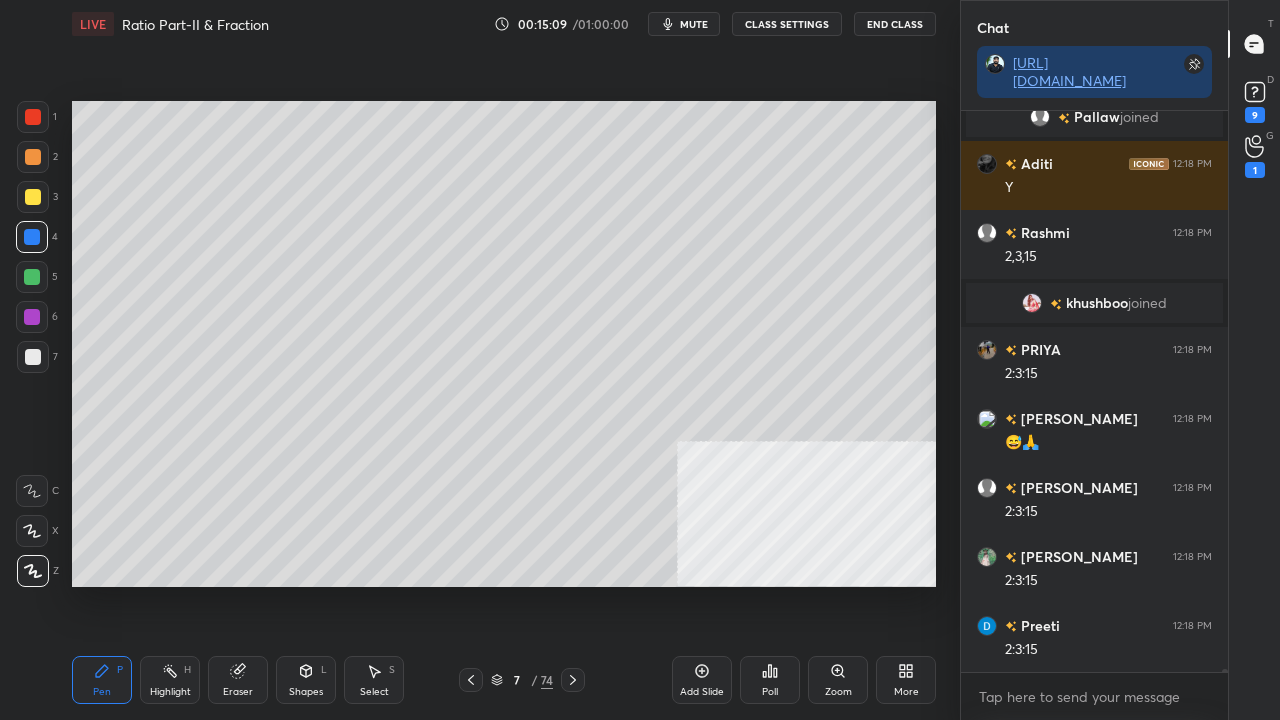 click on "Shapes L" at bounding box center [306, 680] 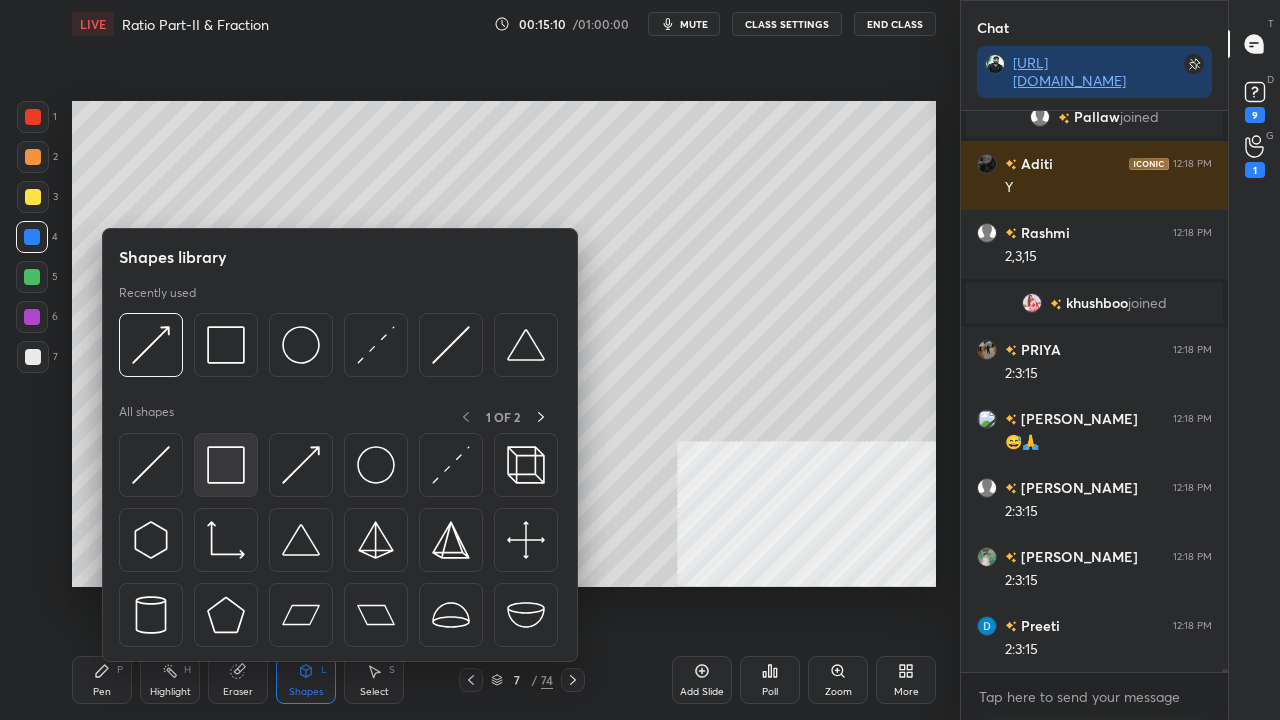 click at bounding box center [226, 465] 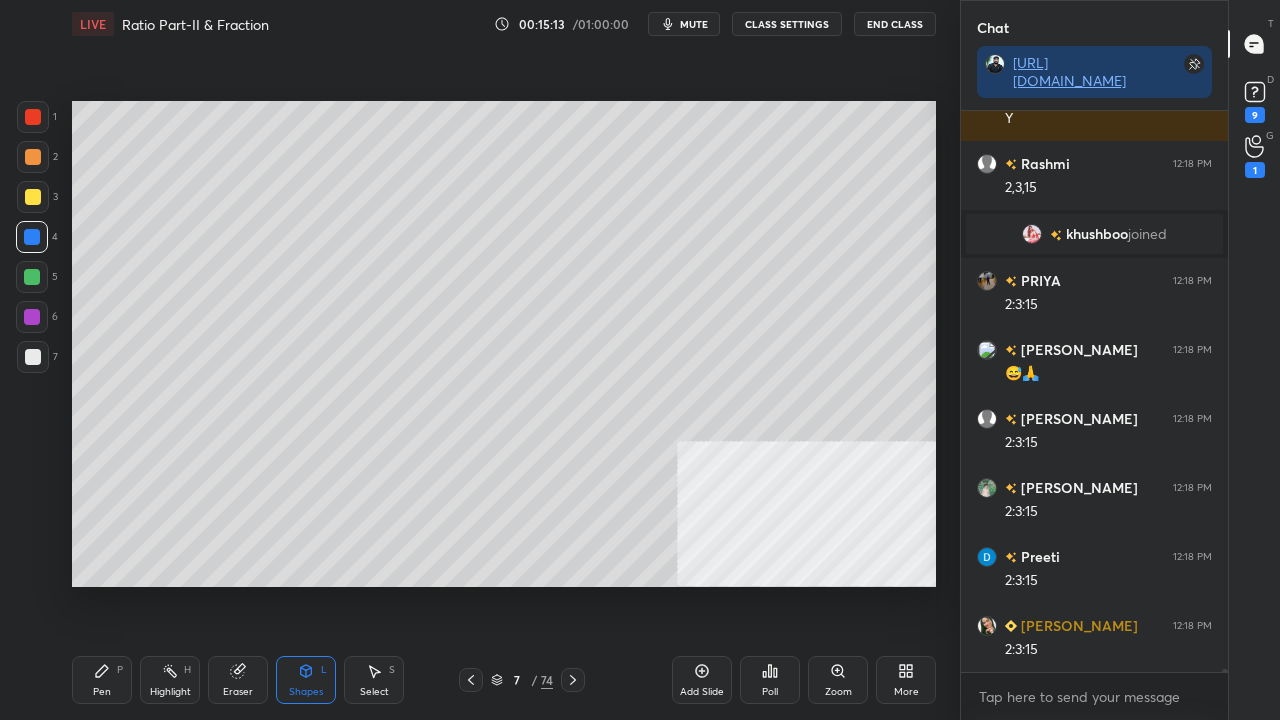 drag, startPoint x: 98, startPoint y: 689, endPoint x: 110, endPoint y: 672, distance: 20.808653 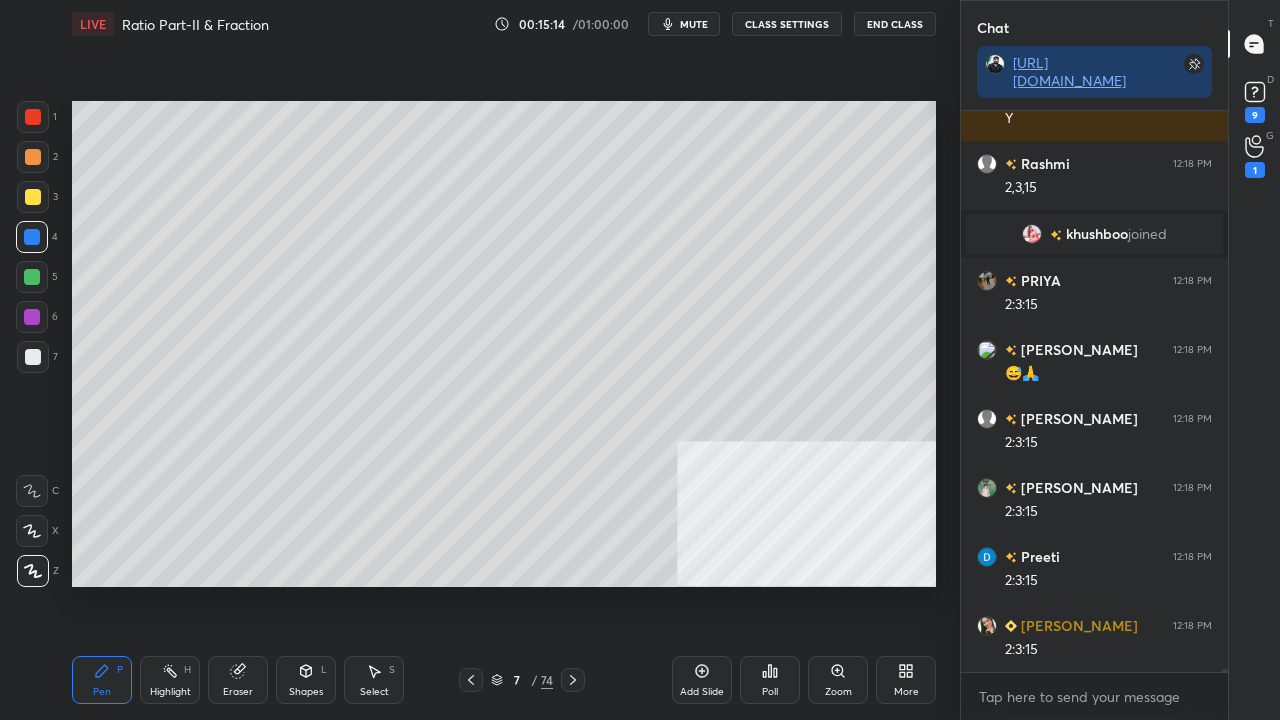 click at bounding box center [33, 197] 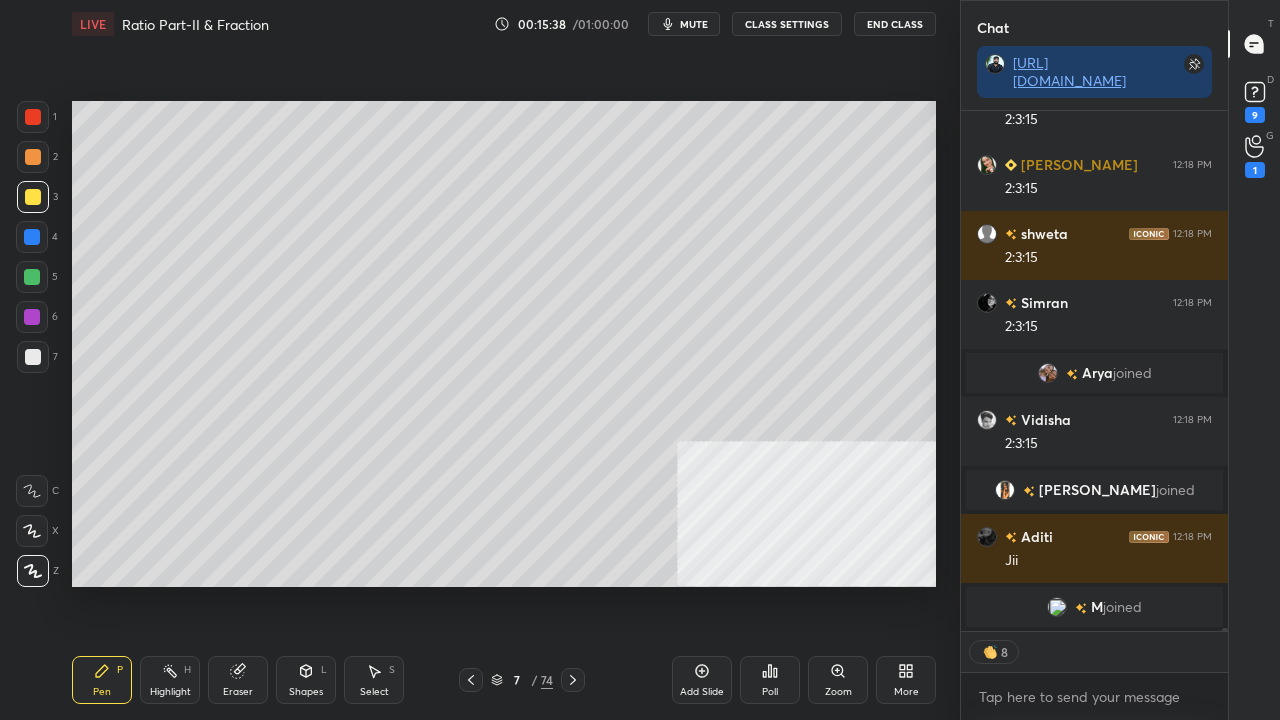 click at bounding box center [33, 357] 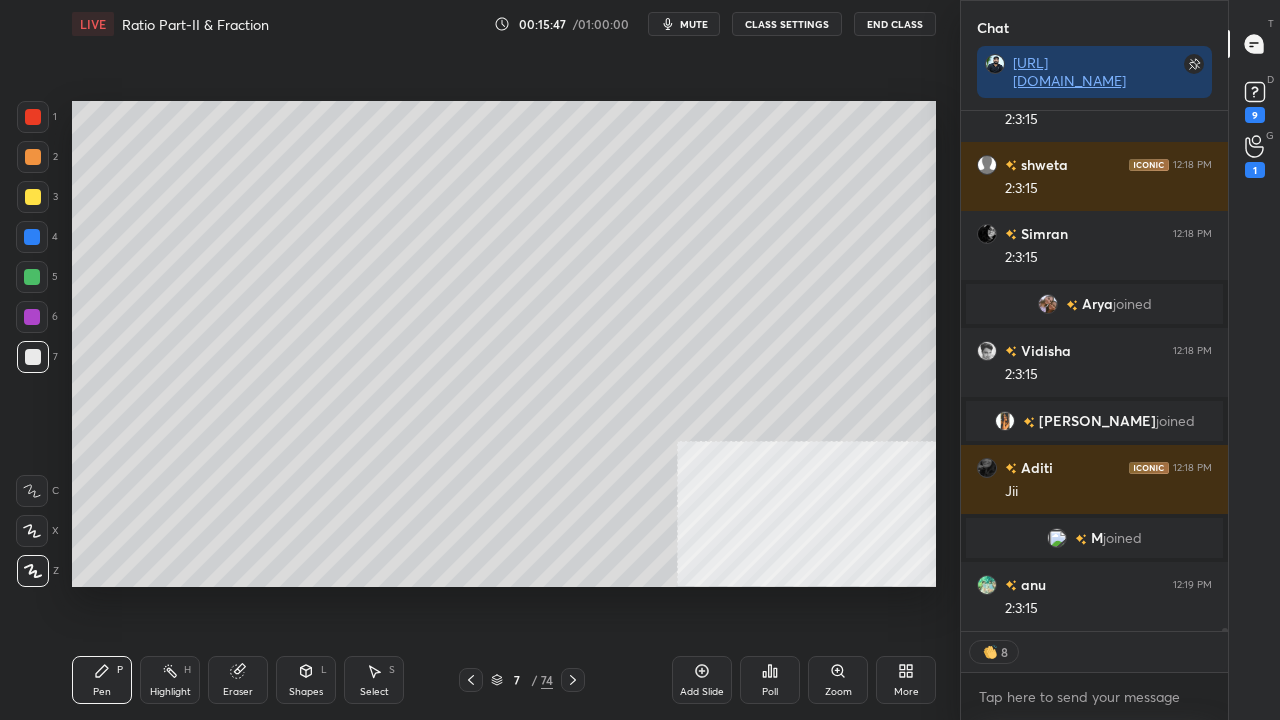 scroll, scrollTop: 97661, scrollLeft: 0, axis: vertical 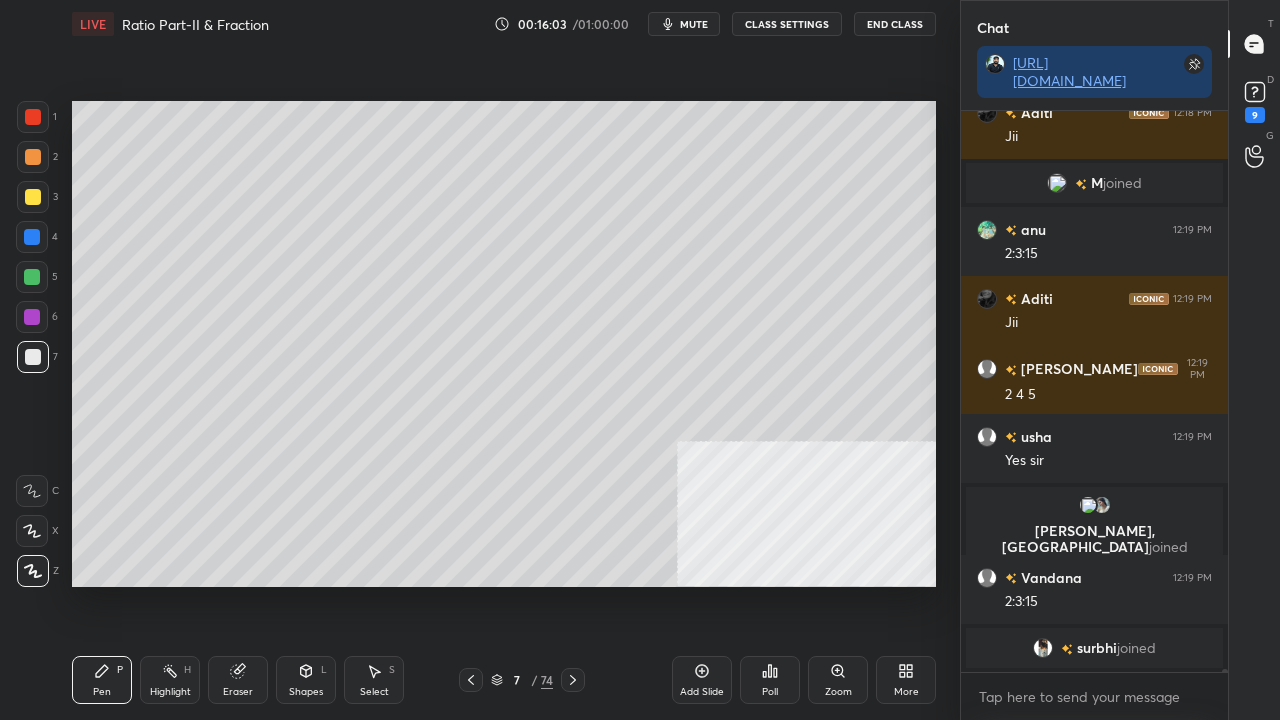 click at bounding box center [32, 277] 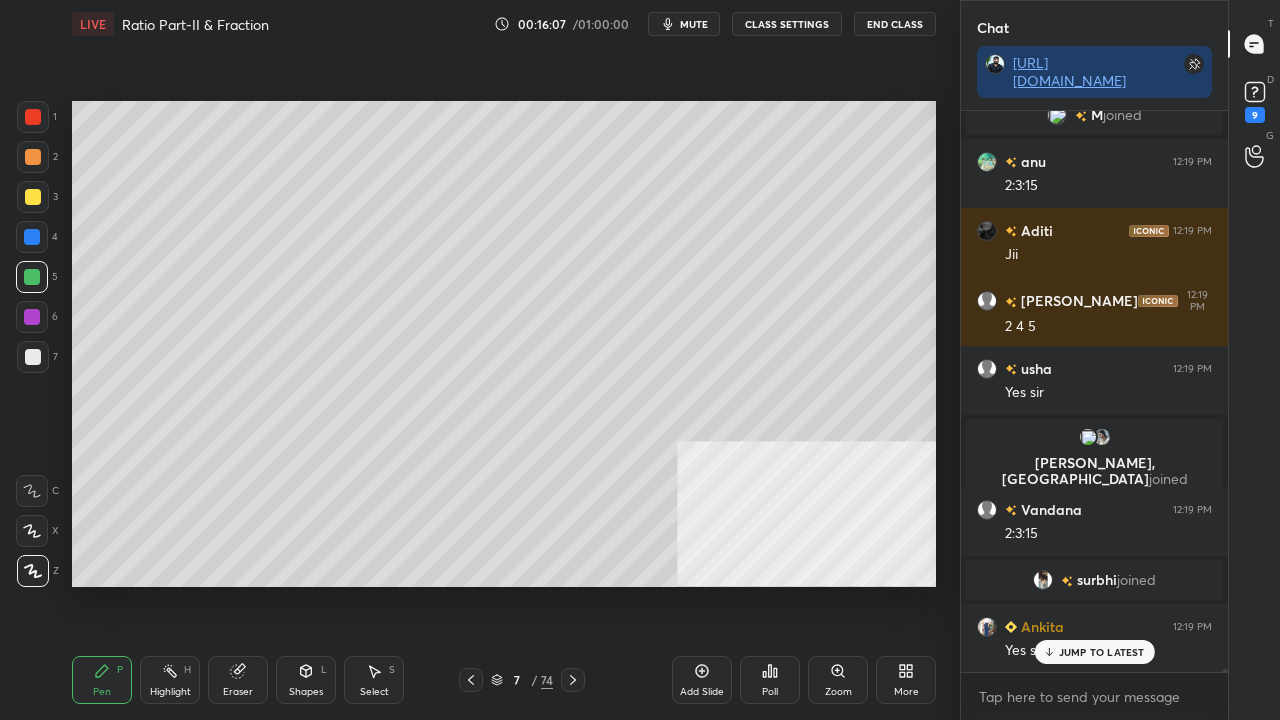 scroll, scrollTop: 98042, scrollLeft: 0, axis: vertical 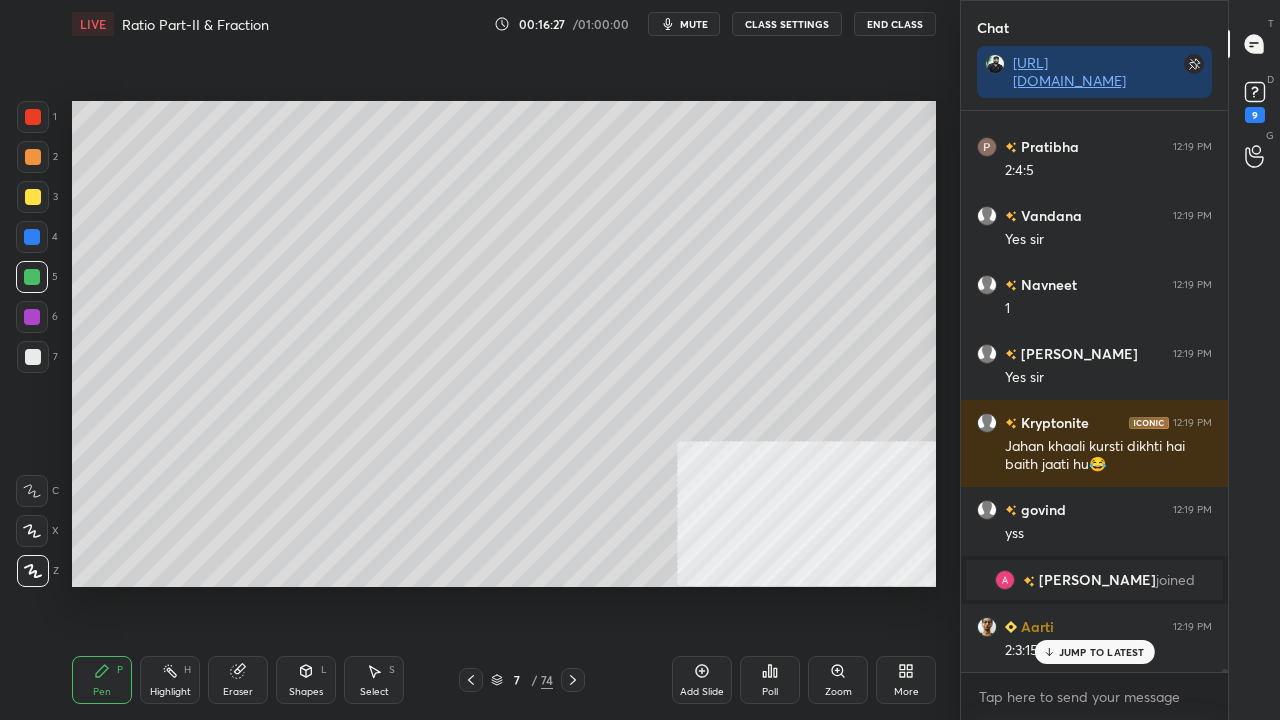 click at bounding box center [32, 277] 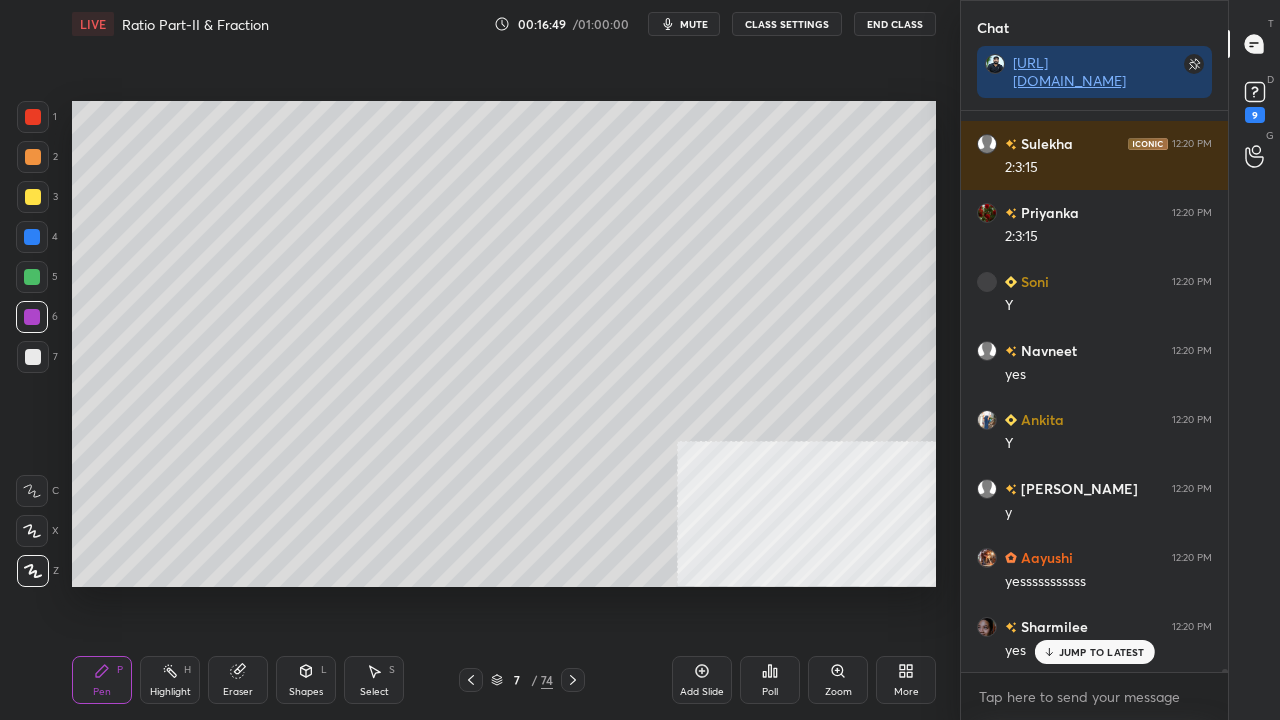 scroll, scrollTop: 100380, scrollLeft: 0, axis: vertical 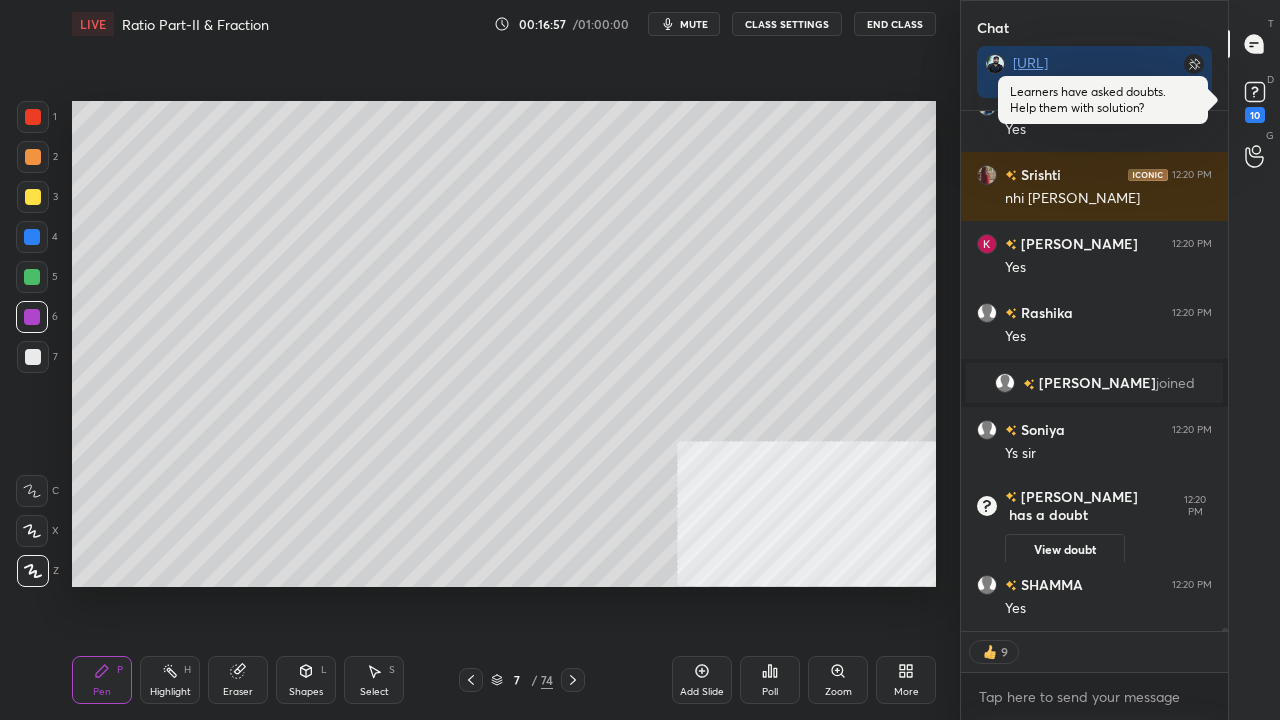 click at bounding box center [33, 117] 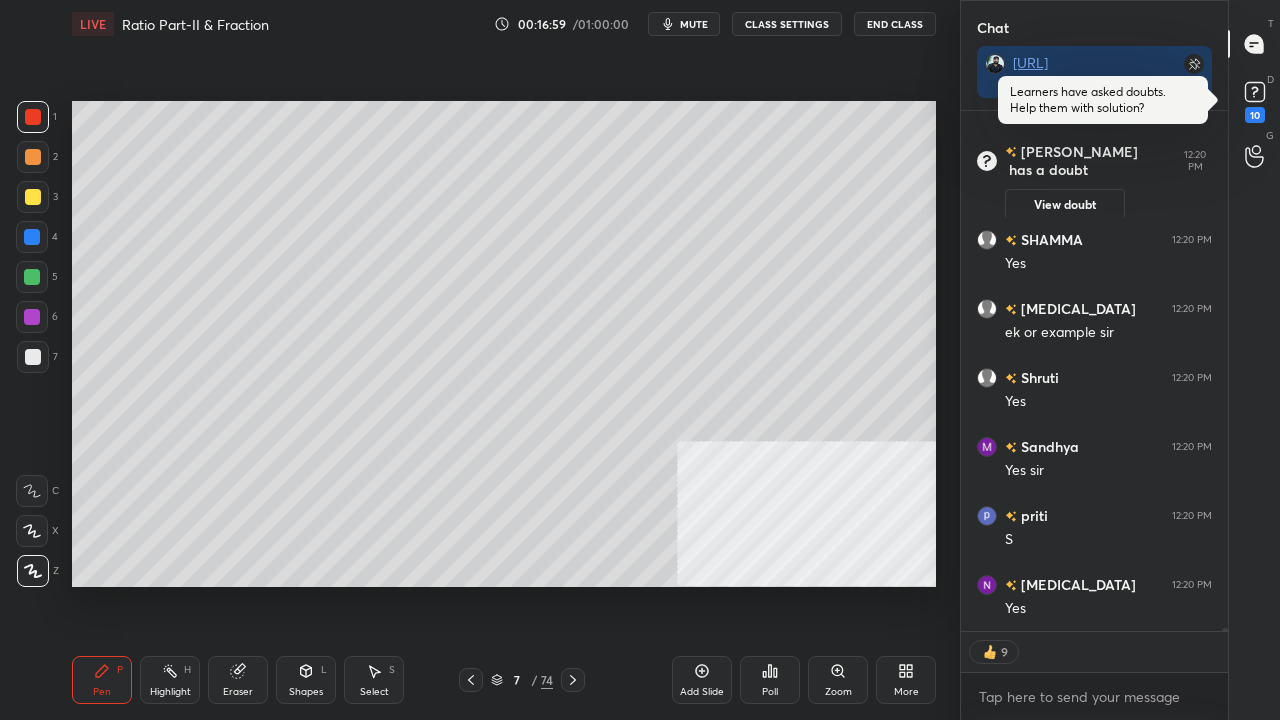 click 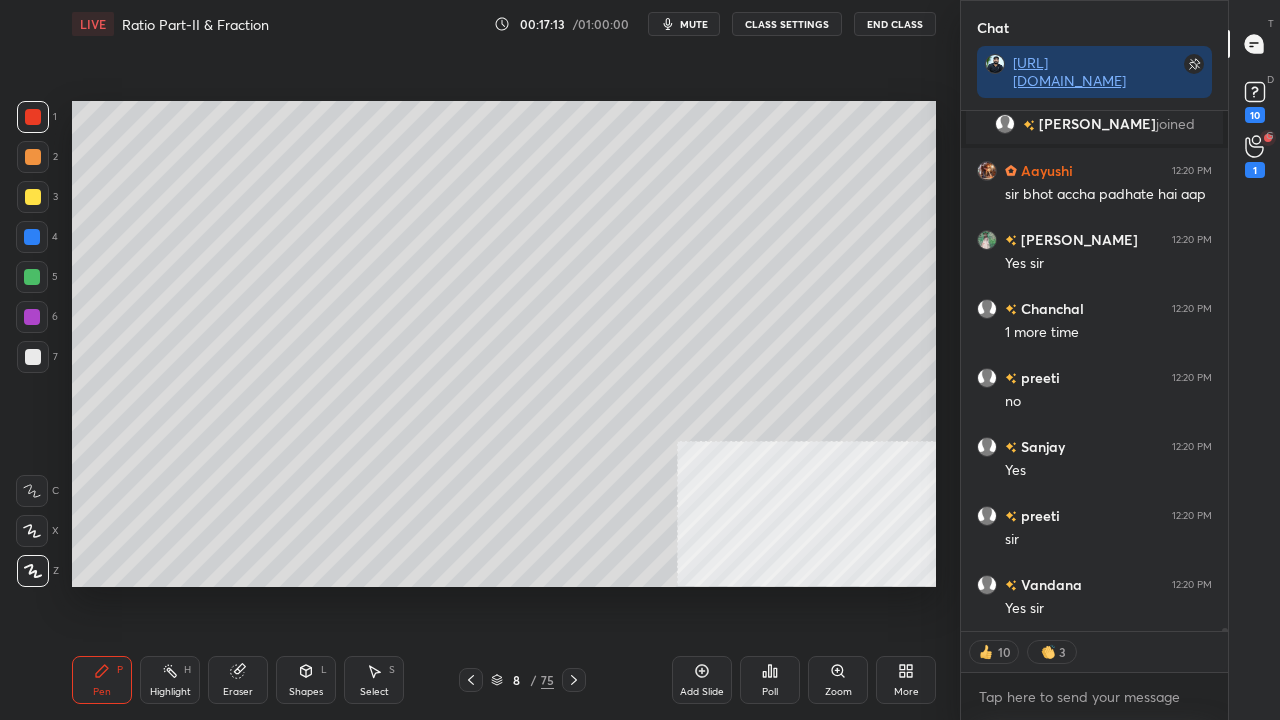 drag, startPoint x: 36, startPoint y: 358, endPoint x: 59, endPoint y: 357, distance: 23.021729 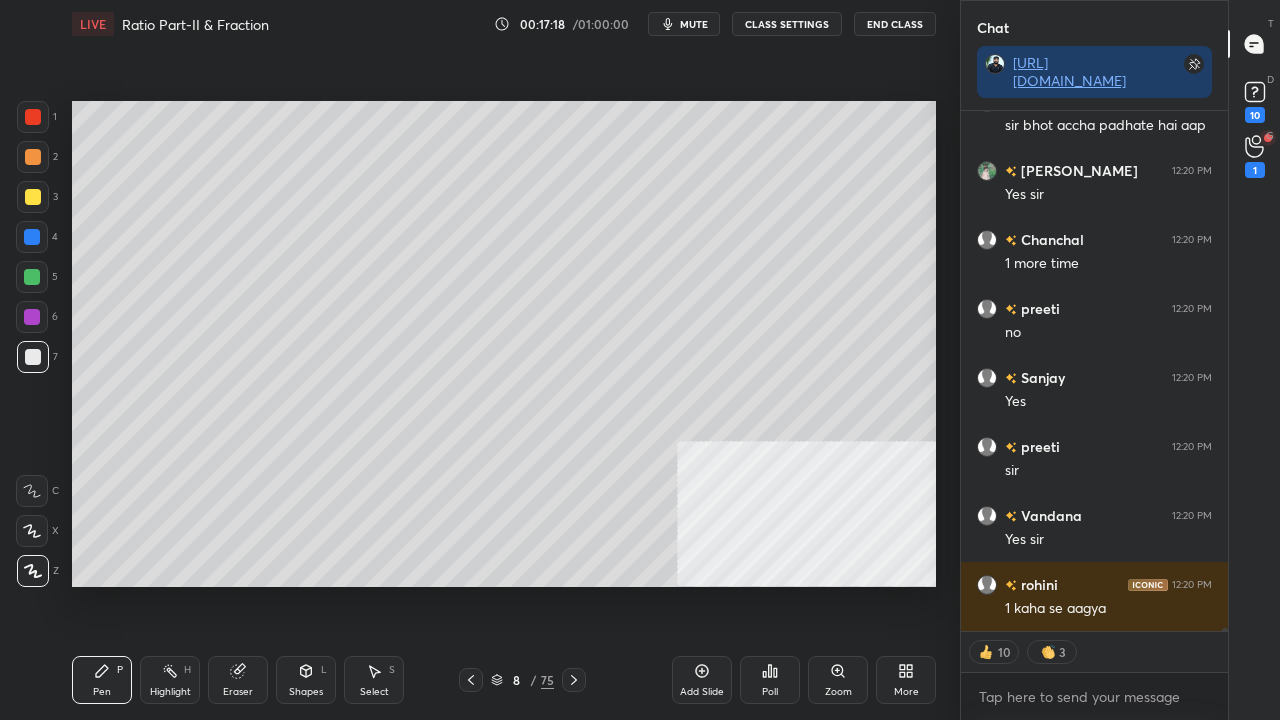 click at bounding box center (33, 197) 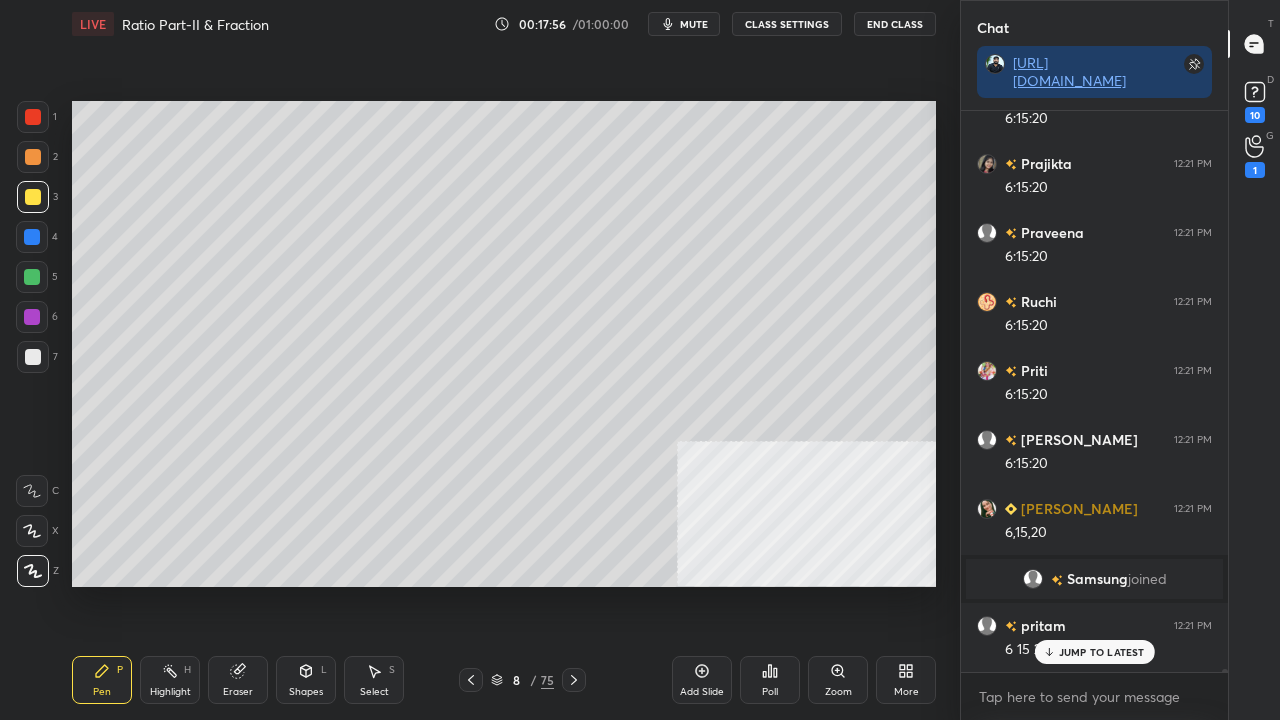 scroll, scrollTop: 104706, scrollLeft: 0, axis: vertical 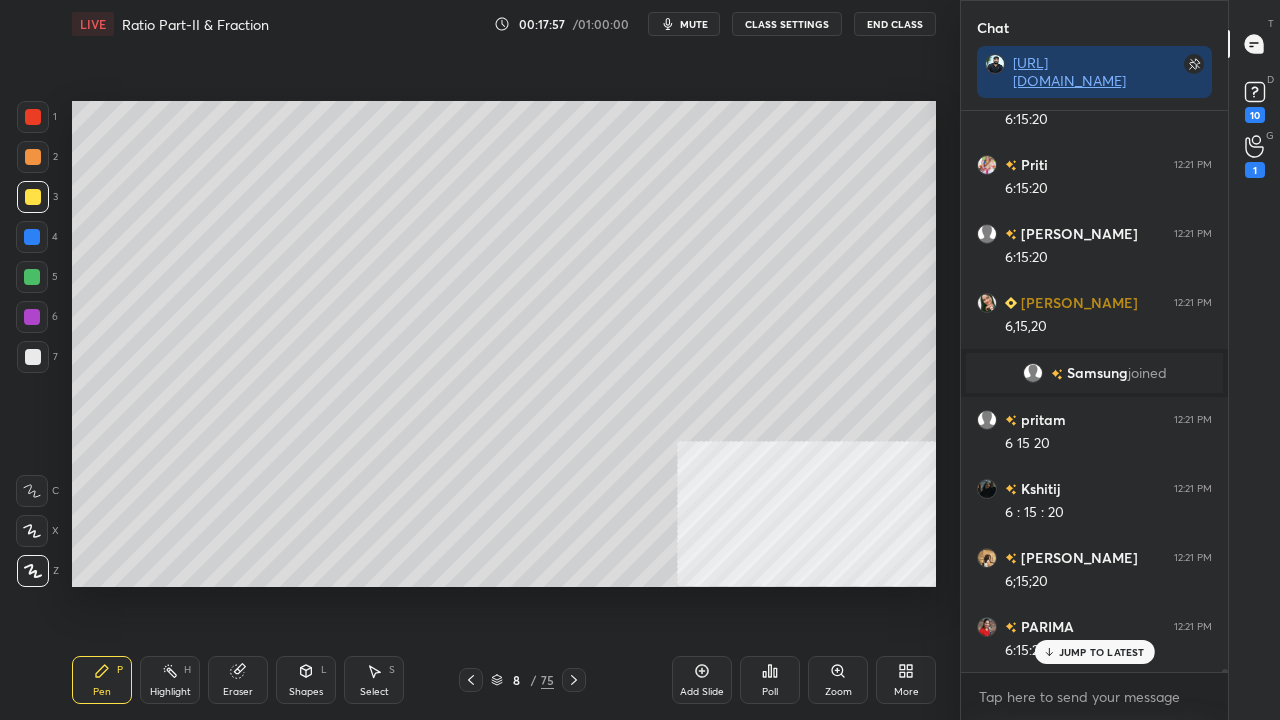 click at bounding box center (33, 357) 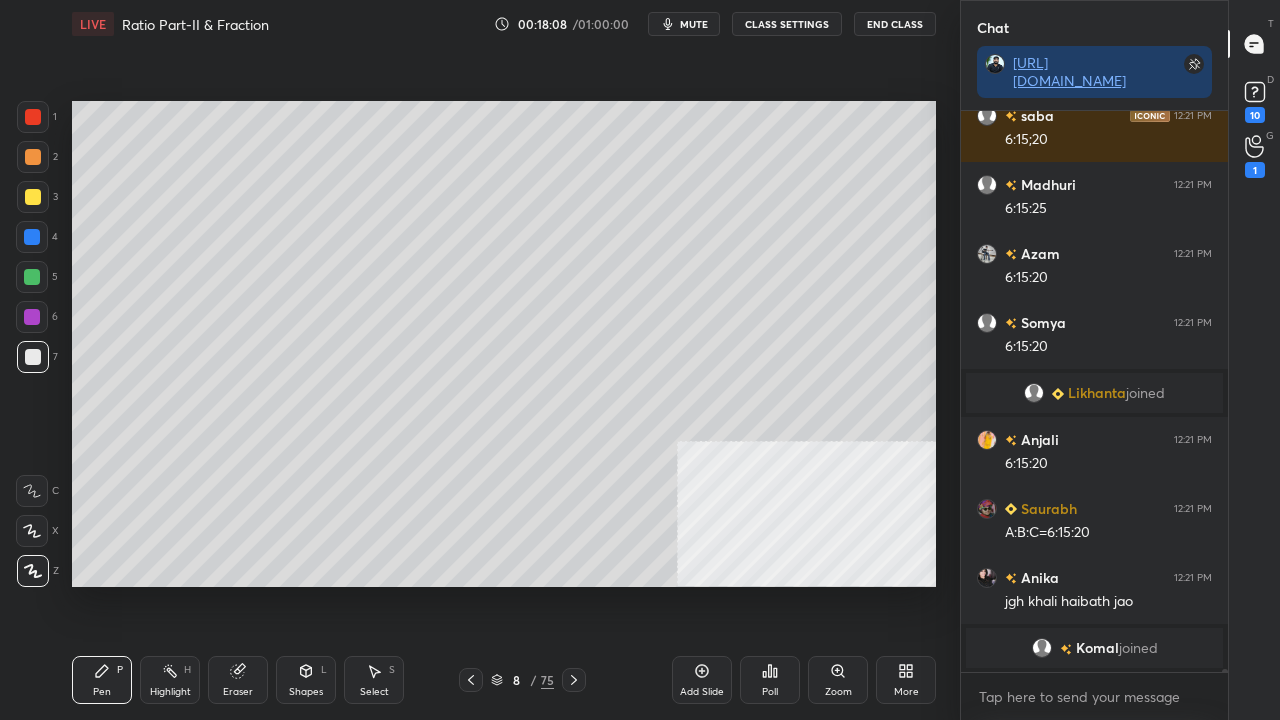 scroll, scrollTop: 105110, scrollLeft: 0, axis: vertical 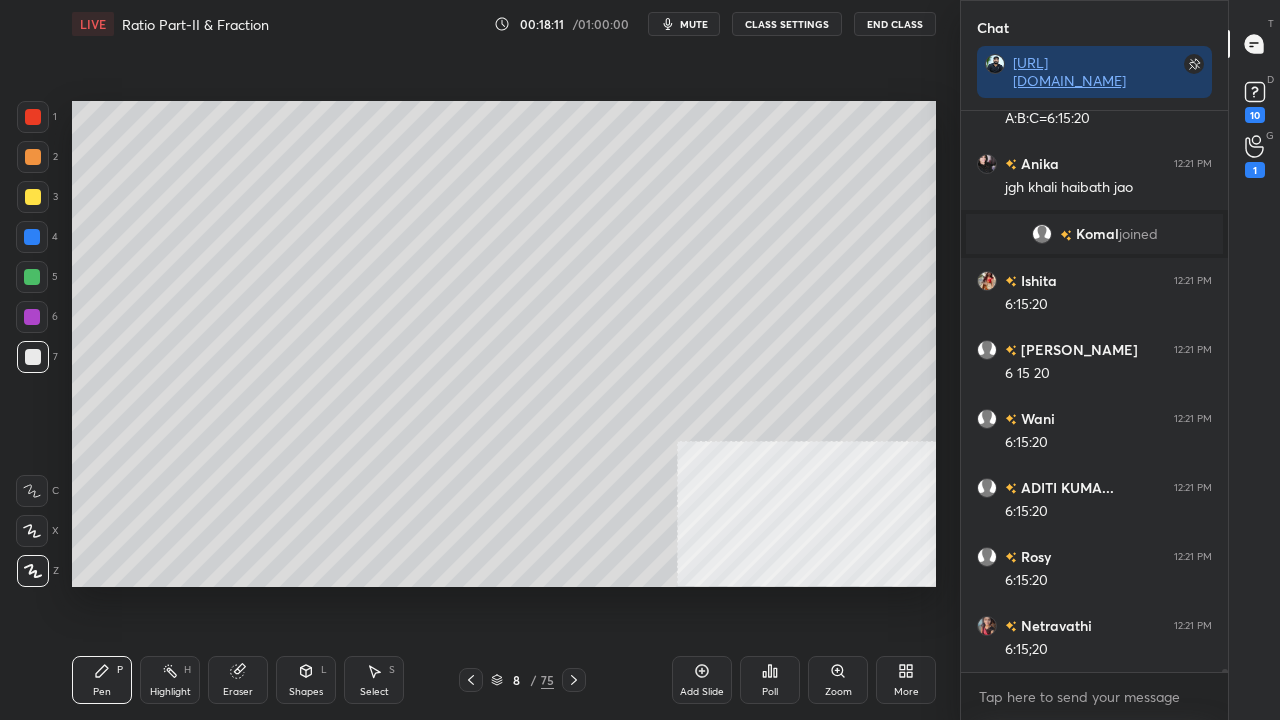 click at bounding box center [32, 277] 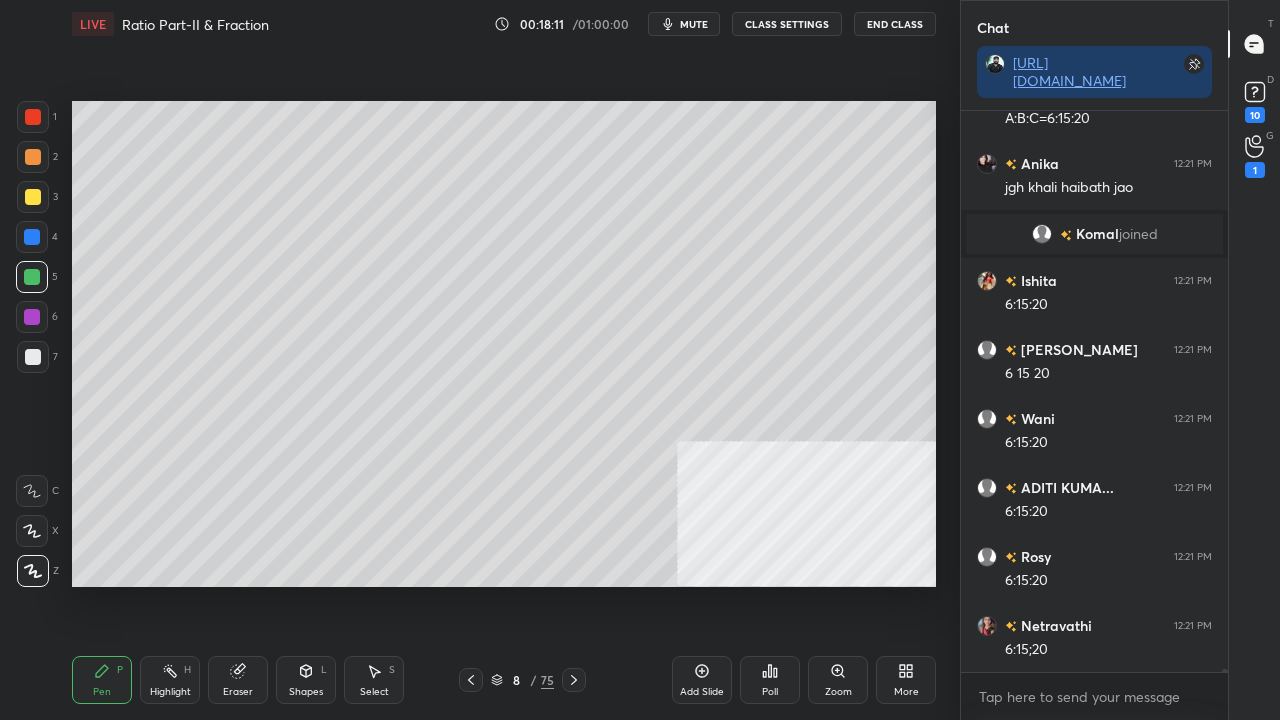 drag, startPoint x: 32, startPoint y: 280, endPoint x: 70, endPoint y: 282, distance: 38.052597 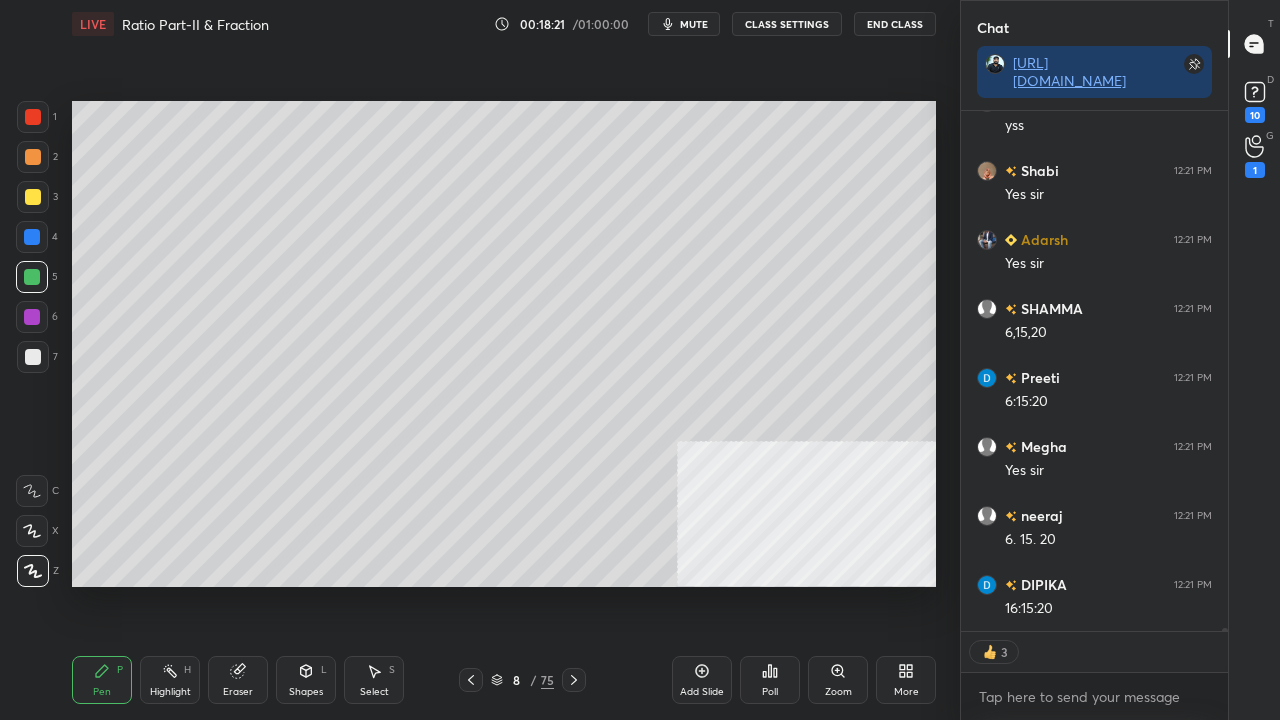 click 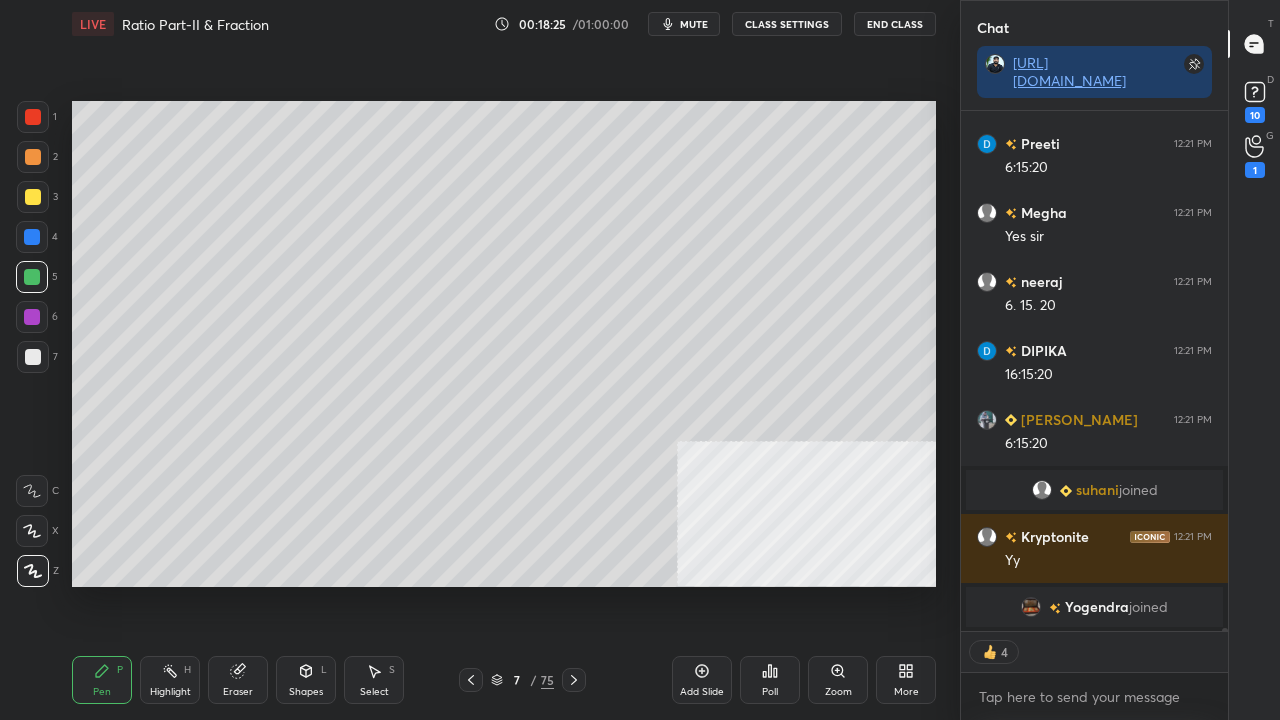click 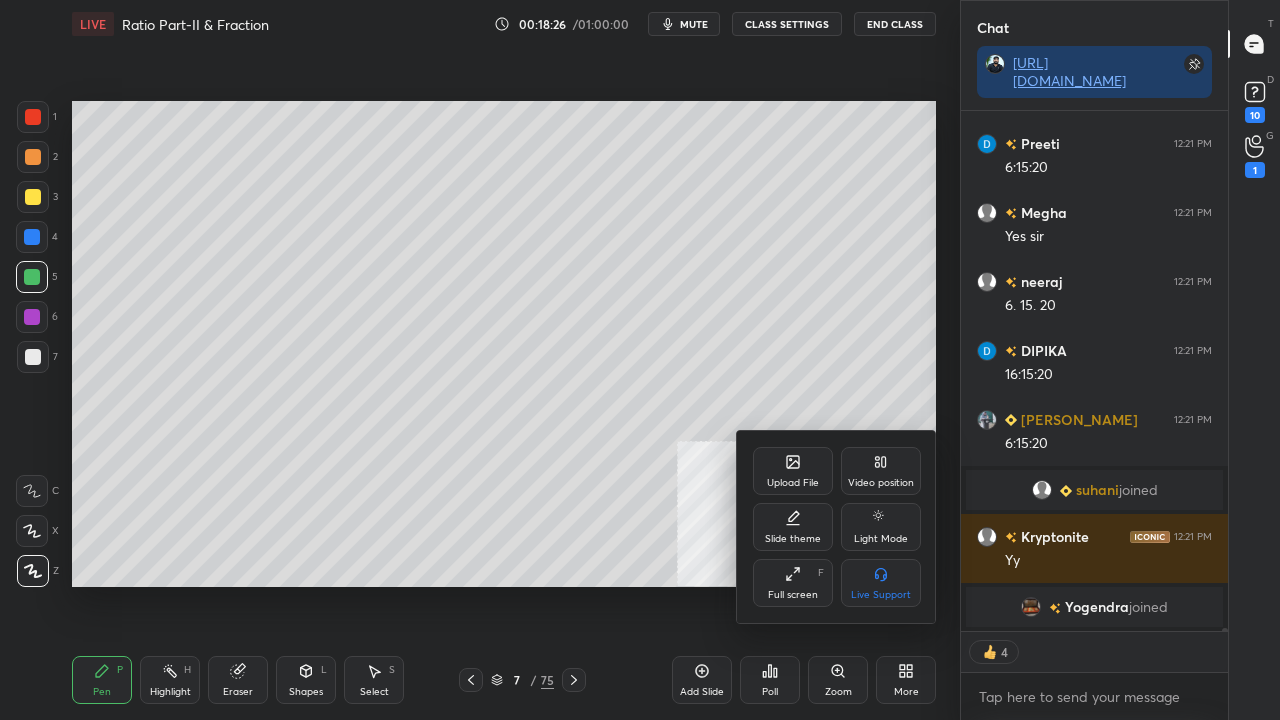 drag, startPoint x: 888, startPoint y: 471, endPoint x: 872, endPoint y: 512, distance: 44.011364 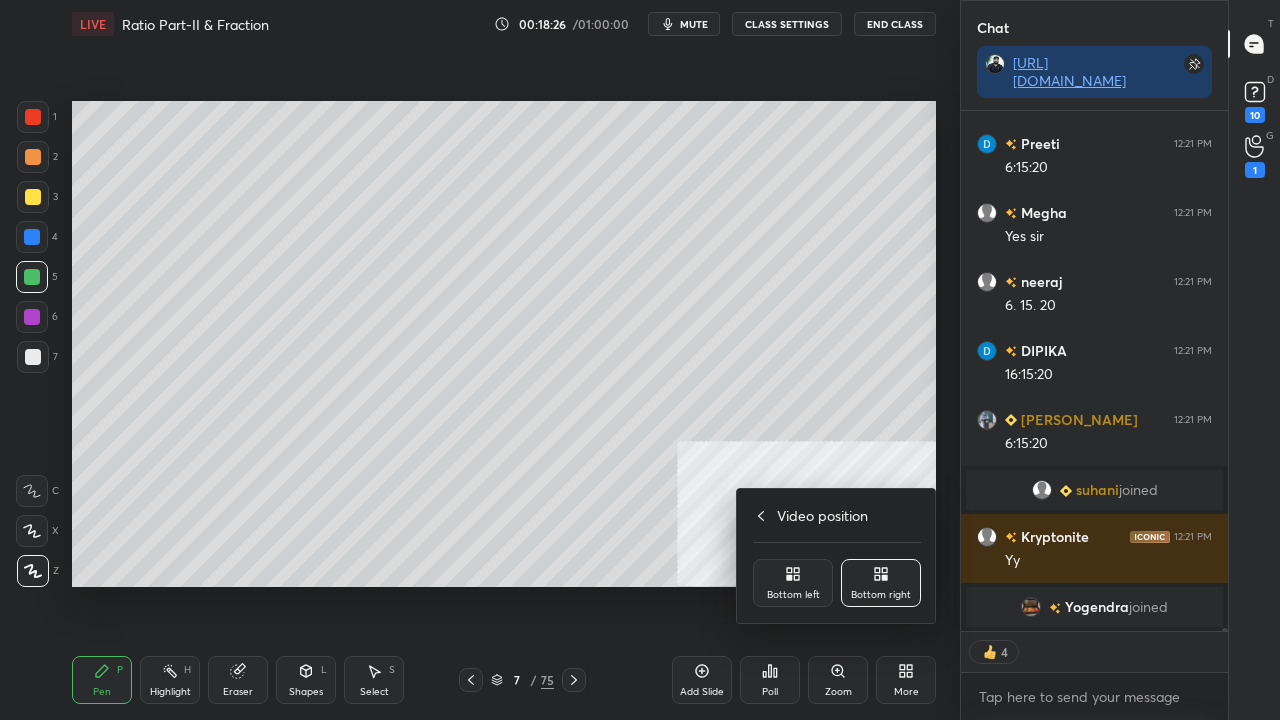 click on "Bottom left" at bounding box center (793, 583) 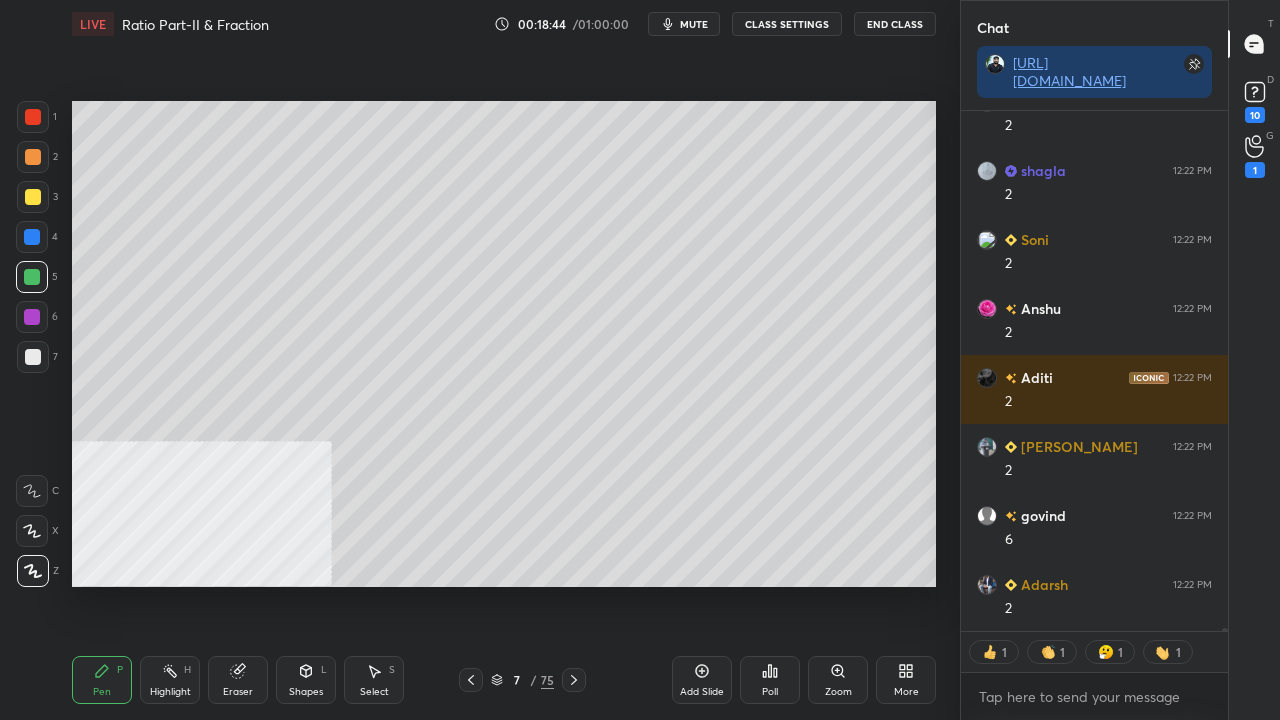click at bounding box center [33, 197] 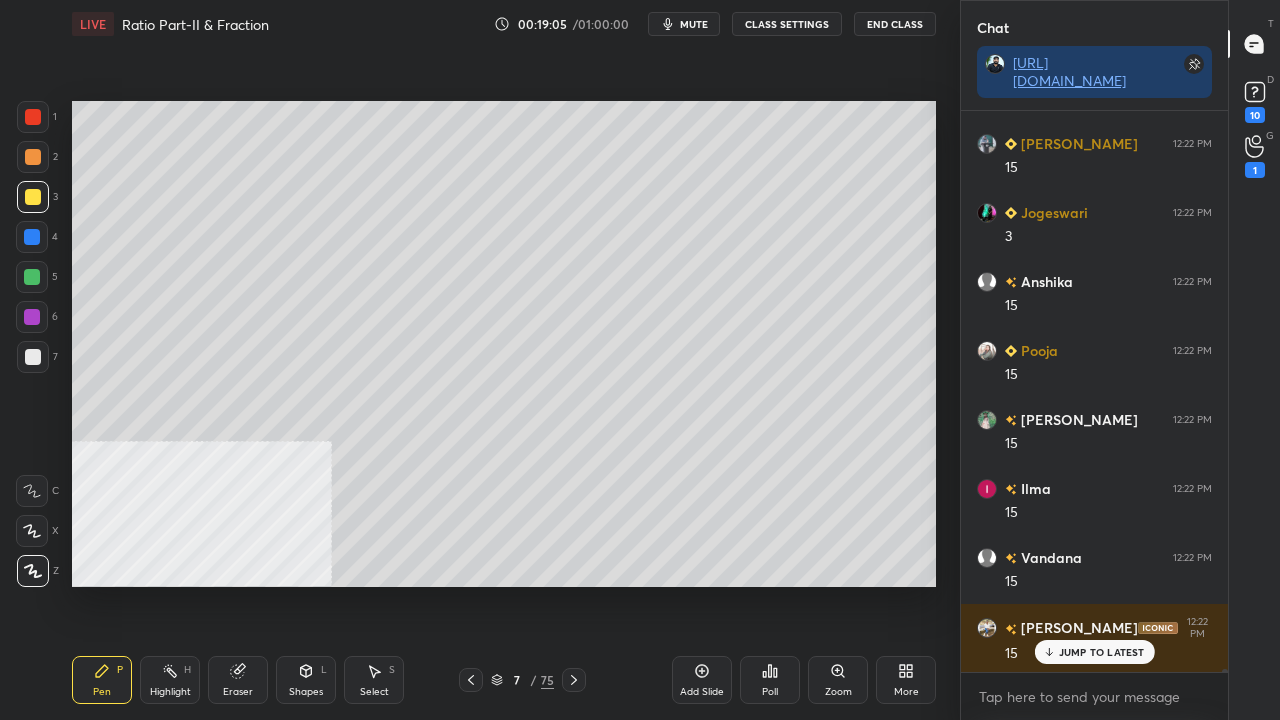 click at bounding box center (32, 317) 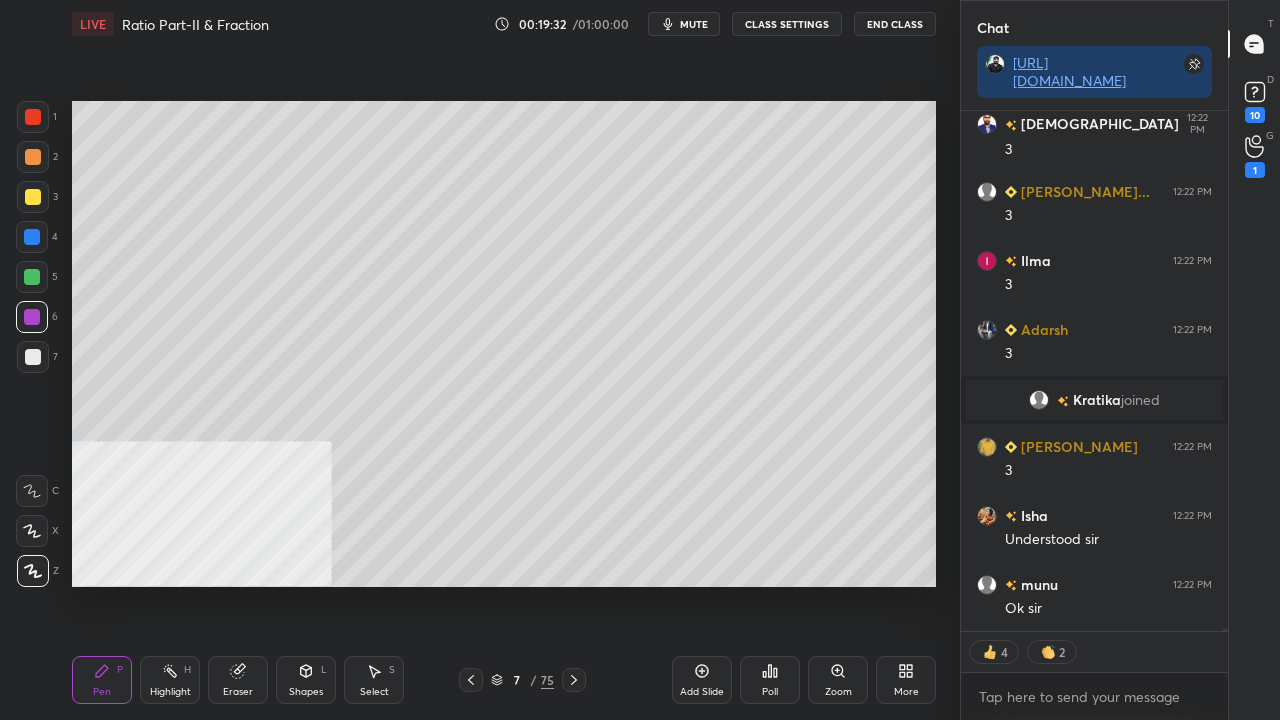click 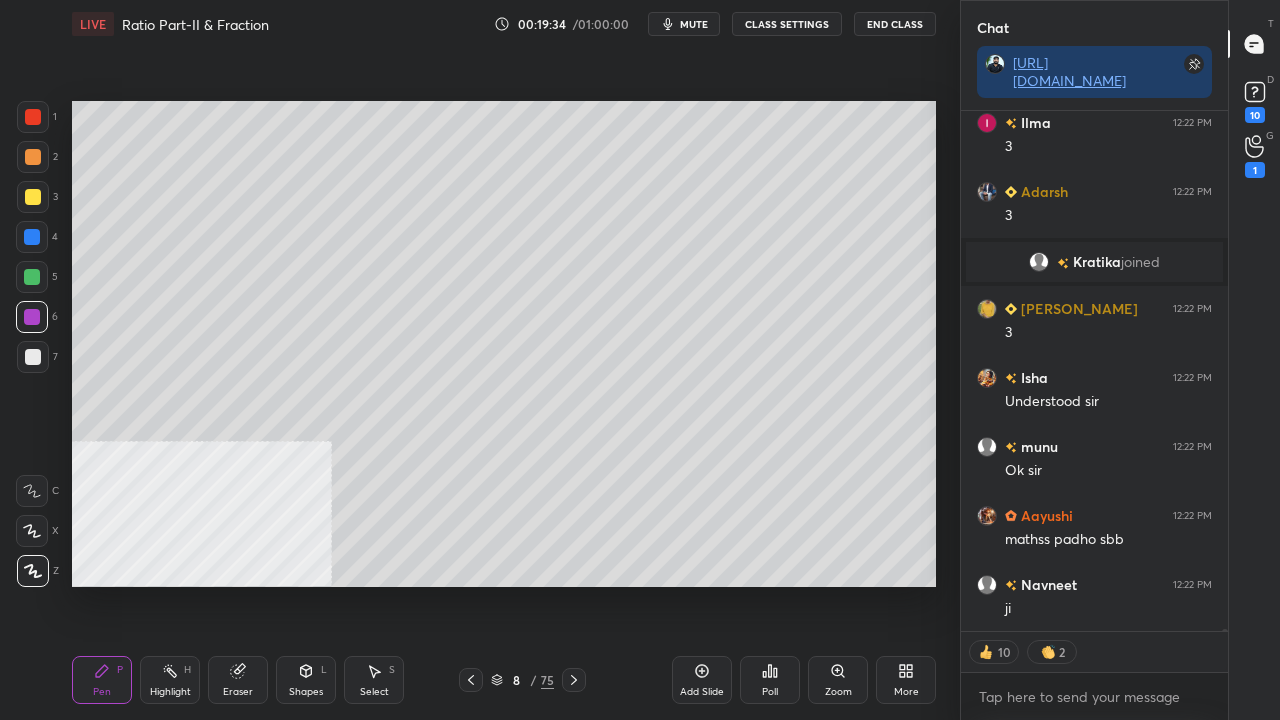 click at bounding box center [33, 357] 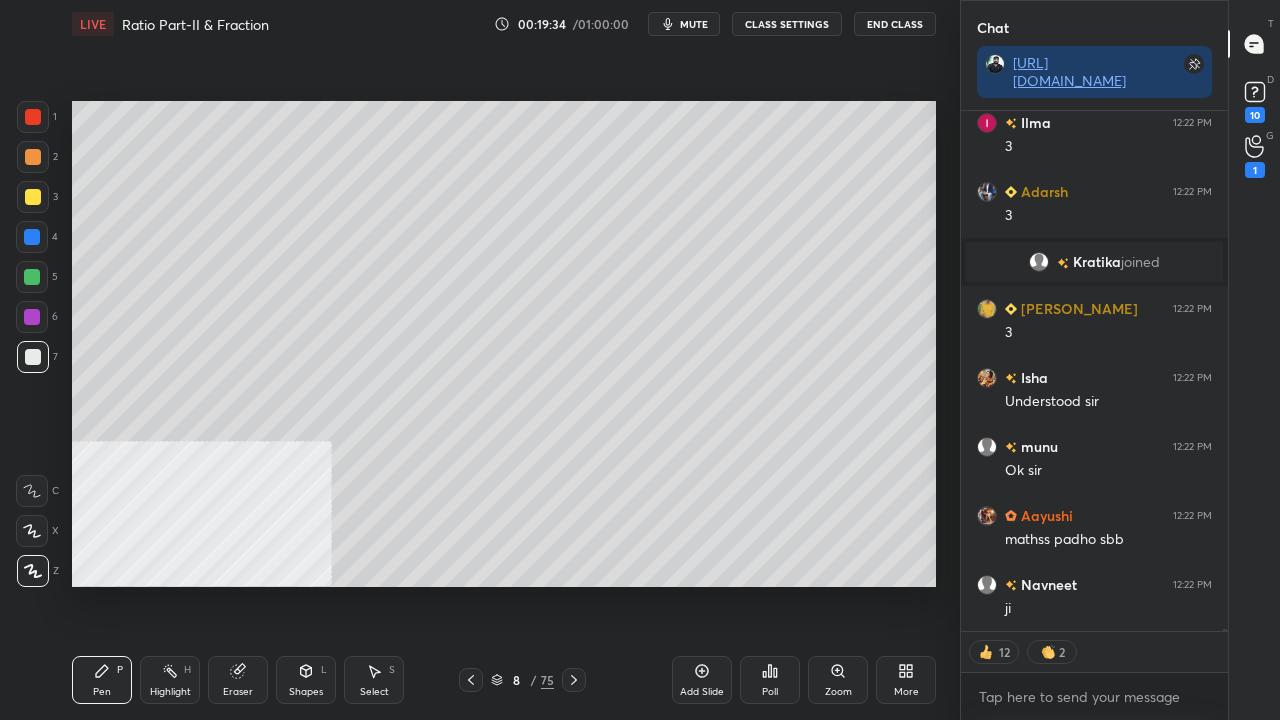 click at bounding box center (33, 357) 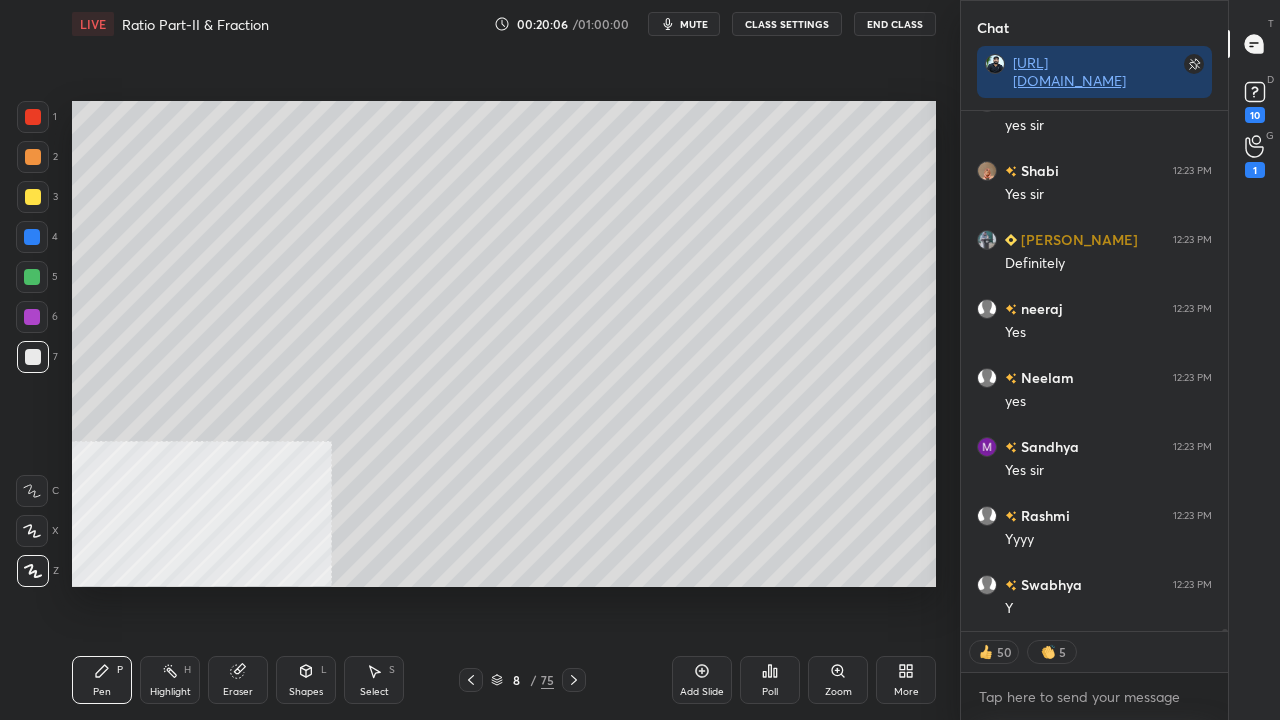 drag, startPoint x: 510, startPoint y: 687, endPoint x: 519, endPoint y: 672, distance: 17.492855 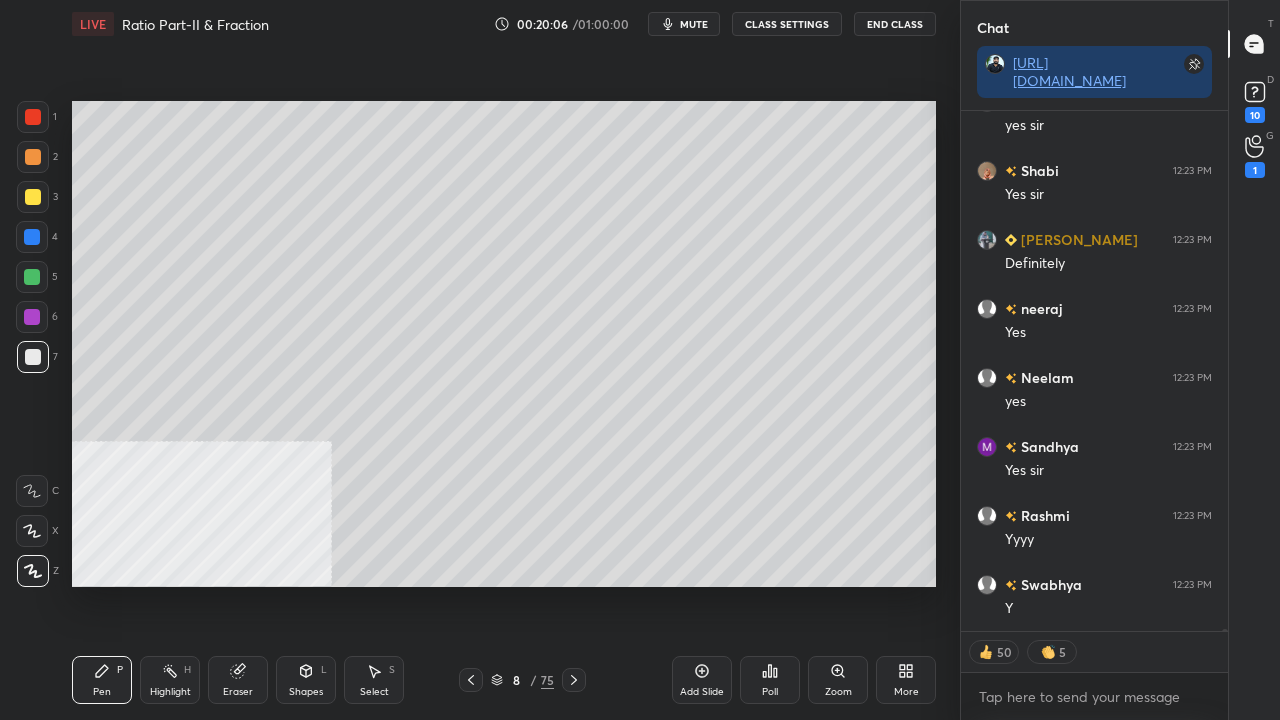 click on "8 / 75" at bounding box center [522, 680] 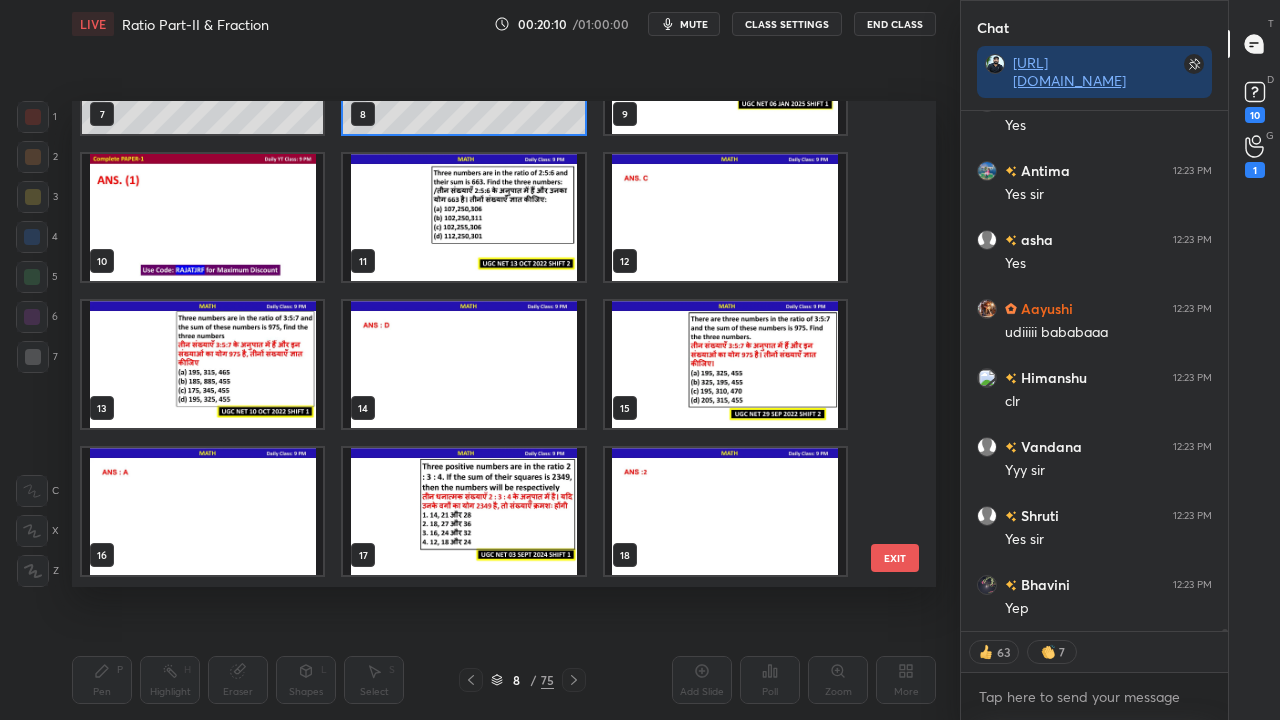 click at bounding box center [202, 364] 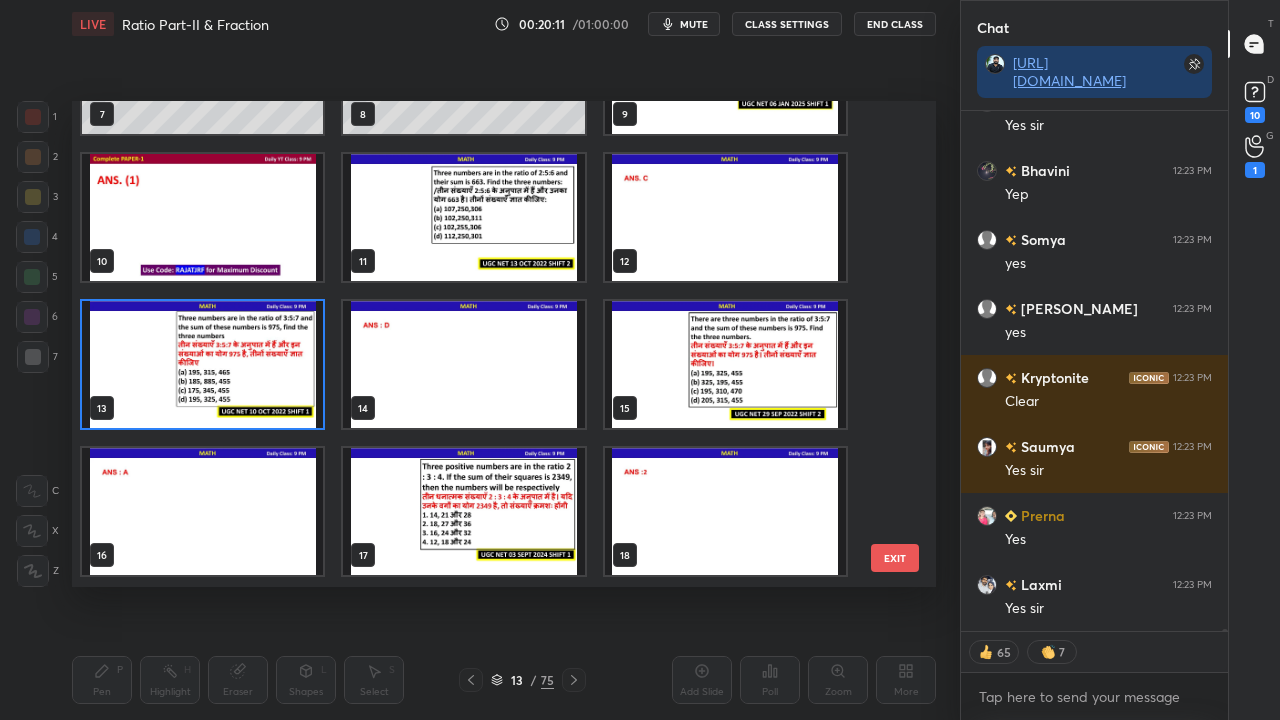 click at bounding box center (463, 217) 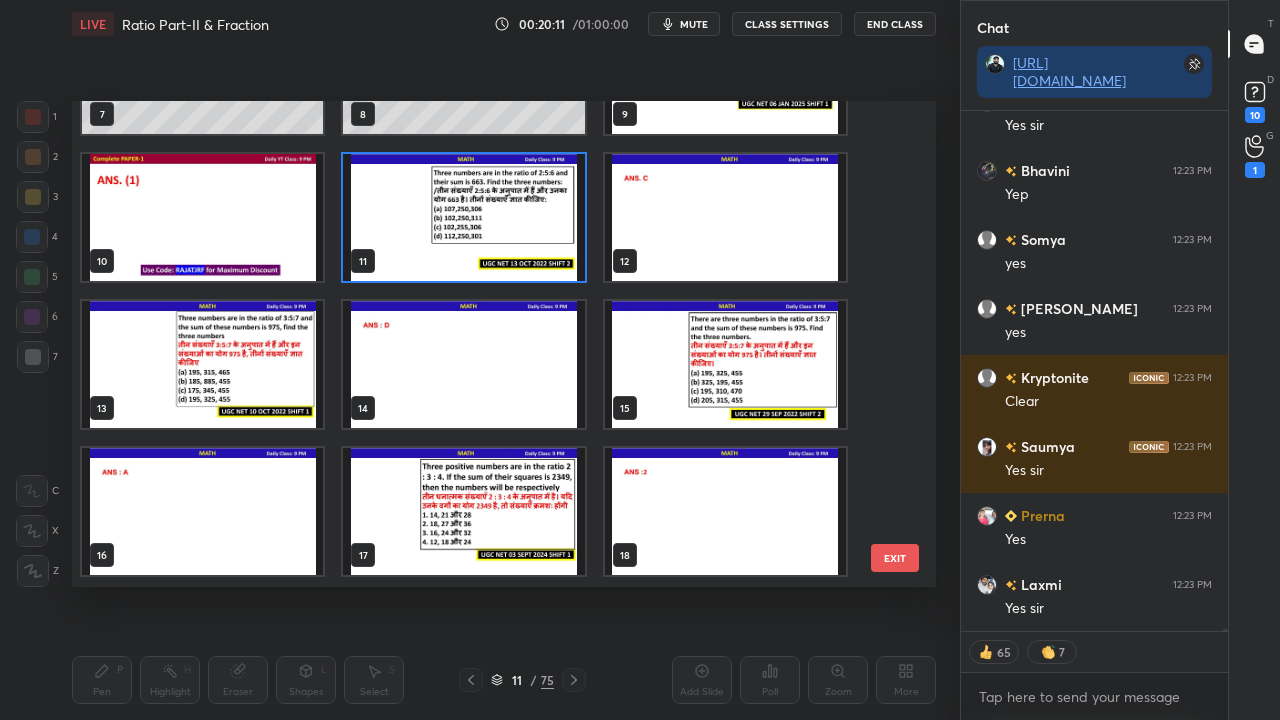click at bounding box center [463, 217] 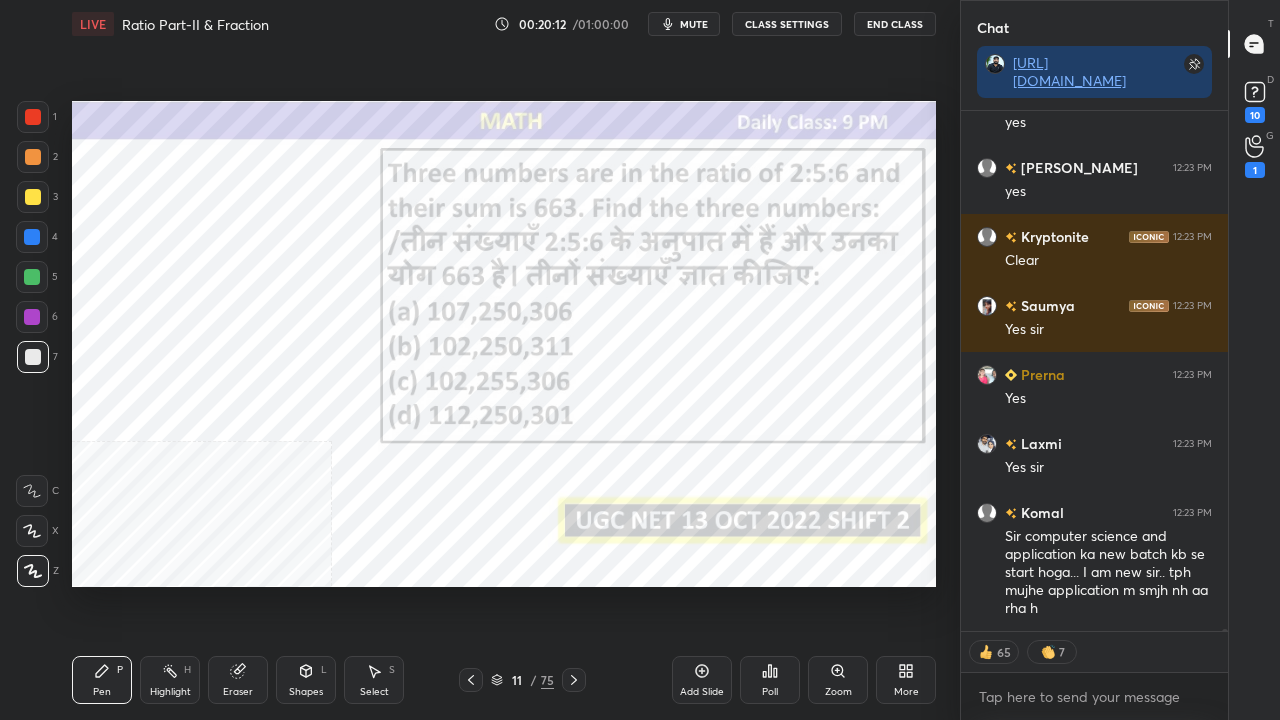 click at bounding box center (33, 117) 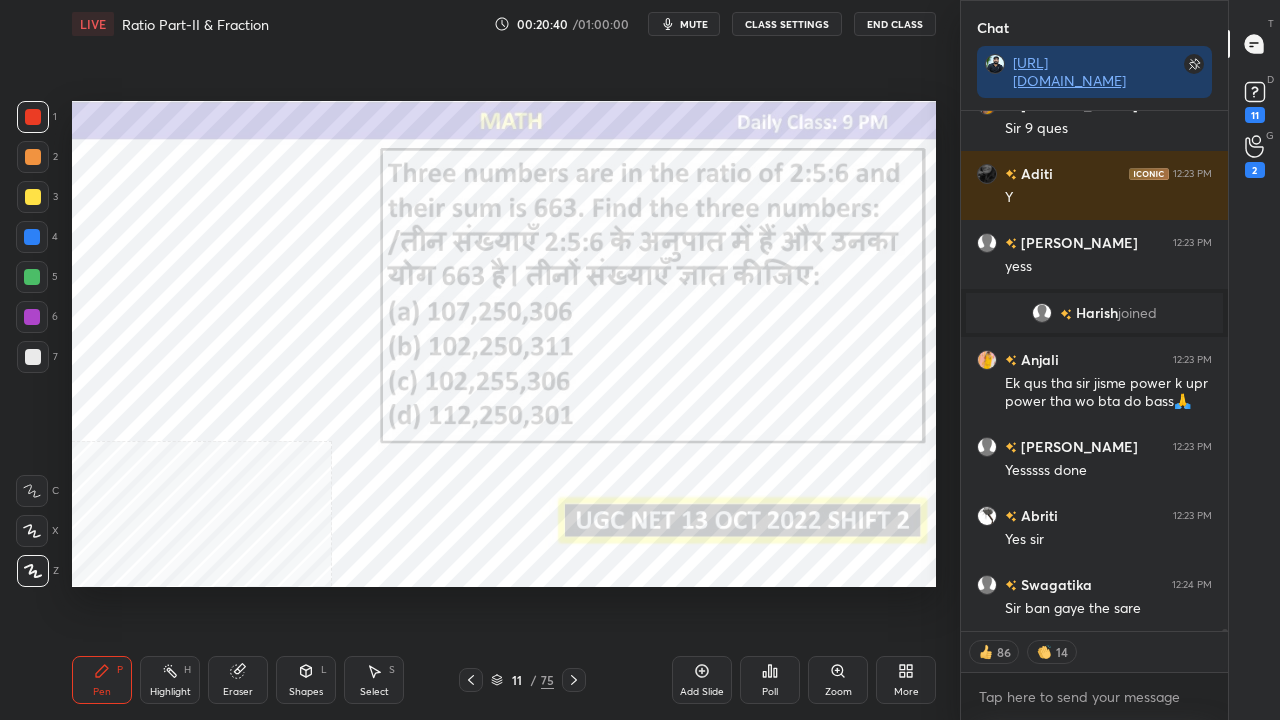 click on "11" at bounding box center [517, 680] 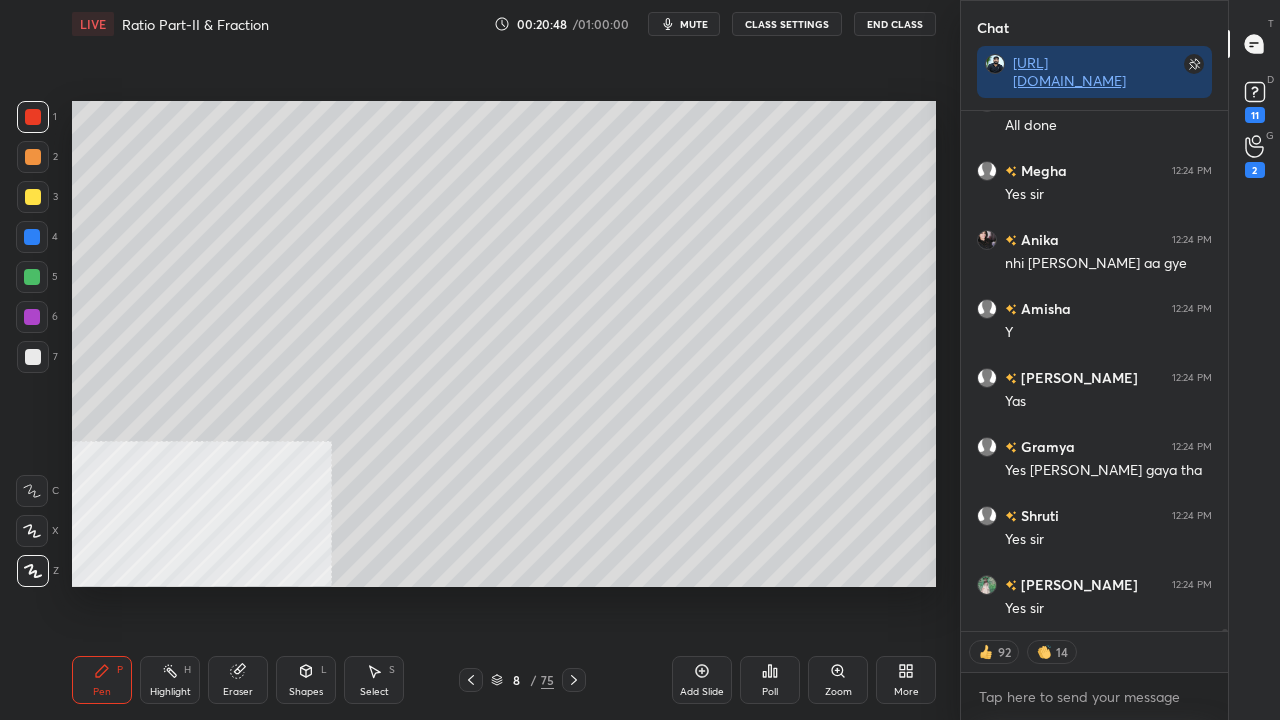 click on "8" at bounding box center [517, 680] 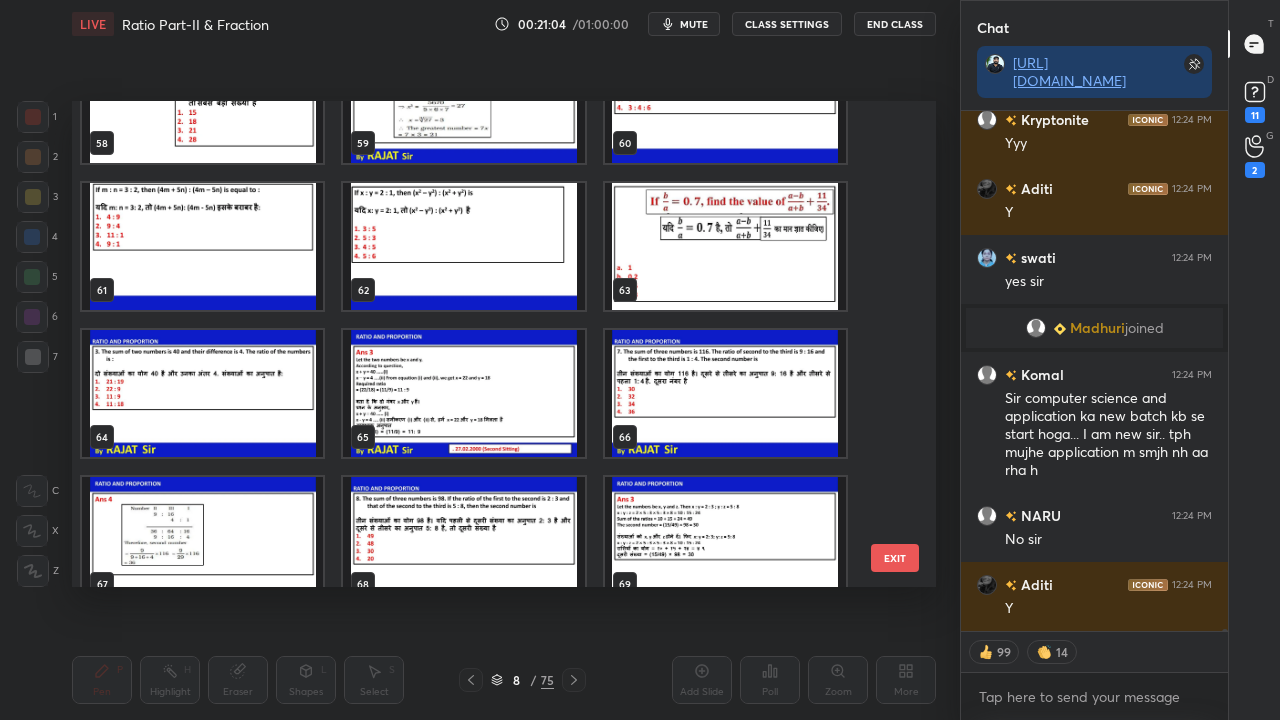 click at bounding box center (725, 393) 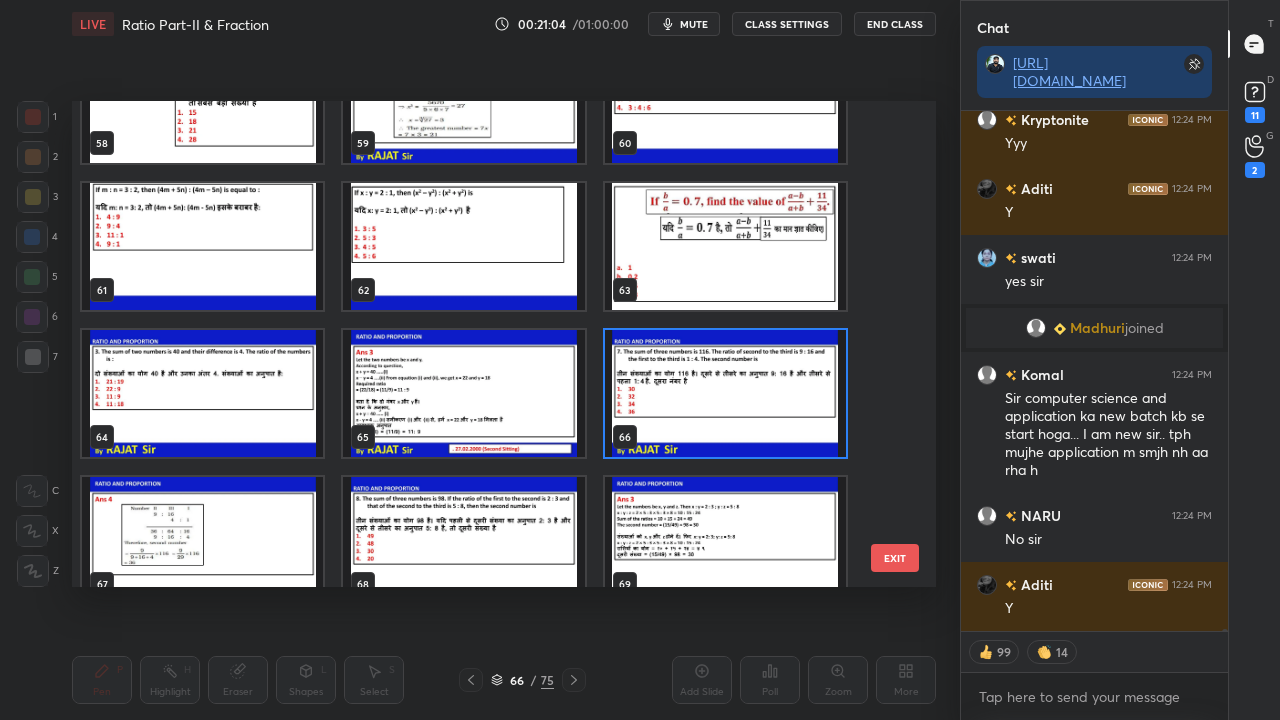 click at bounding box center [725, 393] 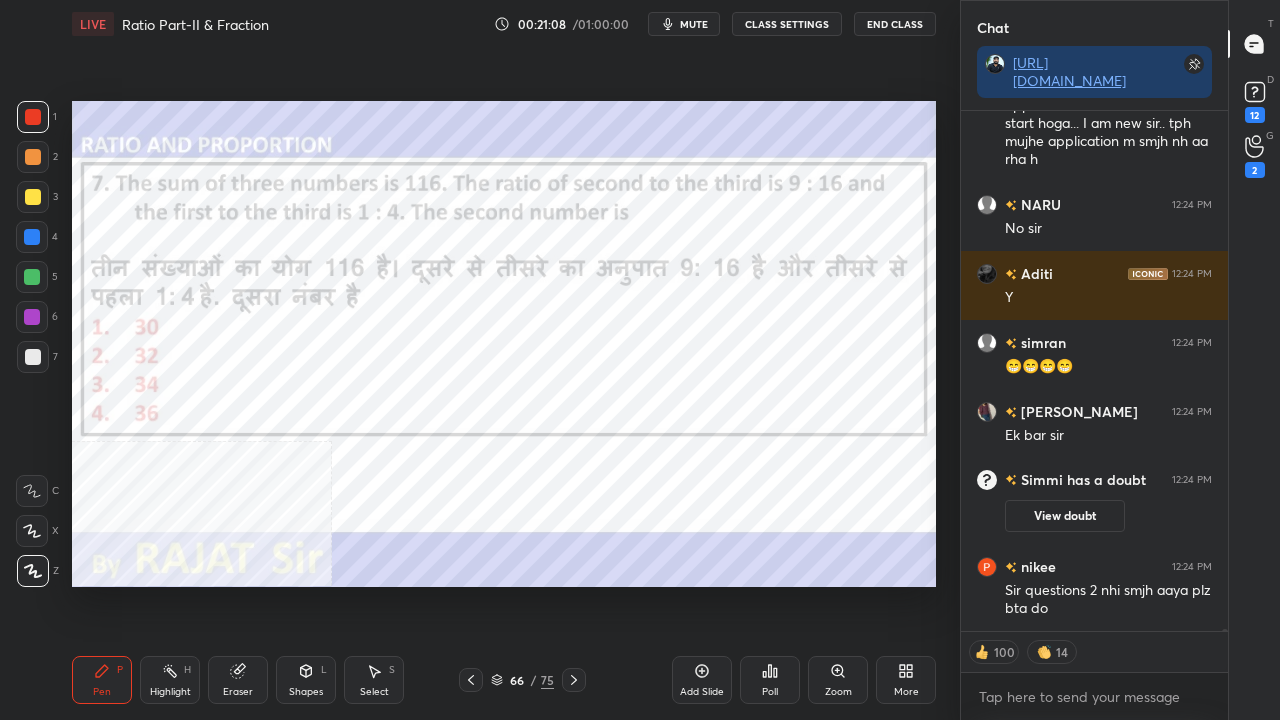 click on "66" at bounding box center [517, 680] 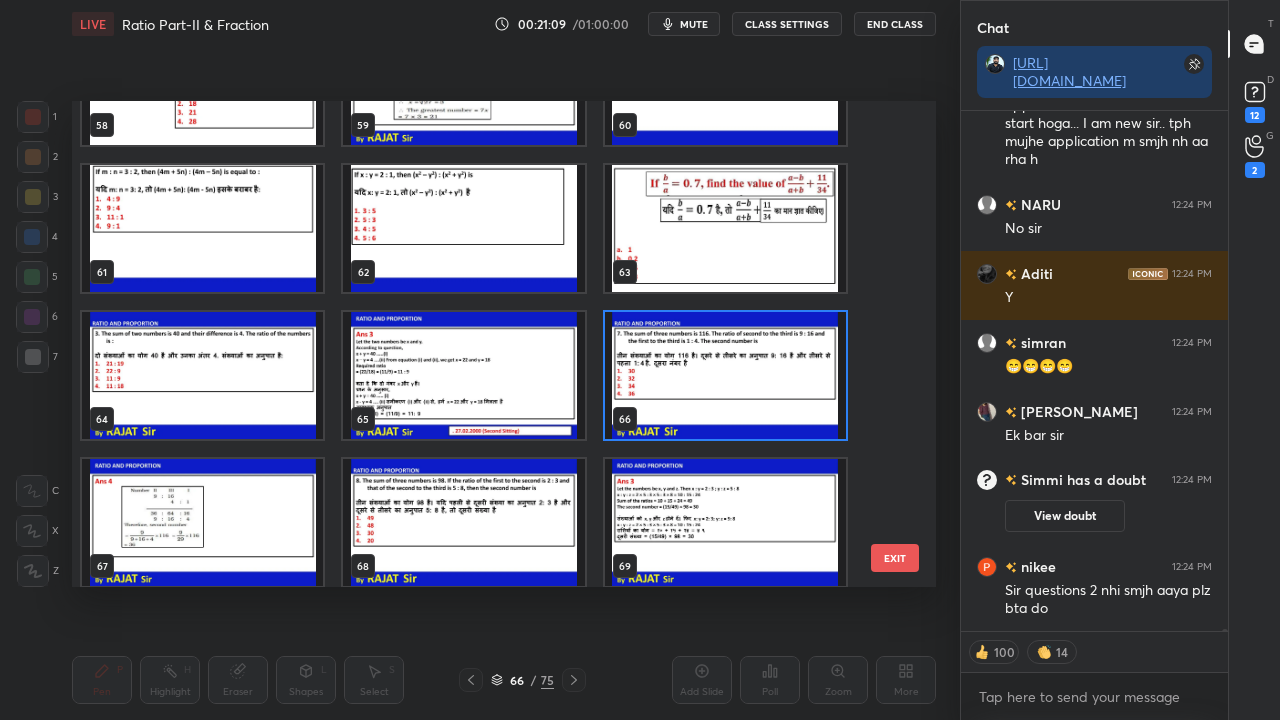 click at bounding box center [463, 522] 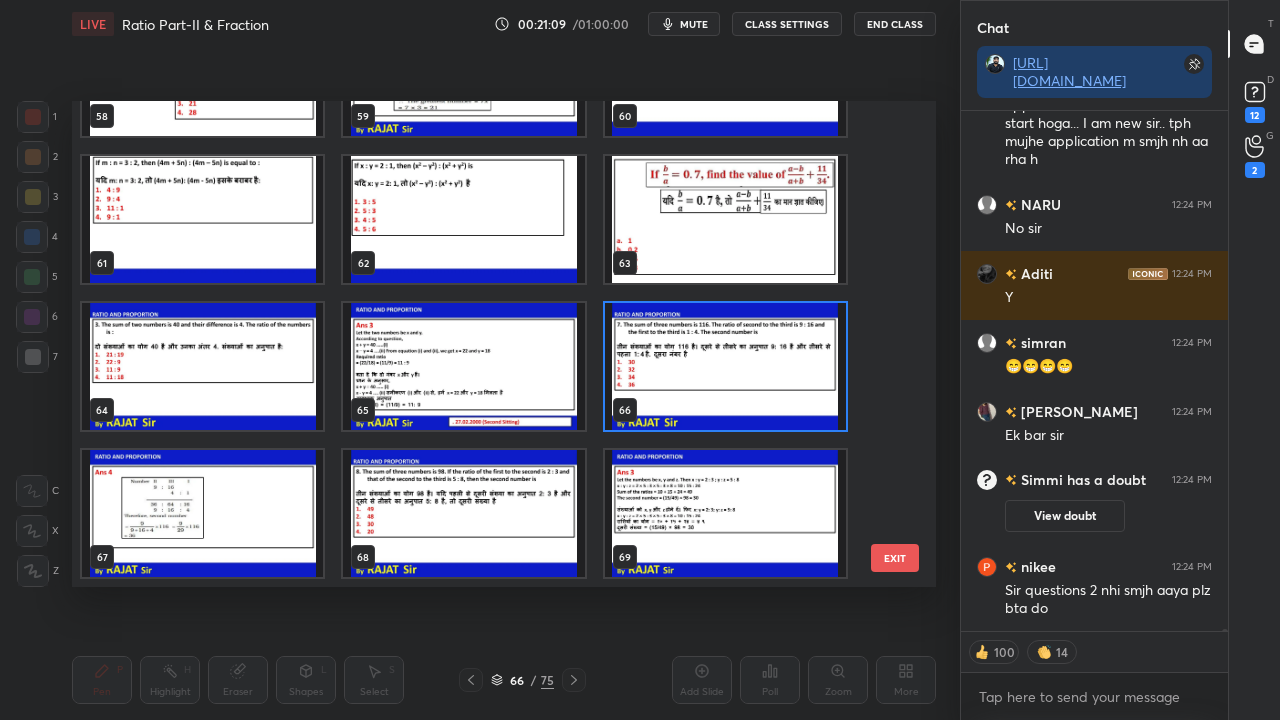 click on "58 59 60 61 62 63 64 65 66 67 68 69 70 71 72" at bounding box center (486, 344) 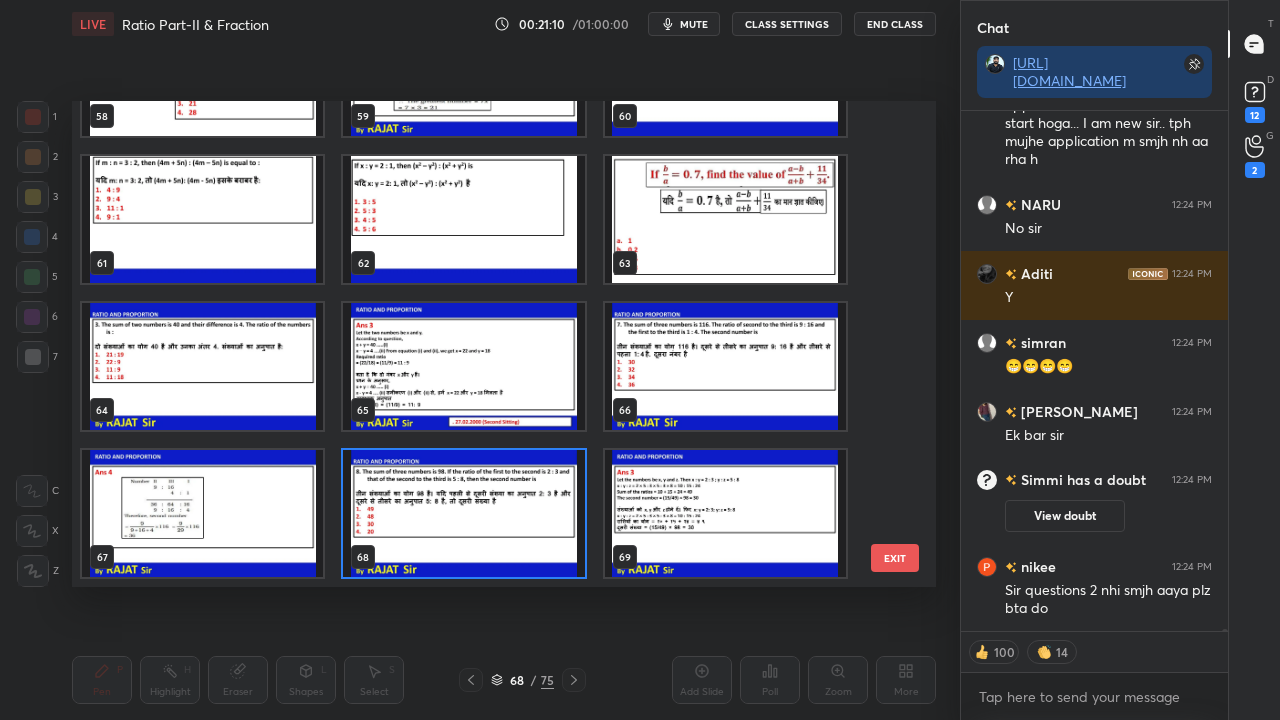 click at bounding box center [463, 513] 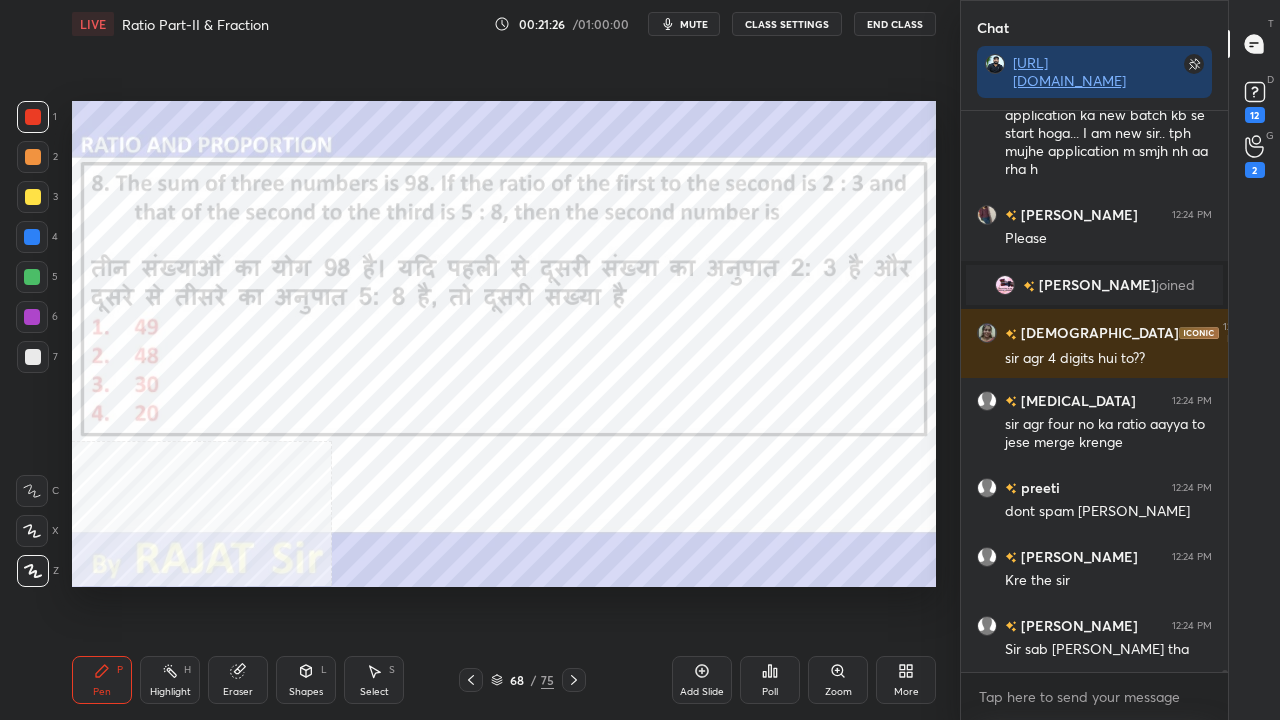 click 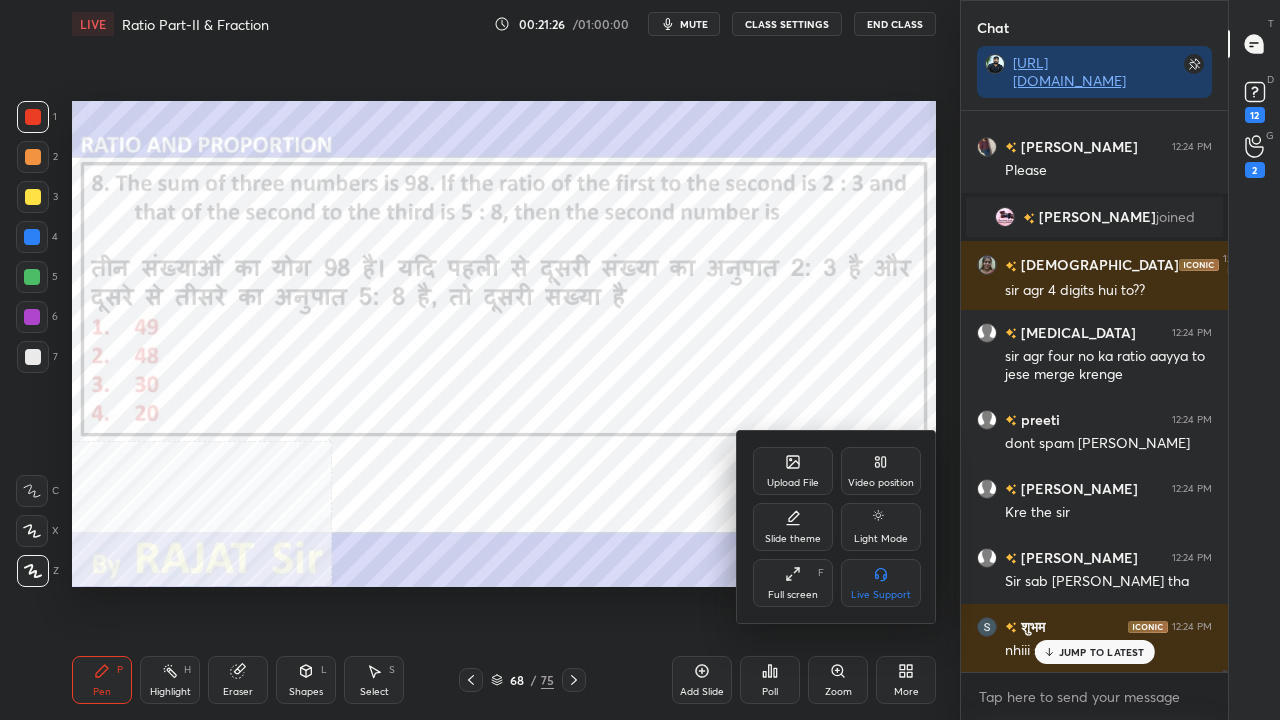 click on "Video position" at bounding box center [881, 471] 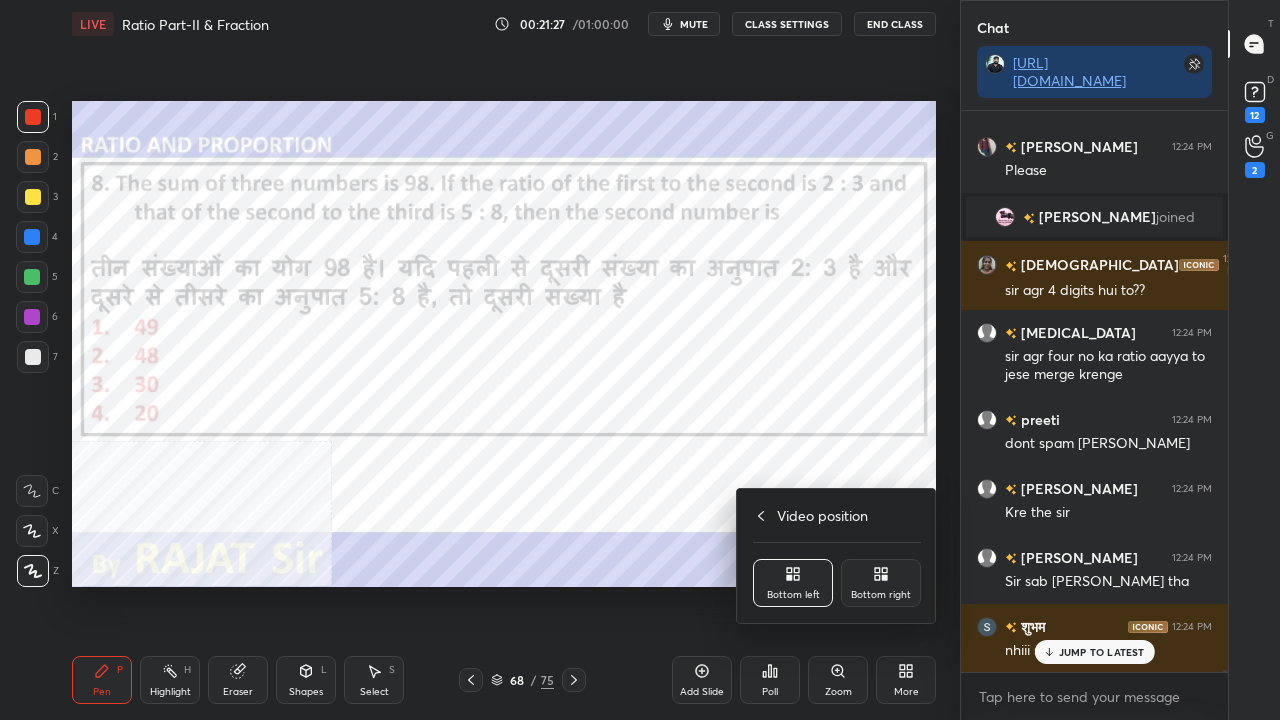 click on "Bottom right" at bounding box center [881, 583] 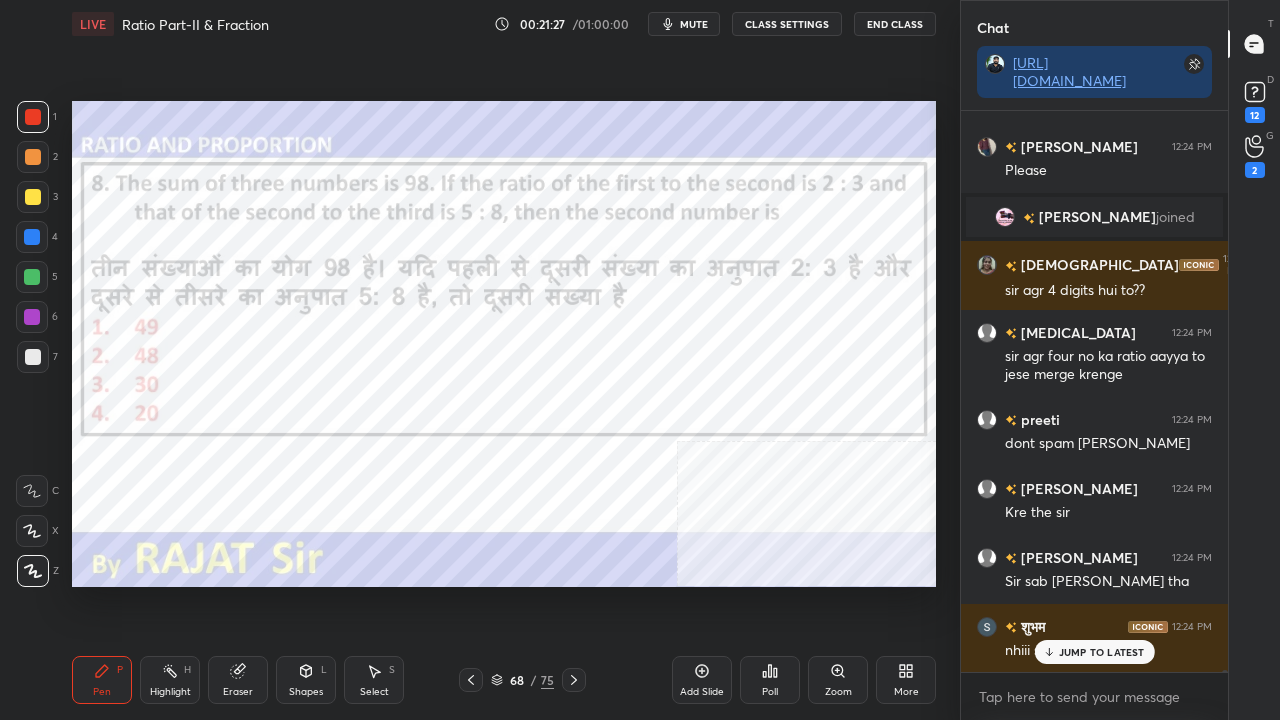 click on "JUMP TO LATEST" at bounding box center (1102, 652) 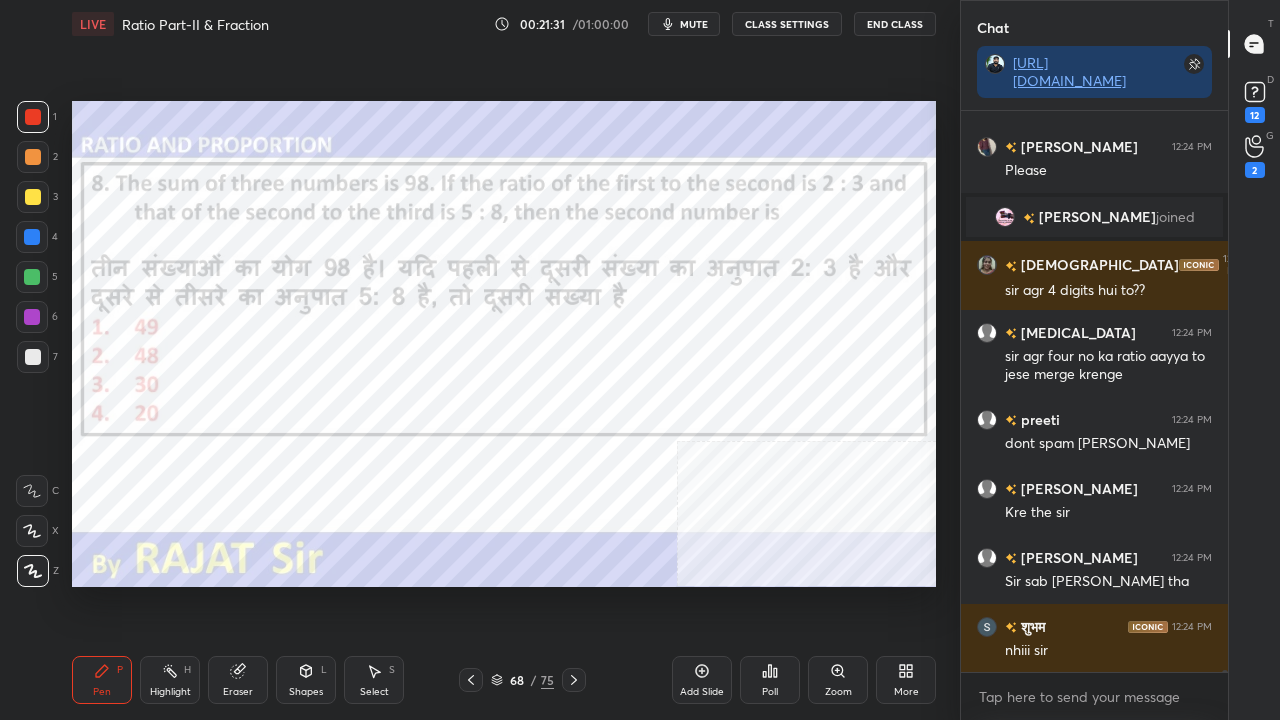 click at bounding box center [32, 317] 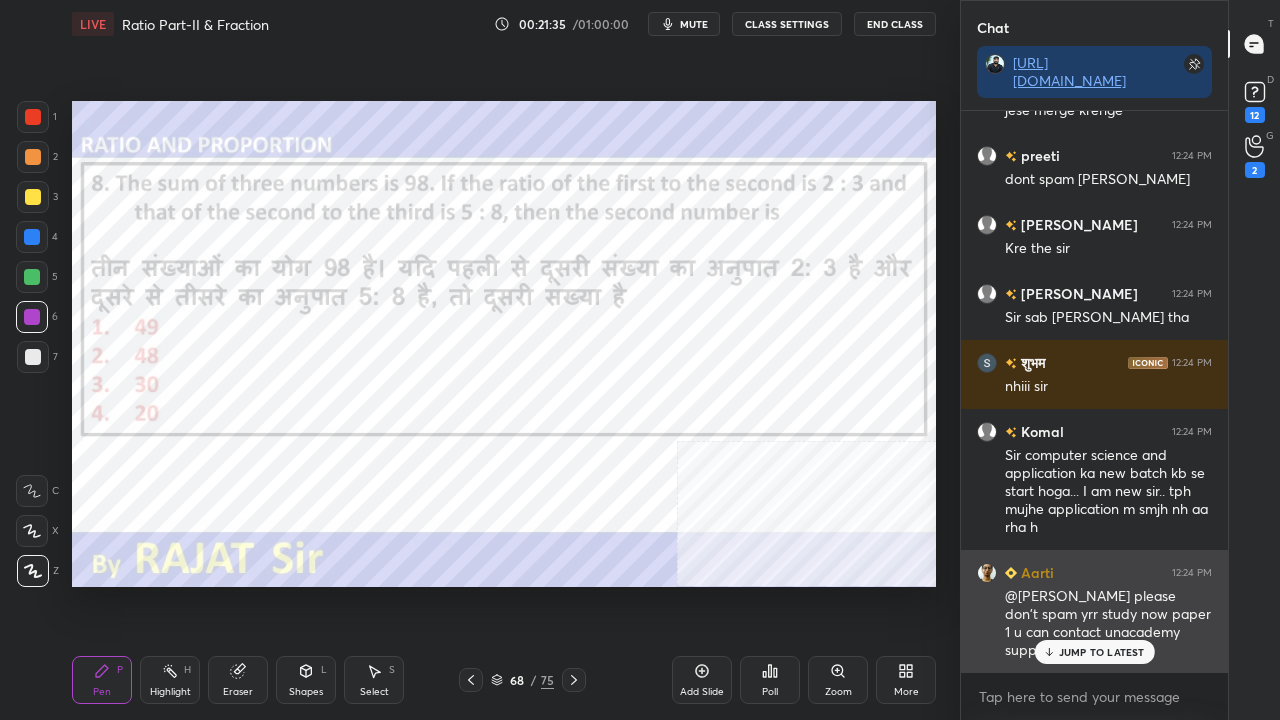 click on "JUMP TO LATEST" at bounding box center (1102, 652) 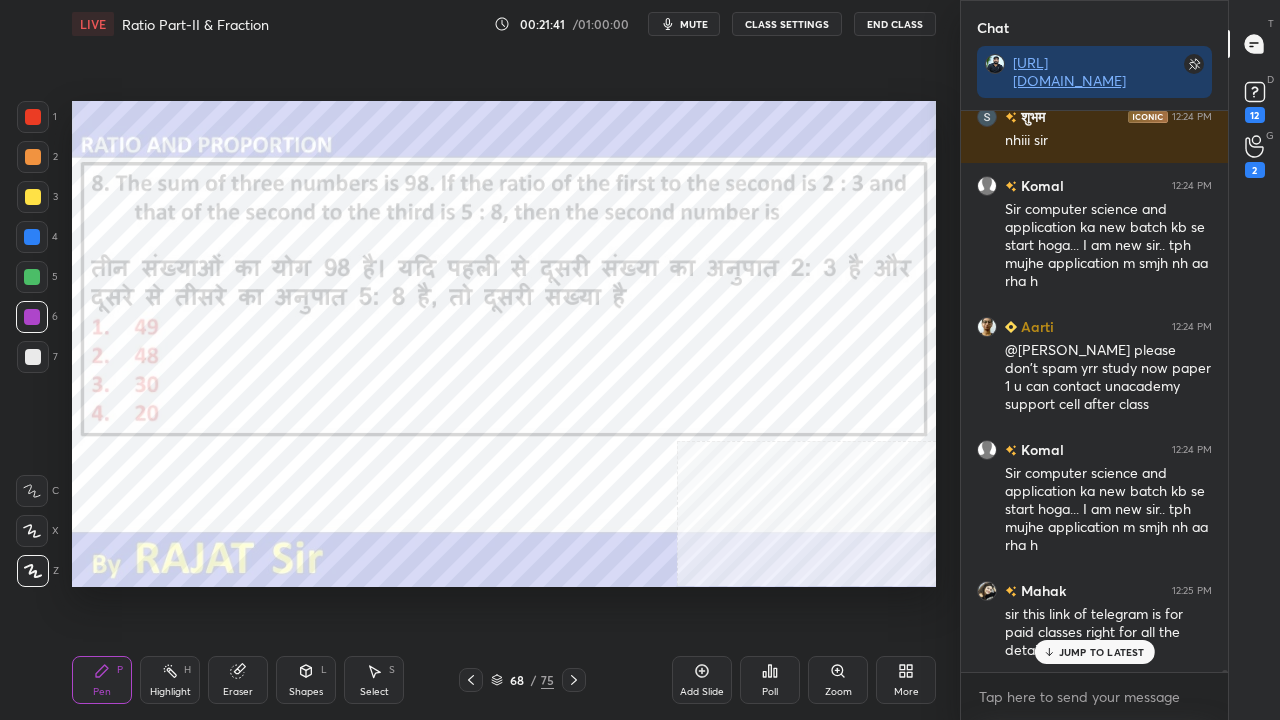 click on "CLASS SETTINGS" at bounding box center (787, 24) 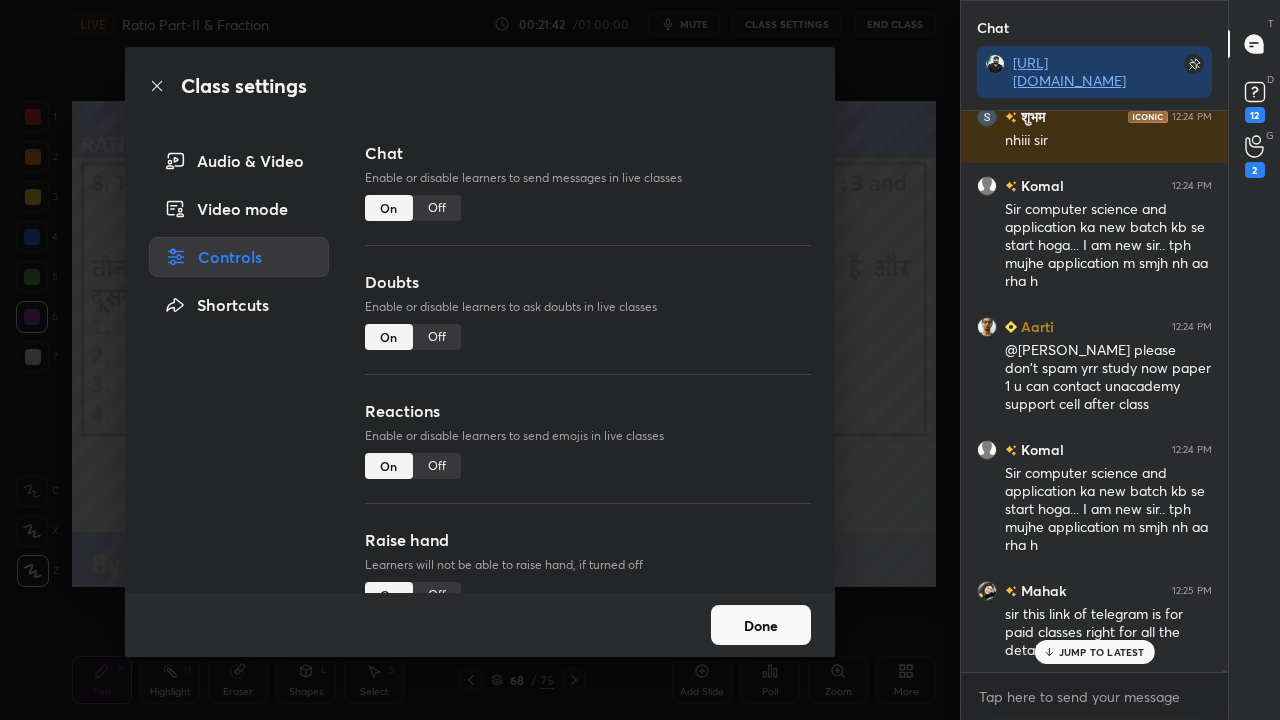 type on "x" 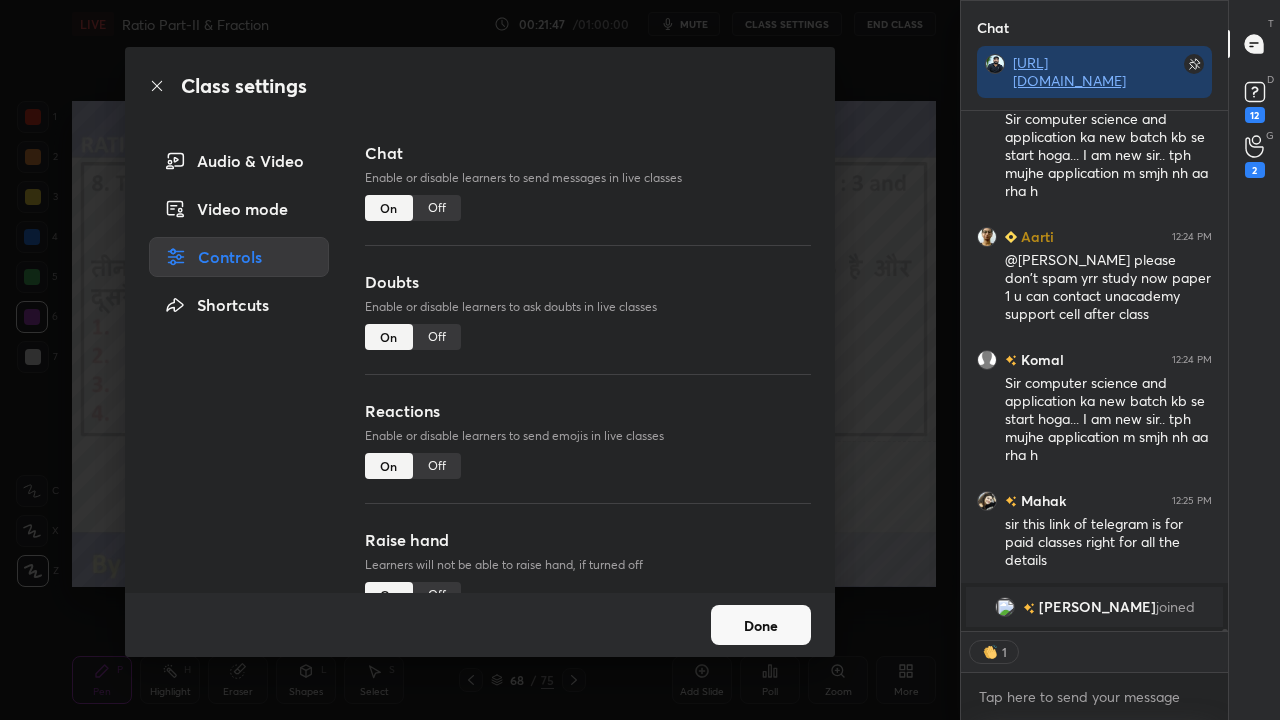 click on "Off" at bounding box center (437, 208) 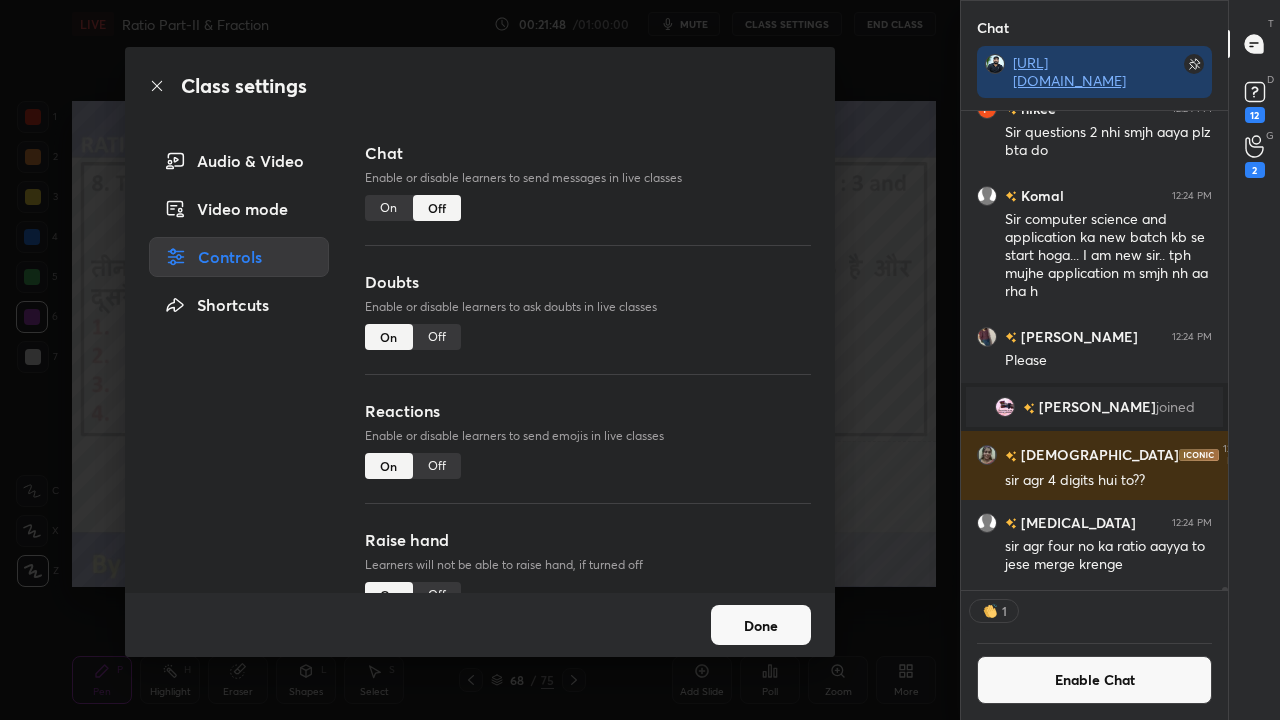 drag, startPoint x: 160, startPoint y: 82, endPoint x: 186, endPoint y: 87, distance: 26.476404 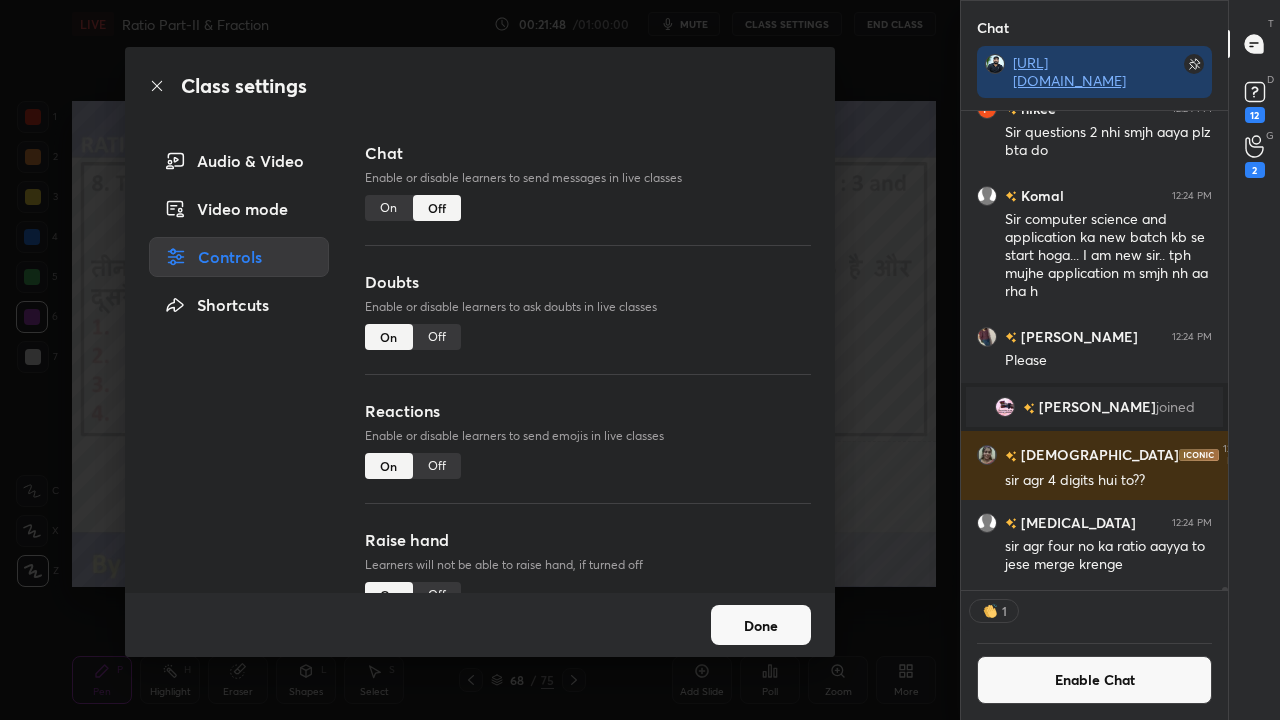 click 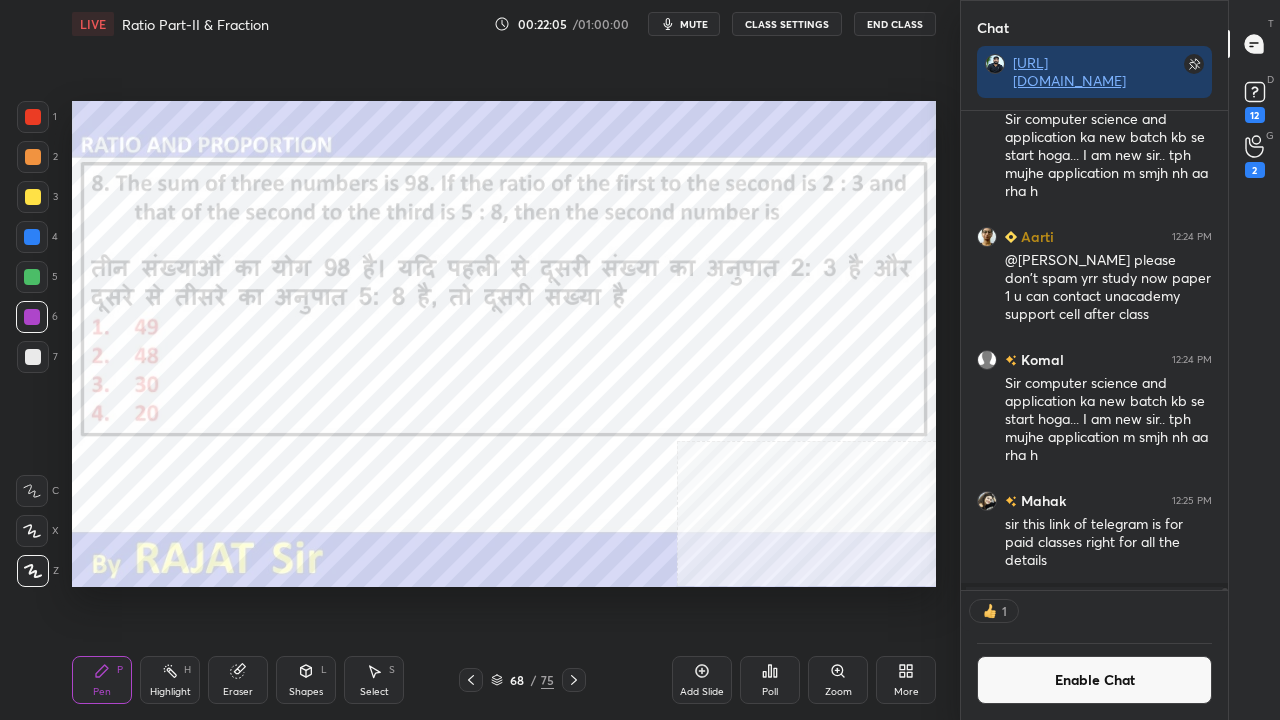 click at bounding box center [32, 237] 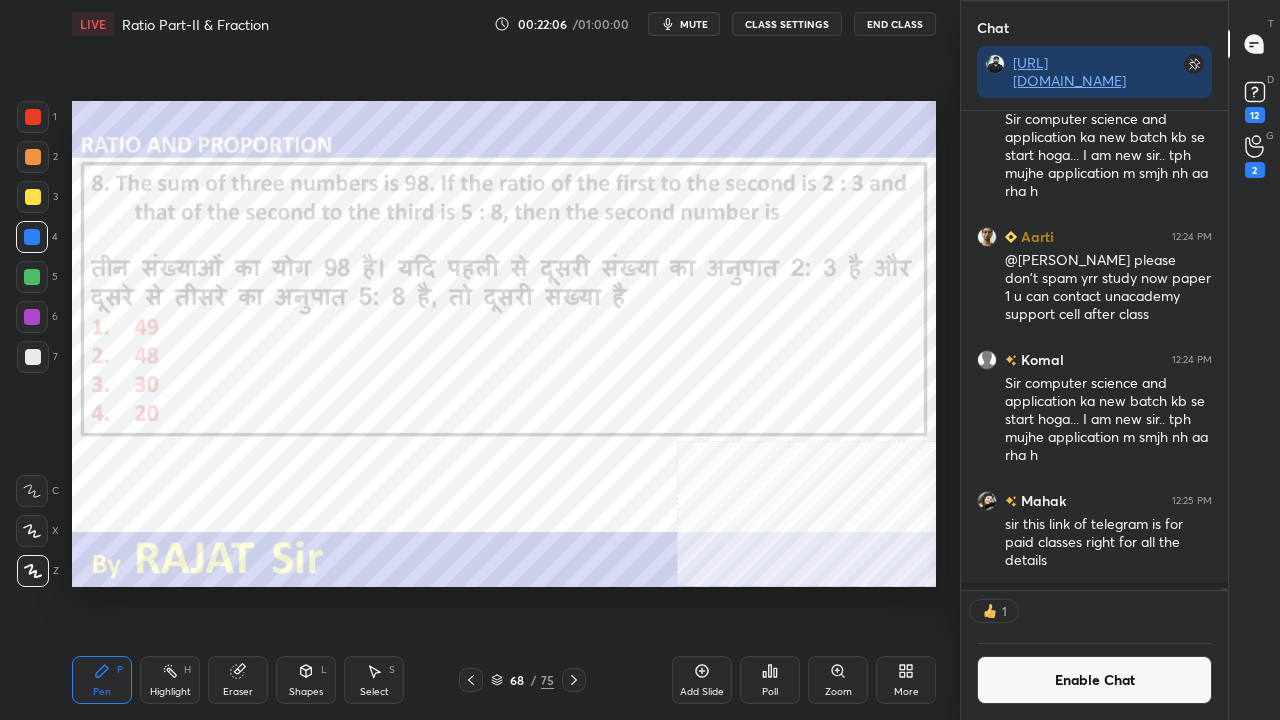 click at bounding box center [33, 117] 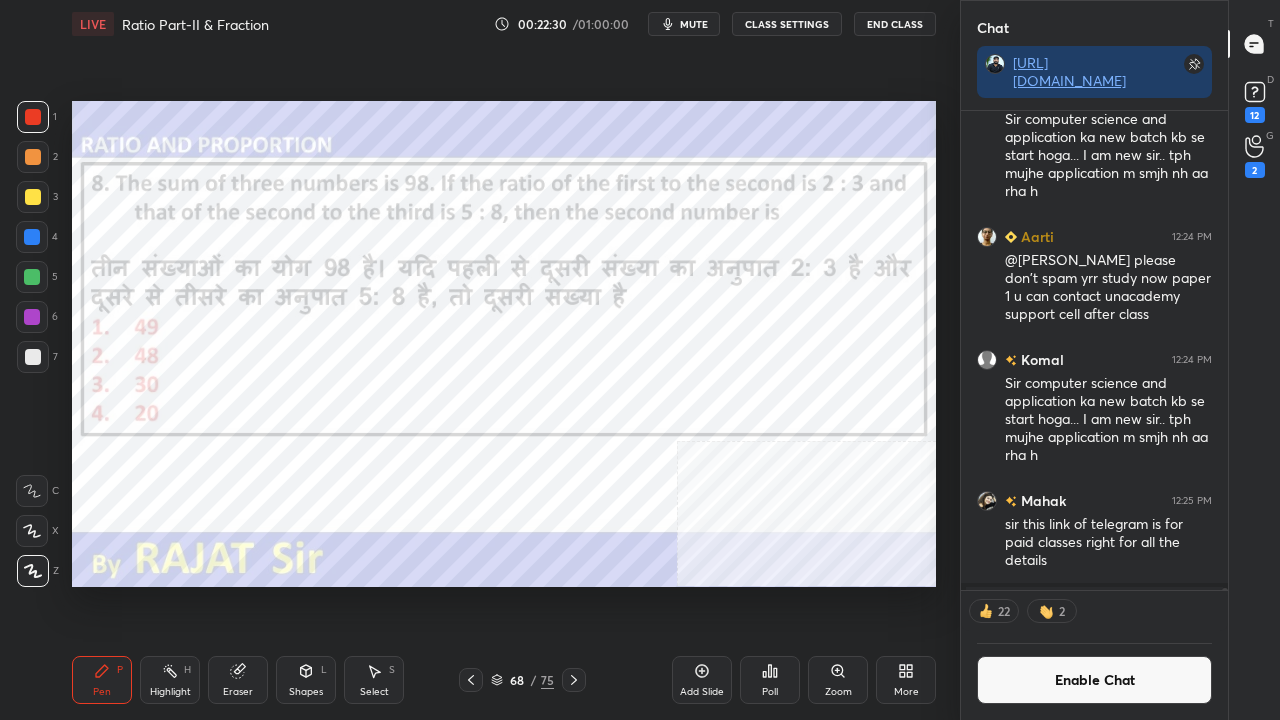 click on "68" at bounding box center [517, 680] 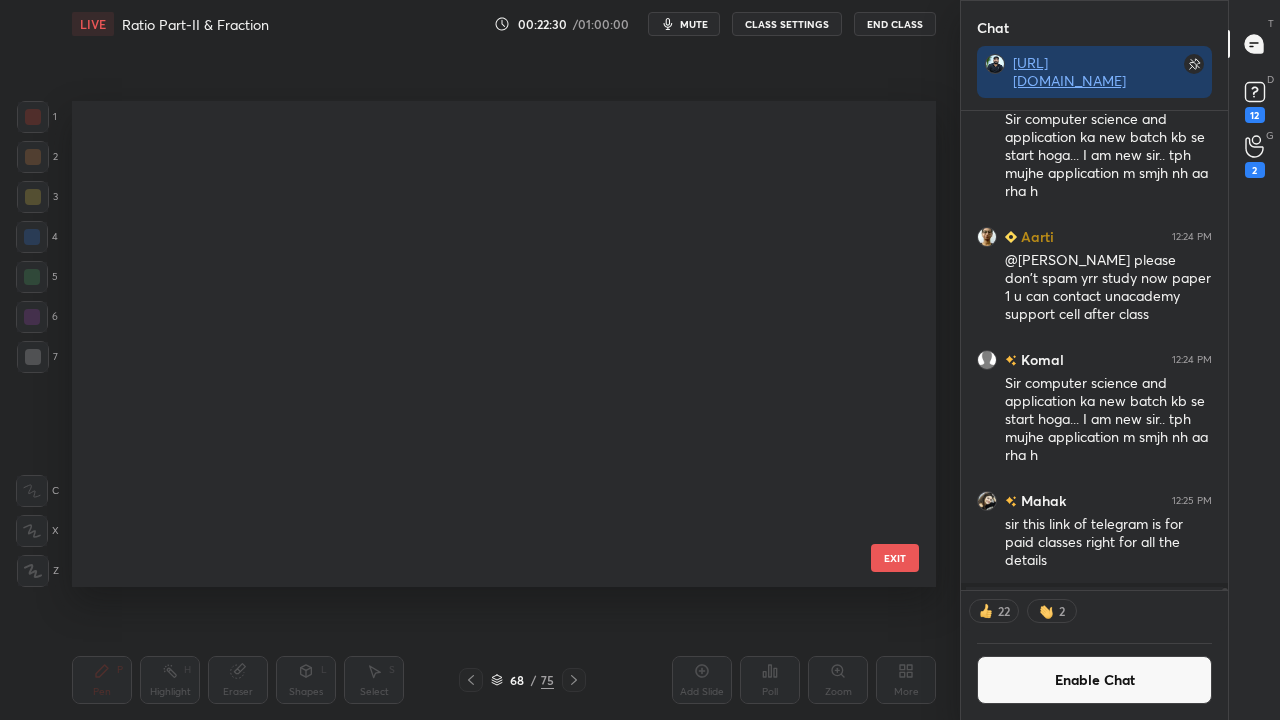 scroll, scrollTop: 2895, scrollLeft: 0, axis: vertical 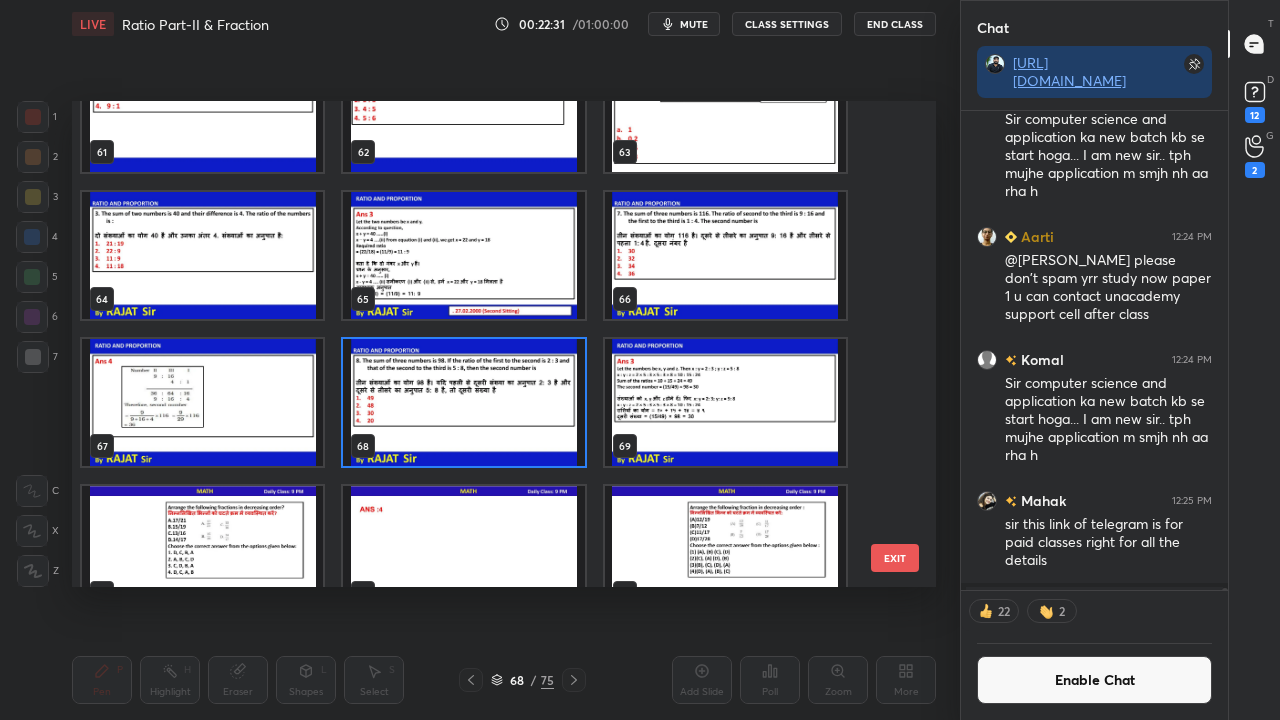 click at bounding box center [463, 402] 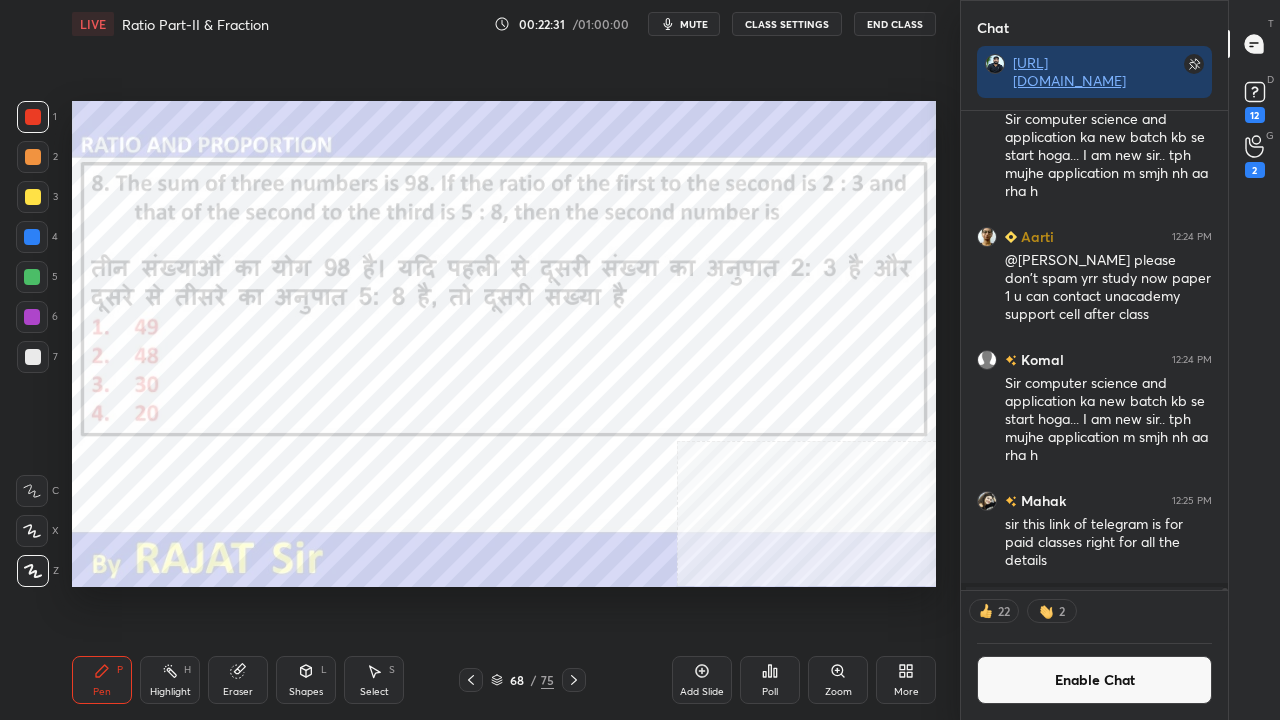 click at bounding box center [463, 402] 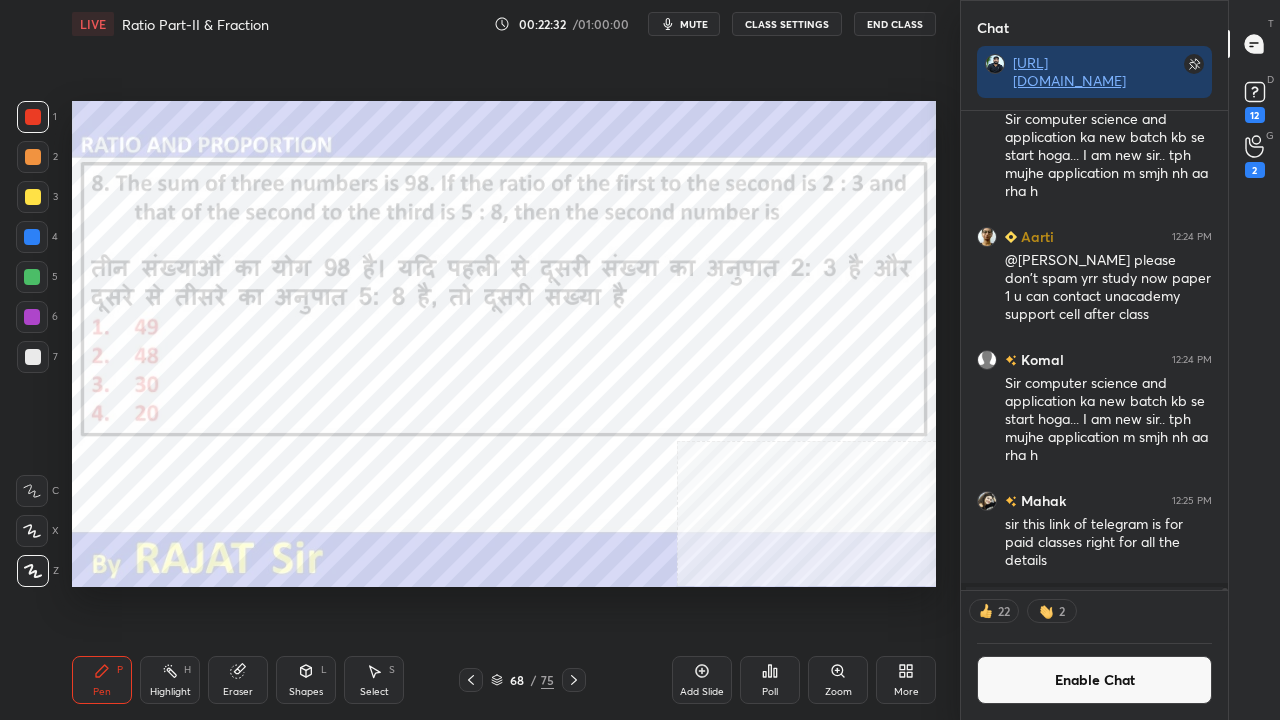 click 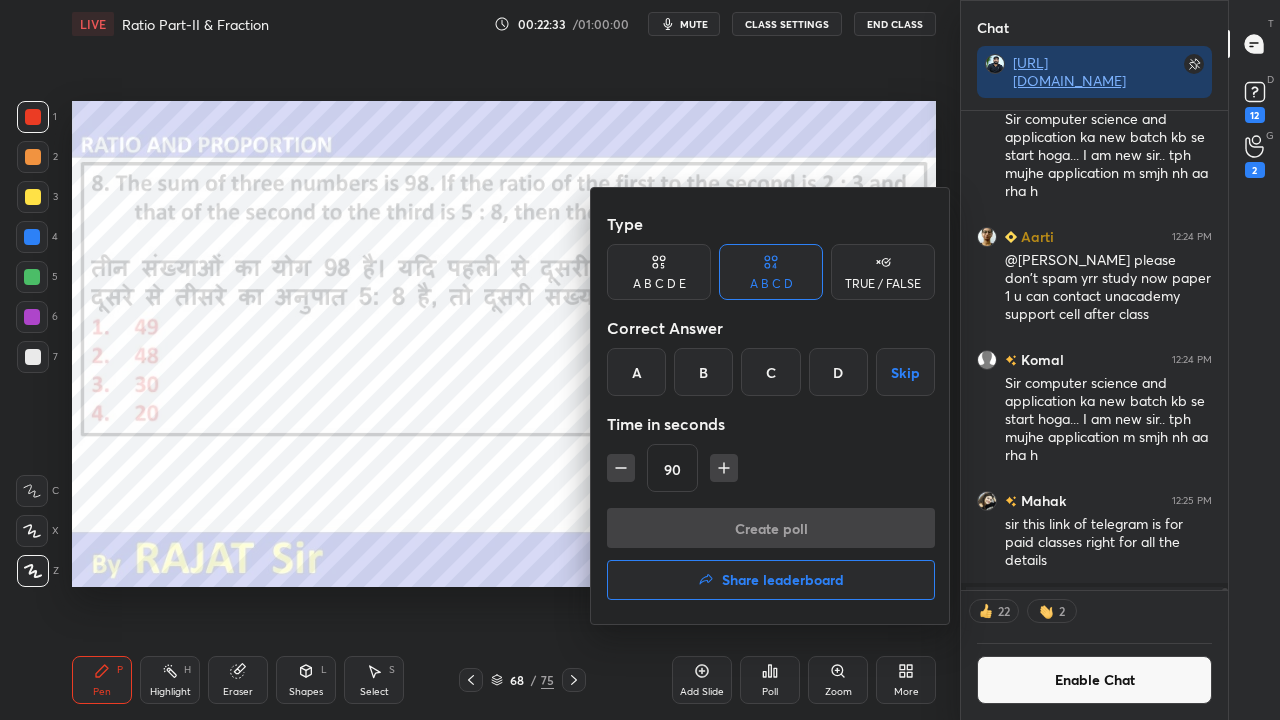 click on "C" at bounding box center [770, 372] 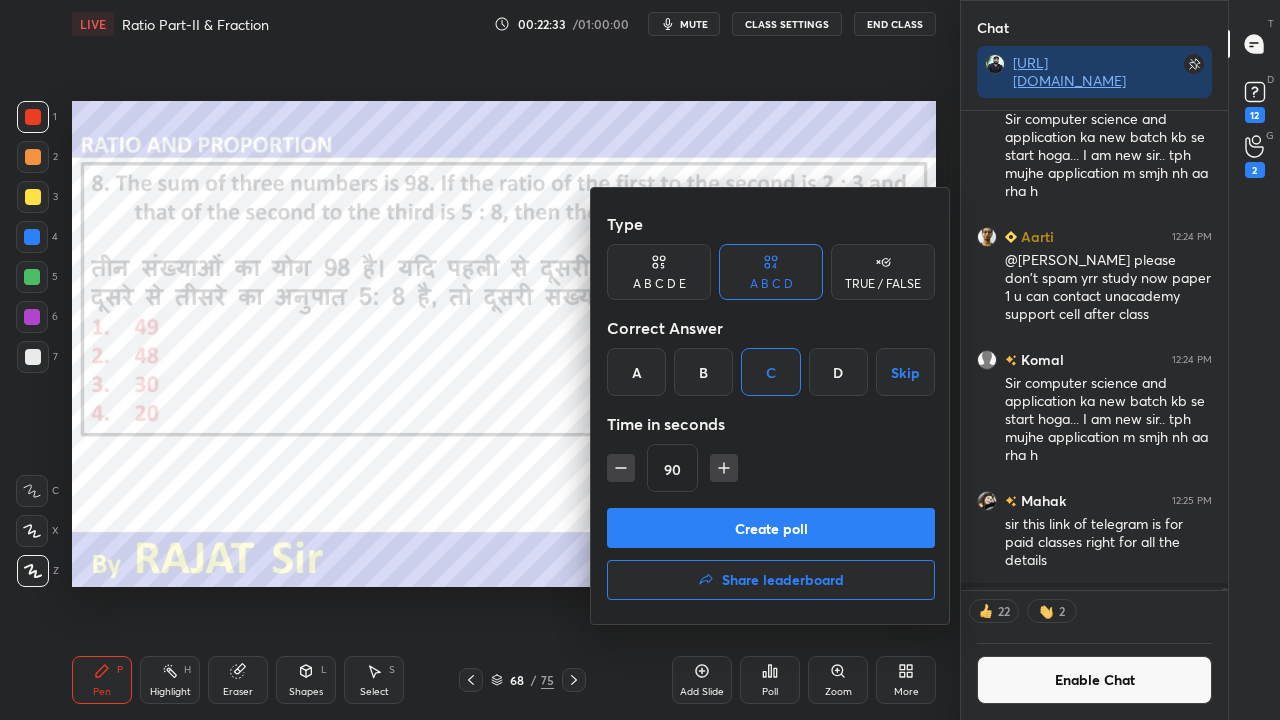 click at bounding box center (621, 468) 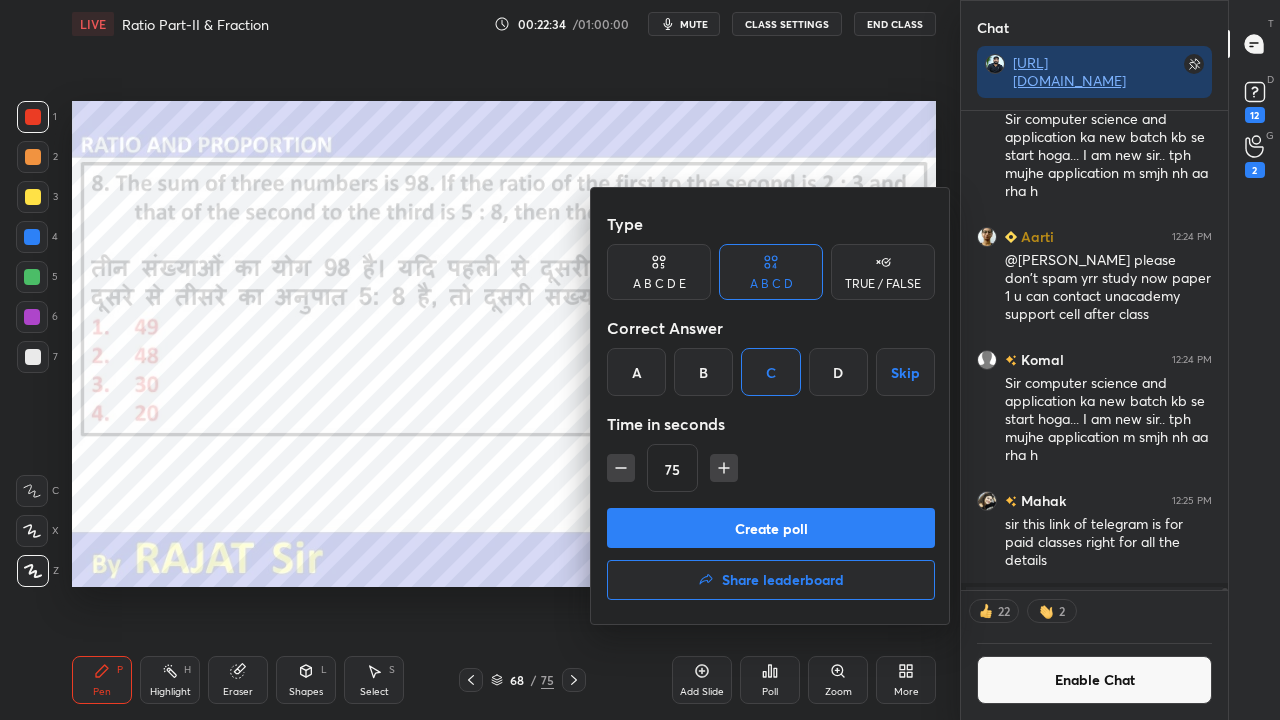 click 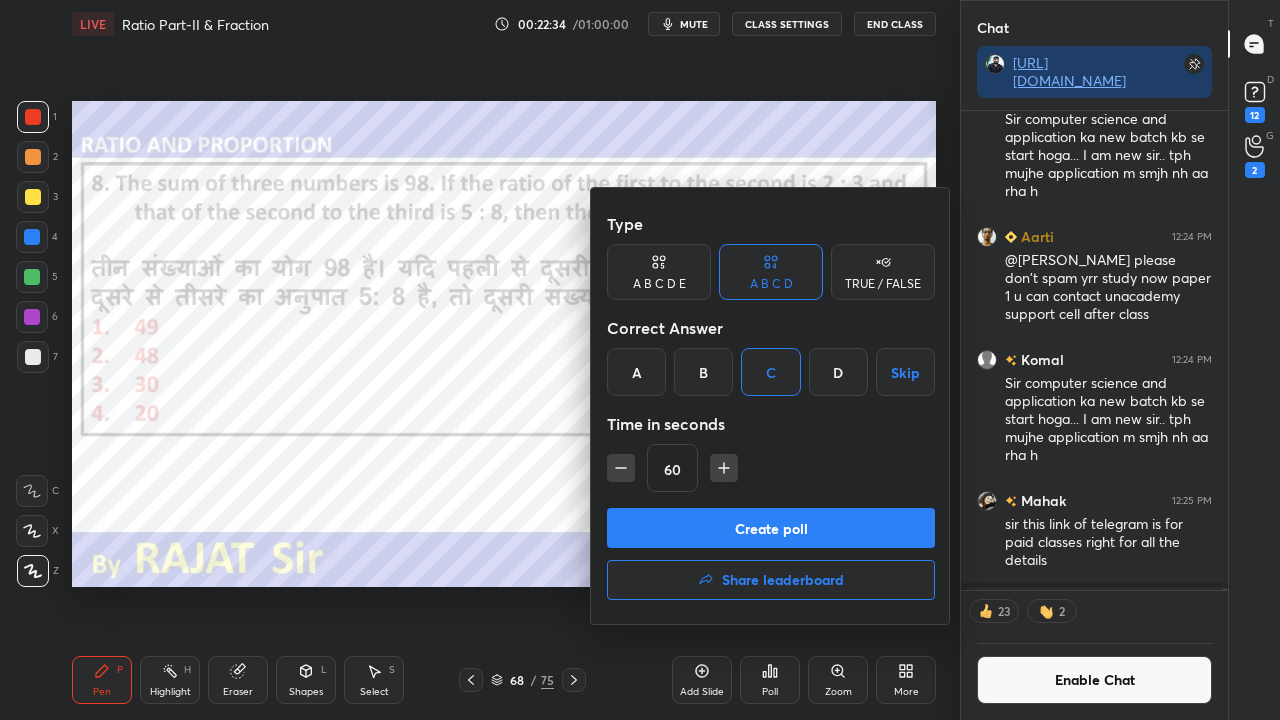 click on "Create poll" at bounding box center (771, 528) 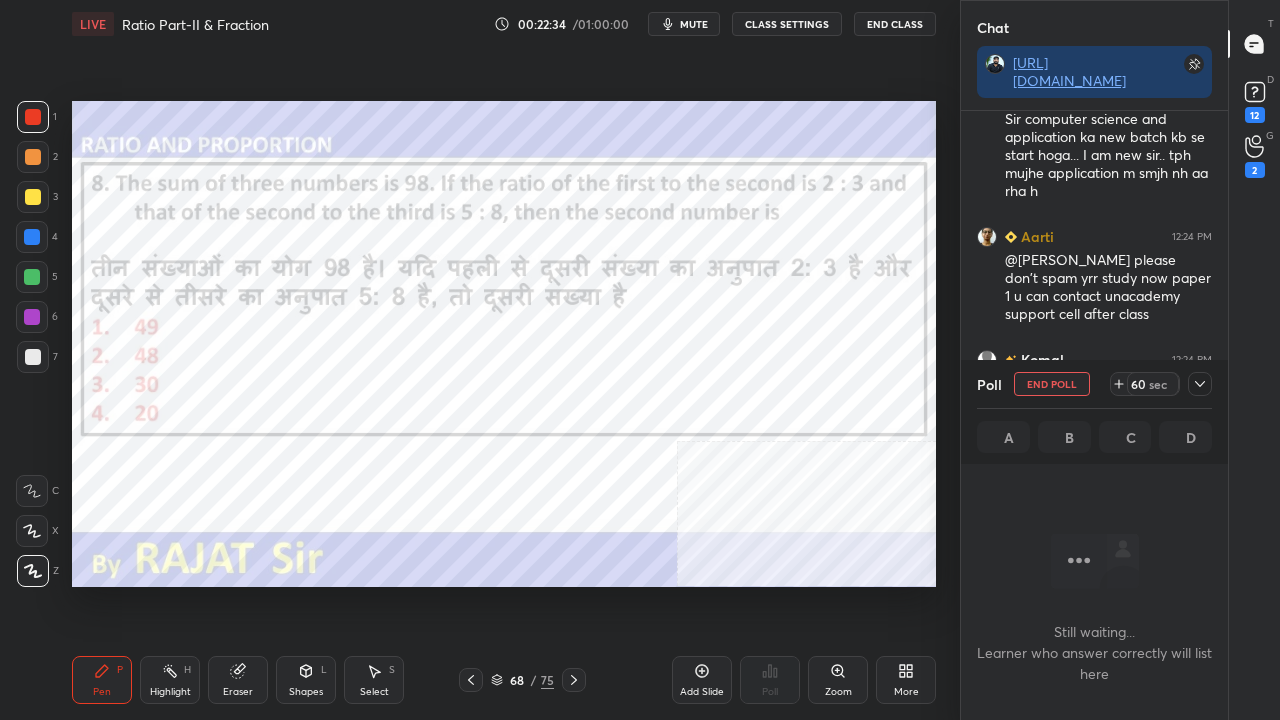 scroll, scrollTop: 374, scrollLeft: 261, axis: both 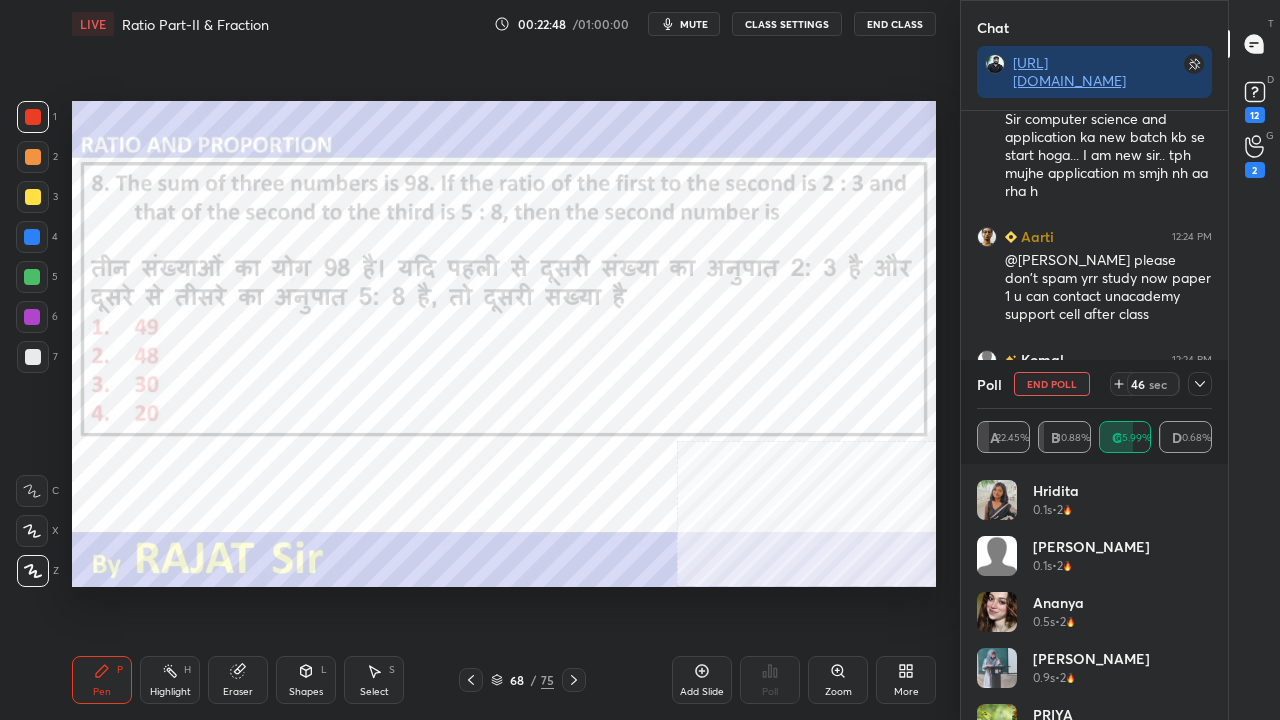 click 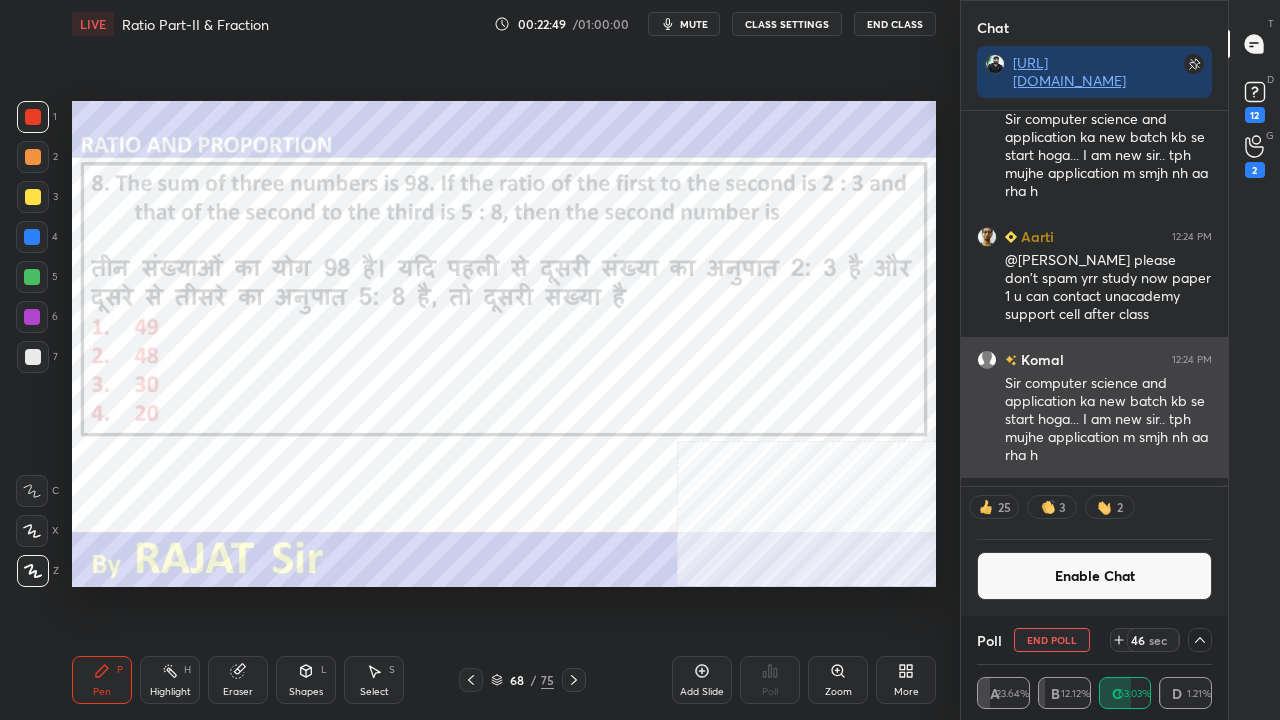 scroll, scrollTop: 130, scrollLeft: 229, axis: both 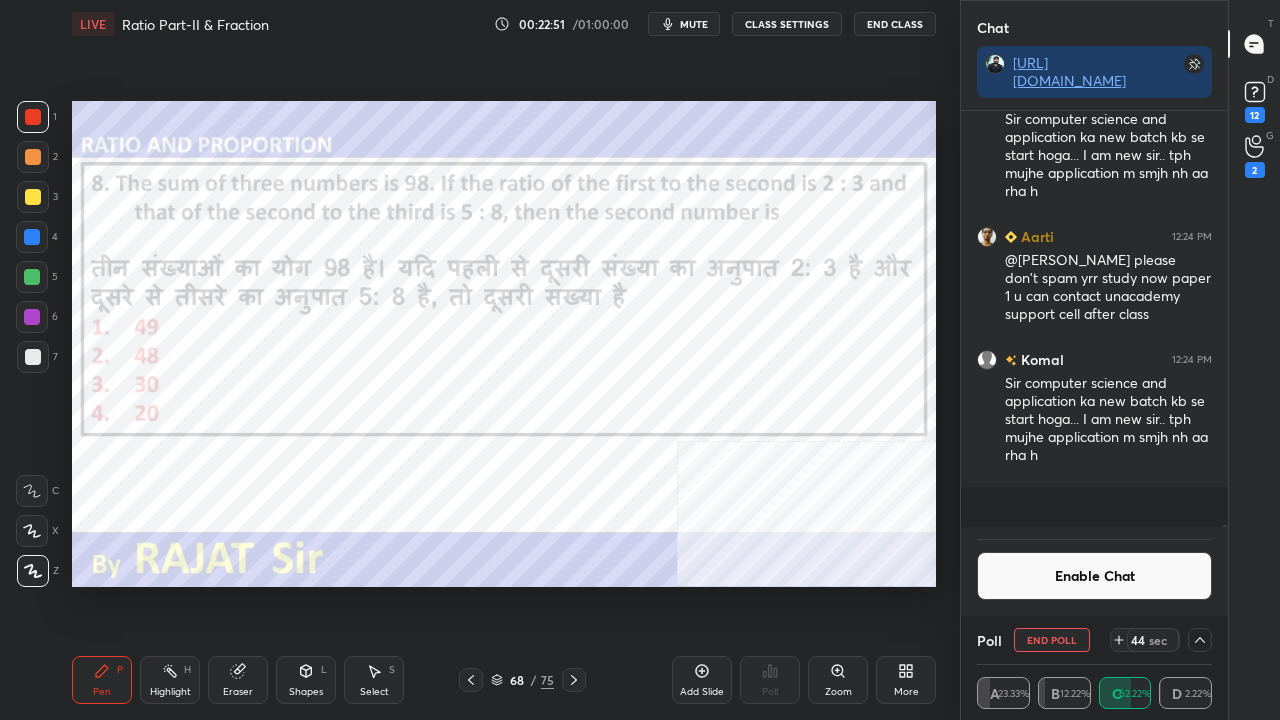 click on "Enable Chat" at bounding box center (1094, 576) 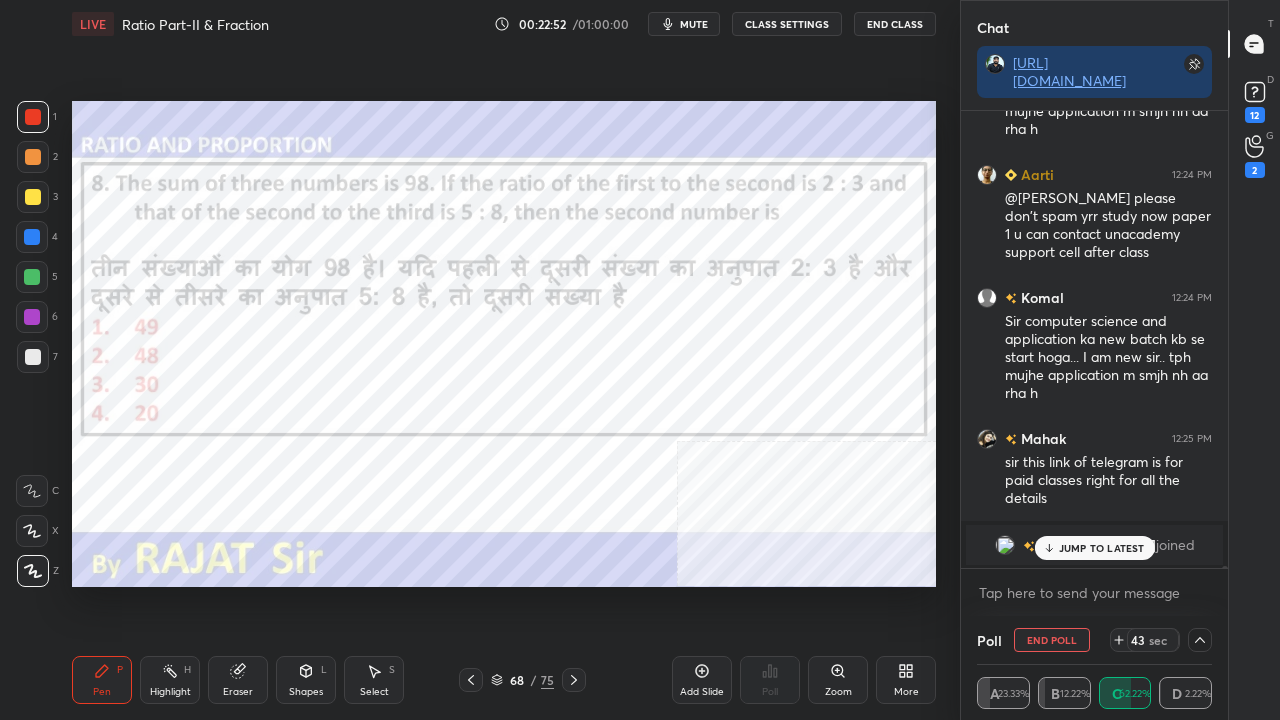 click on "JUMP TO LATEST" at bounding box center (1102, 548) 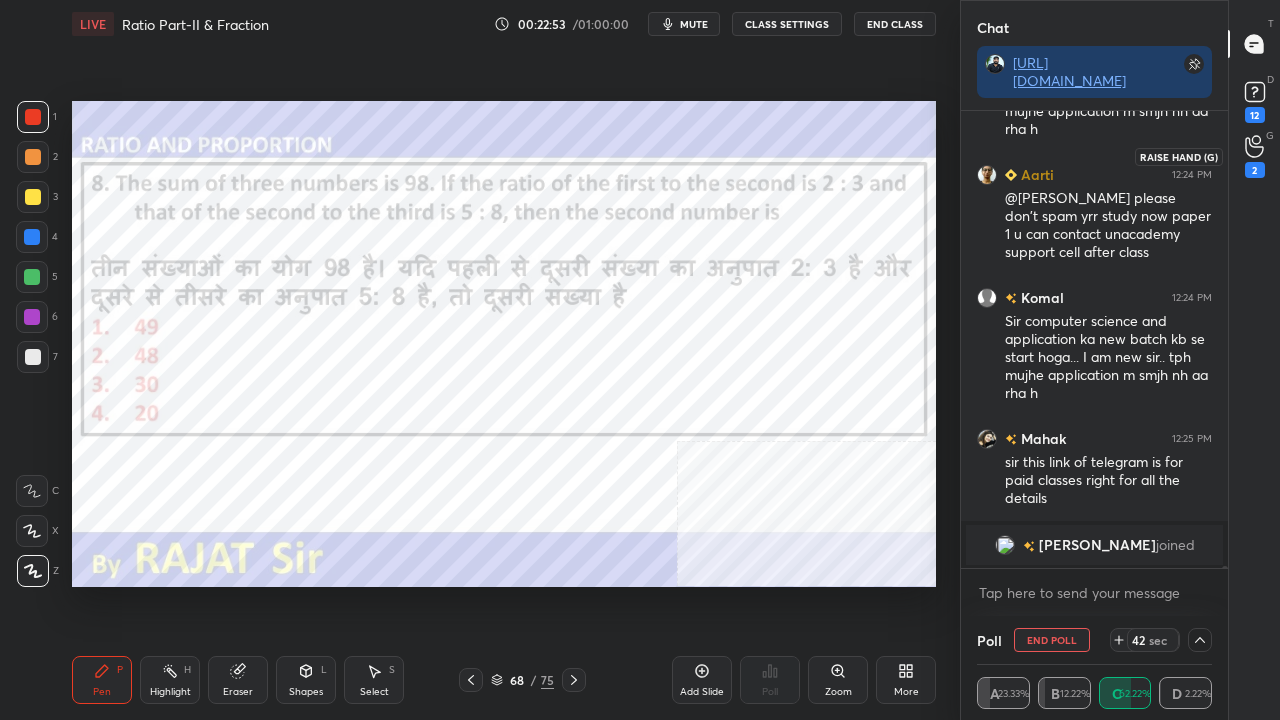 click on "2" at bounding box center (1255, 156) 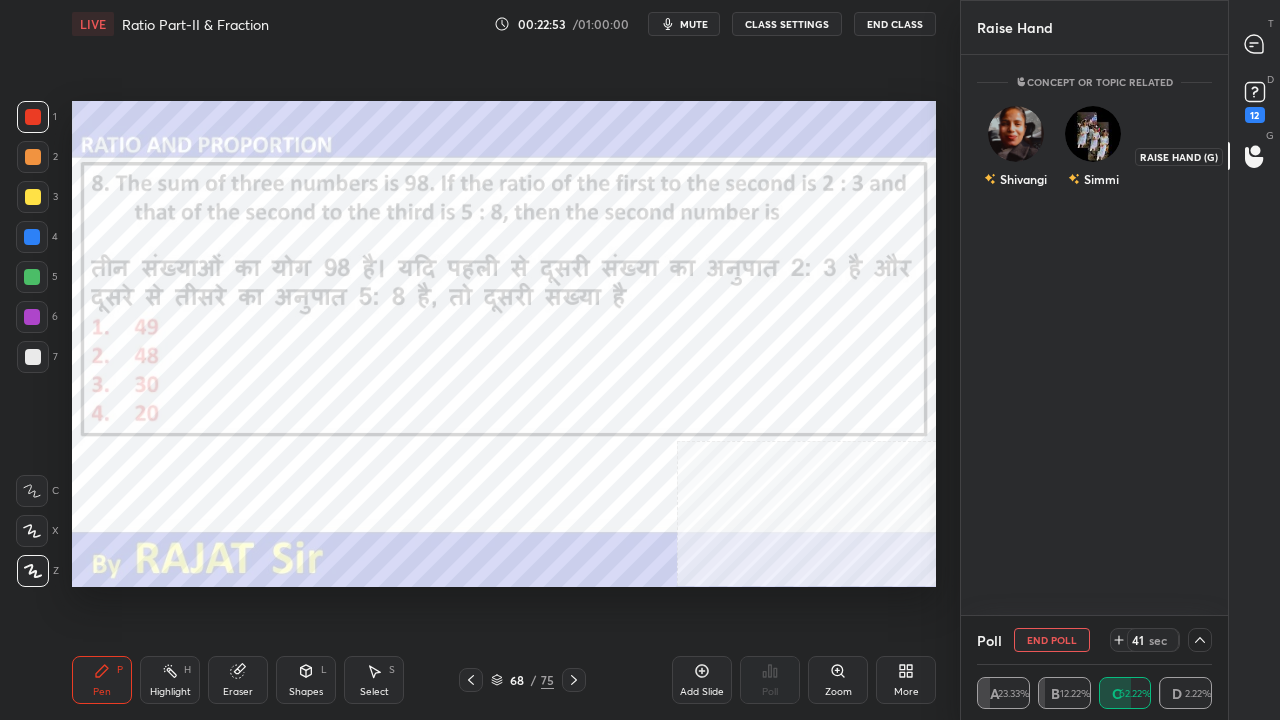 scroll, scrollTop: 555, scrollLeft: 261, axis: both 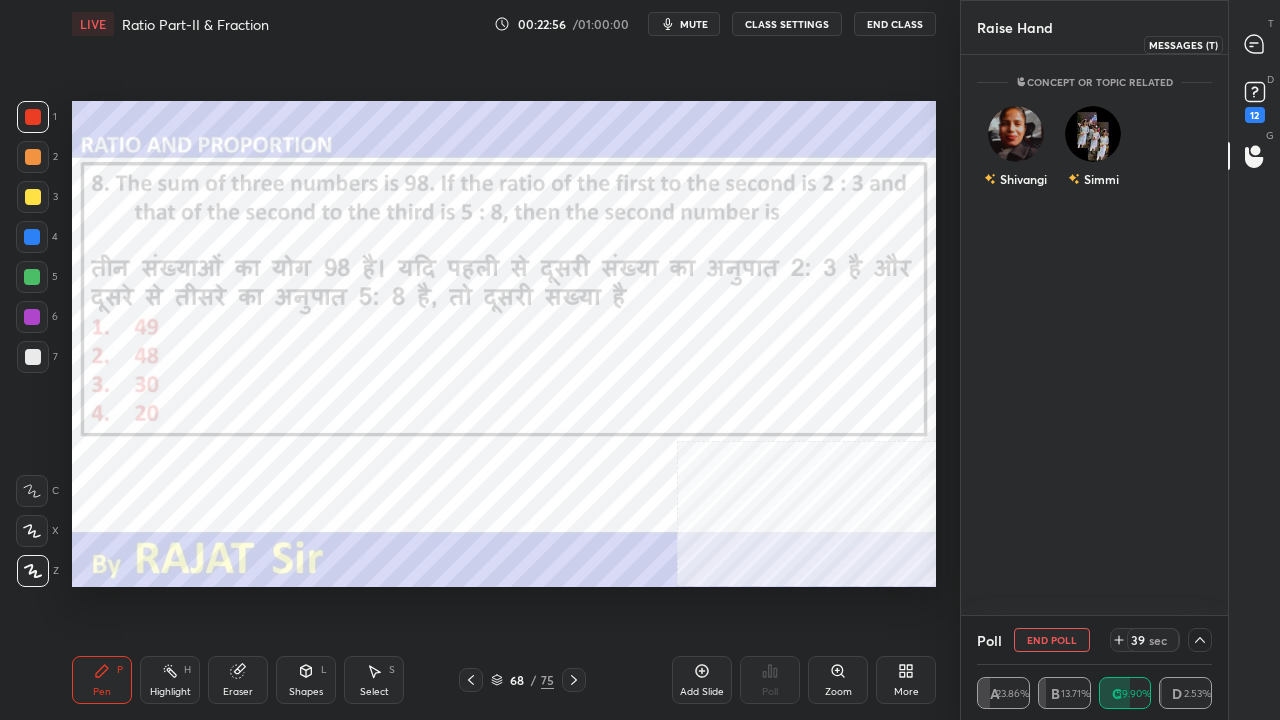 click 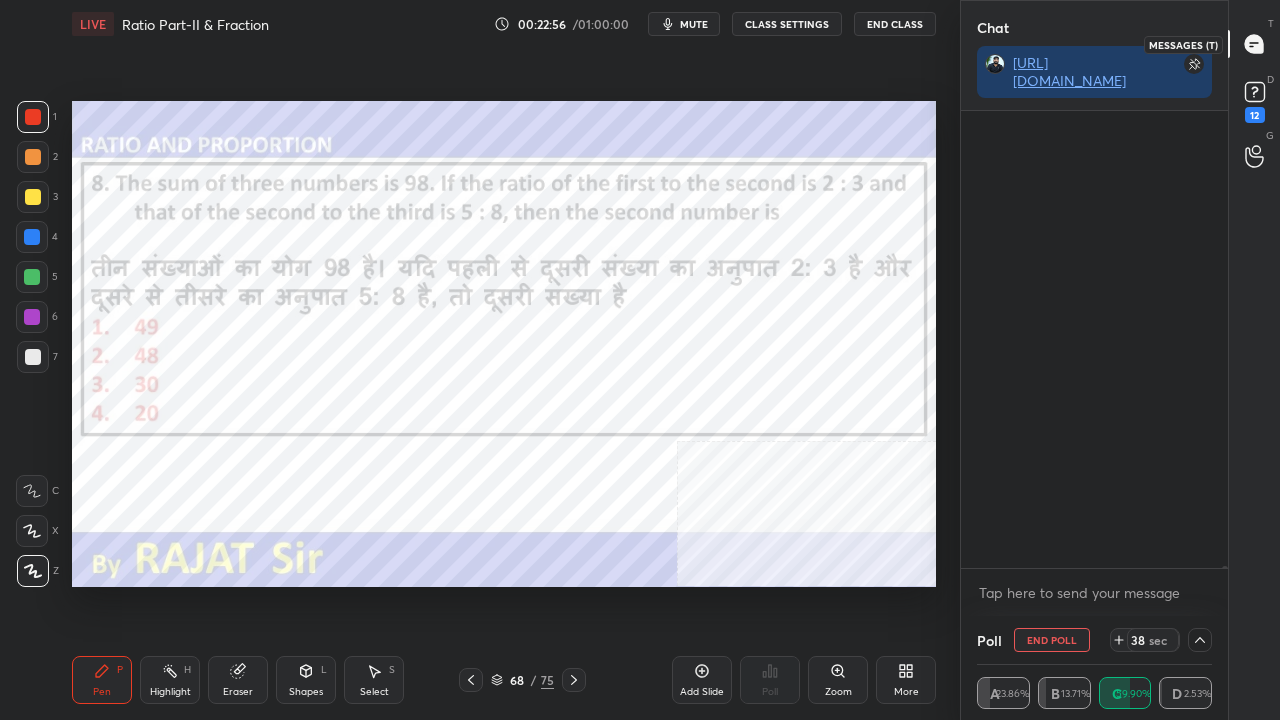 scroll, scrollTop: 130698, scrollLeft: 0, axis: vertical 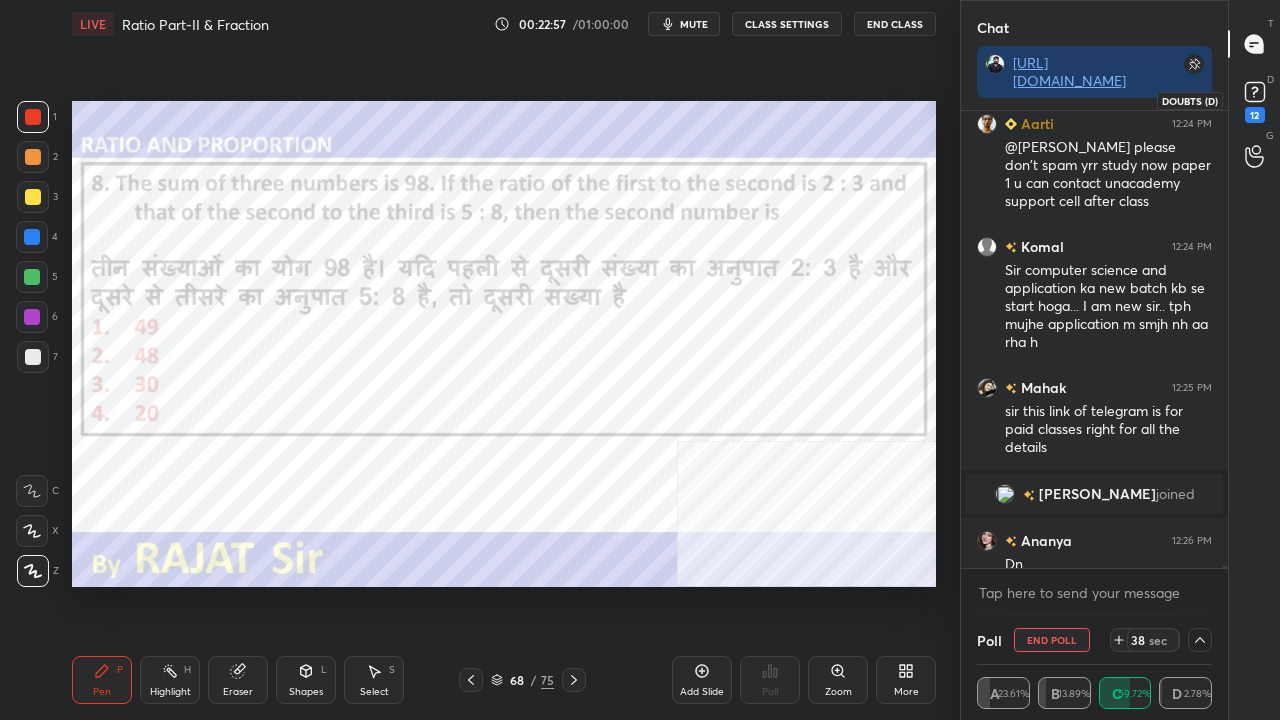 click 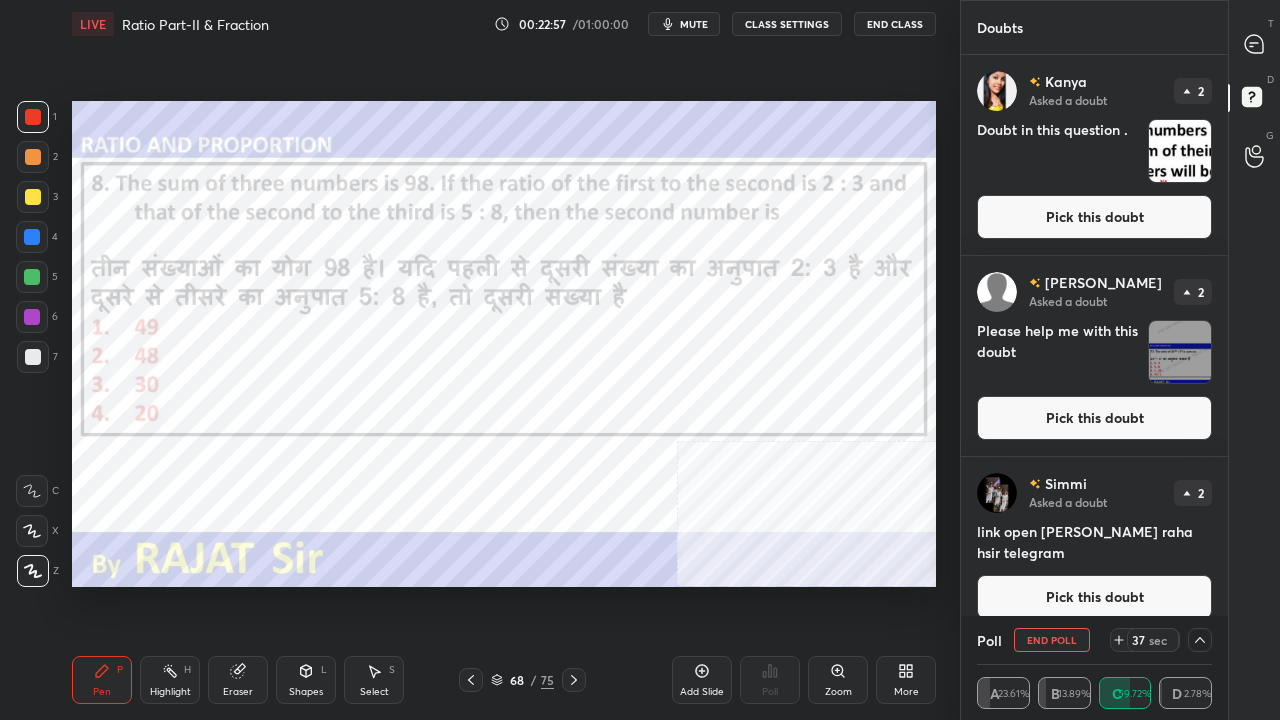 click on "Pick this doubt" at bounding box center (1094, 217) 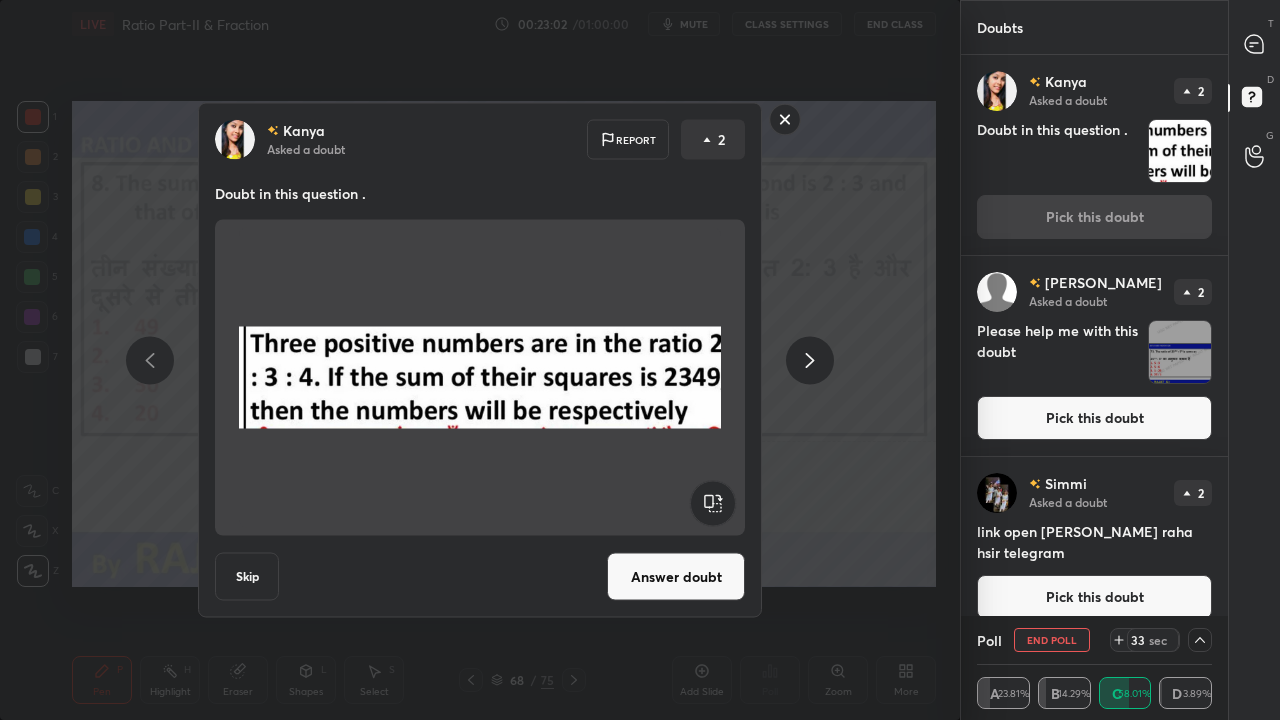 drag, startPoint x: 774, startPoint y: 127, endPoint x: 788, endPoint y: 124, distance: 14.3178215 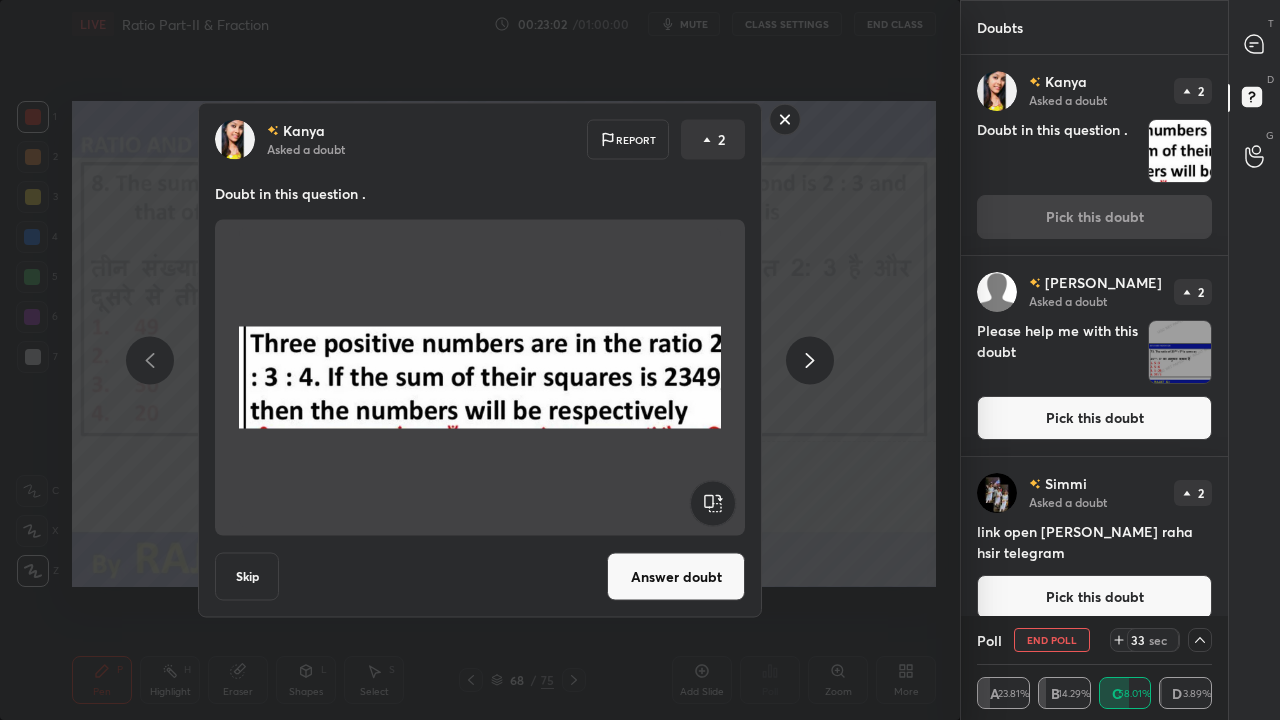 click 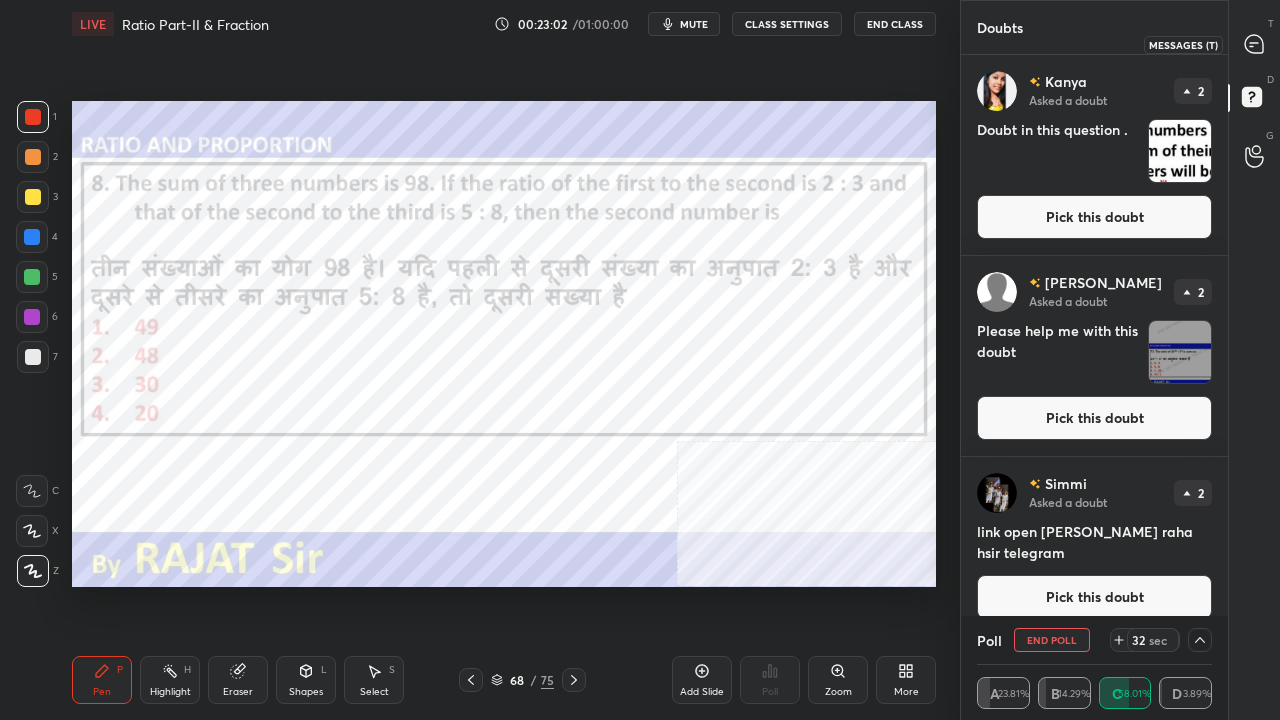 click 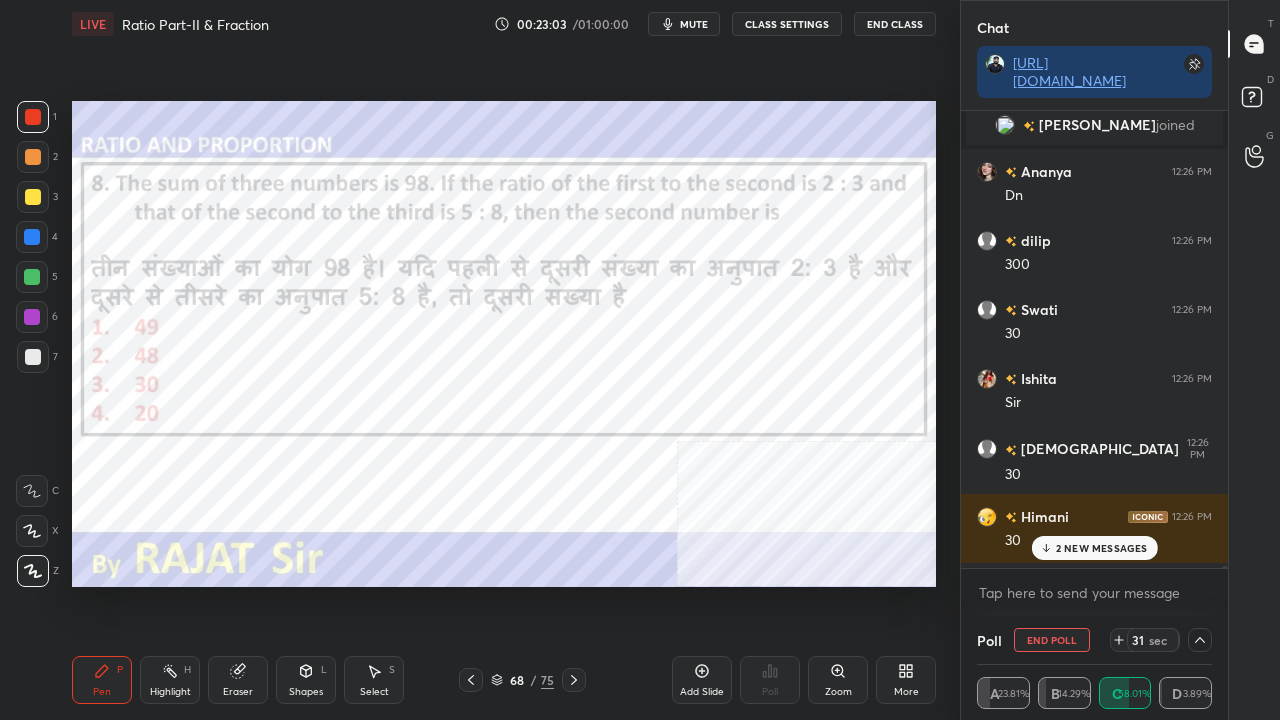 drag, startPoint x: 1110, startPoint y: 546, endPoint x: 1096, endPoint y: 540, distance: 15.231546 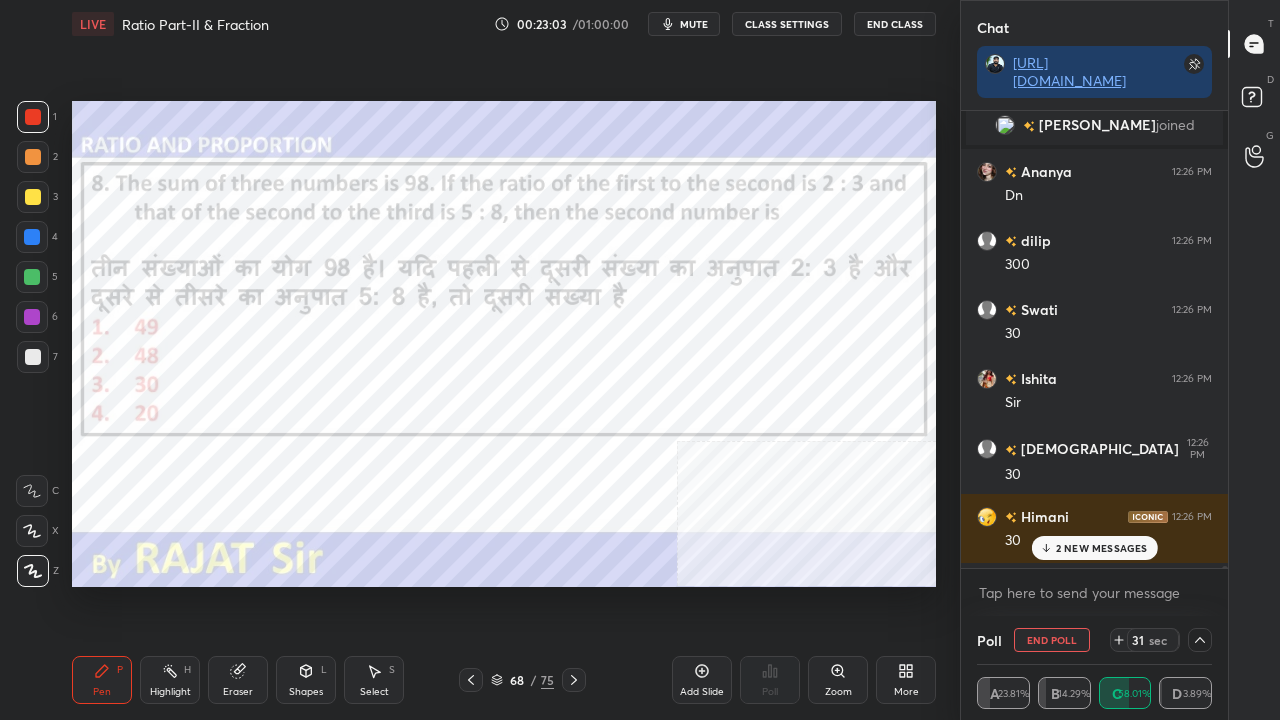 click on "2 NEW MESSAGES" at bounding box center [1102, 548] 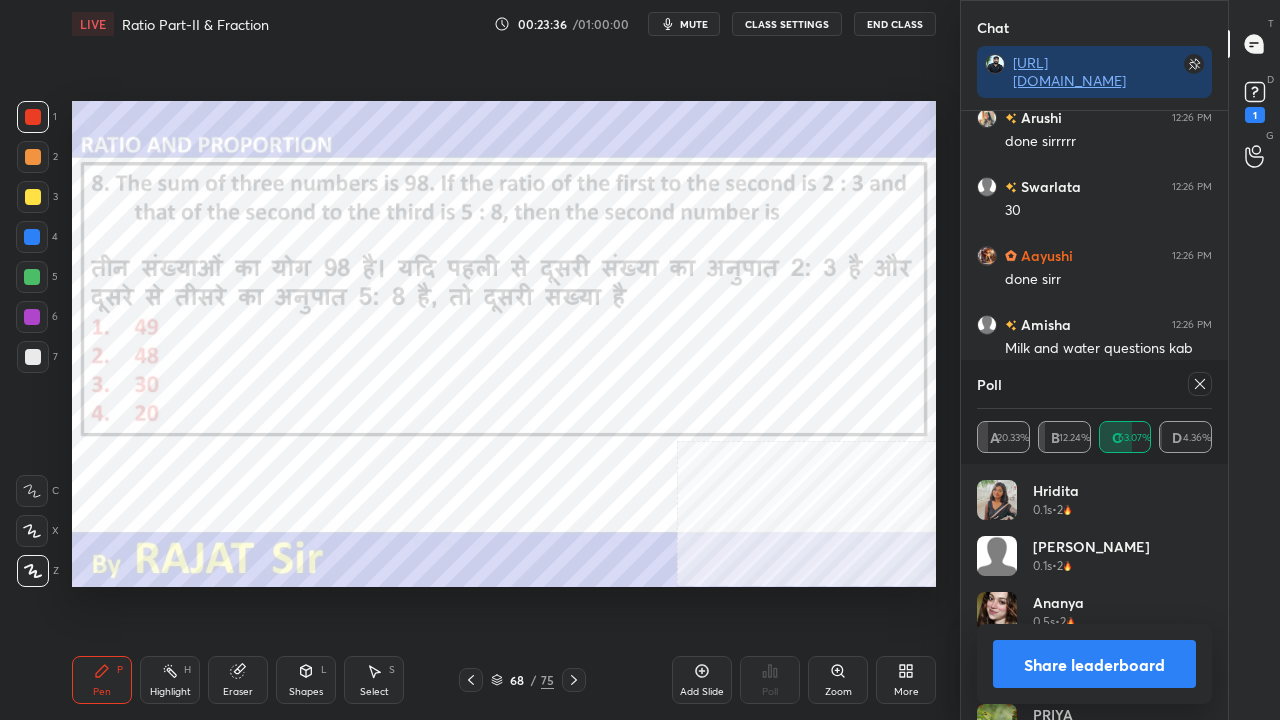 click 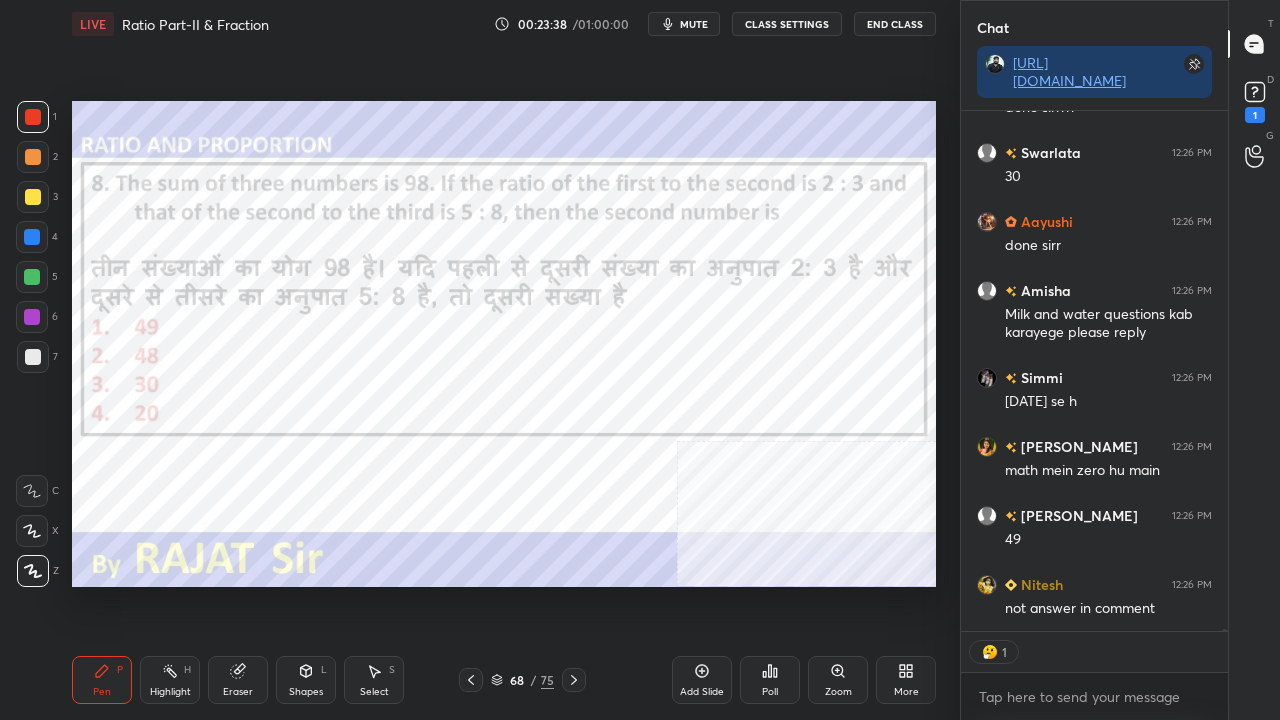 click at bounding box center (32, 317) 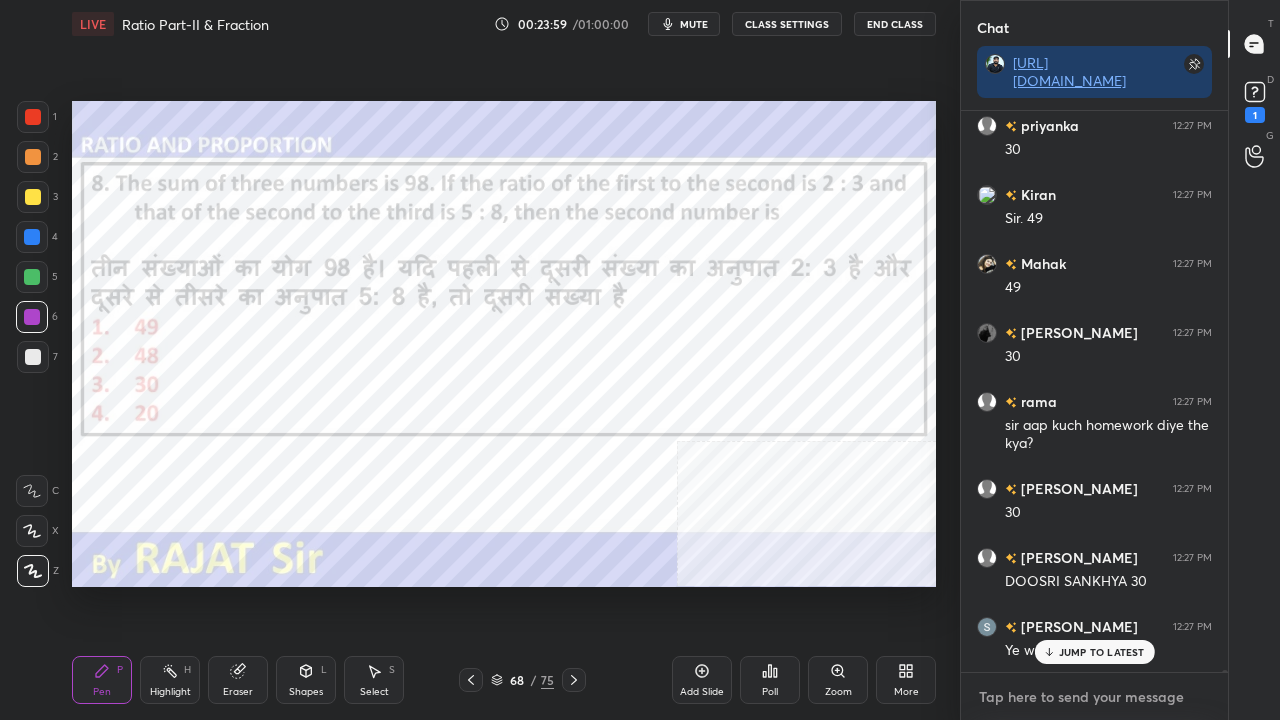 type on "x" 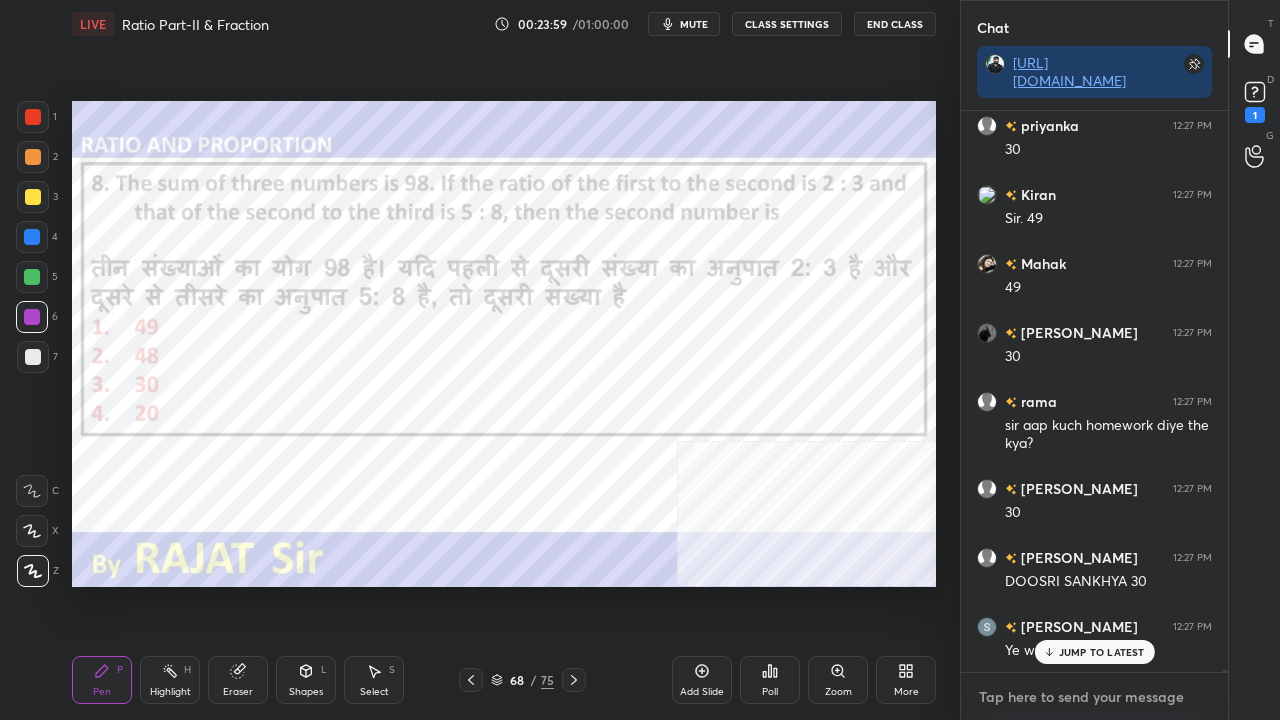 click at bounding box center (1094, 697) 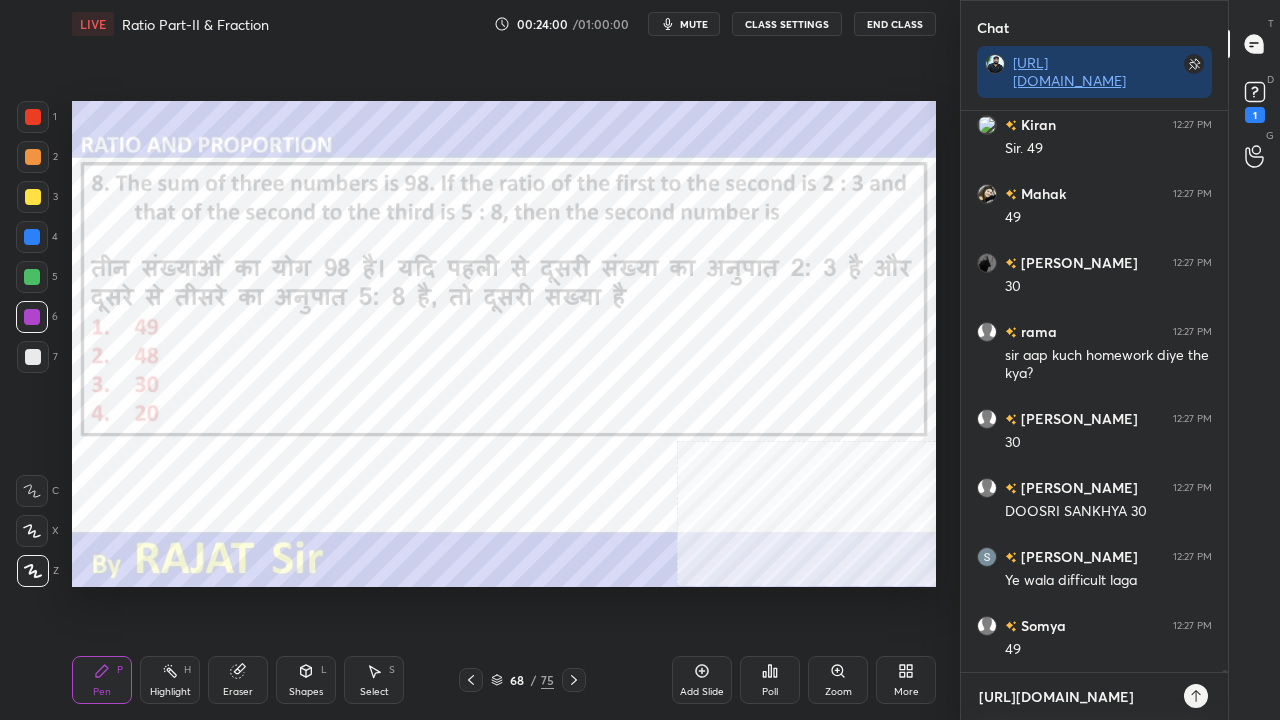type on "[URL][DOMAIN_NAME]" 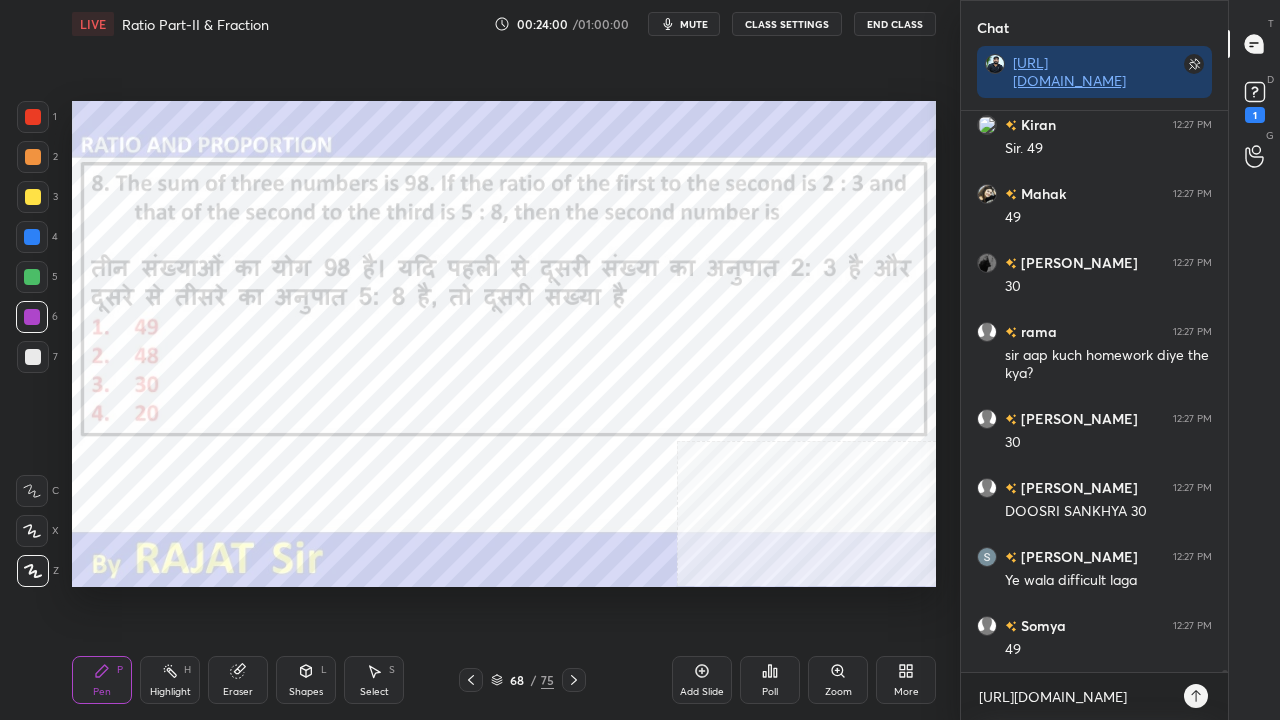 type on "x" 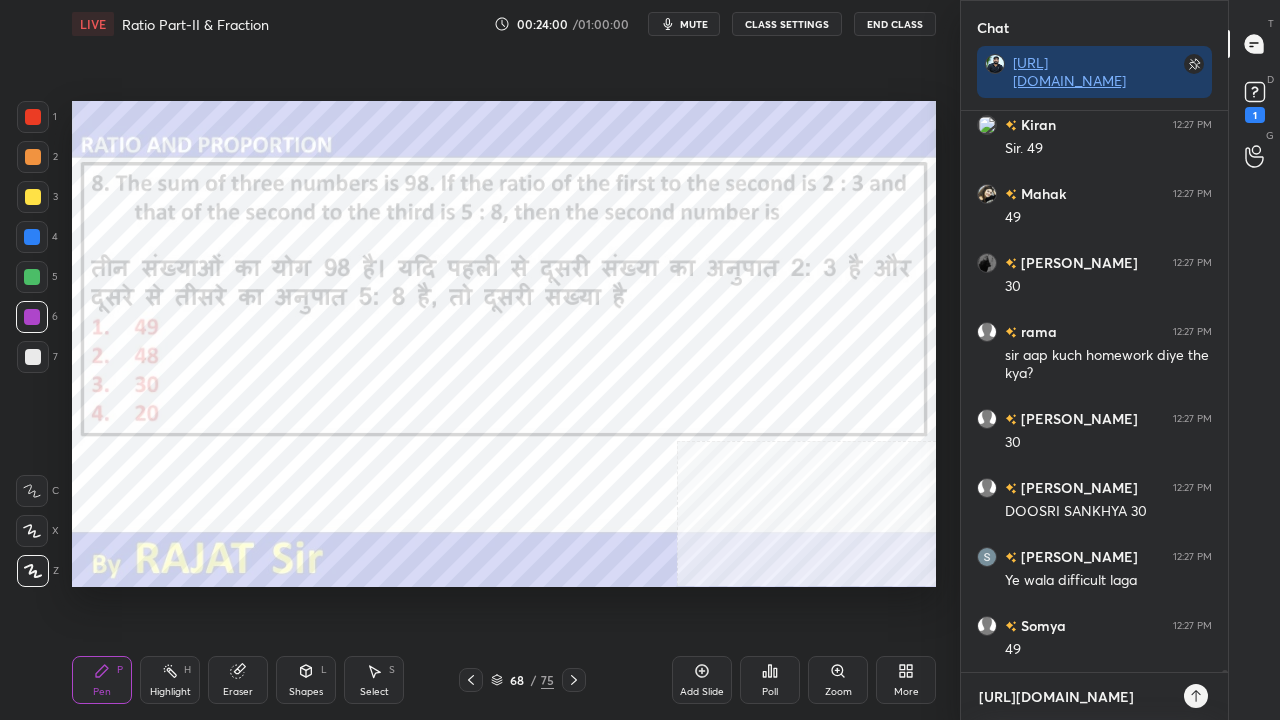 type 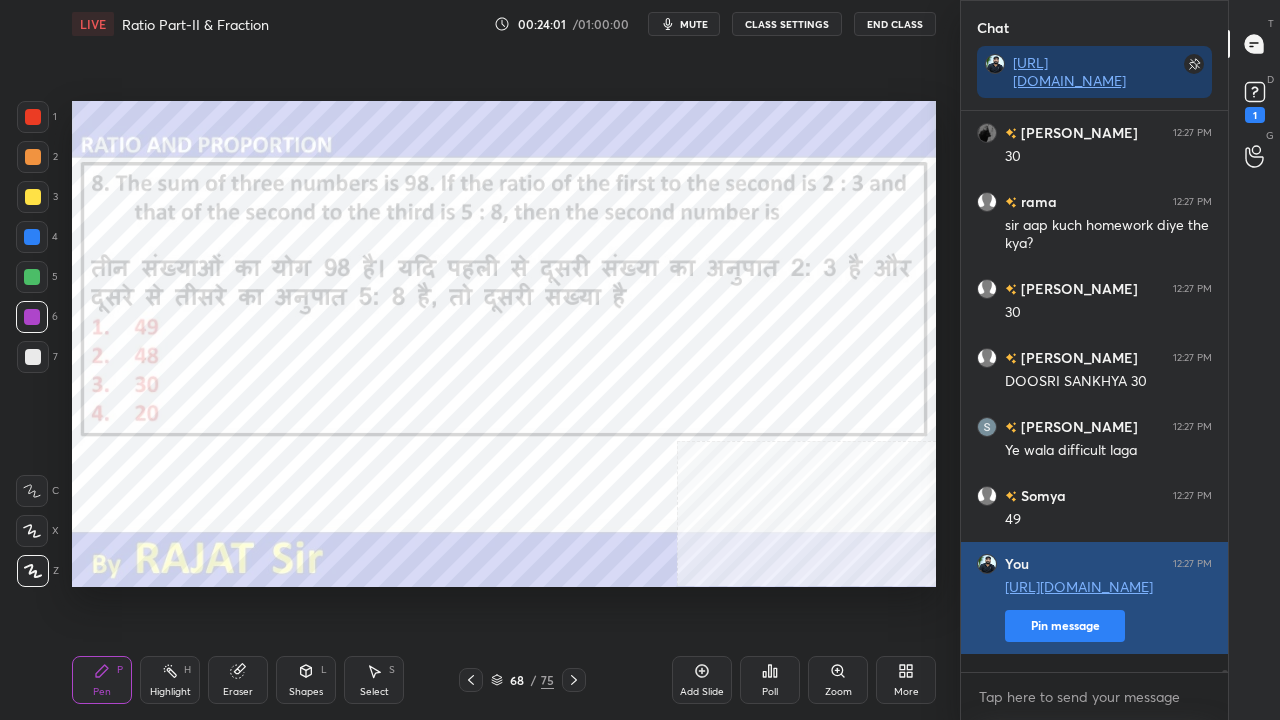 type on "x" 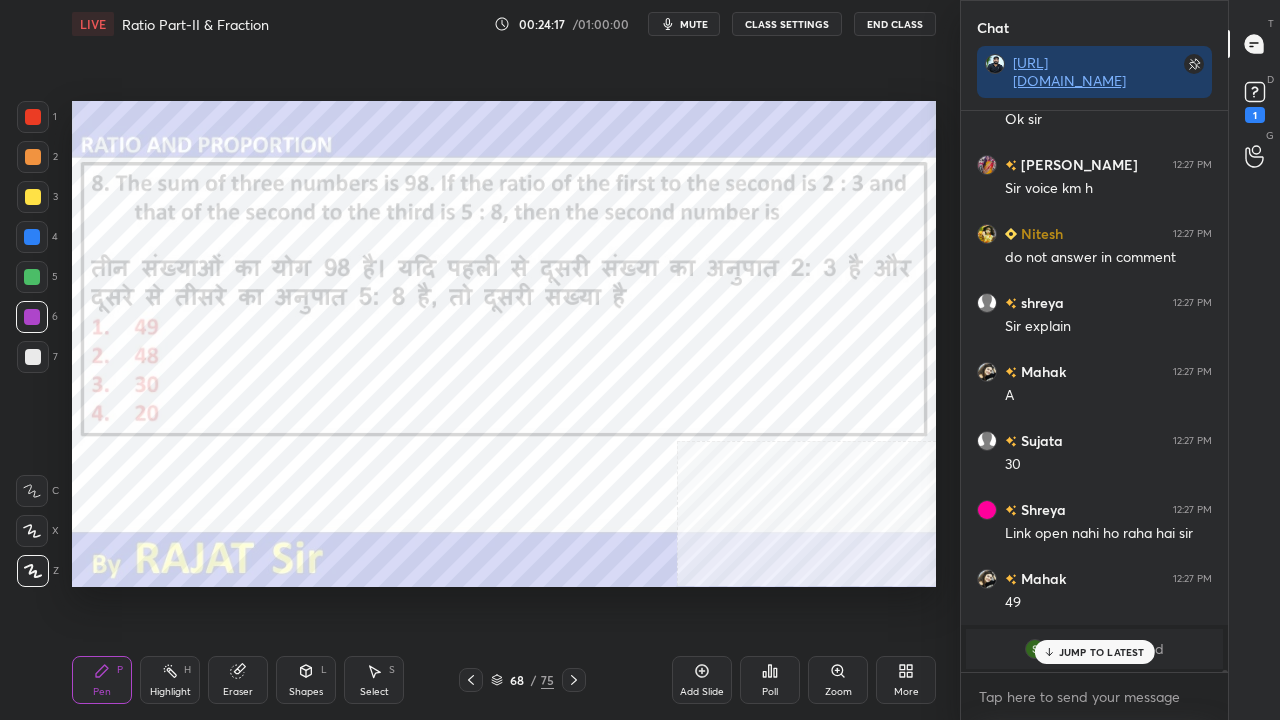 click on "CLASS SETTINGS" at bounding box center (787, 24) 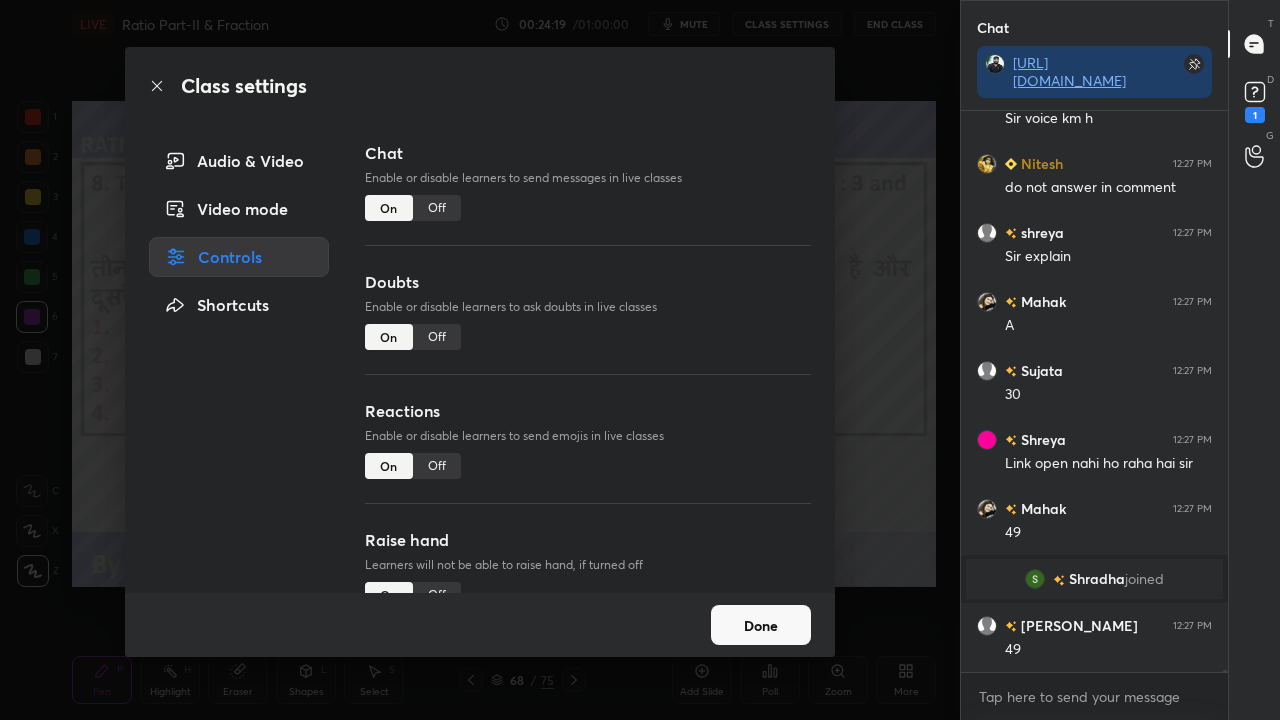 click on "Off" at bounding box center (437, 208) 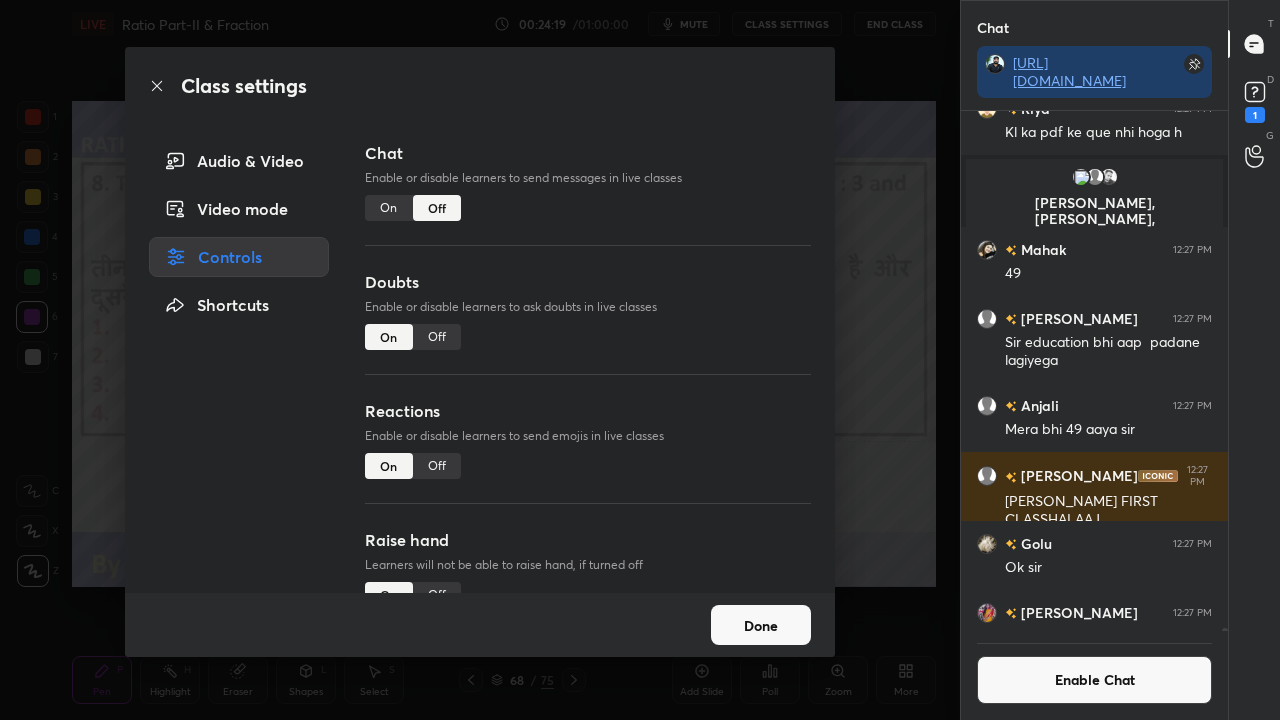 click 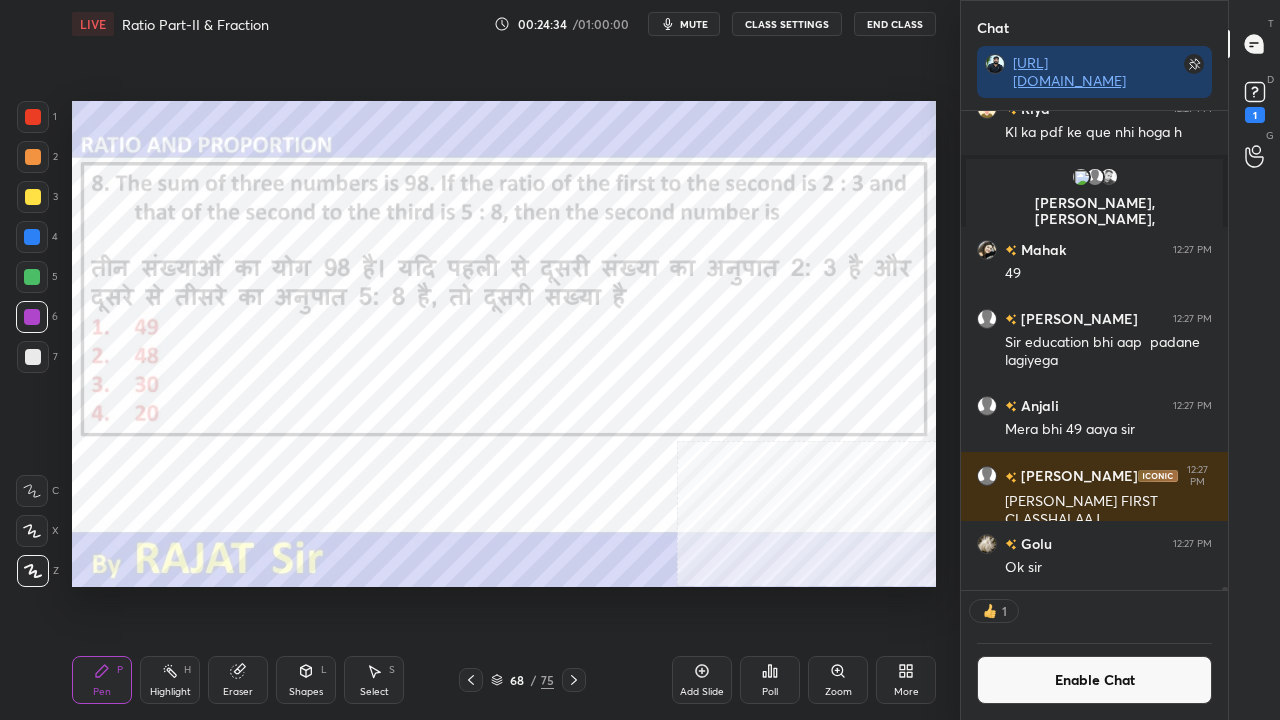 click at bounding box center [33, 117] 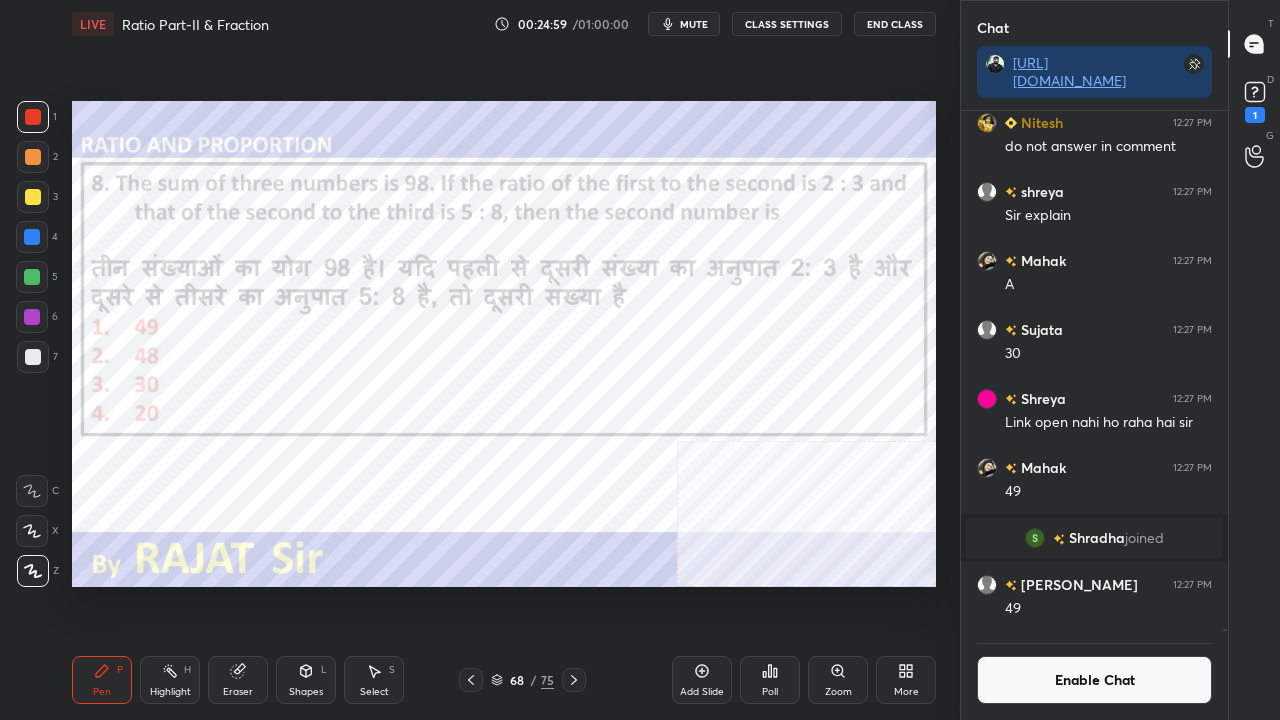 scroll, scrollTop: 473, scrollLeft: 261, axis: both 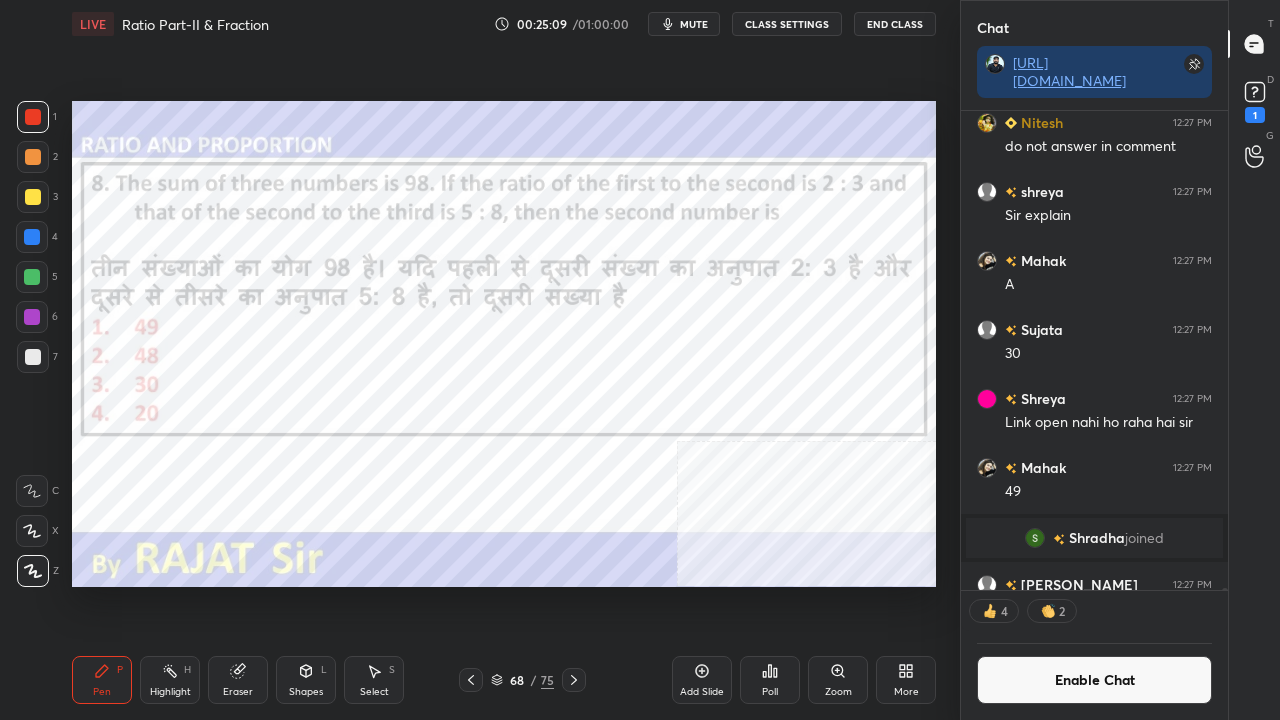 click at bounding box center [32, 237] 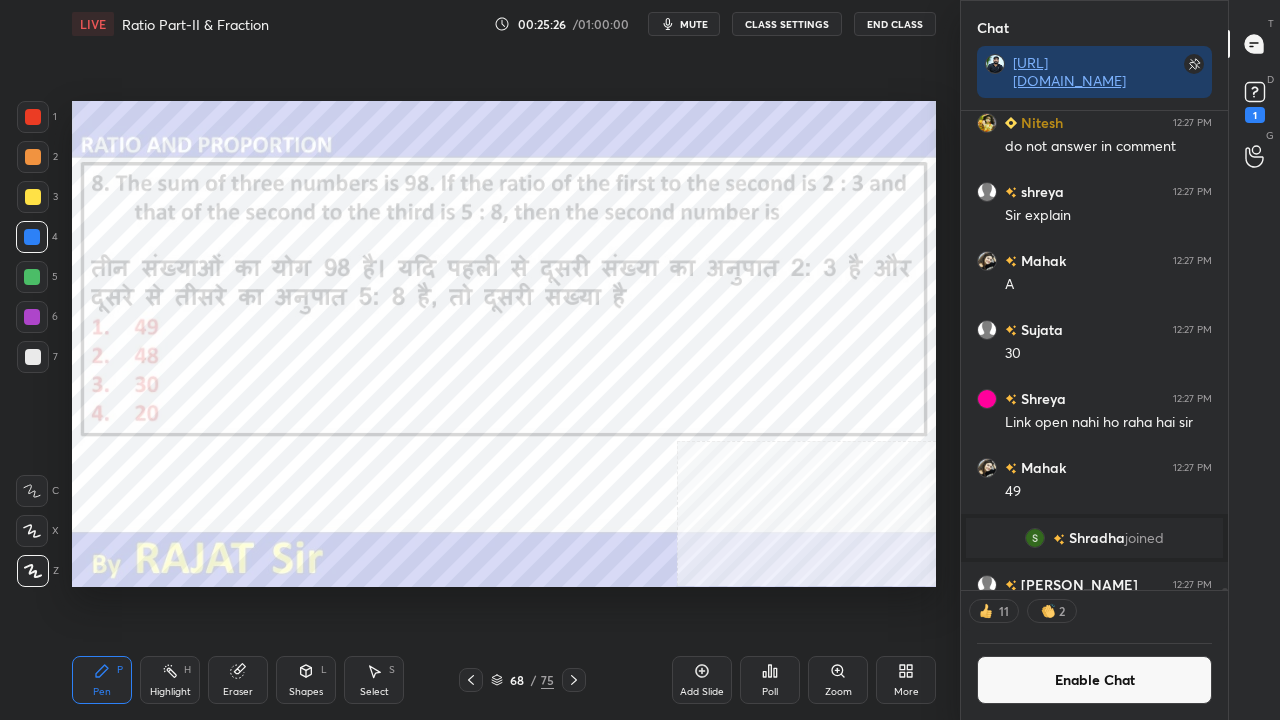 scroll, scrollTop: 6, scrollLeft: 6, axis: both 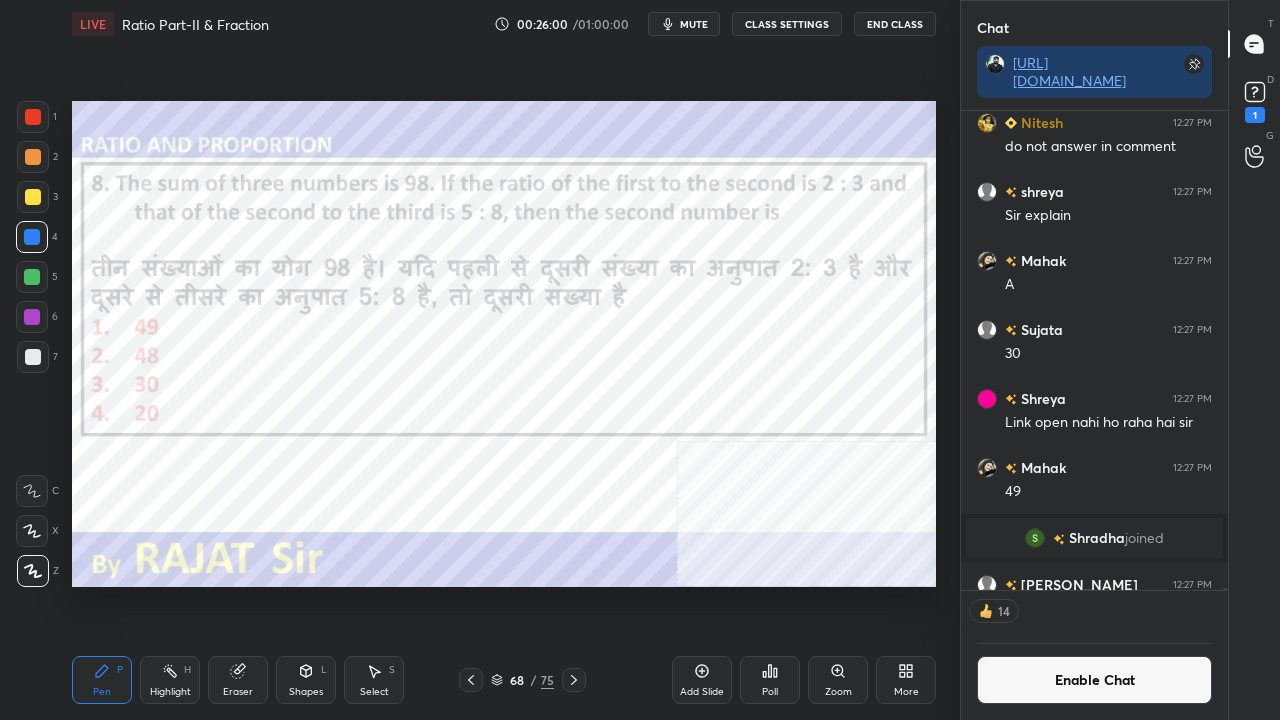 click at bounding box center (33, 117) 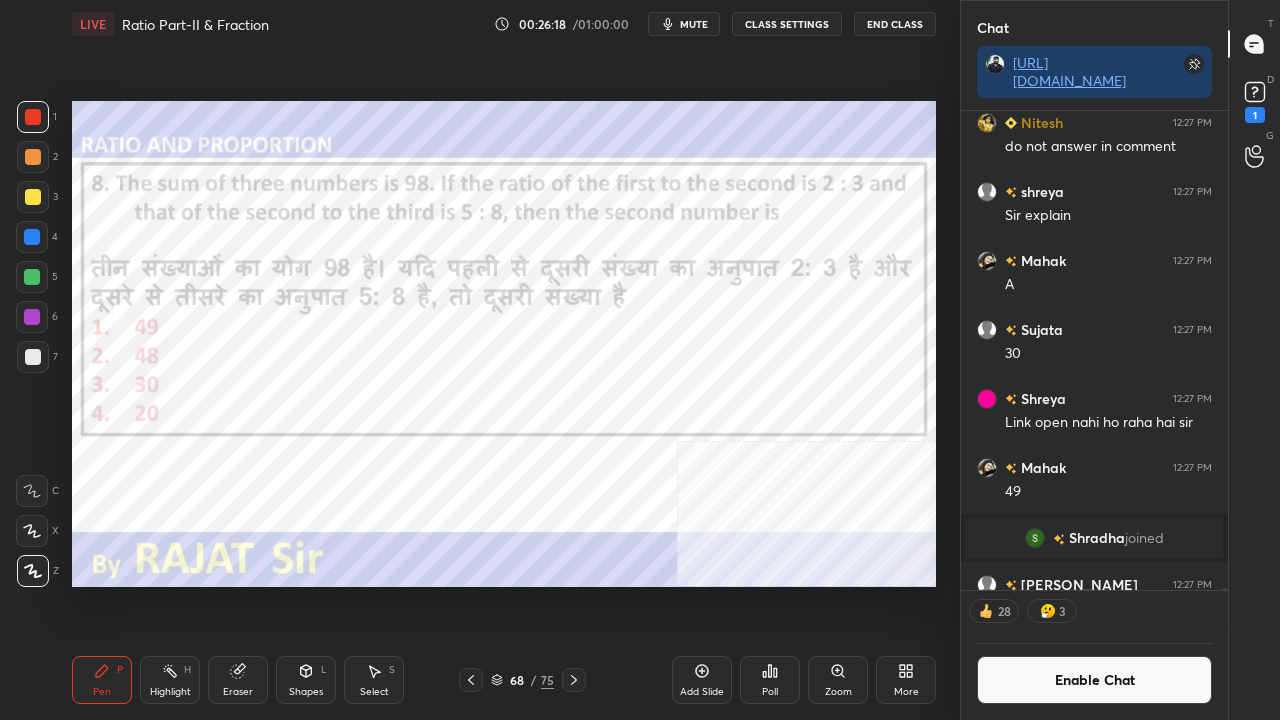 click on "Enable Chat" at bounding box center (1094, 680) 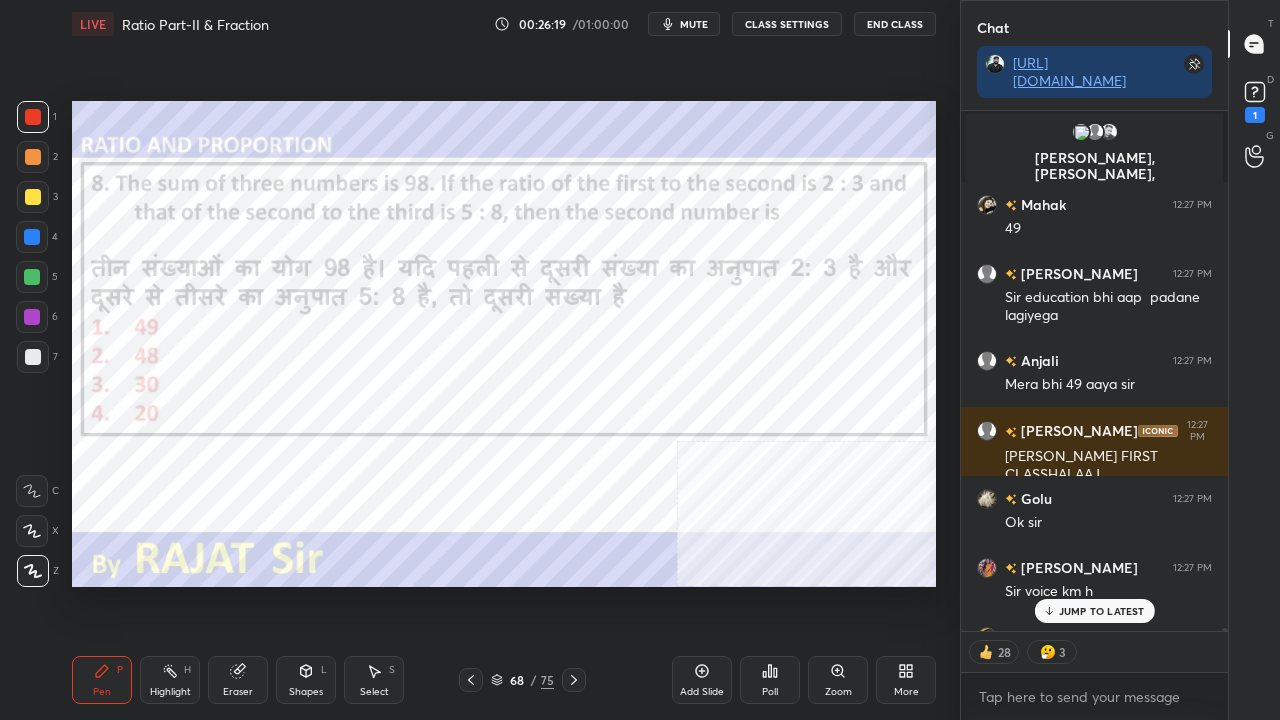 click on "JUMP TO LATEST" at bounding box center [1102, 611] 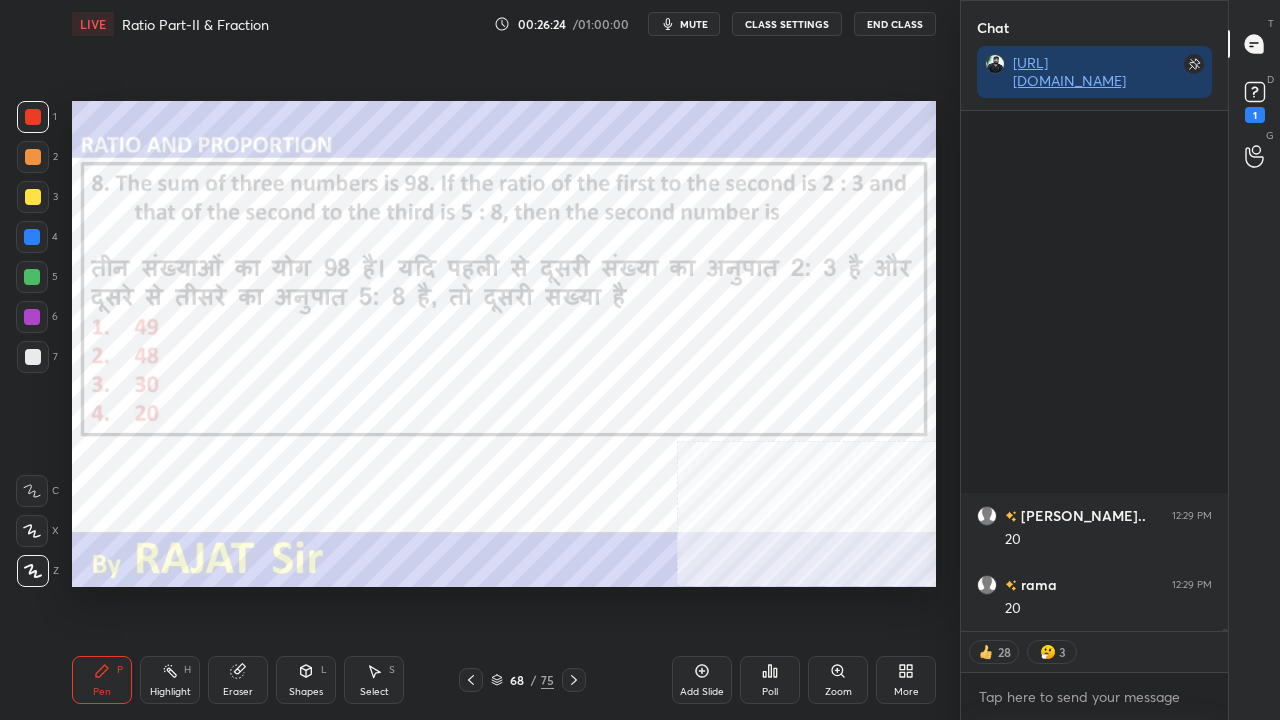 scroll, scrollTop: 134881, scrollLeft: 0, axis: vertical 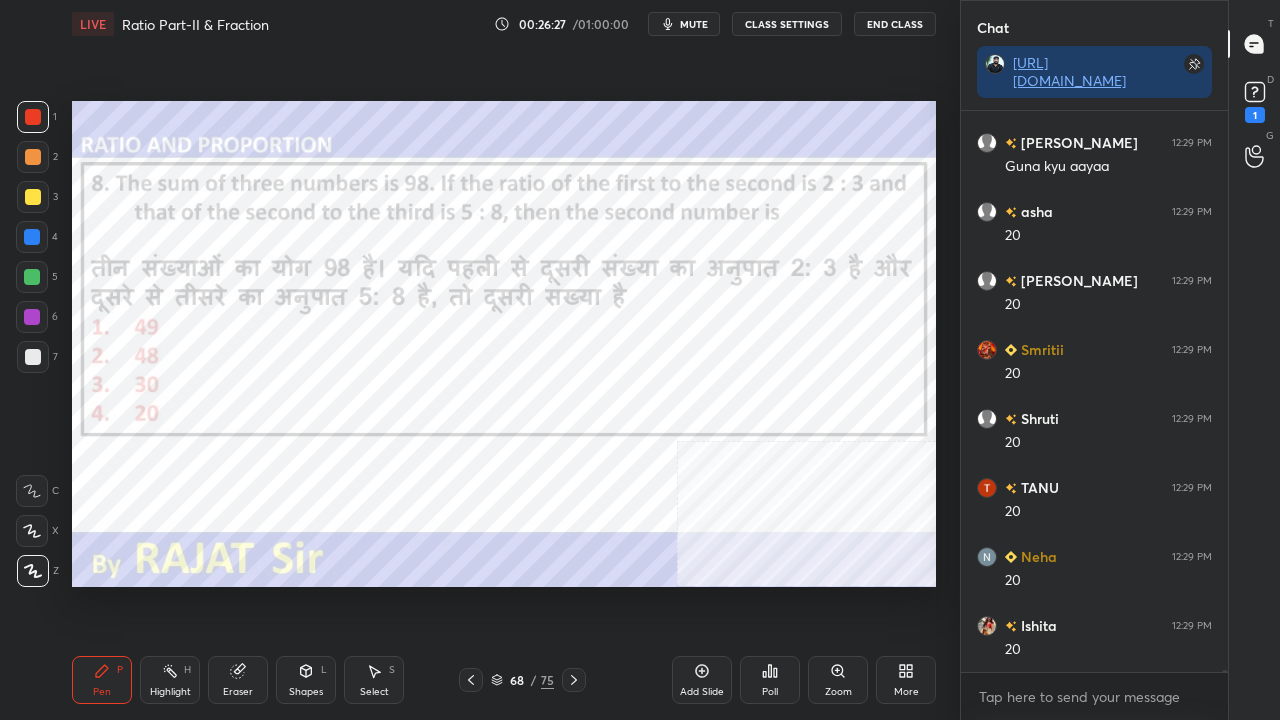 click at bounding box center (32, 317) 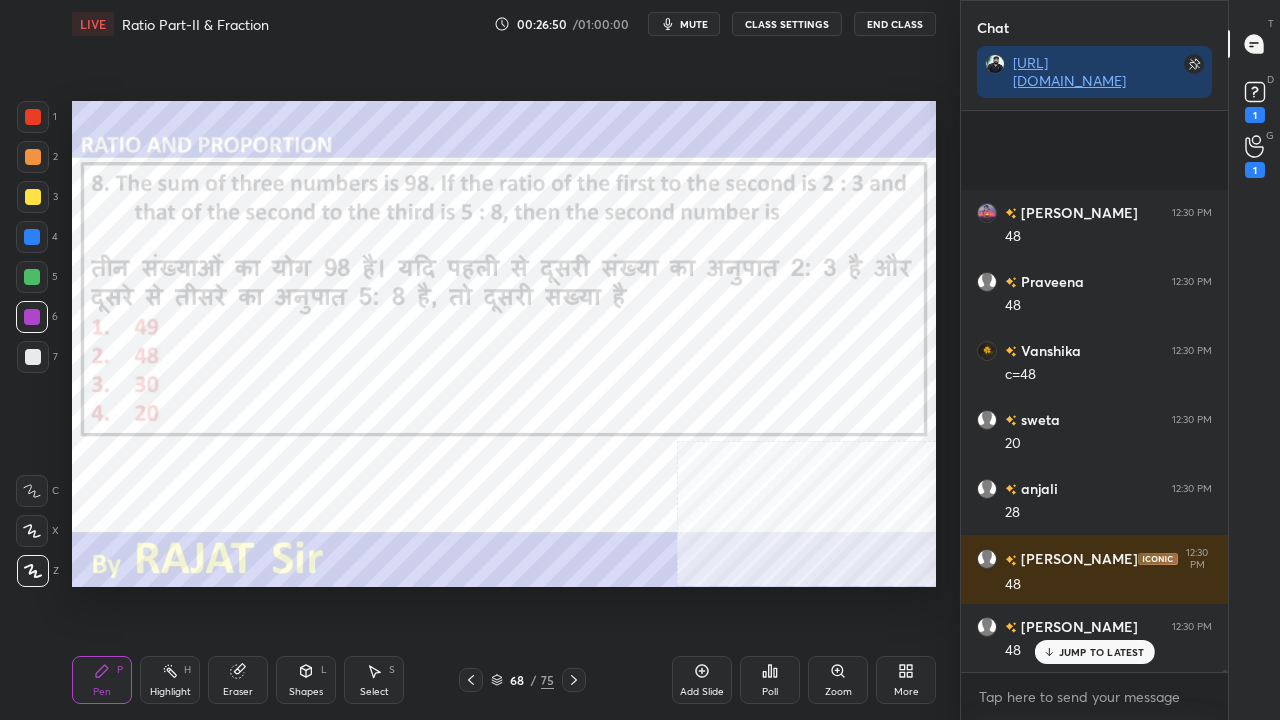 scroll, scrollTop: 156000, scrollLeft: 0, axis: vertical 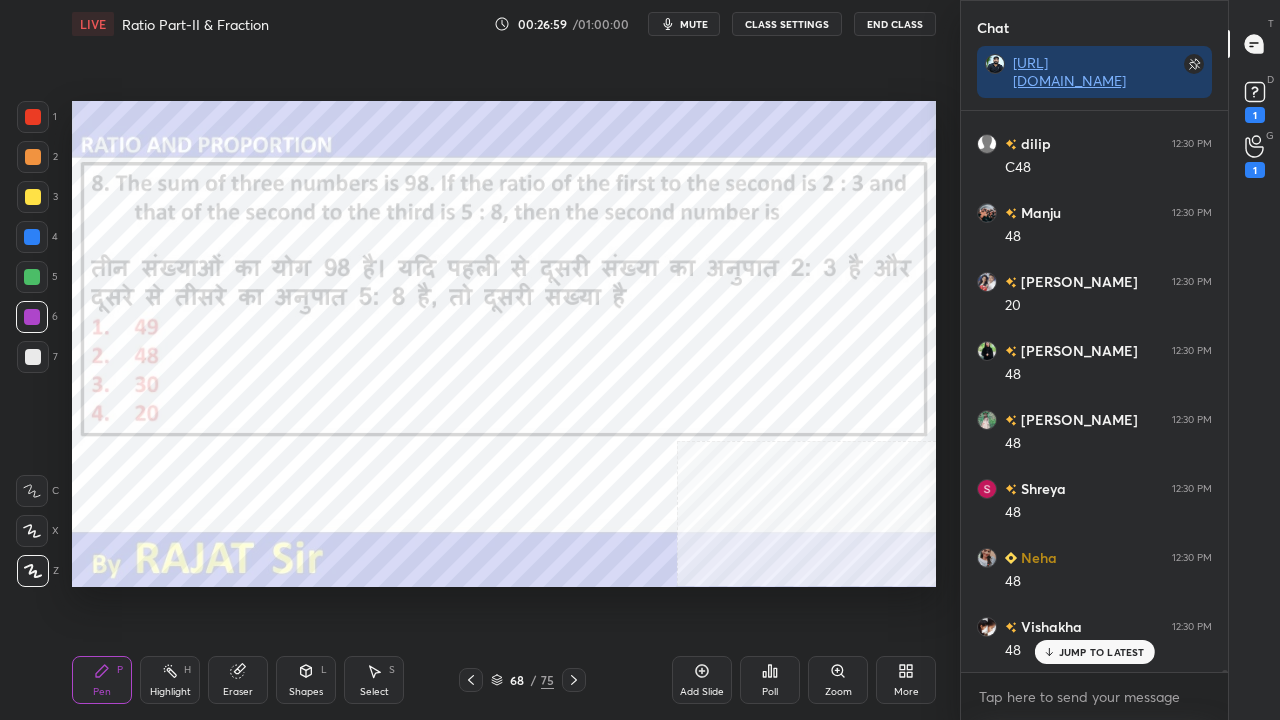 click on "68 / 75" at bounding box center [522, 680] 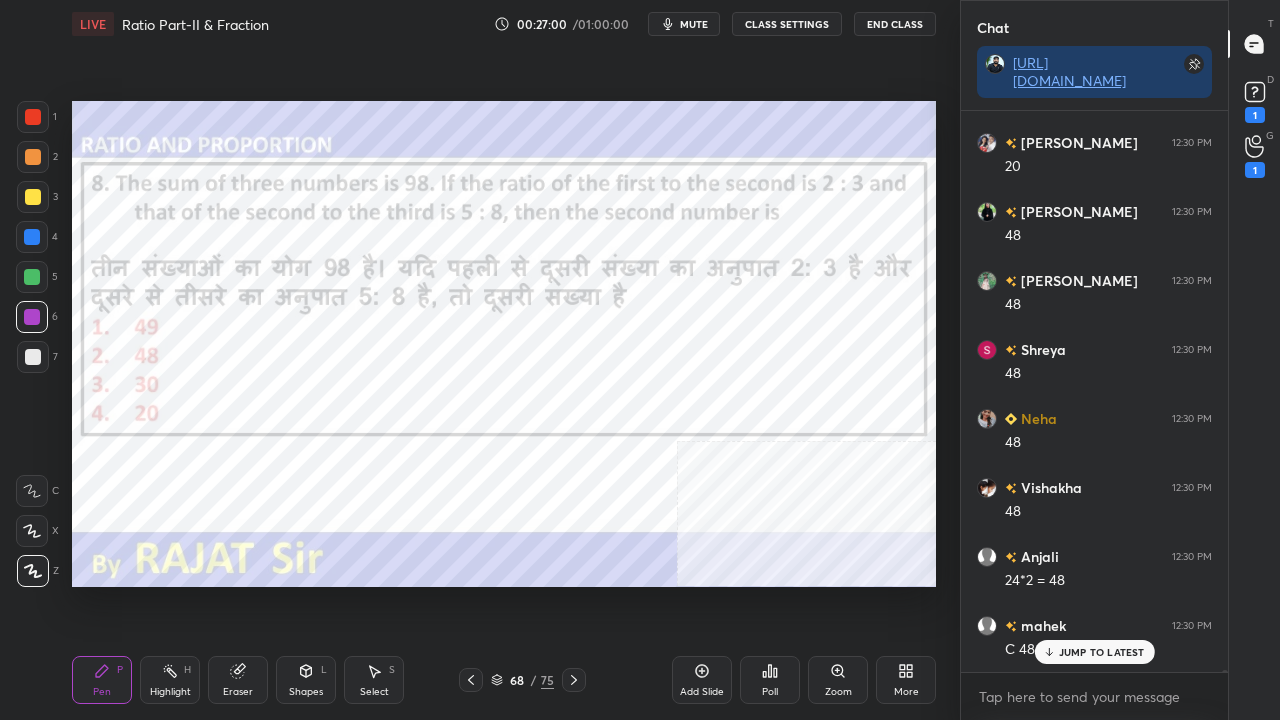 click on "68" at bounding box center [517, 680] 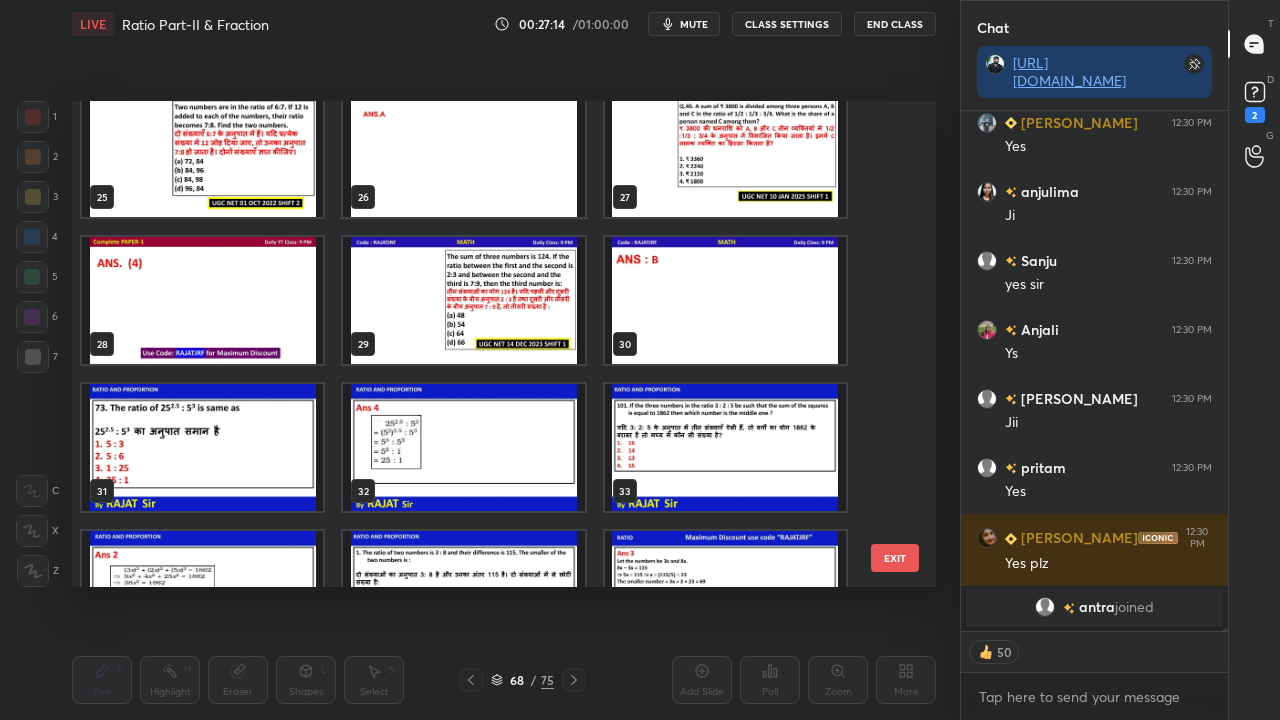 click at bounding box center [463, 300] 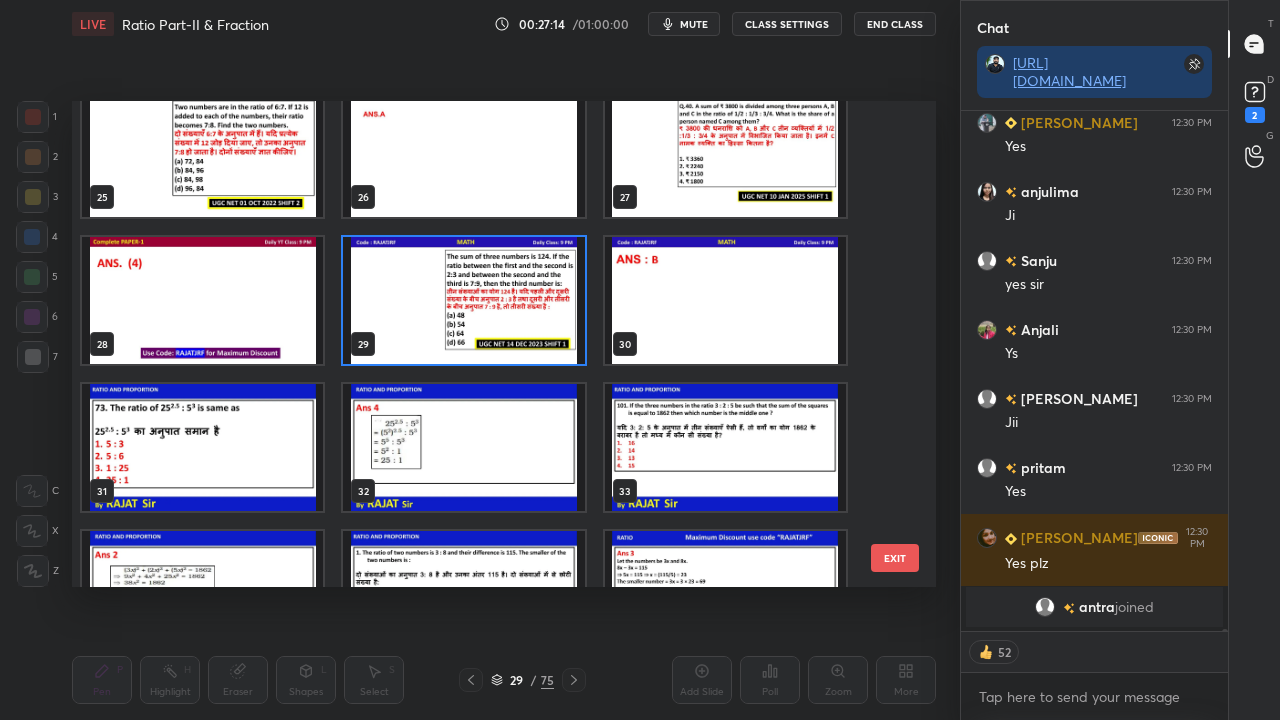 click at bounding box center [463, 300] 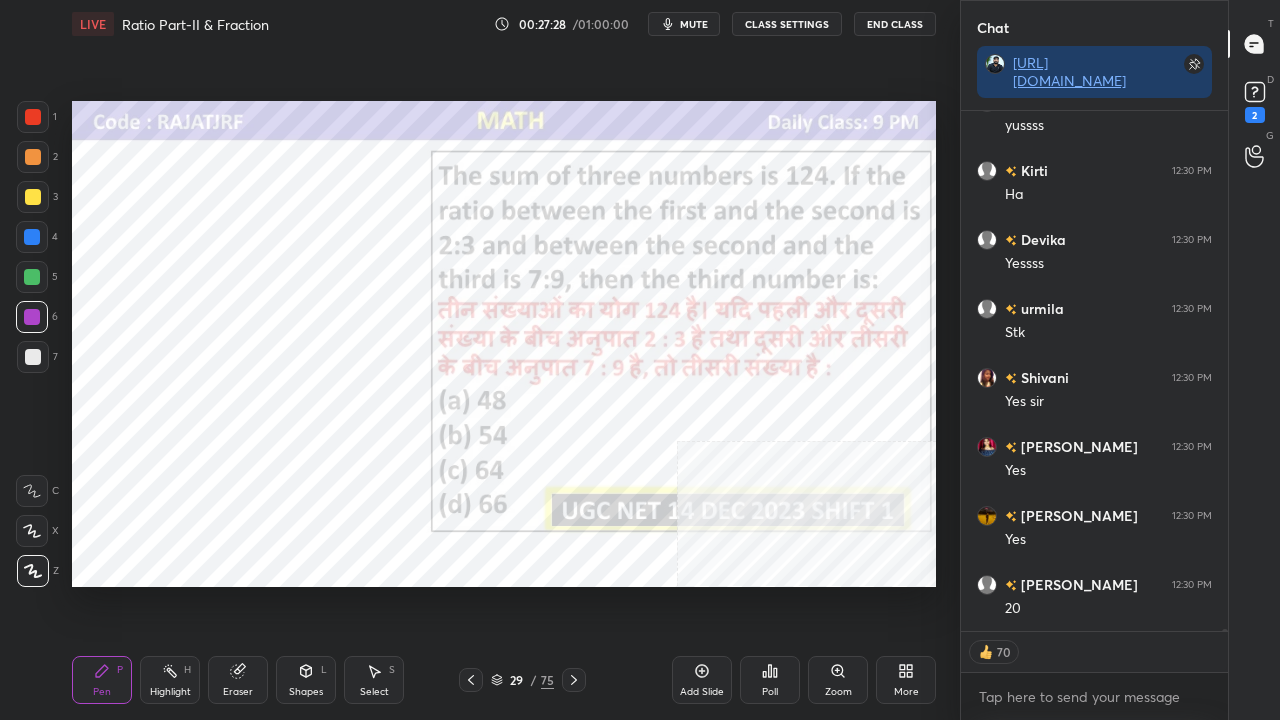 click on "29" at bounding box center [517, 680] 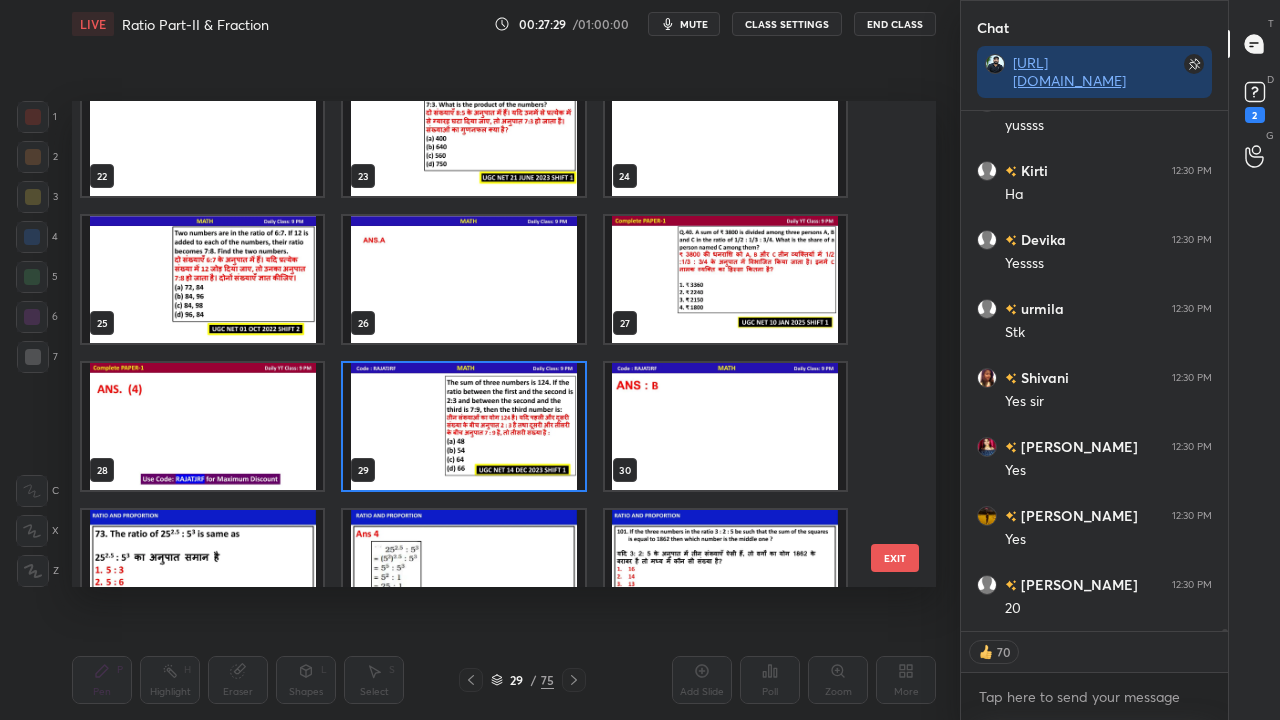 click at bounding box center (463, 426) 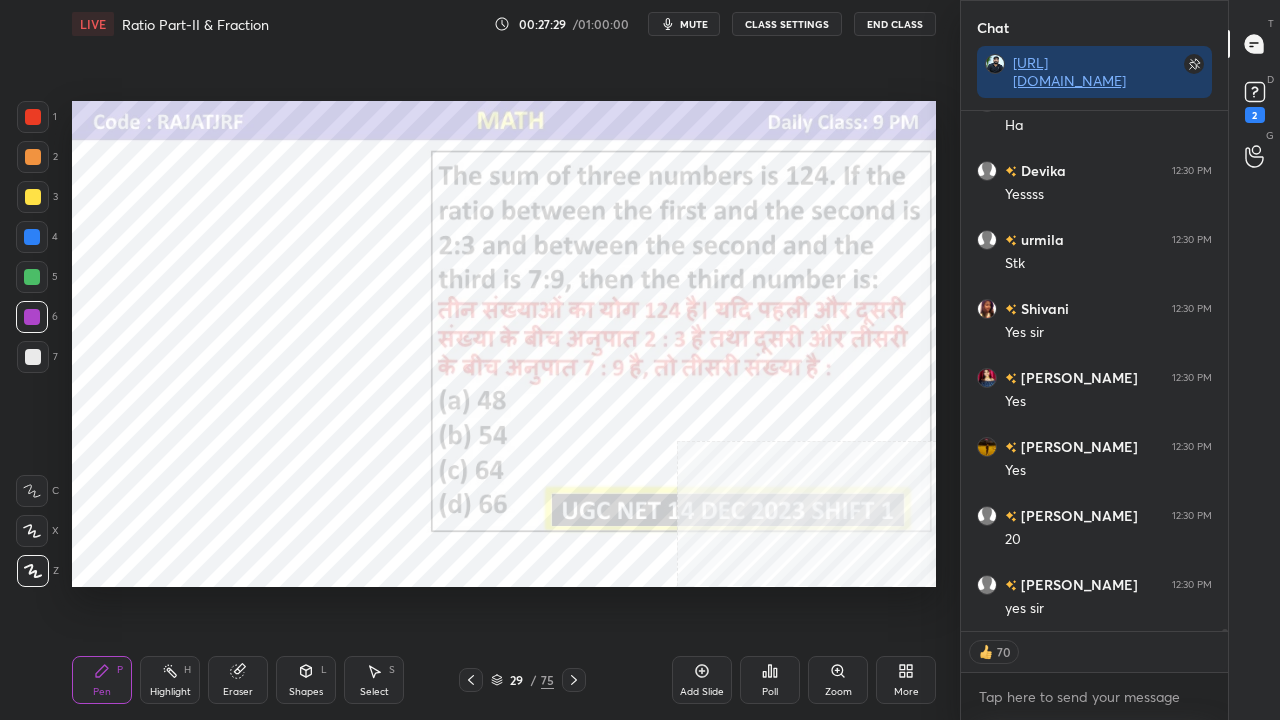 click on "Poll" at bounding box center (770, 680) 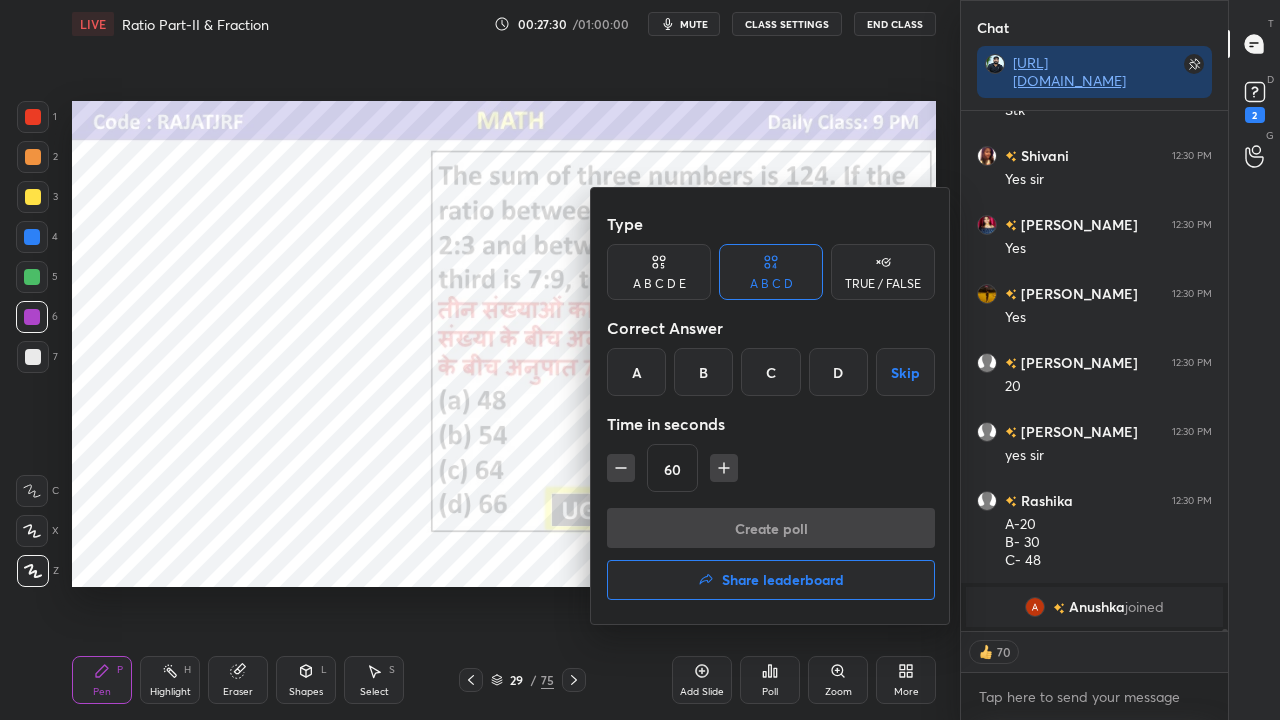 click on "B" at bounding box center (703, 372) 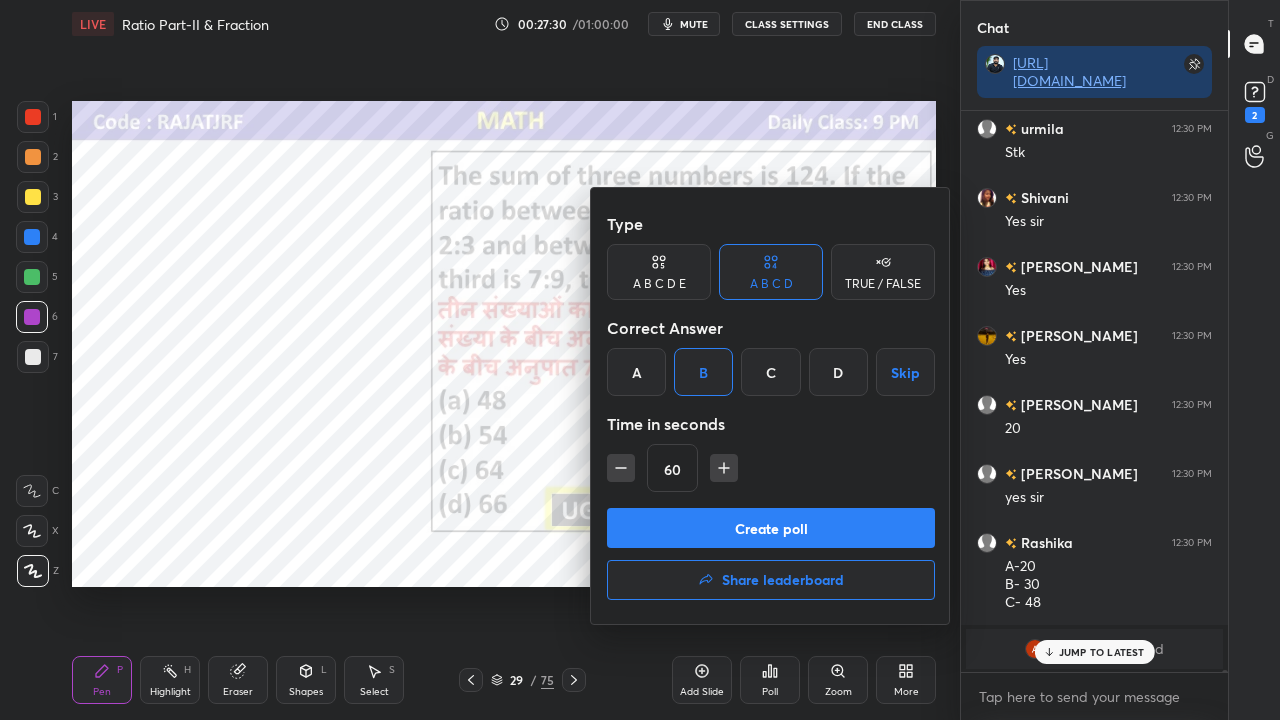 click 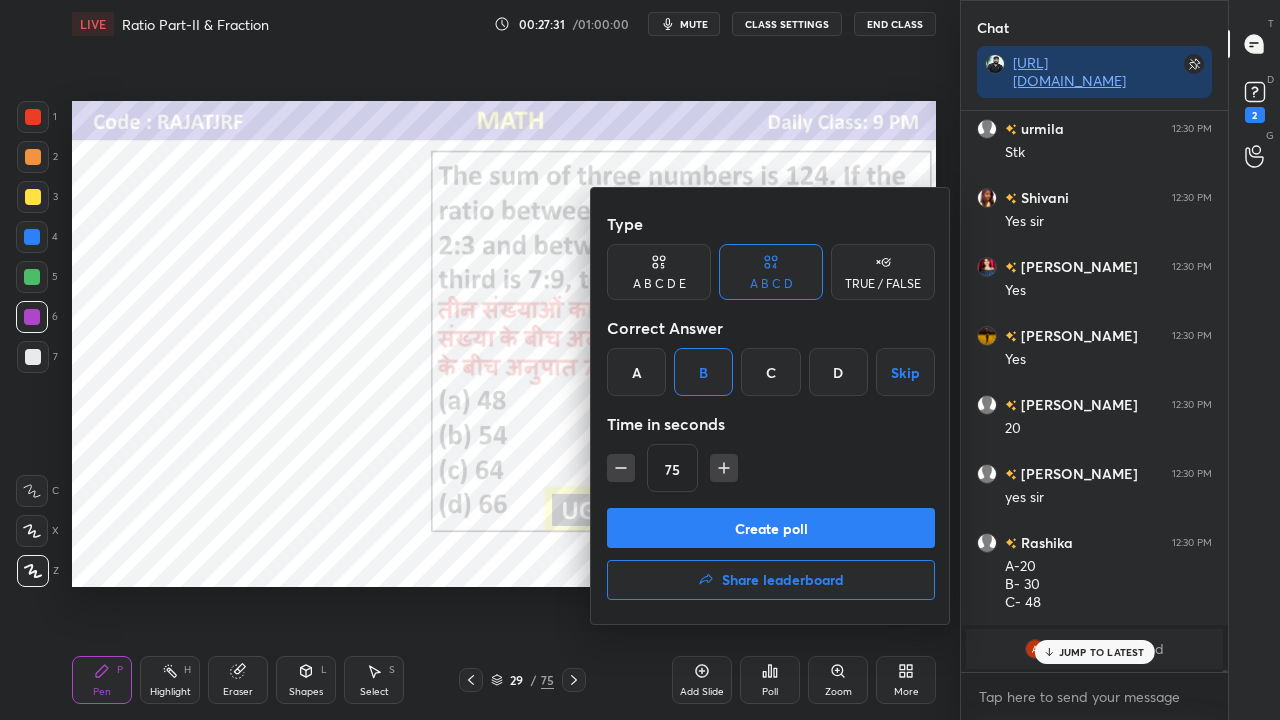 click on "Create poll" at bounding box center [771, 528] 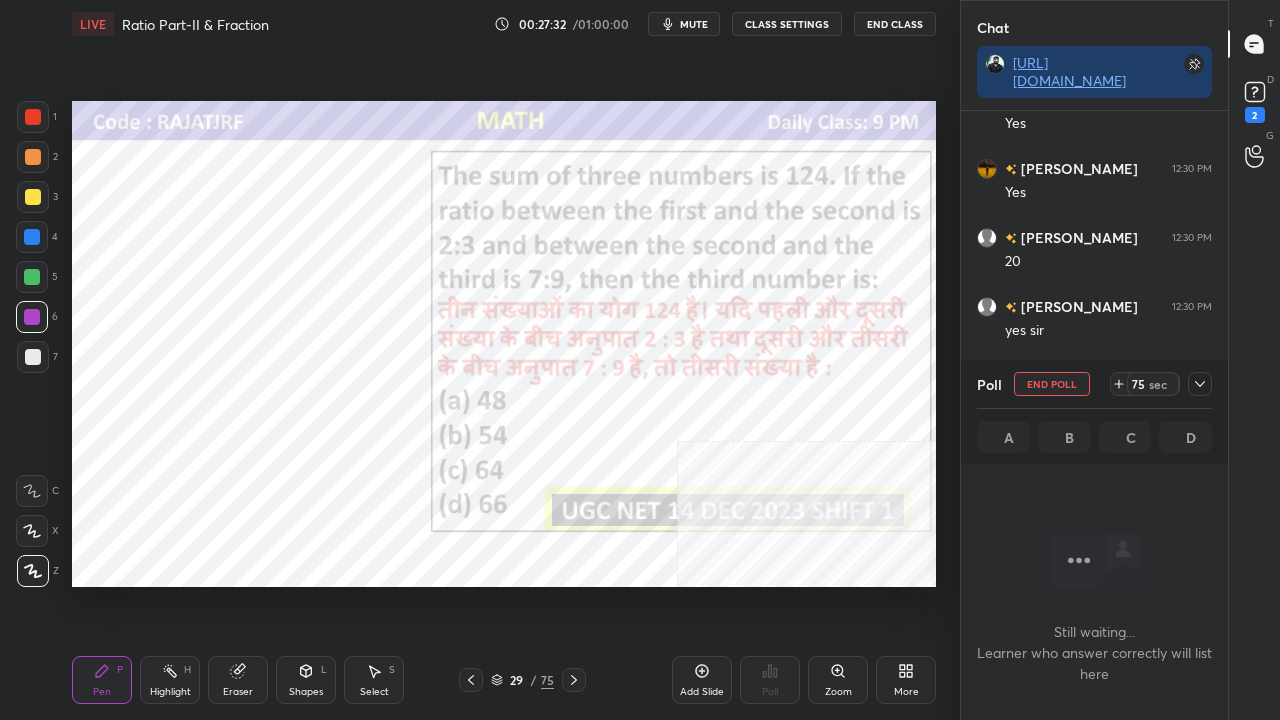 click on "mute" at bounding box center [694, 24] 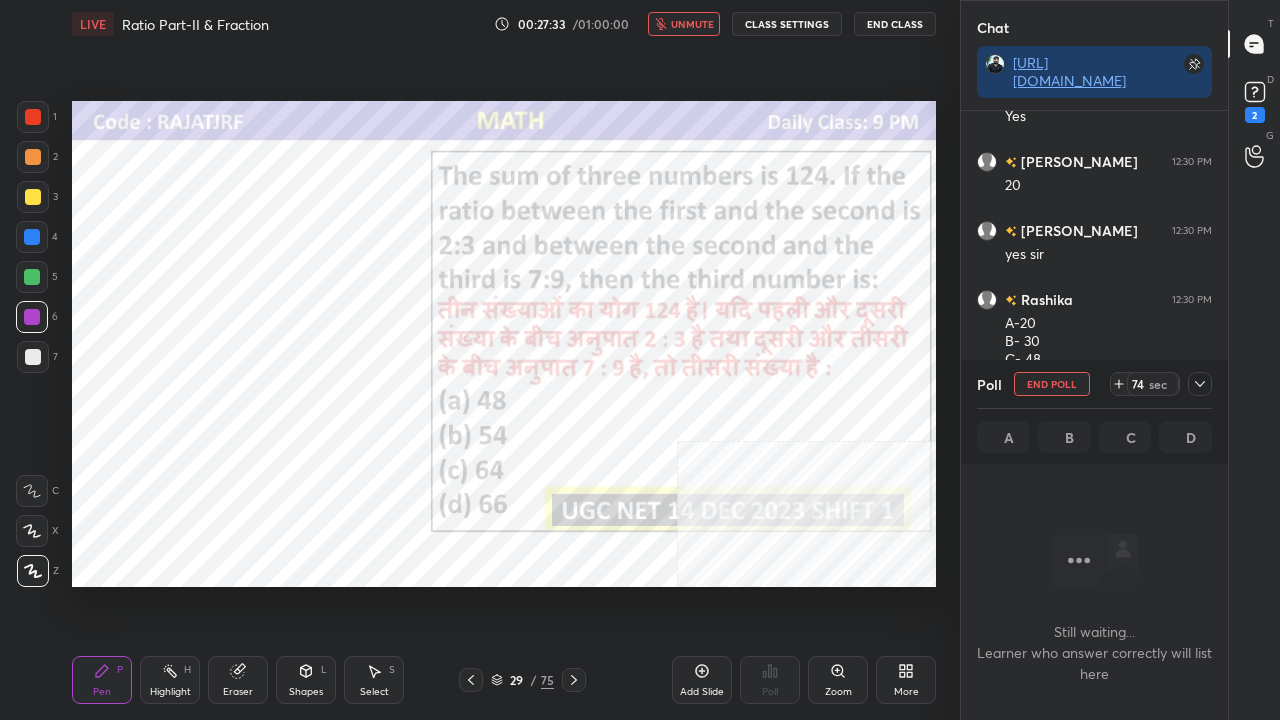 click 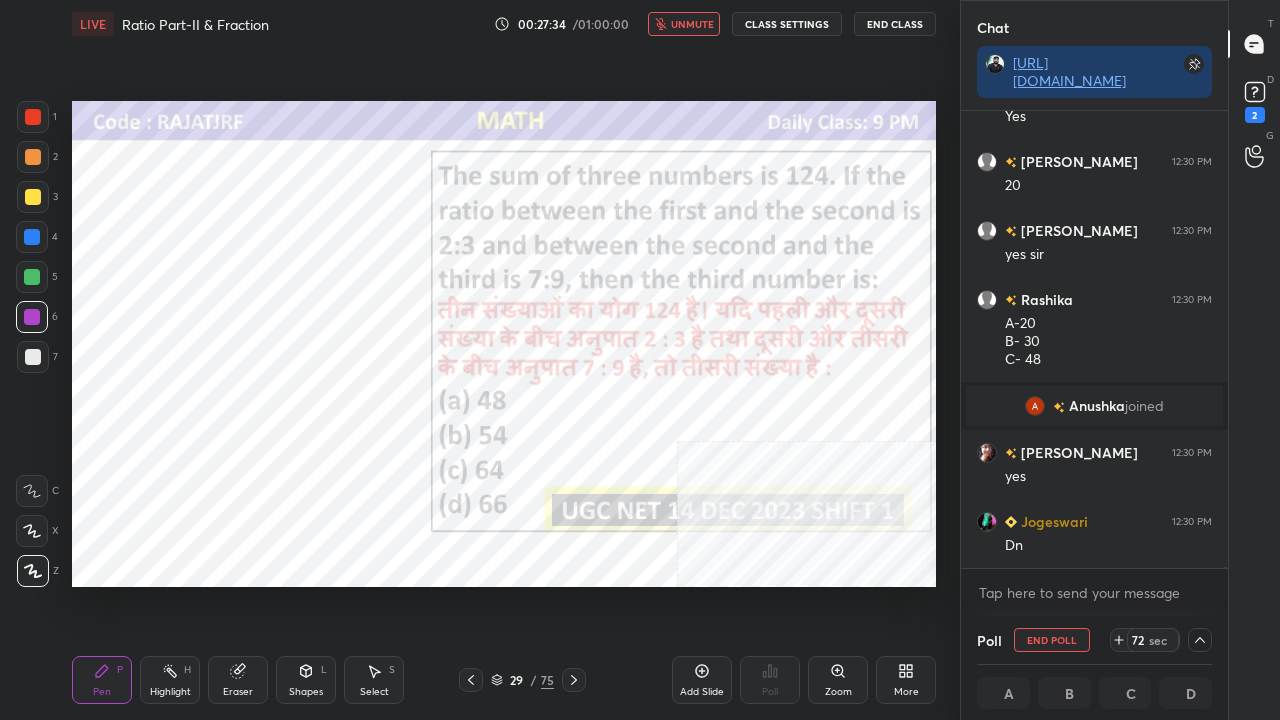 click on "unmute" at bounding box center [684, 24] 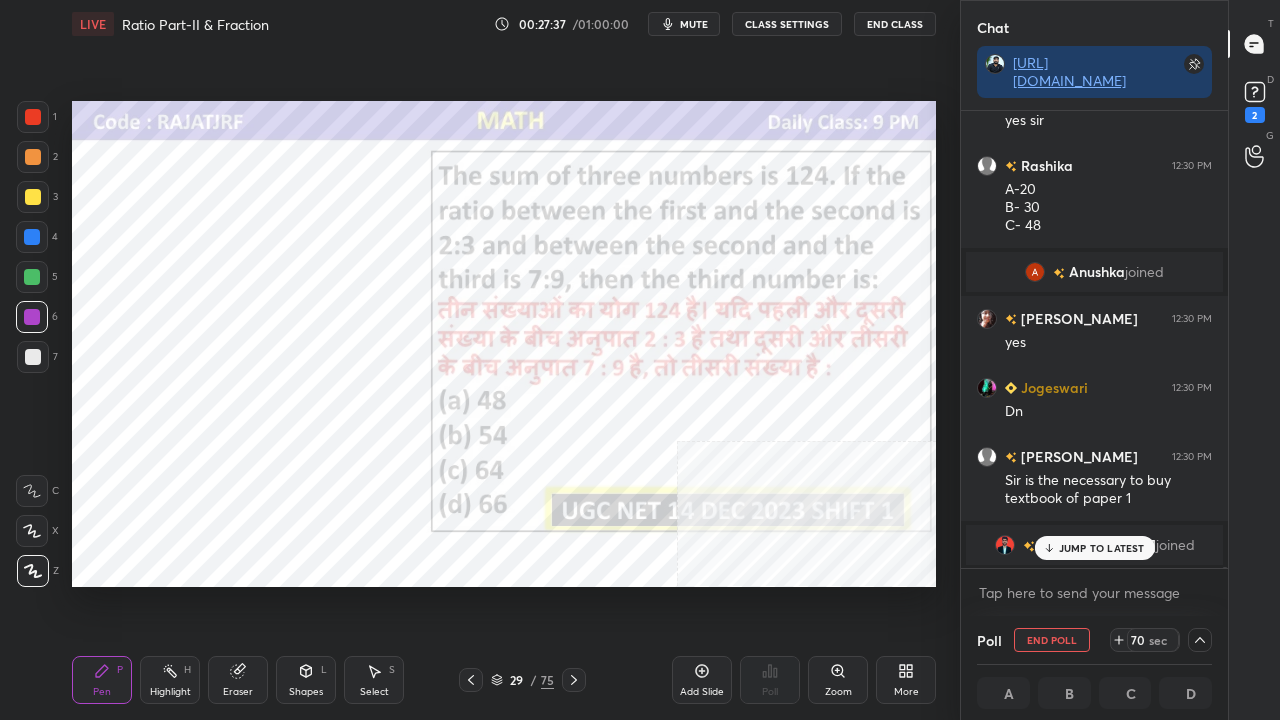 drag, startPoint x: 1076, startPoint y: 553, endPoint x: 1060, endPoint y: 554, distance: 16.03122 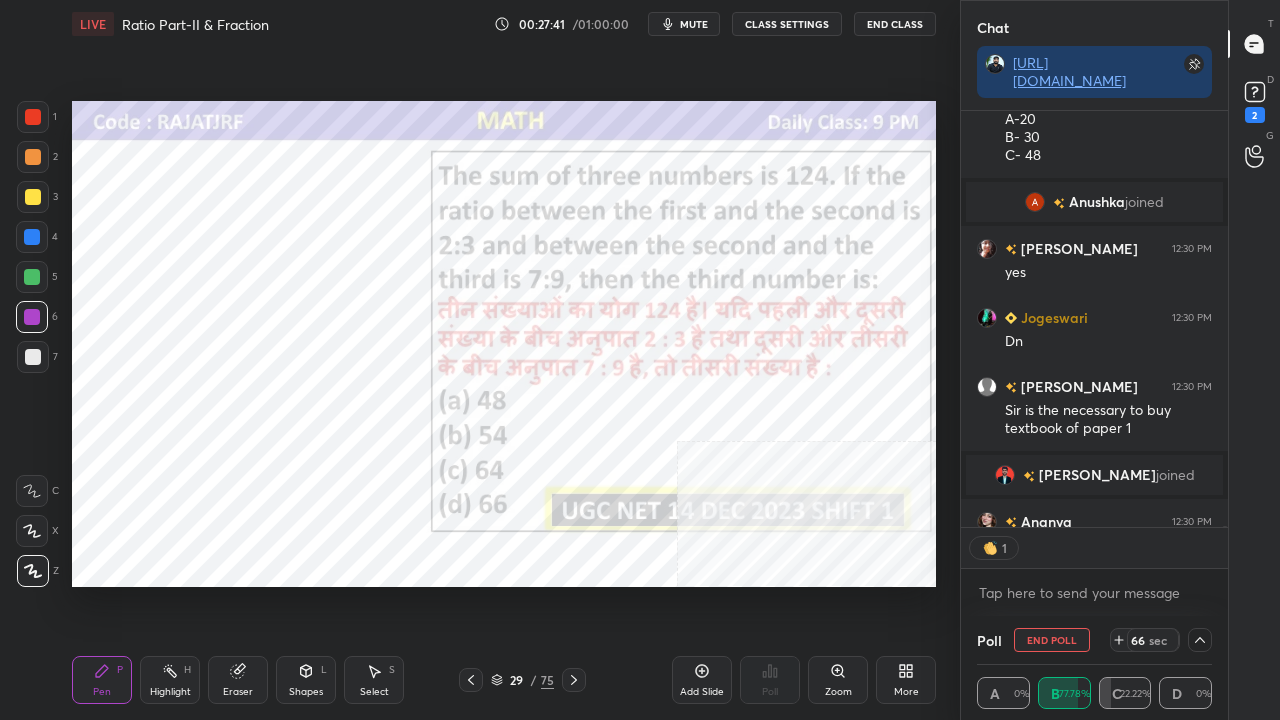 click at bounding box center (33, 117) 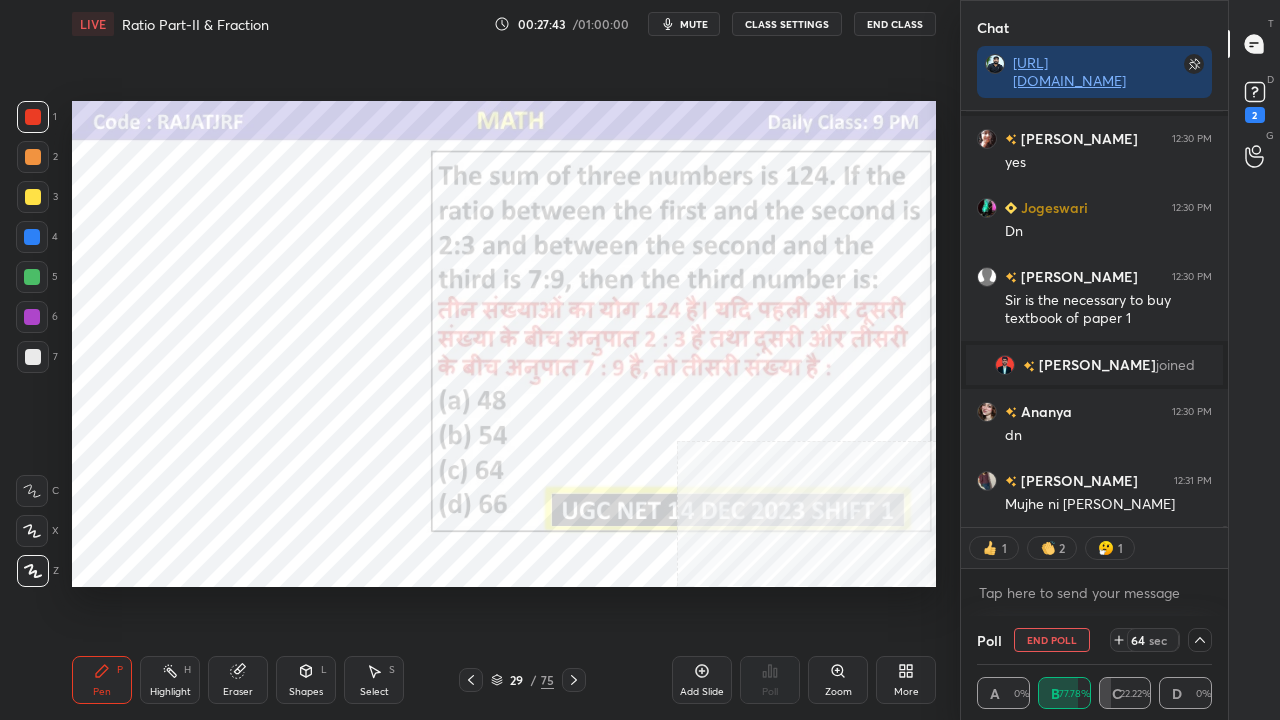 drag, startPoint x: 702, startPoint y: 23, endPoint x: 678, endPoint y: 25, distance: 24.083189 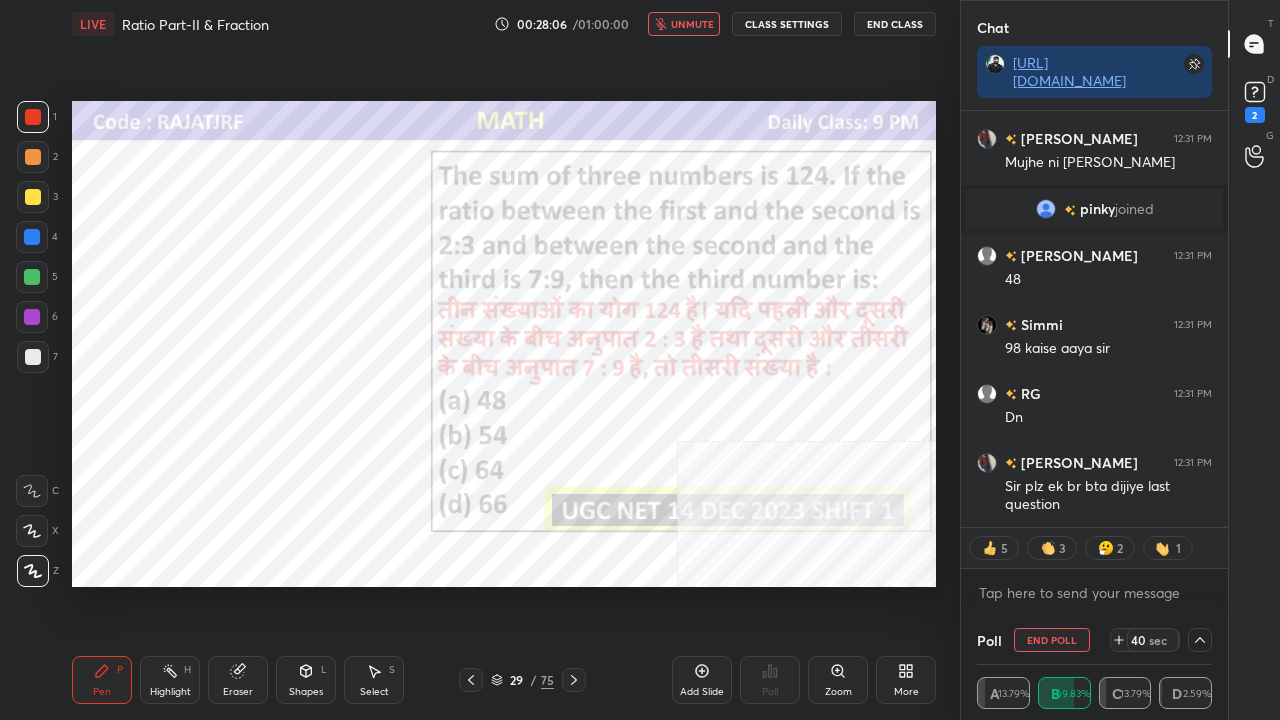 click on "unmute" at bounding box center [692, 24] 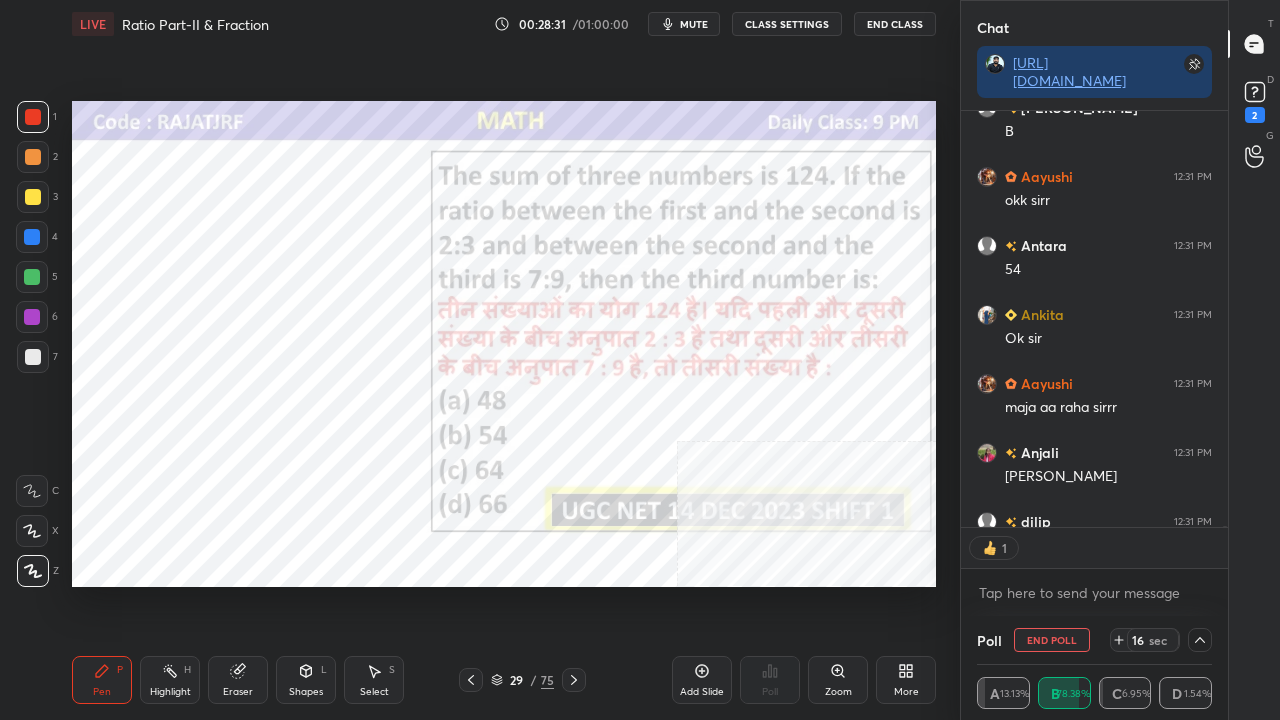 scroll, scrollTop: 410, scrollLeft: 261, axis: both 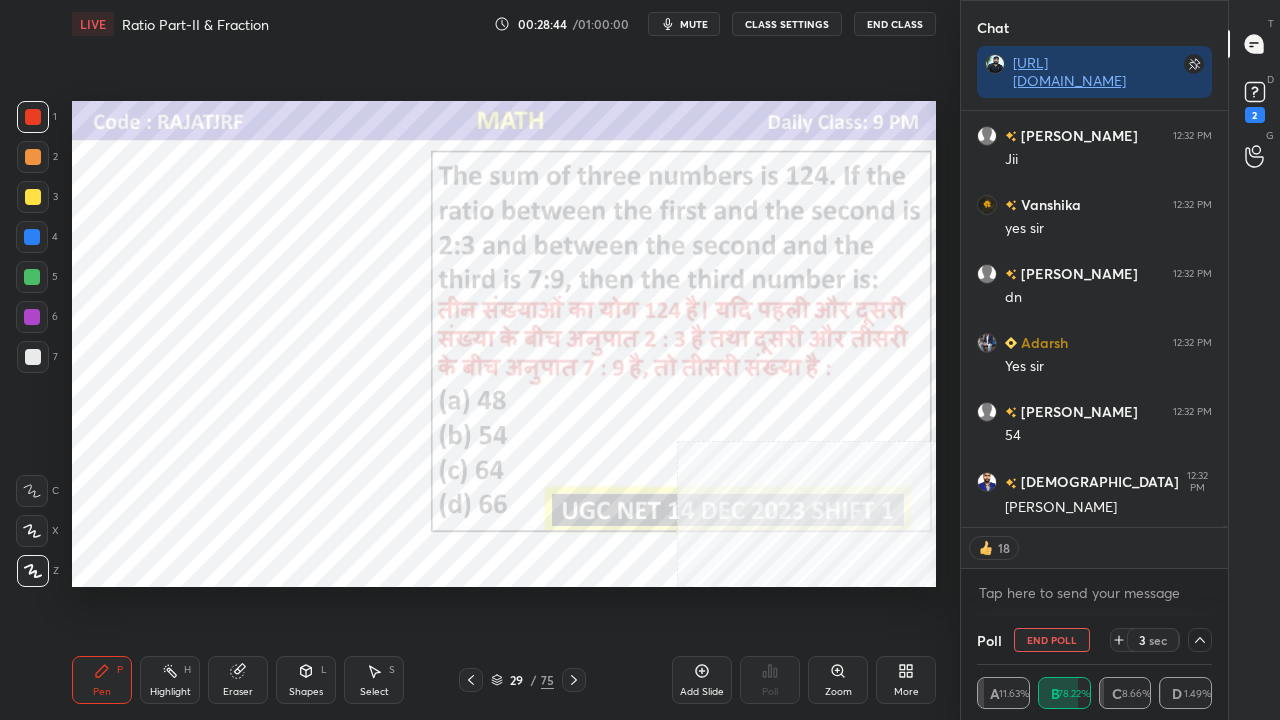 click 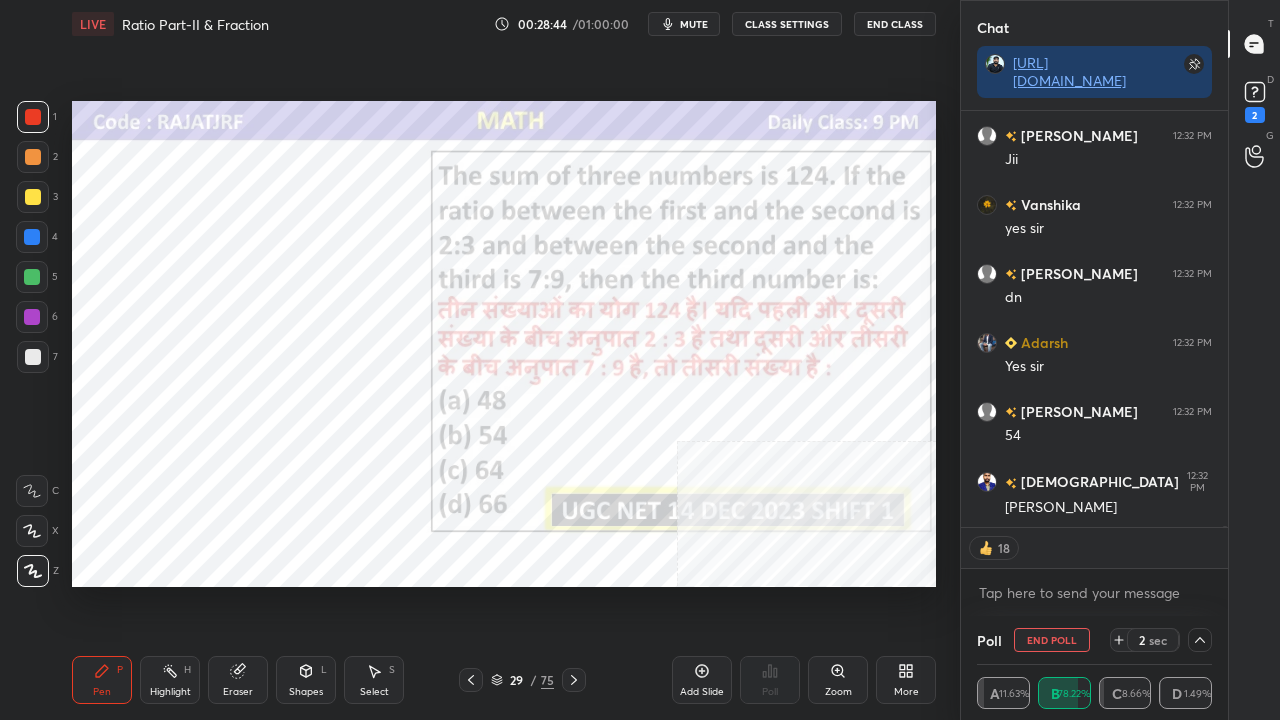 scroll, scrollTop: 167391, scrollLeft: 0, axis: vertical 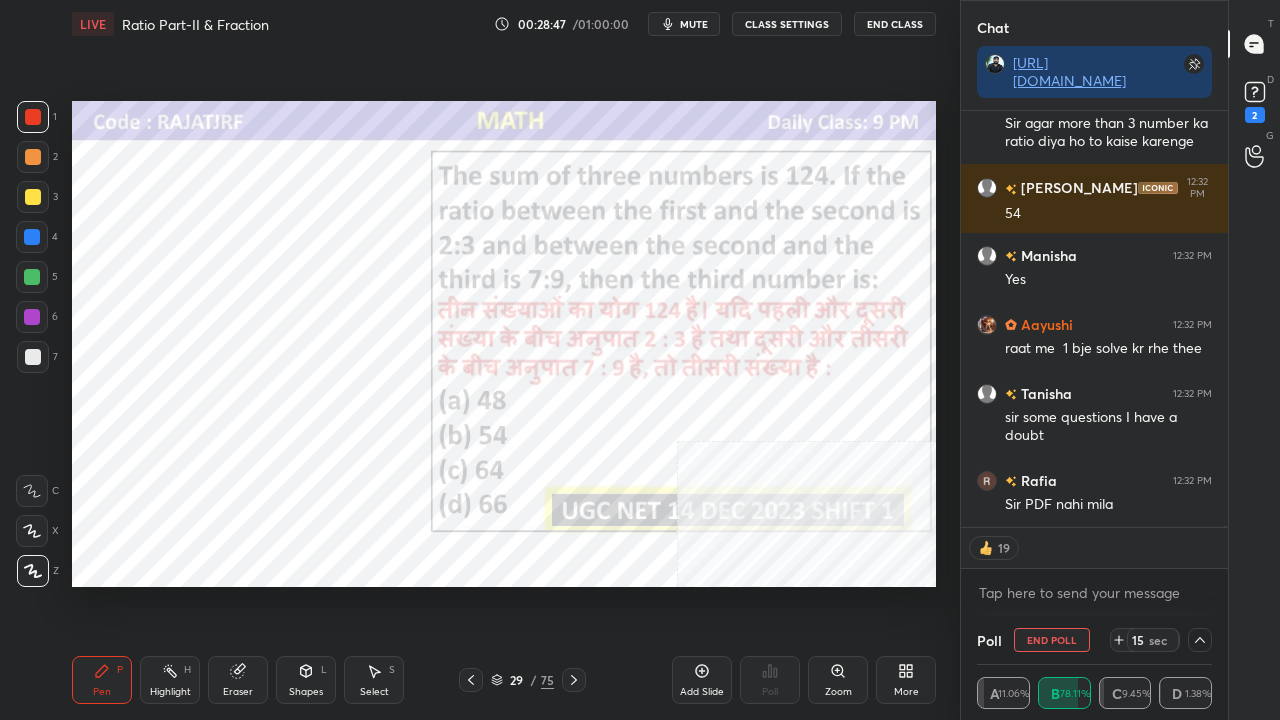click at bounding box center [32, 317] 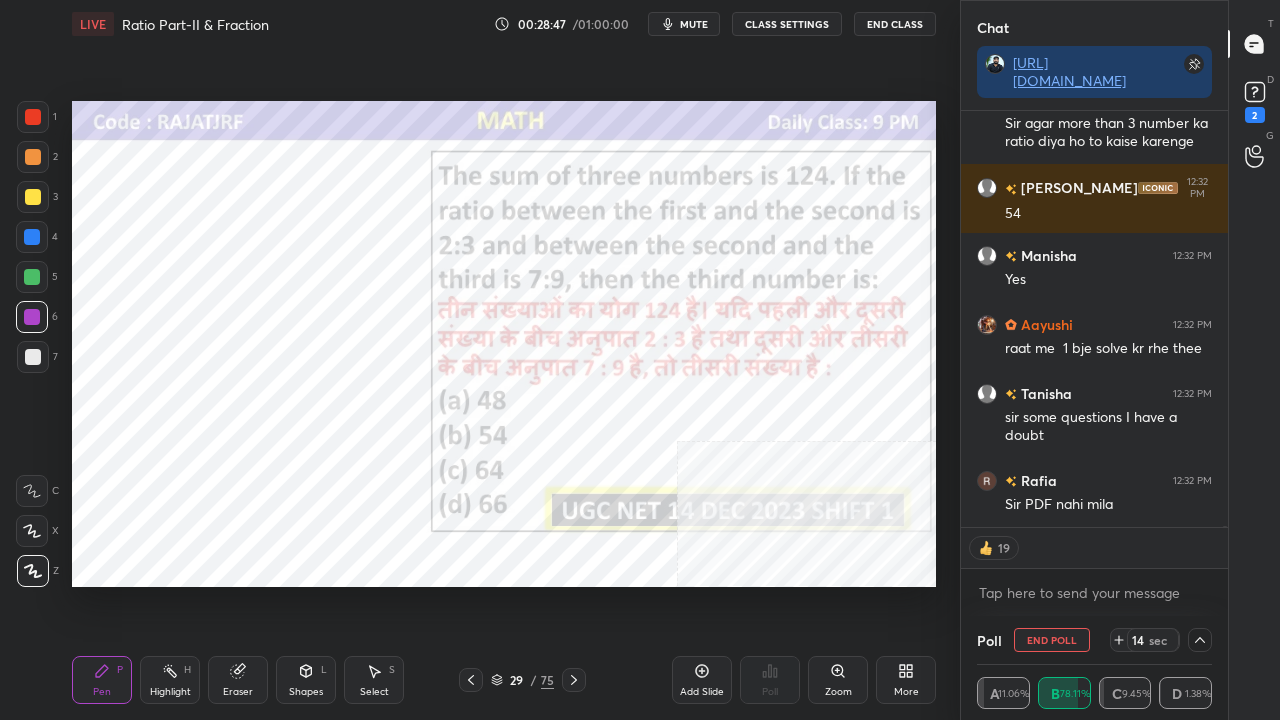 click at bounding box center (32, 317) 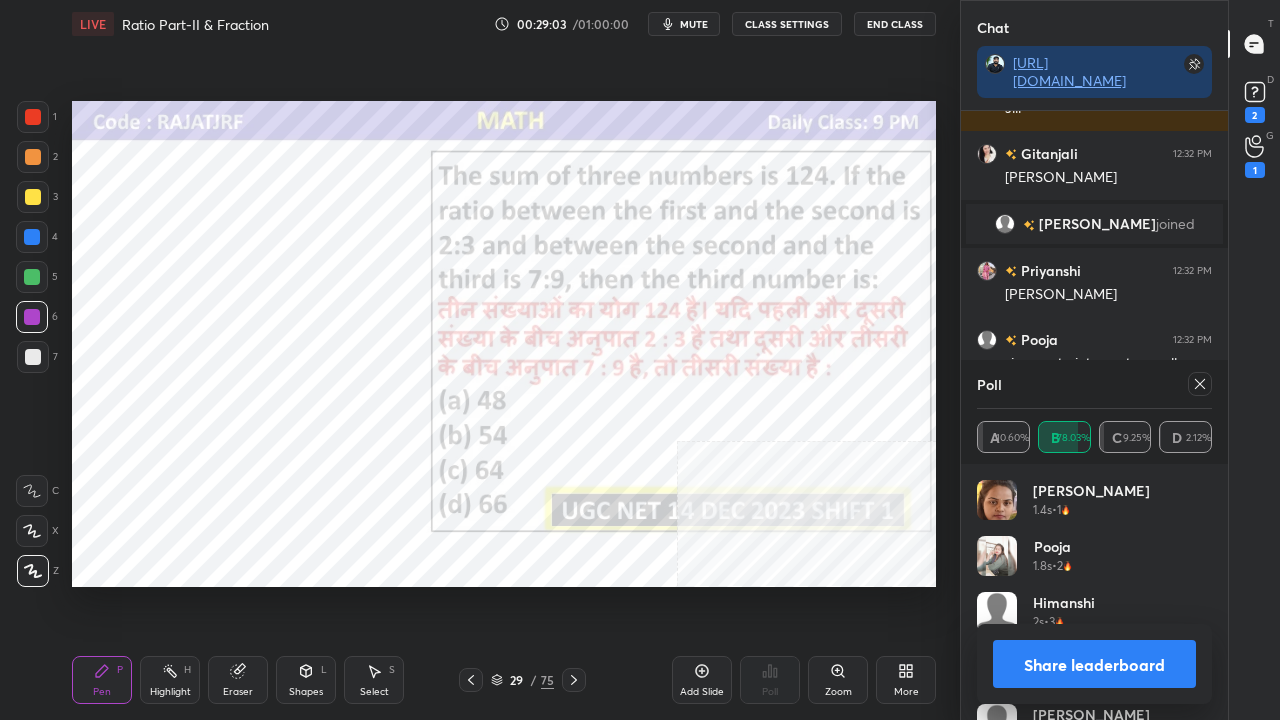 click 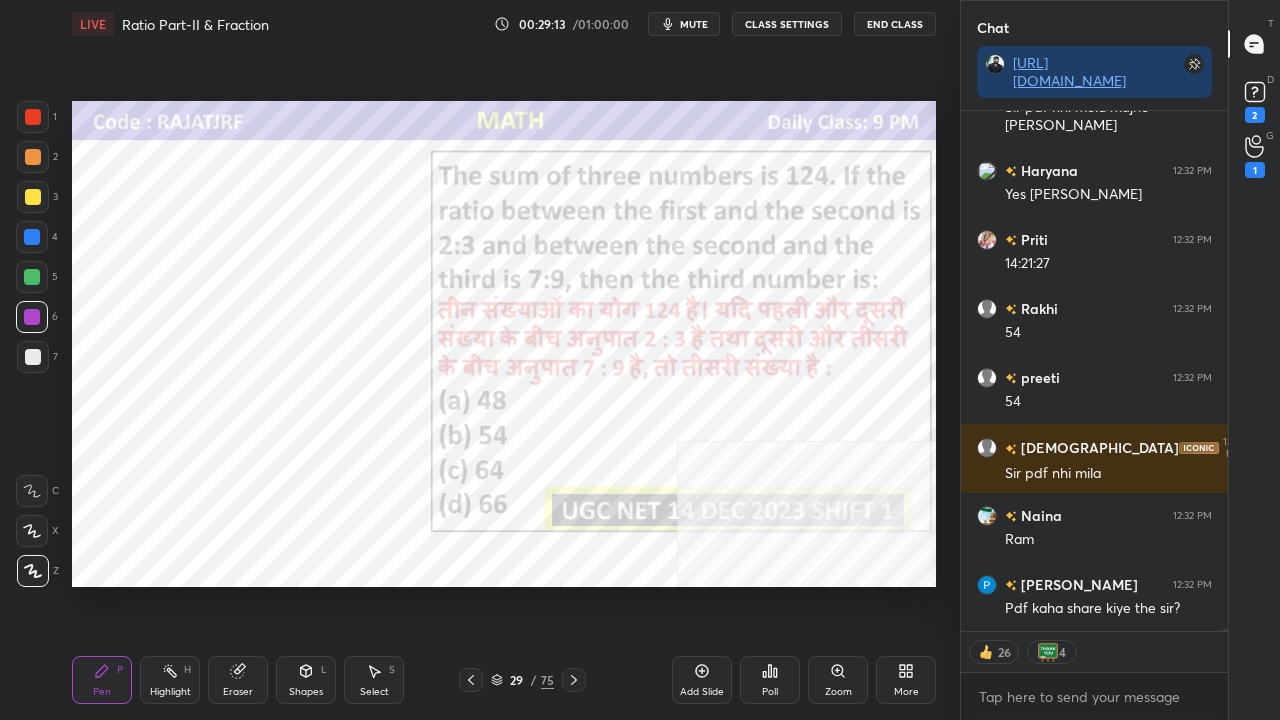 click at bounding box center [33, 117] 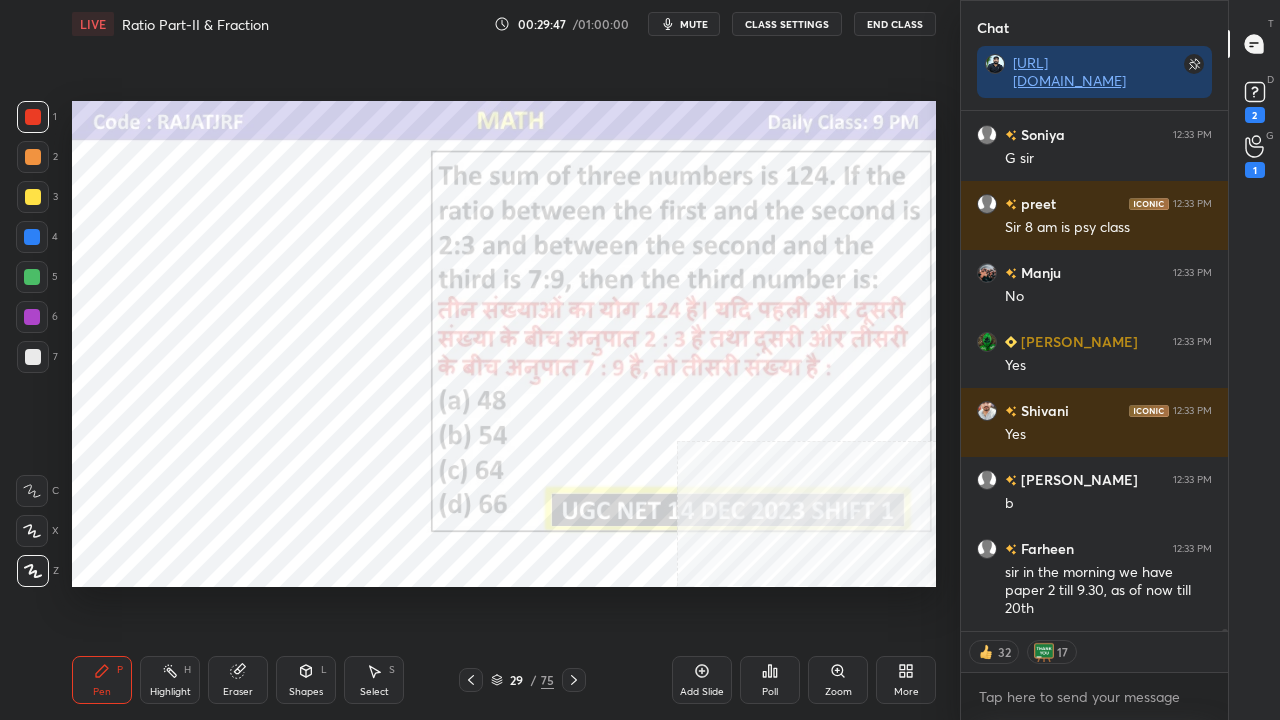 click at bounding box center (32, 317) 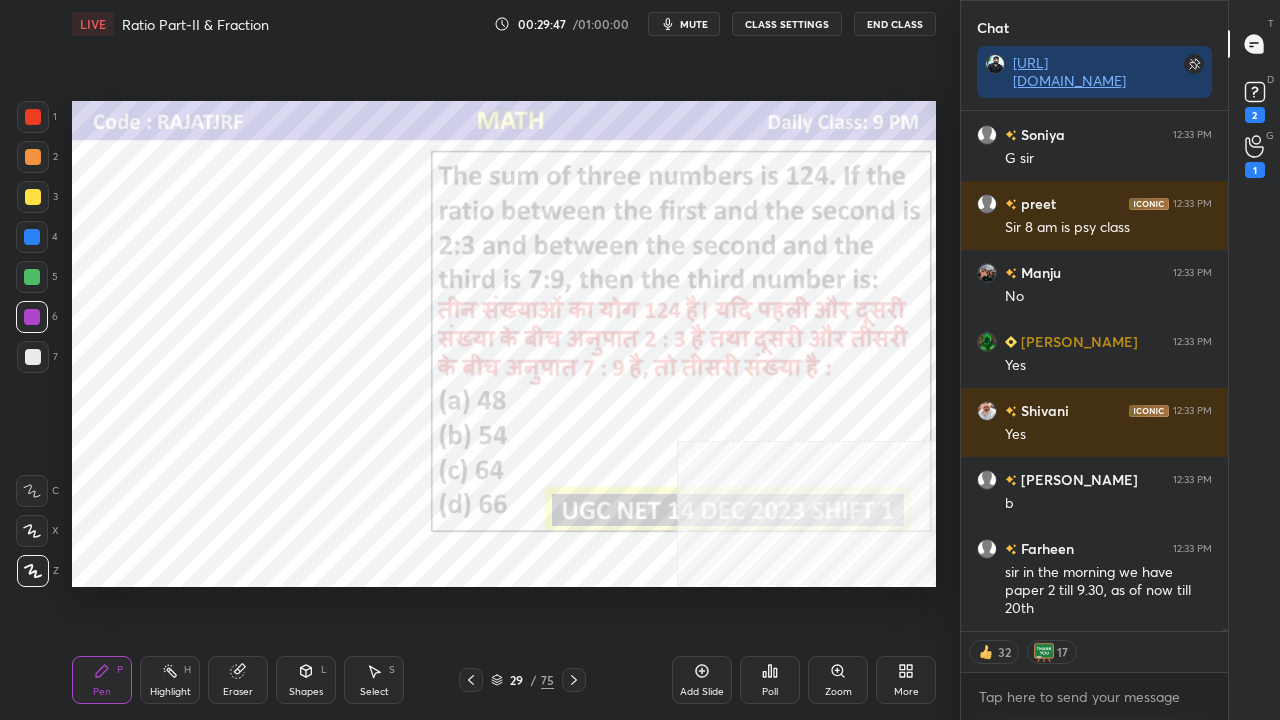 drag, startPoint x: 30, startPoint y: 313, endPoint x: 48, endPoint y: 304, distance: 20.12461 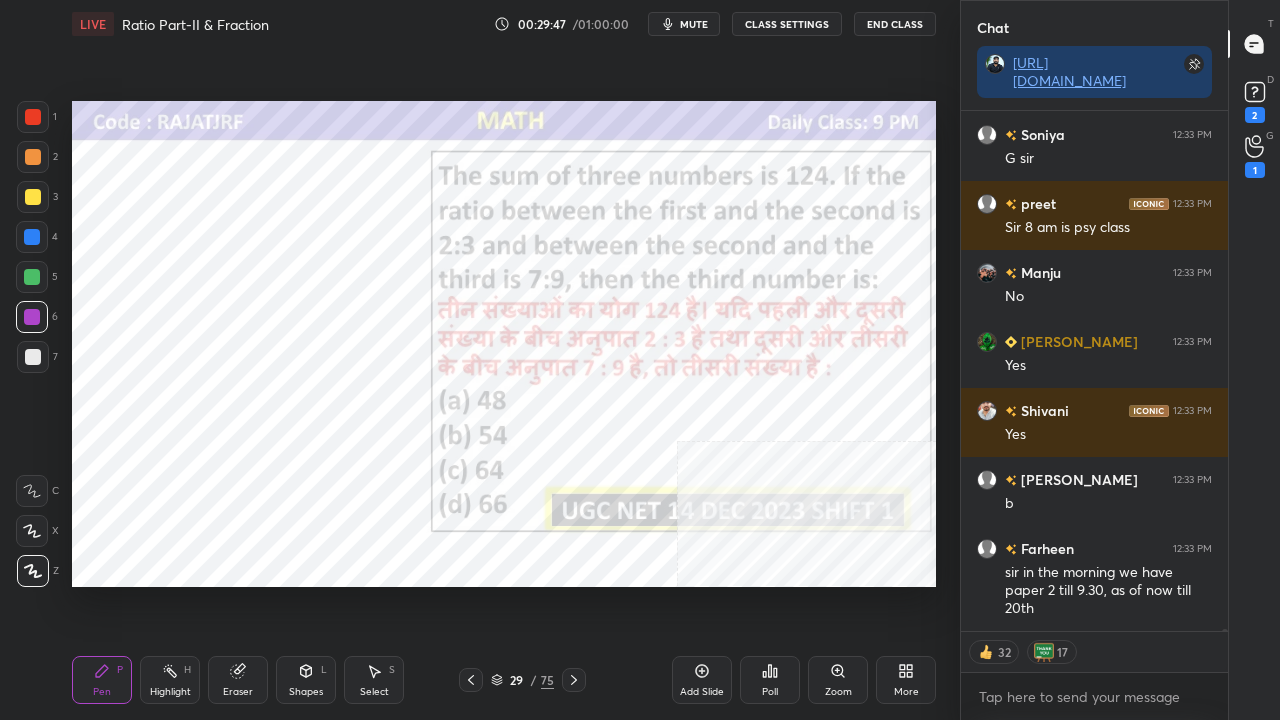 click at bounding box center (32, 317) 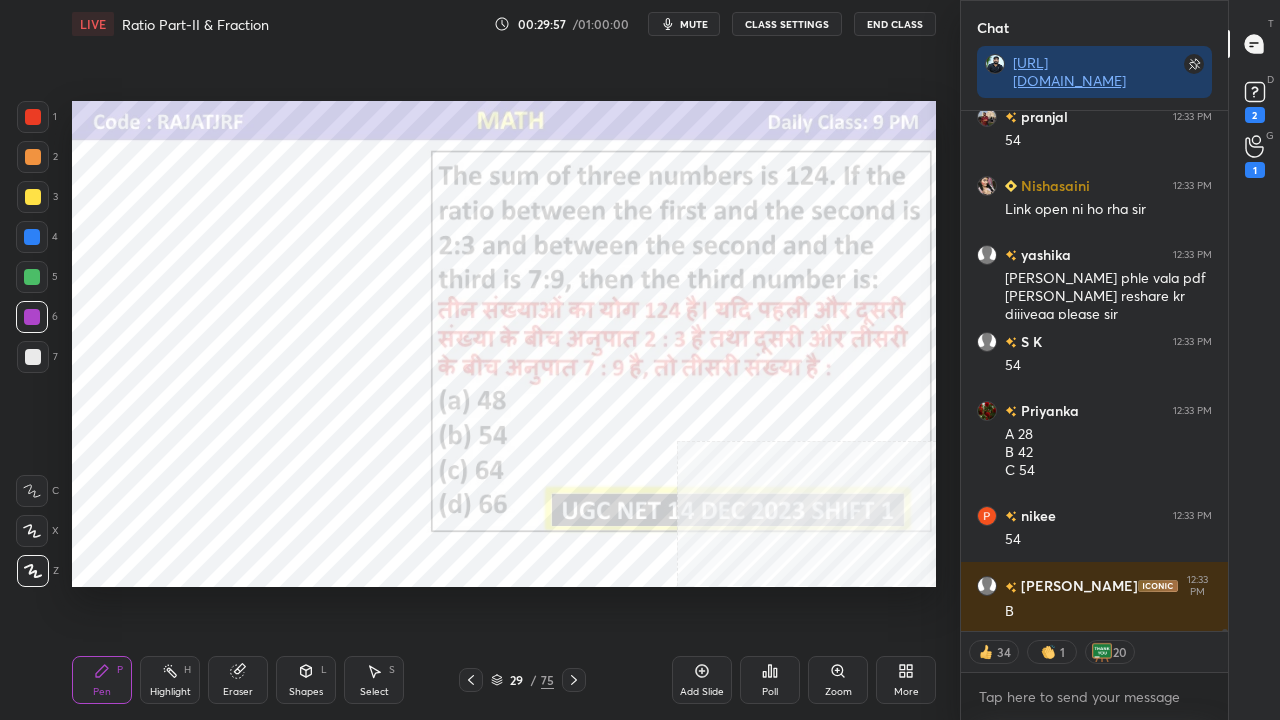 click at bounding box center (33, 117) 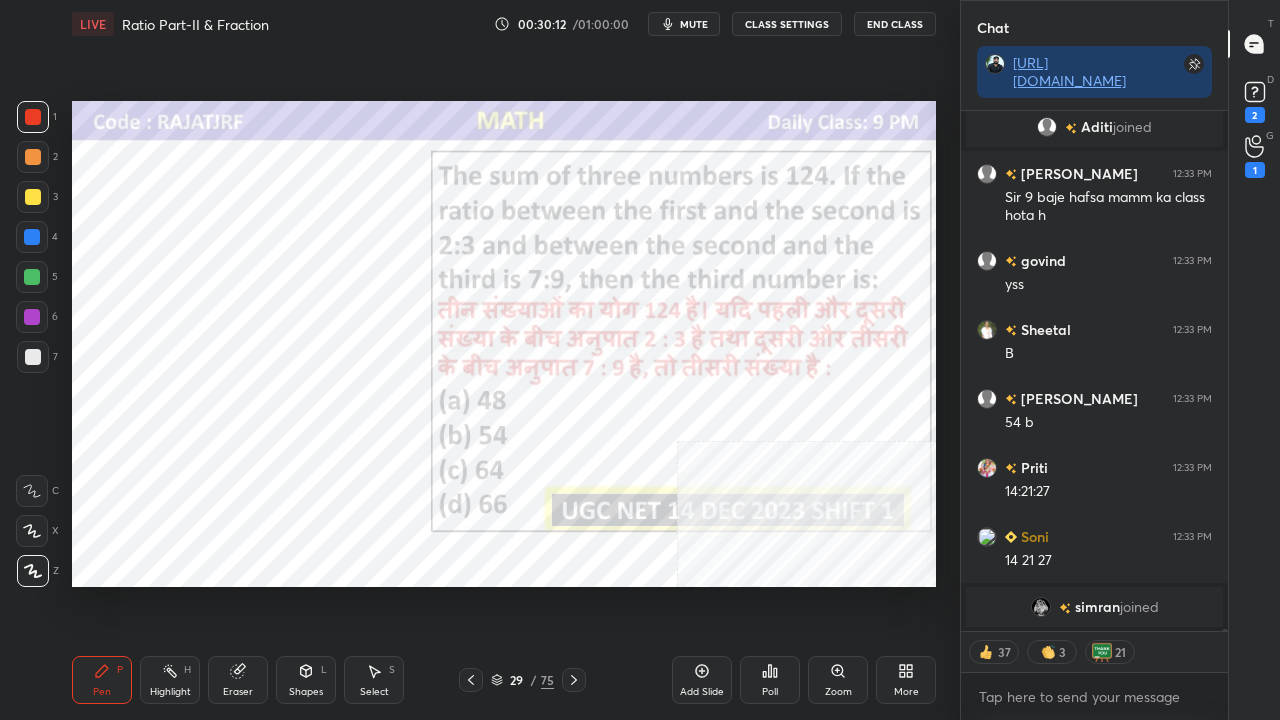 drag, startPoint x: 34, startPoint y: 229, endPoint x: 46, endPoint y: 236, distance: 13.892444 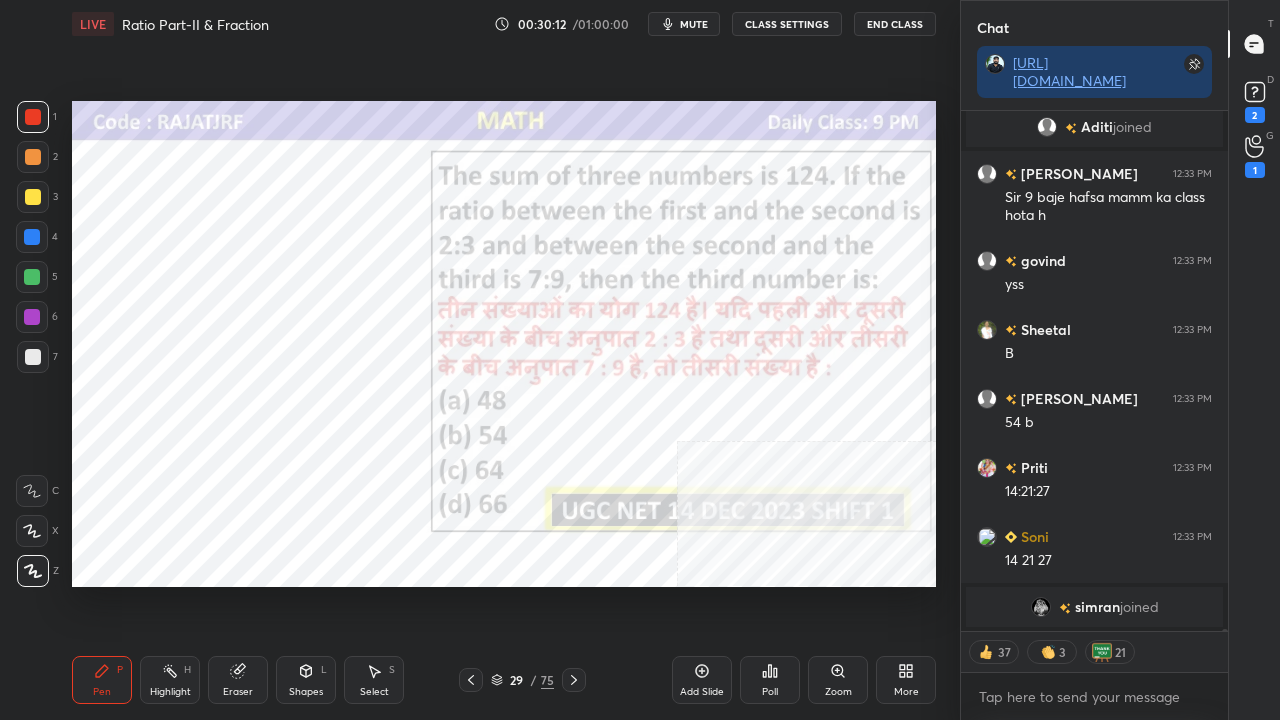 click at bounding box center (32, 237) 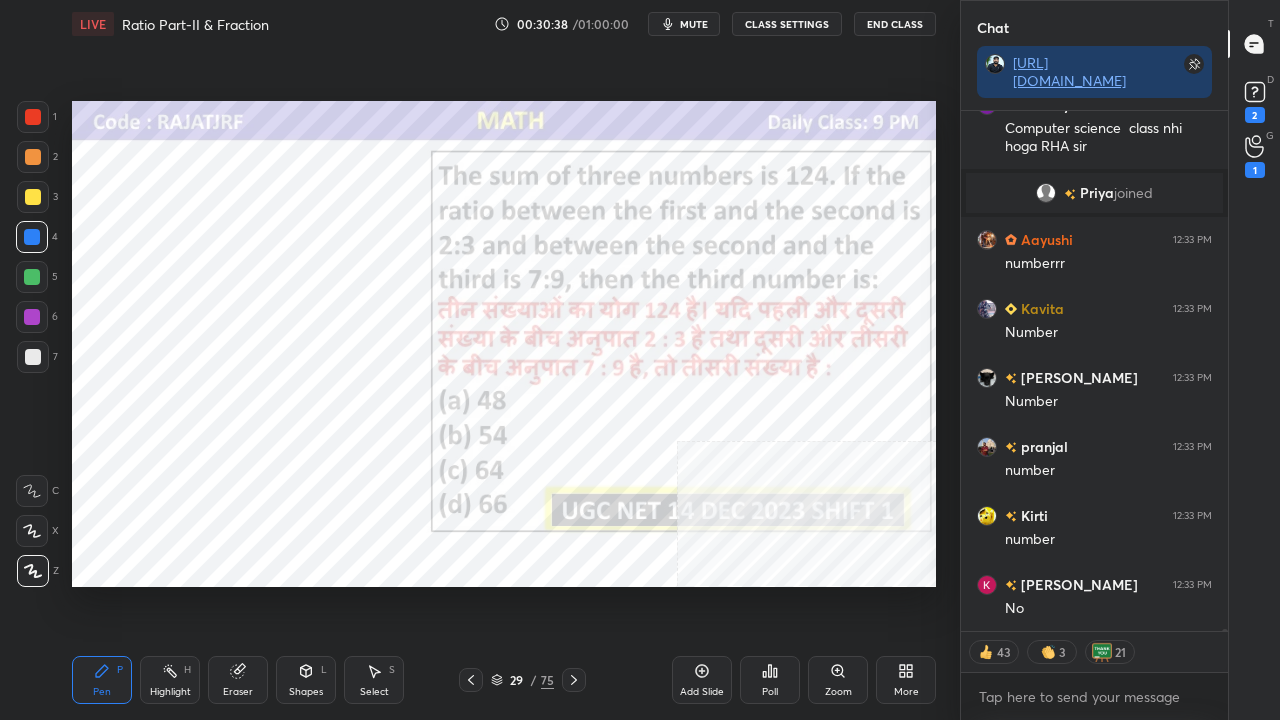 click at bounding box center (33, 117) 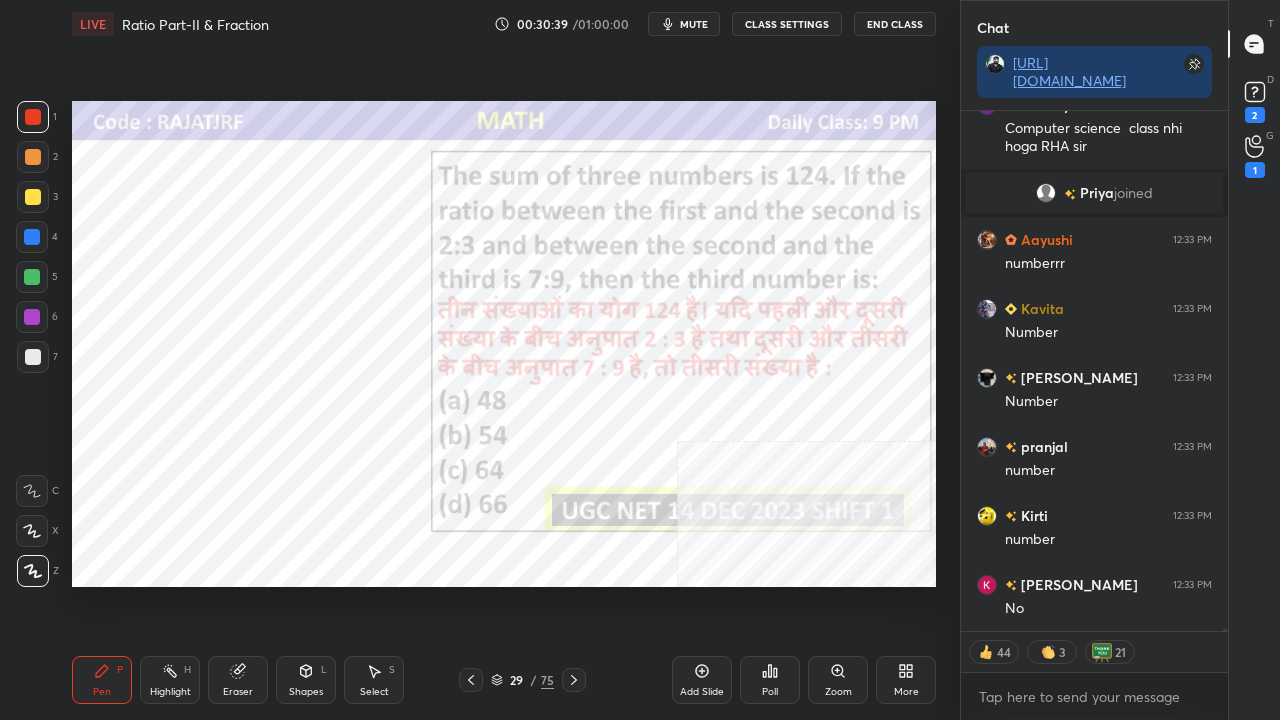 click at bounding box center (33, 117) 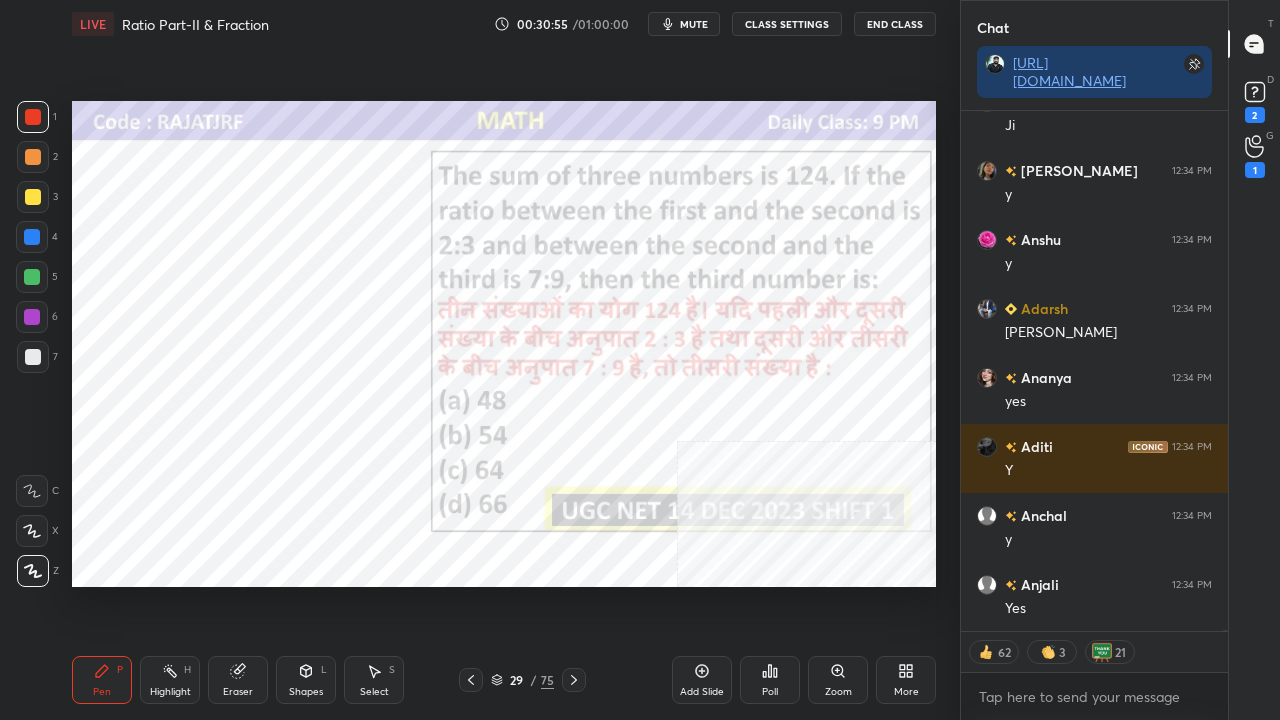 click at bounding box center (32, 237) 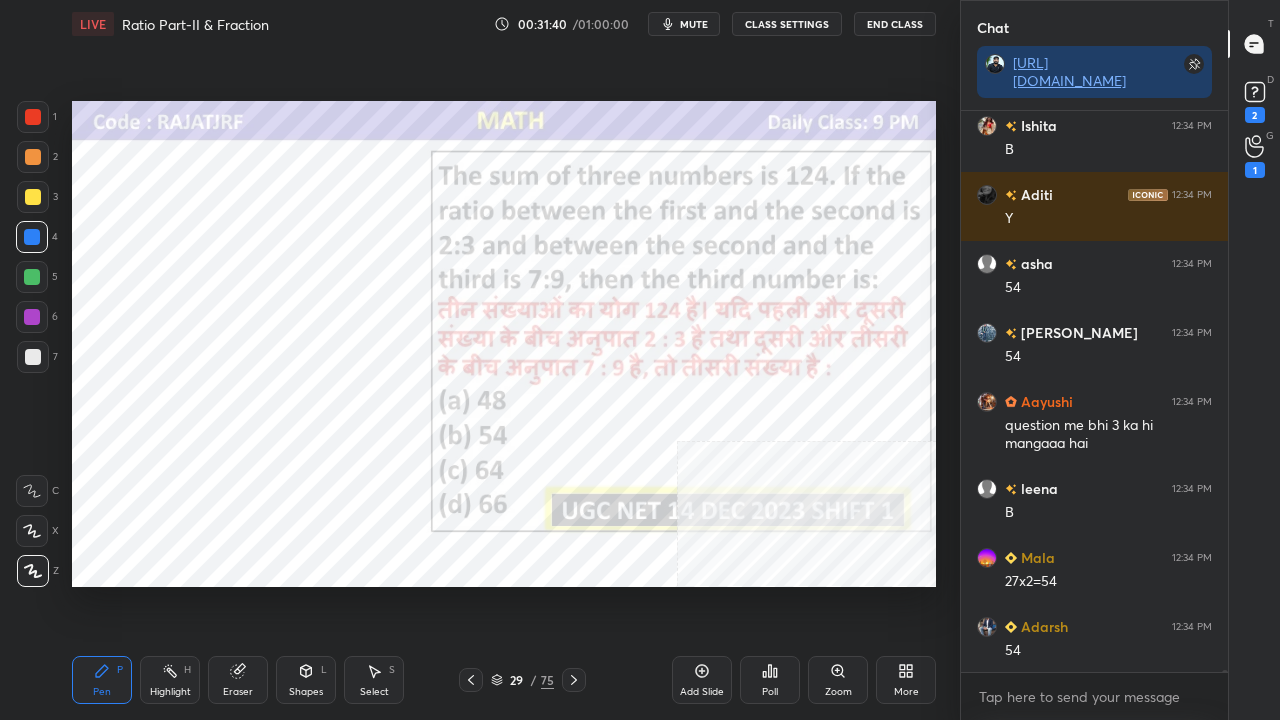 click 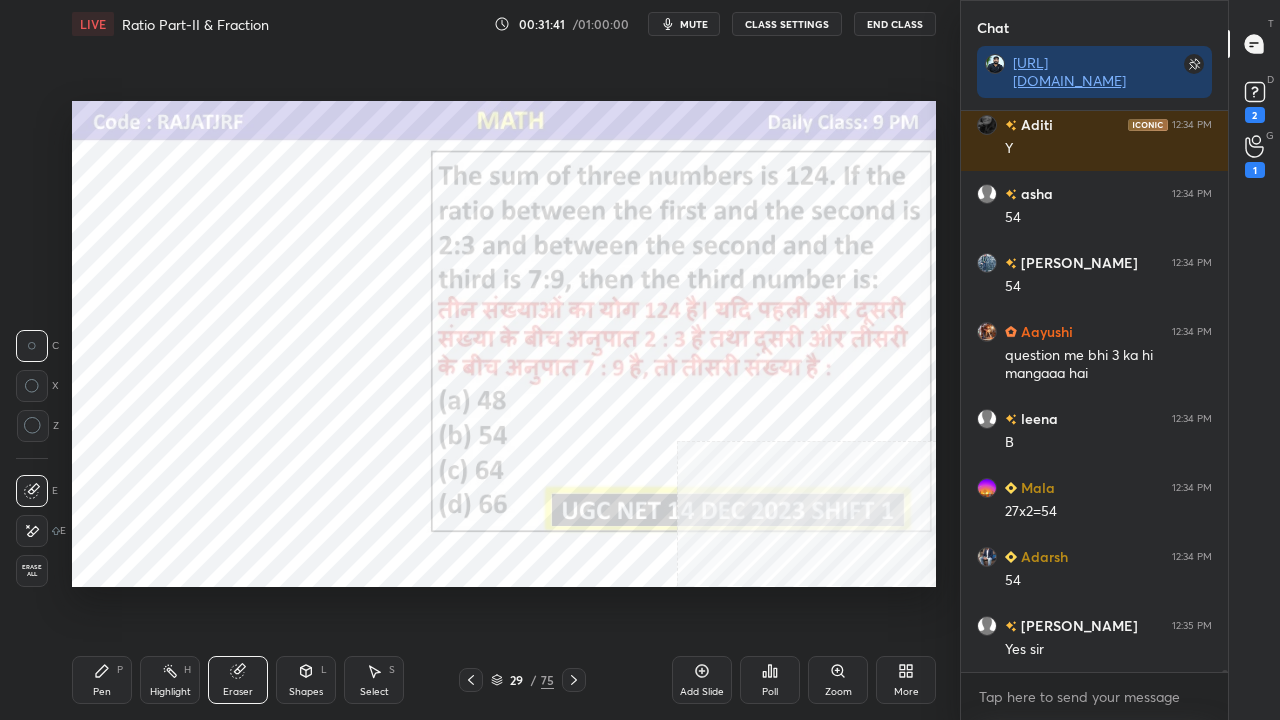 click at bounding box center [33, 426] 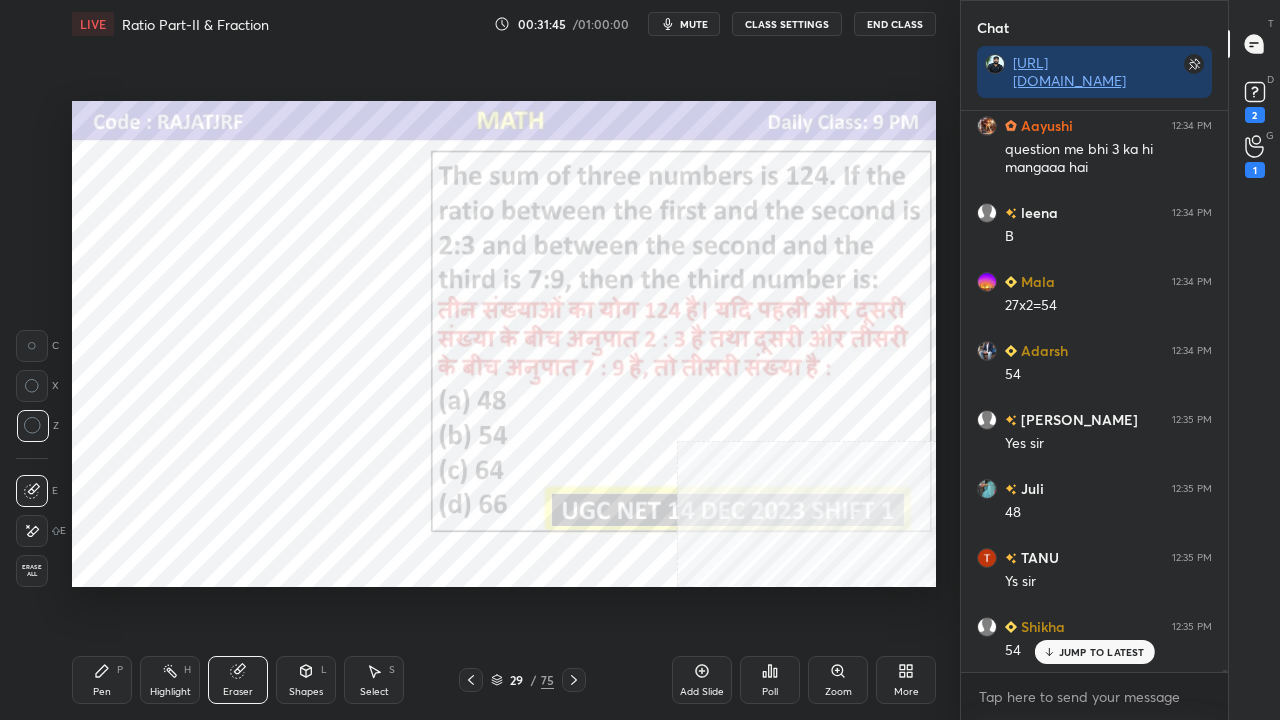 click 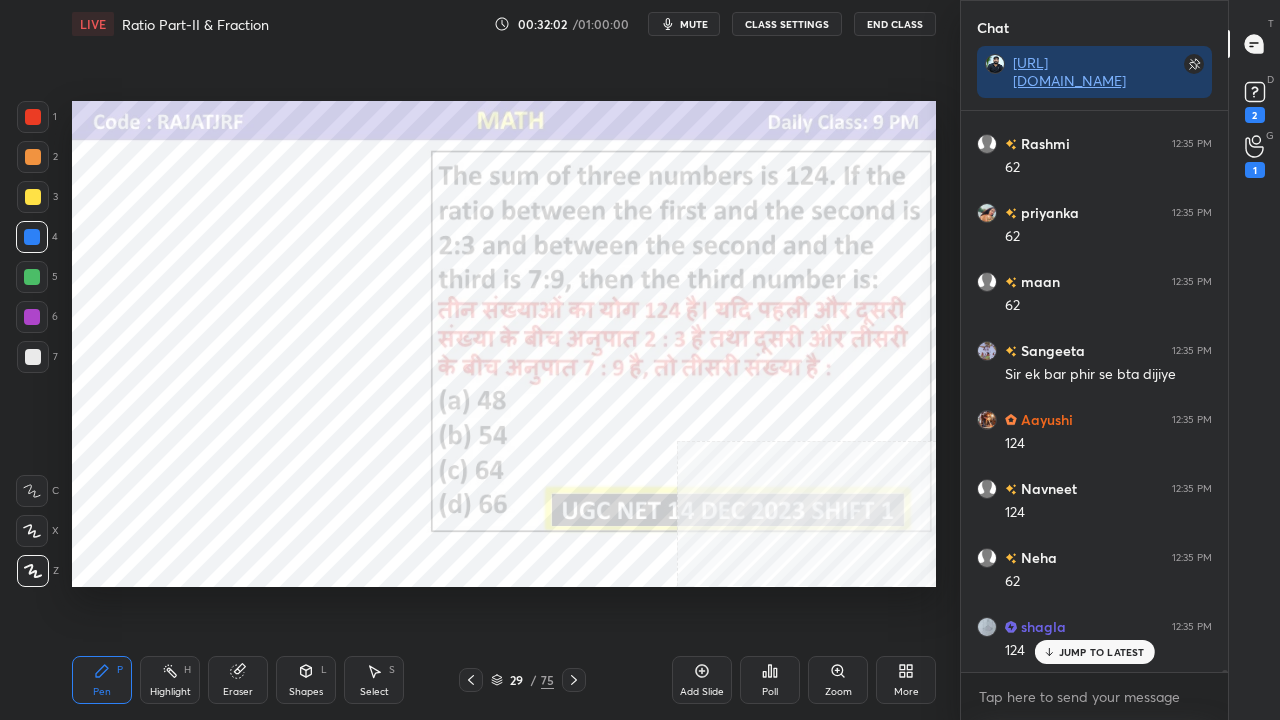 drag, startPoint x: 30, startPoint y: 114, endPoint x: 59, endPoint y: 161, distance: 55.226807 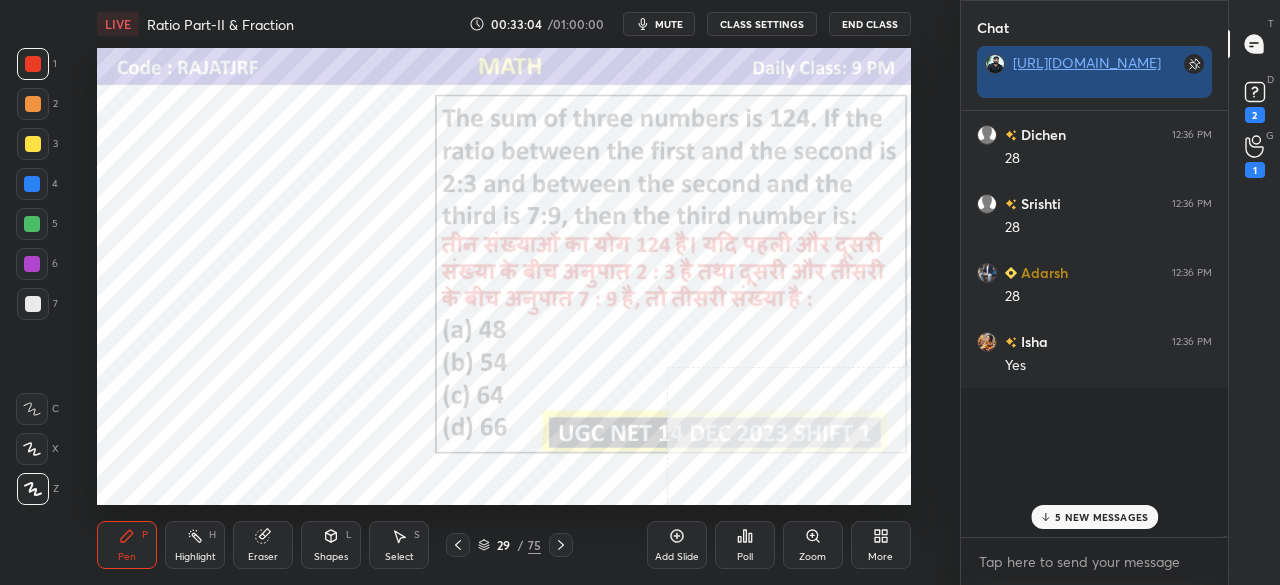 click 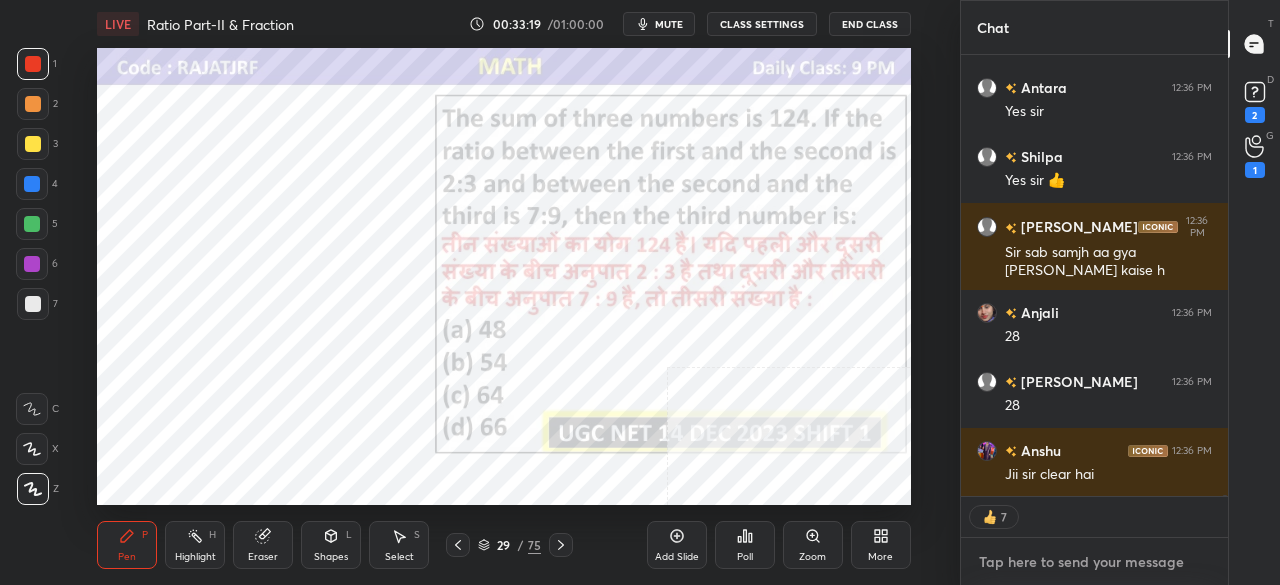 click at bounding box center [1094, 562] 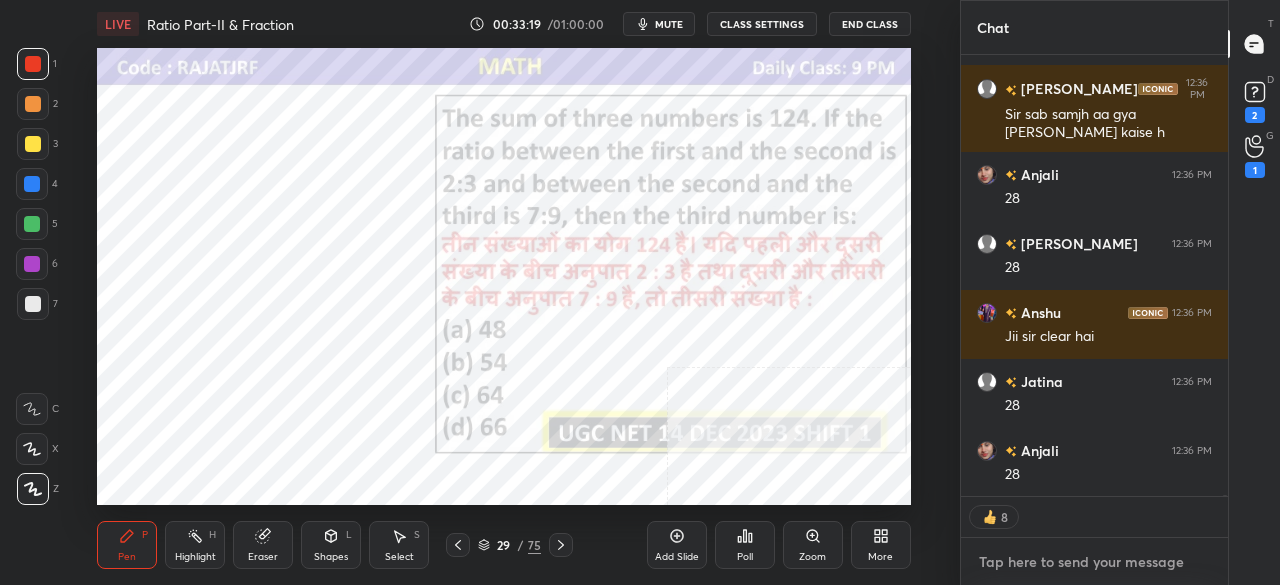 type on "[URL][DOMAIN_NAME]" 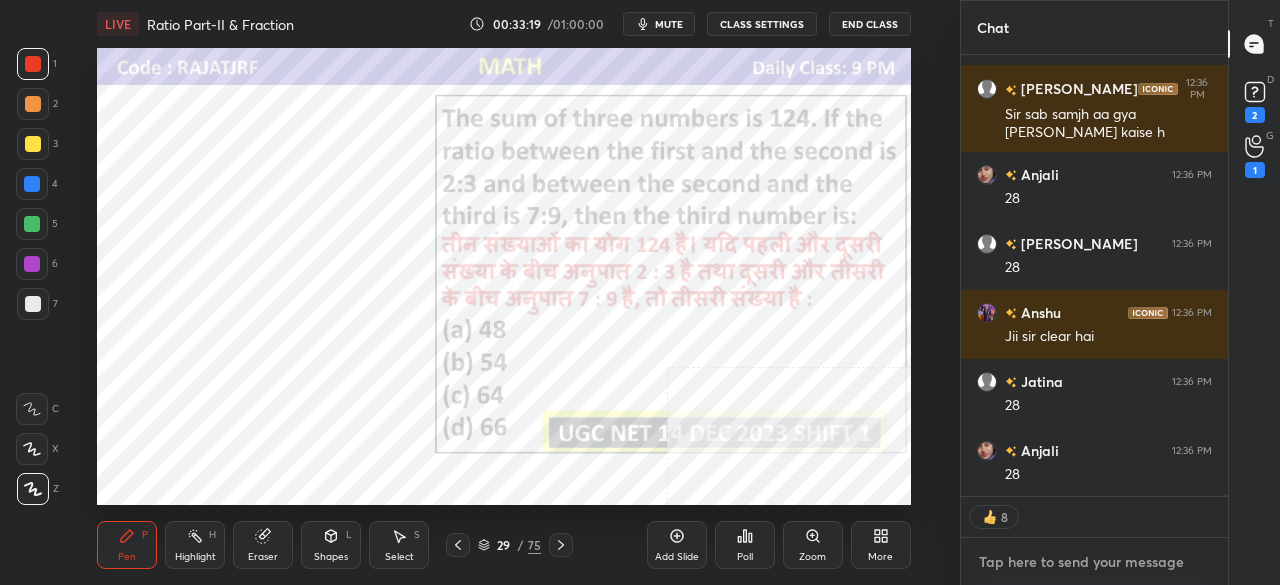 type on "x" 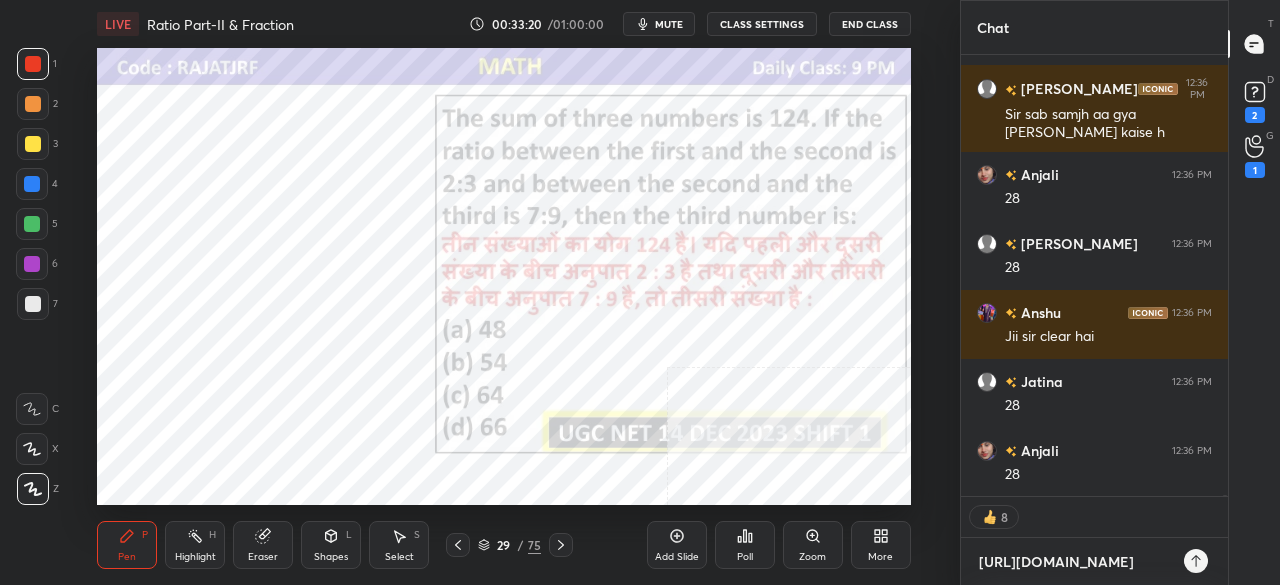 type on "[URL][DOMAIN_NAME]" 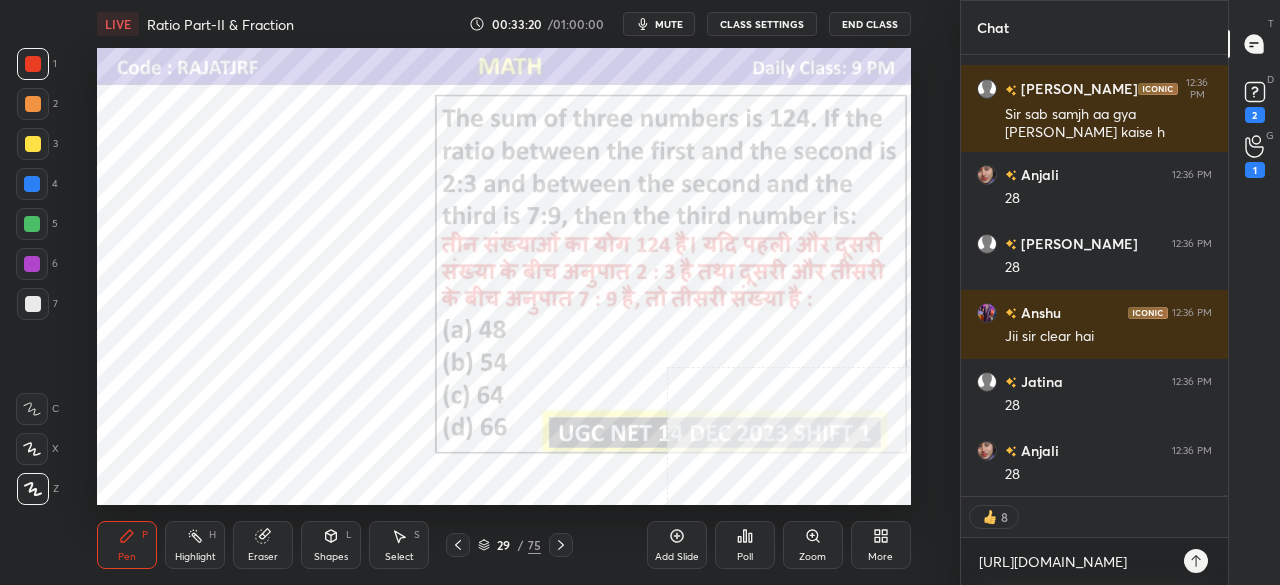 type on "x" 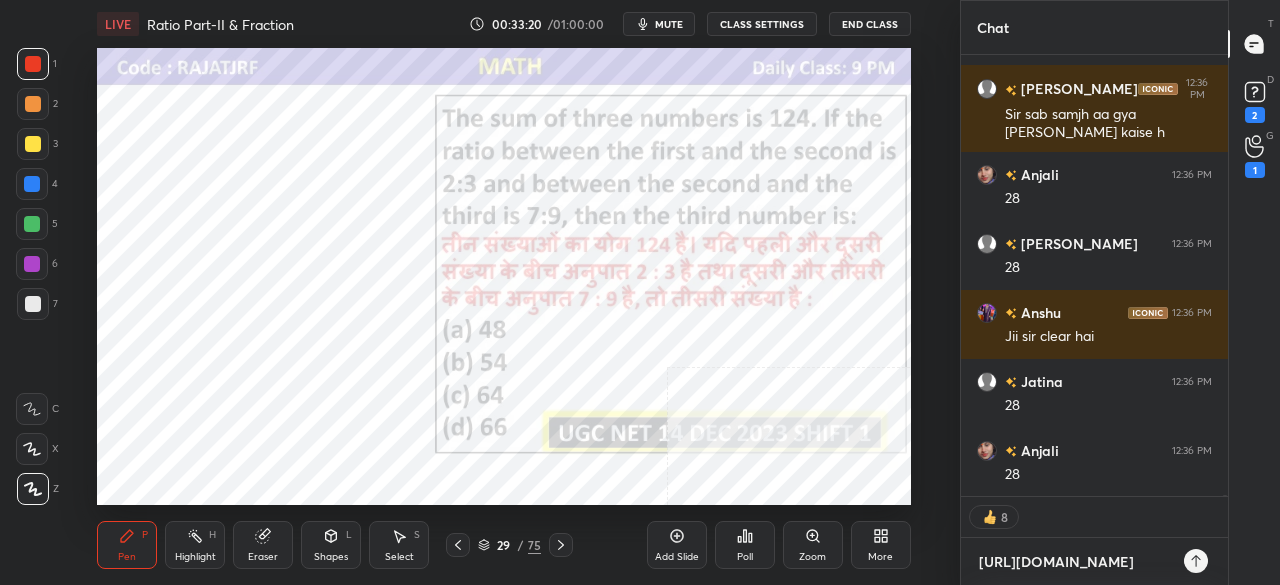type 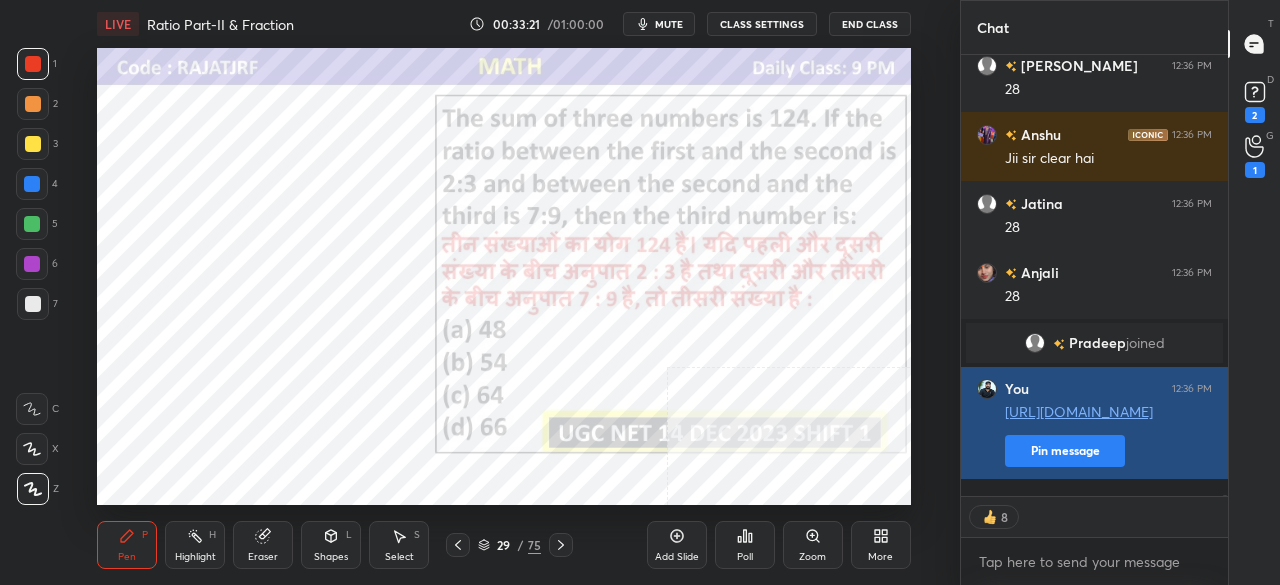 click on "Pin message" at bounding box center (1065, 451) 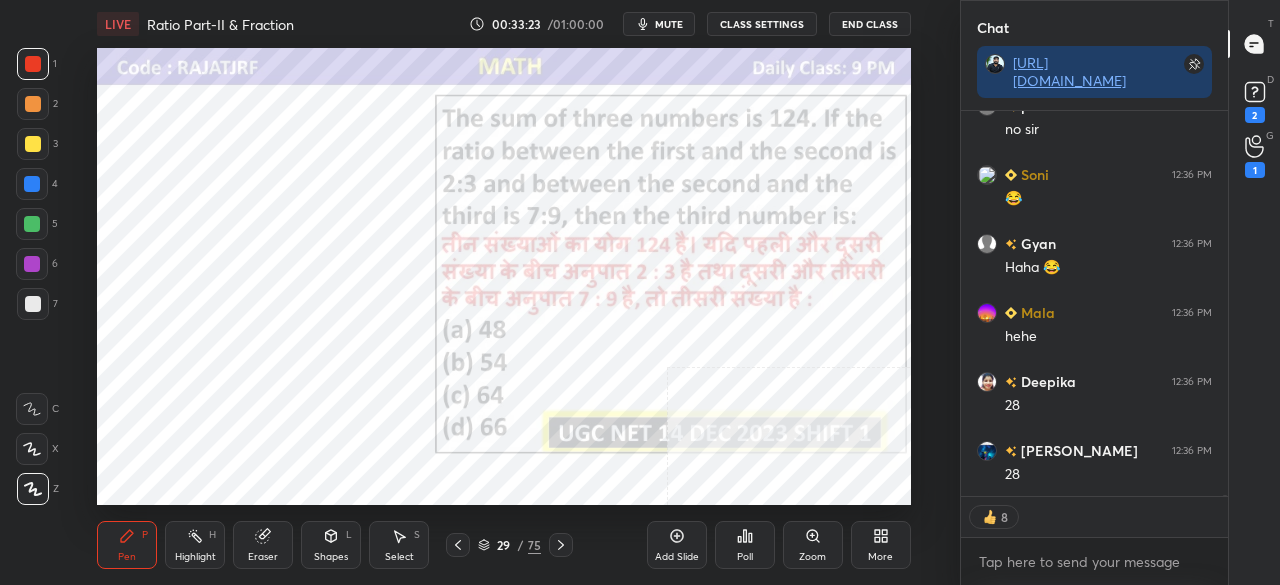 click 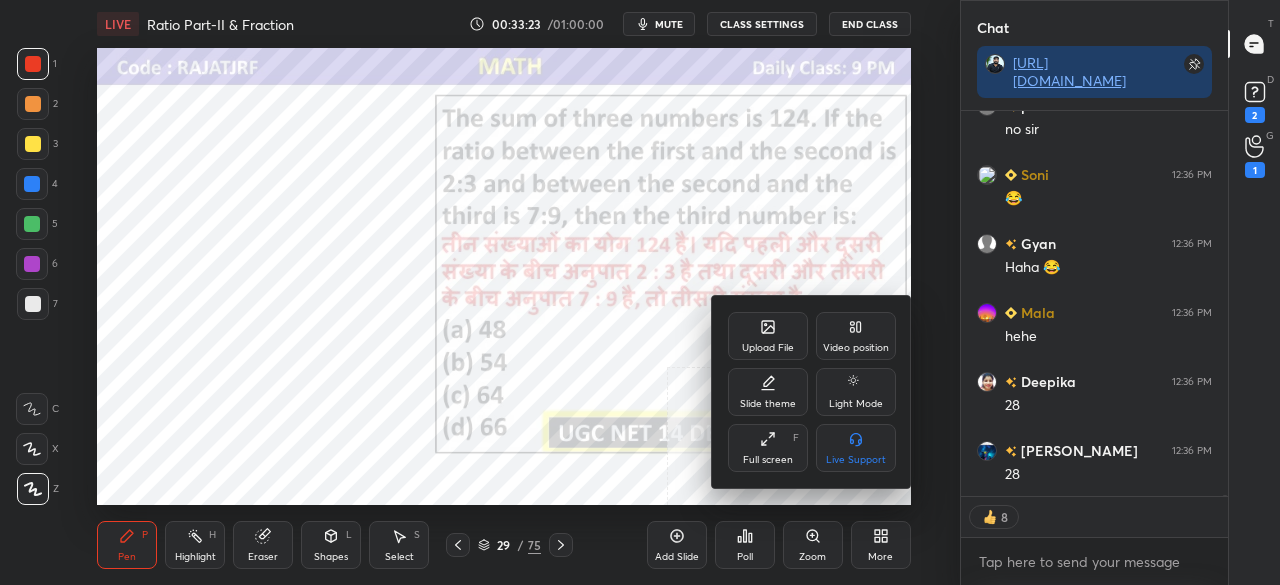 click on "Full screen" at bounding box center (768, 460) 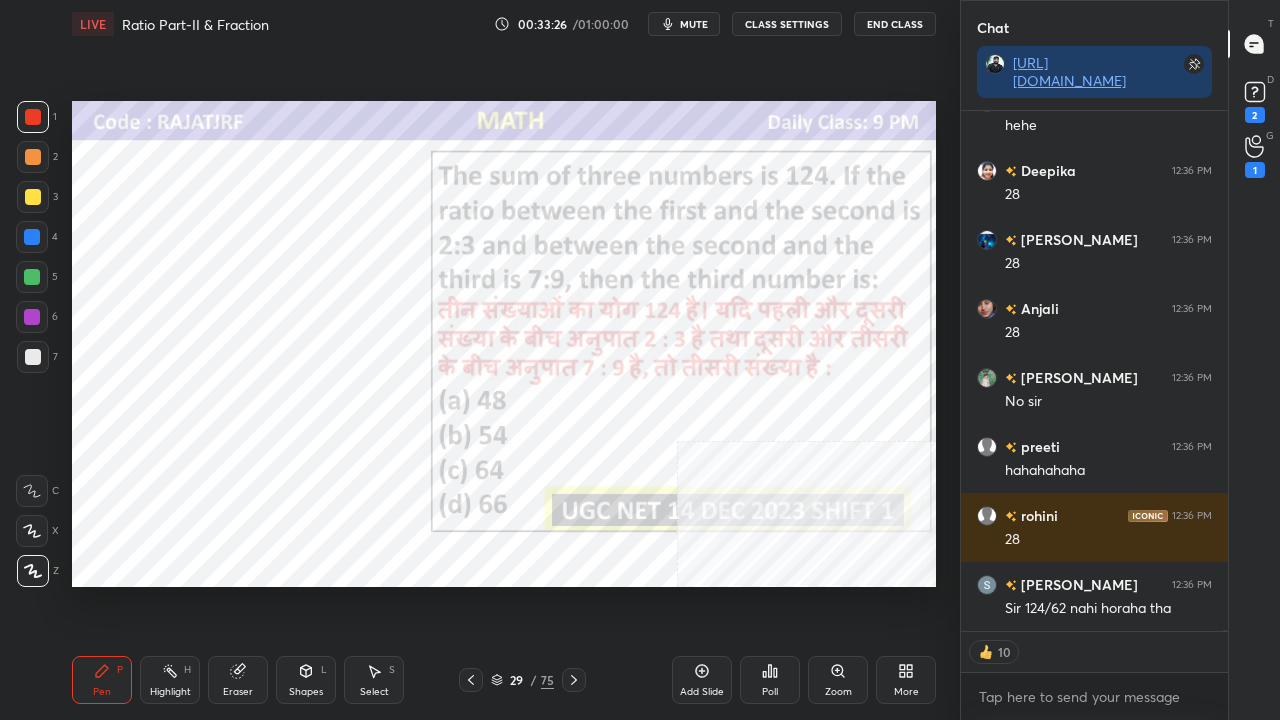 drag, startPoint x: 524, startPoint y: 682, endPoint x: 542, endPoint y: 632, distance: 53.14132 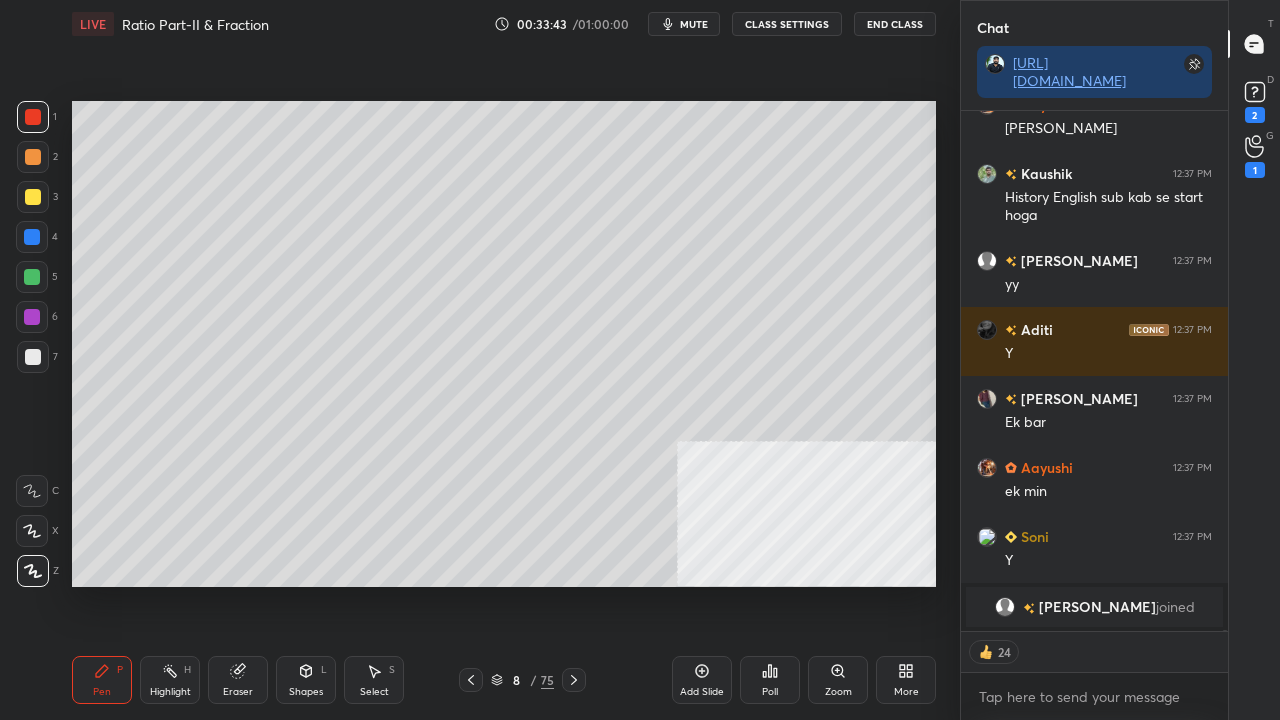 click at bounding box center [33, 197] 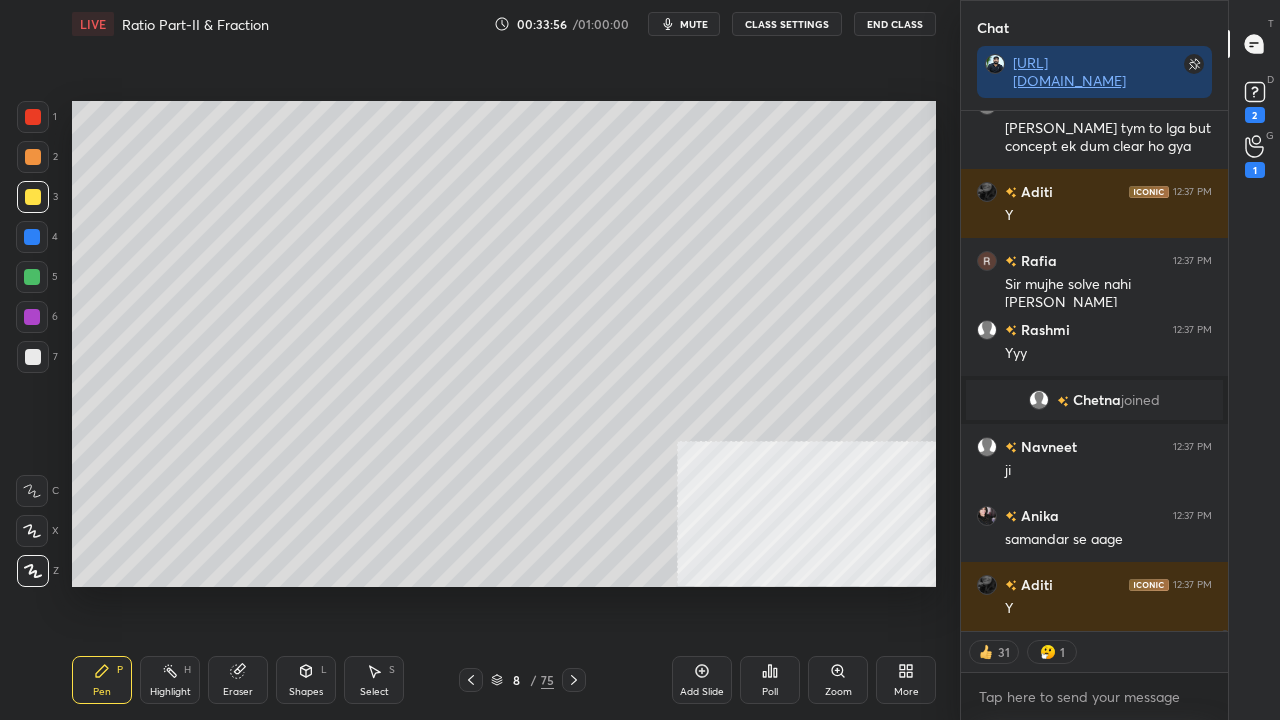 click at bounding box center (33, 357) 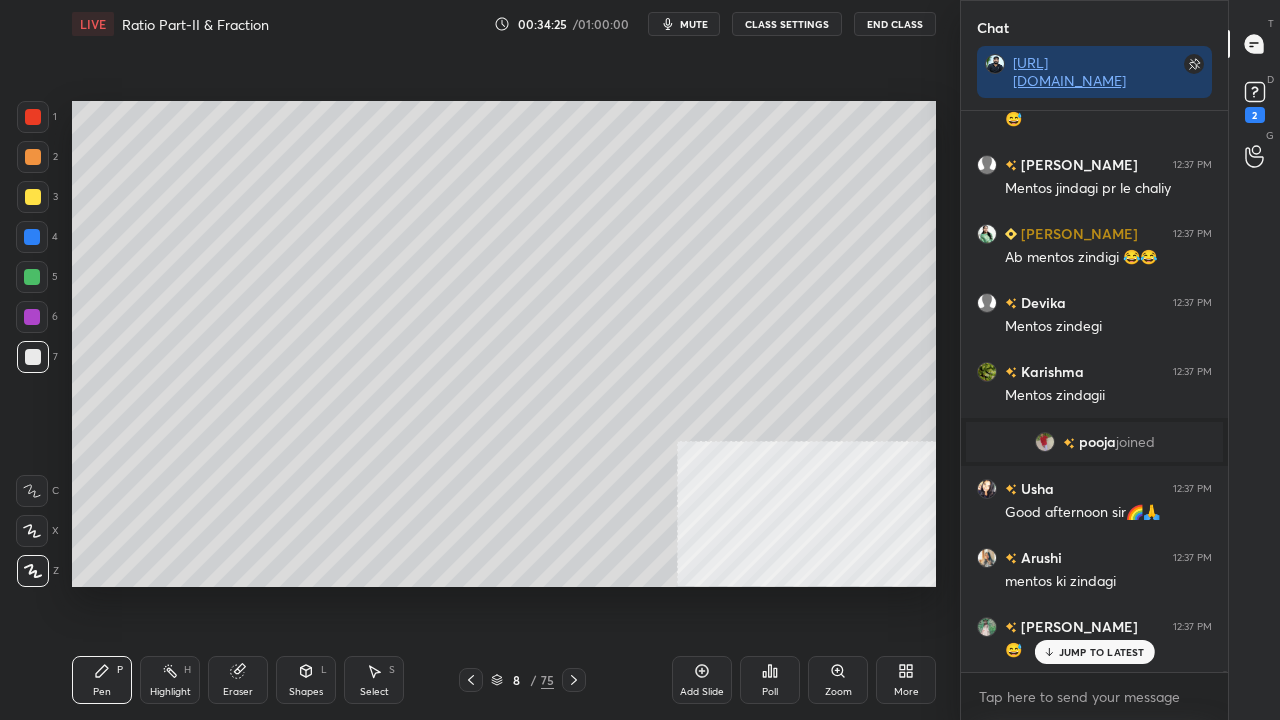 drag, startPoint x: 24, startPoint y: 240, endPoint x: 62, endPoint y: 260, distance: 42.941822 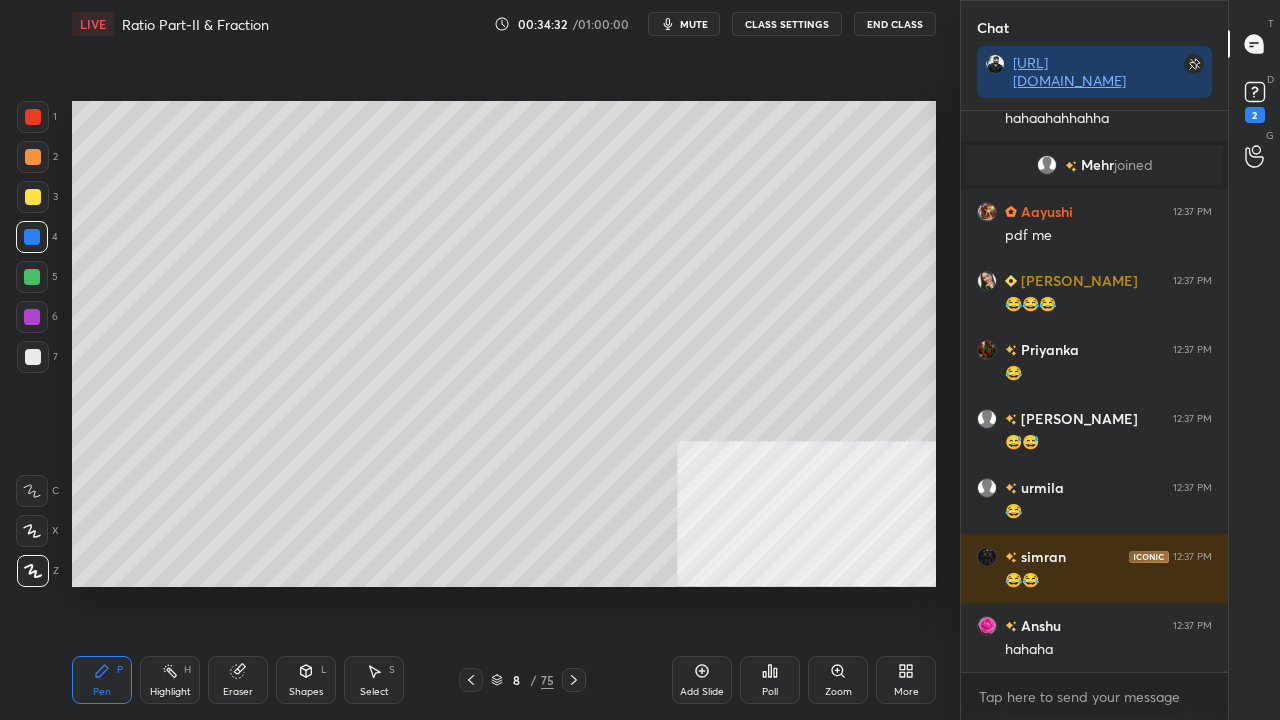 click at bounding box center [32, 277] 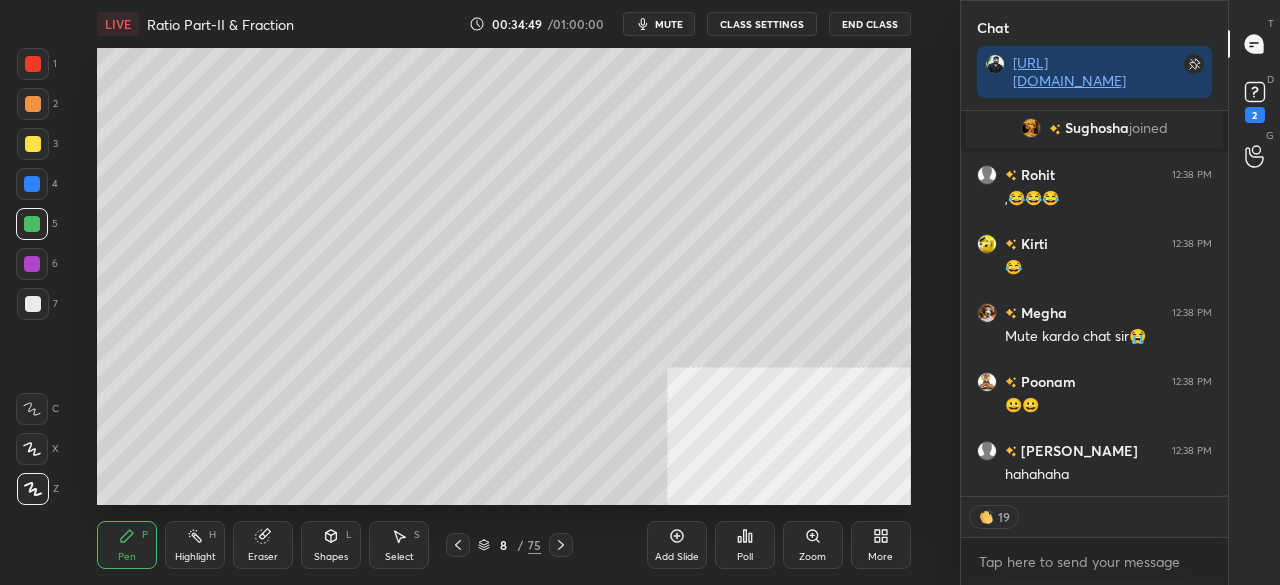 click on "More" at bounding box center (881, 545) 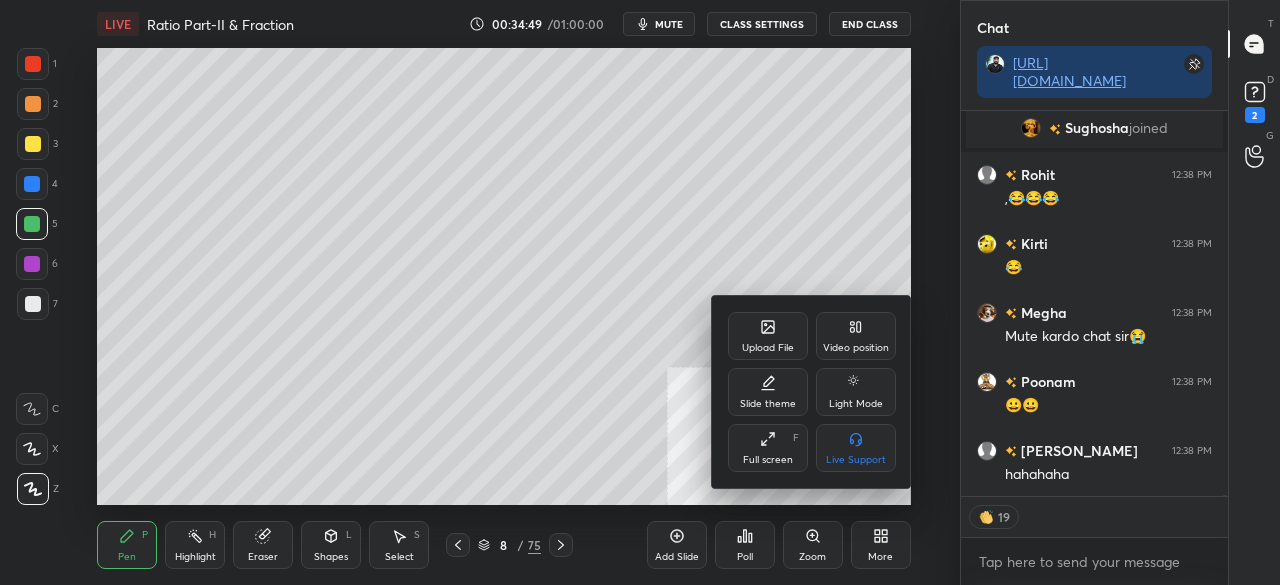 click on "Full screen F" at bounding box center (768, 448) 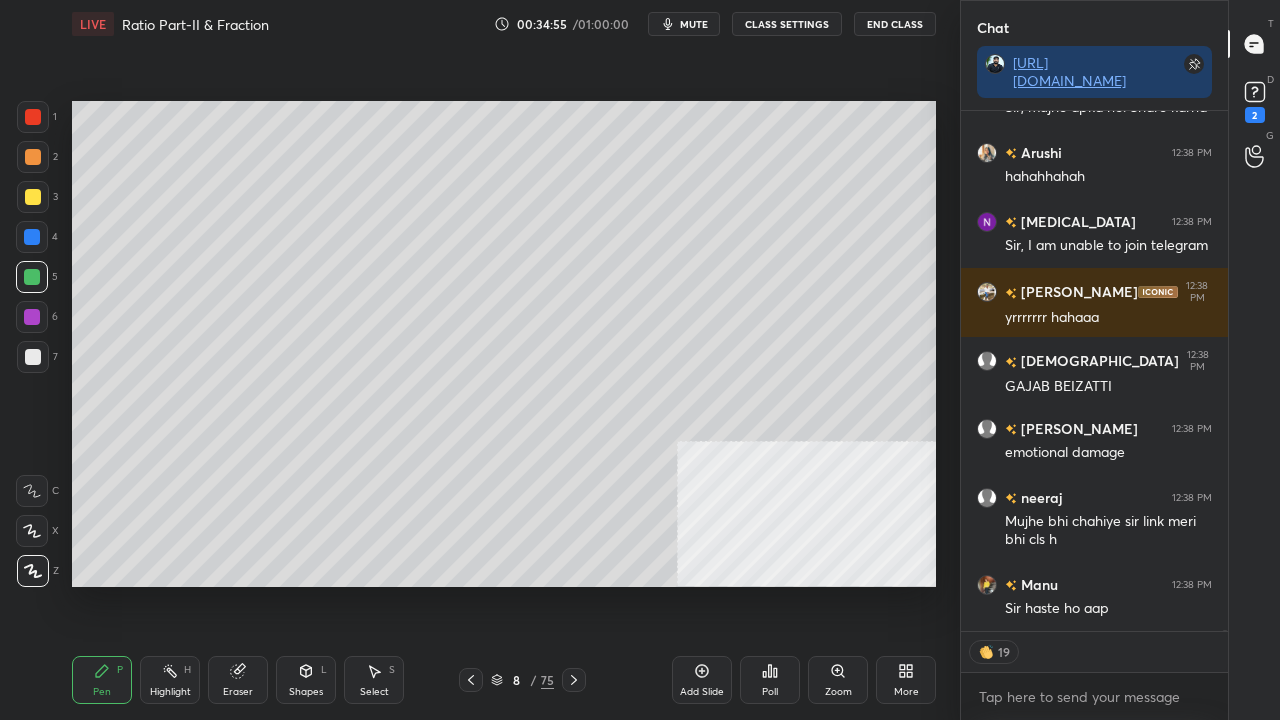 type on "x" 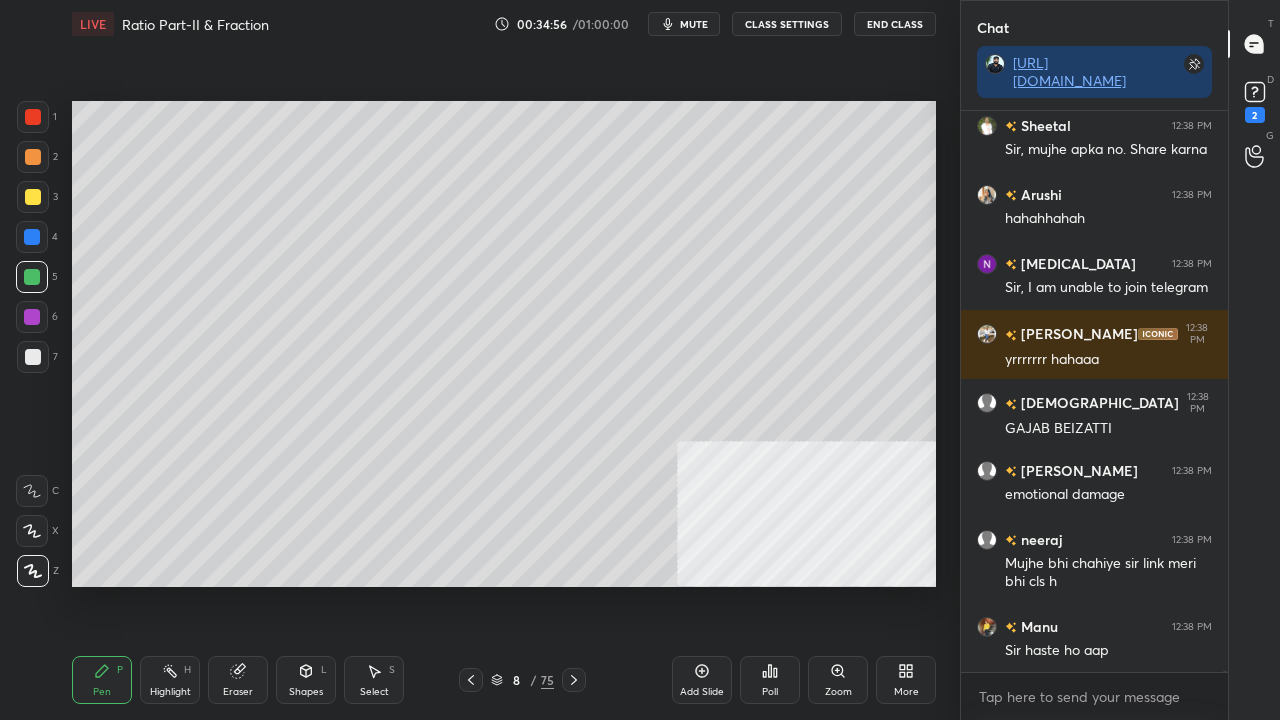 click on "CLASS SETTINGS" at bounding box center [787, 24] 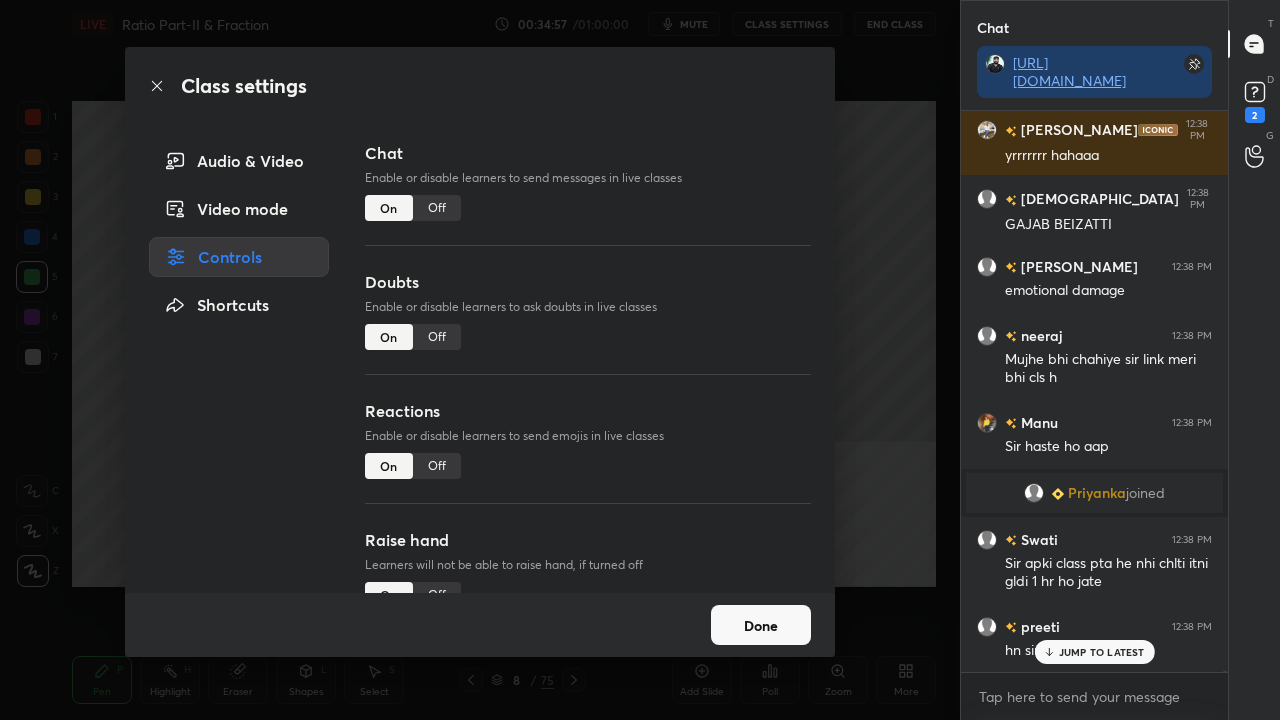 click on "Off" at bounding box center [437, 208] 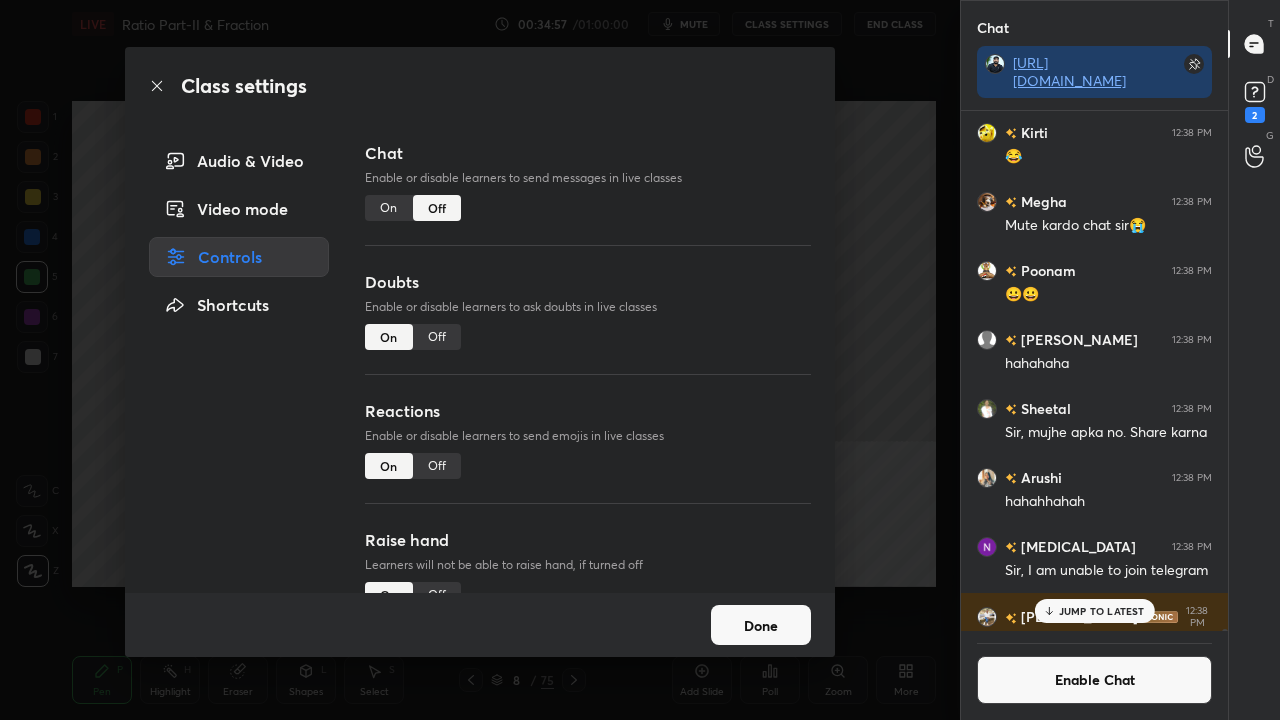 click on "Class settings" at bounding box center [480, 86] 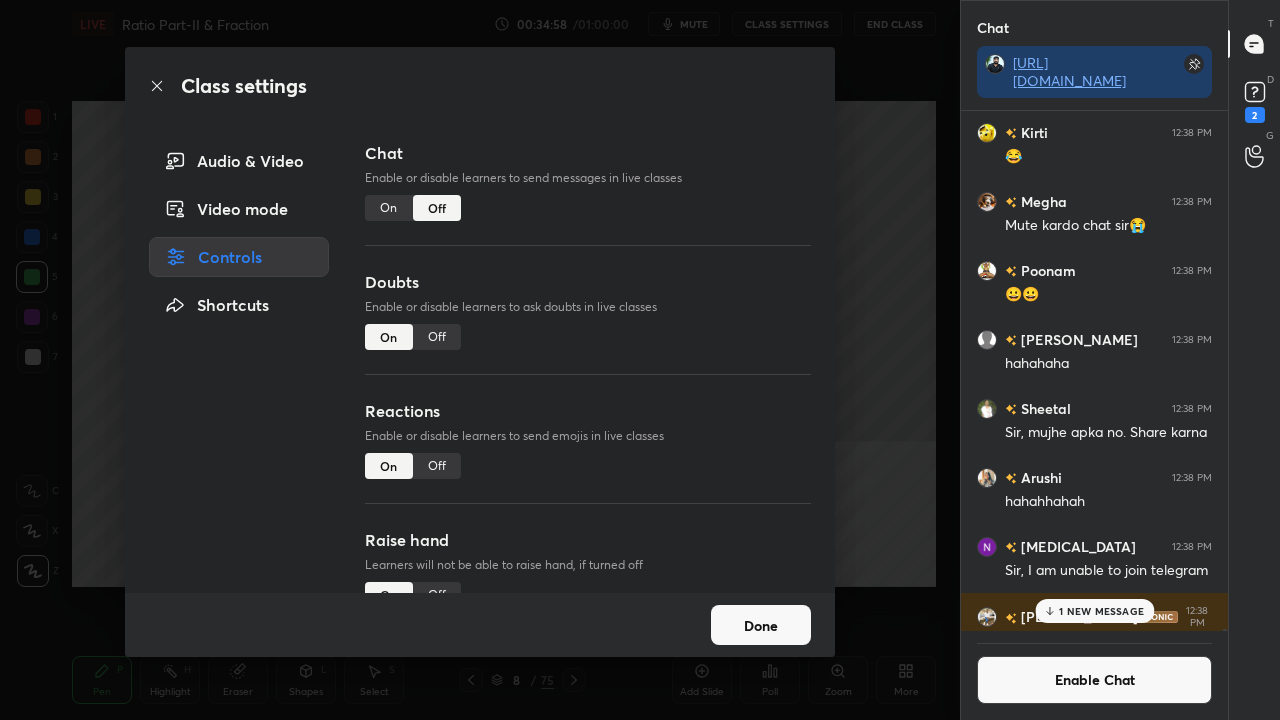 click 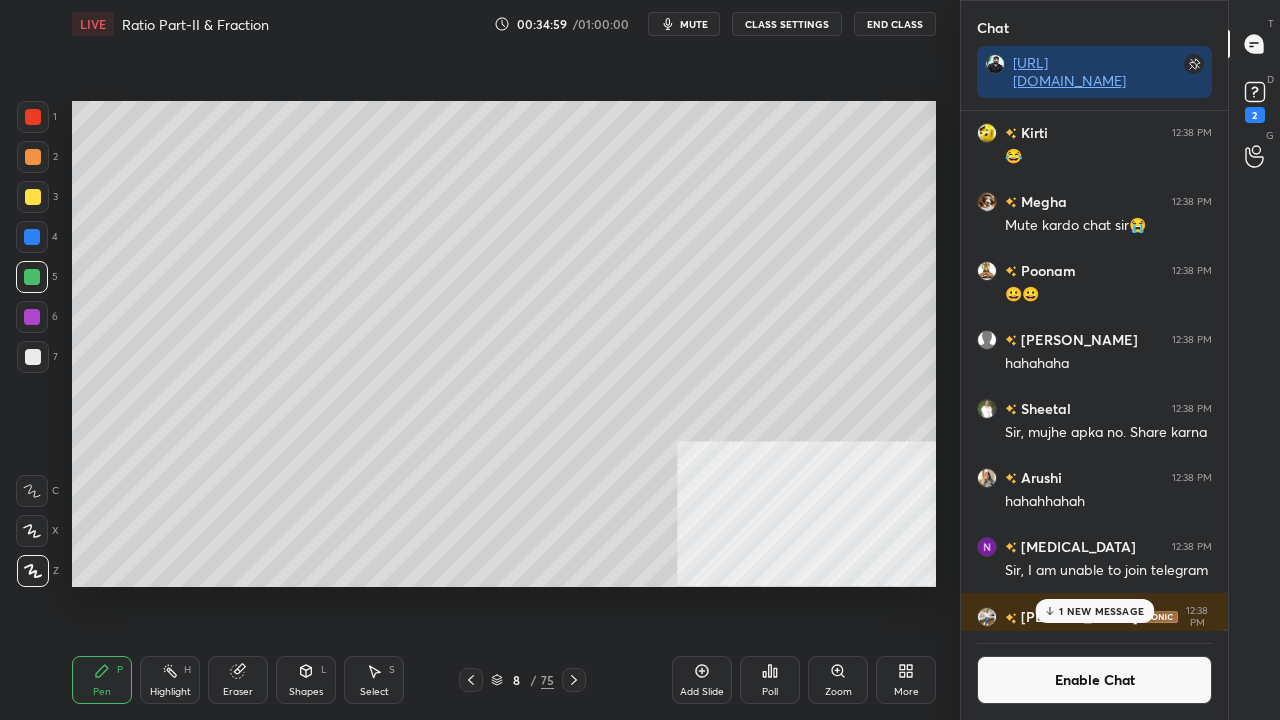 drag, startPoint x: 1106, startPoint y: 610, endPoint x: 1094, endPoint y: 614, distance: 12.649111 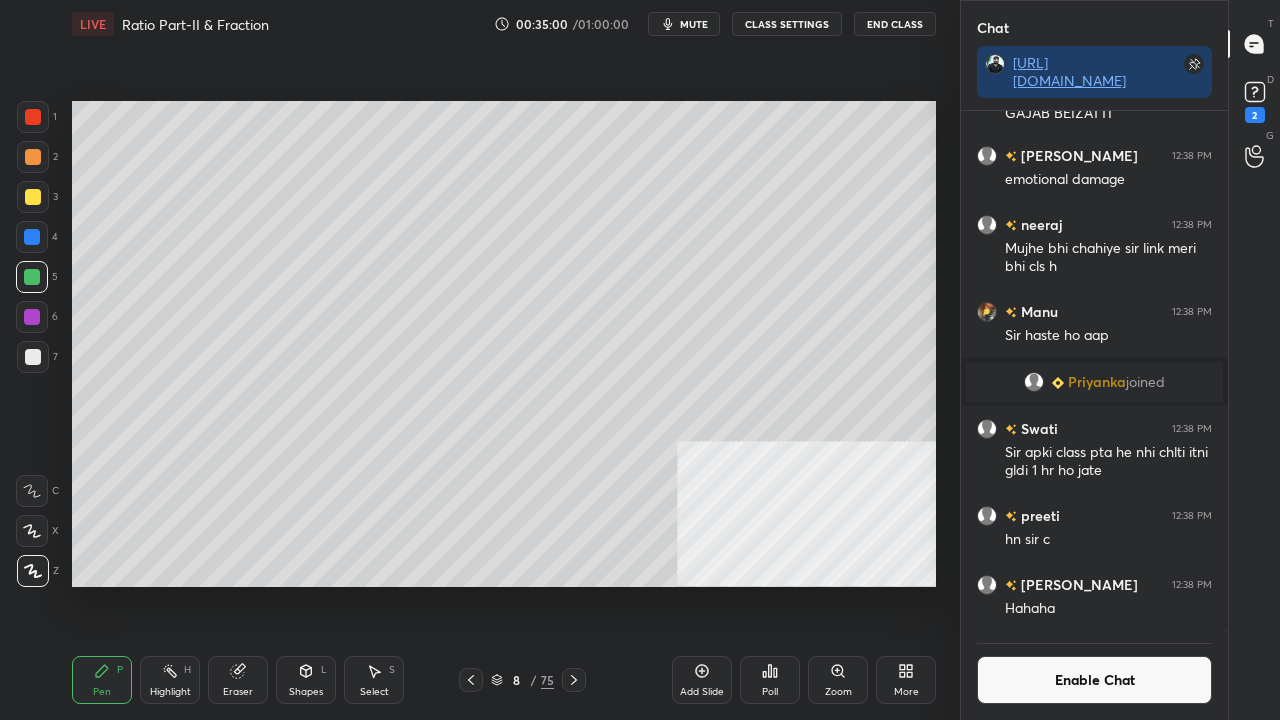 click at bounding box center (33, 357) 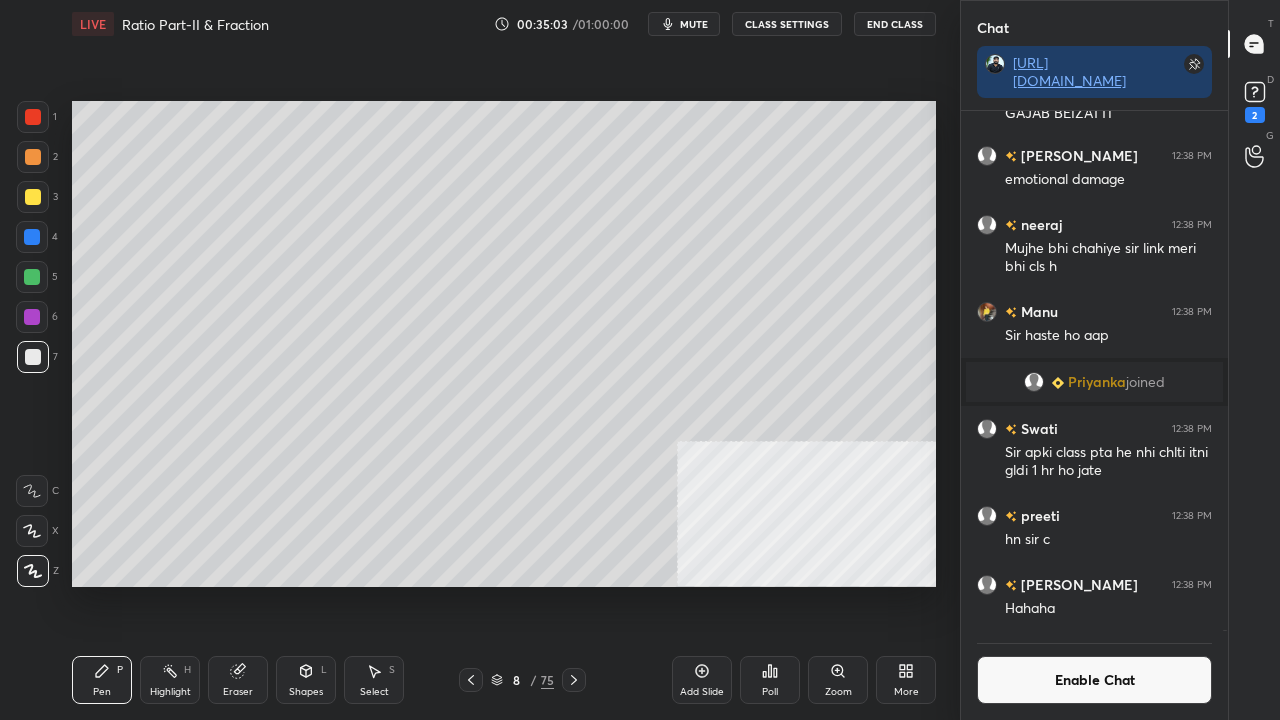click at bounding box center (32, 237) 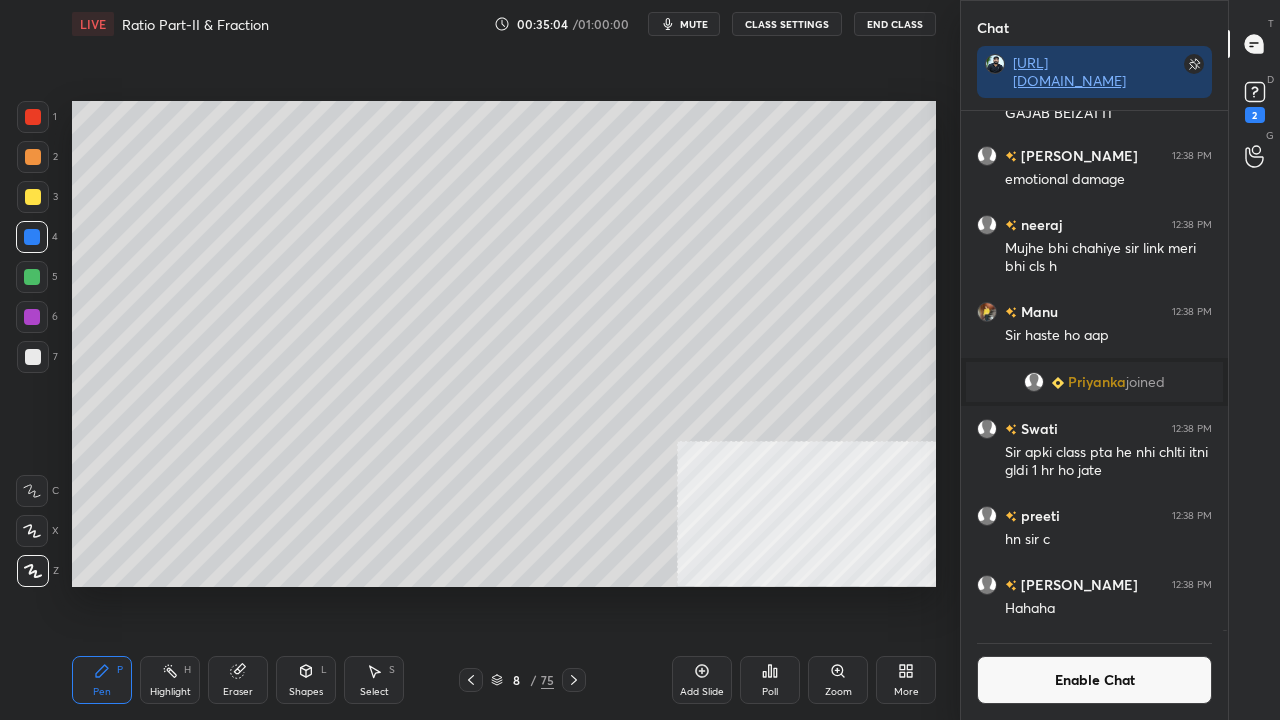 click 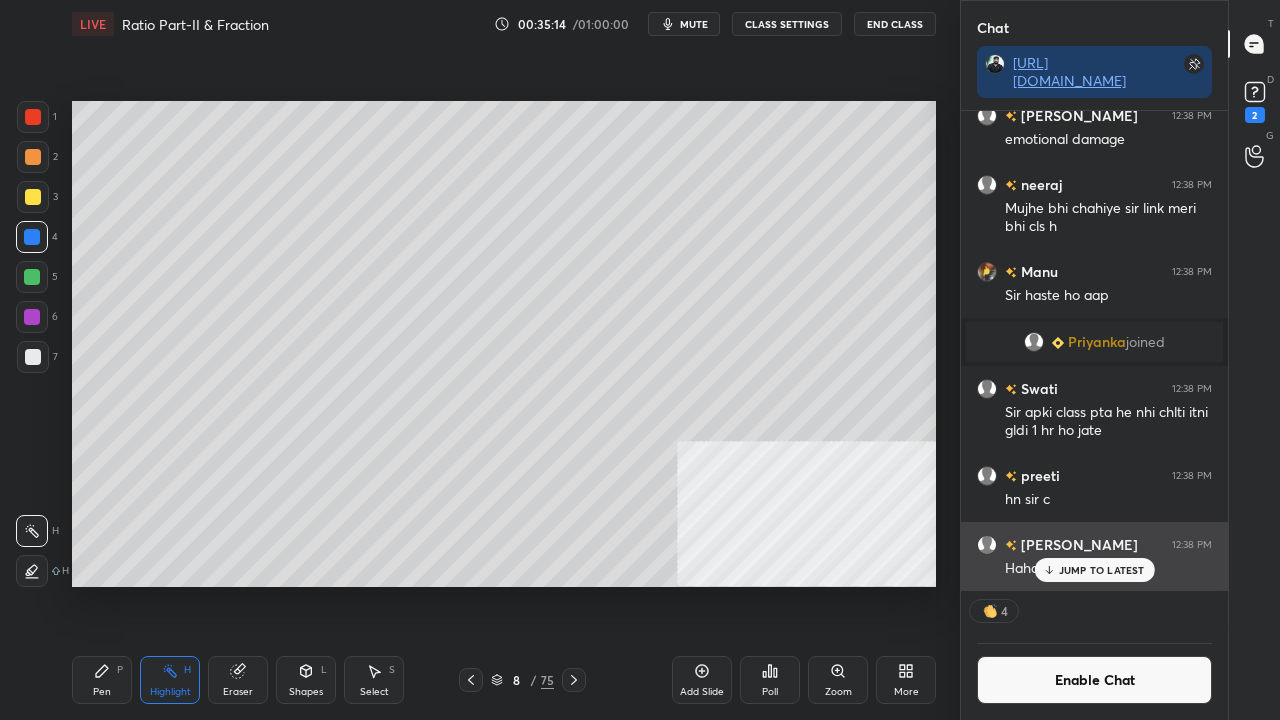 click on "JUMP TO LATEST" at bounding box center [1102, 570] 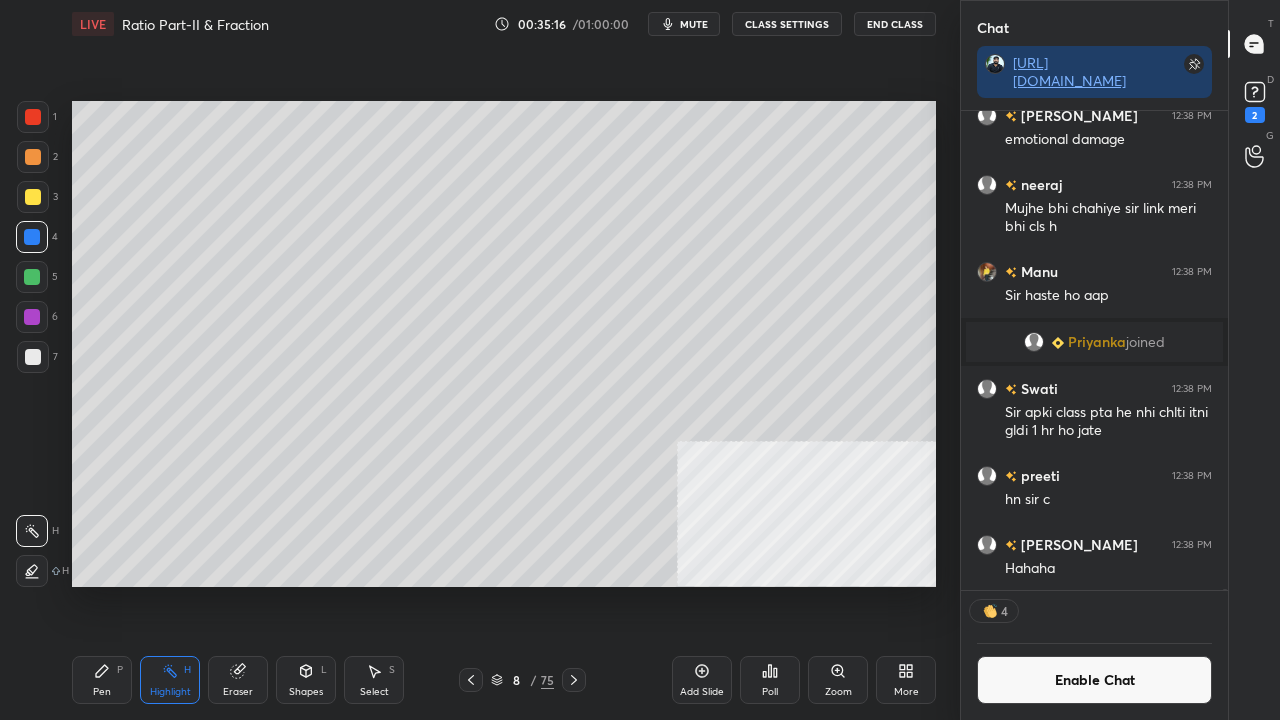 click on "8 / 75" at bounding box center (522, 680) 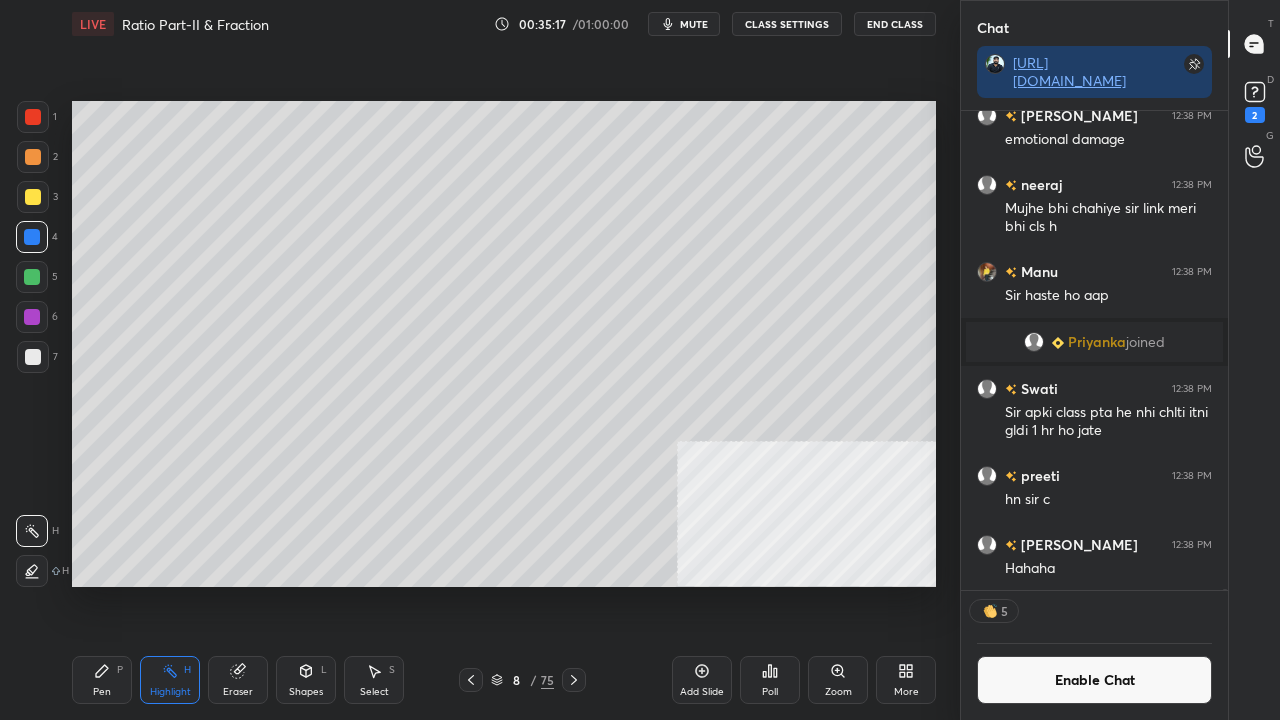 click at bounding box center [471, 680] 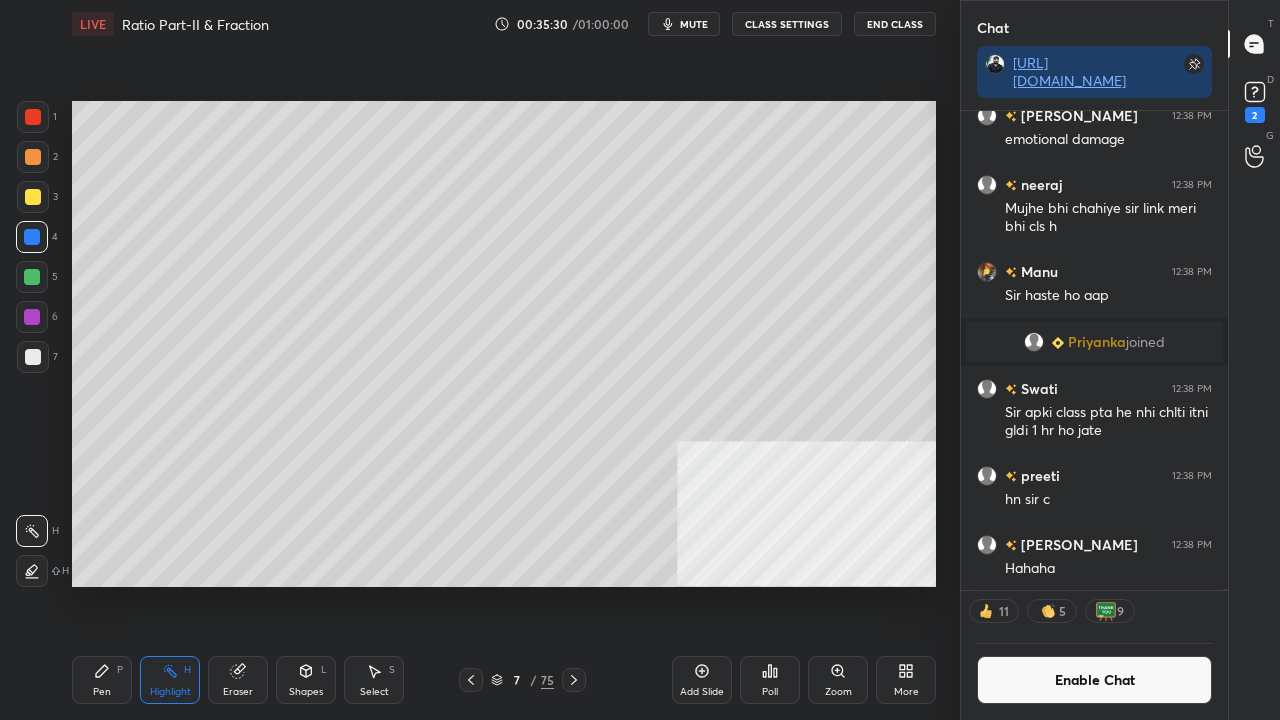click at bounding box center [574, 680] 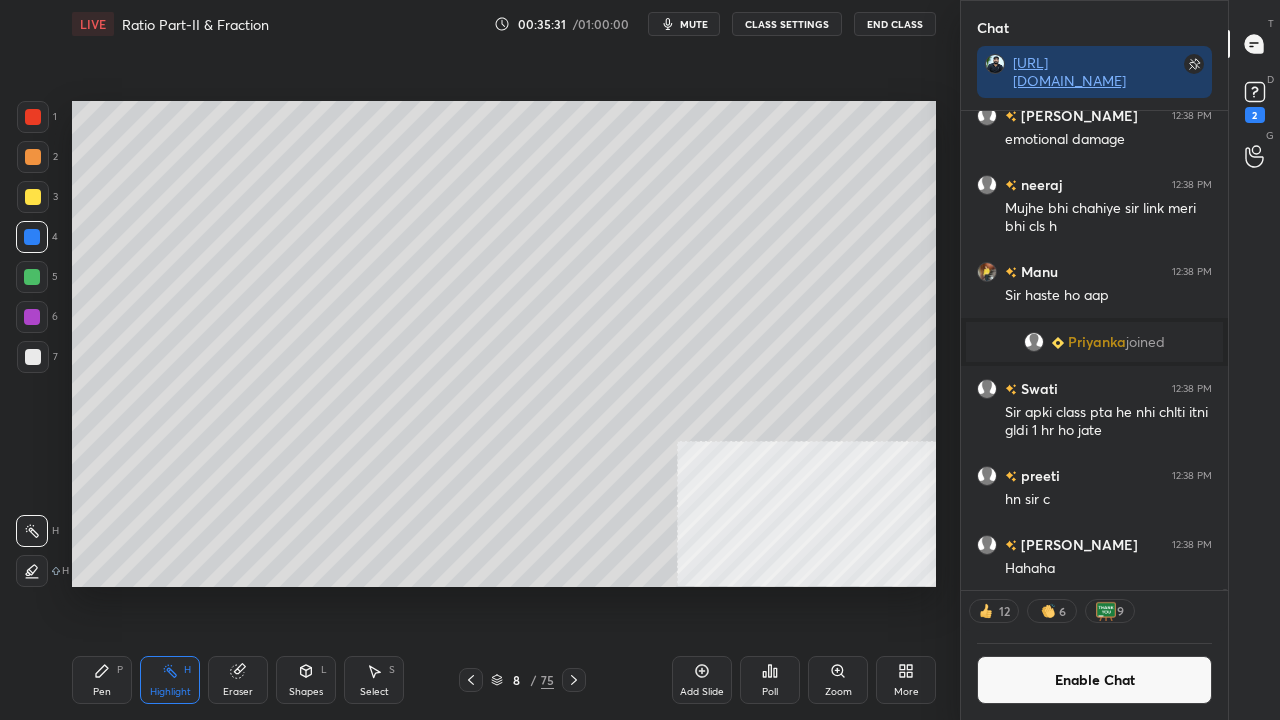 click 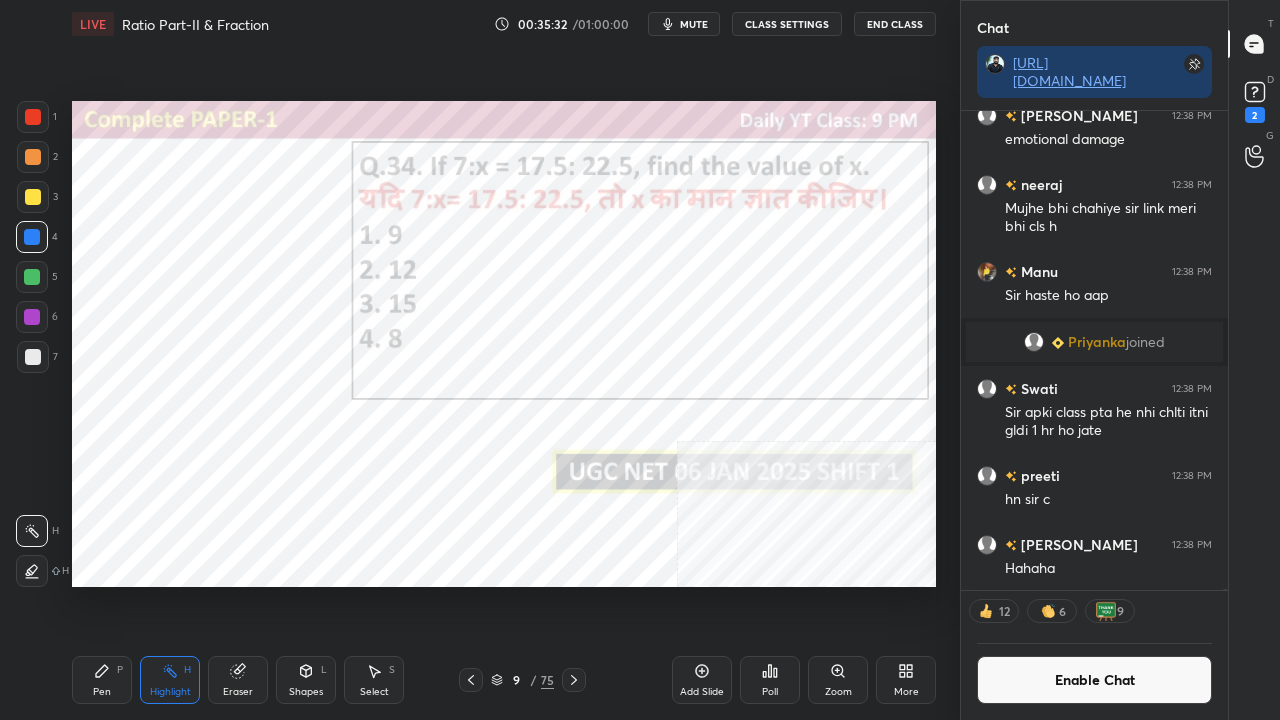 click 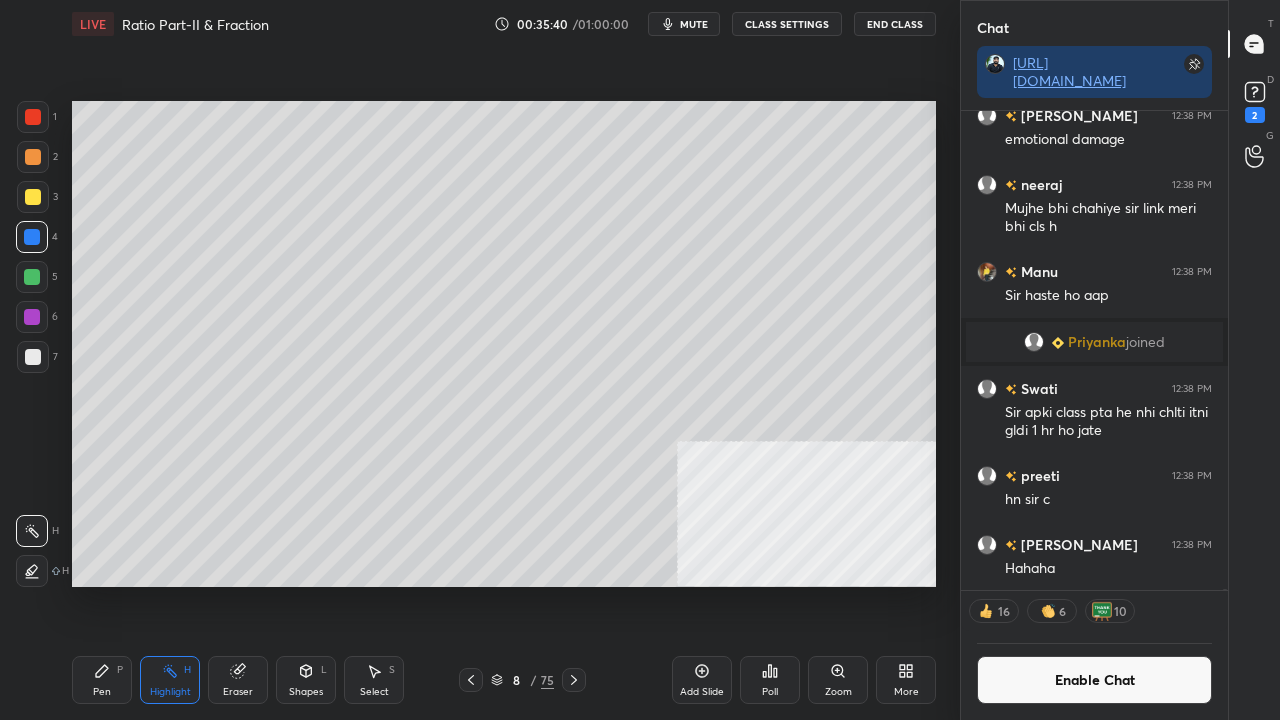 click 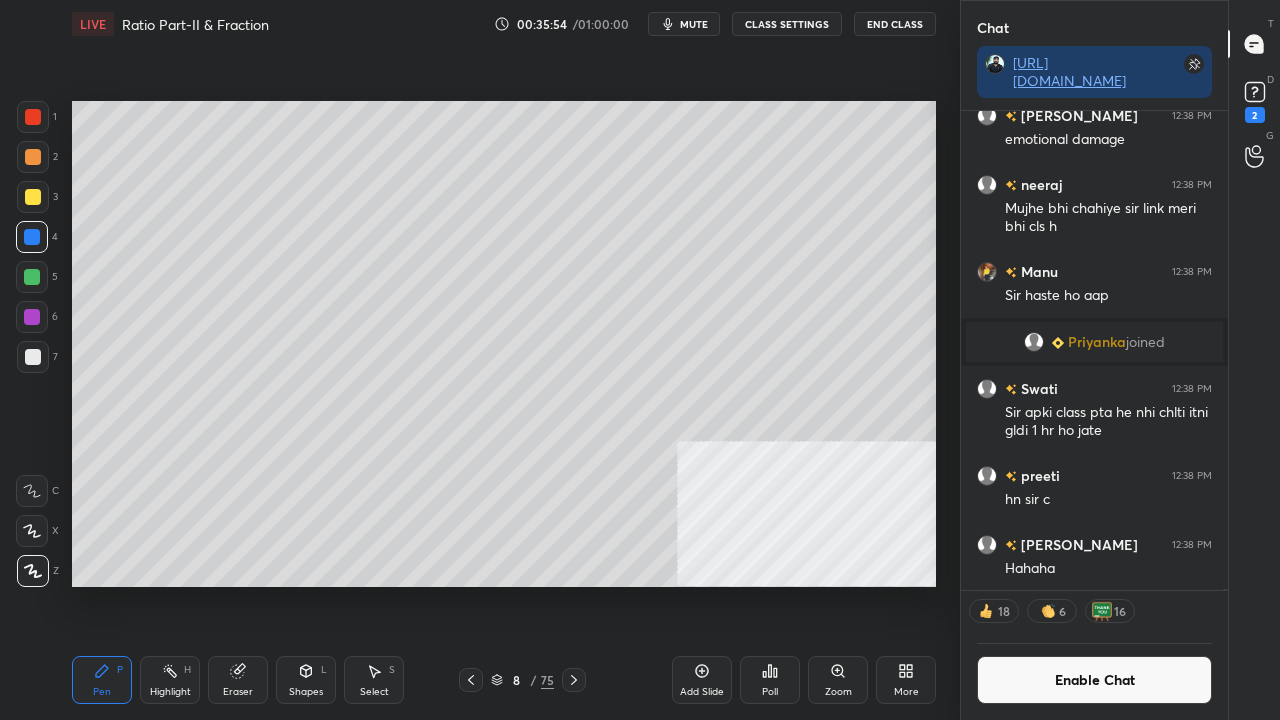 scroll, scrollTop: 6, scrollLeft: 6, axis: both 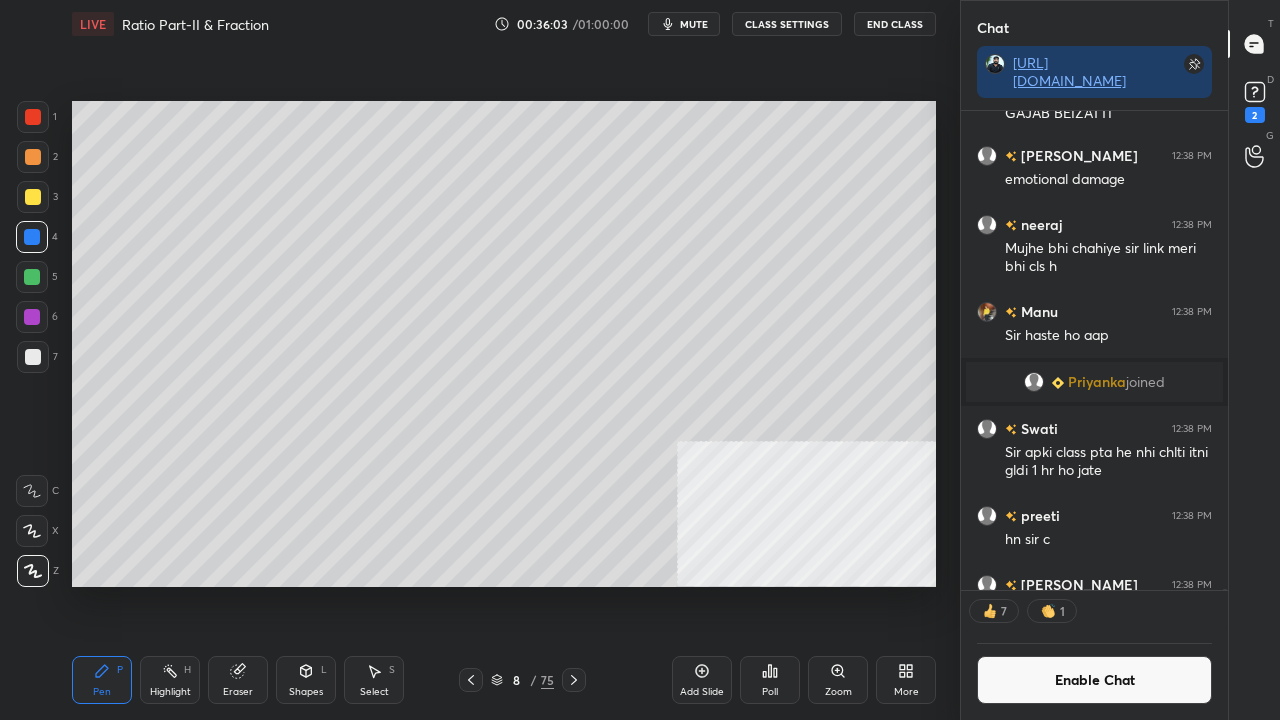 drag, startPoint x: 35, startPoint y: 355, endPoint x: 71, endPoint y: 355, distance: 36 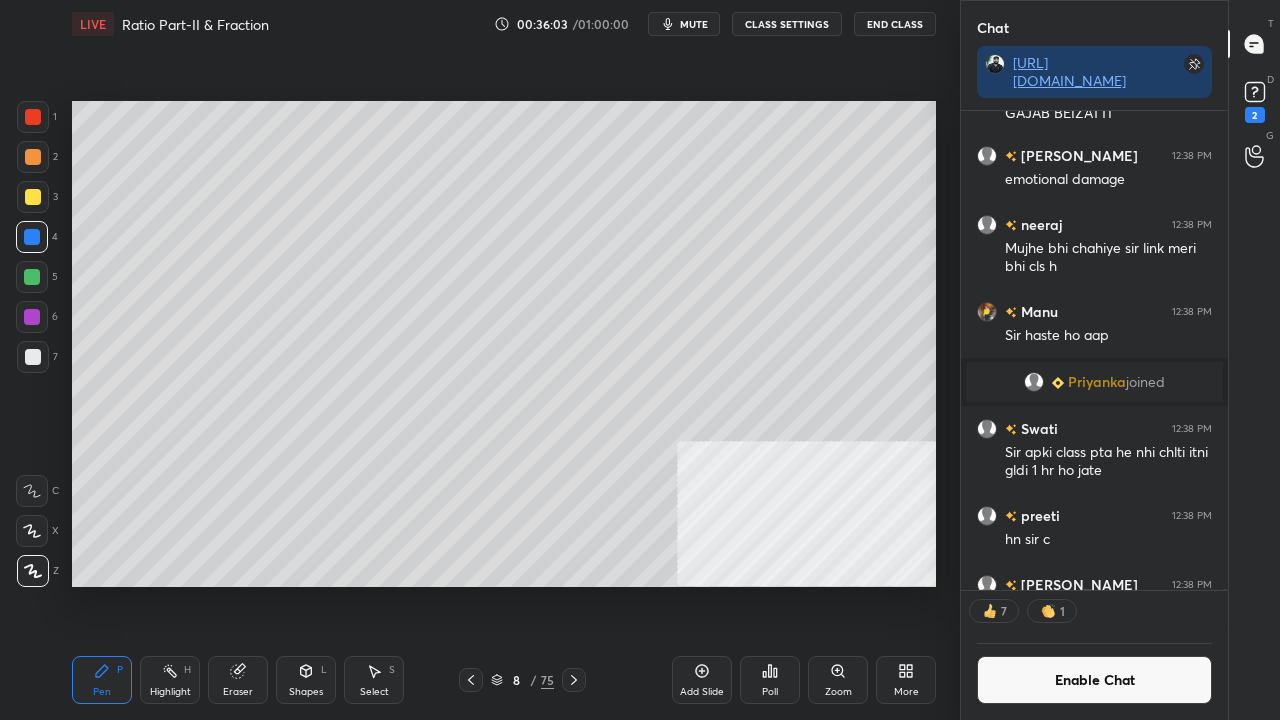 click at bounding box center [33, 357] 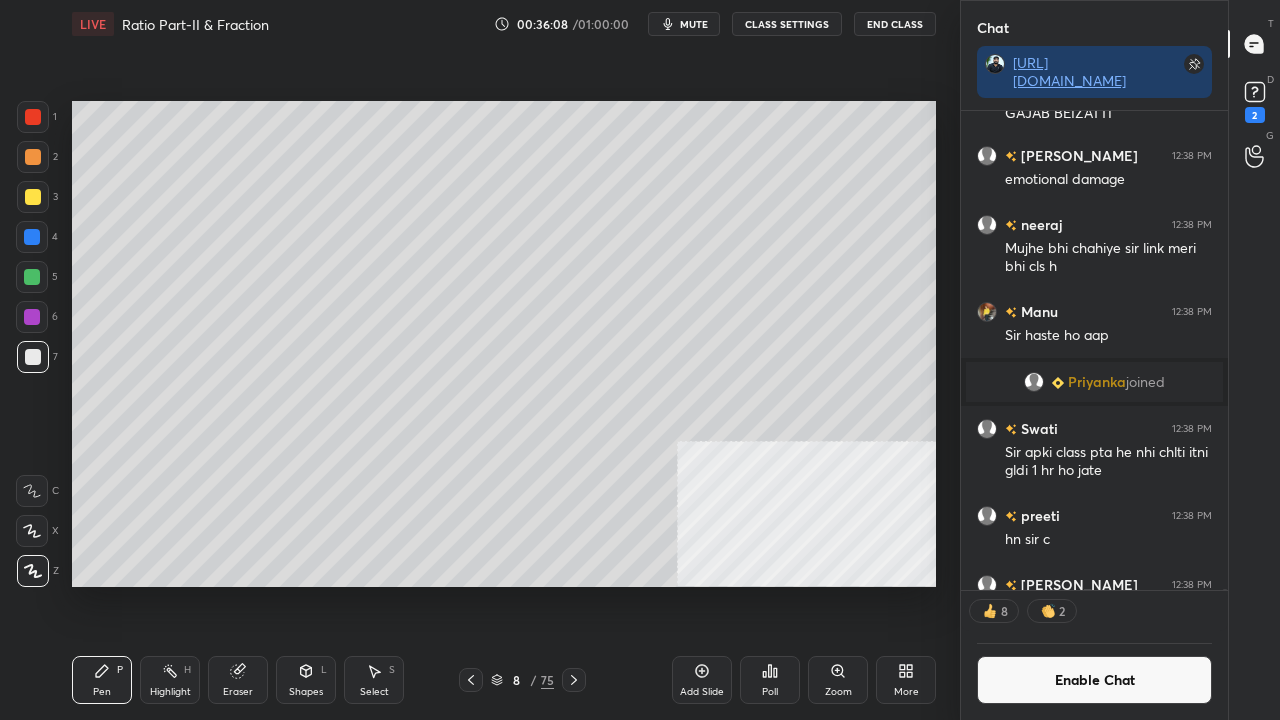 click on "Highlight" at bounding box center [170, 692] 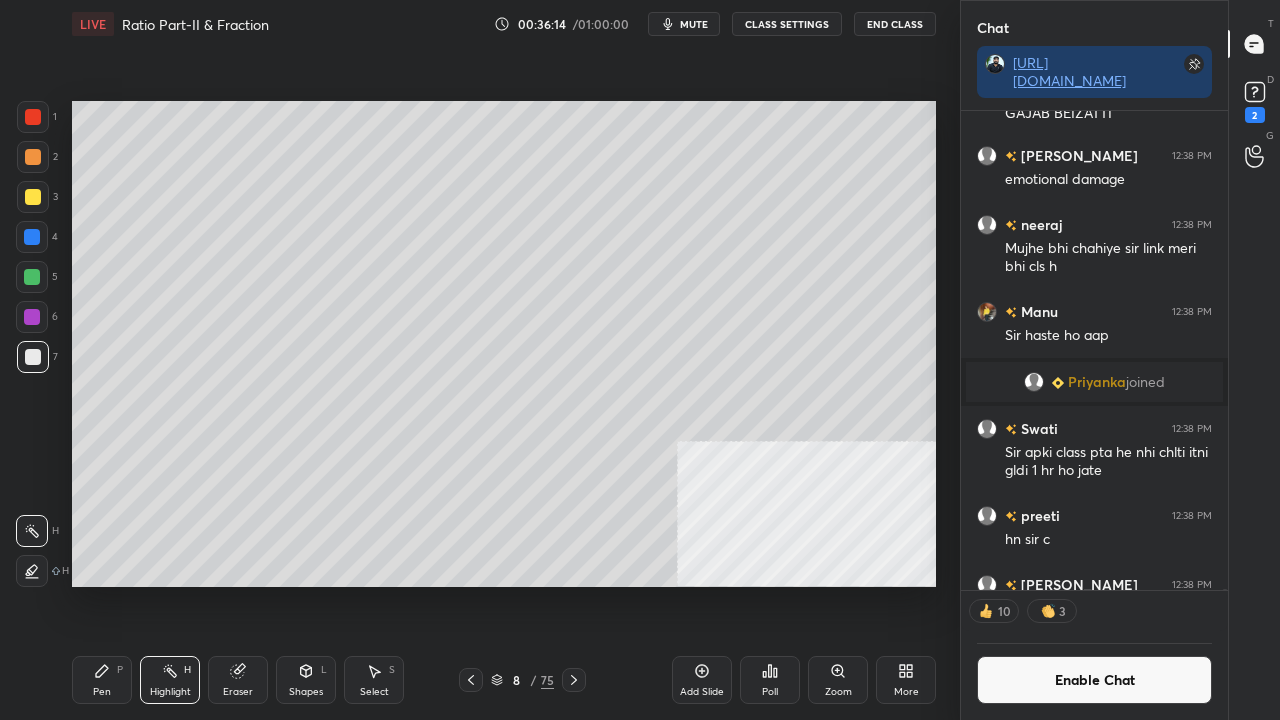 click on "Pen" at bounding box center [102, 692] 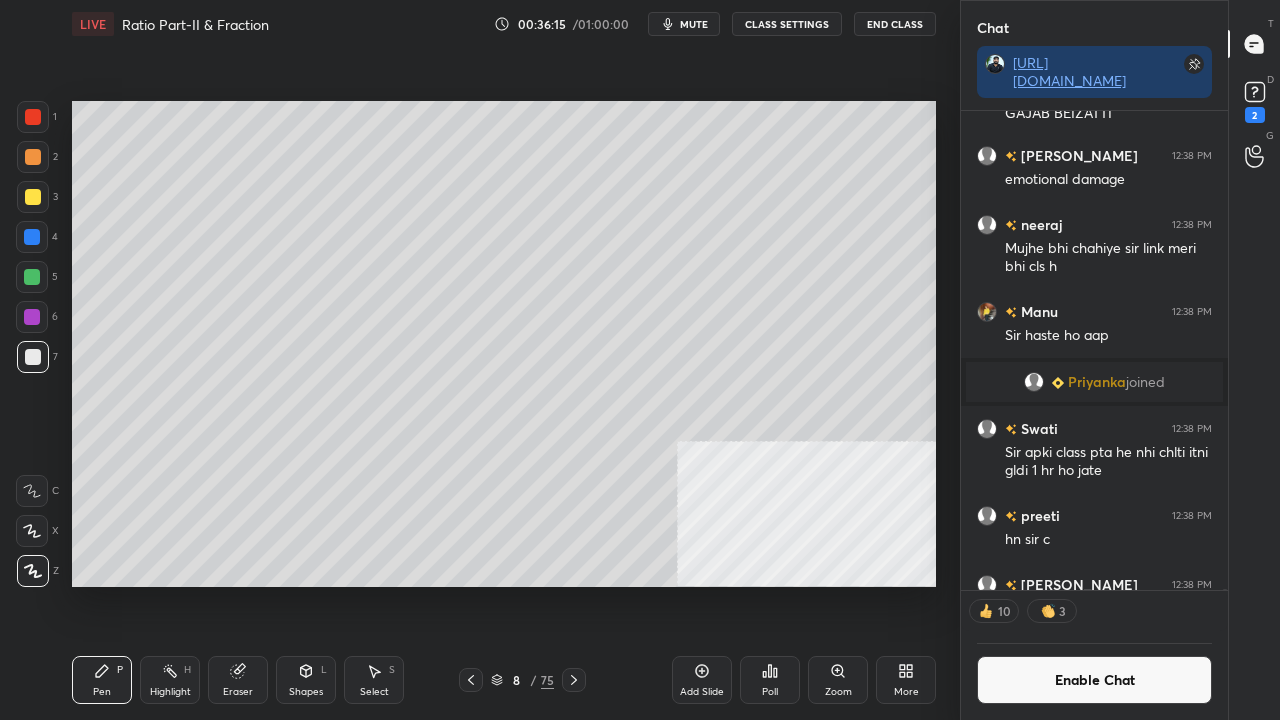 click on "Enable Chat" at bounding box center (1094, 680) 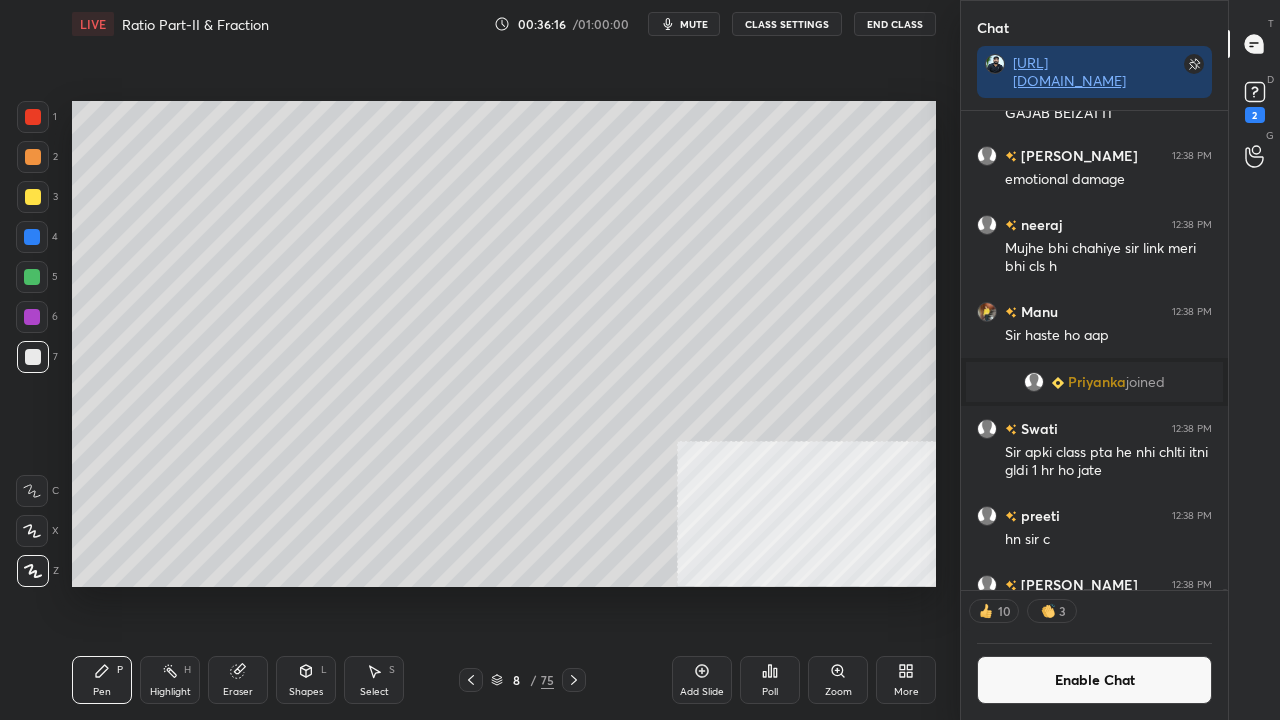 scroll, scrollTop: 219516, scrollLeft: 0, axis: vertical 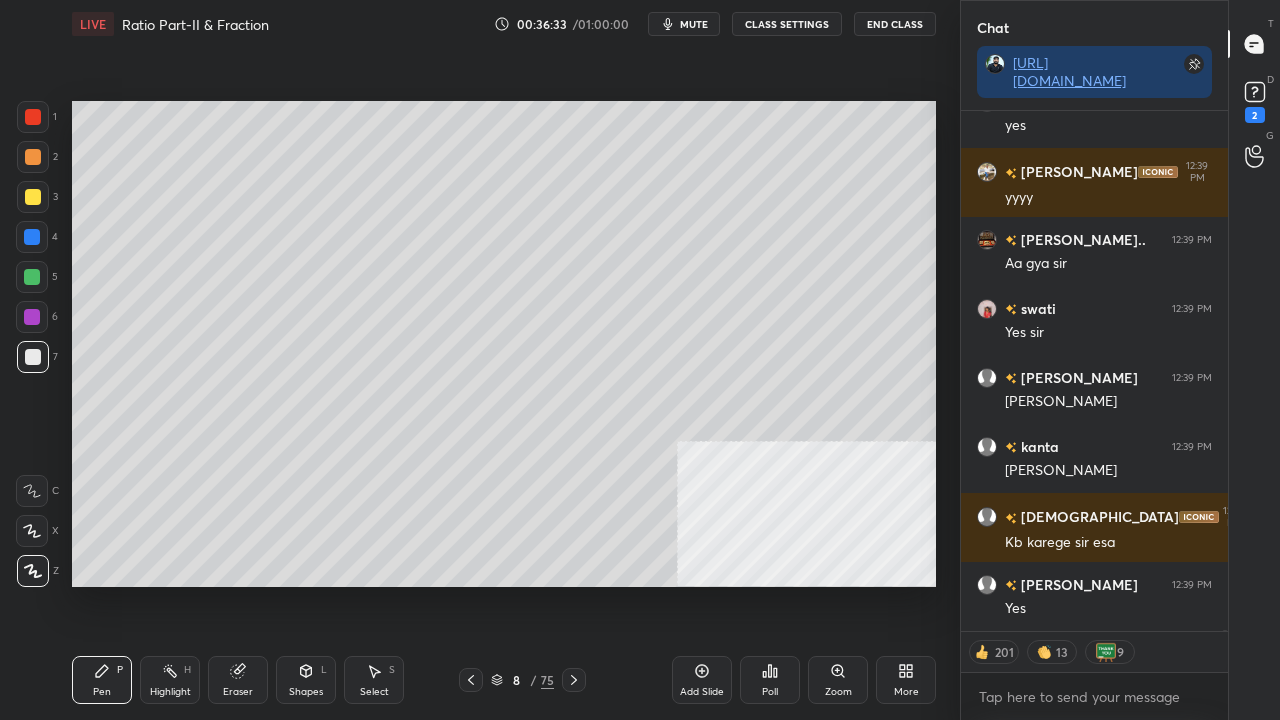 click on "Add Slide" at bounding box center [702, 680] 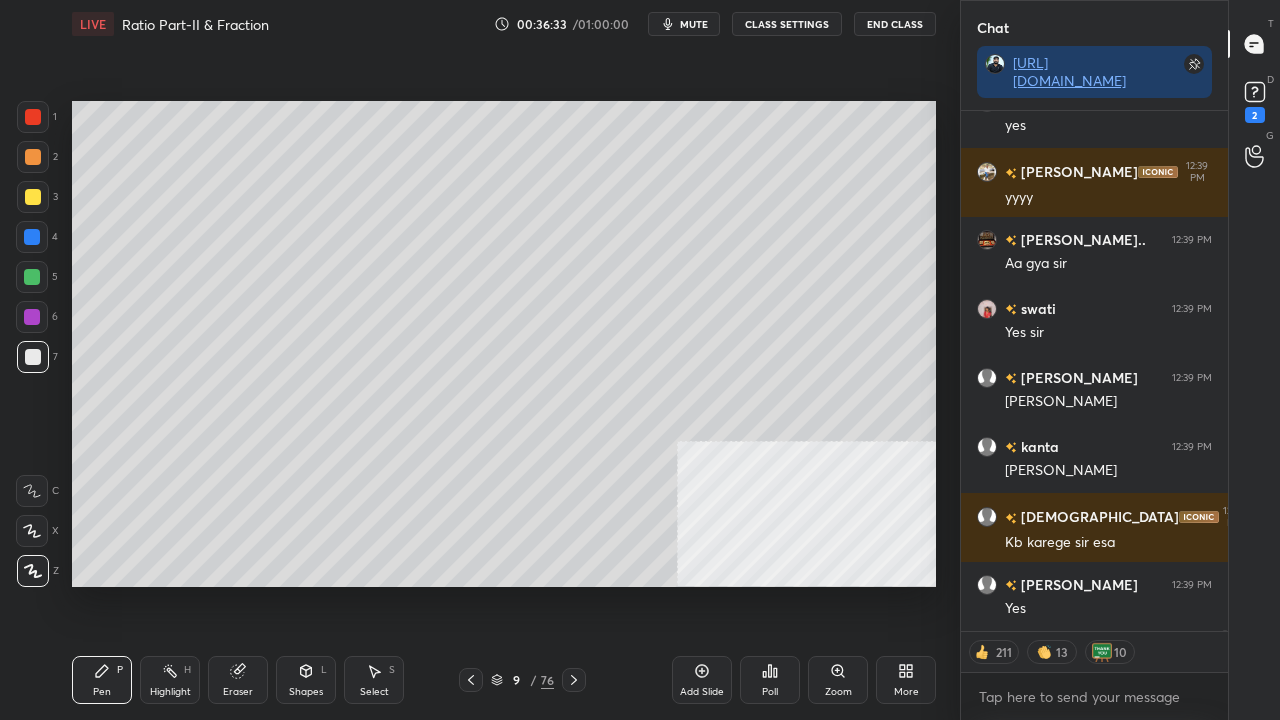 scroll, scrollTop: 225588, scrollLeft: 0, axis: vertical 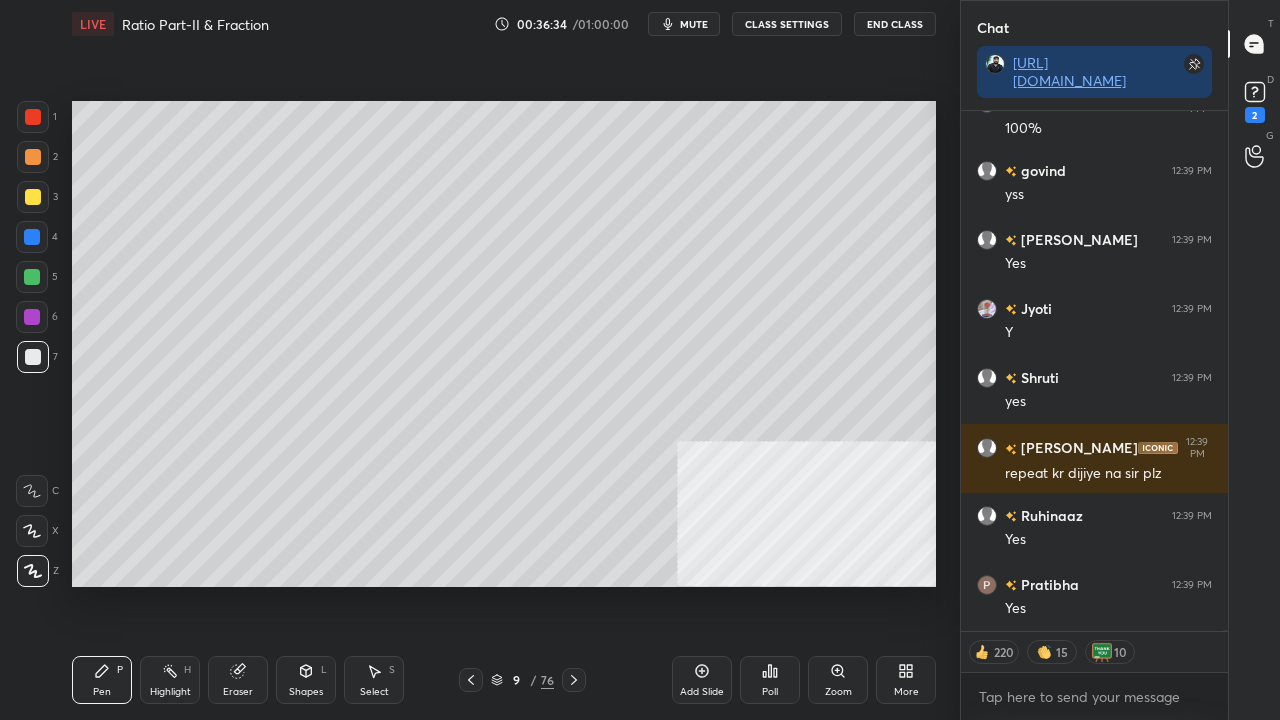 click at bounding box center (33, 197) 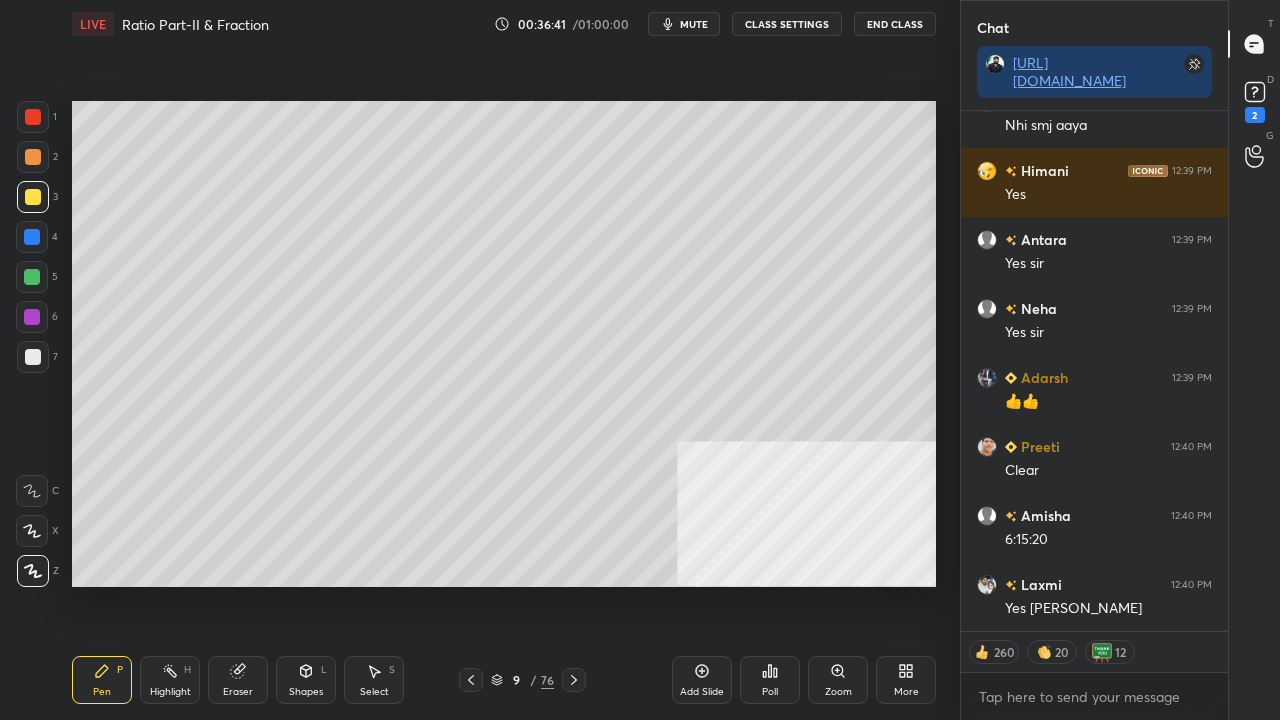 scroll, scrollTop: 227676, scrollLeft: 0, axis: vertical 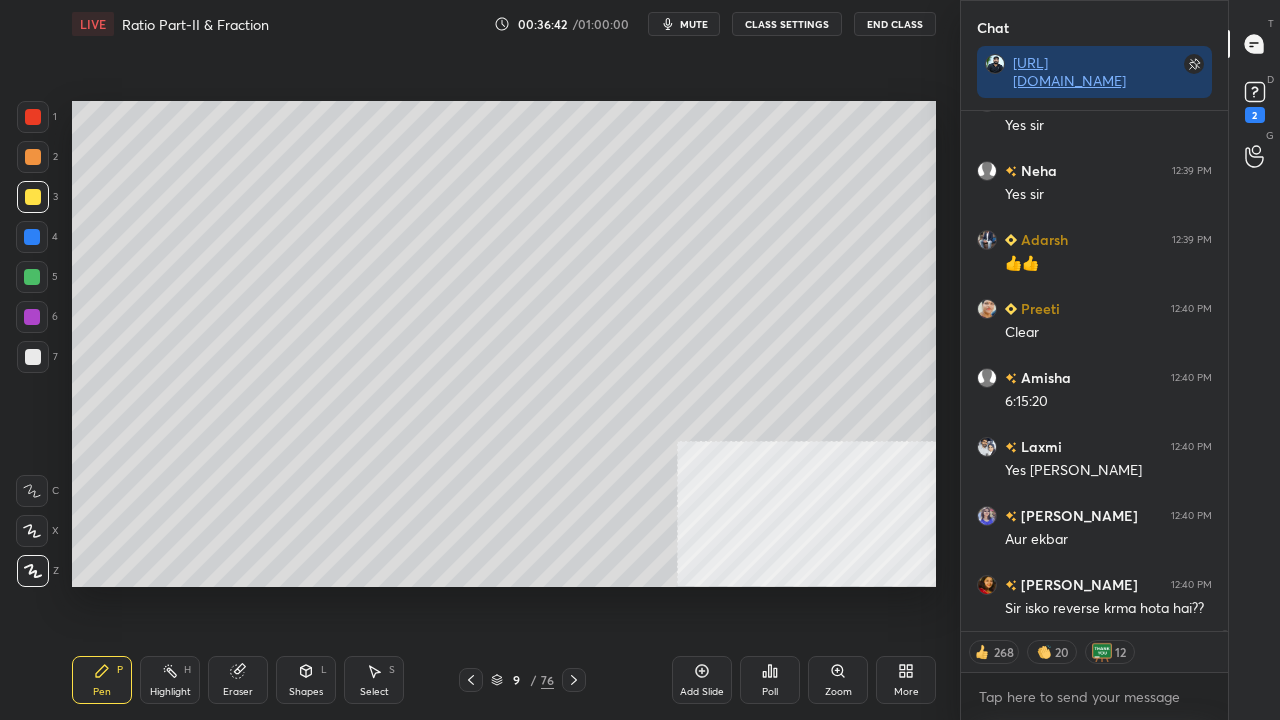 click at bounding box center (33, 117) 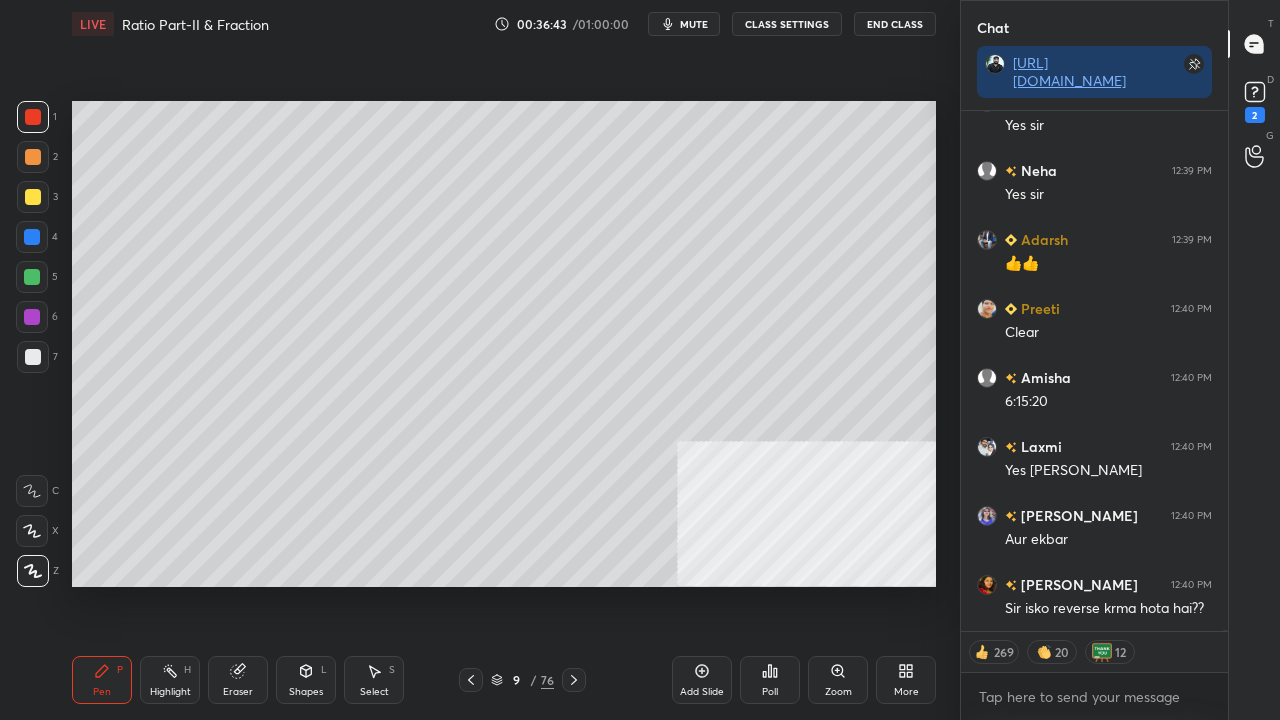 scroll, scrollTop: 227745, scrollLeft: 0, axis: vertical 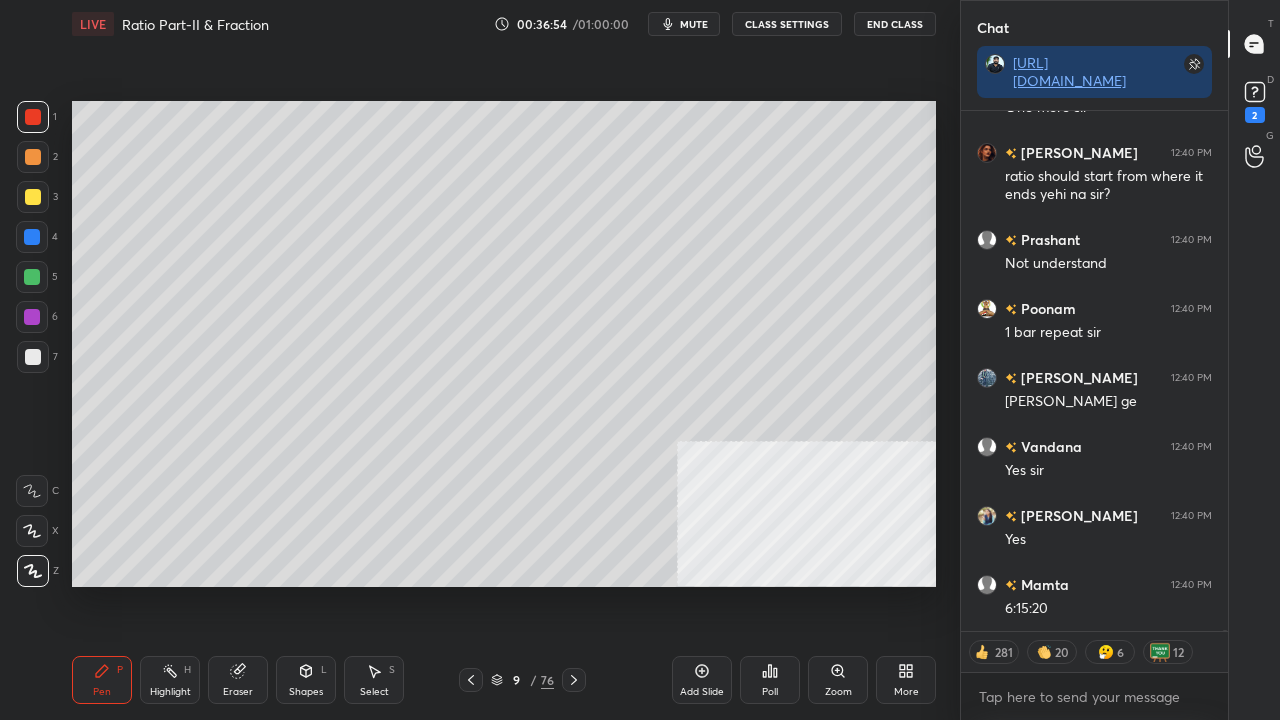 click at bounding box center (33, 357) 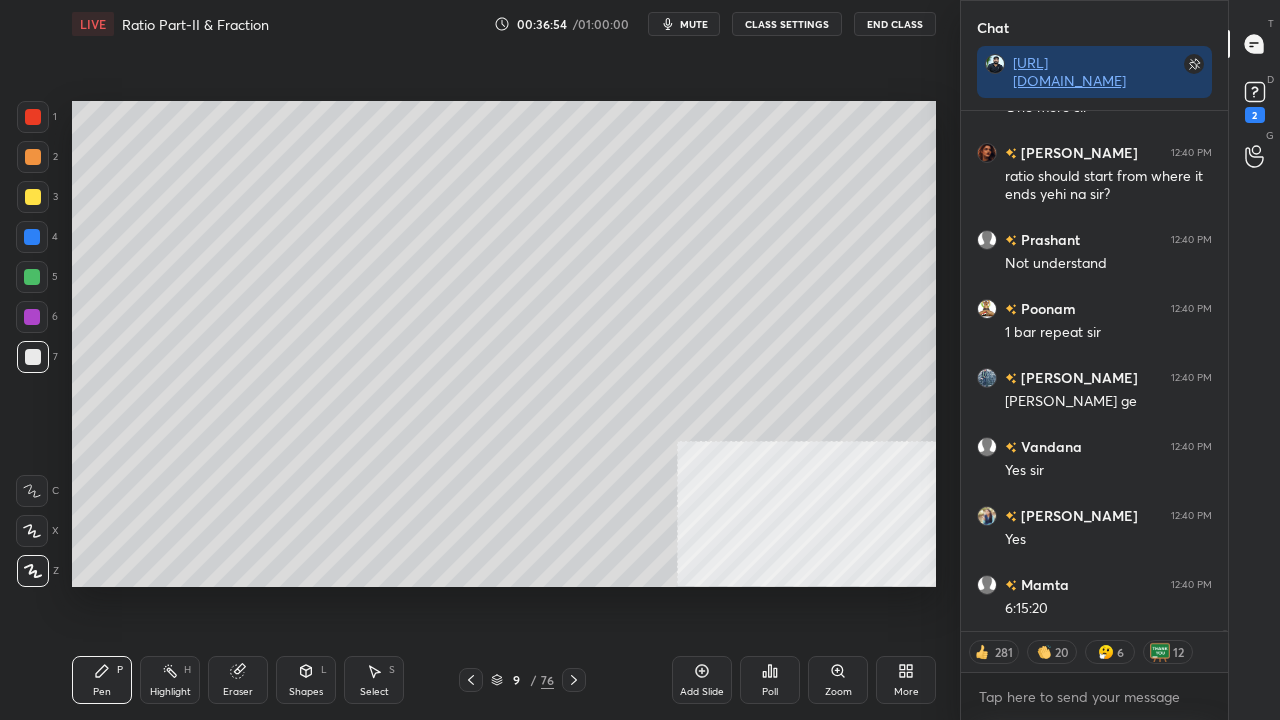 click at bounding box center [33, 357] 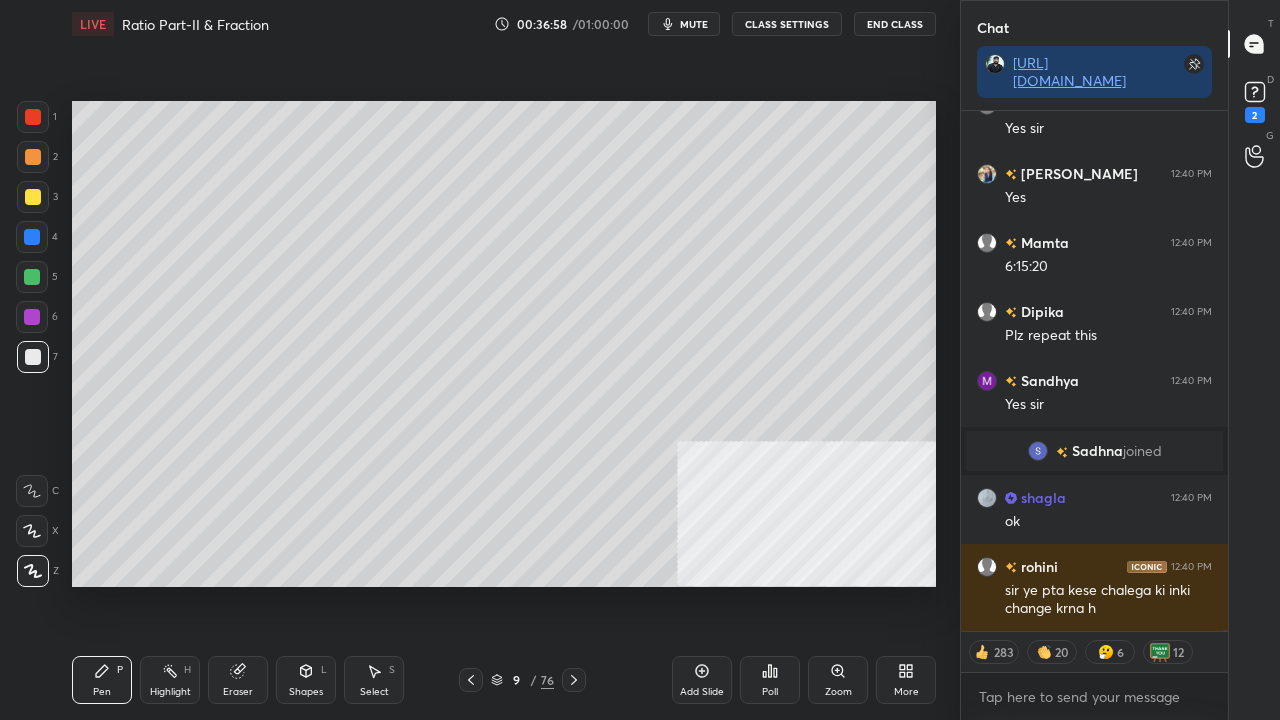 scroll, scrollTop: 228795, scrollLeft: 0, axis: vertical 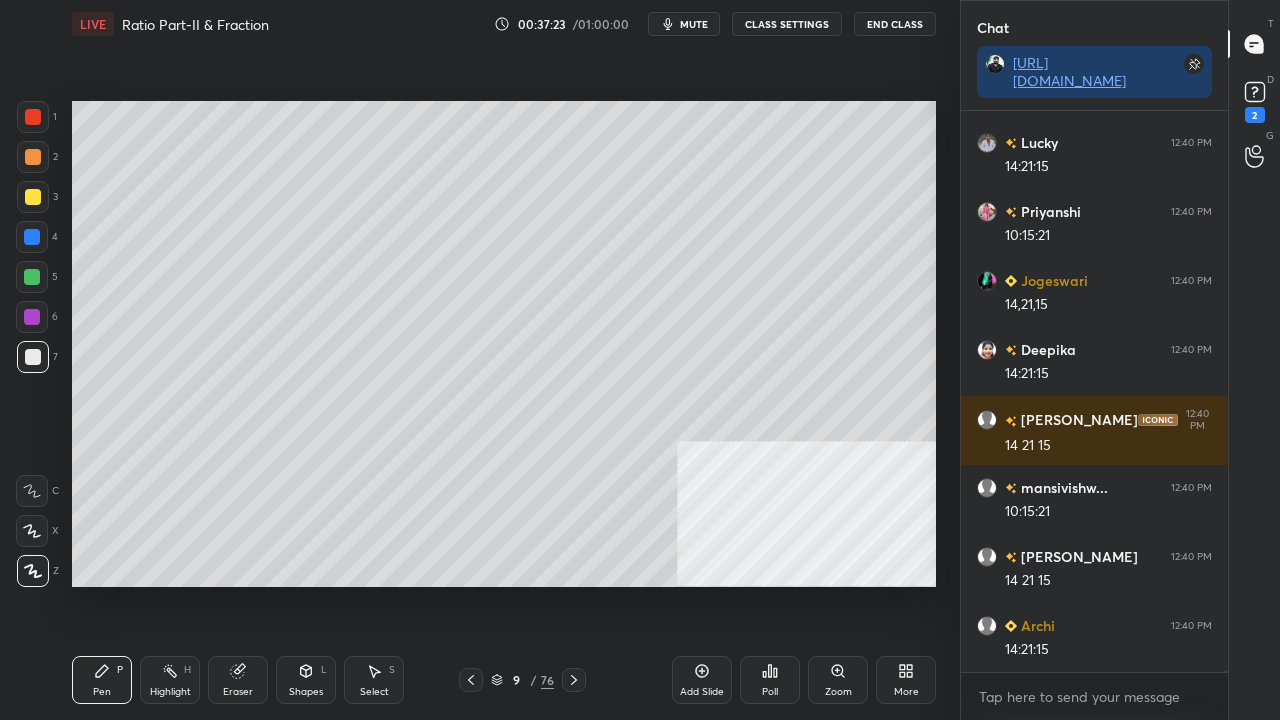 click at bounding box center [32, 237] 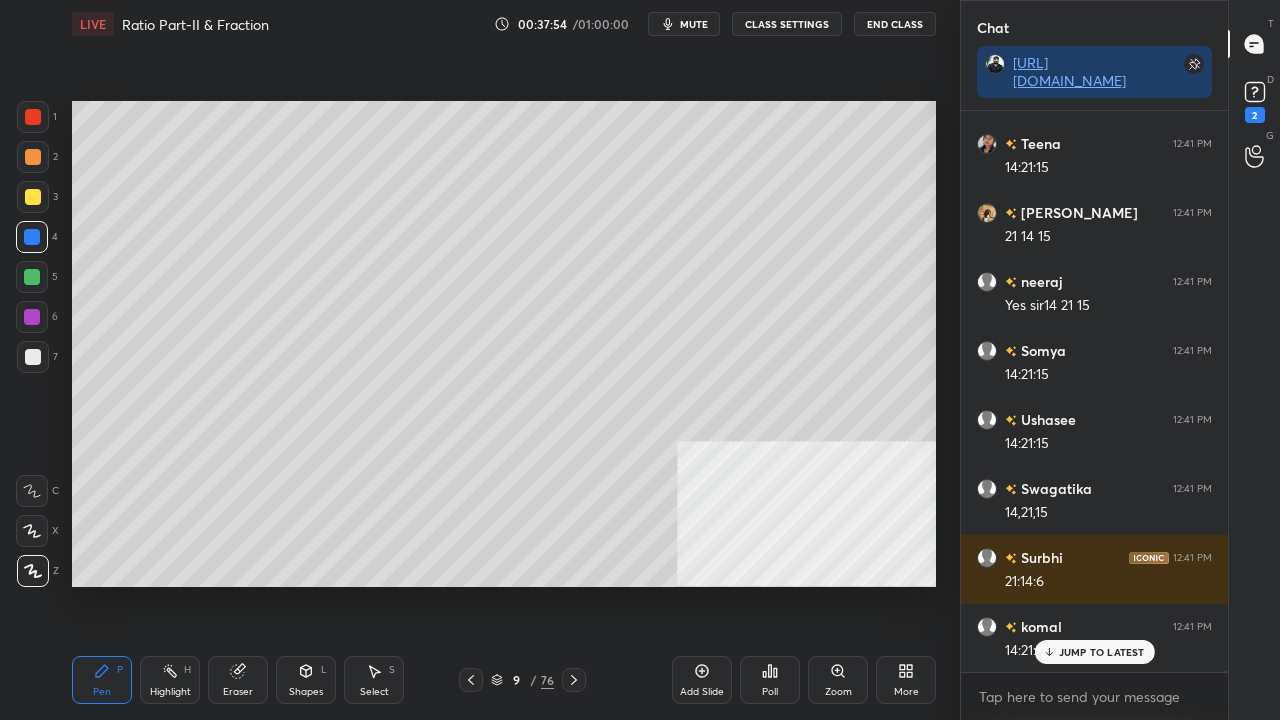 click at bounding box center (33, 357) 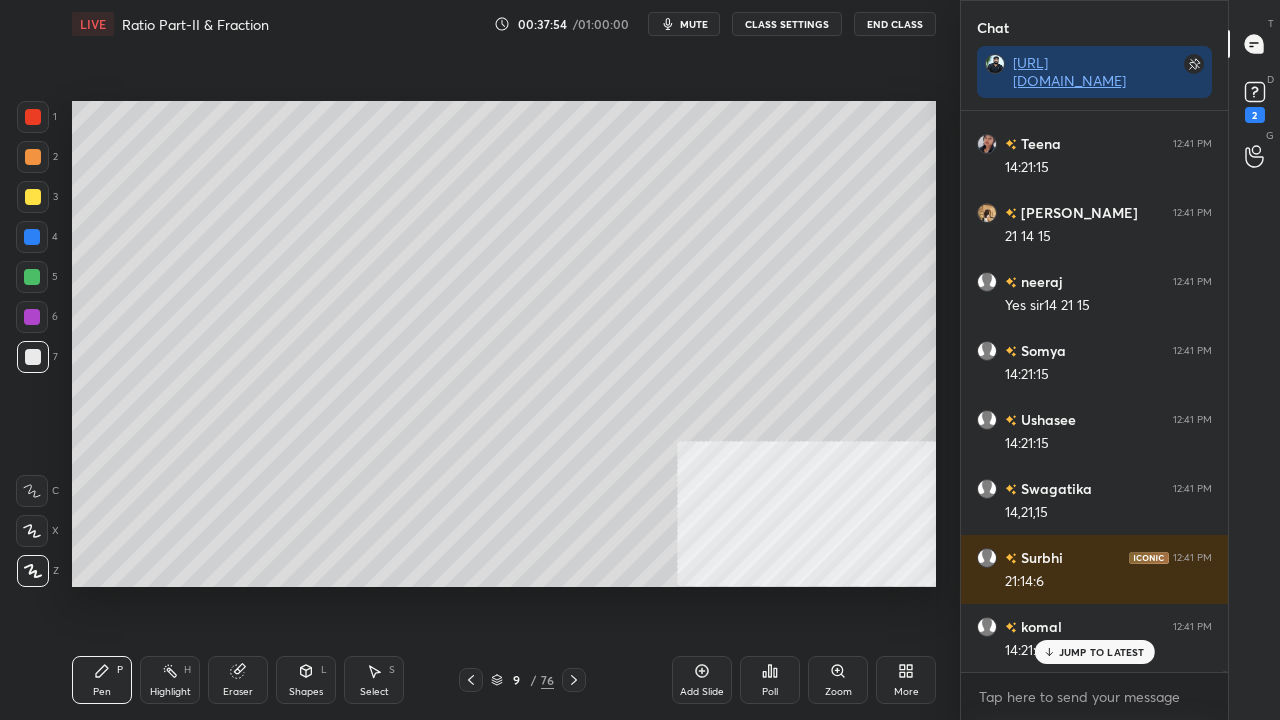 drag, startPoint x: 34, startPoint y: 357, endPoint x: 63, endPoint y: 345, distance: 31.38471 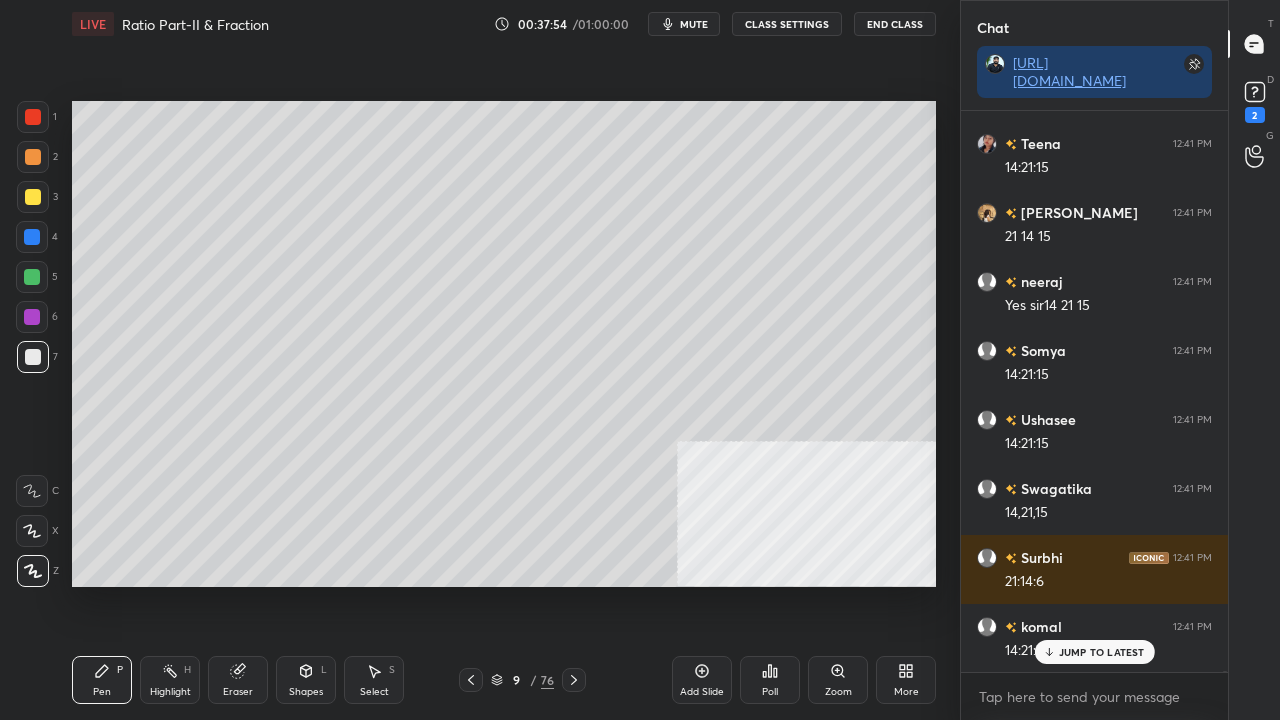 click at bounding box center (33, 357) 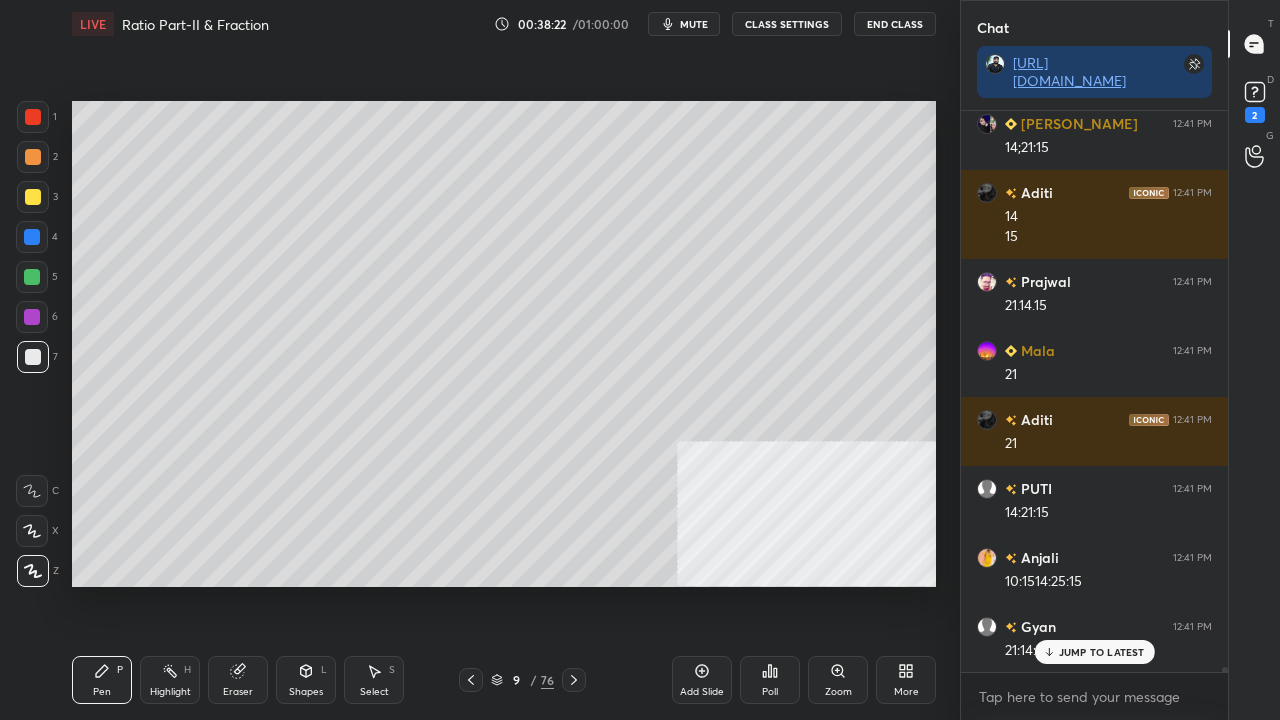 click at bounding box center [33, 197] 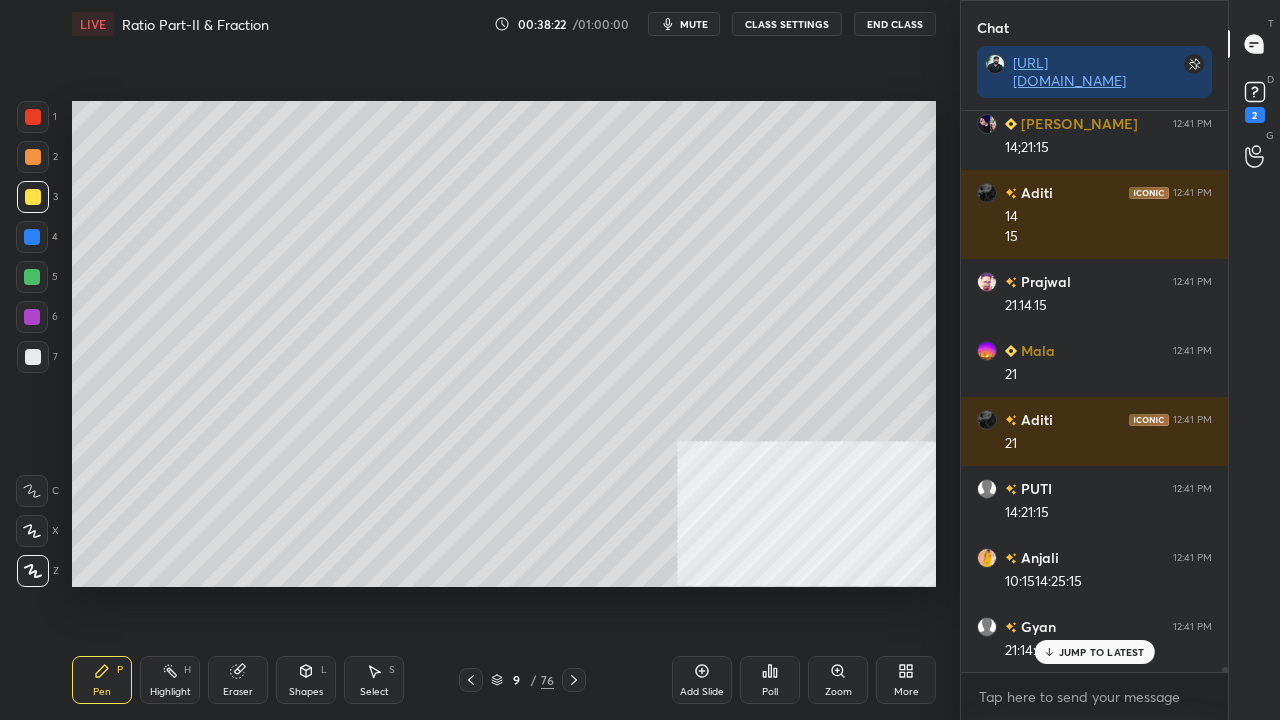 click at bounding box center (33, 197) 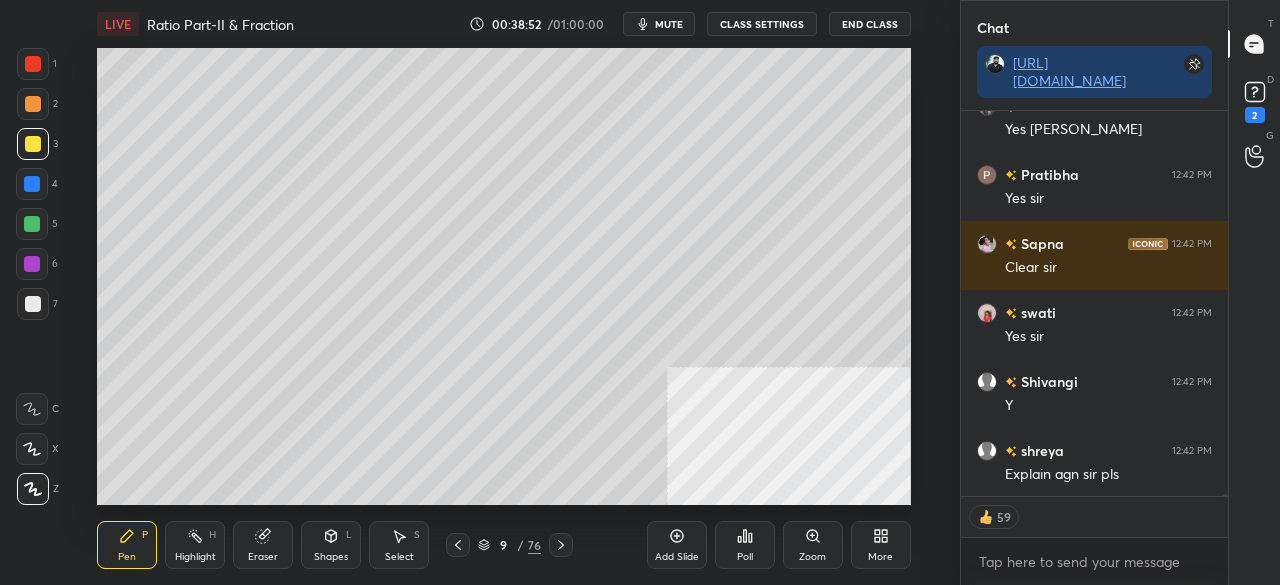 click on "9 / 76" at bounding box center (509, 545) 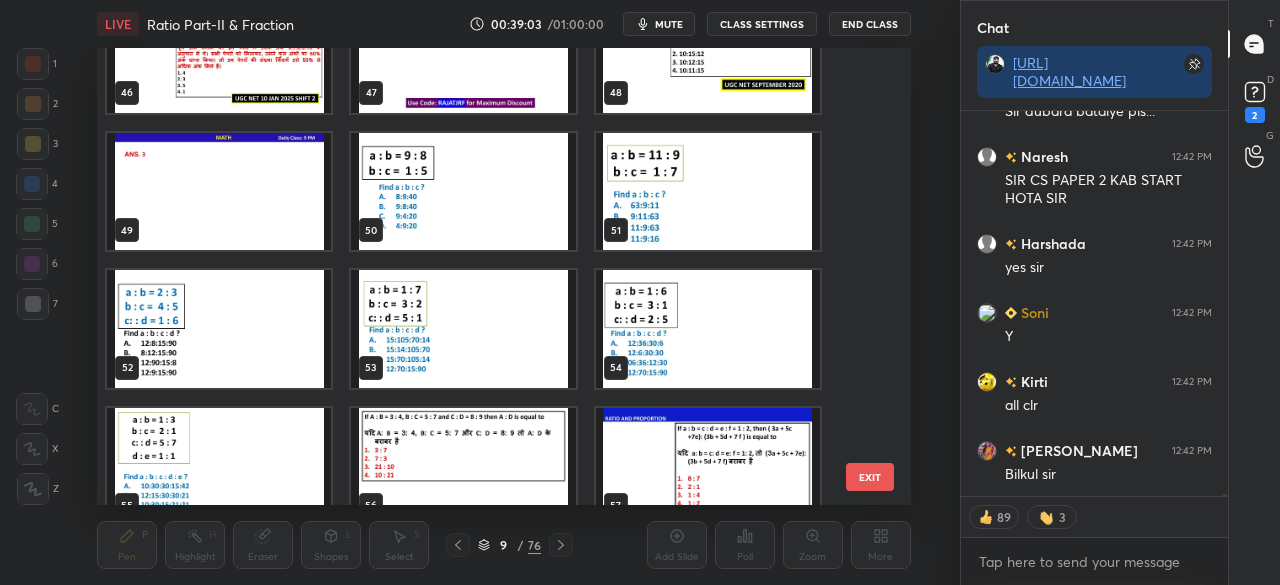 click at bounding box center (708, 191) 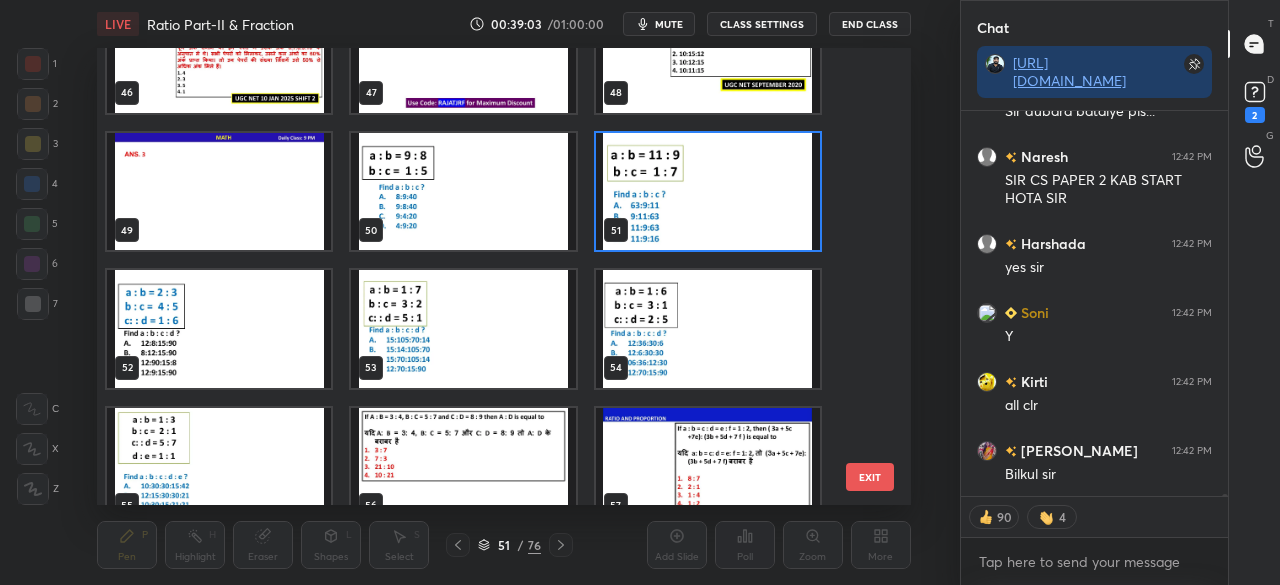 click at bounding box center (708, 191) 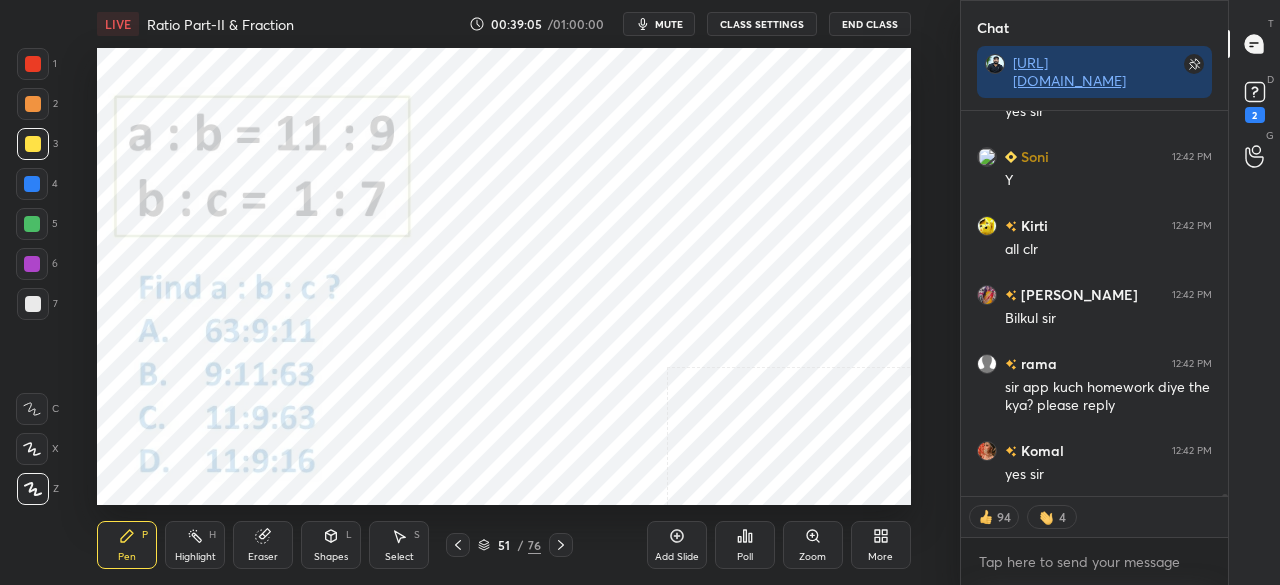 click at bounding box center (33, 64) 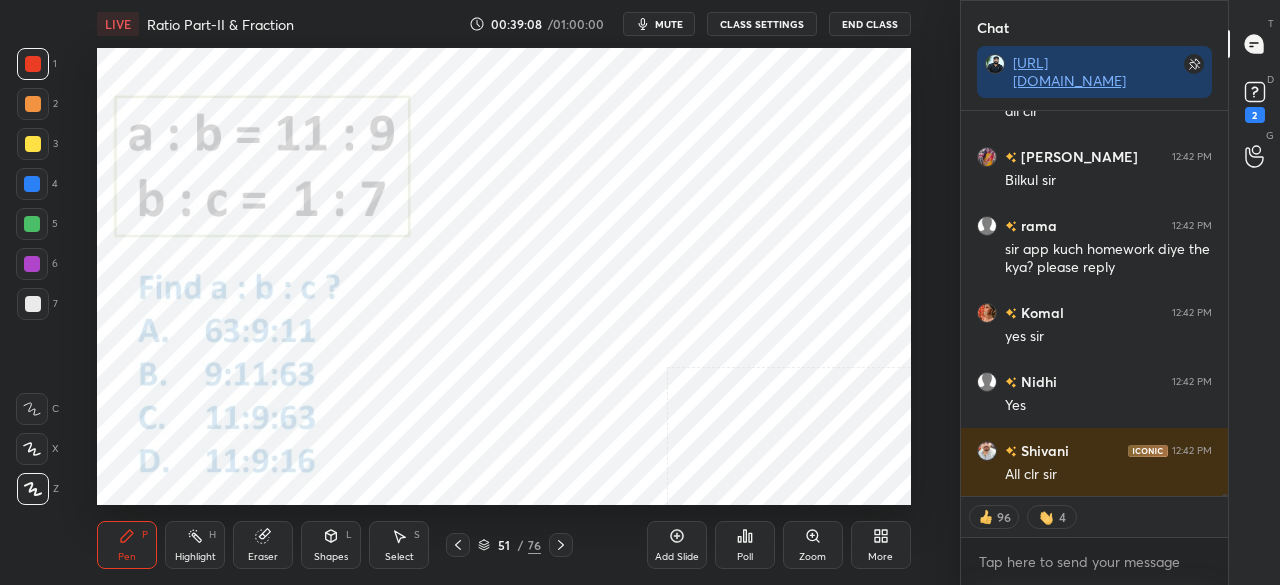 click on "Poll" at bounding box center [745, 545] 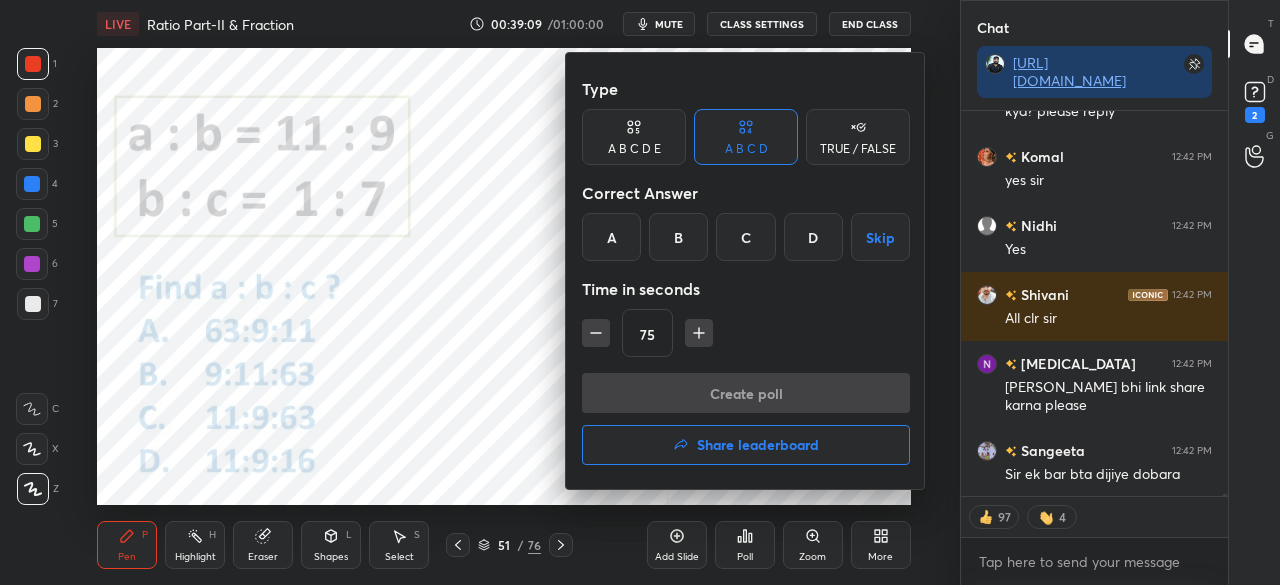 type on "x" 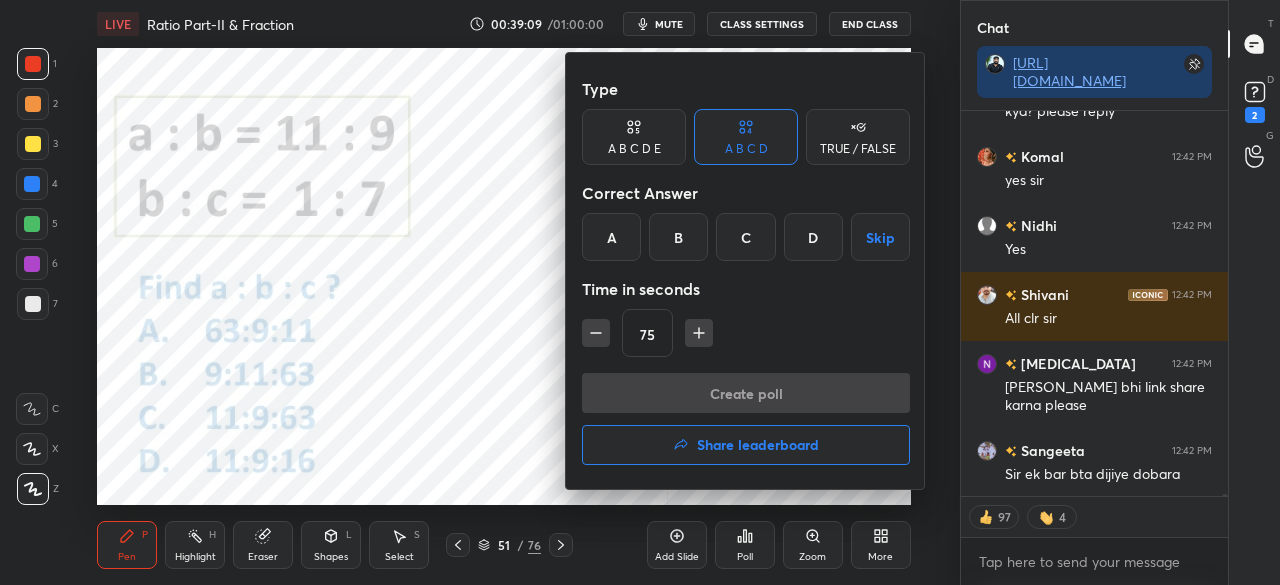 click on "C" at bounding box center [745, 237] 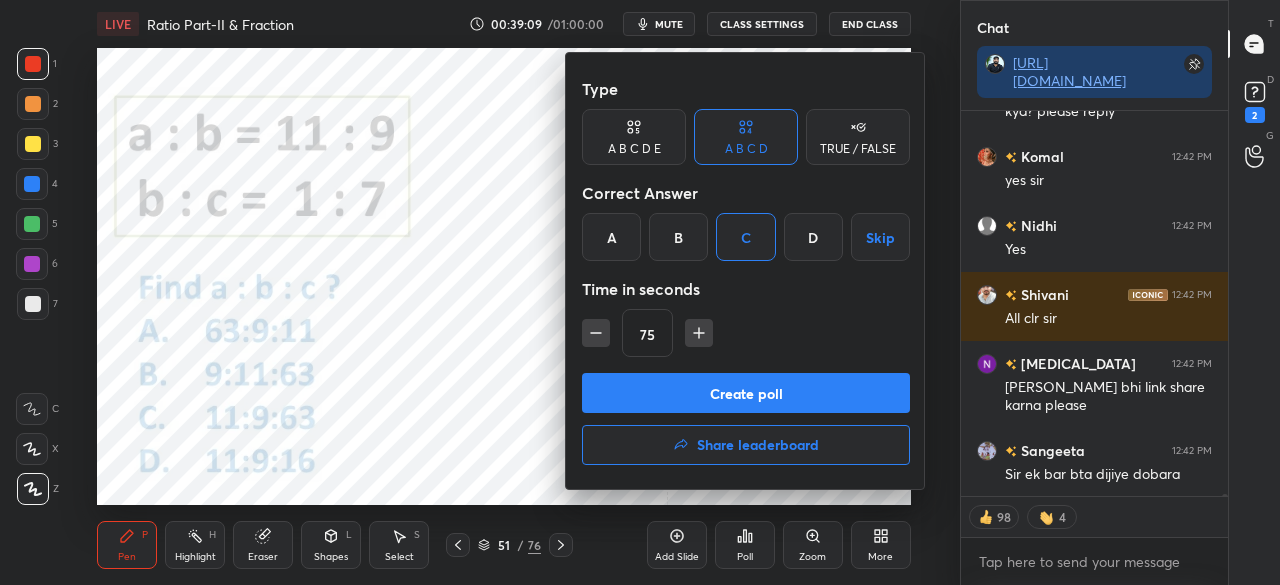 click 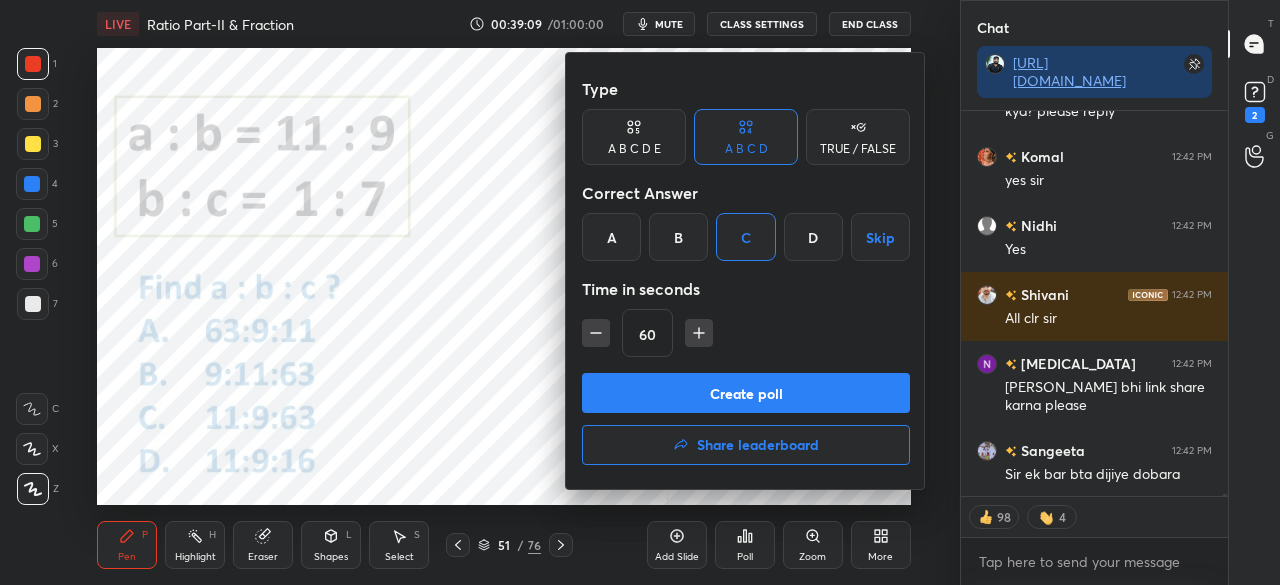 click 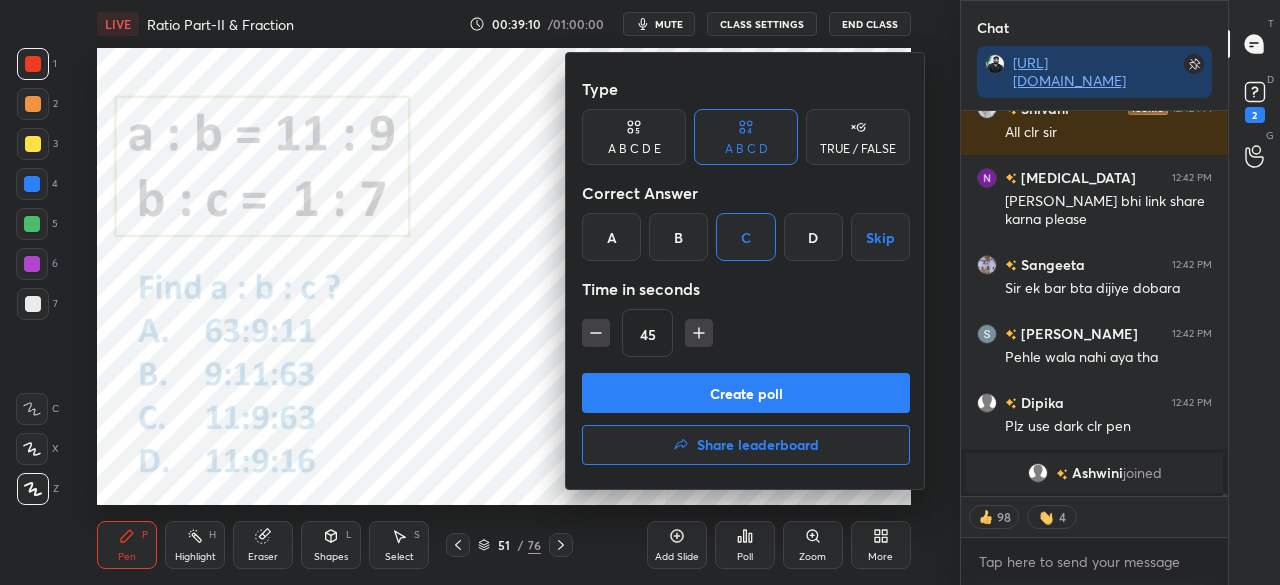 click on "Create poll" at bounding box center [746, 393] 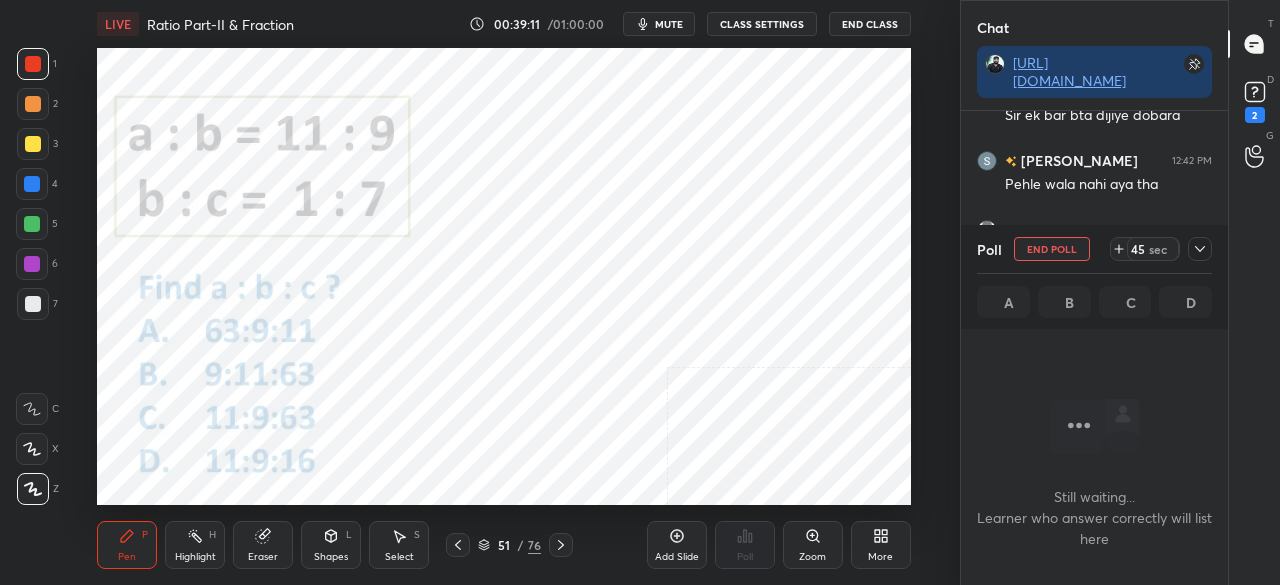 click 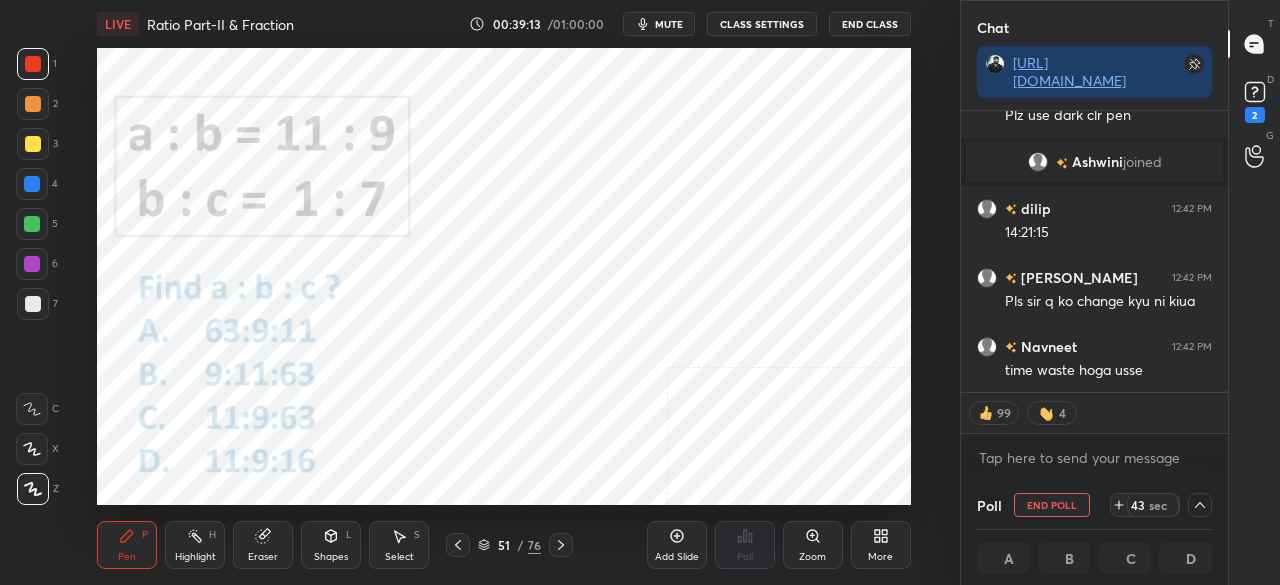 click on "More" at bounding box center (881, 545) 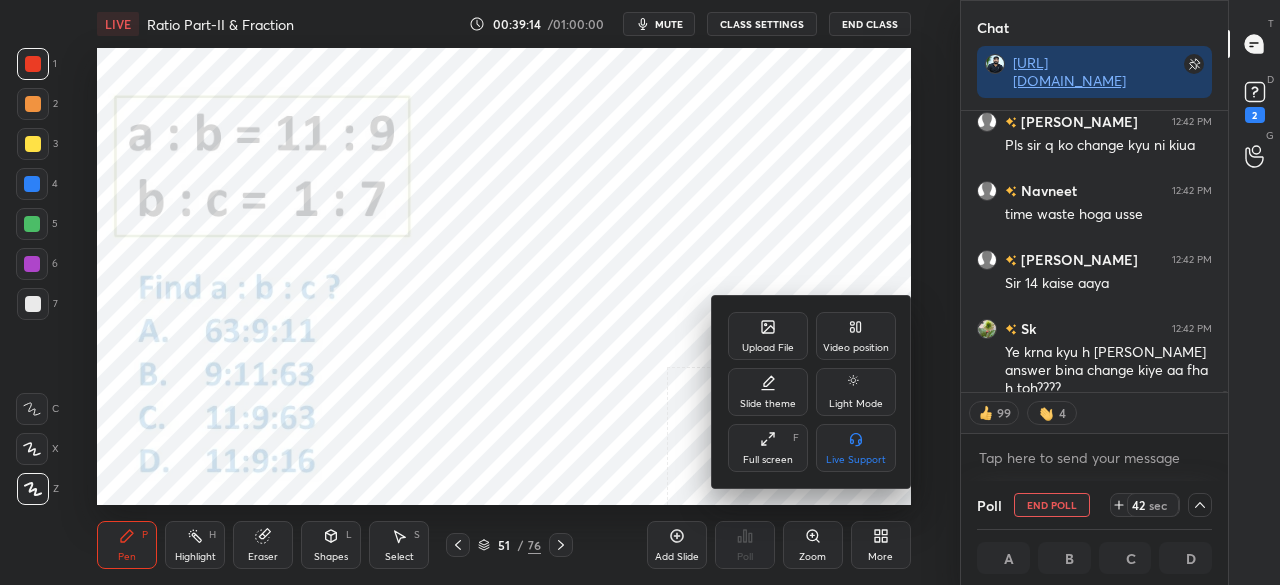 click on "Full screen" at bounding box center (768, 460) 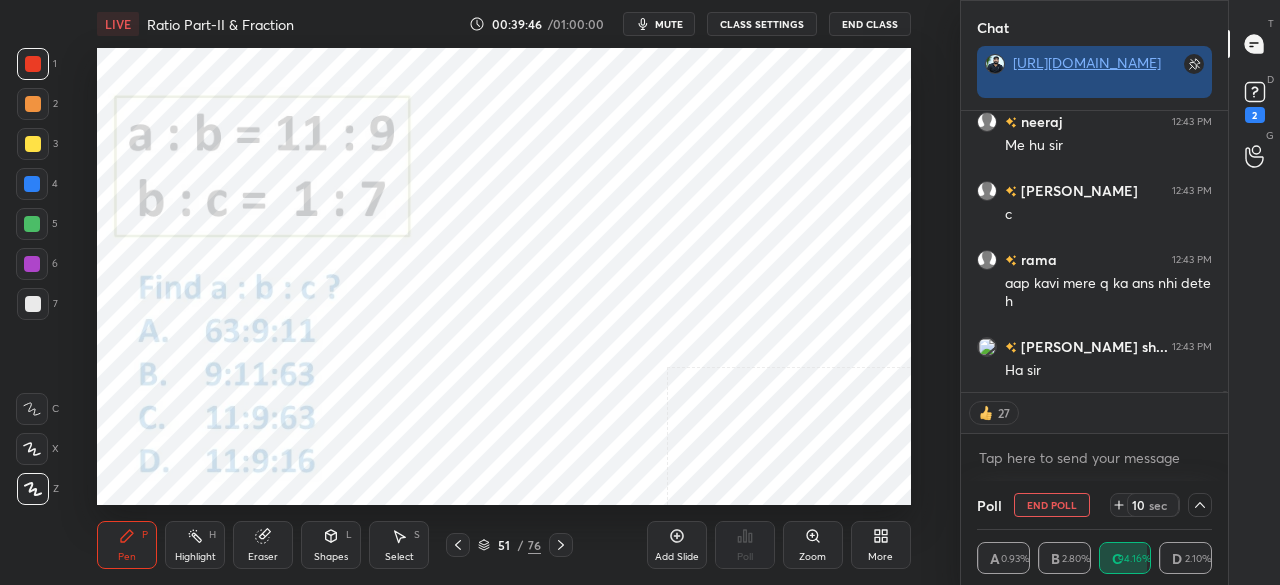 click 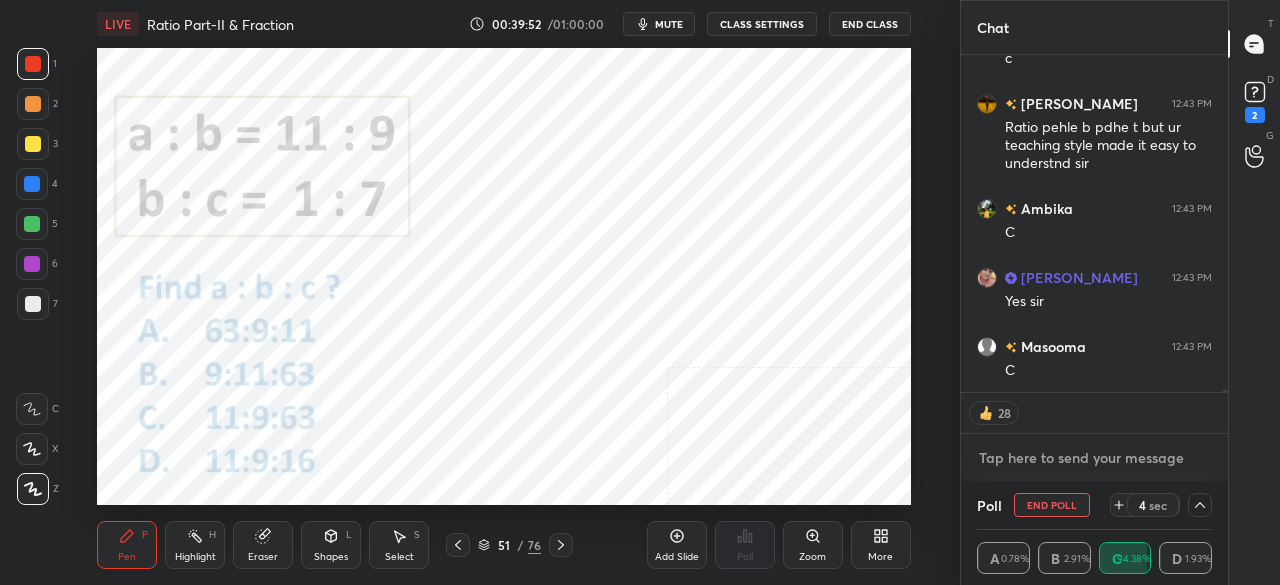 type on "x" 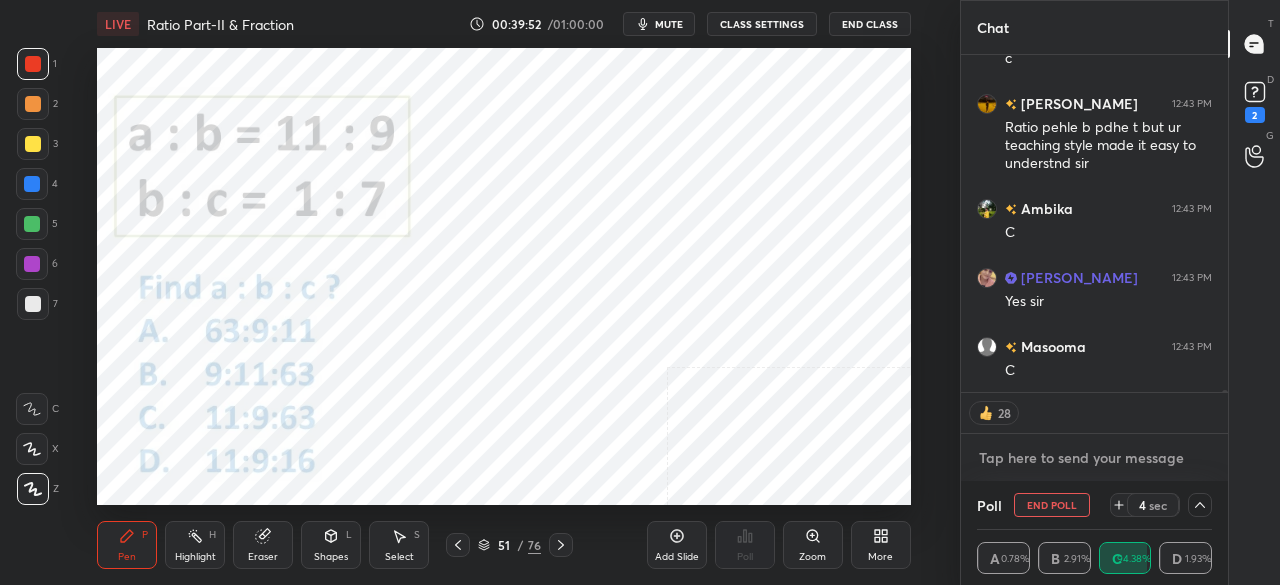 click at bounding box center (1094, 458) 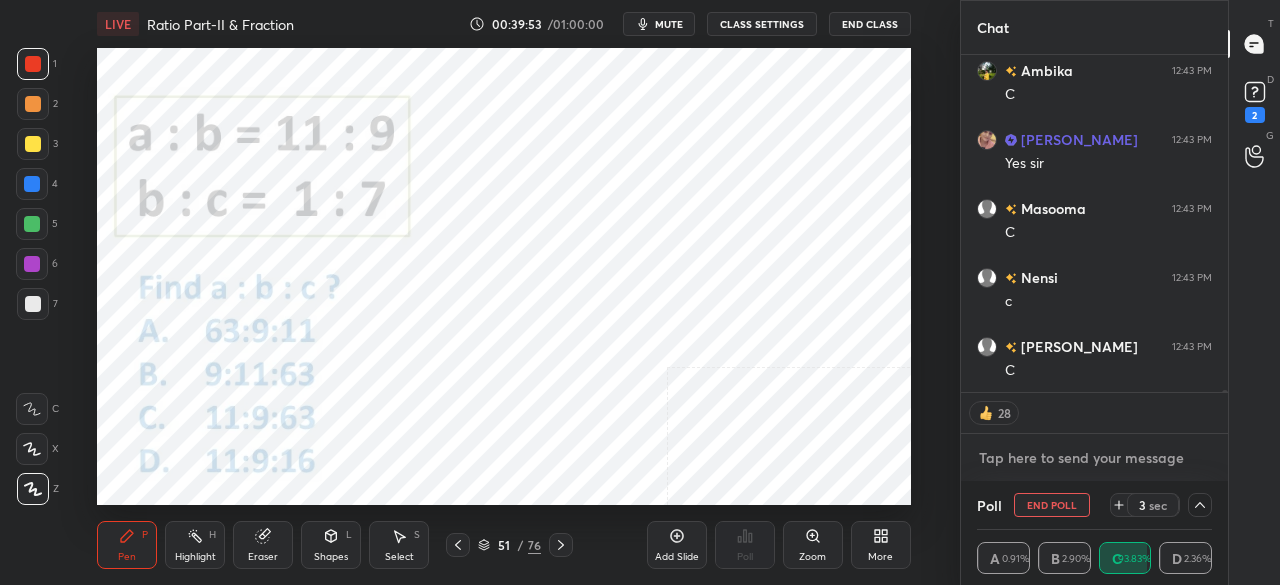 type on "[URL][DOMAIN_NAME]" 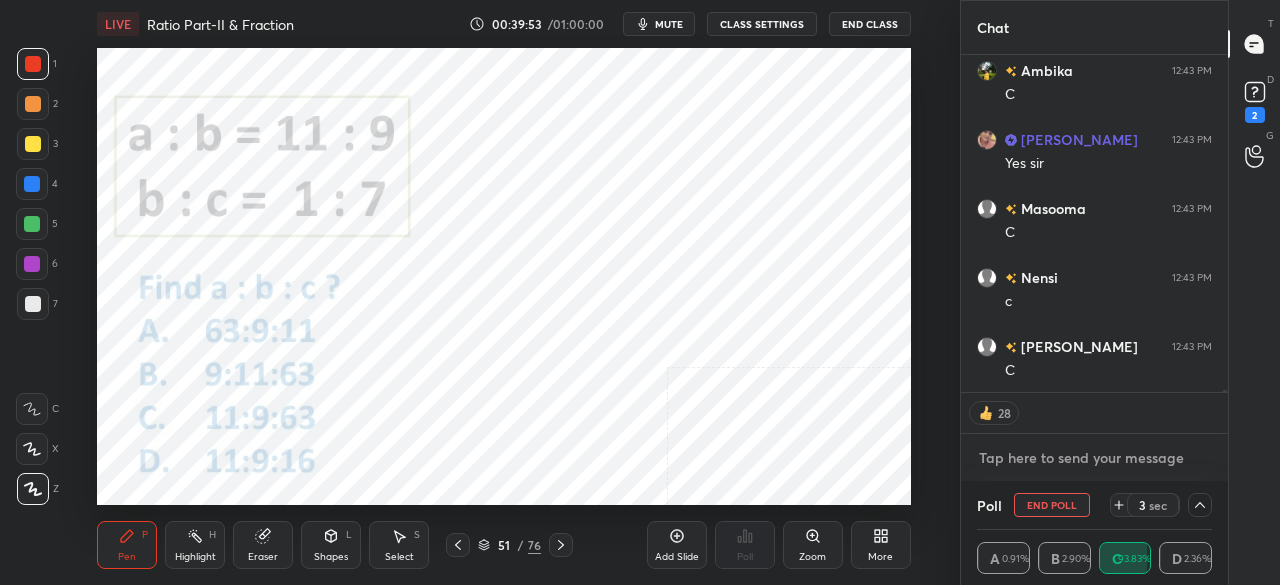 type on "x" 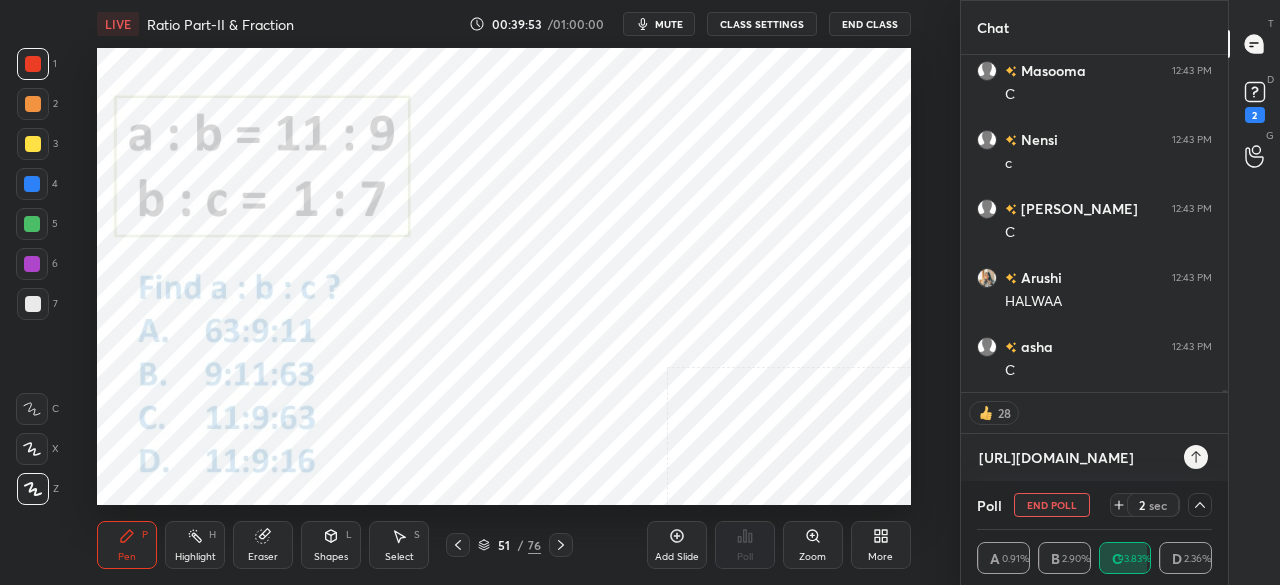 type on "[URL][DOMAIN_NAME]" 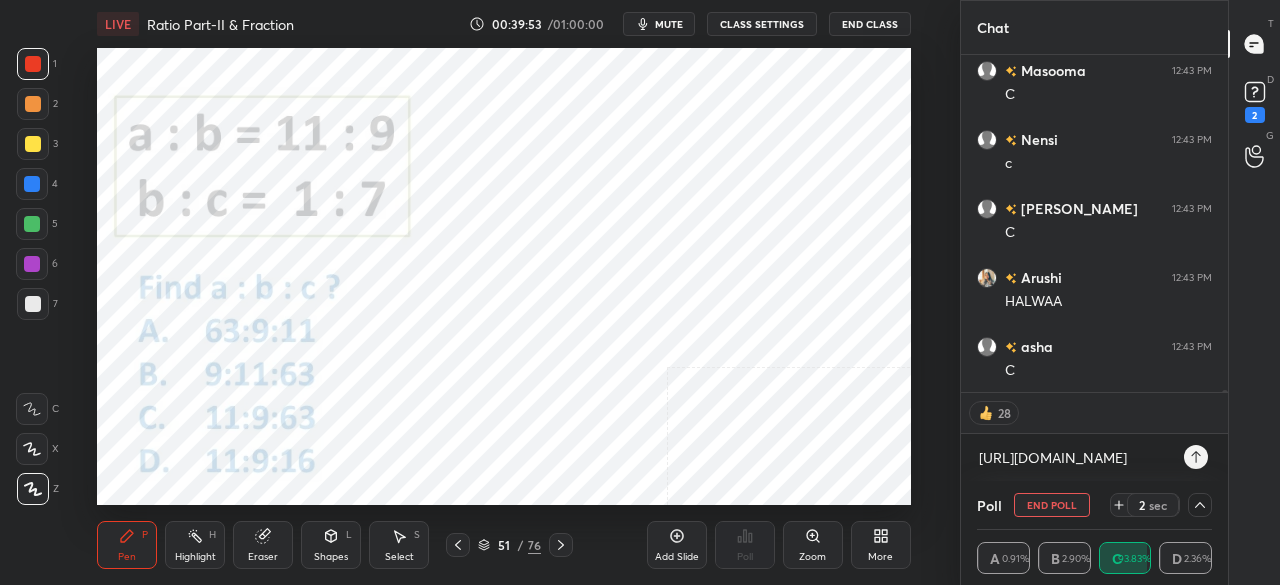 type on "x" 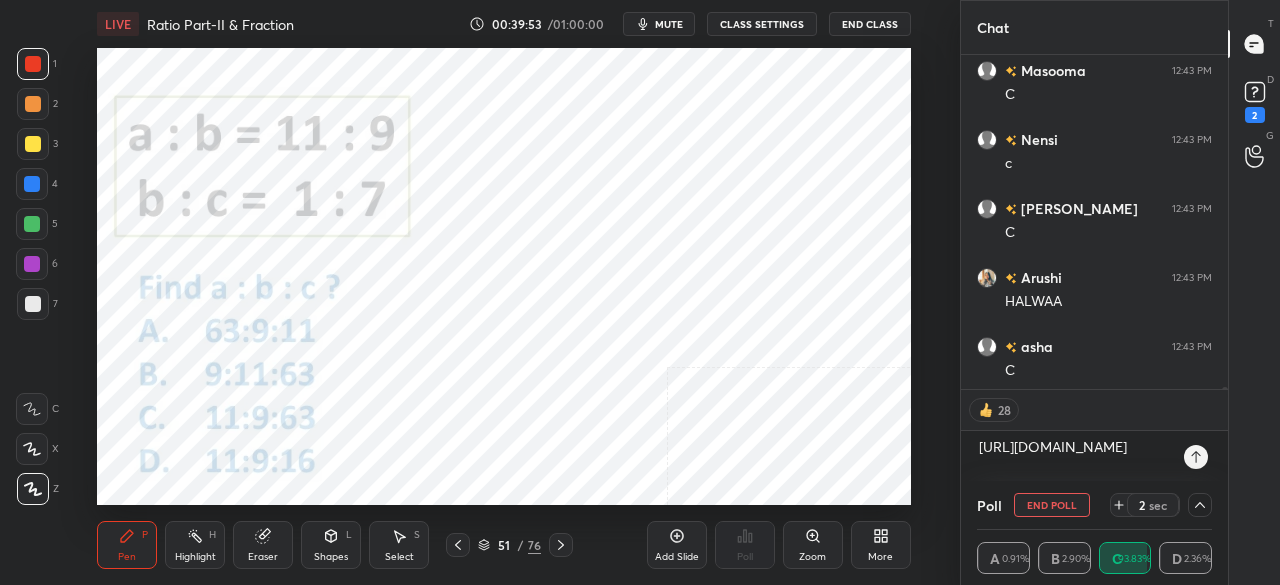 click 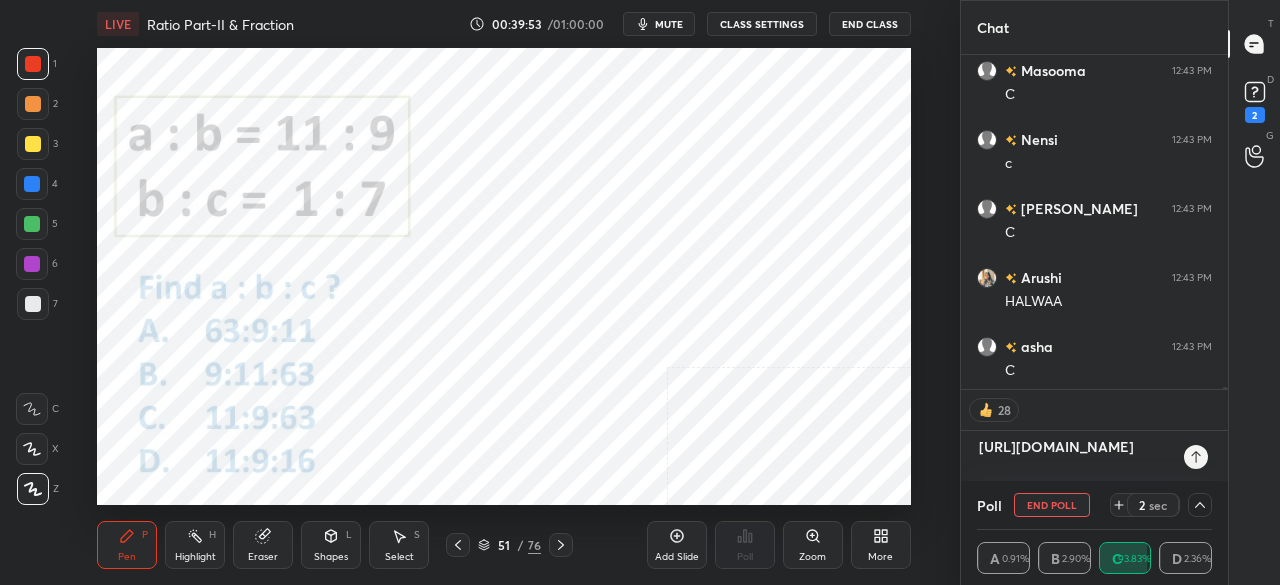 type 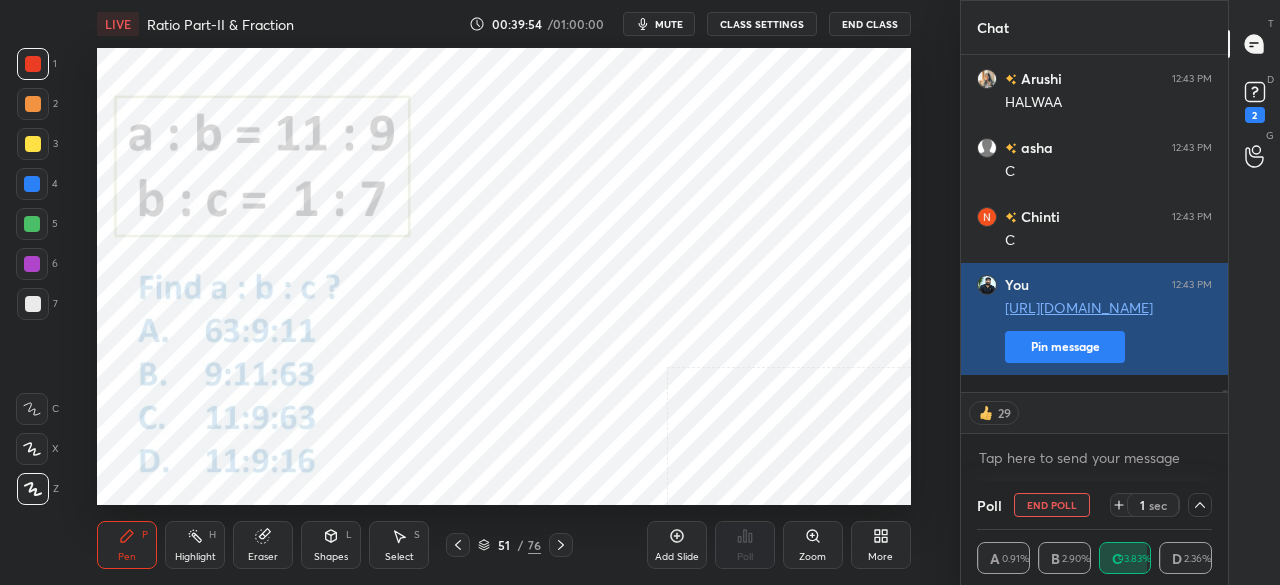 click on "Pin message" at bounding box center [1065, 347] 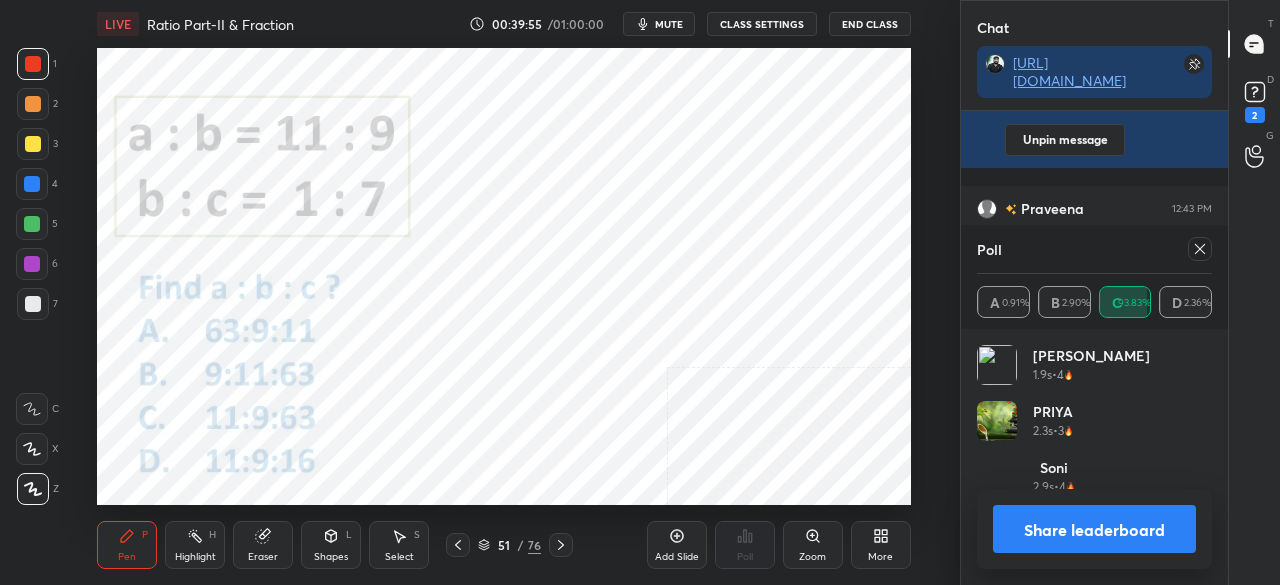 click 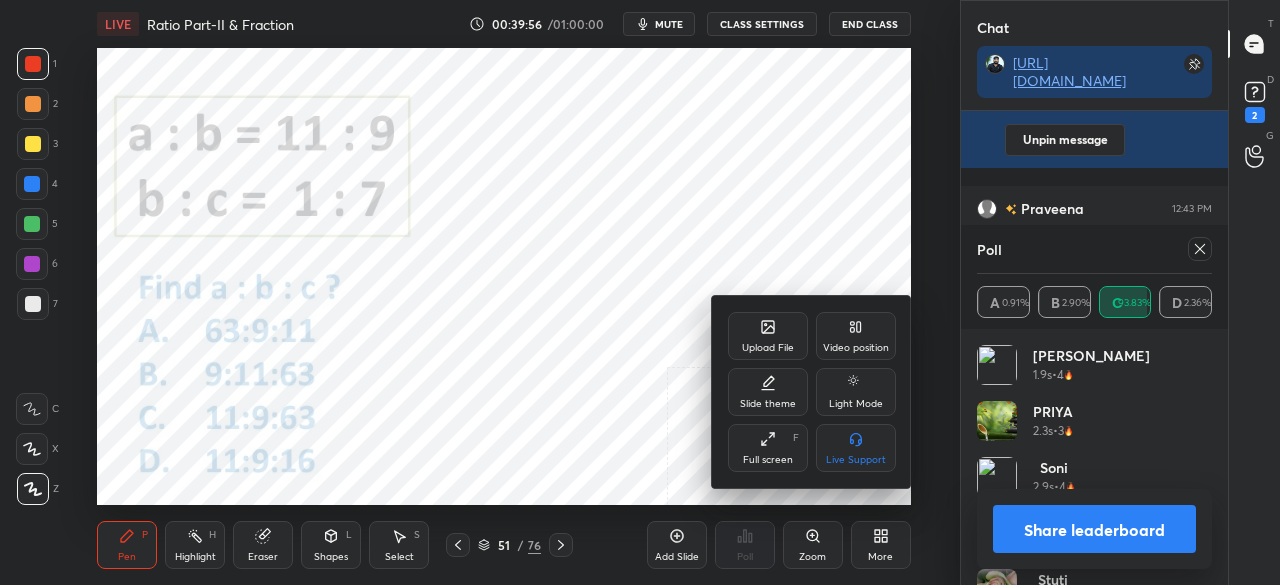 click on "Full screen" at bounding box center [768, 460] 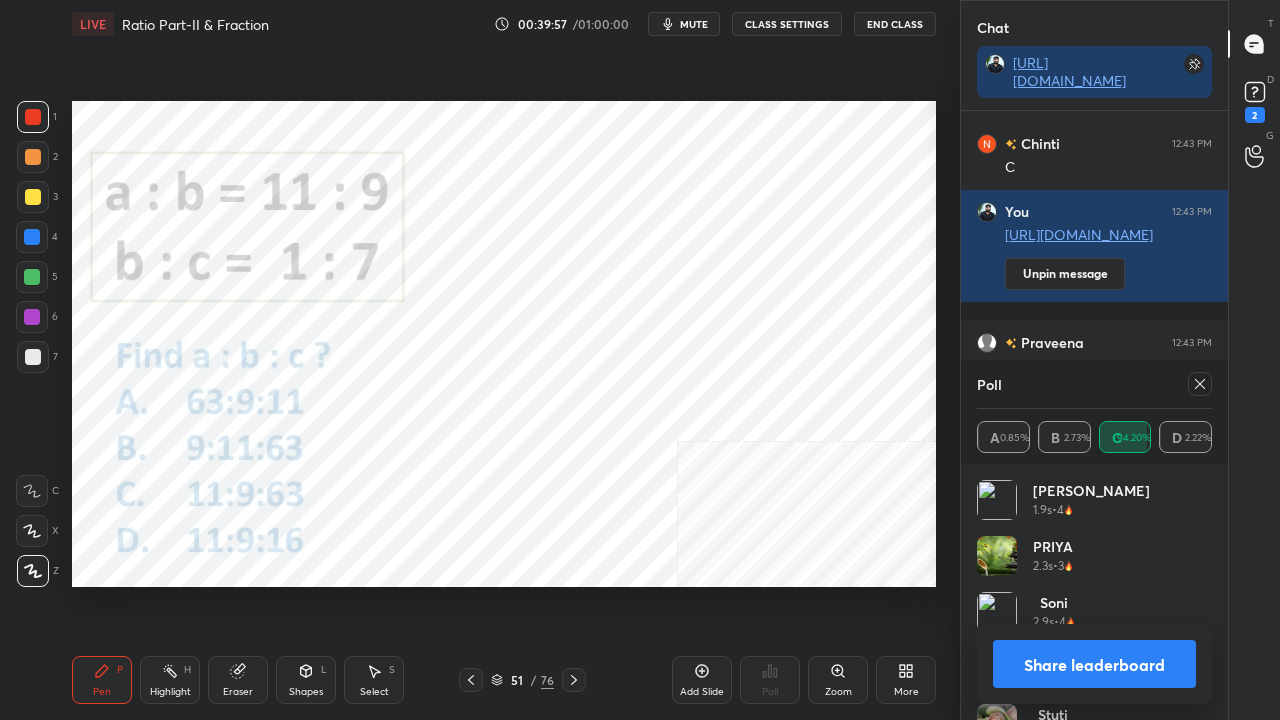 click 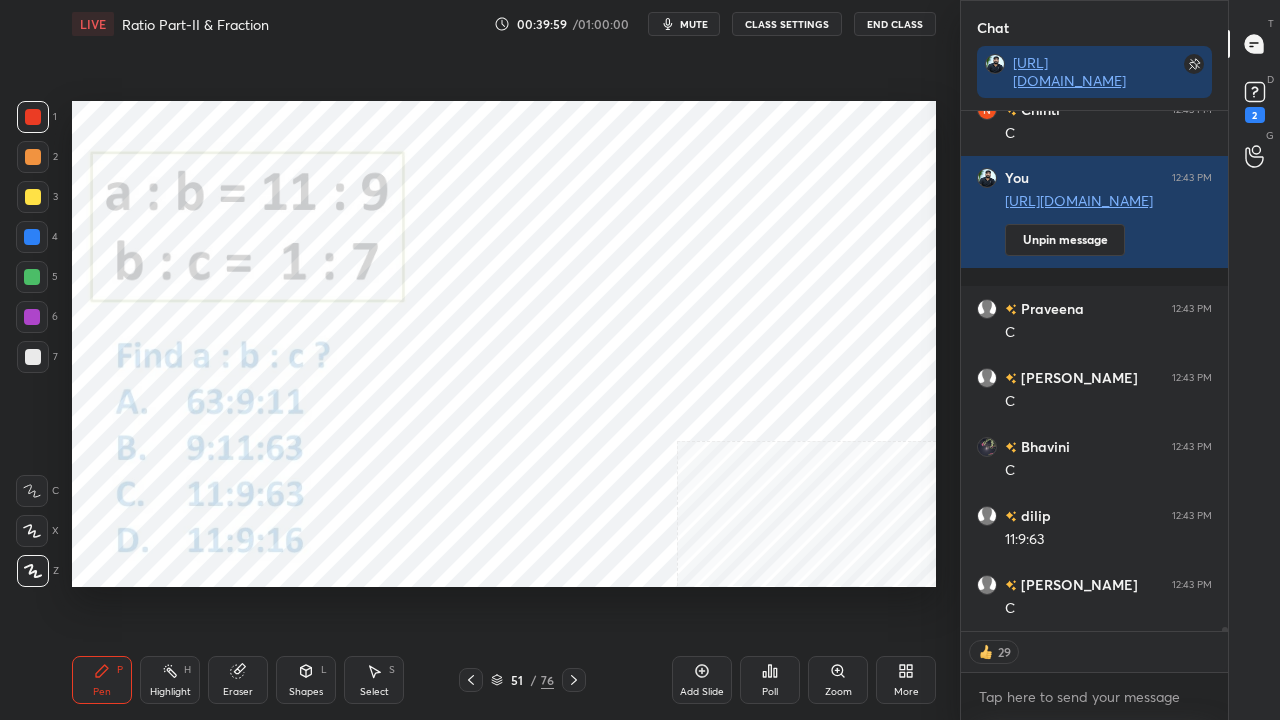 click at bounding box center [32, 317] 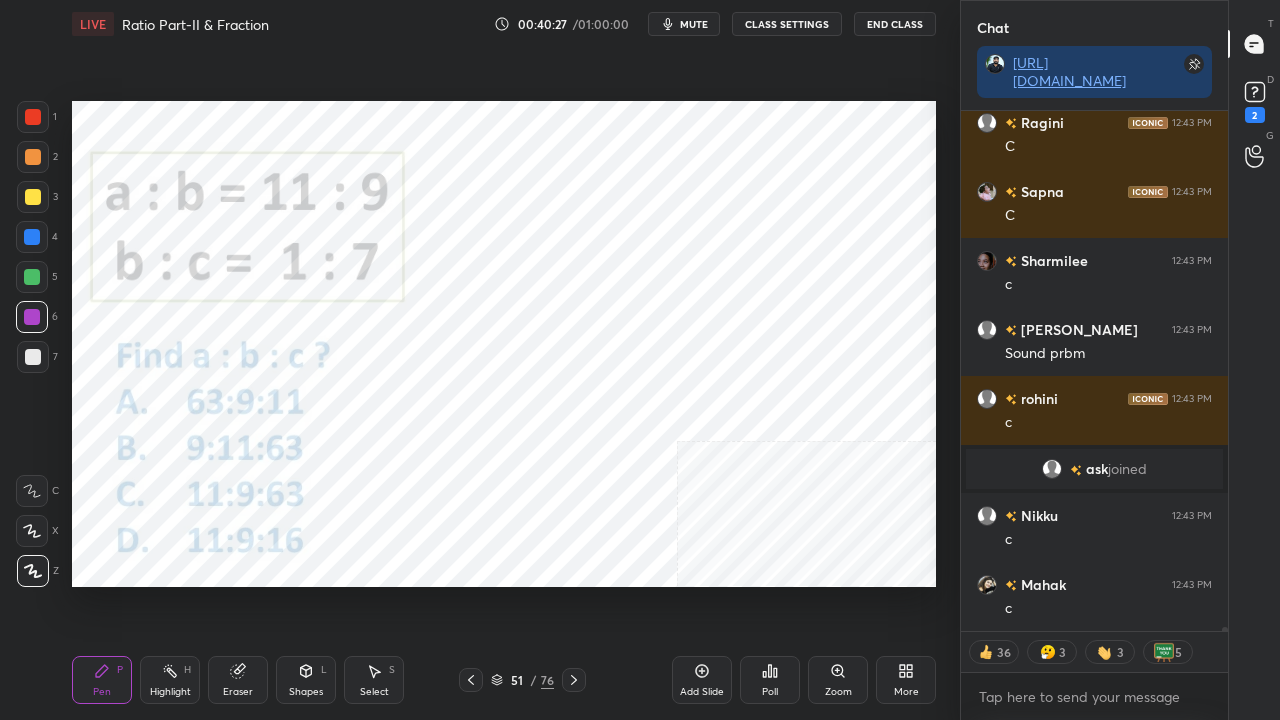drag, startPoint x: 521, startPoint y: 678, endPoint x: 539, endPoint y: 638, distance: 43.863426 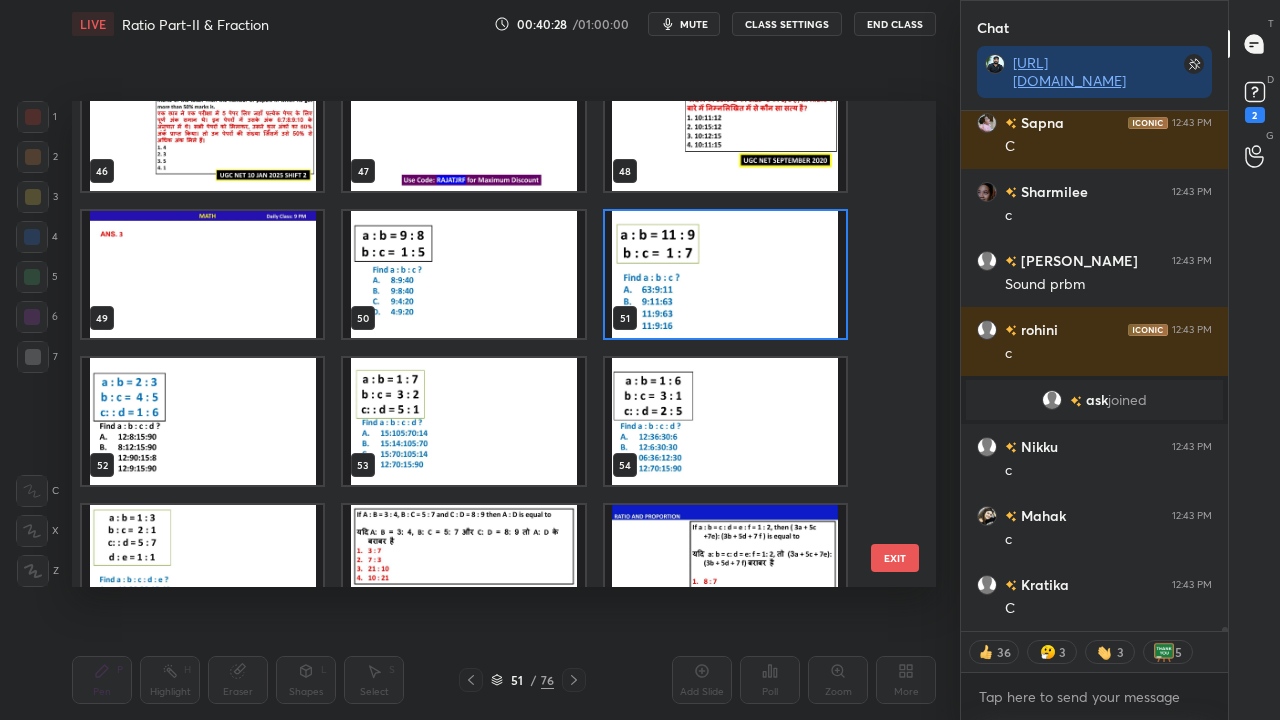 click at bounding box center [202, 421] 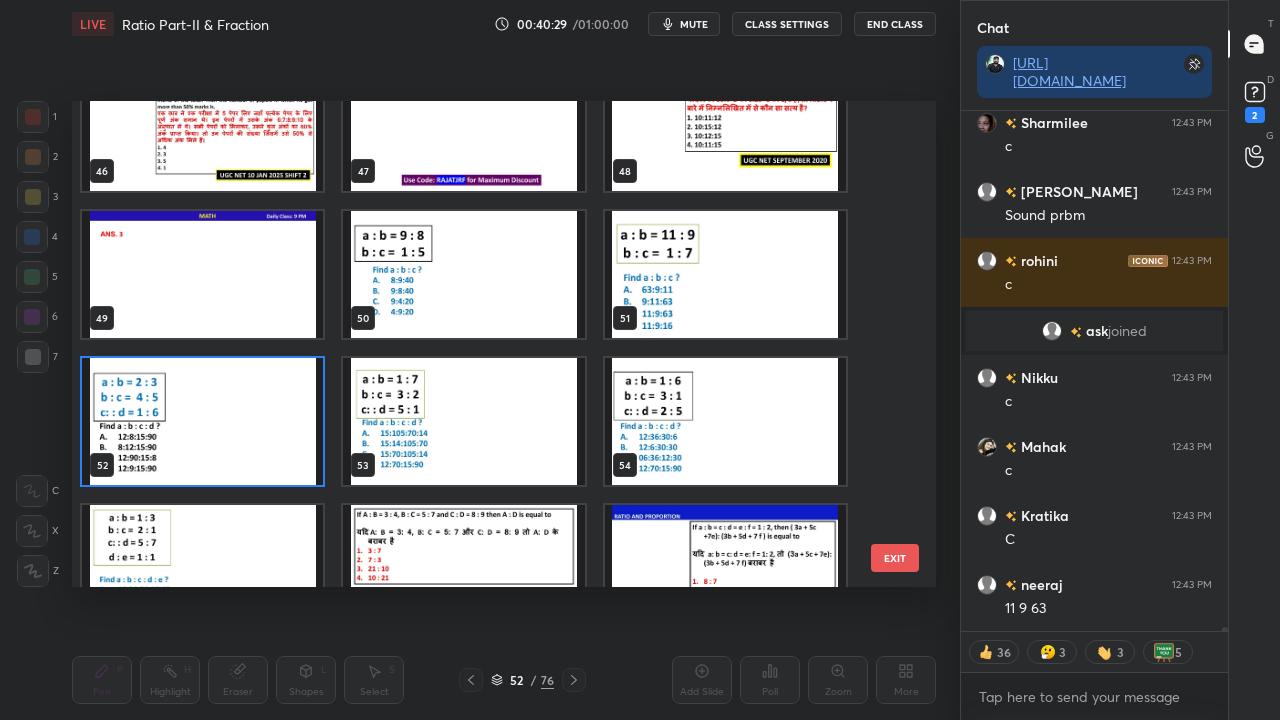click at bounding box center [202, 421] 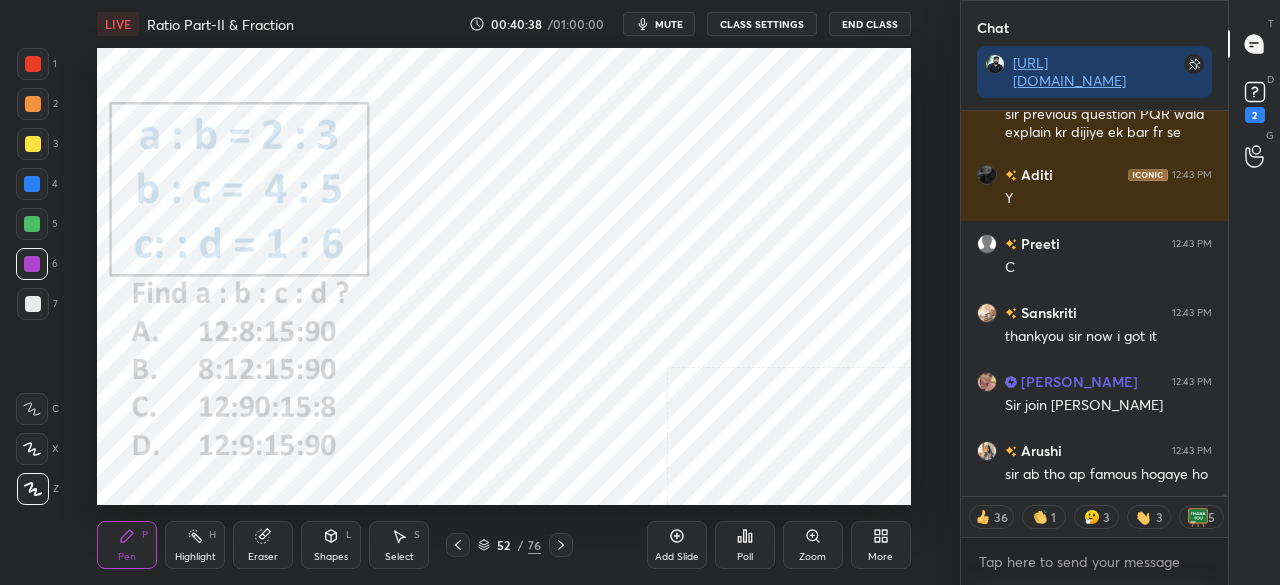 click on "More" at bounding box center [881, 545] 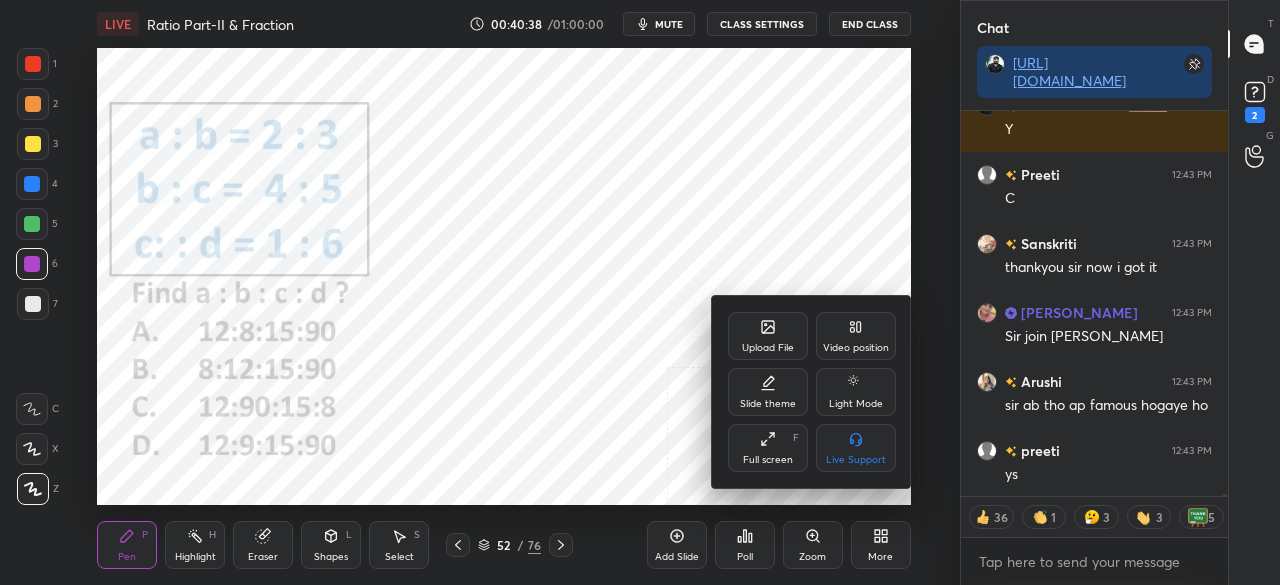 click on "Full screen F" at bounding box center [768, 448] 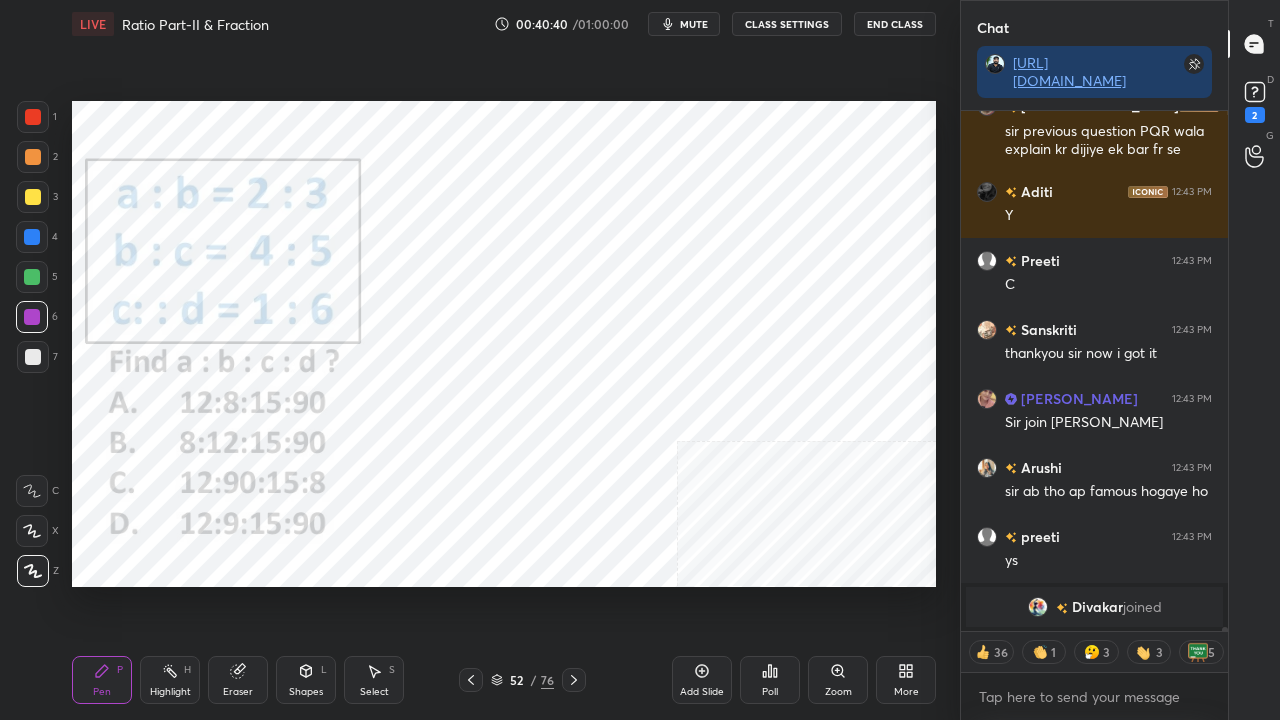 type on "x" 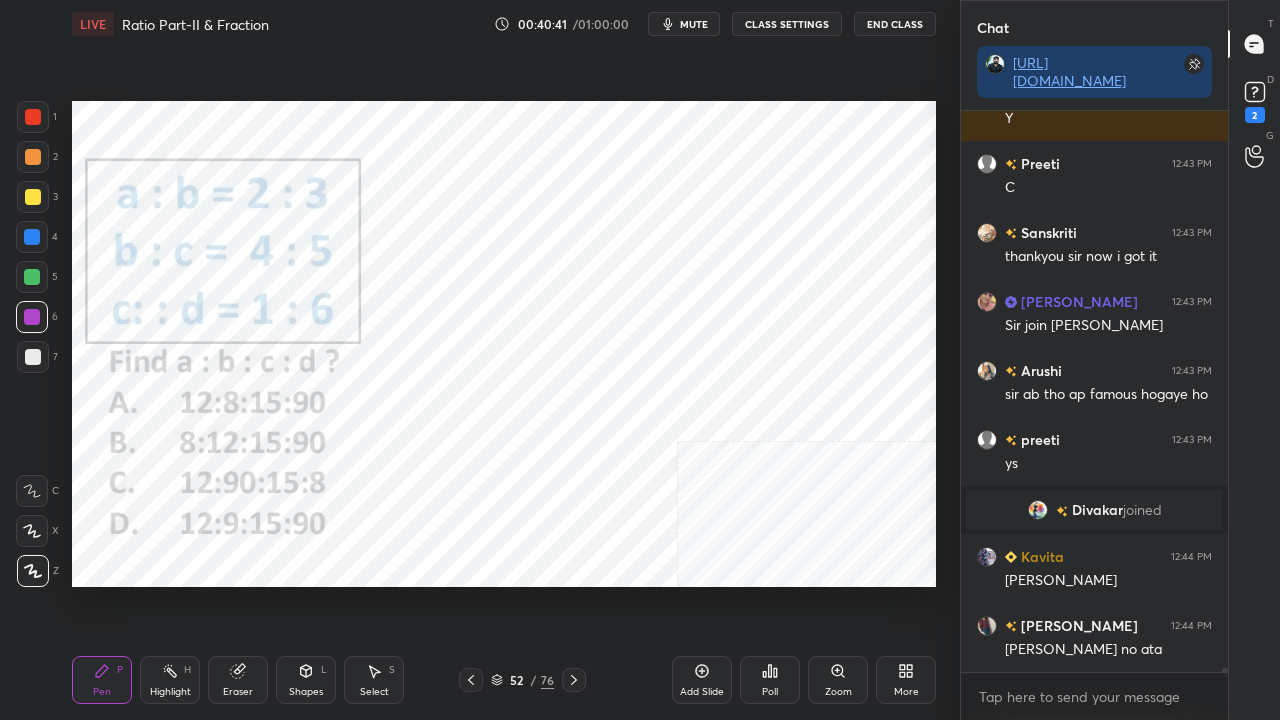 click at bounding box center [32, 237] 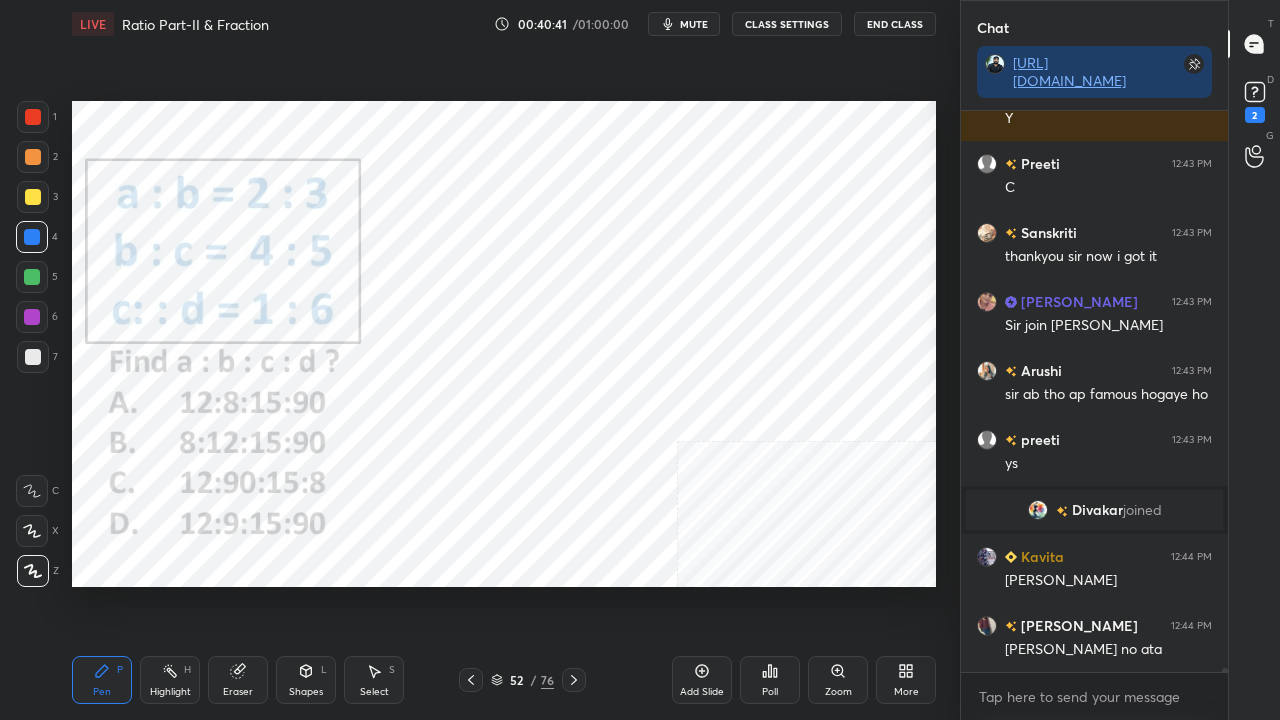click at bounding box center (32, 237) 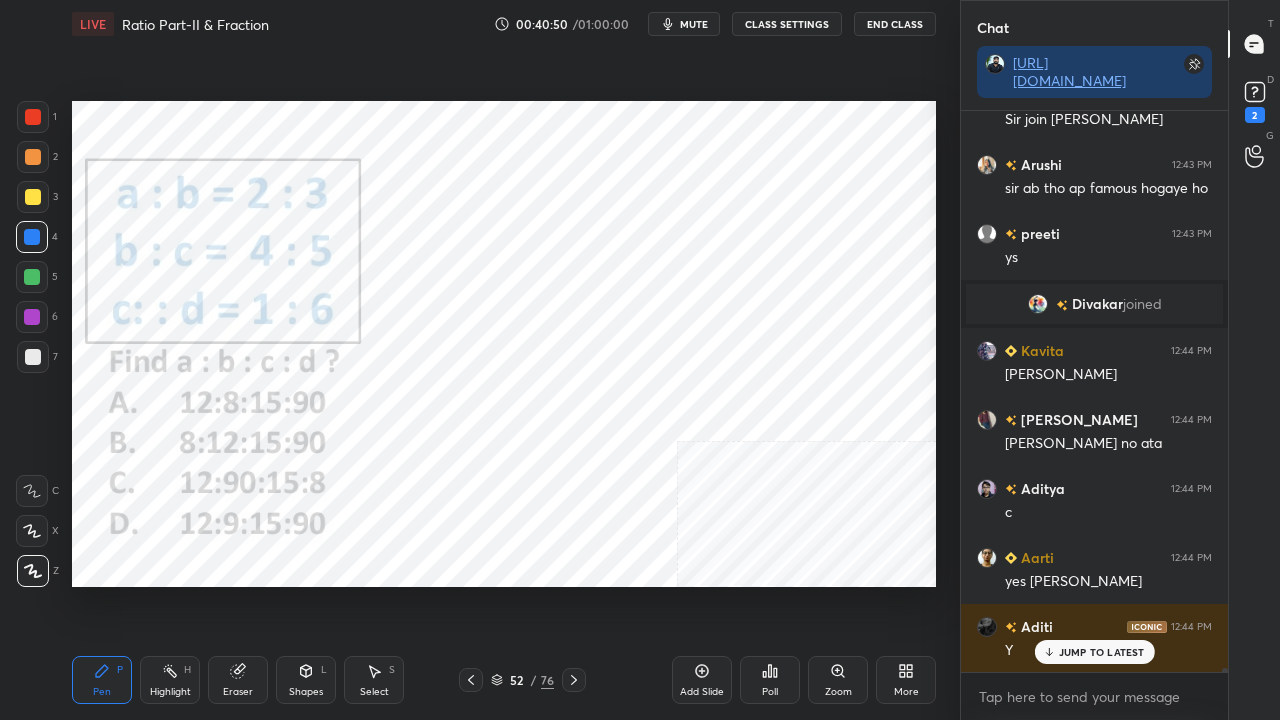 drag, startPoint x: 51, startPoint y: 120, endPoint x: 38, endPoint y: 120, distance: 13 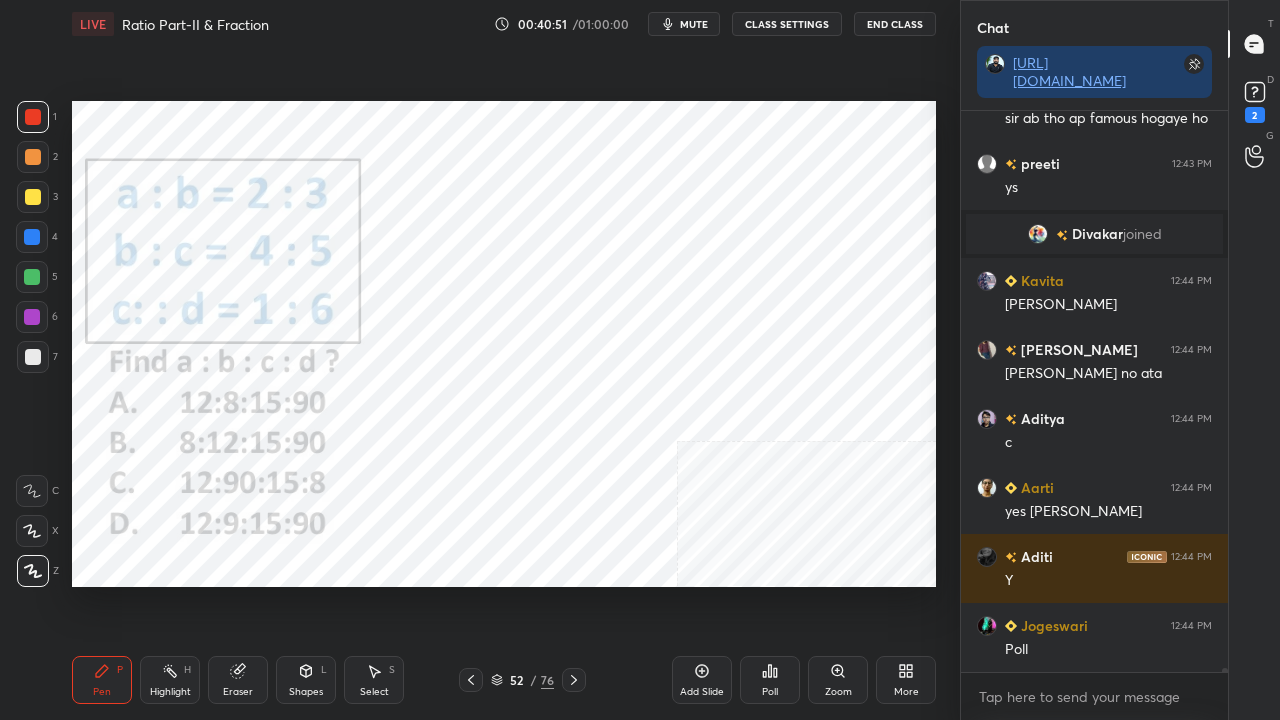 click on "Eraser" at bounding box center (238, 680) 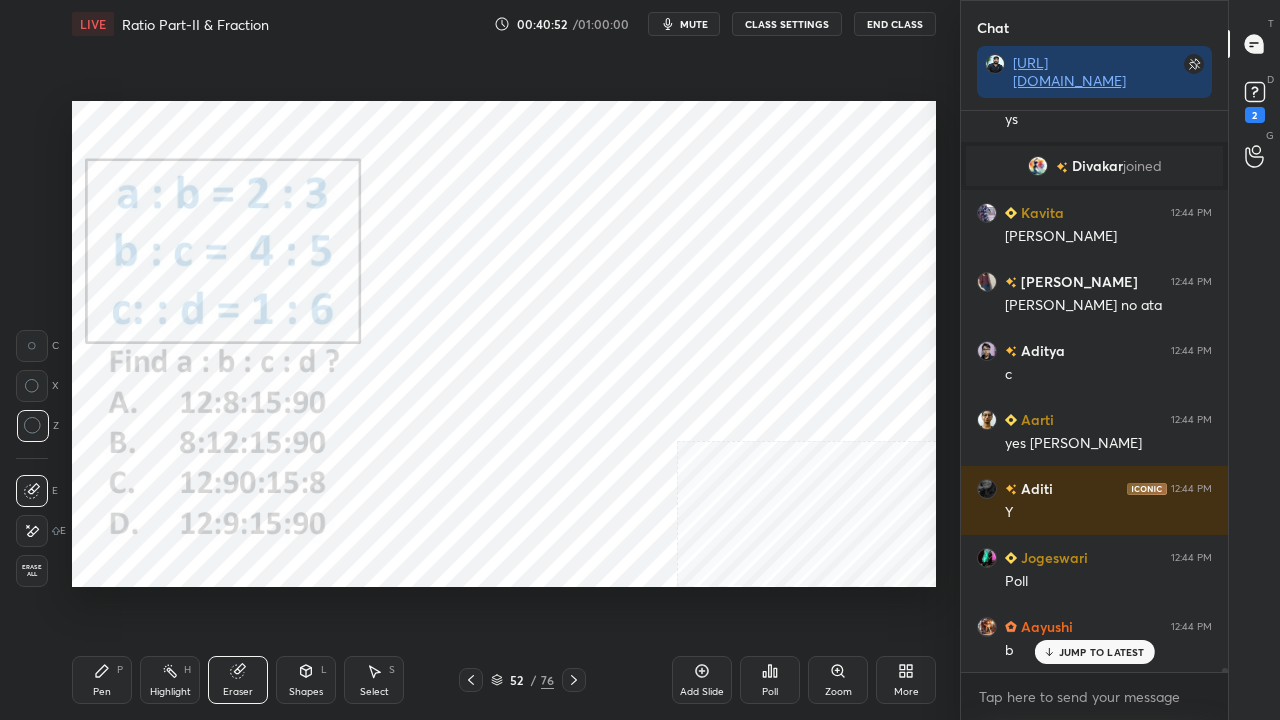 click on "Erase all" at bounding box center [32, 571] 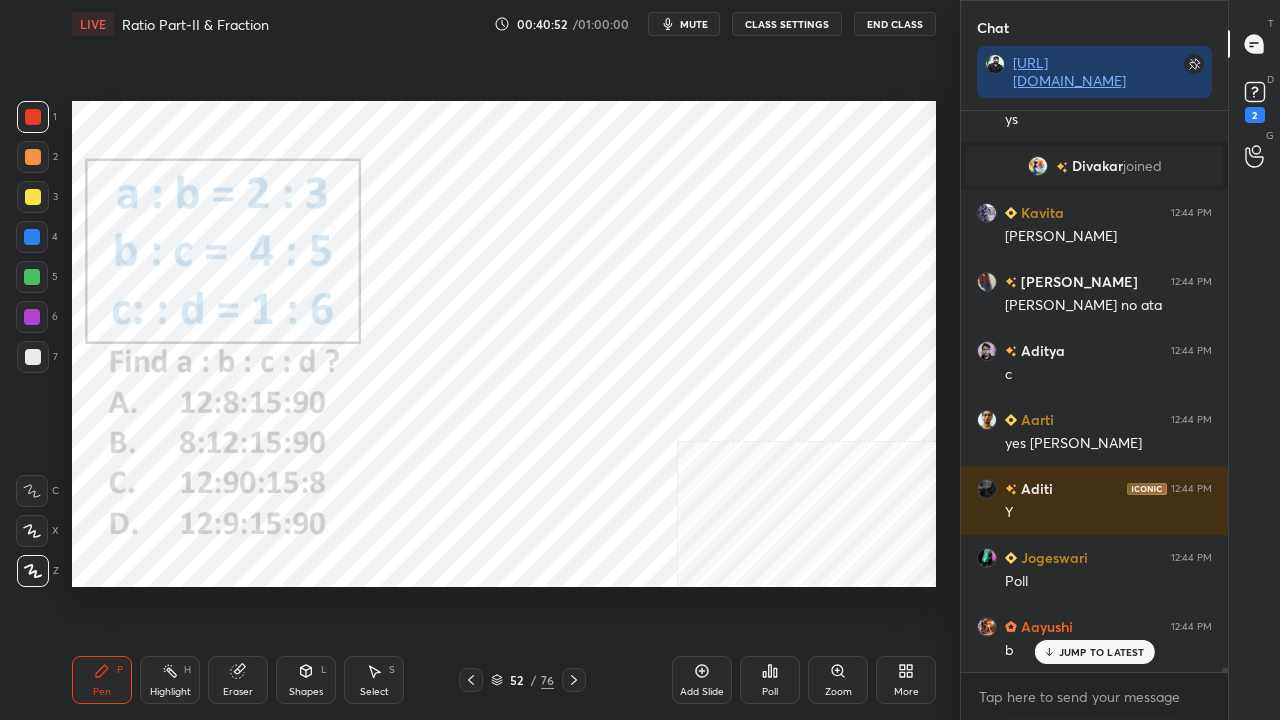 click 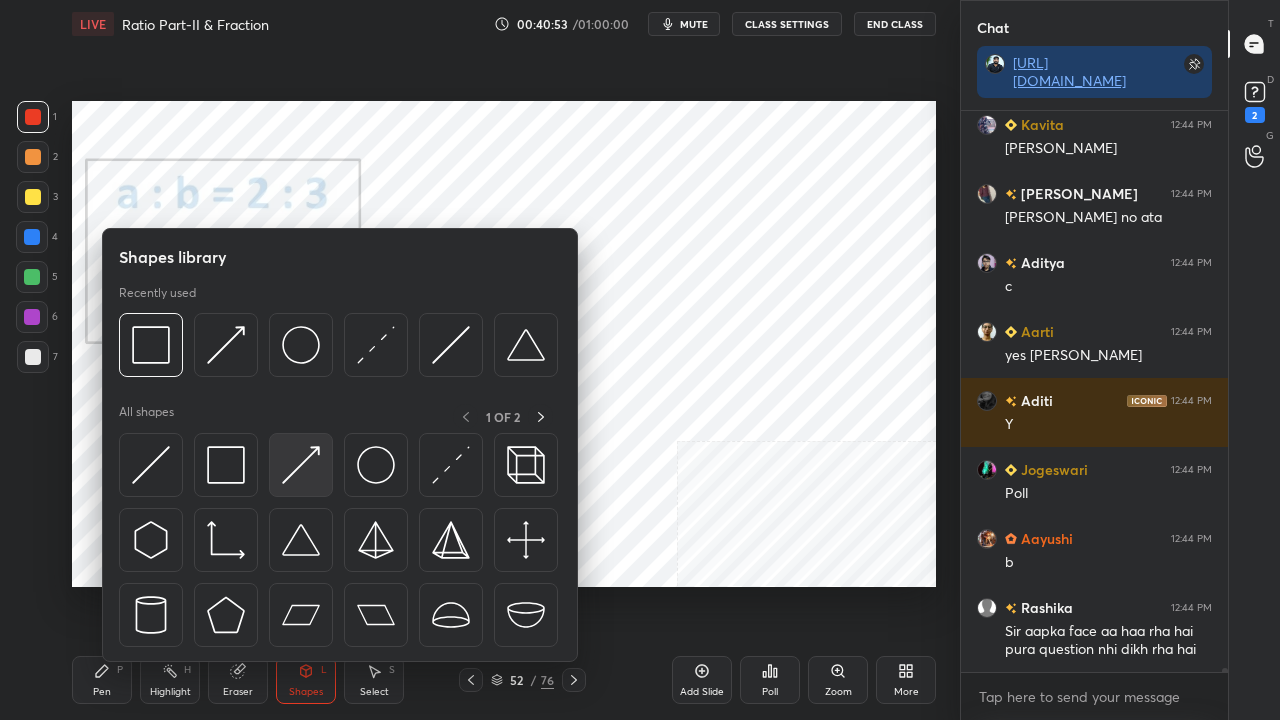 click at bounding box center (301, 465) 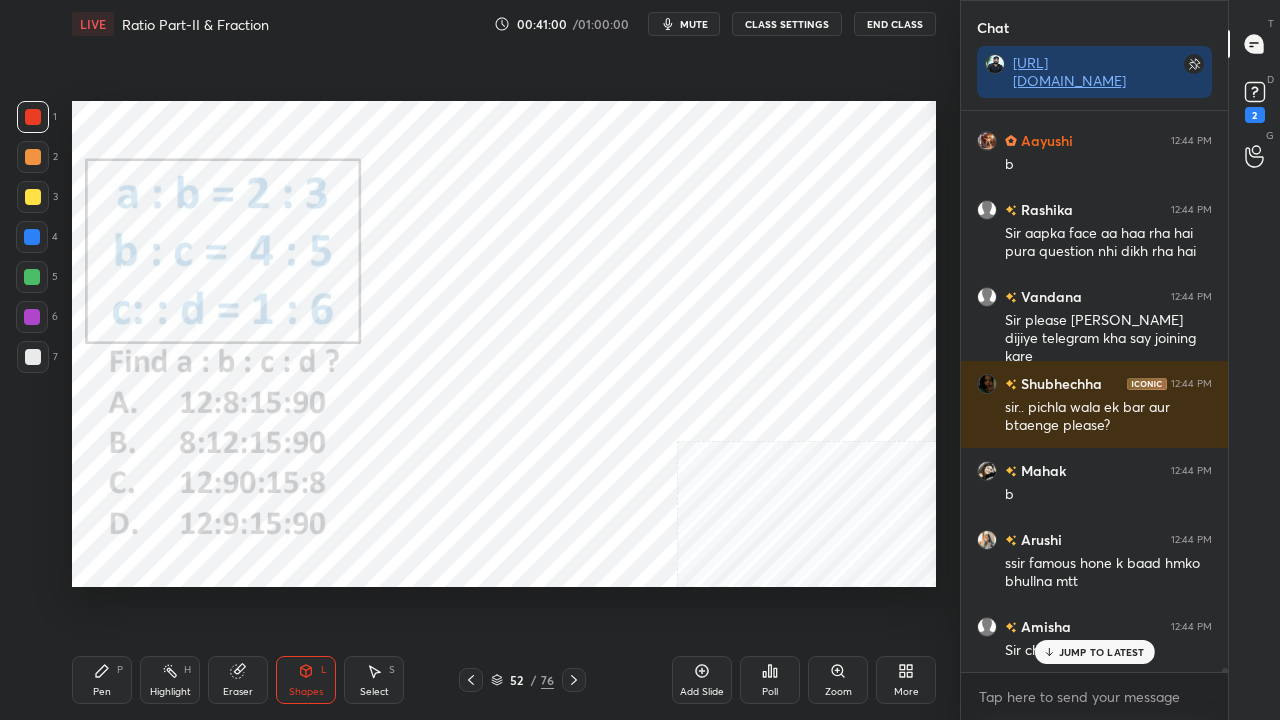 click 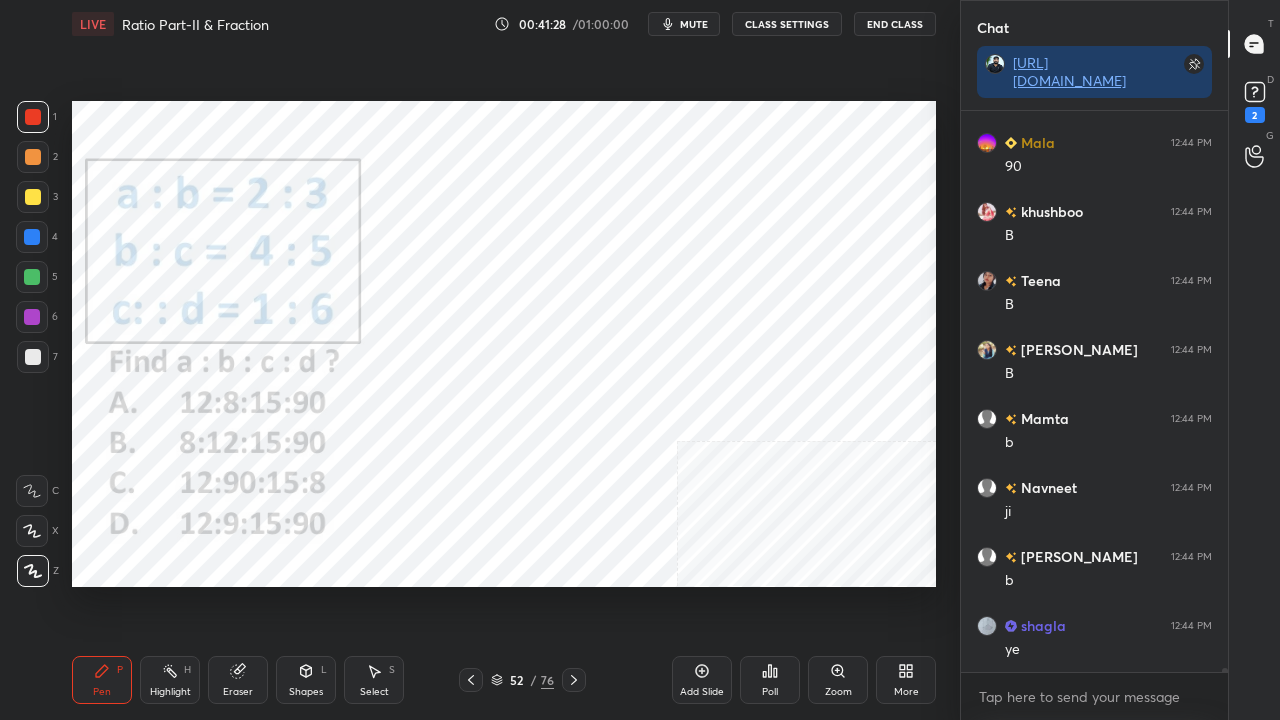 click on "Eraser" at bounding box center (238, 680) 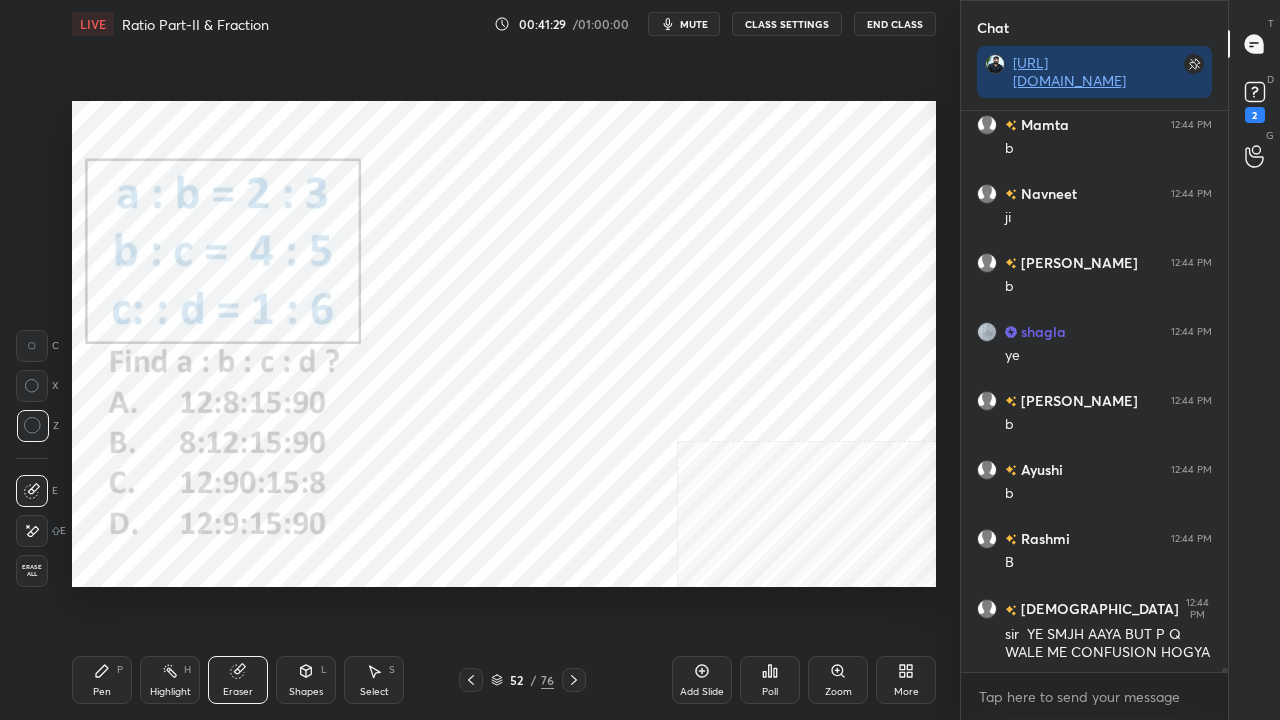 click on "Erase all" at bounding box center [32, 571] 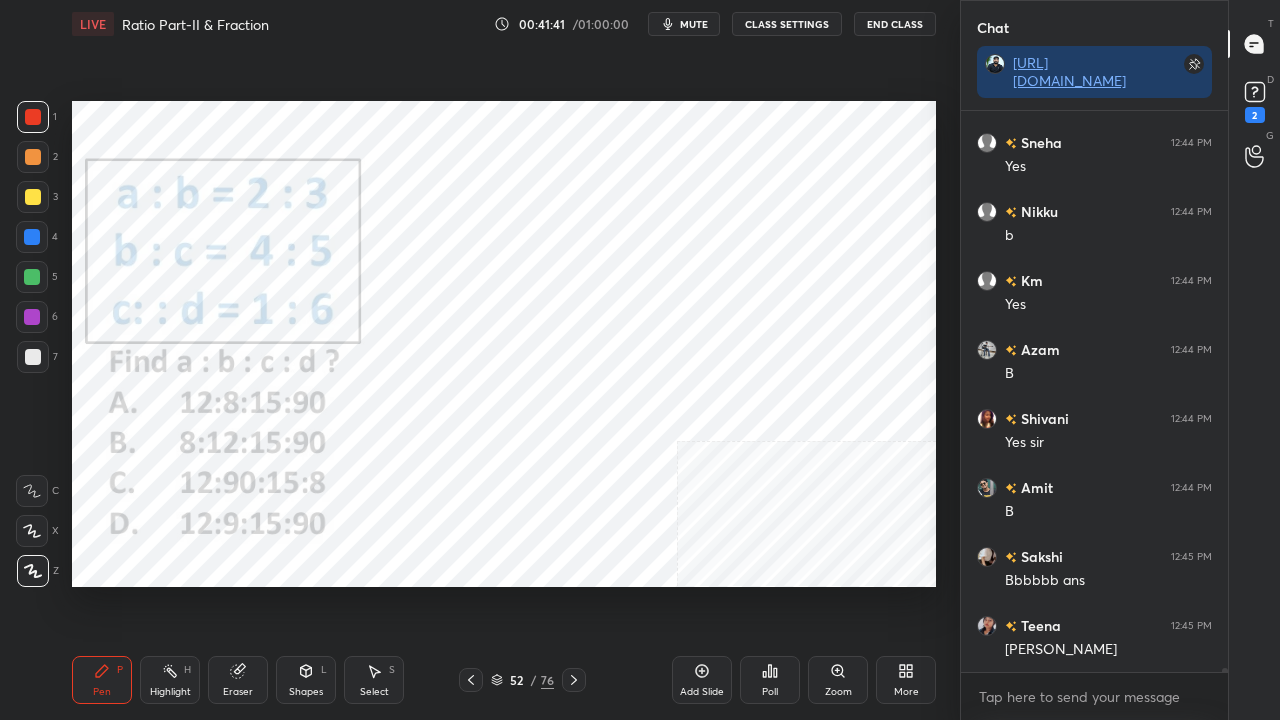 click at bounding box center [32, 237] 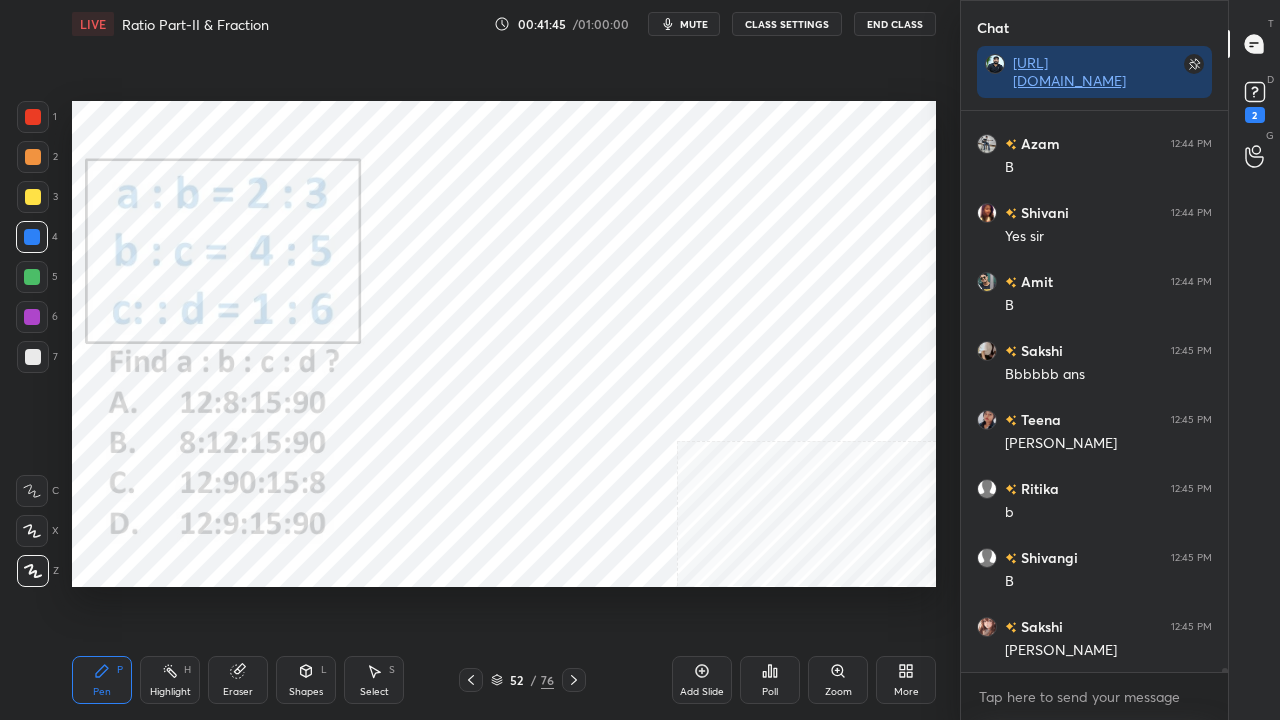 click on "Shapes" at bounding box center (306, 692) 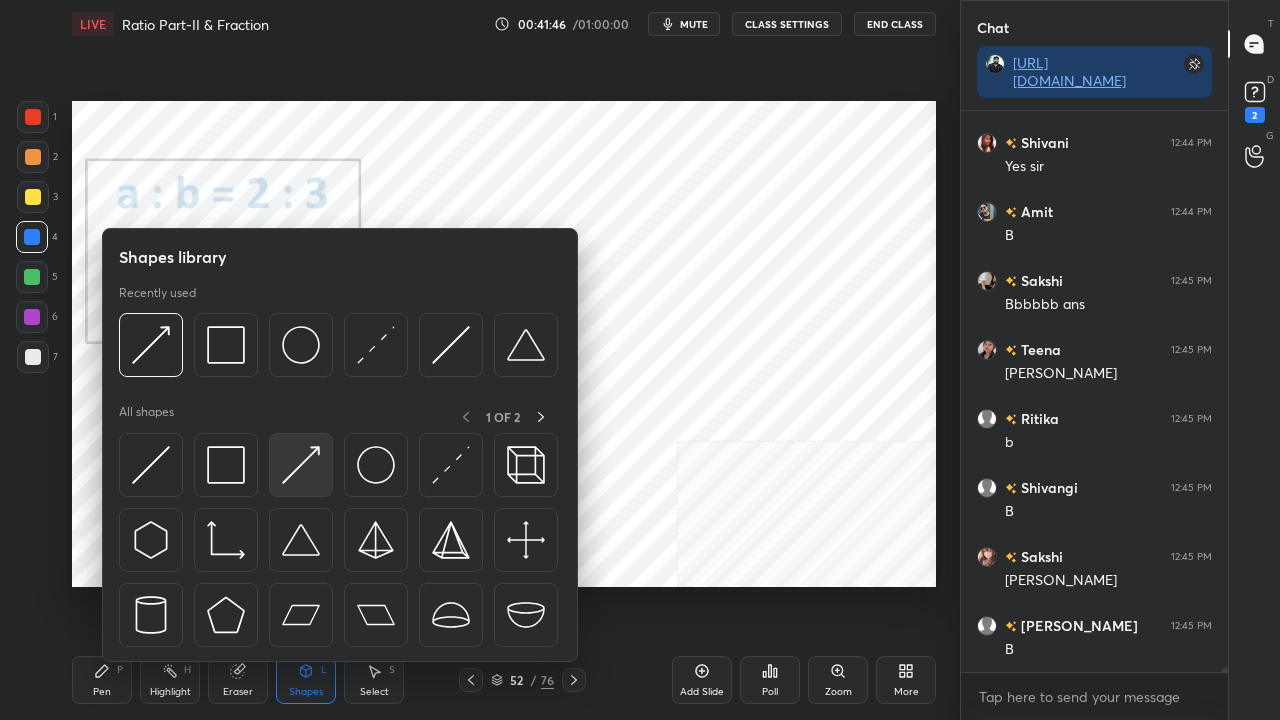 click at bounding box center (301, 465) 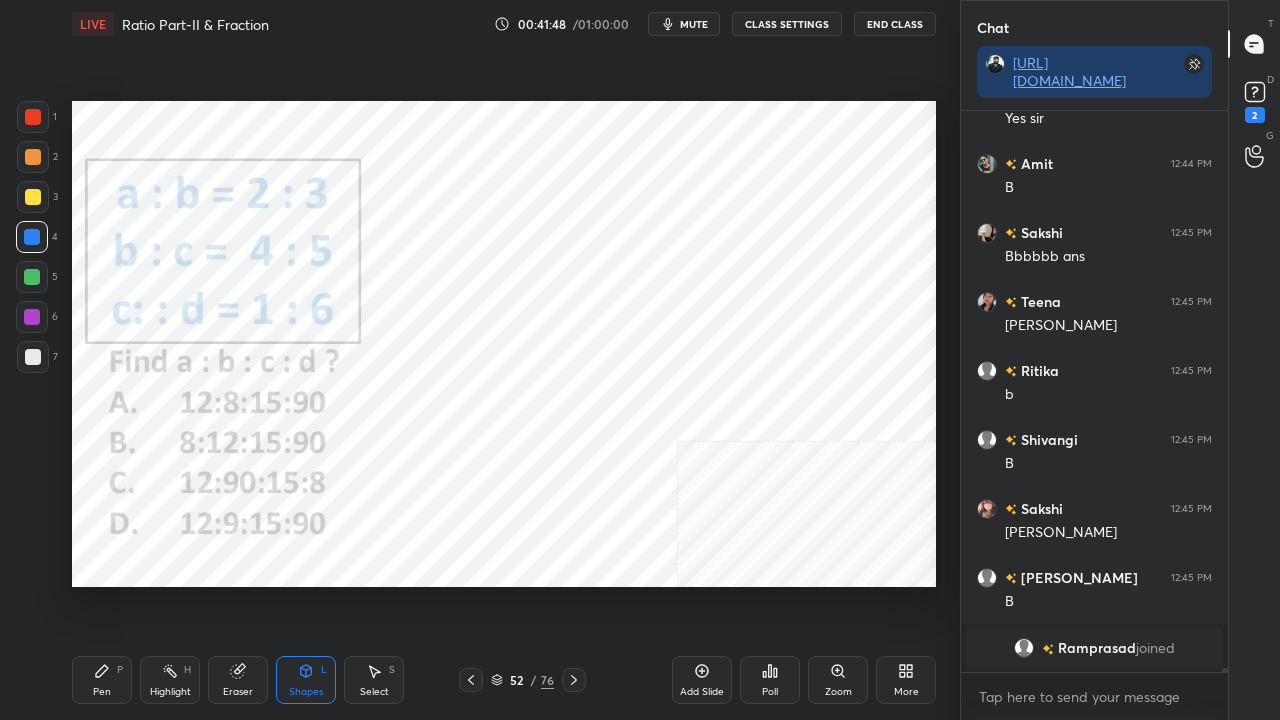 drag, startPoint x: 39, startPoint y: 314, endPoint x: 40, endPoint y: 302, distance: 12.0415945 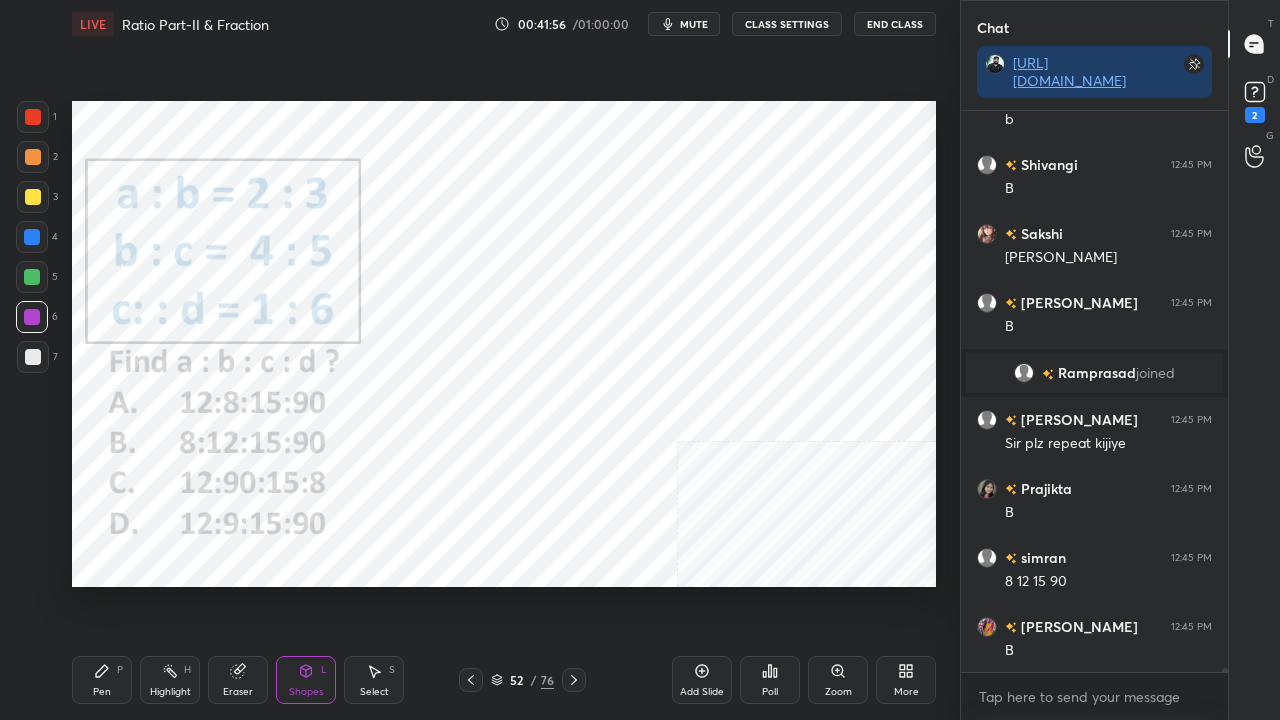 click on "Pen P" at bounding box center (102, 680) 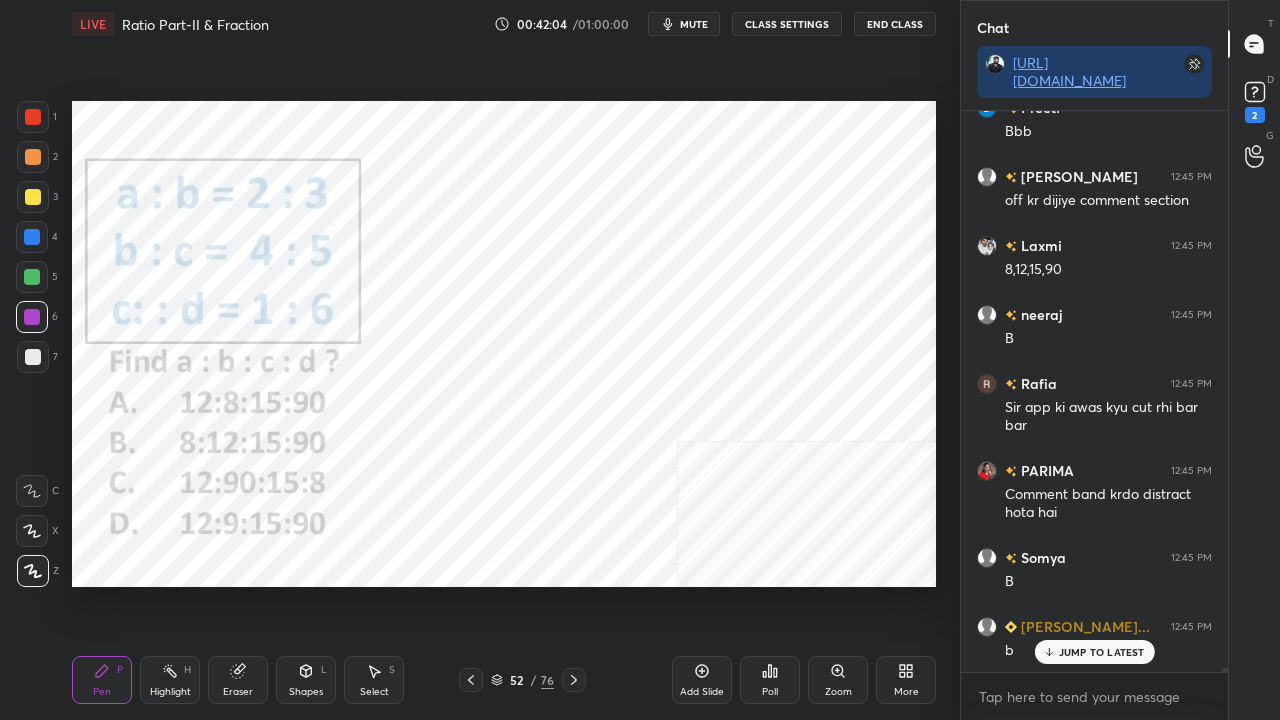 click on "CLASS SETTINGS" at bounding box center [787, 24] 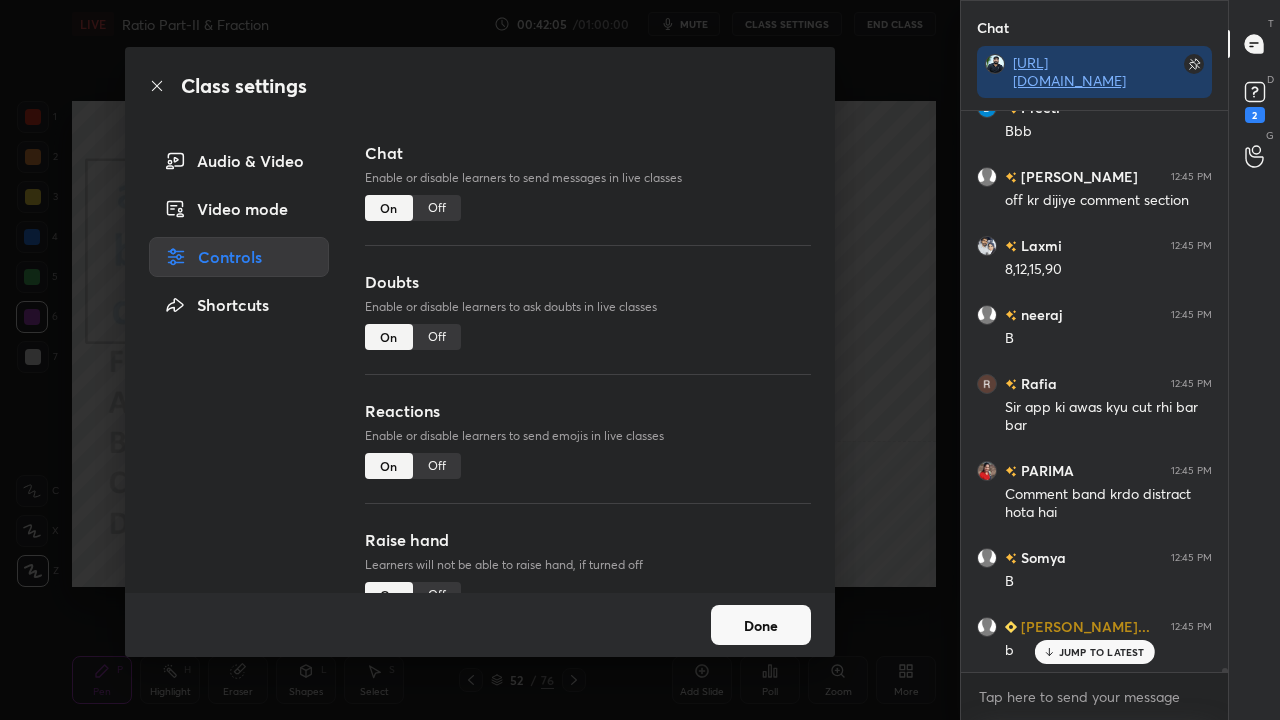 click on "Off" at bounding box center [437, 208] 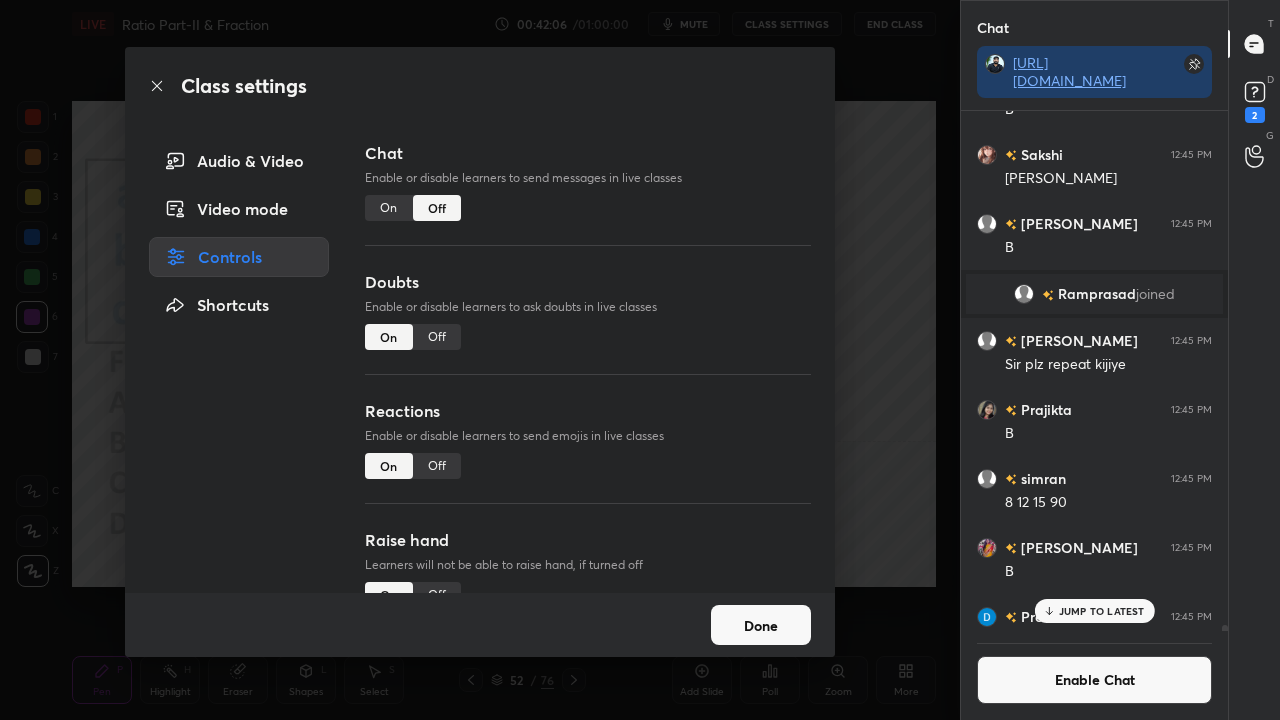 click 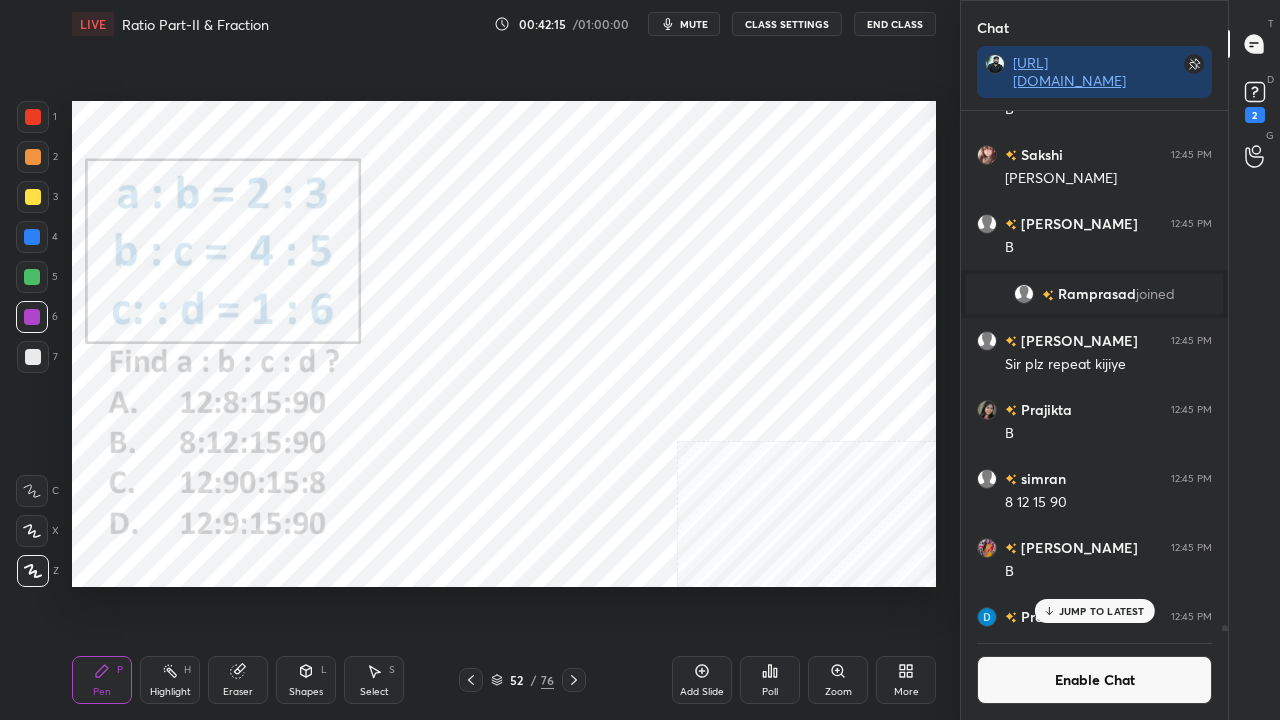 click on "Shapes L" at bounding box center (306, 680) 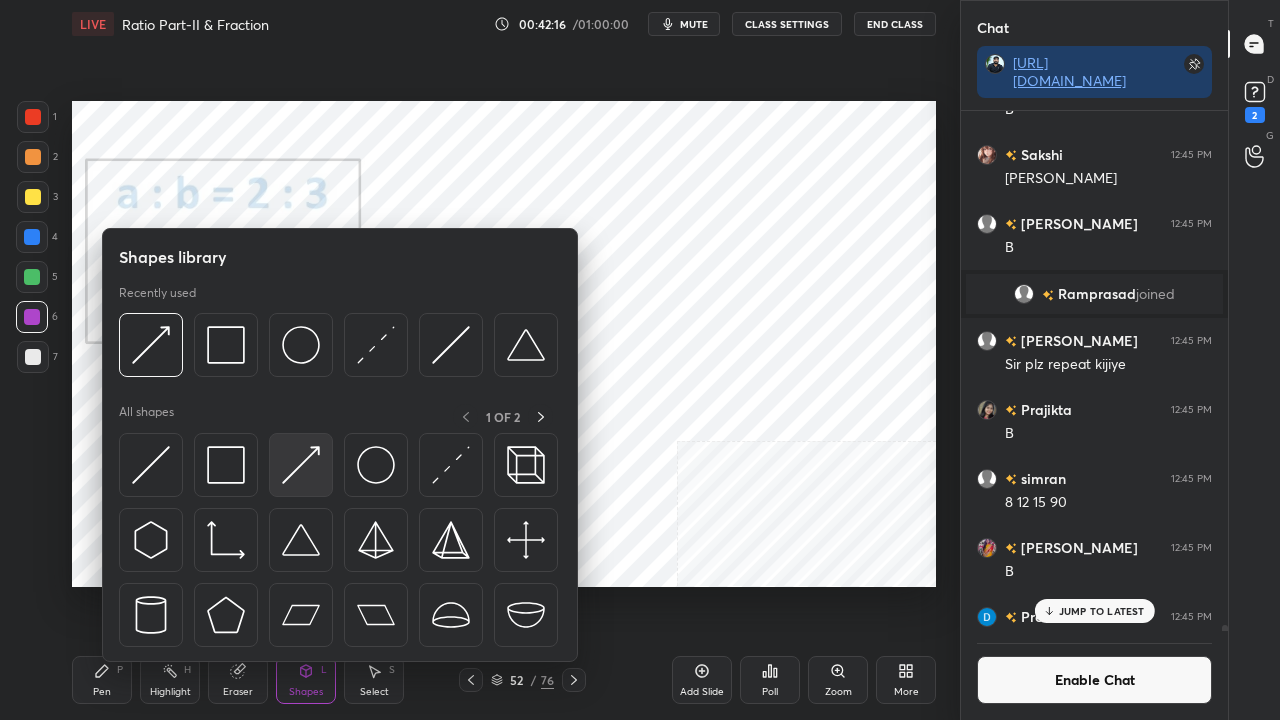 click at bounding box center (301, 465) 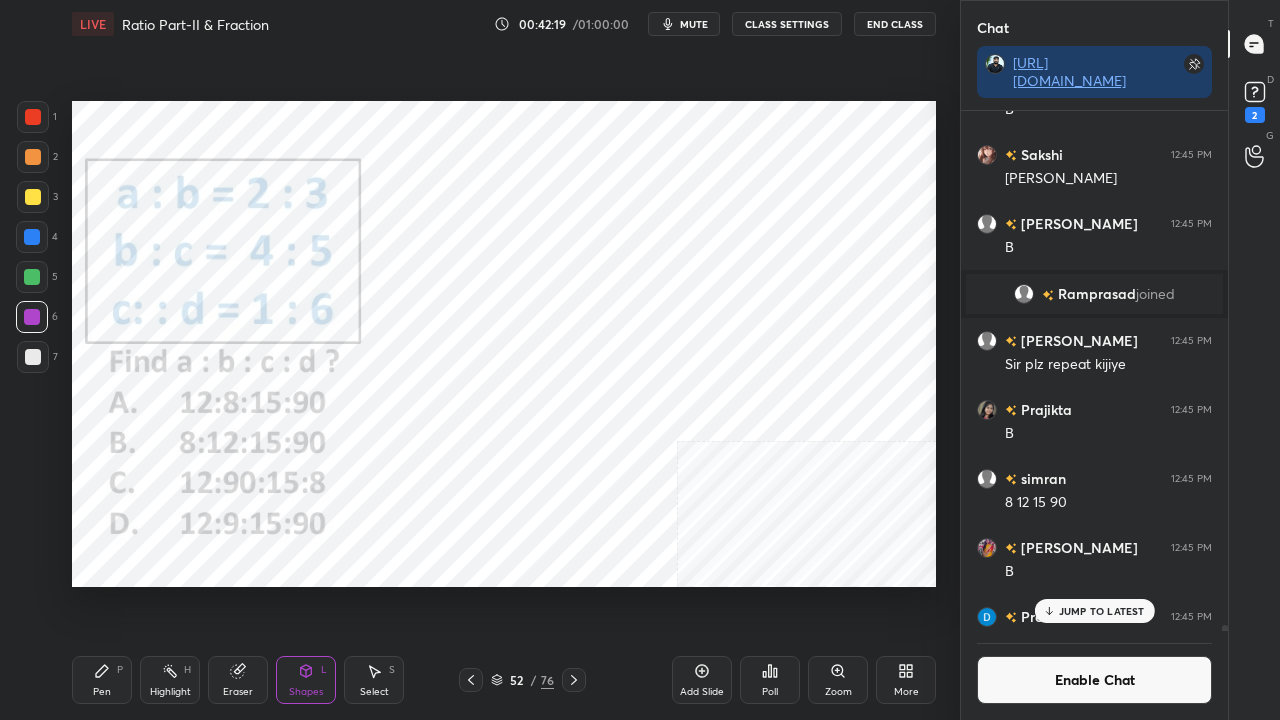 drag, startPoint x: 100, startPoint y: 671, endPoint x: 145, endPoint y: 632, distance: 59.548298 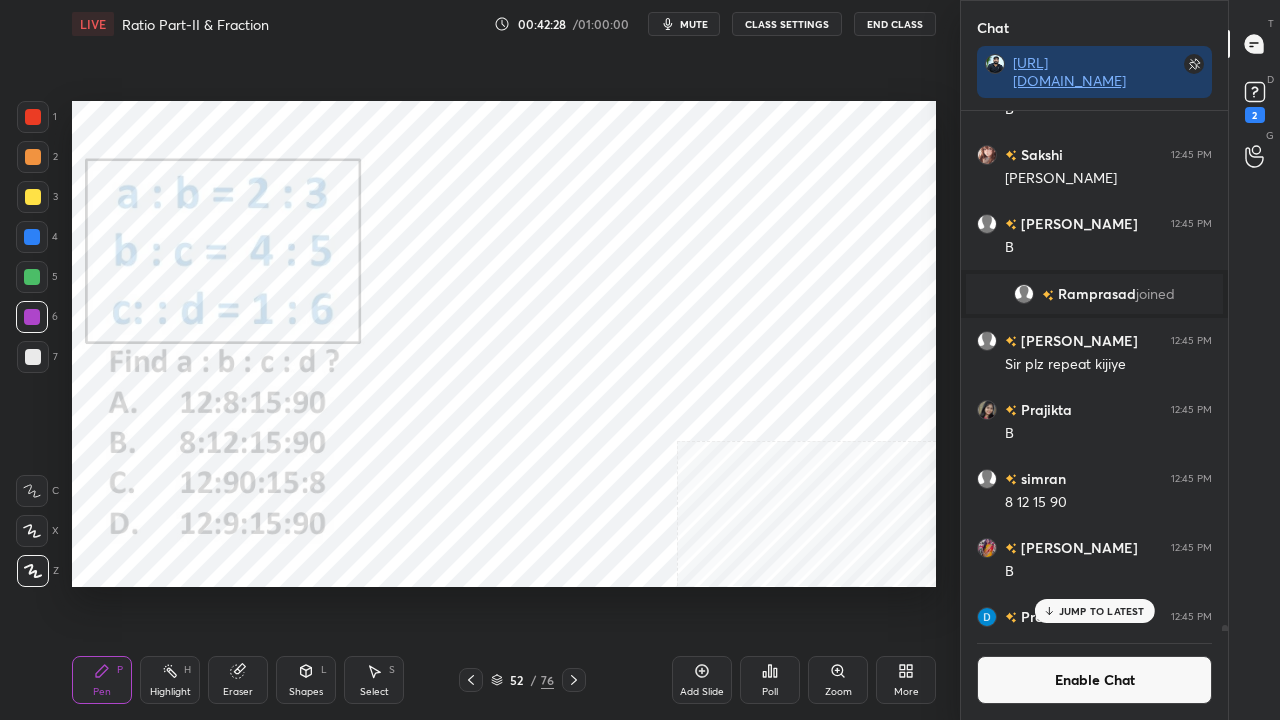 click on "Enable Chat" at bounding box center (1094, 680) 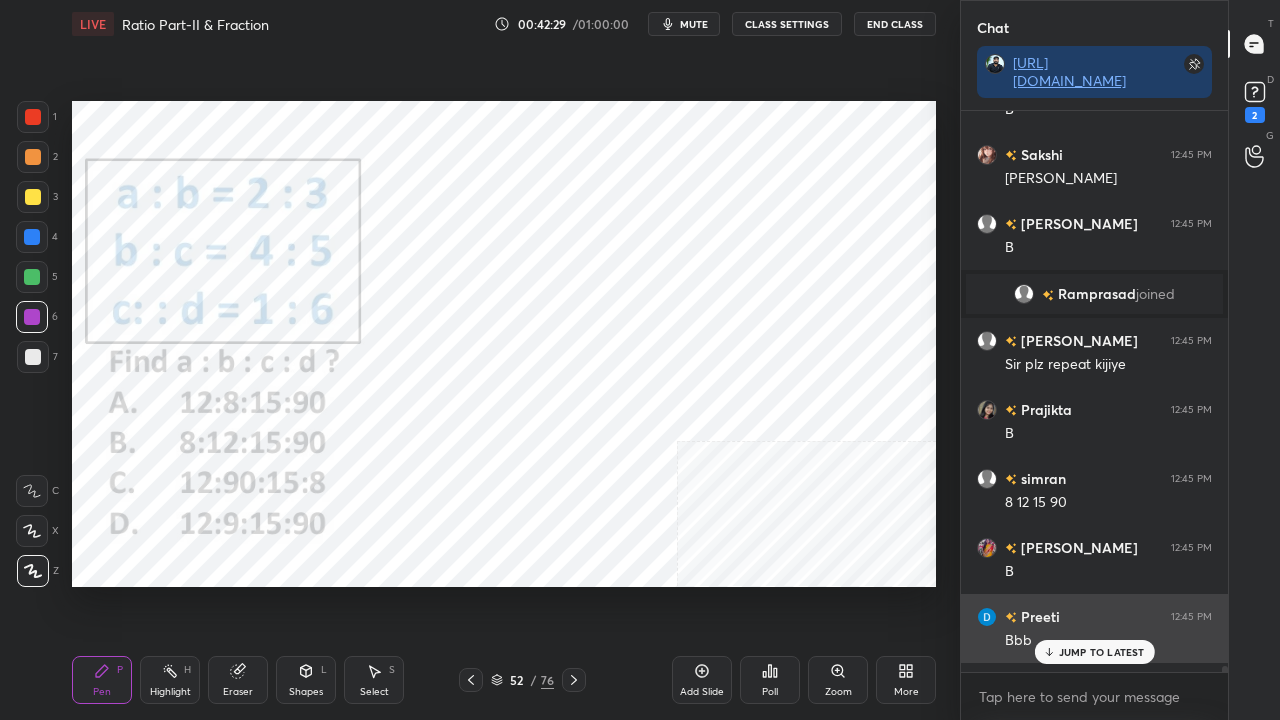 scroll, scrollTop: 6, scrollLeft: 6, axis: both 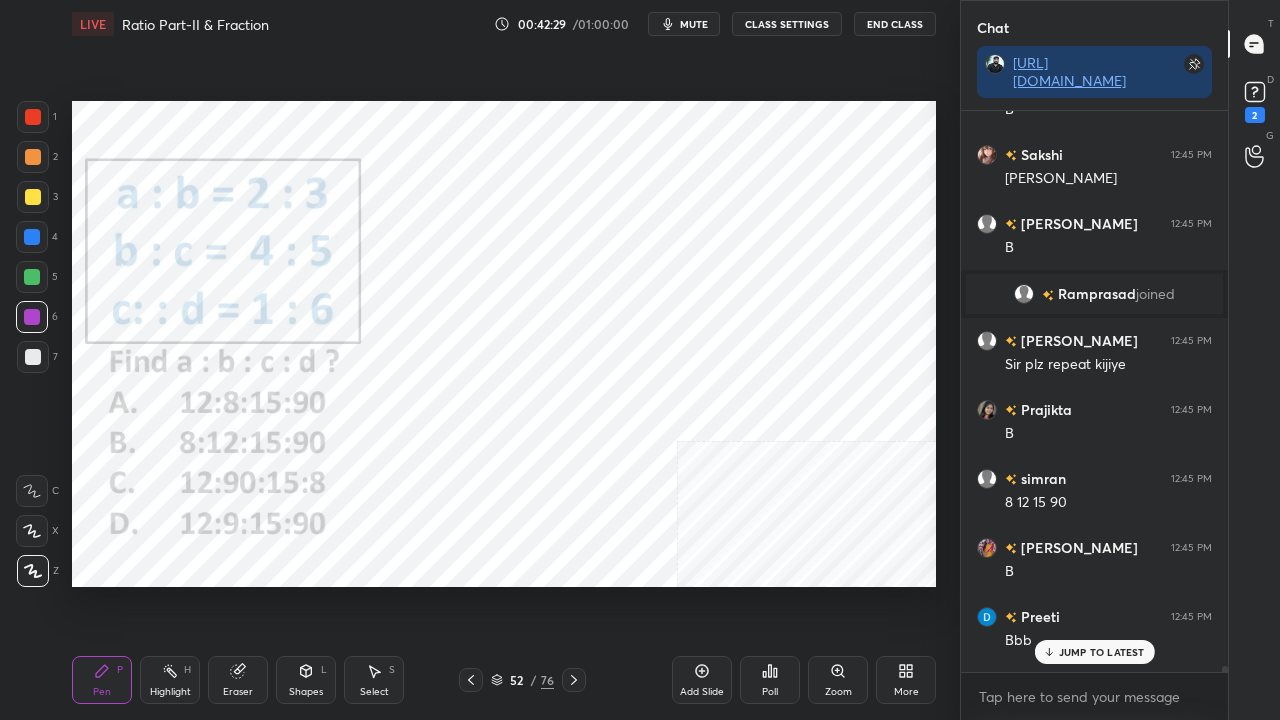 click on "JUMP TO LATEST" at bounding box center (1094, 652) 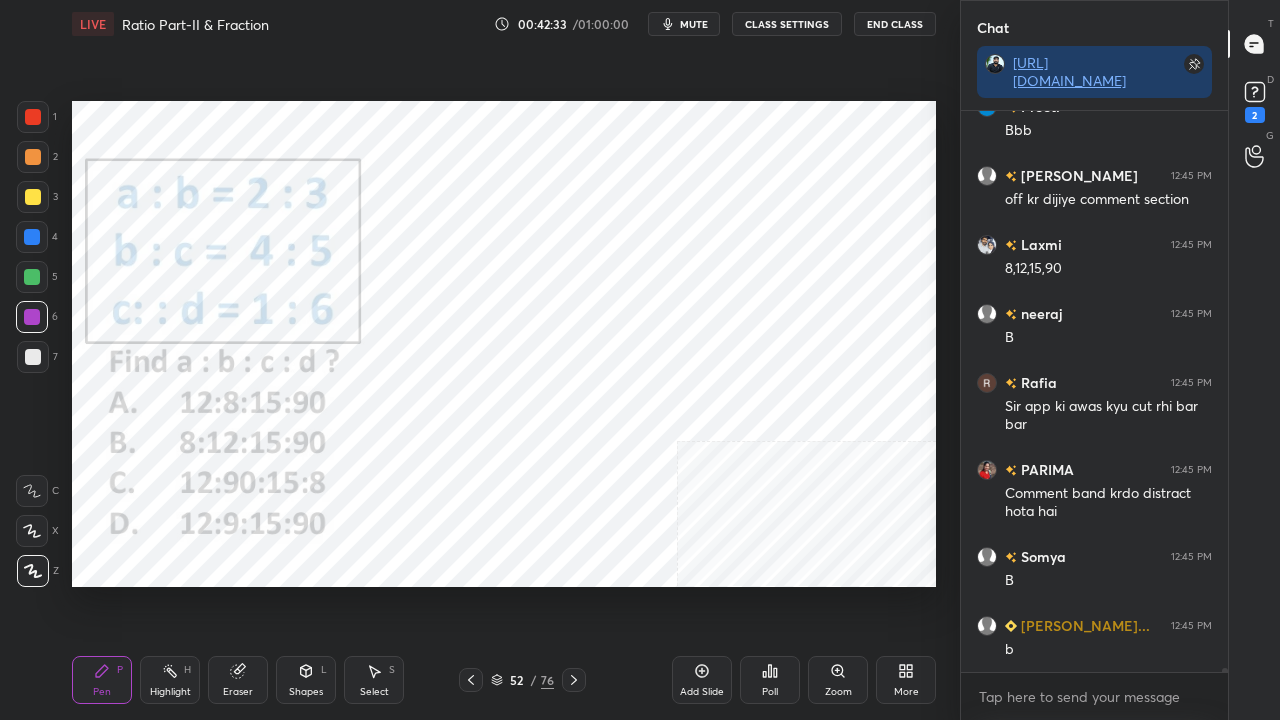 scroll, scrollTop: 514, scrollLeft: 261, axis: both 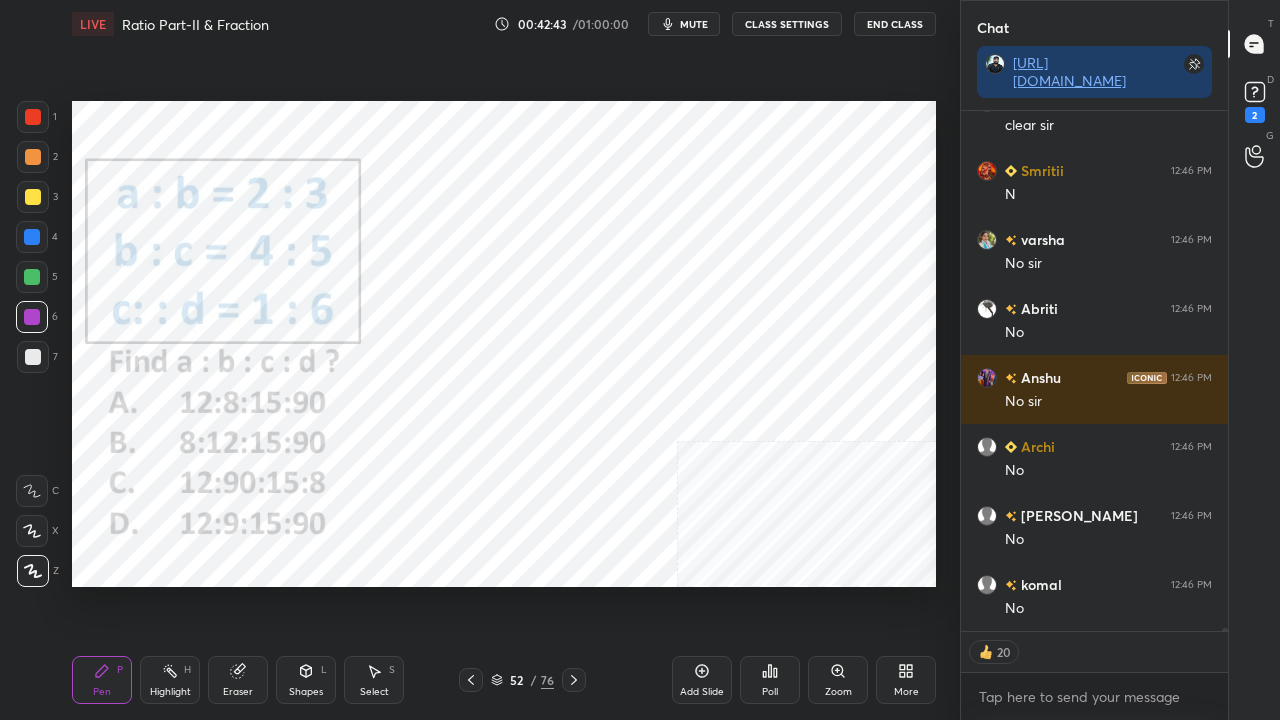 click at bounding box center (33, 117) 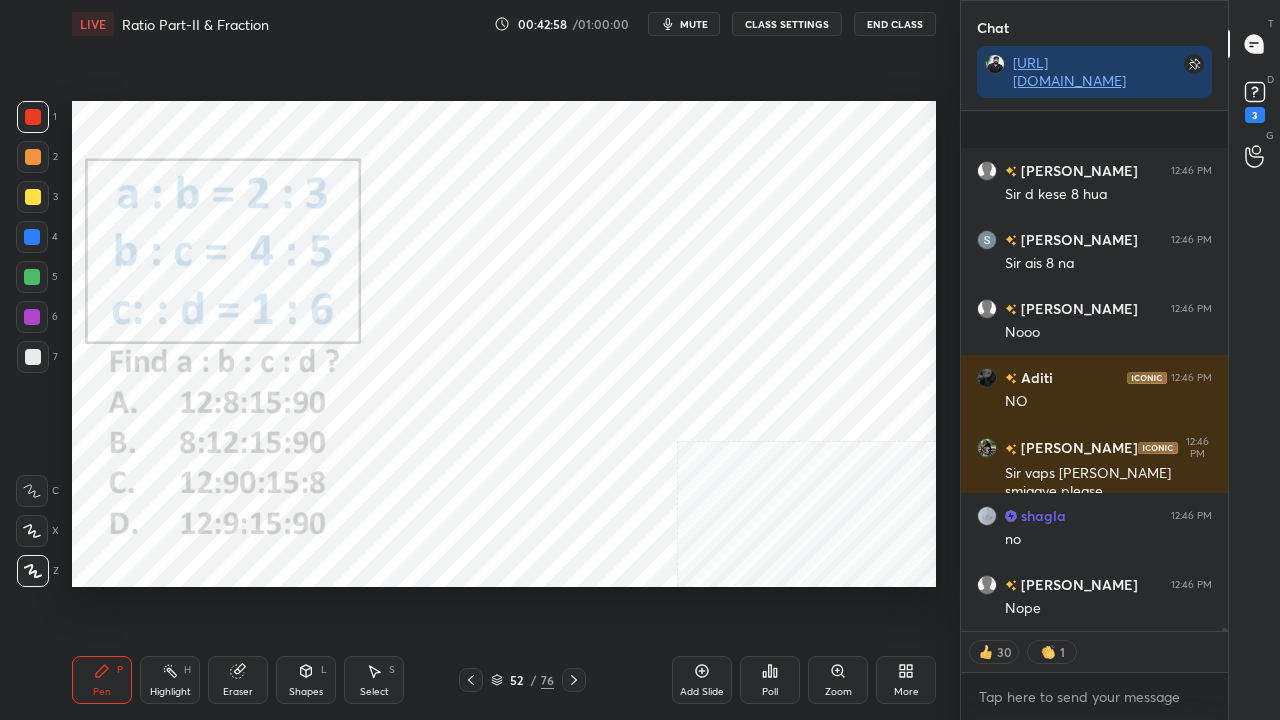 scroll, scrollTop: 83964, scrollLeft: 0, axis: vertical 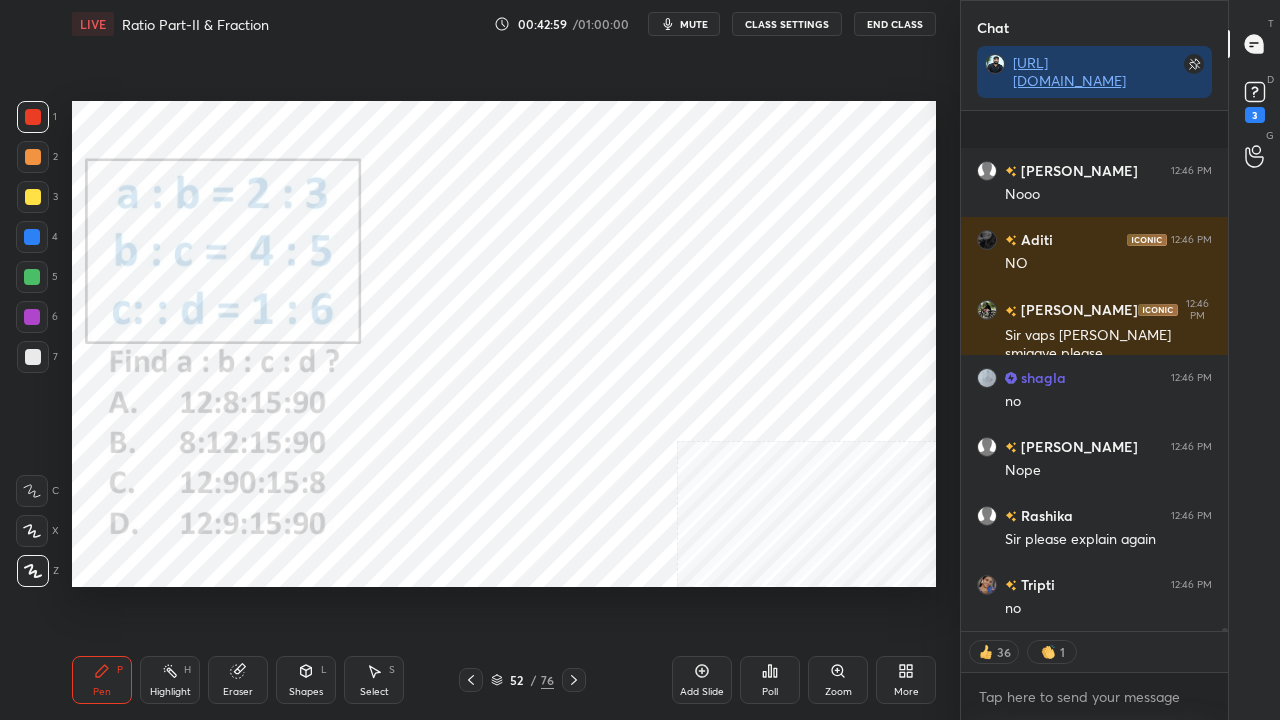 click at bounding box center [32, 317] 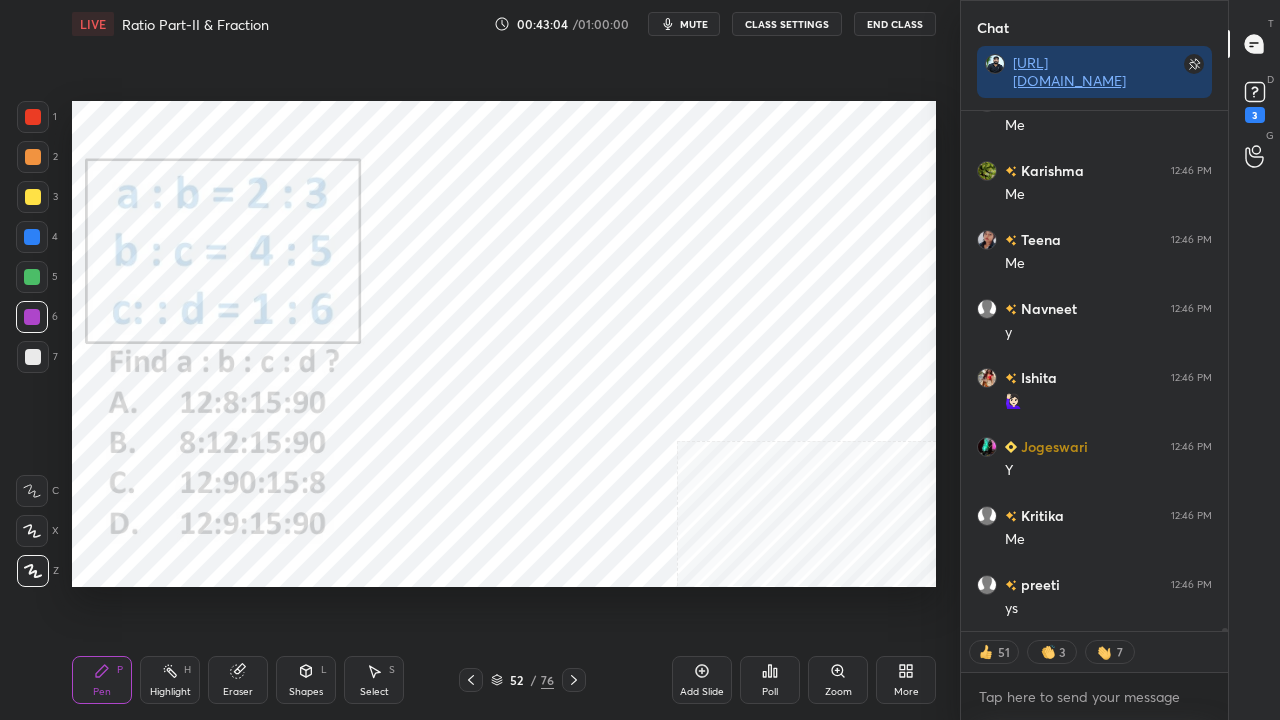 scroll, scrollTop: 85137, scrollLeft: 0, axis: vertical 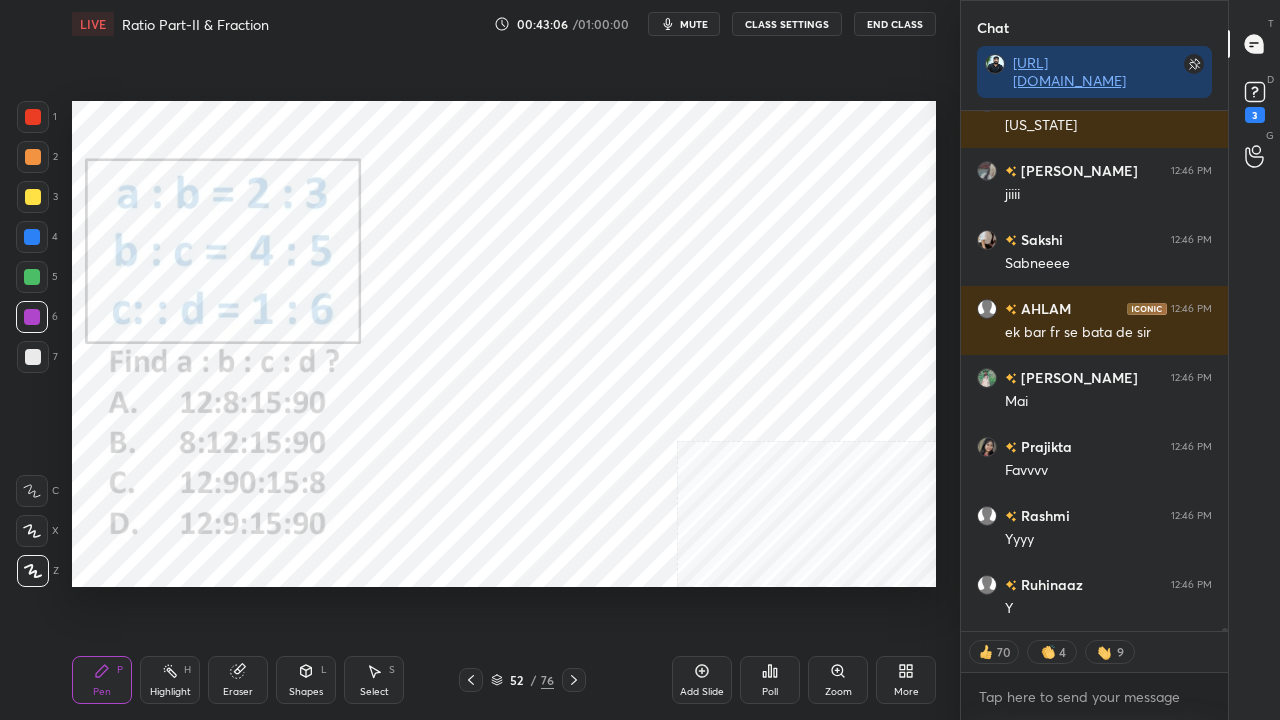 drag, startPoint x: 34, startPoint y: 111, endPoint x: 64, endPoint y: 152, distance: 50.803543 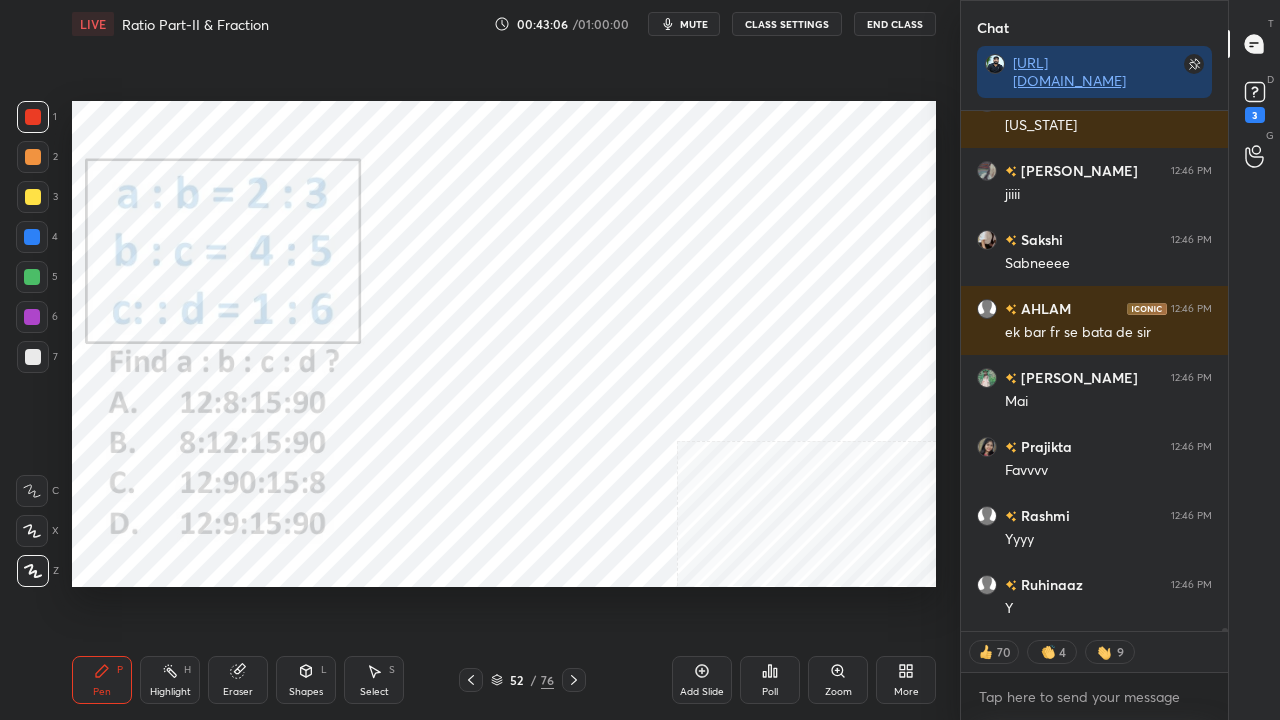 click on "Shapes" at bounding box center (306, 692) 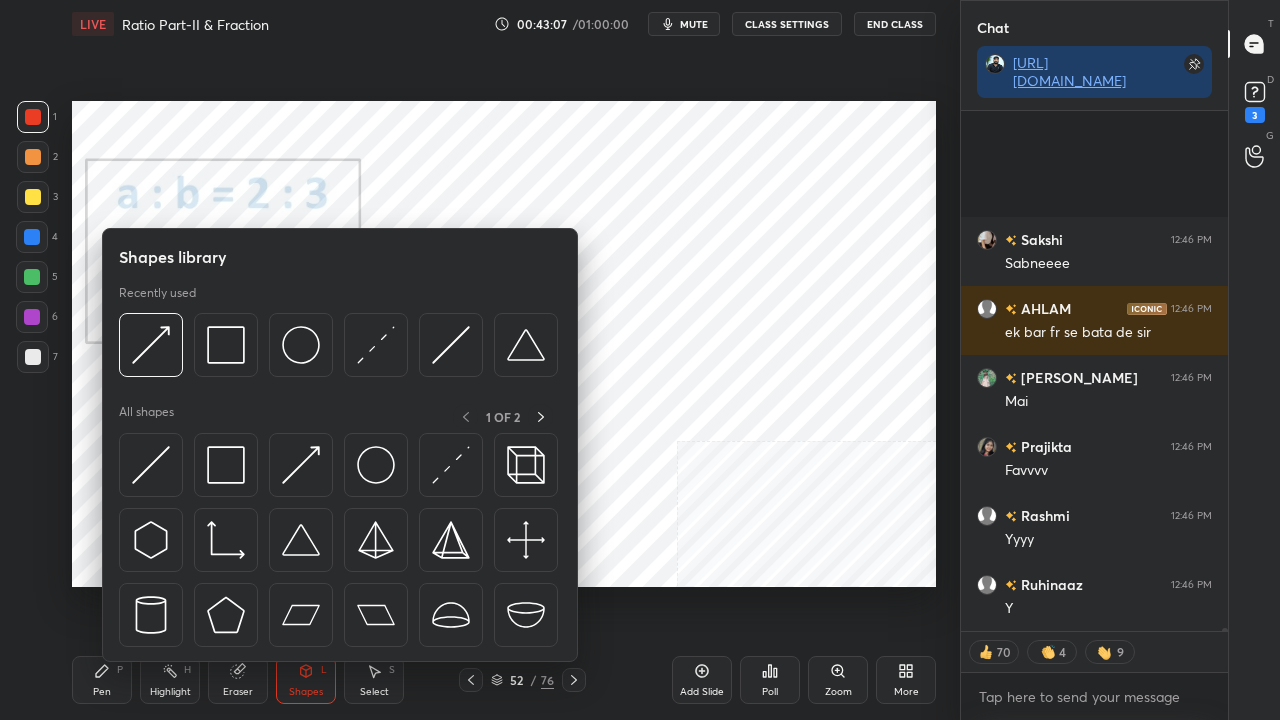 scroll, scrollTop: 85827, scrollLeft: 0, axis: vertical 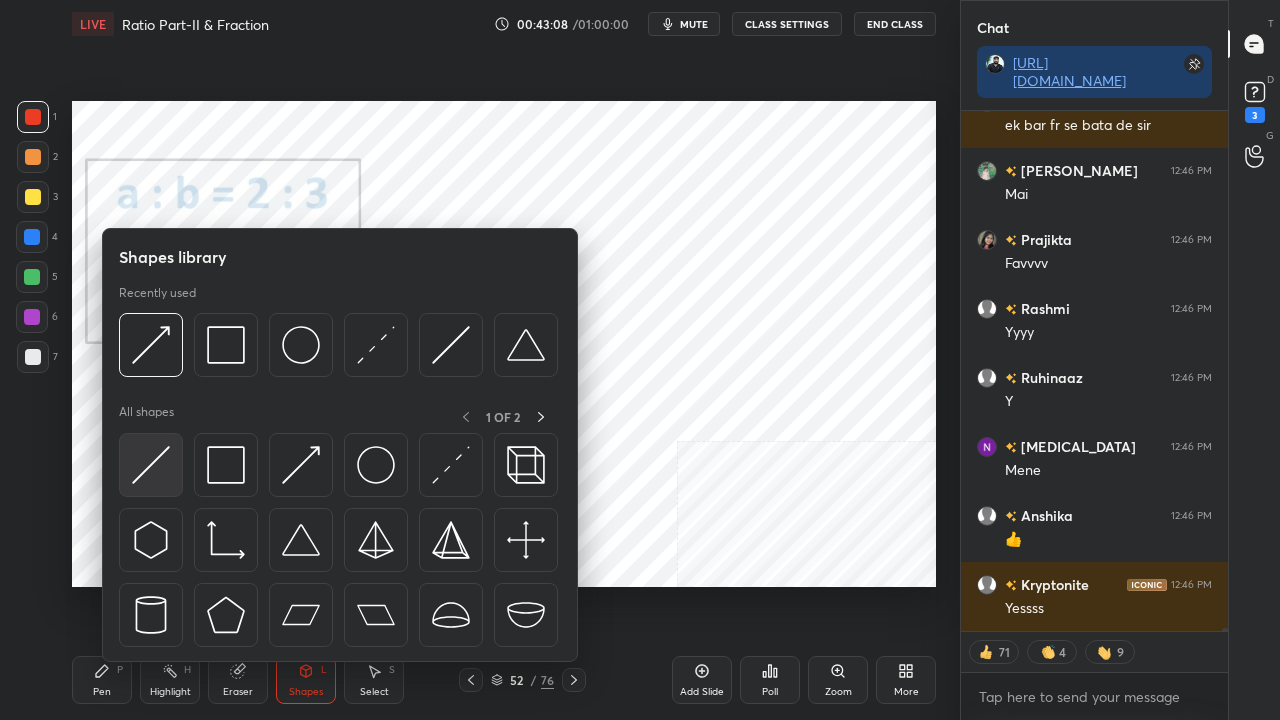 click at bounding box center [151, 465] 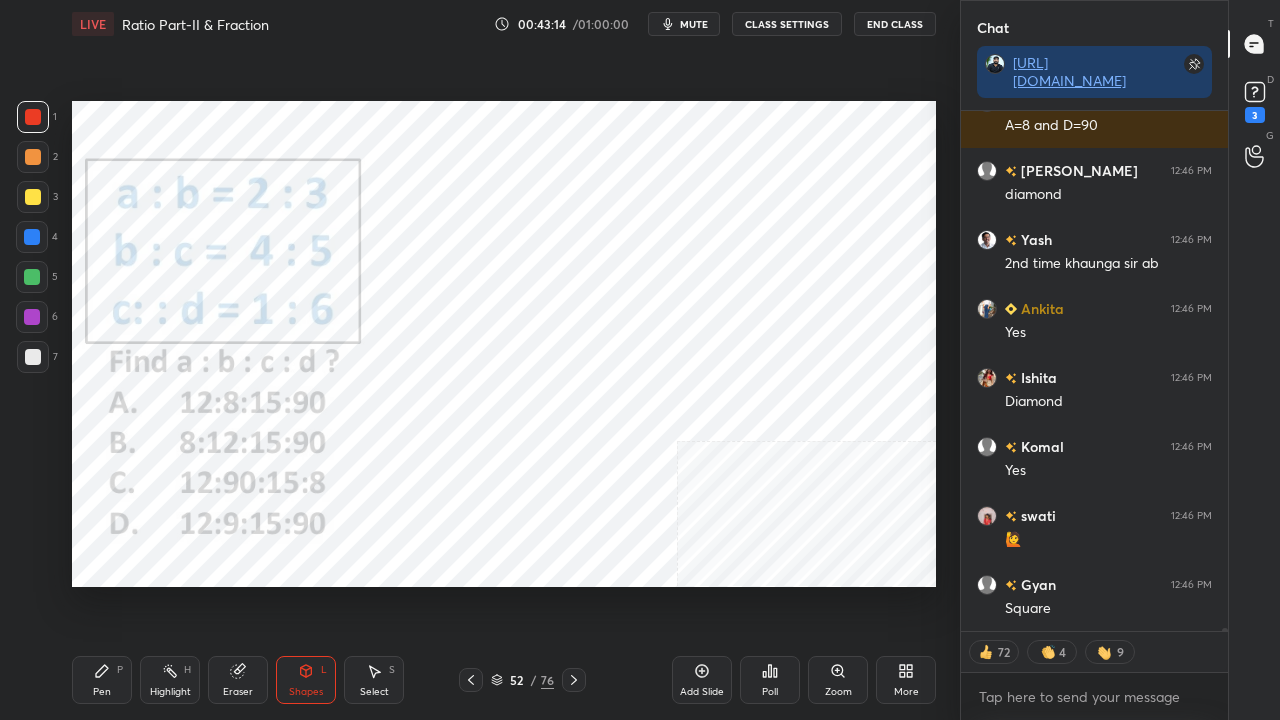 click 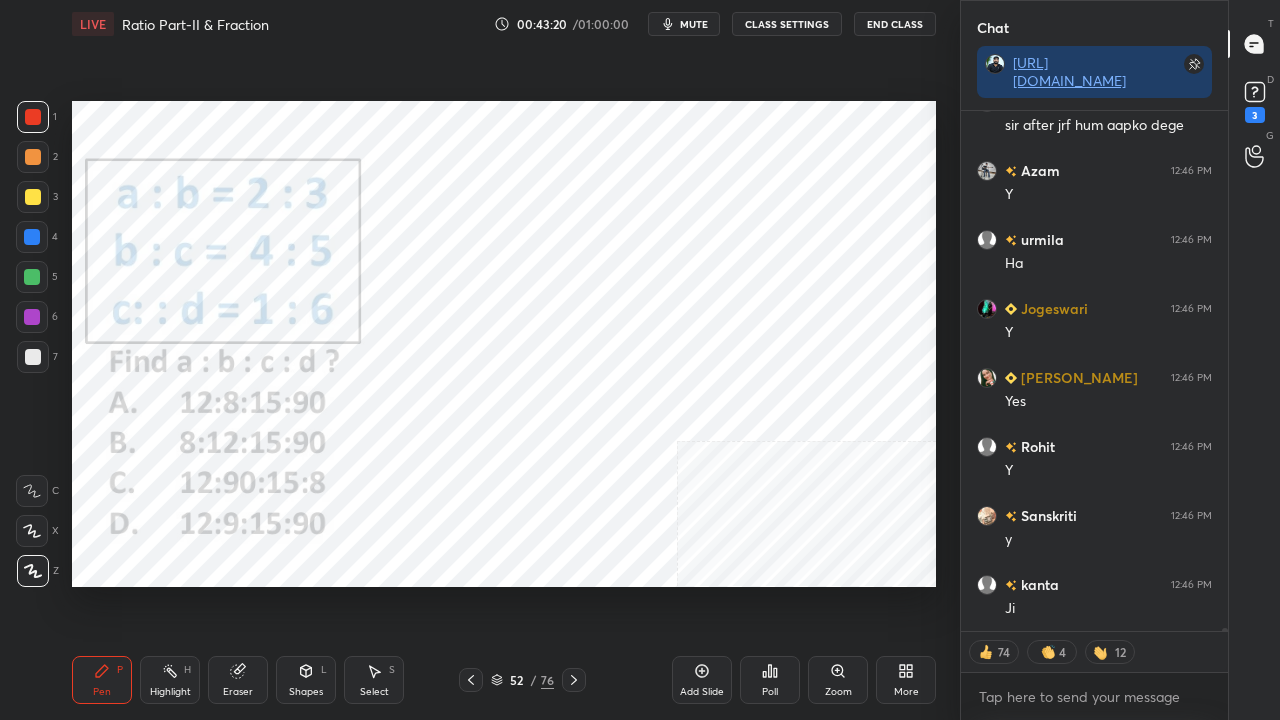 click at bounding box center [32, 317] 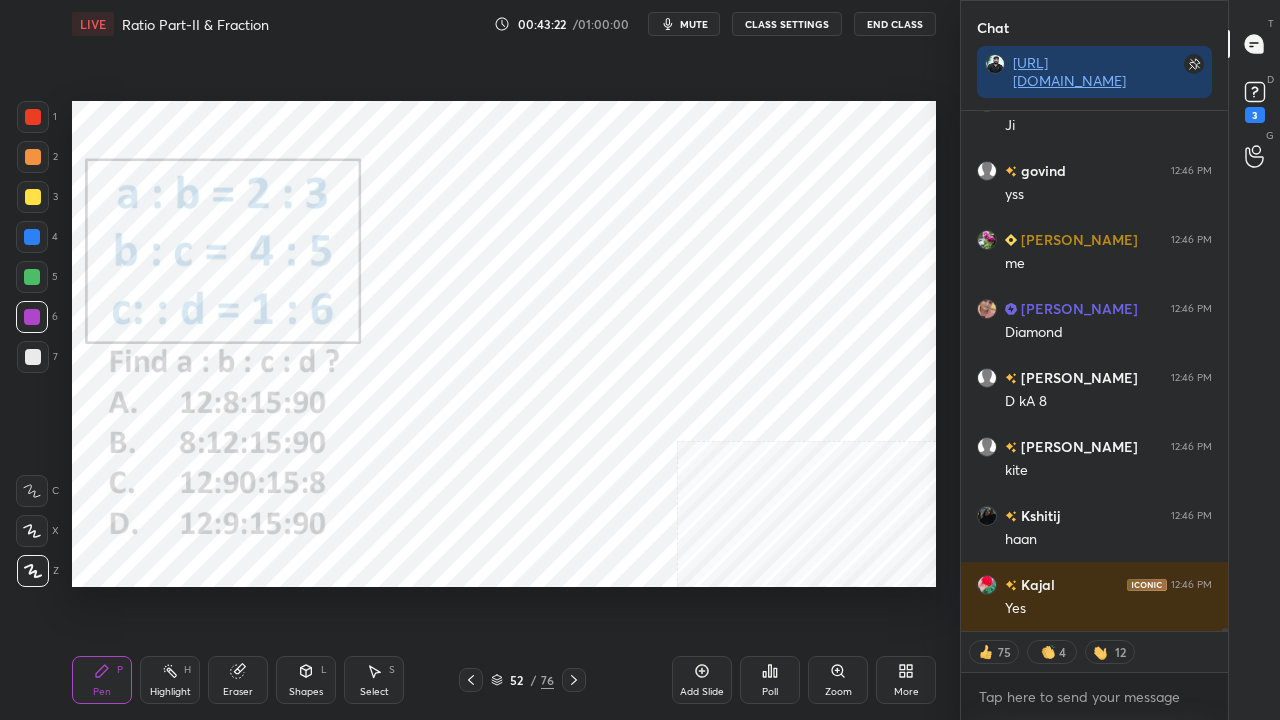 click on "Shapes L" at bounding box center (306, 680) 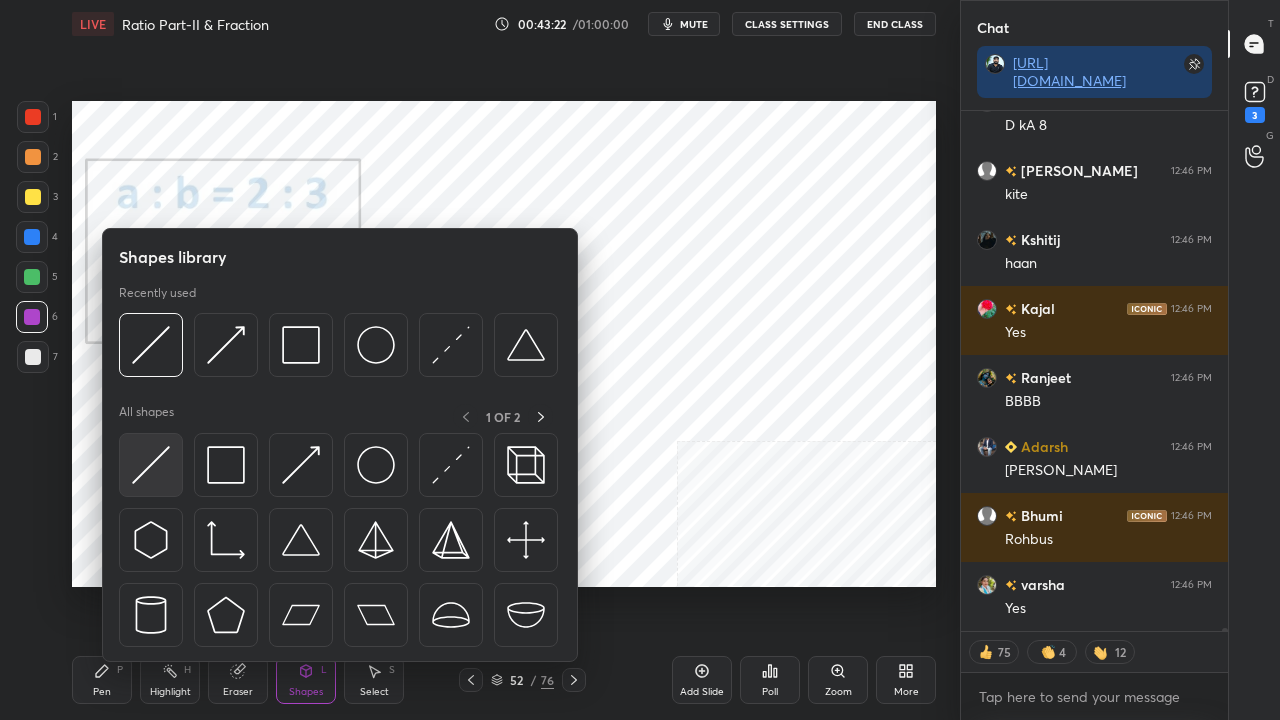 click at bounding box center (151, 465) 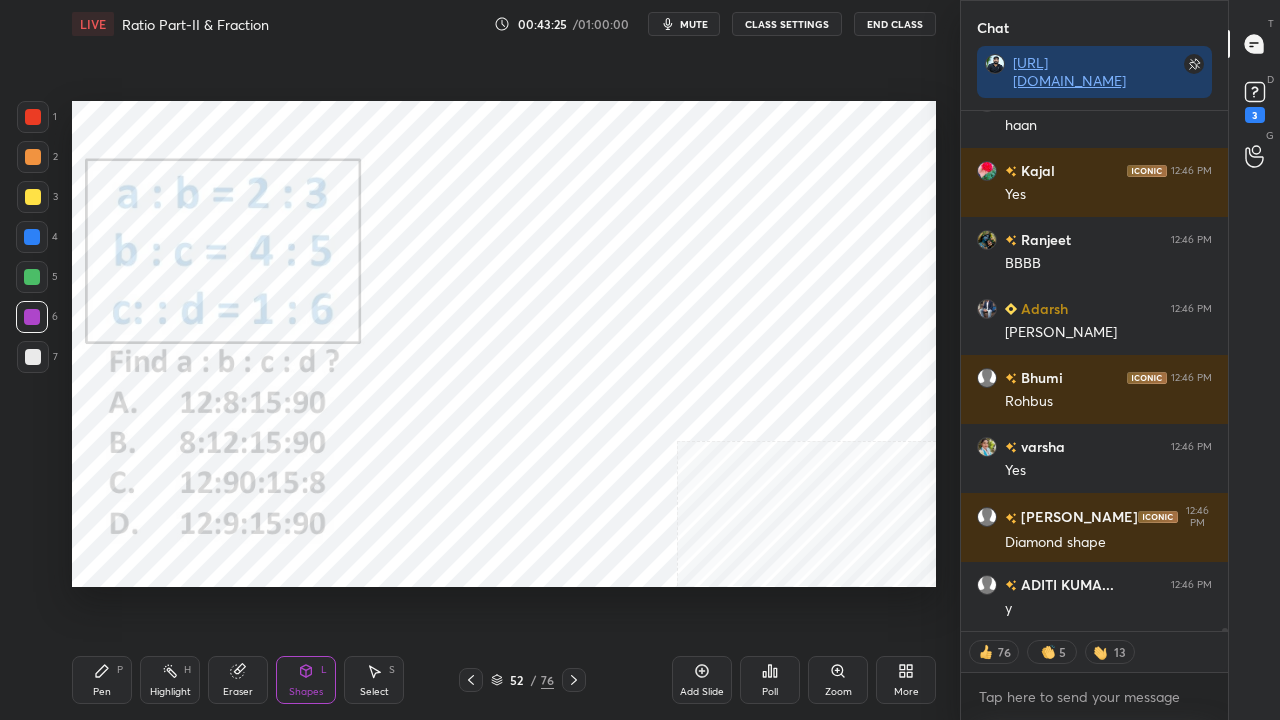 click at bounding box center [32, 237] 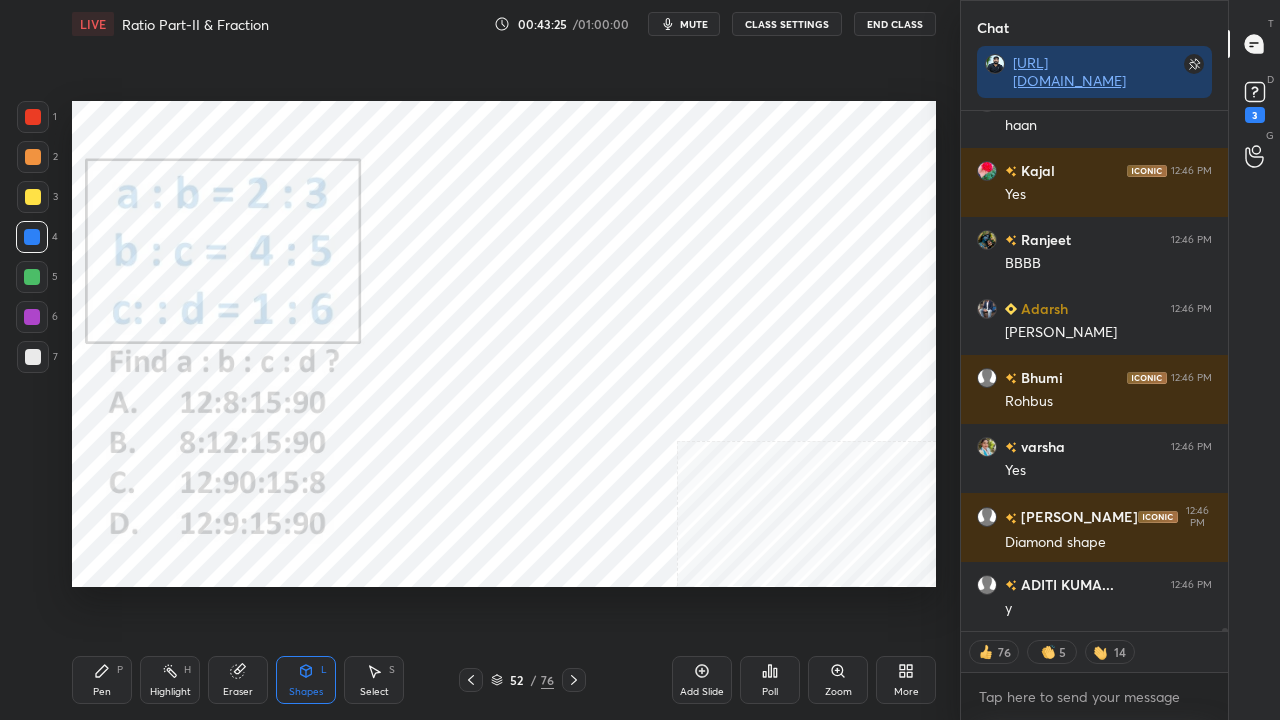 drag, startPoint x: 34, startPoint y: 230, endPoint x: 63, endPoint y: 230, distance: 29 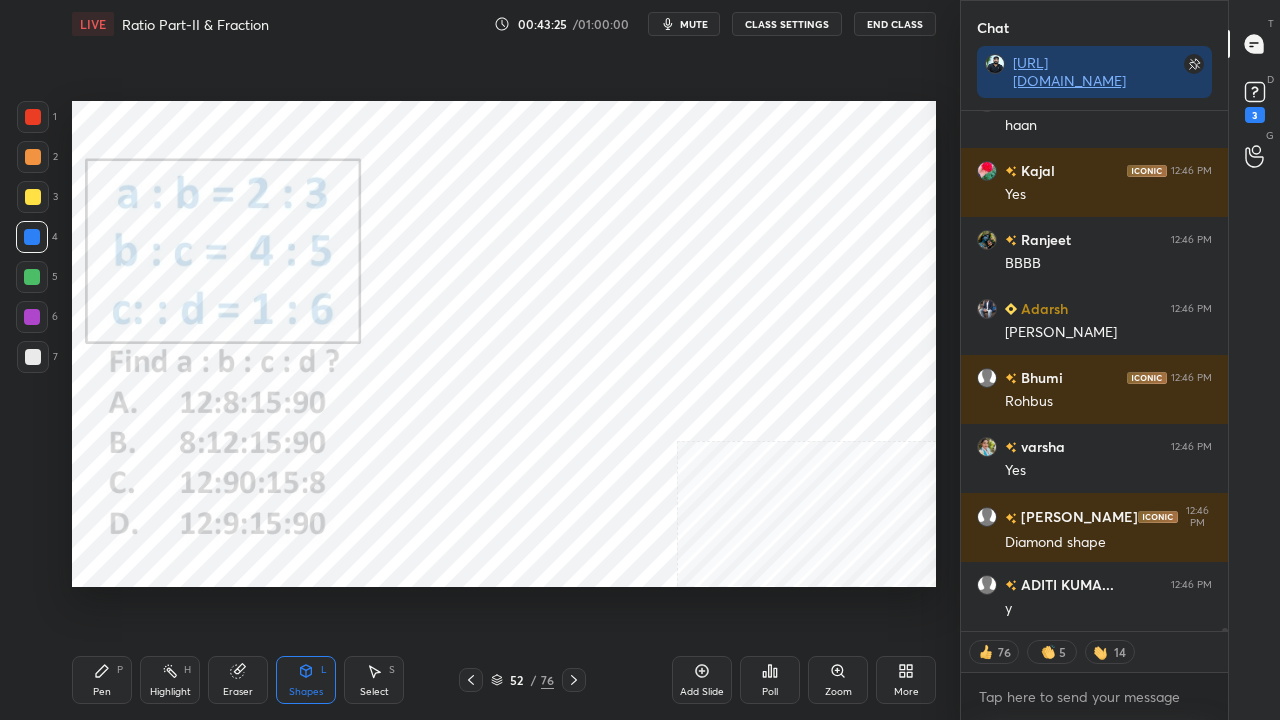 click at bounding box center [32, 237] 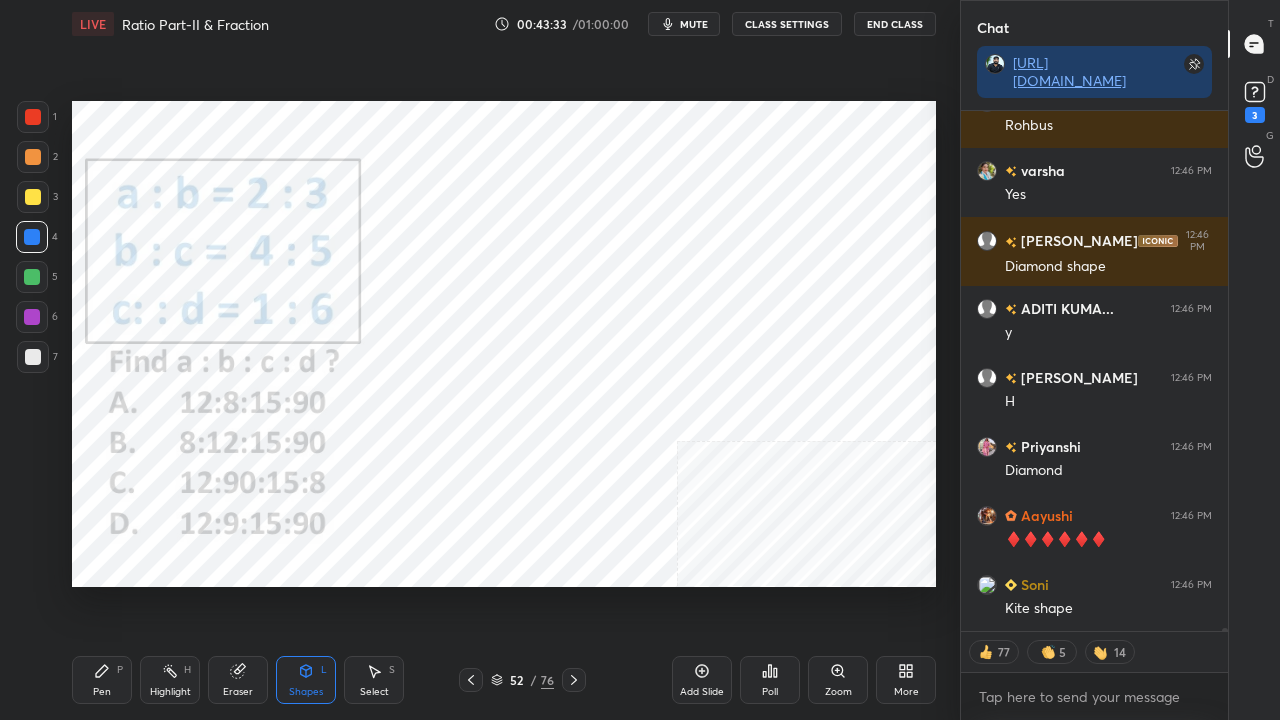 click on "Pen" at bounding box center [102, 692] 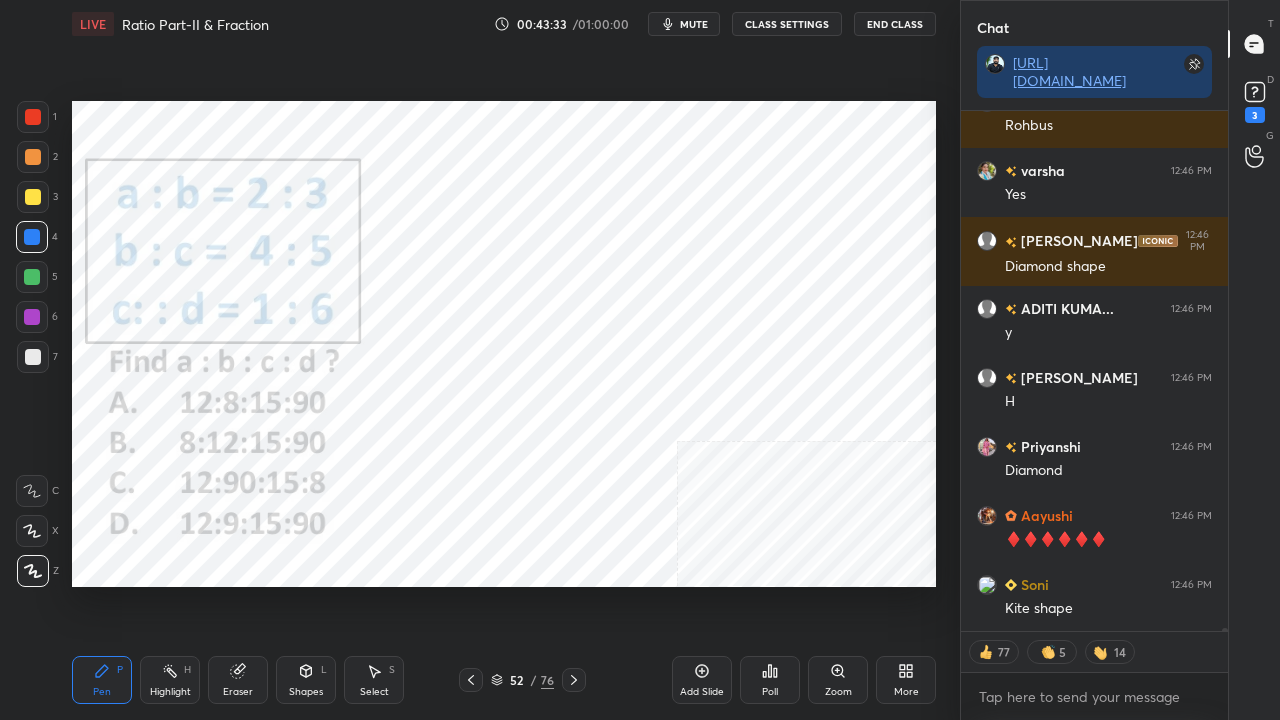 click on "Pen" at bounding box center (102, 692) 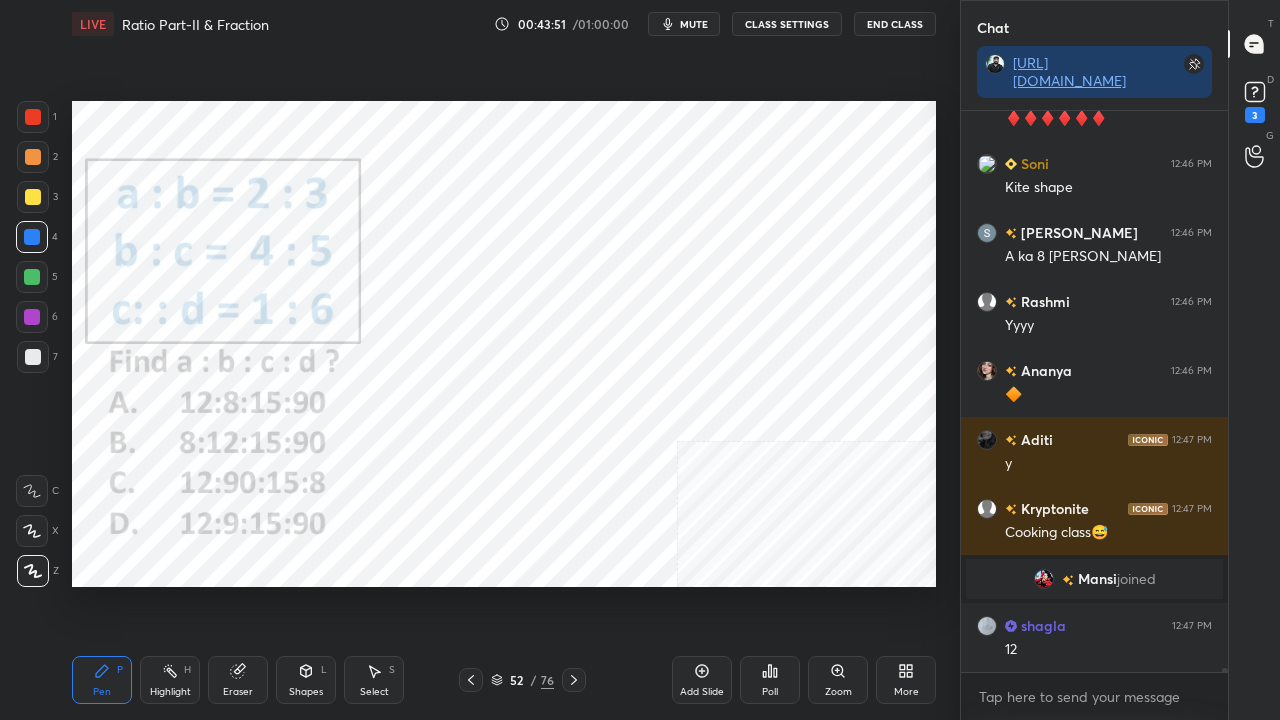 click at bounding box center (32, 317) 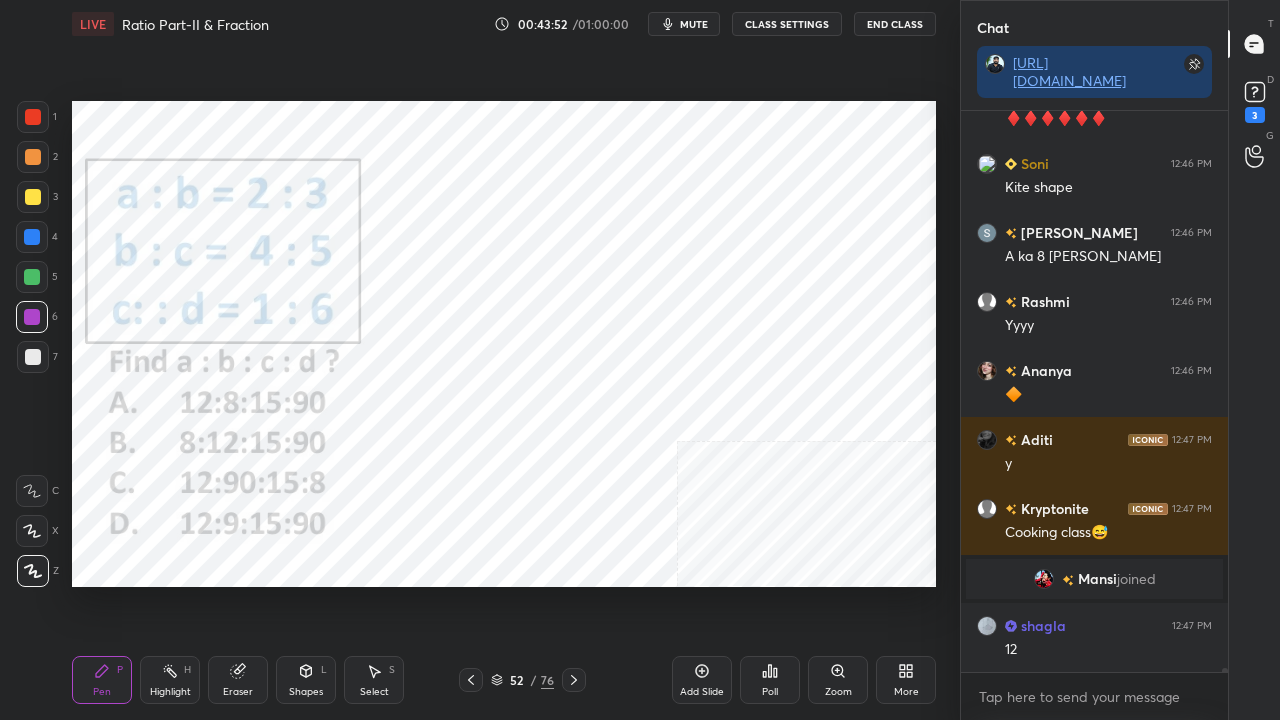 click on "Shapes" at bounding box center (306, 692) 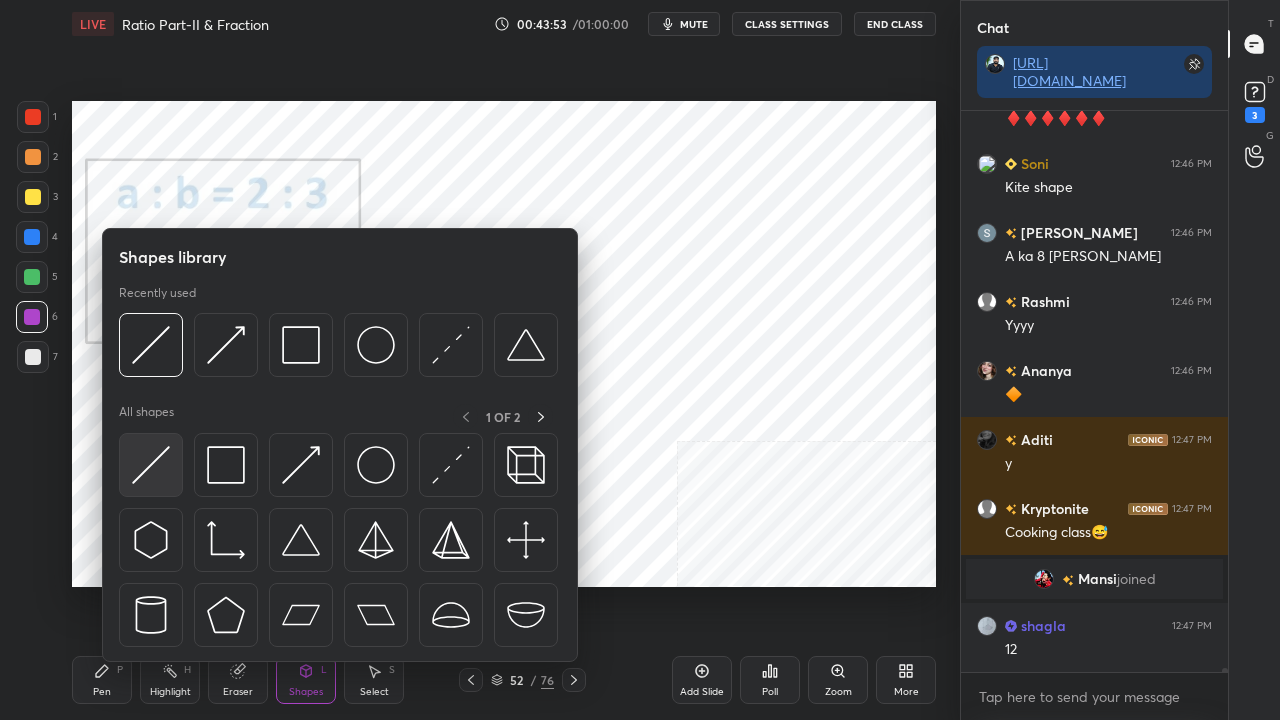 click at bounding box center [151, 465] 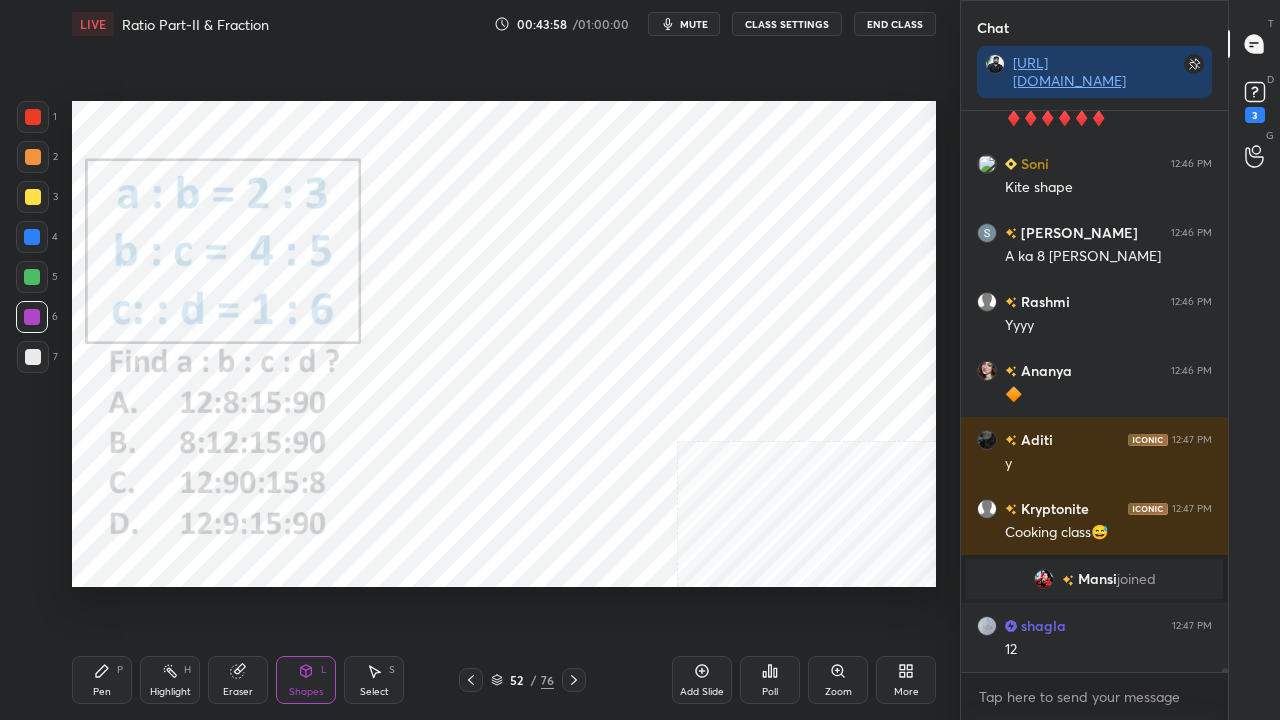 drag, startPoint x: 107, startPoint y: 680, endPoint x: 222, endPoint y: 625, distance: 127.47549 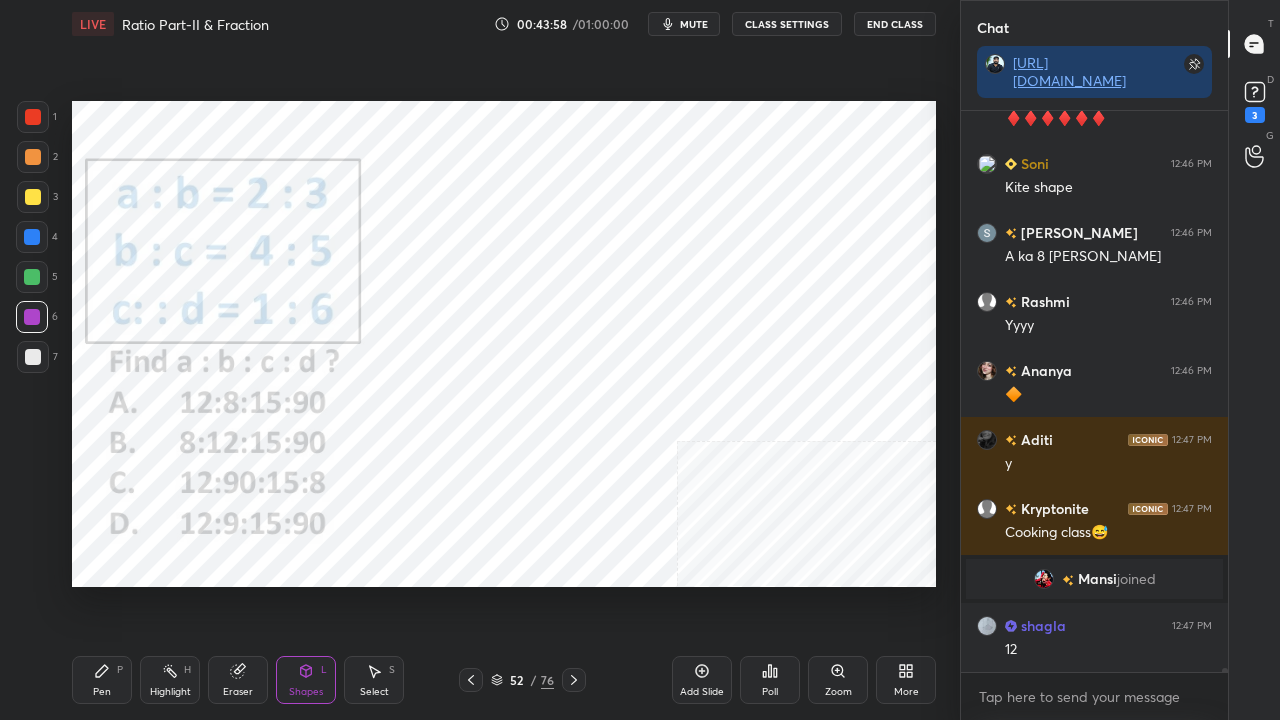 click on "Pen P" at bounding box center (102, 680) 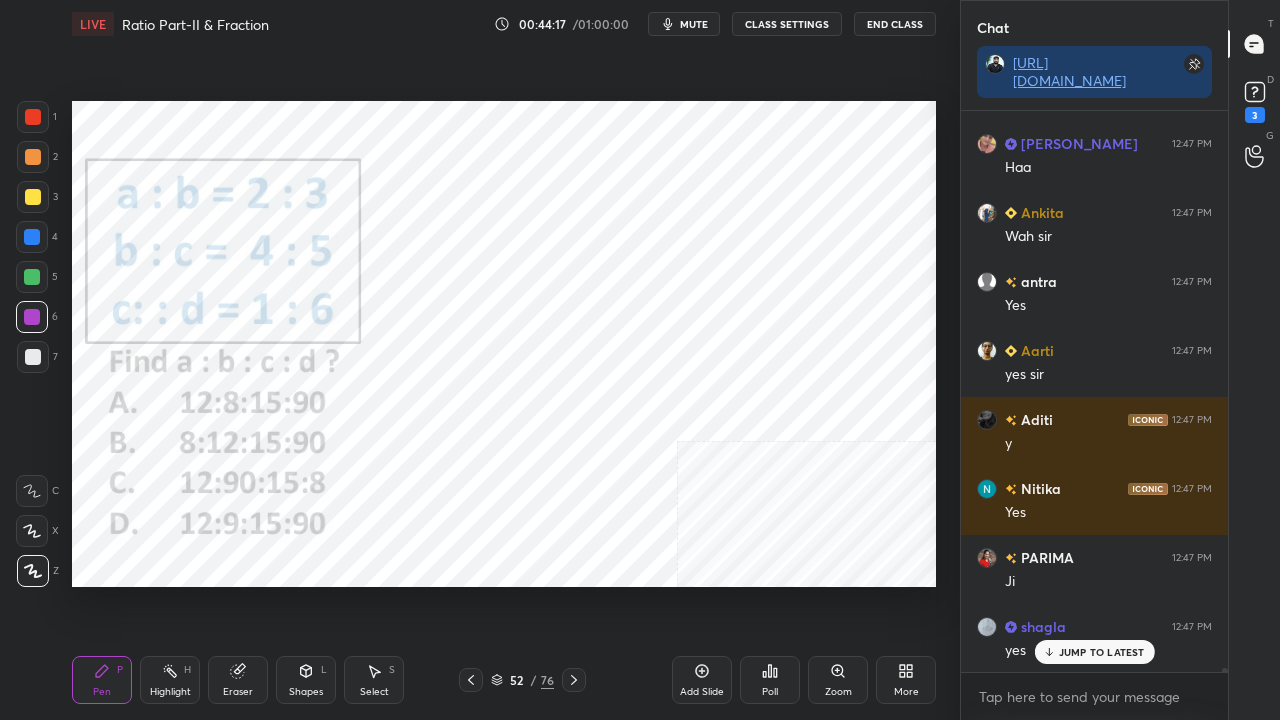 scroll, scrollTop: 88946, scrollLeft: 0, axis: vertical 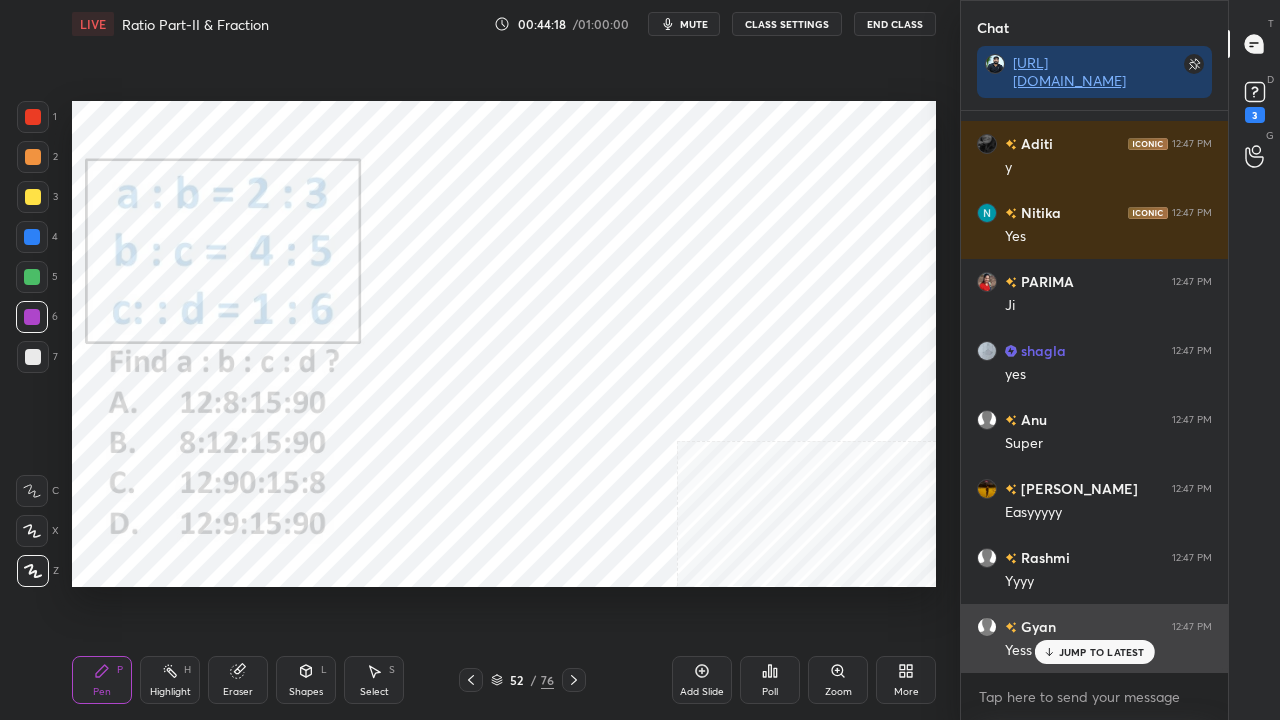 drag, startPoint x: 1075, startPoint y: 656, endPoint x: 1046, endPoint y: 655, distance: 29.017237 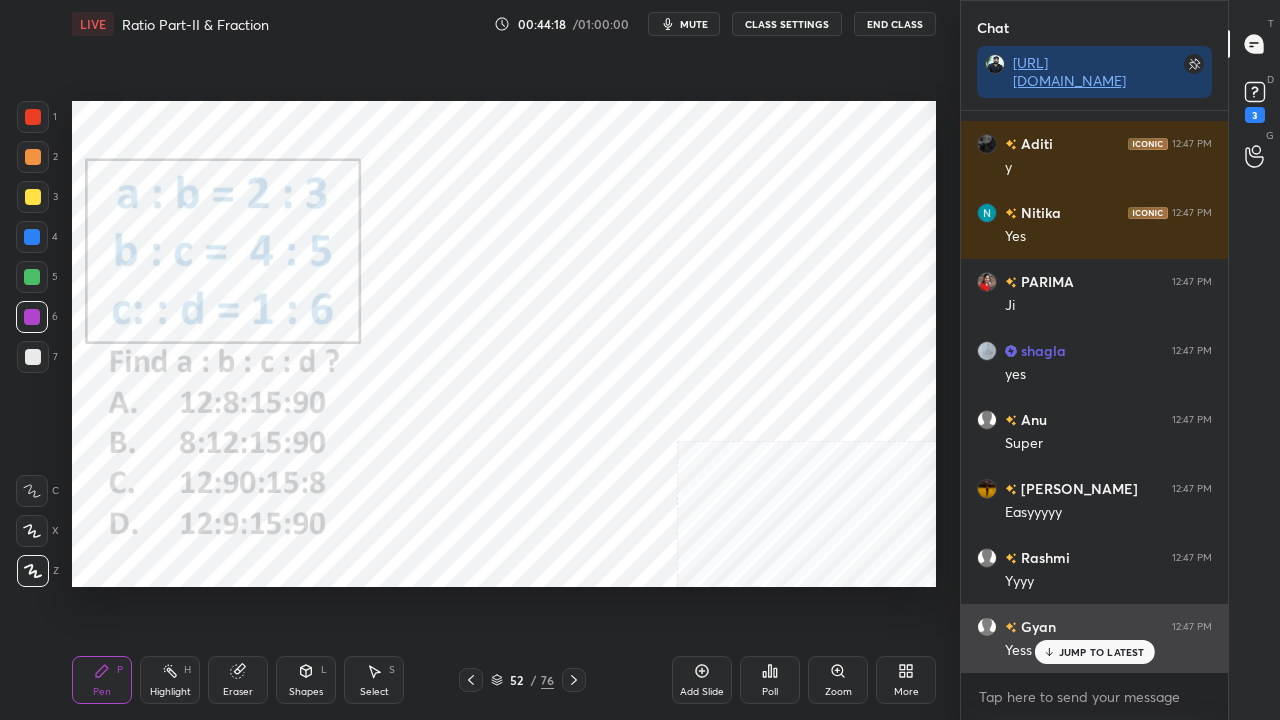 click on "JUMP TO LATEST" at bounding box center (1102, 652) 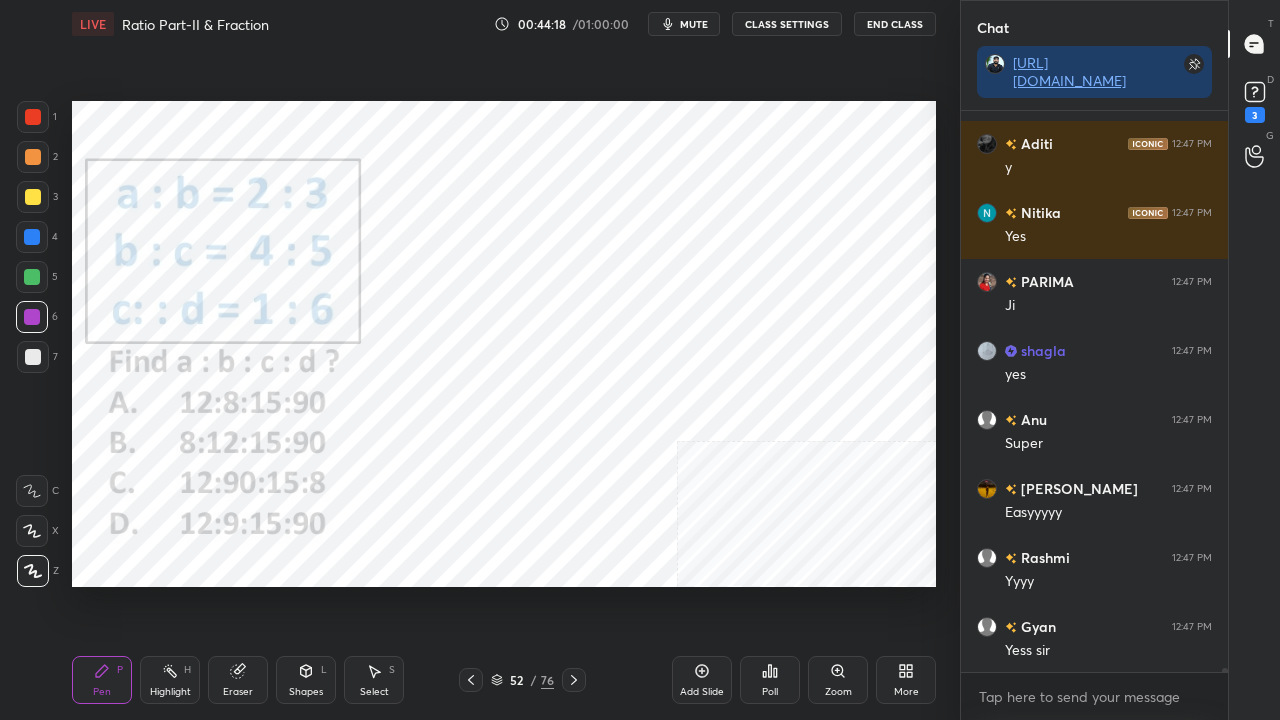 scroll, scrollTop: 89016, scrollLeft: 0, axis: vertical 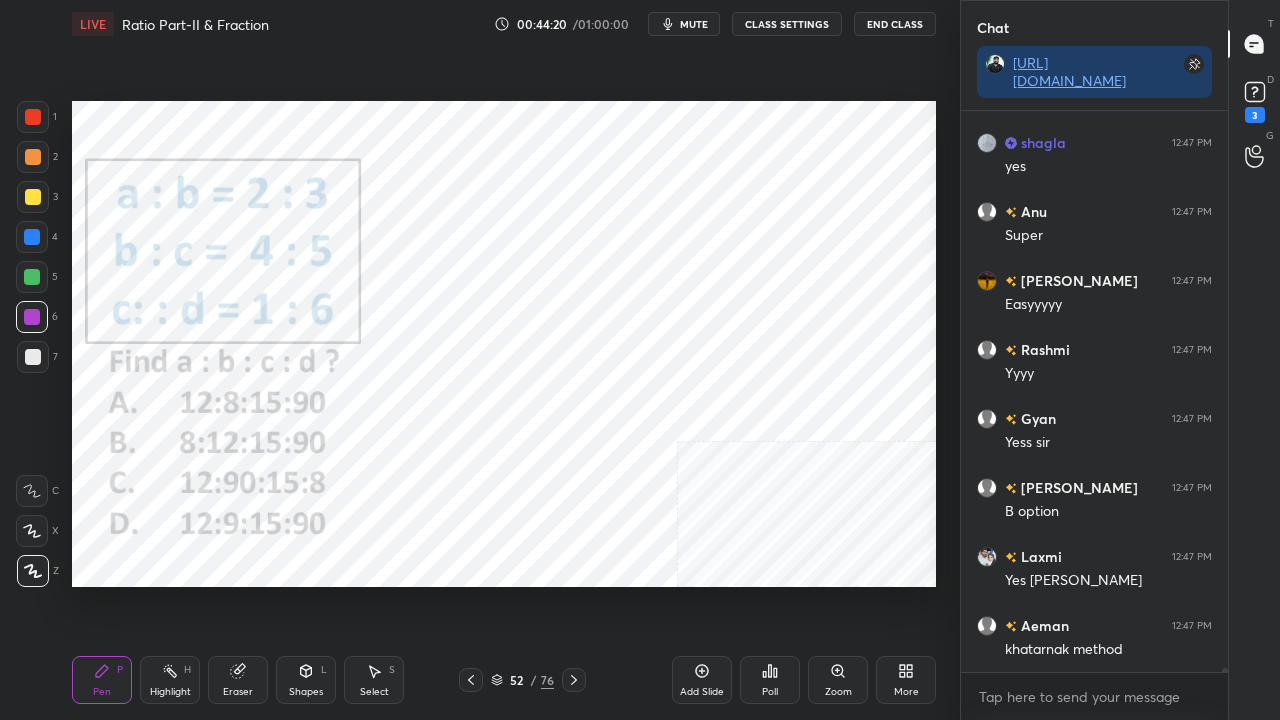 click on "Highlight" at bounding box center (170, 692) 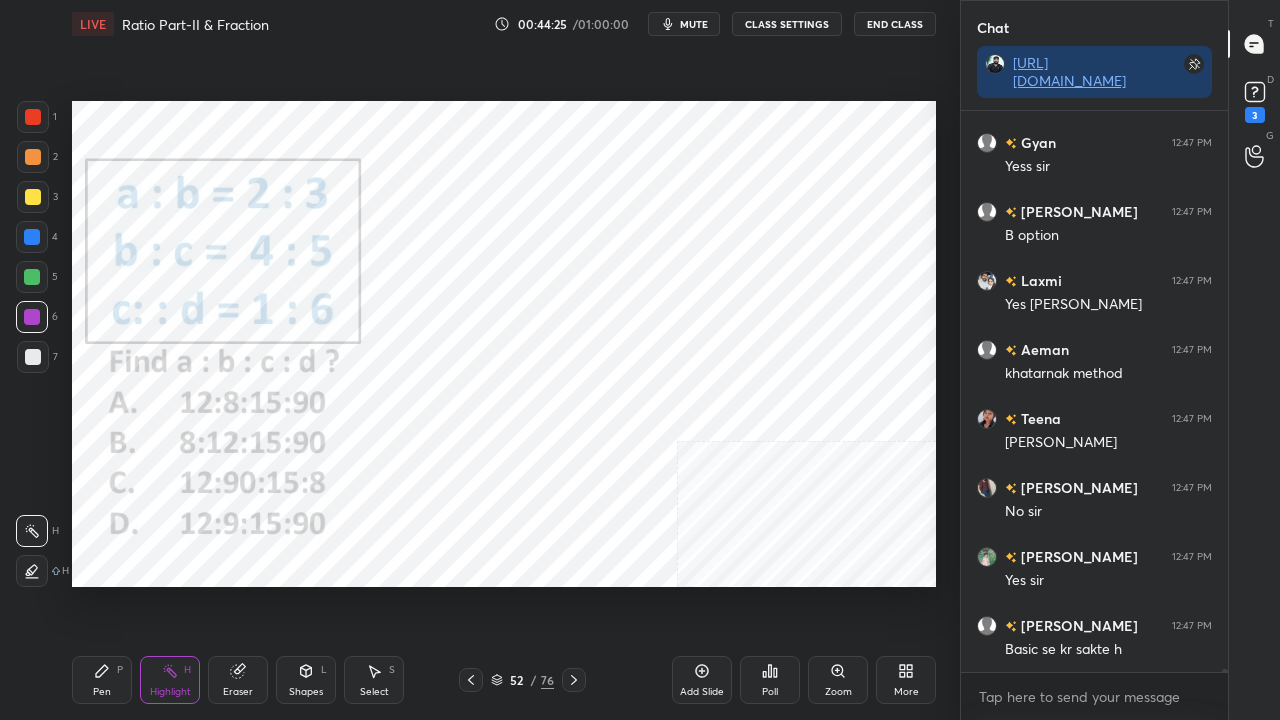scroll, scrollTop: 89498, scrollLeft: 0, axis: vertical 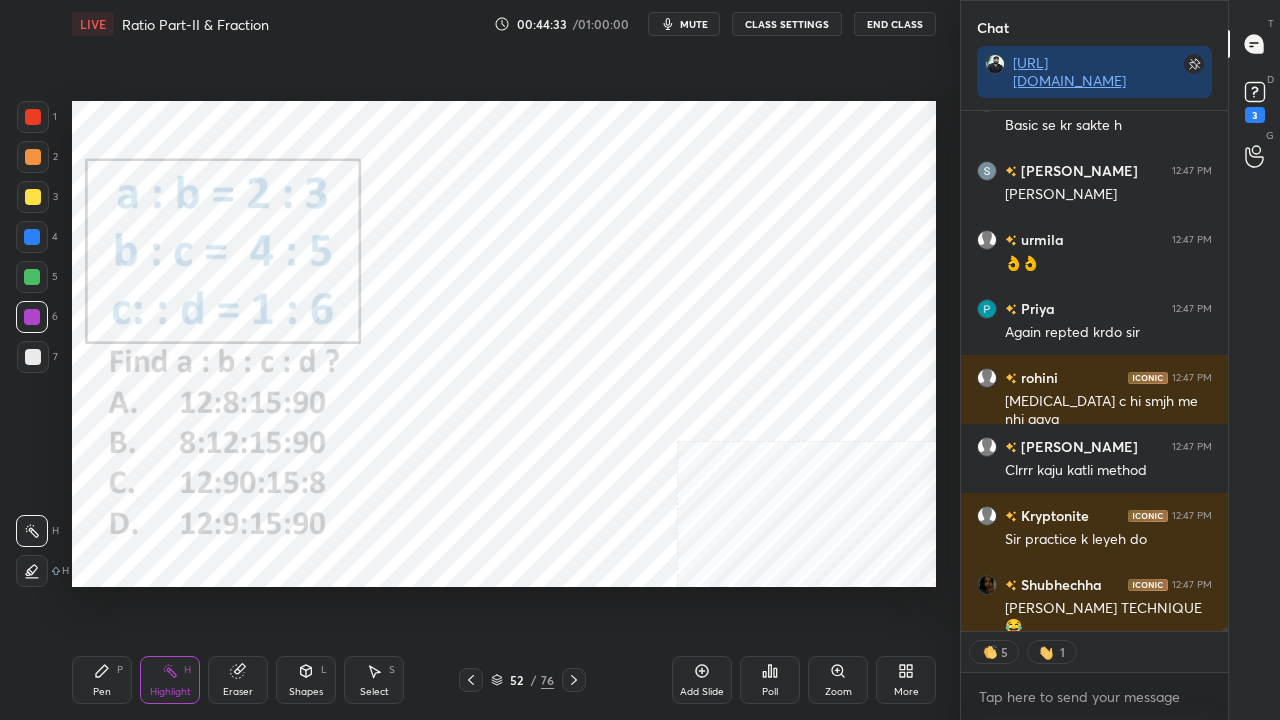 click on "Pen P" at bounding box center [102, 680] 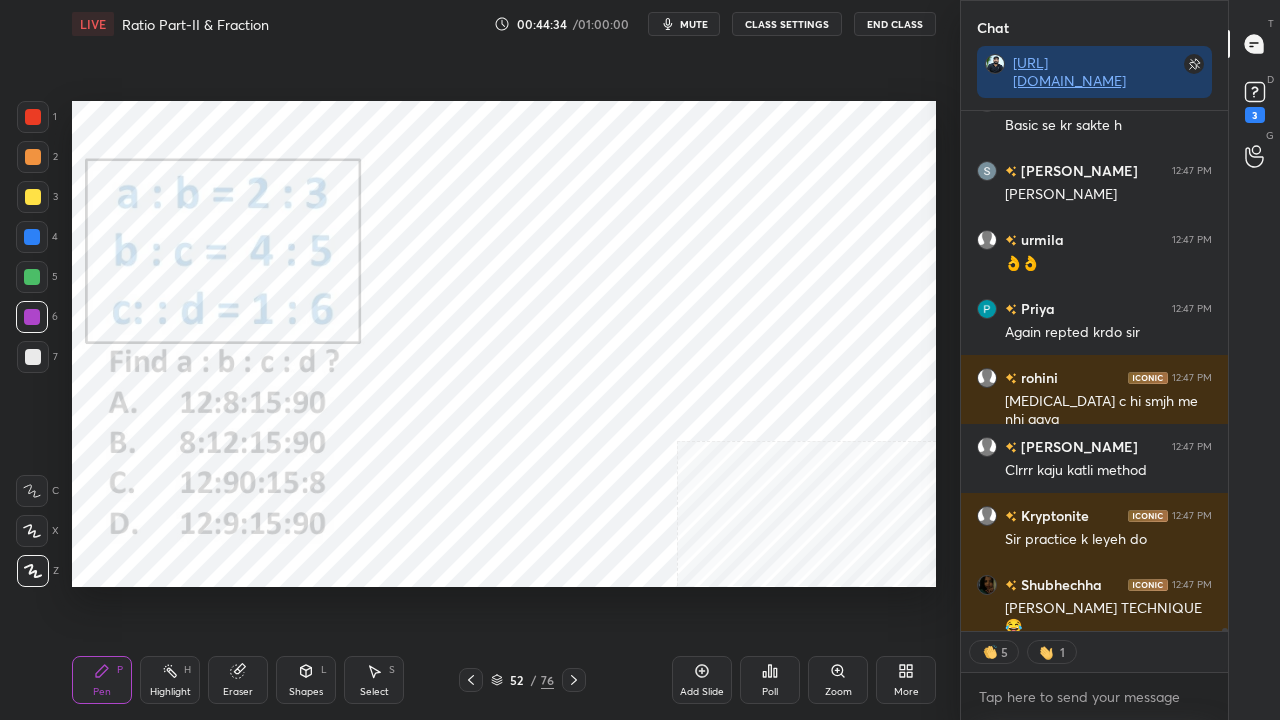scroll, scrollTop: 90041, scrollLeft: 0, axis: vertical 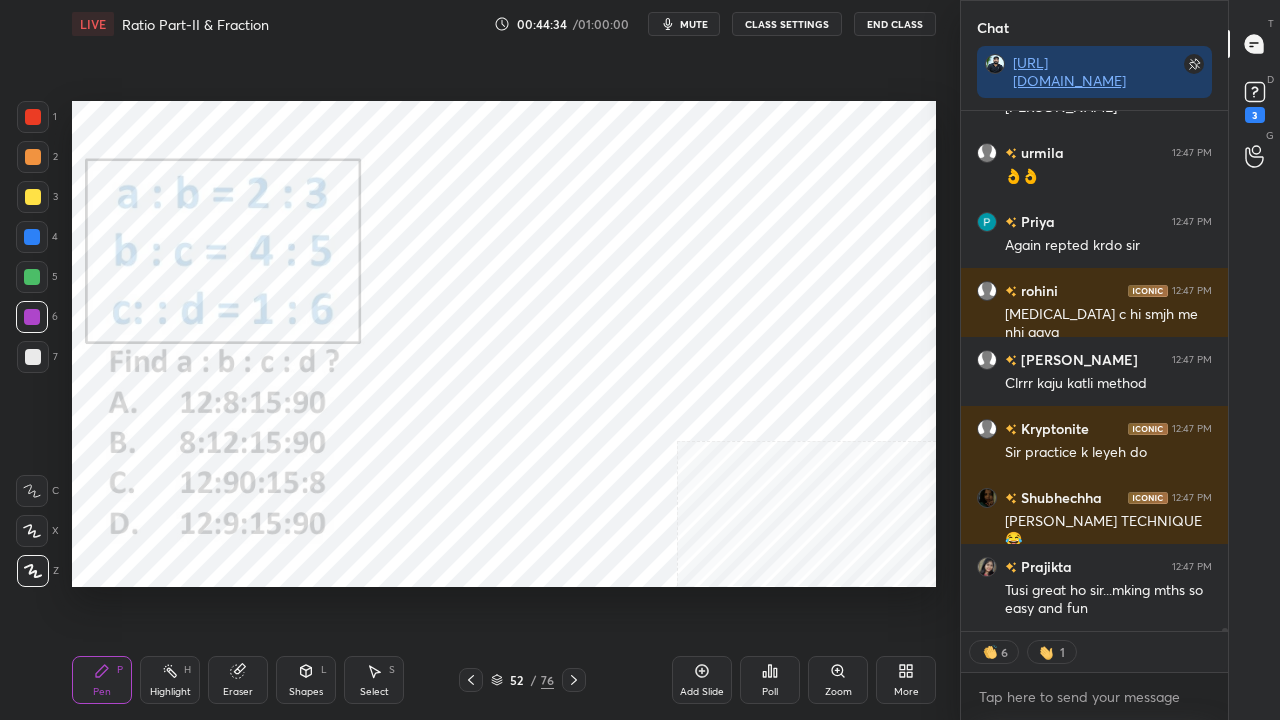 click at bounding box center [33, 117] 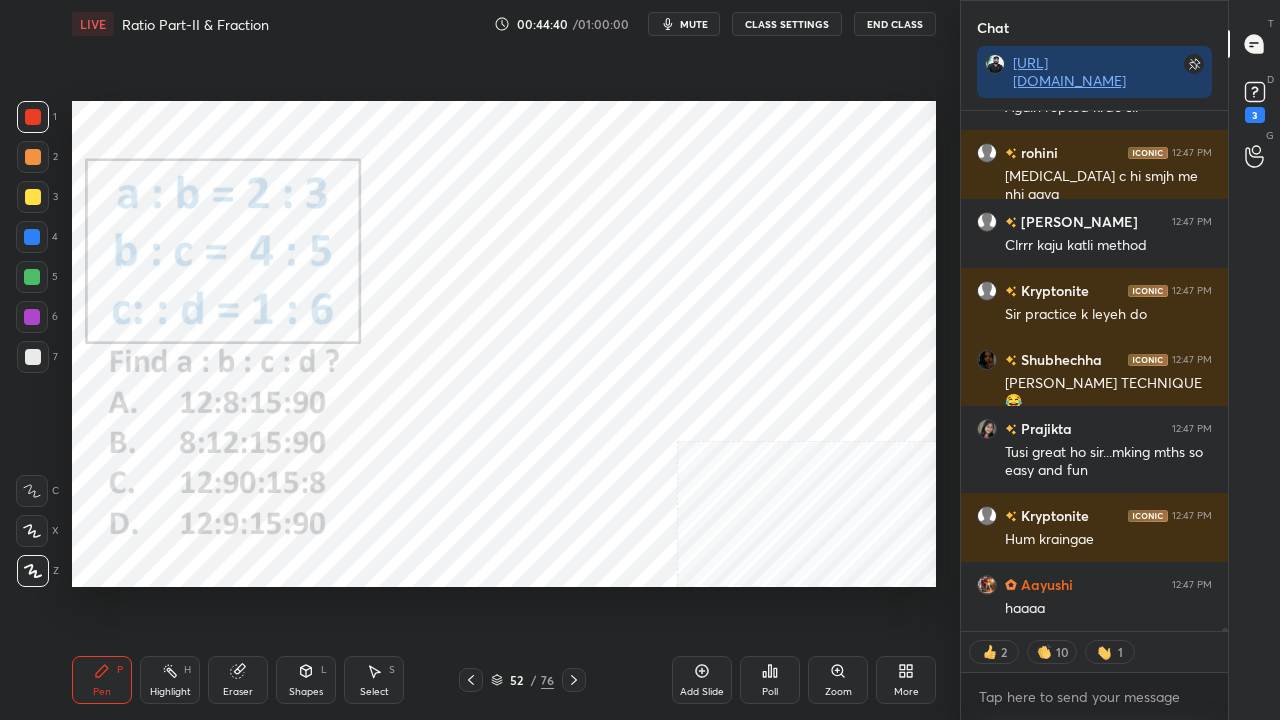 scroll, scrollTop: 90248, scrollLeft: 0, axis: vertical 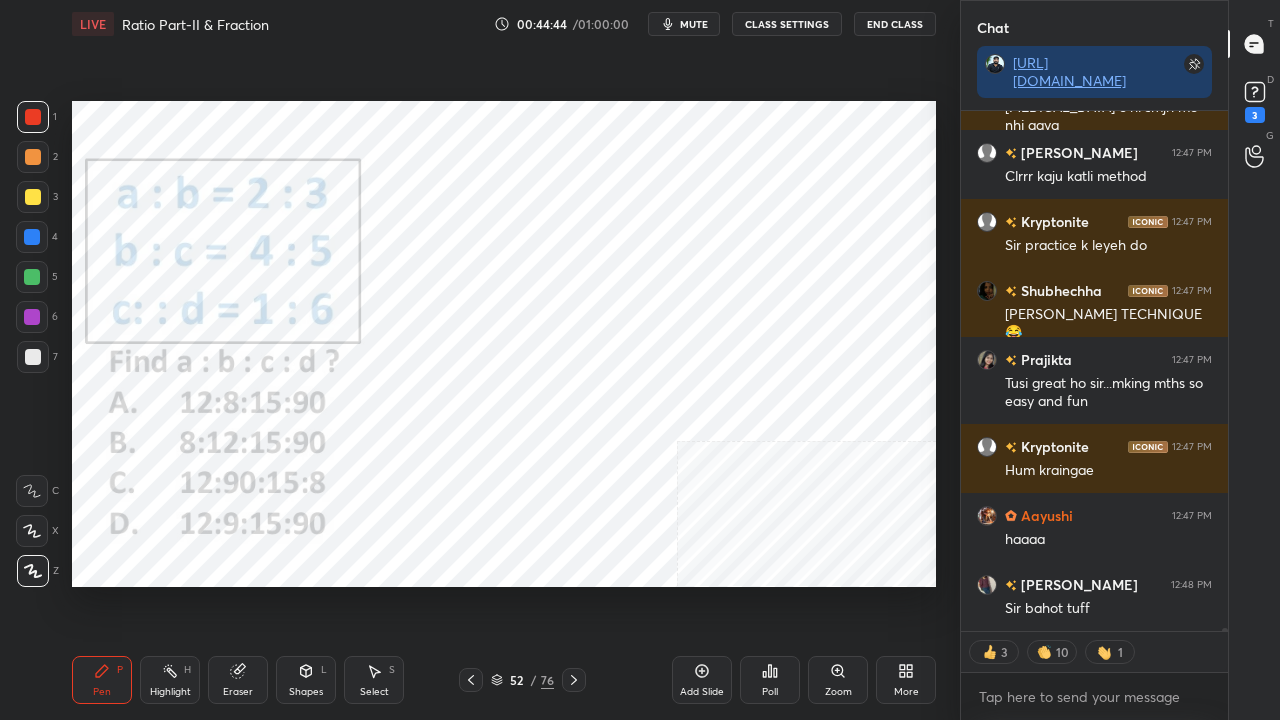 click at bounding box center (32, 317) 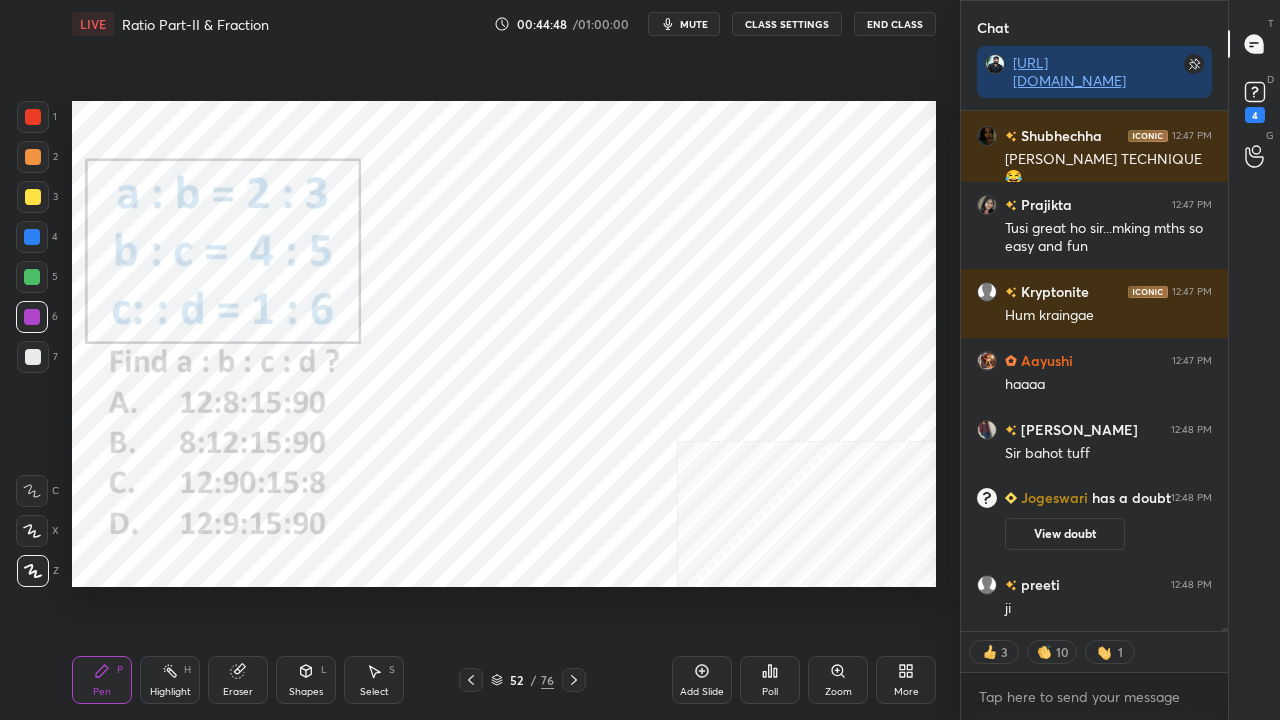scroll, scrollTop: 89714, scrollLeft: 0, axis: vertical 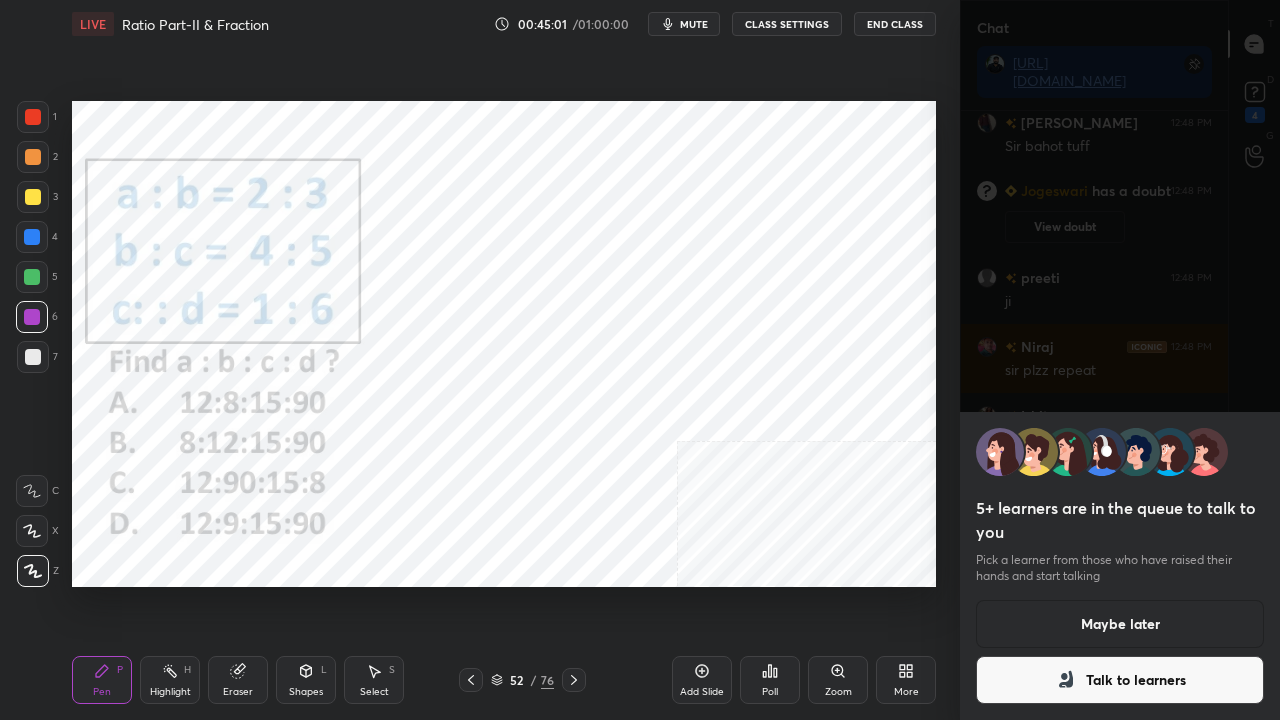 click on "Talk to learners" at bounding box center (1120, 680) 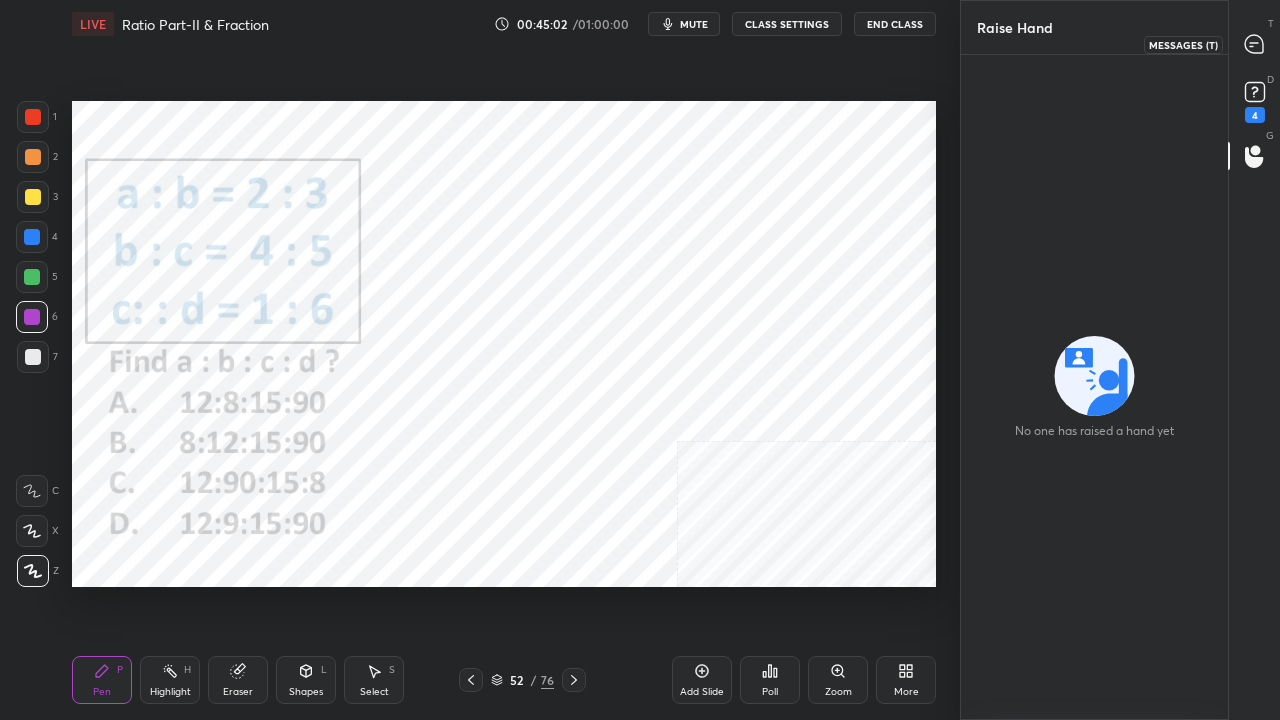 click at bounding box center [1255, 44] 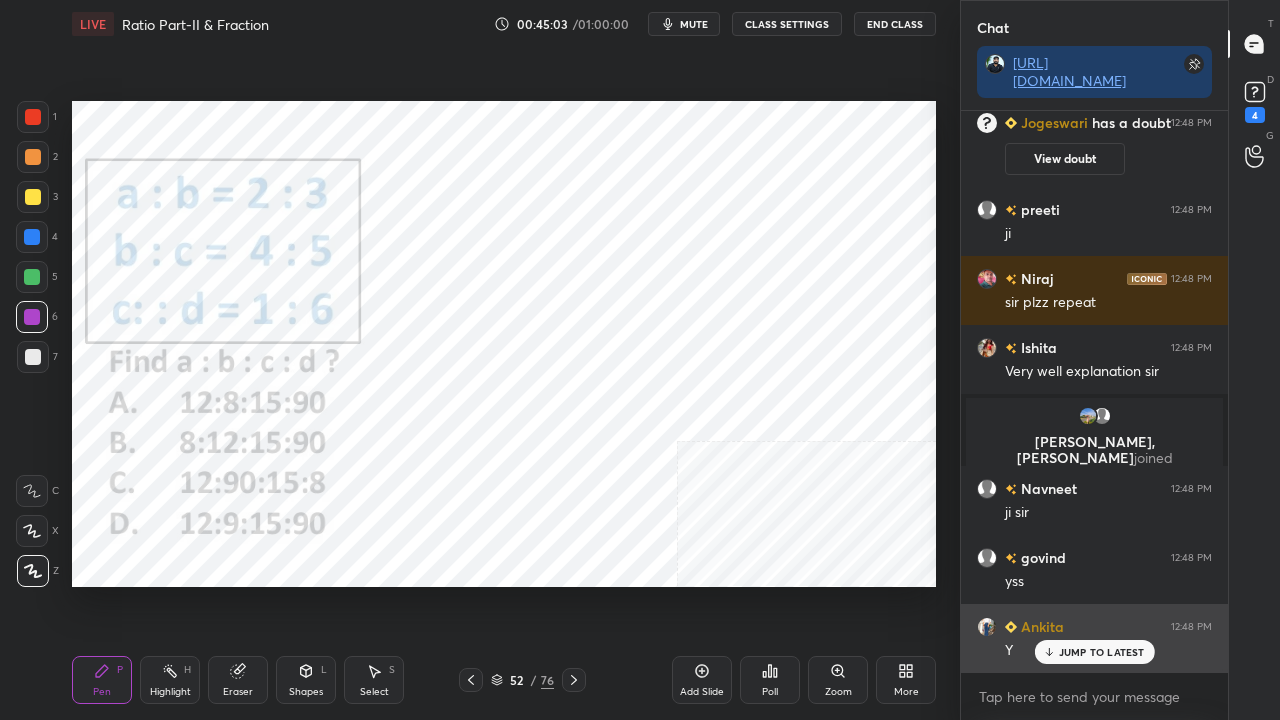 click on "JUMP TO LATEST" at bounding box center [1094, 652] 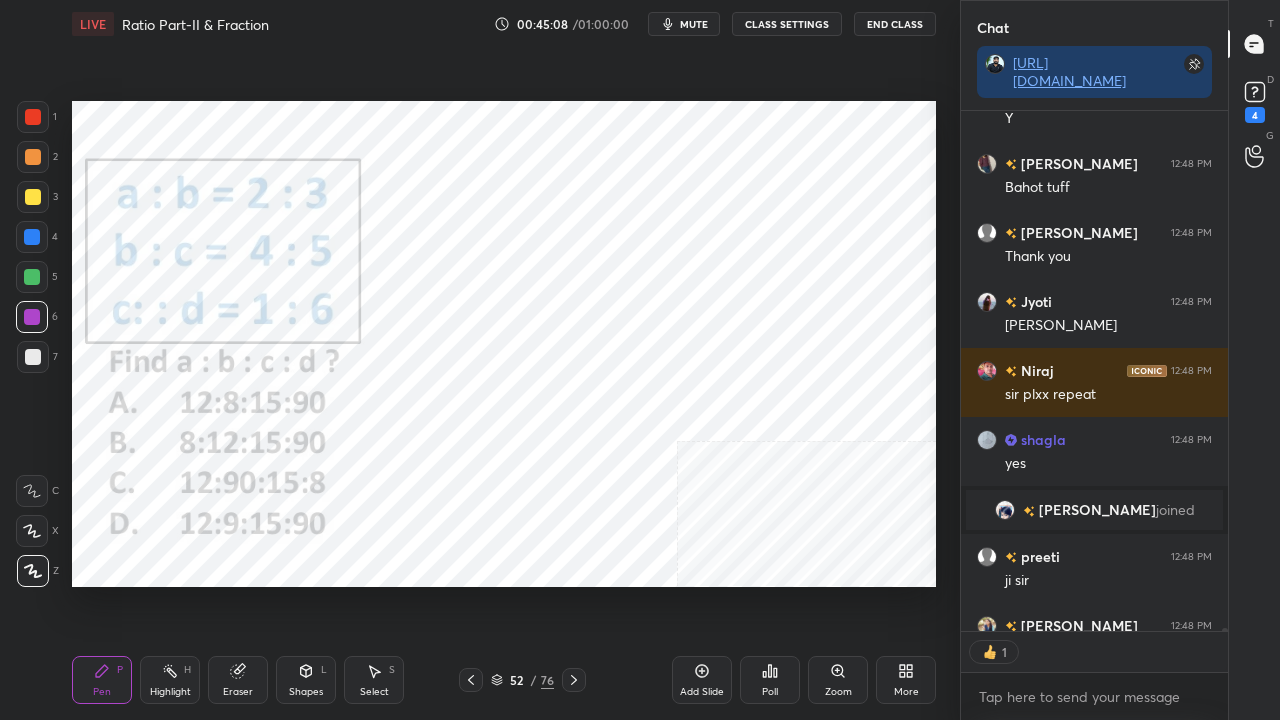 click 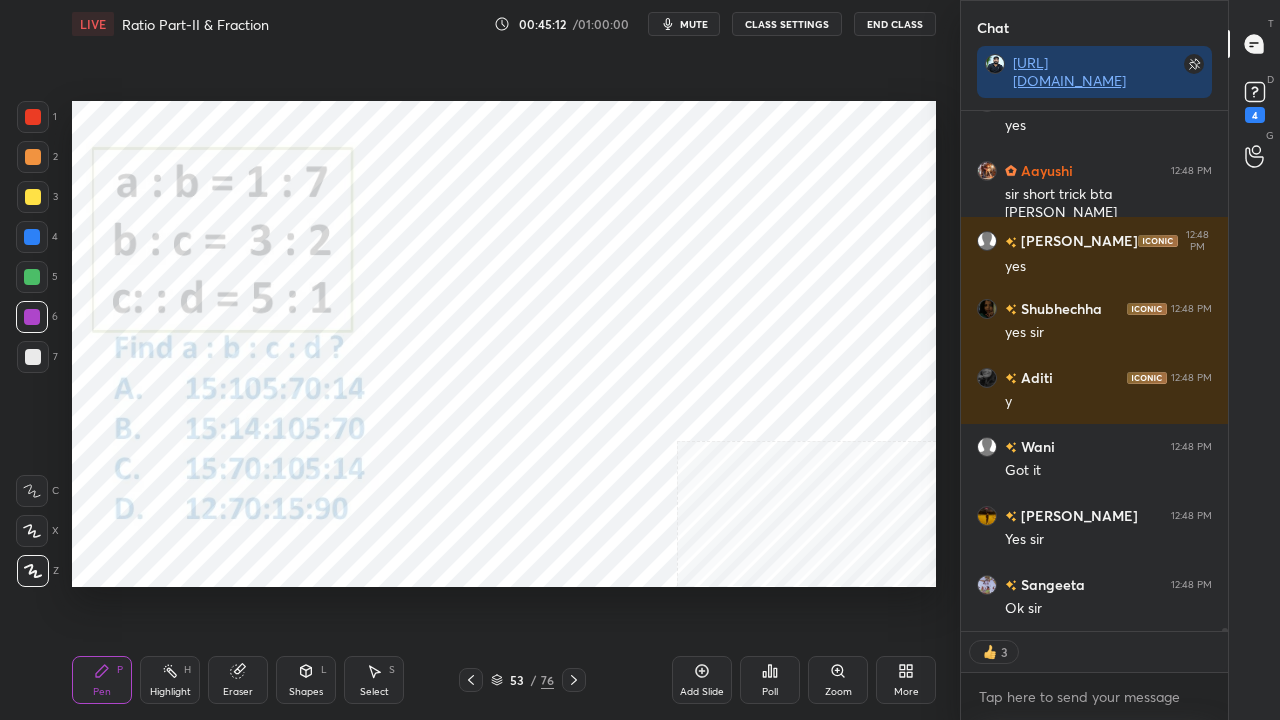 click at bounding box center [33, 117] 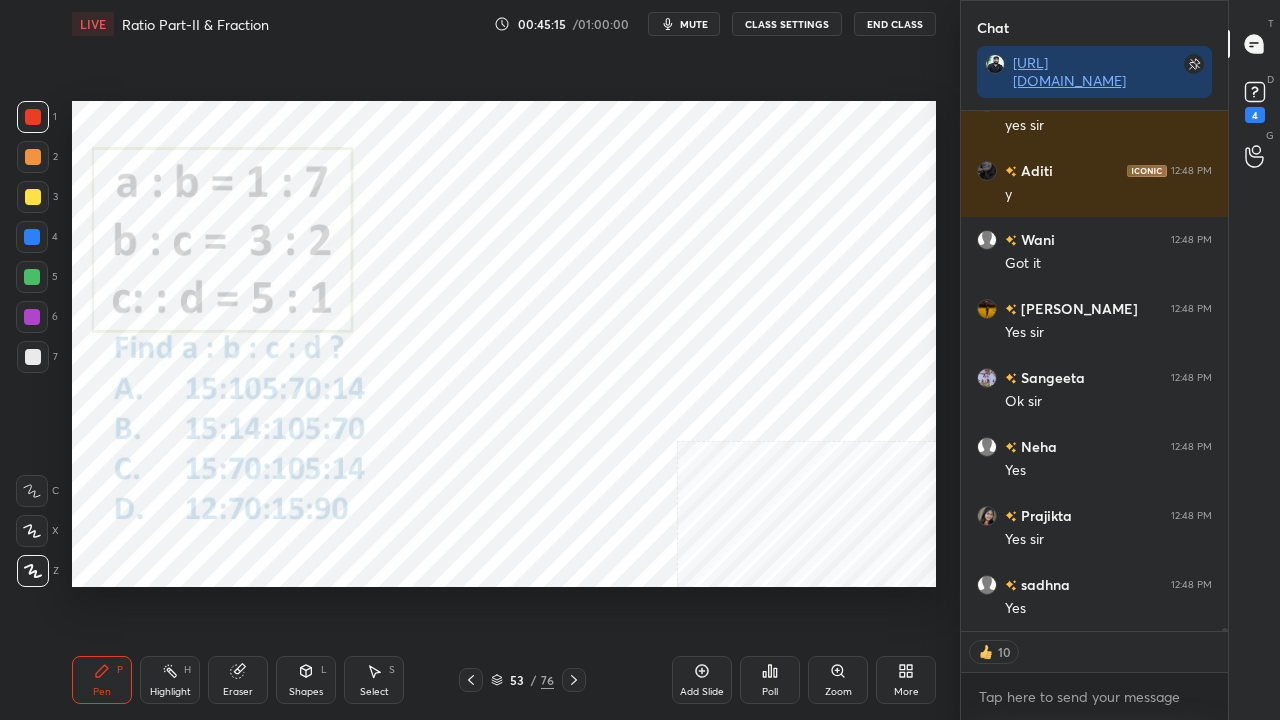 click on "53" at bounding box center (517, 680) 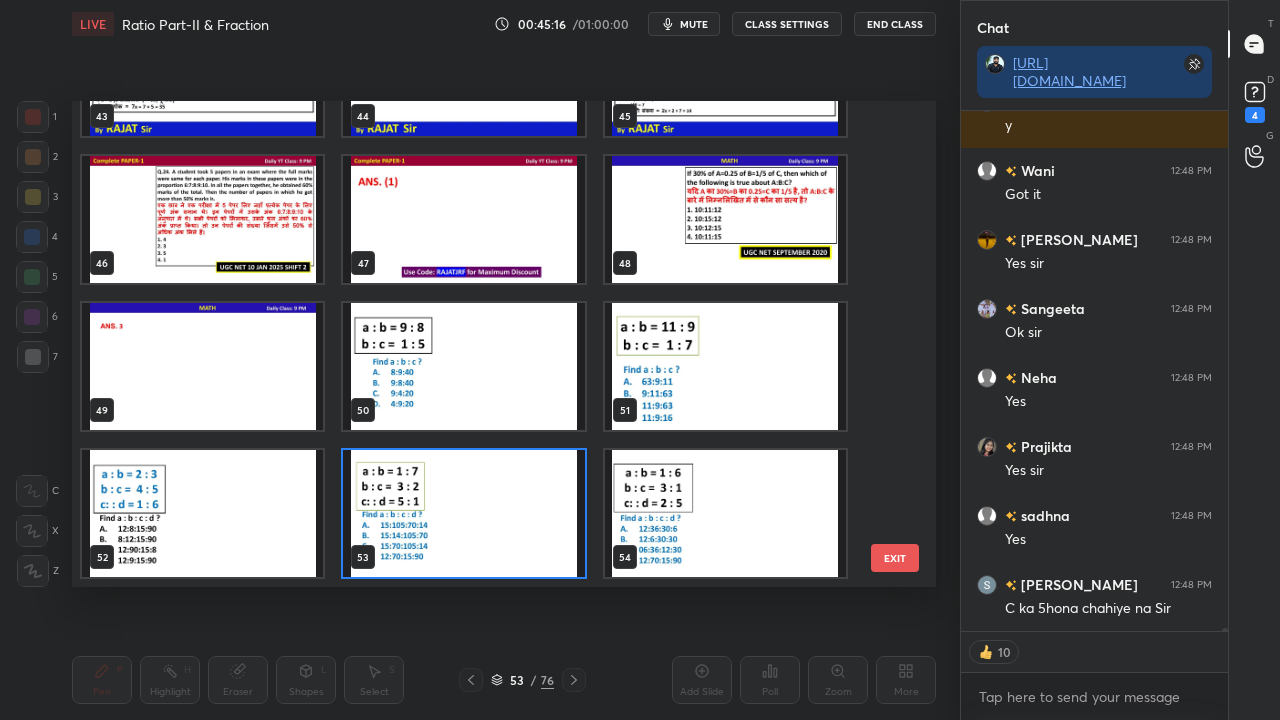 click at bounding box center (463, 513) 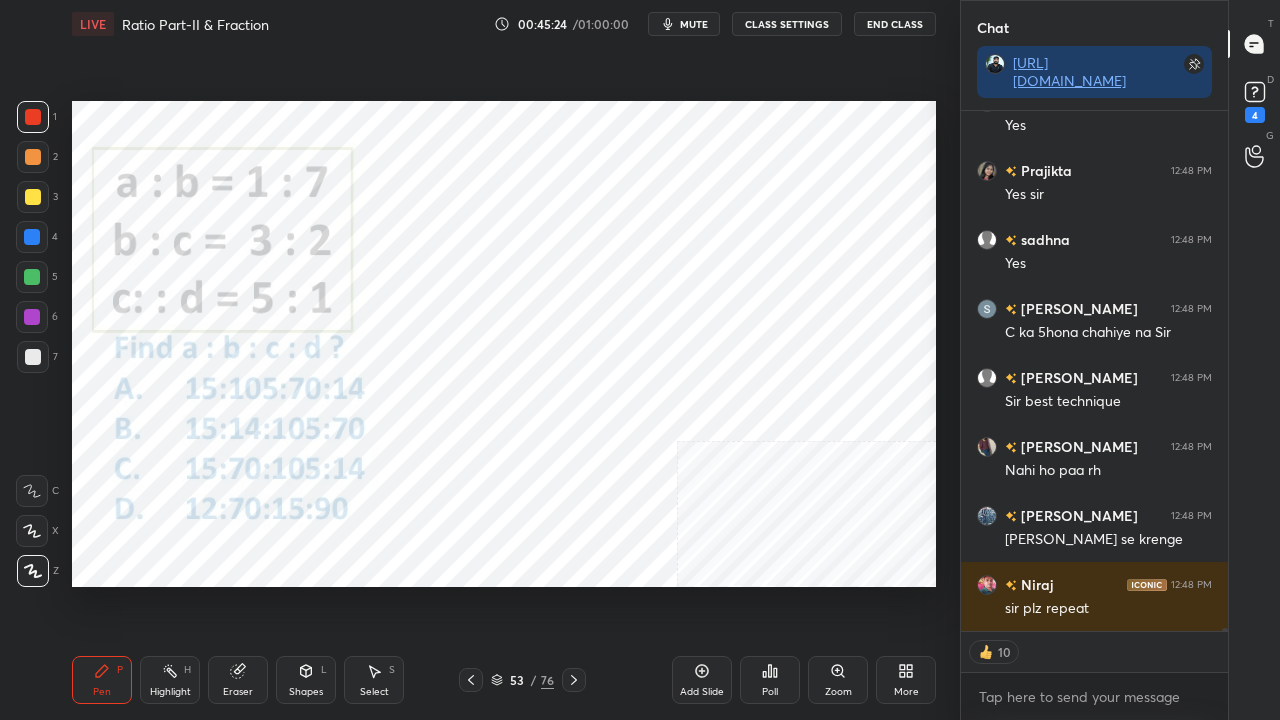 type on "x" 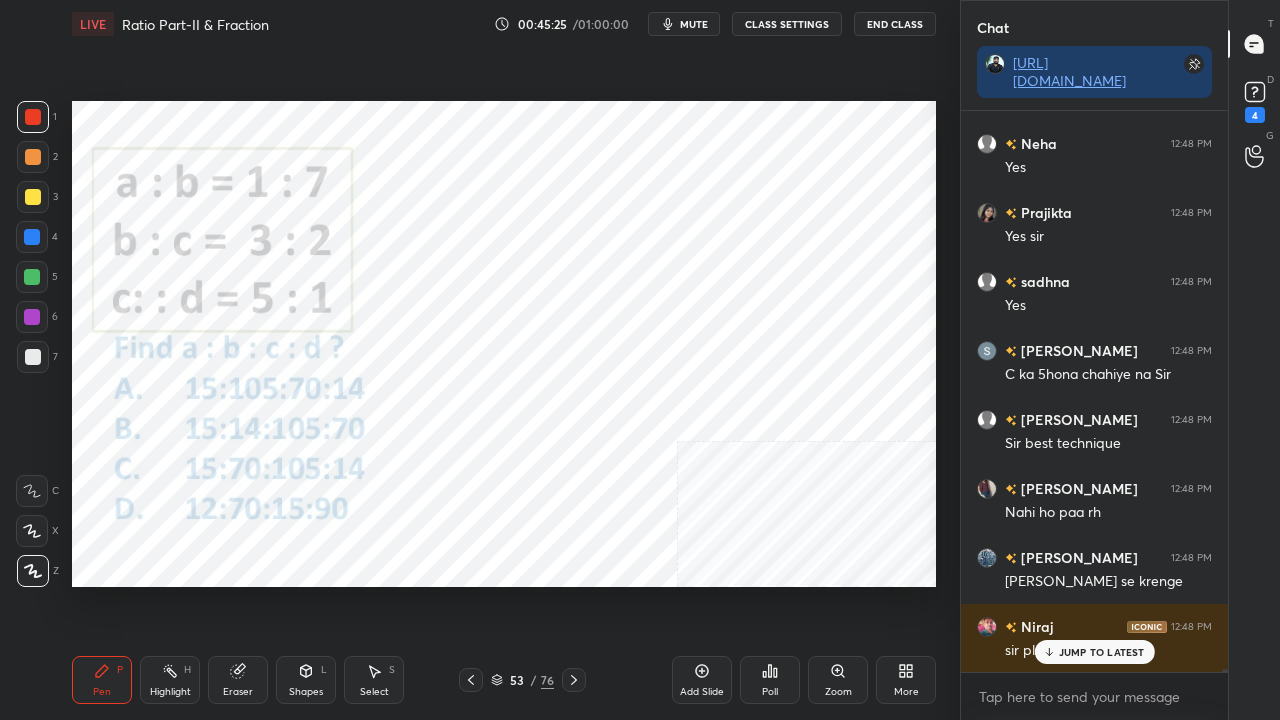 click 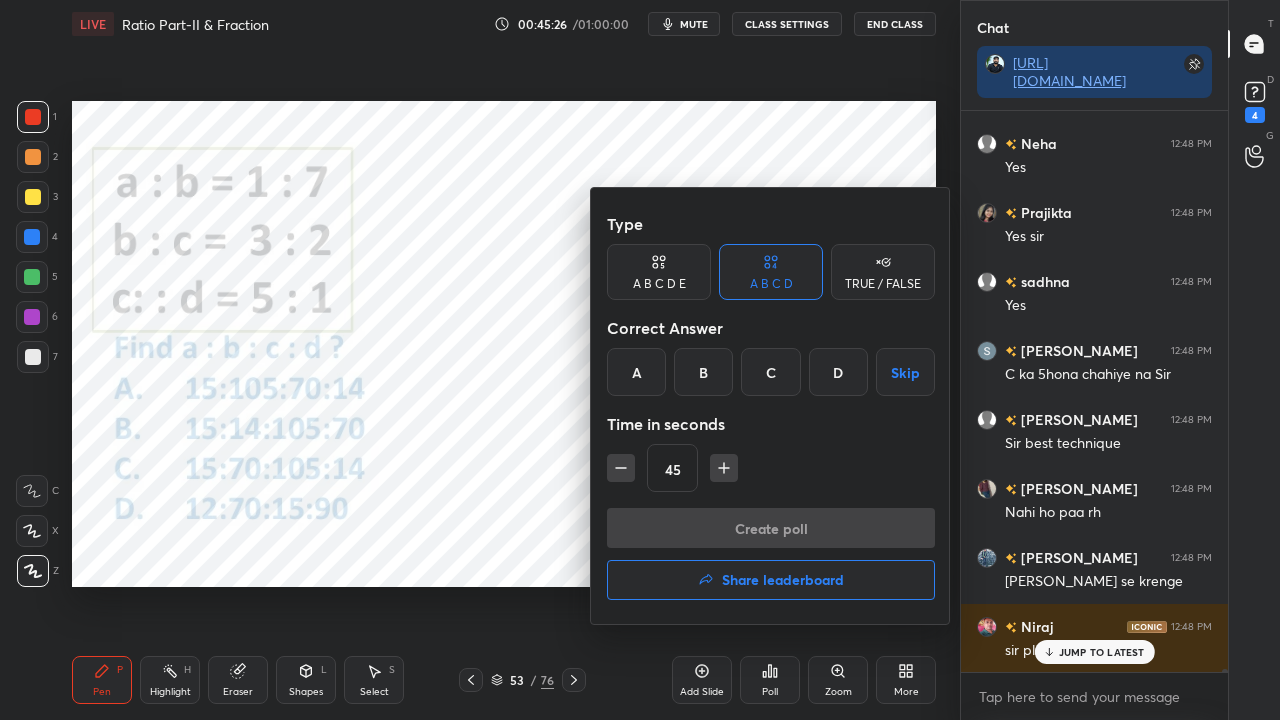 drag, startPoint x: 640, startPoint y: 370, endPoint x: 692, endPoint y: 463, distance: 106.55046 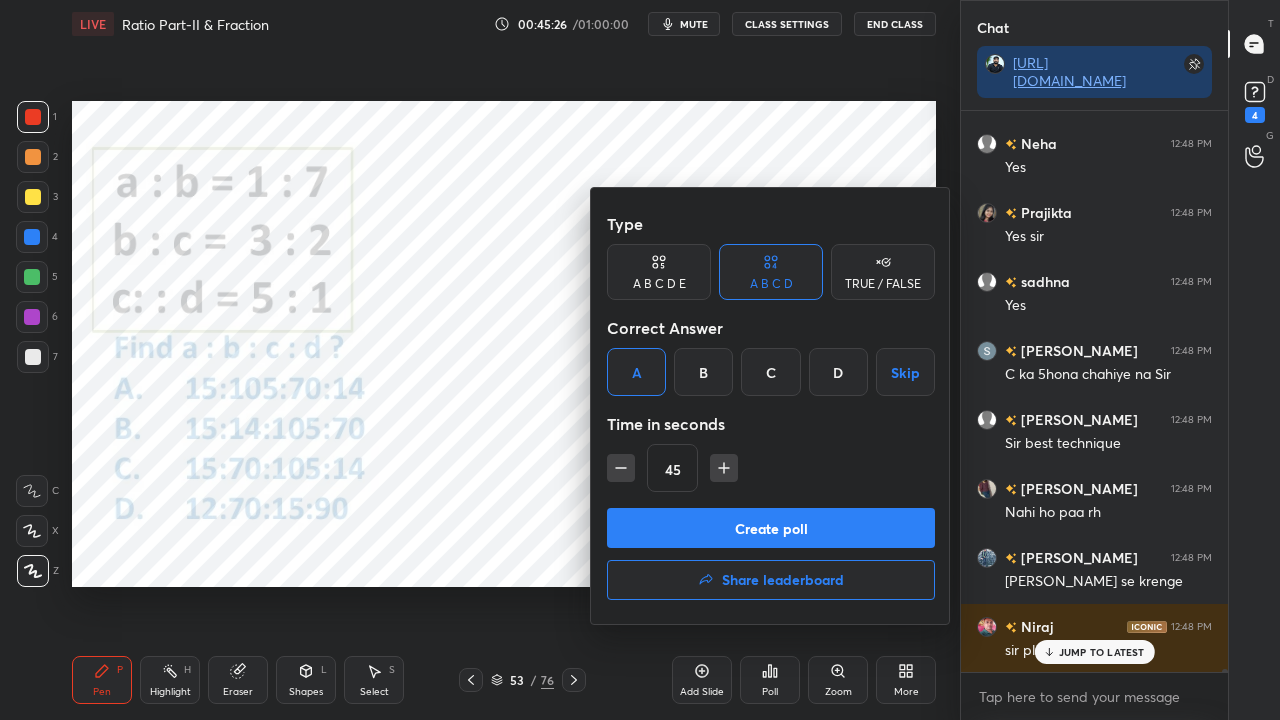 click 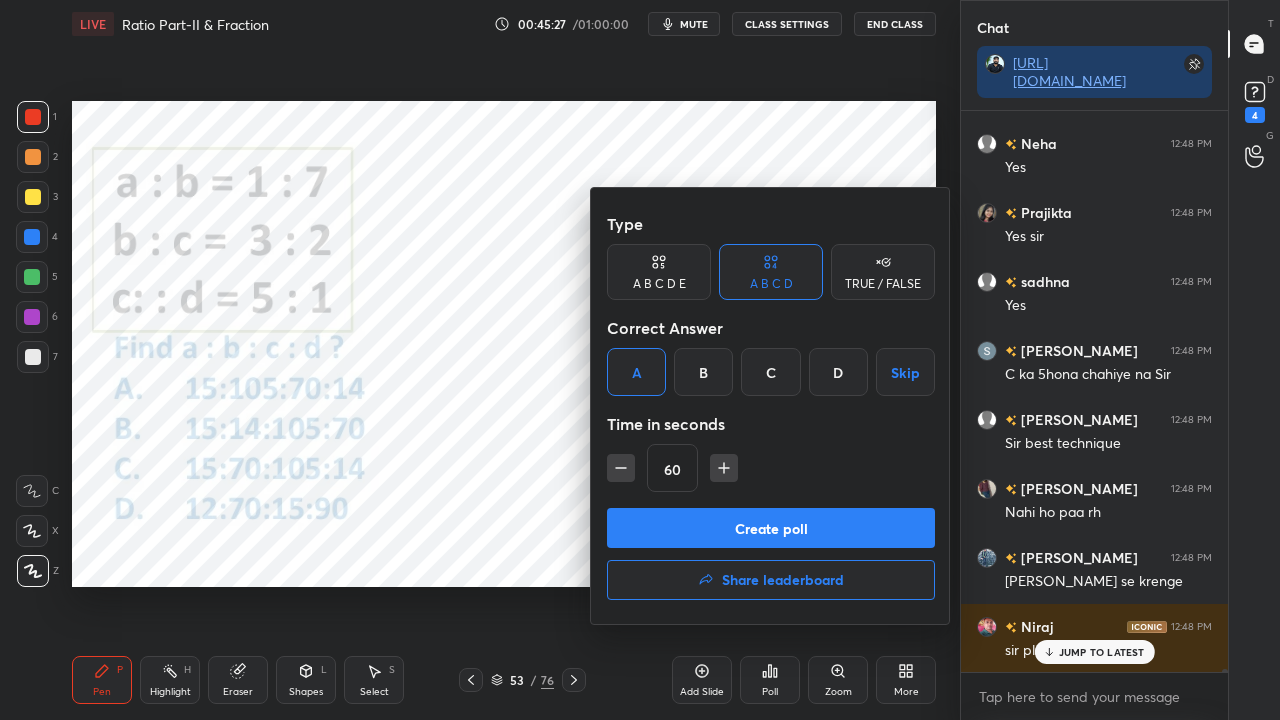 click on "Create poll" at bounding box center [771, 528] 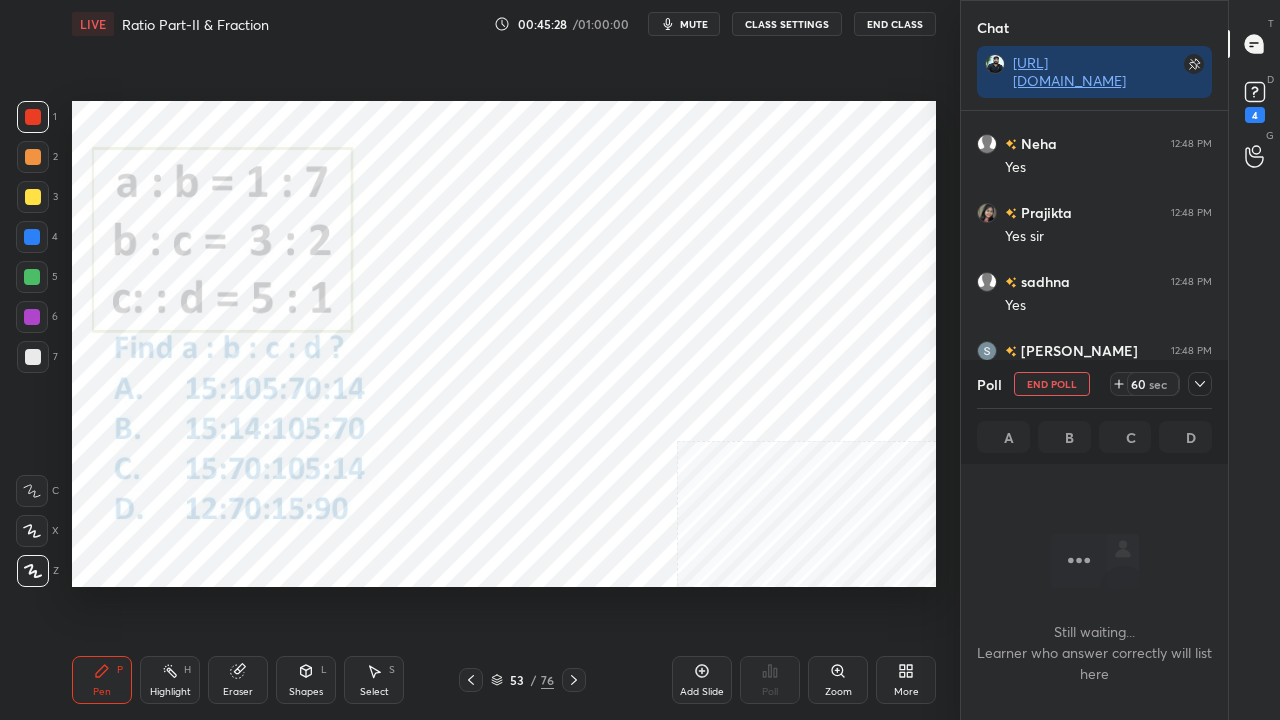 drag, startPoint x: 1196, startPoint y: 384, endPoint x: 1190, endPoint y: 404, distance: 20.880613 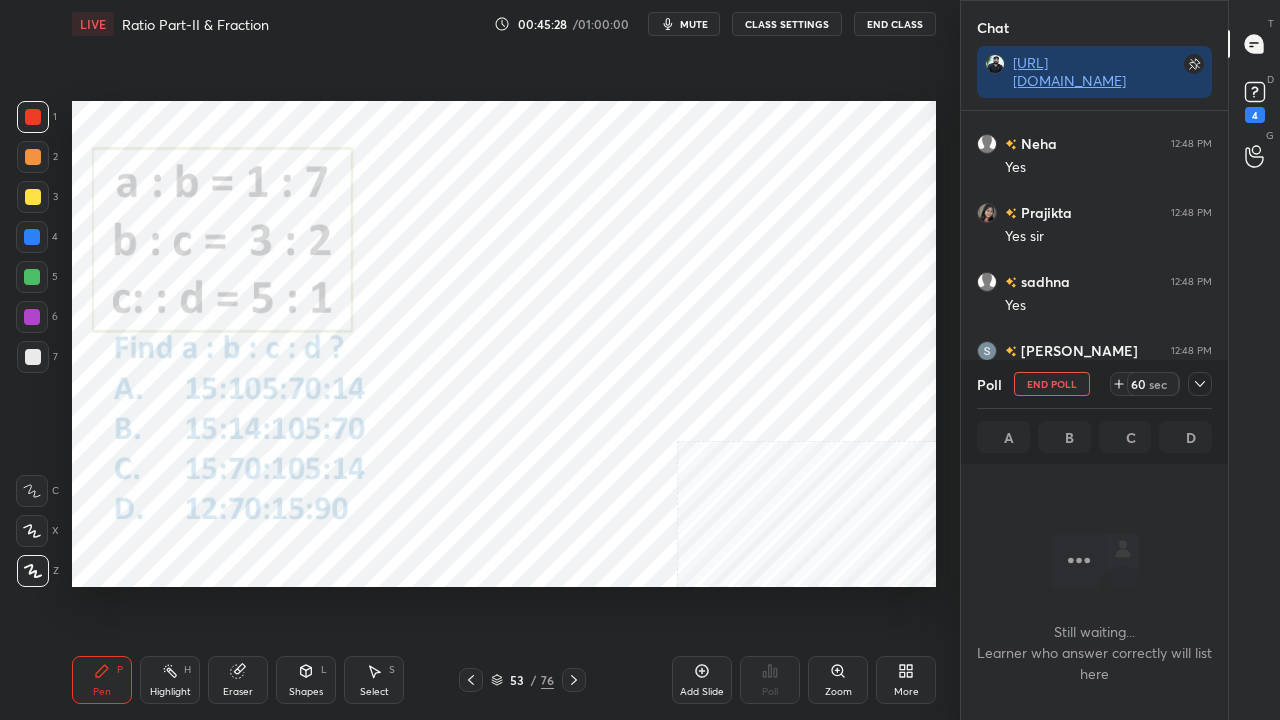 click 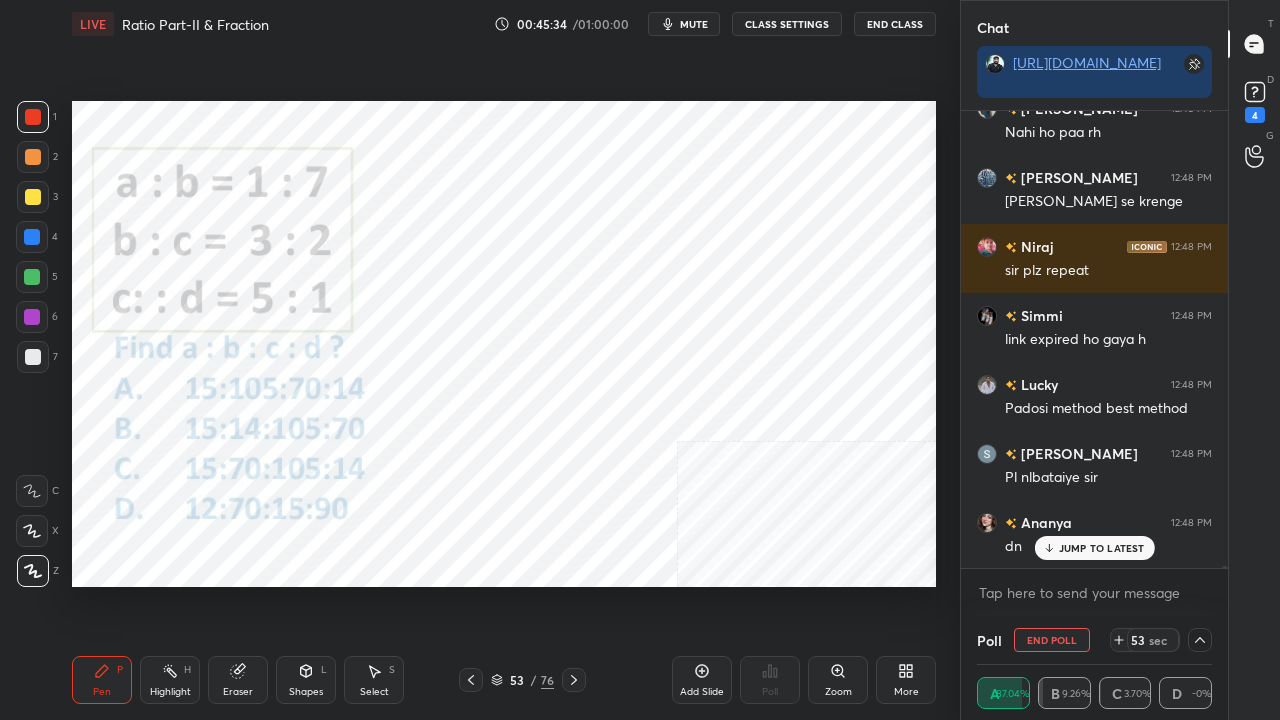 drag, startPoint x: 1198, startPoint y: 58, endPoint x: 1192, endPoint y: 70, distance: 13.416408 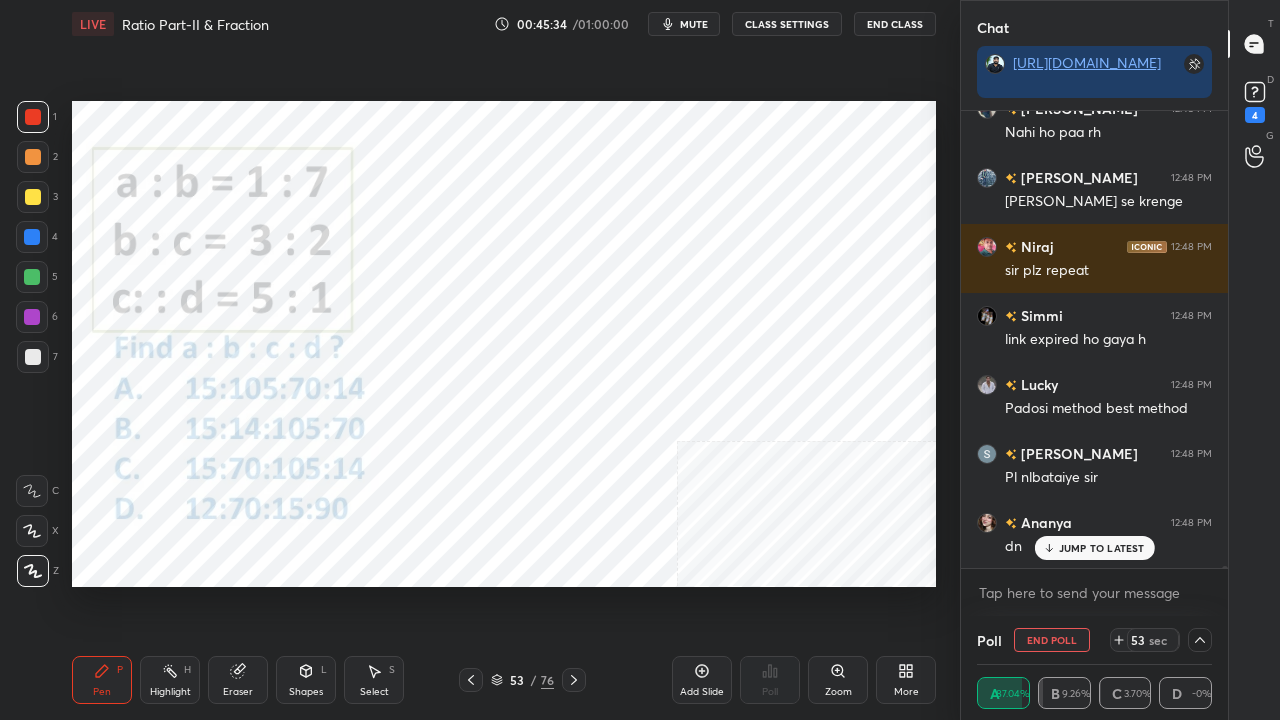 click 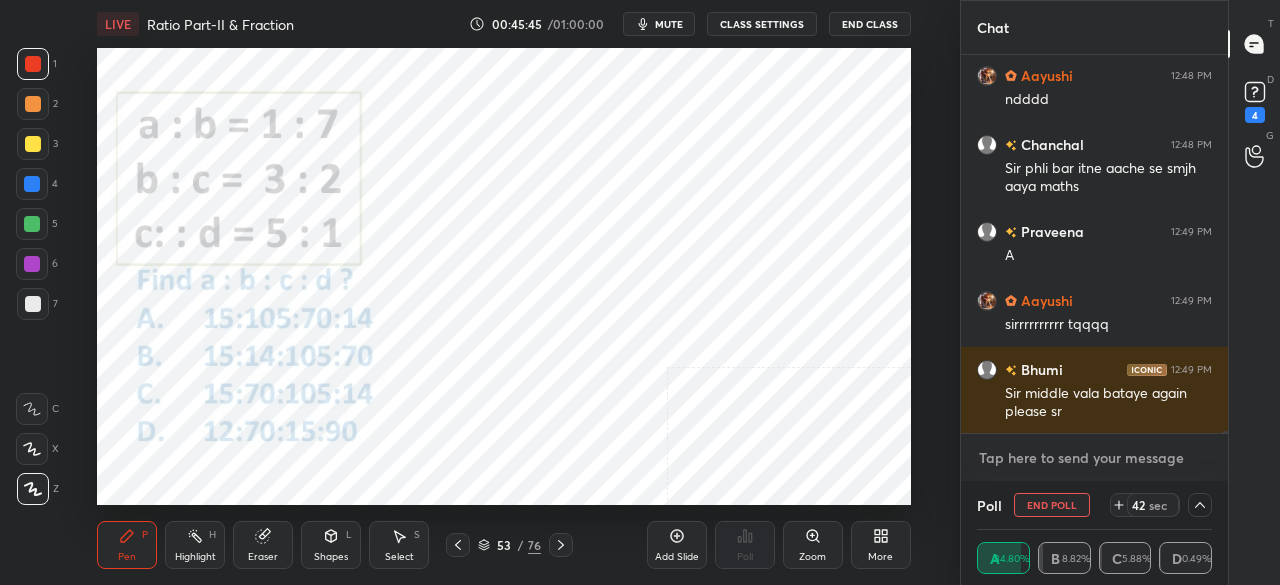 type on "x" 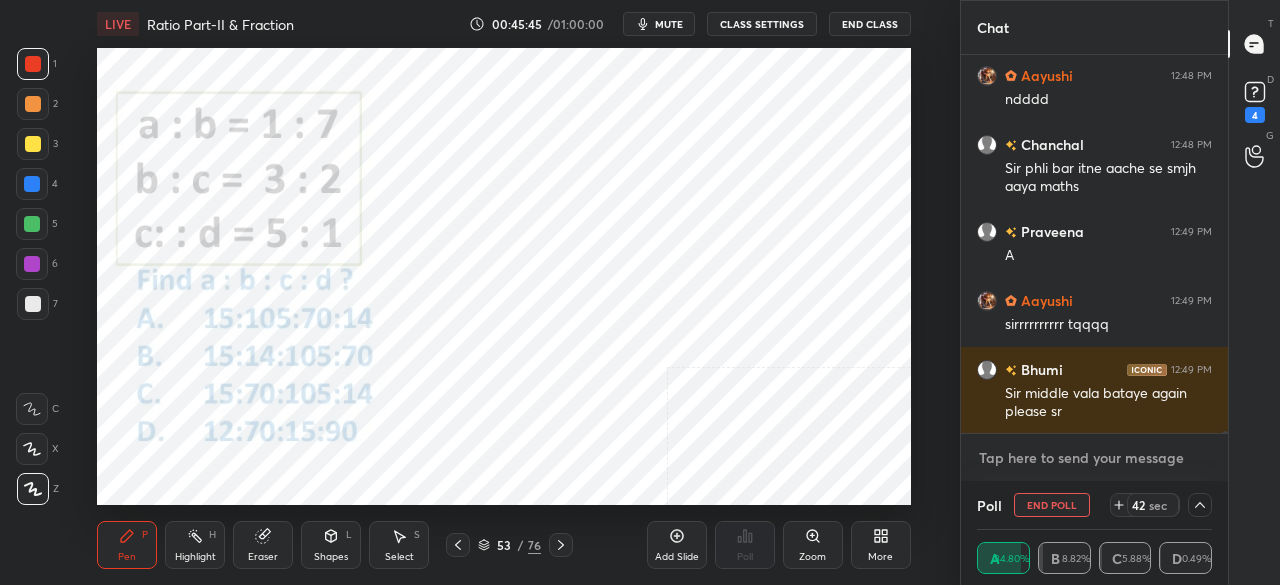 click at bounding box center [1094, 458] 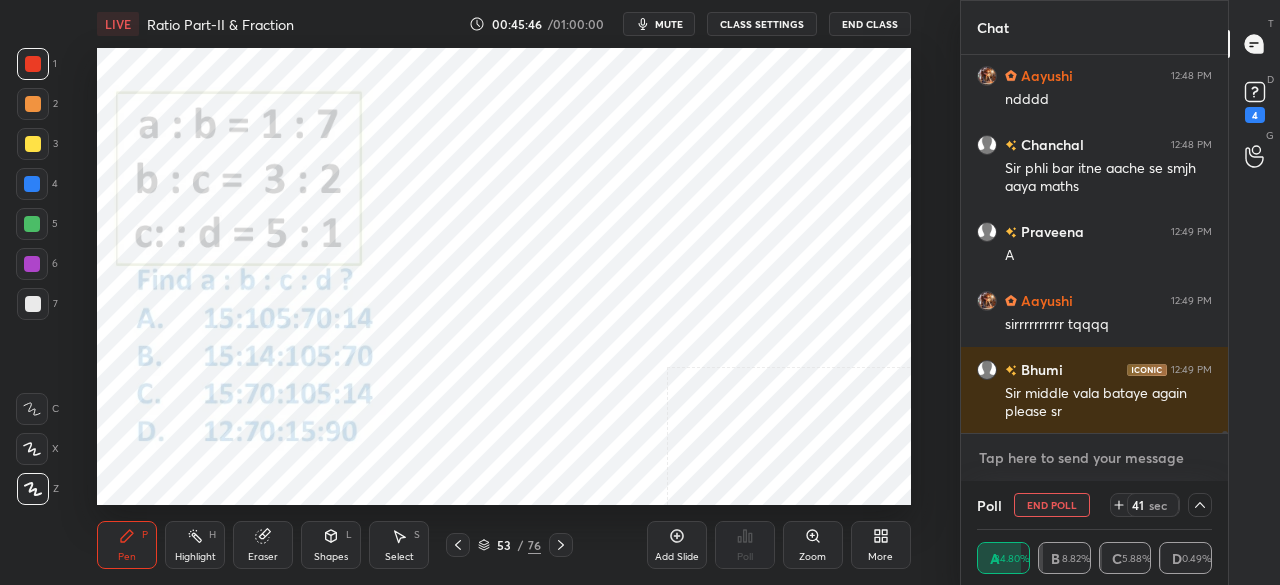 type on "[URL][DOMAIN_NAME]" 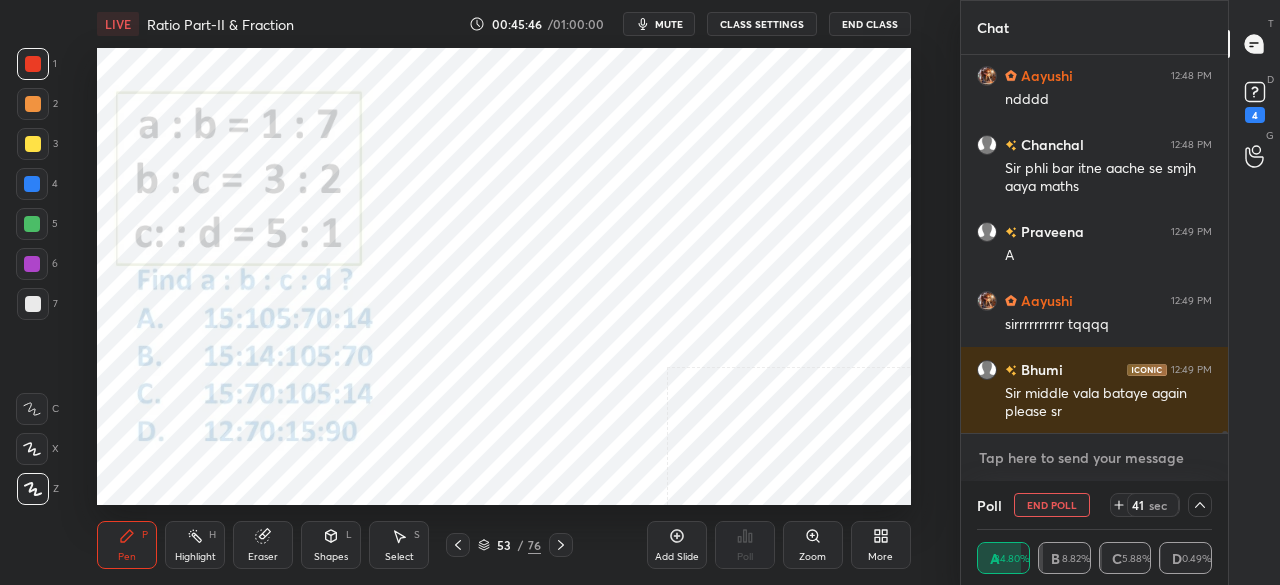 type on "x" 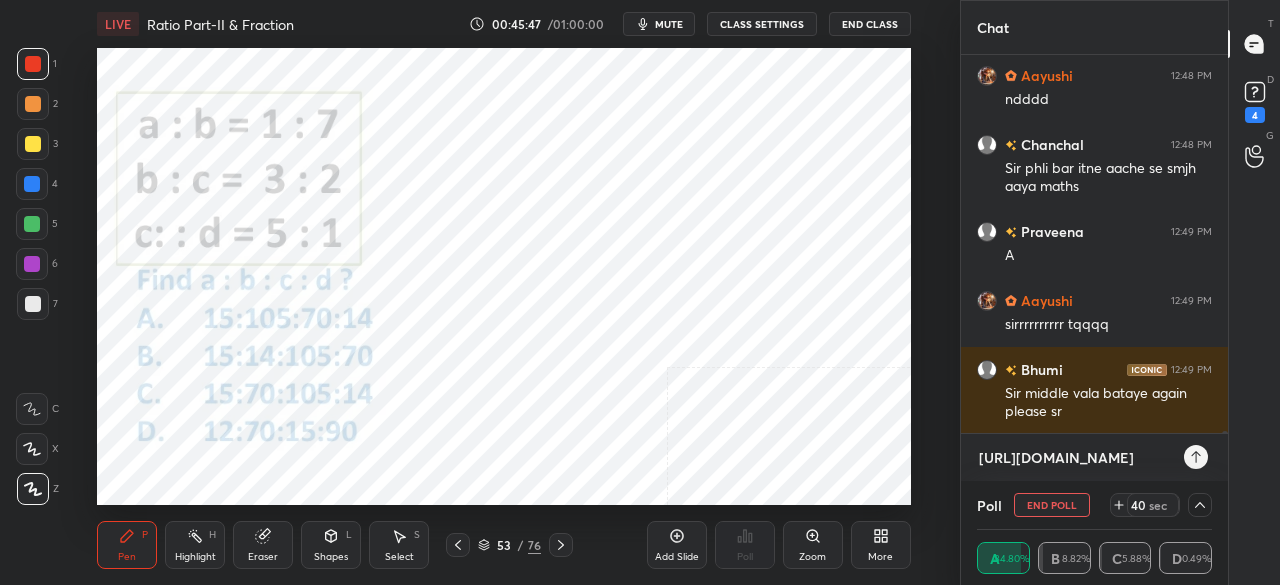 type on "[URL][DOMAIN_NAME]" 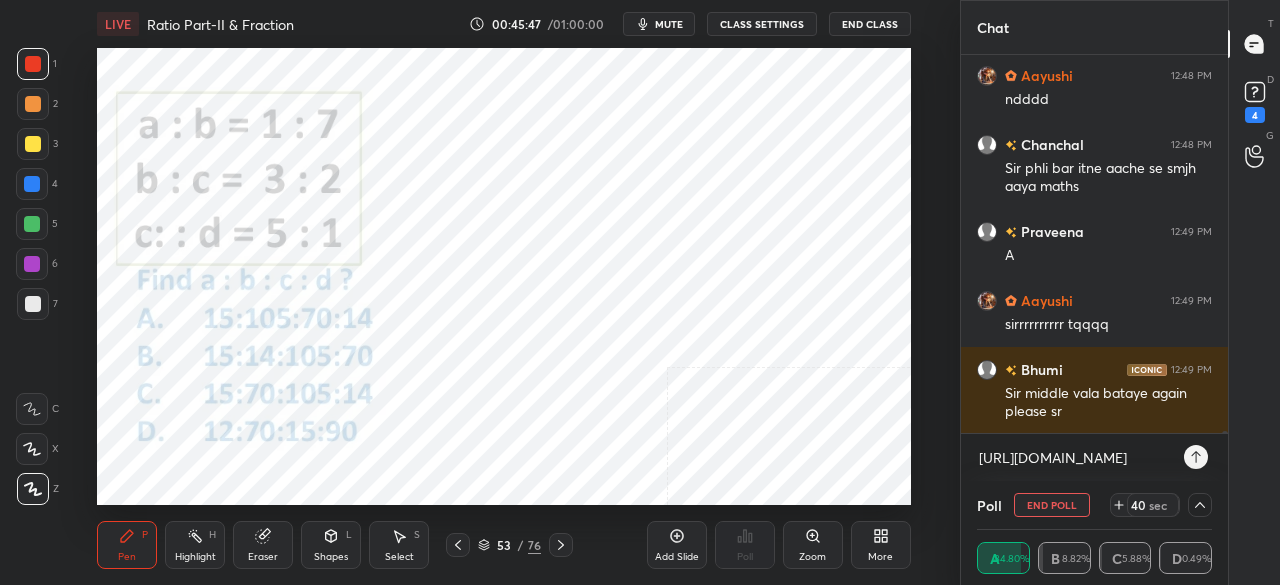 type on "x" 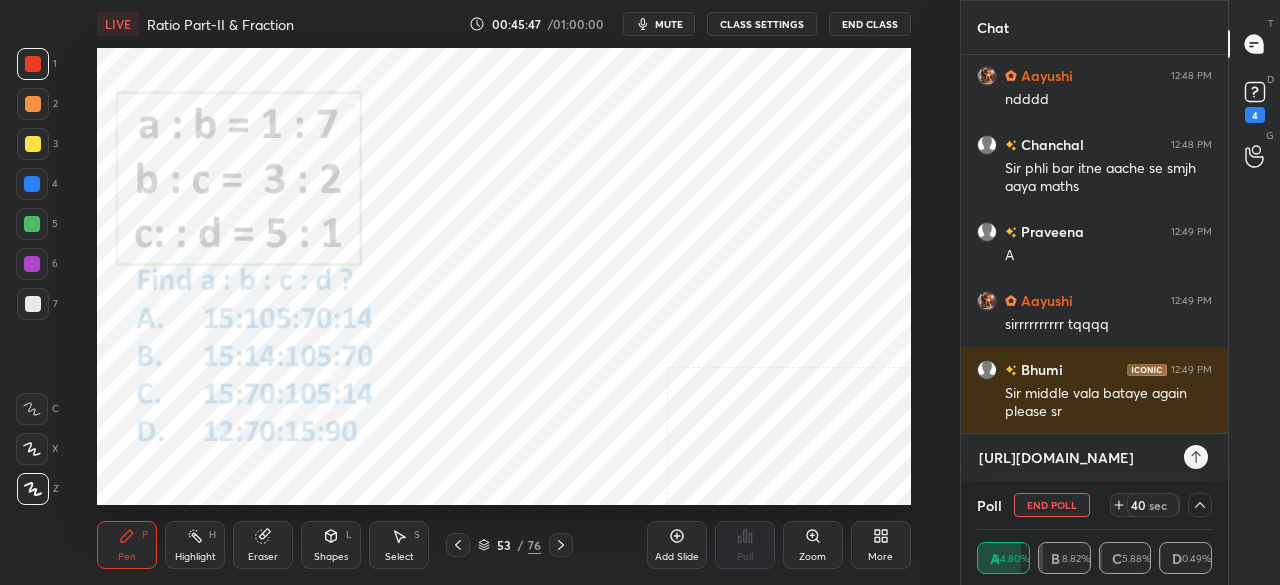 type 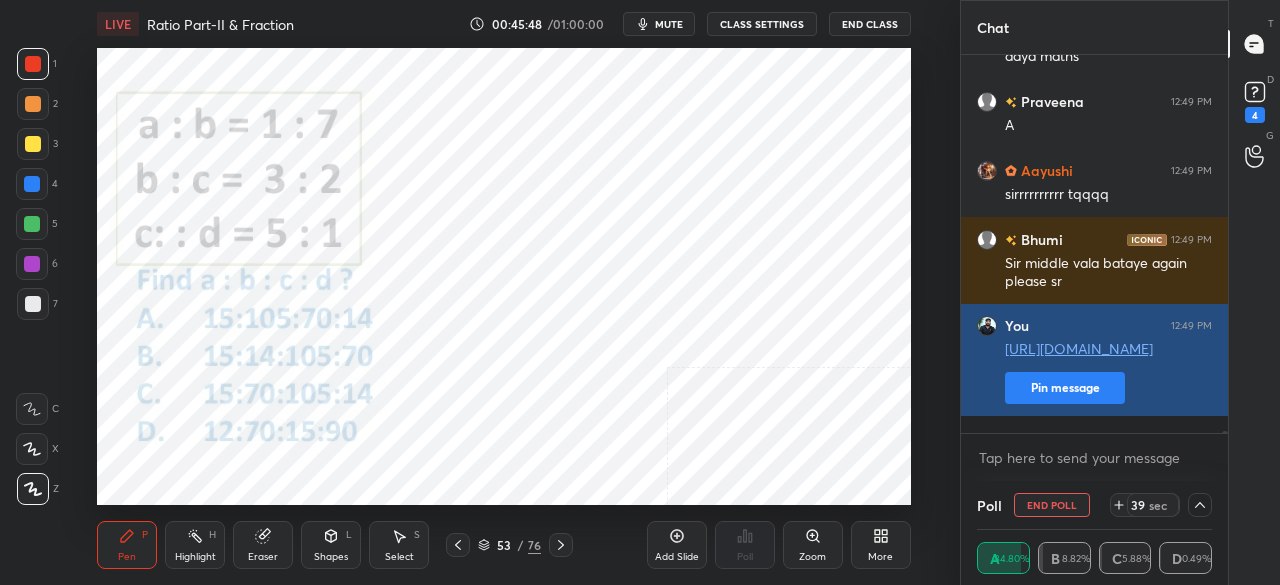 click on "Pin message" at bounding box center [1065, 388] 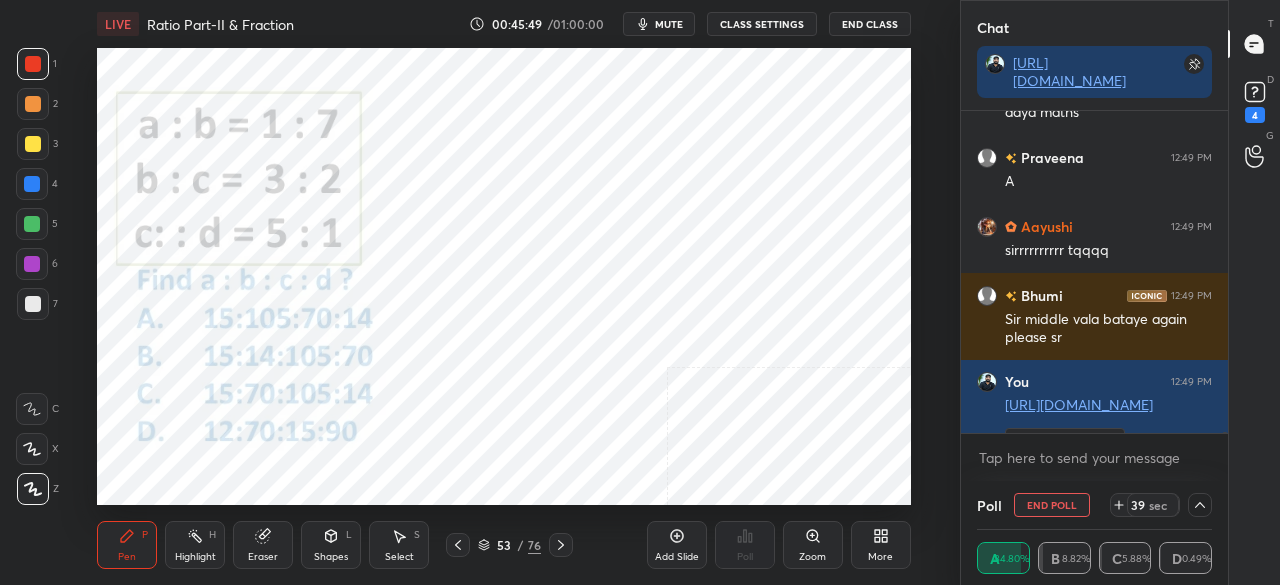 click on "More" at bounding box center [880, 557] 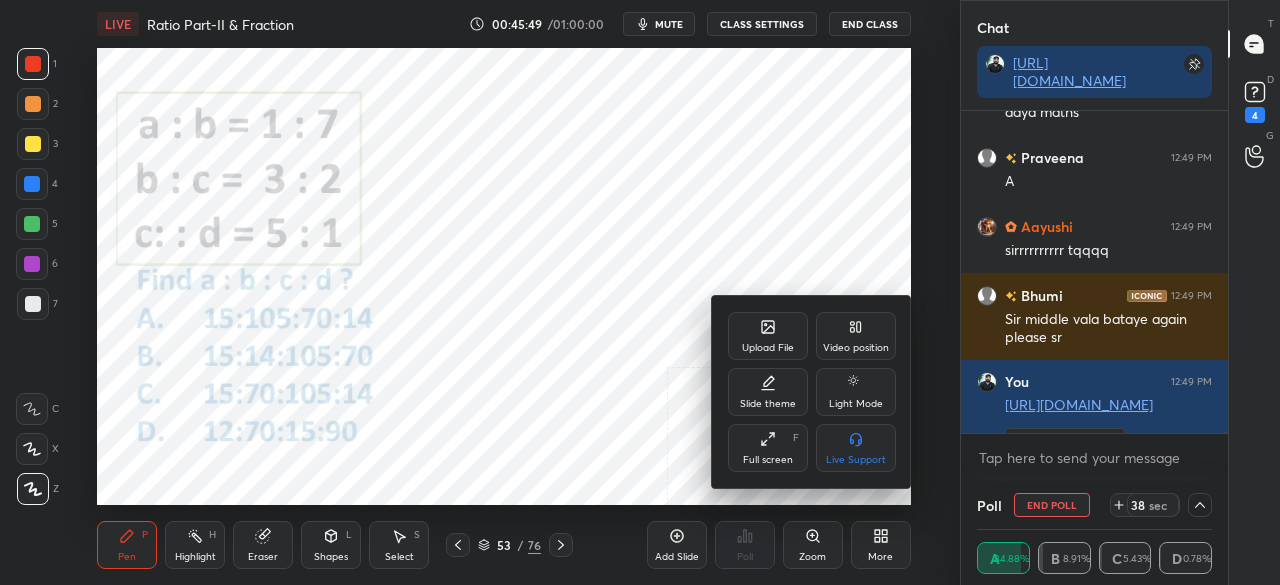 click on "Full screen" at bounding box center (768, 460) 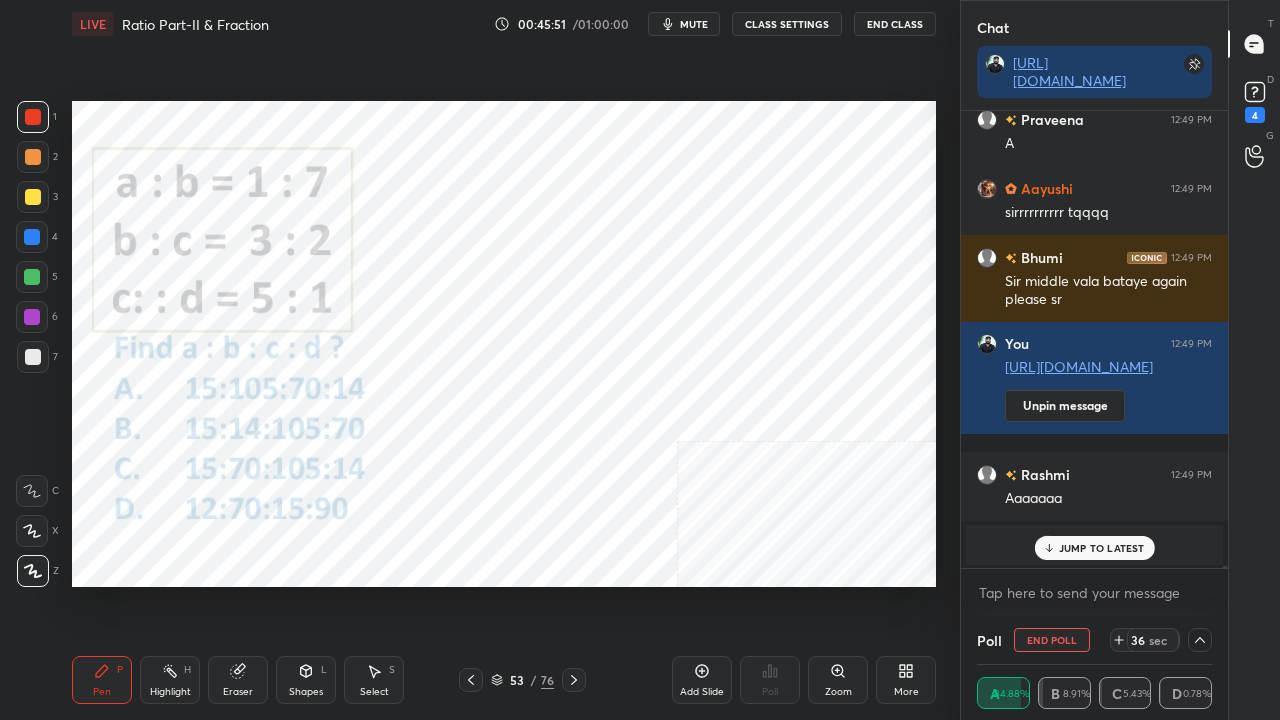 click on "JUMP TO LATEST" at bounding box center (1102, 548) 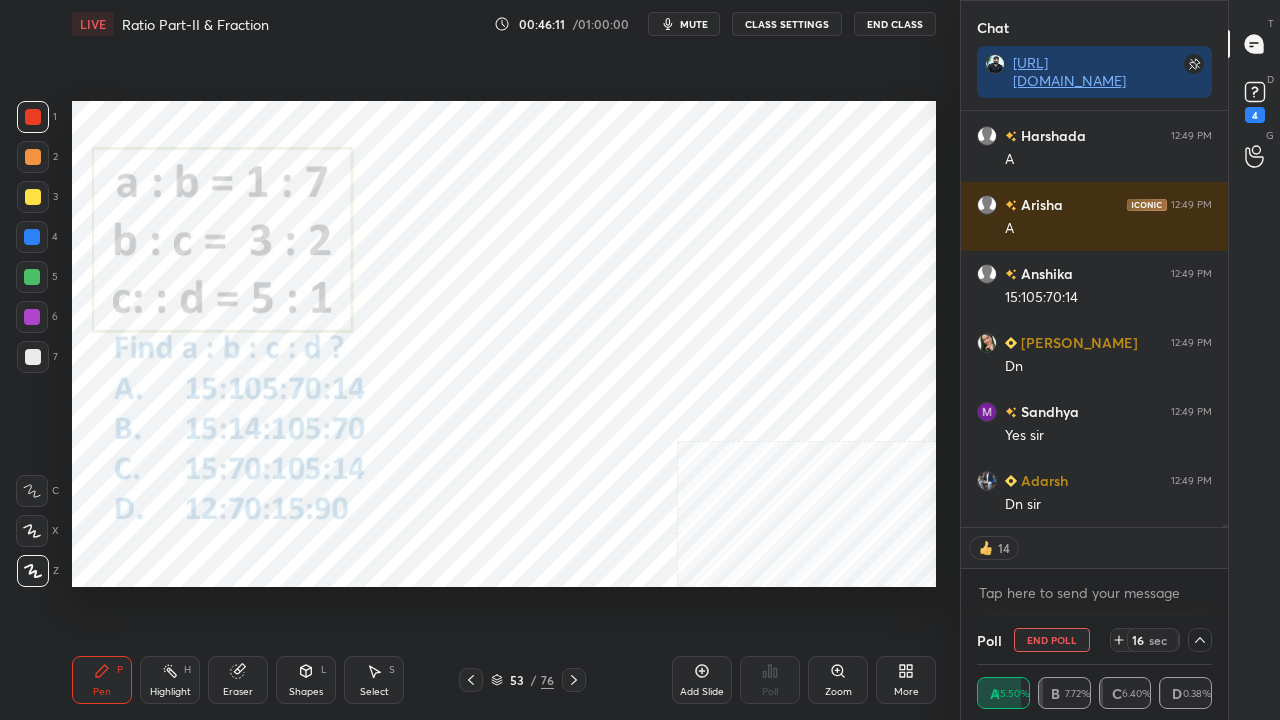click on "CLASS SETTINGS" at bounding box center [787, 24] 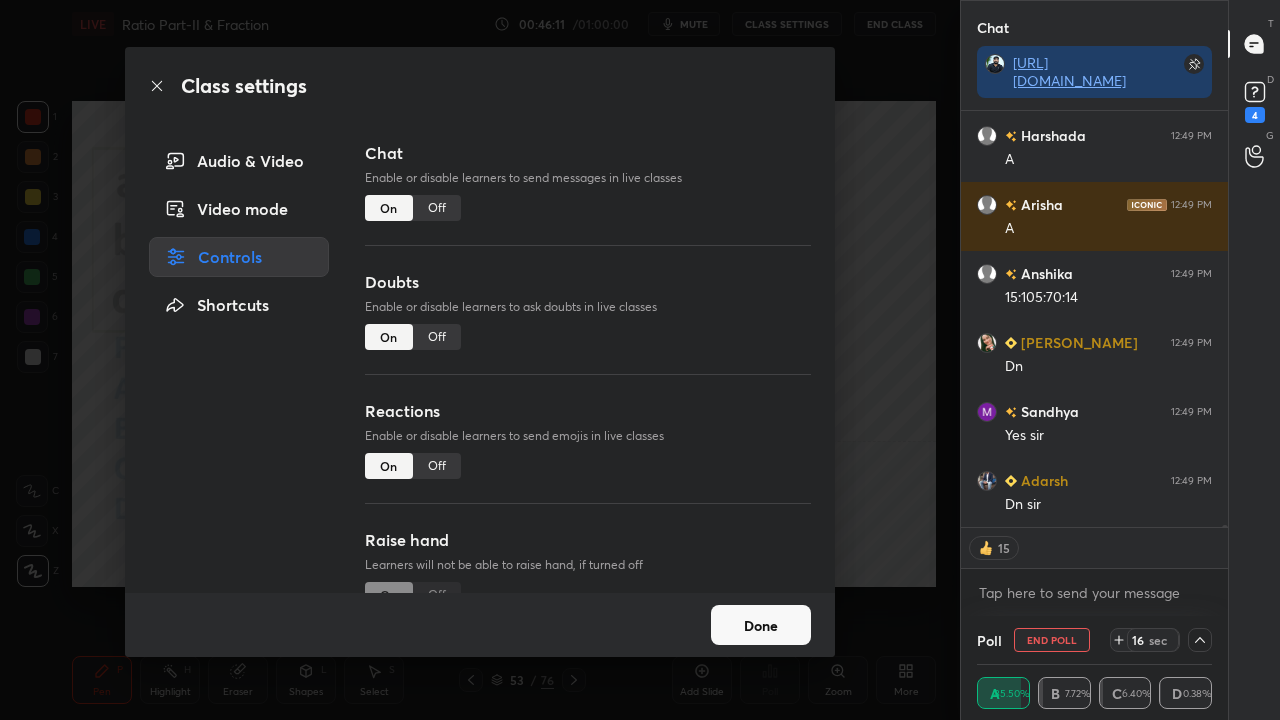 type on "x" 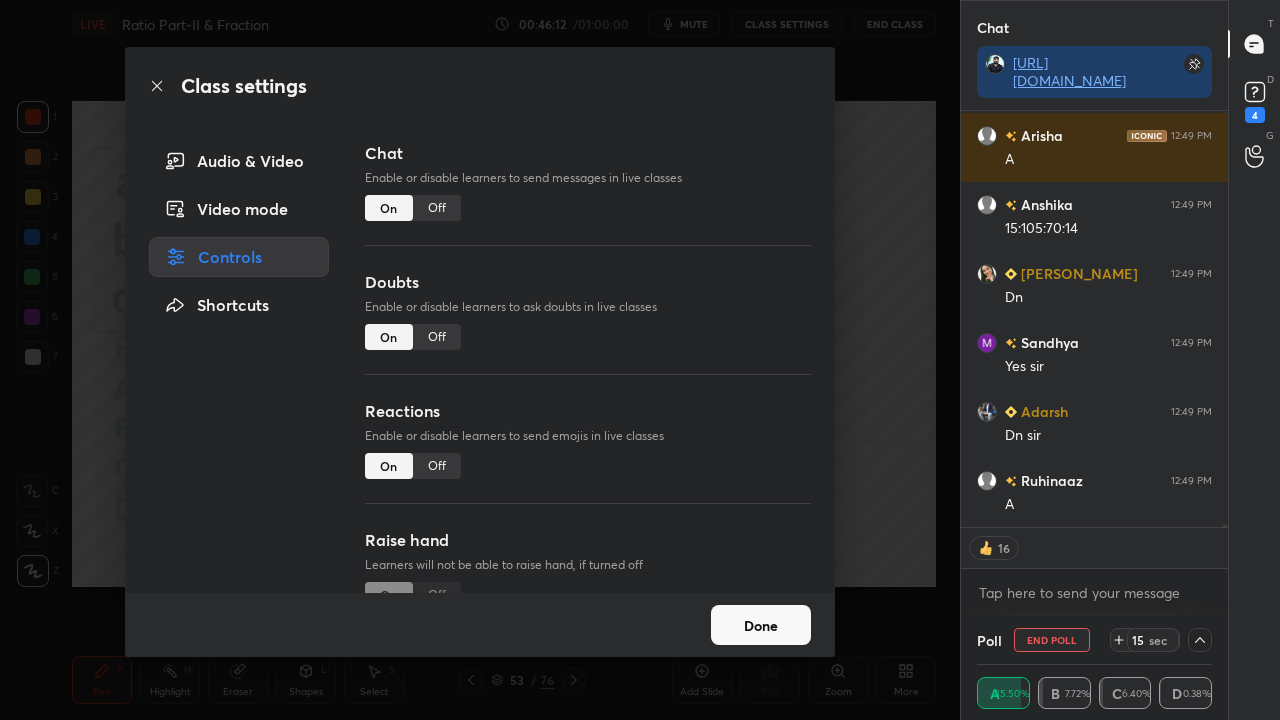 click on "Off" at bounding box center [437, 208] 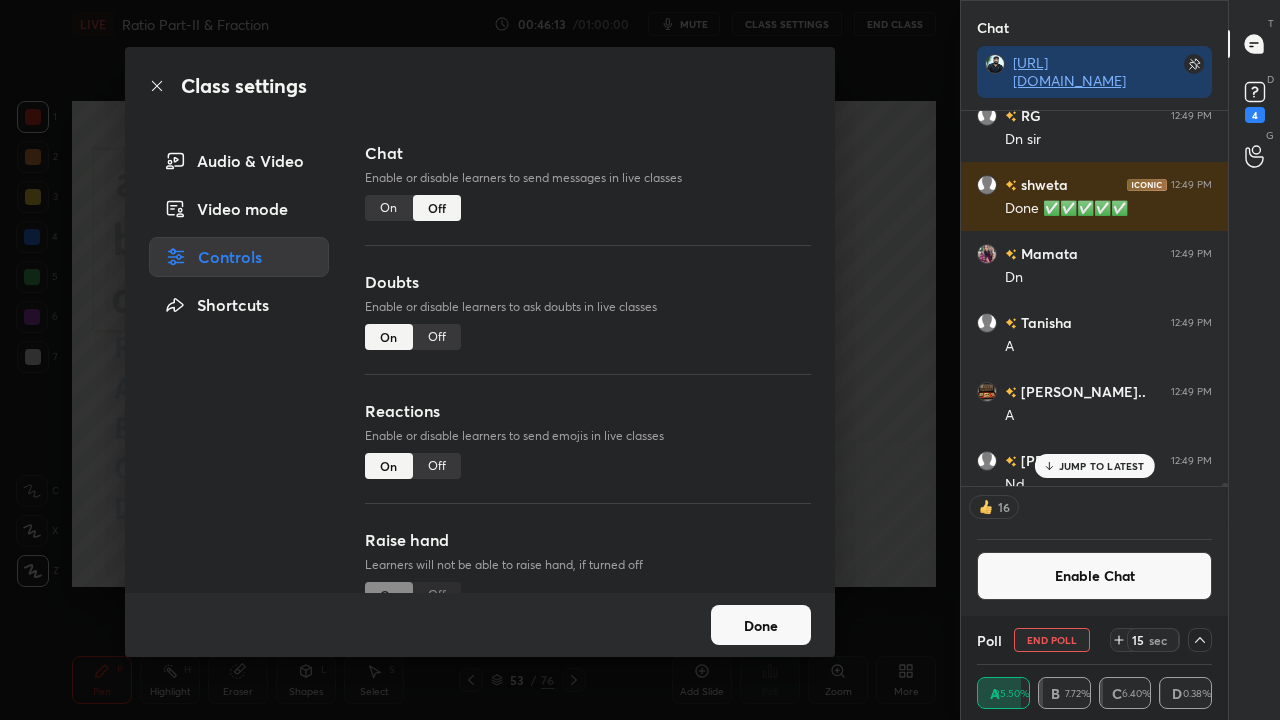 click 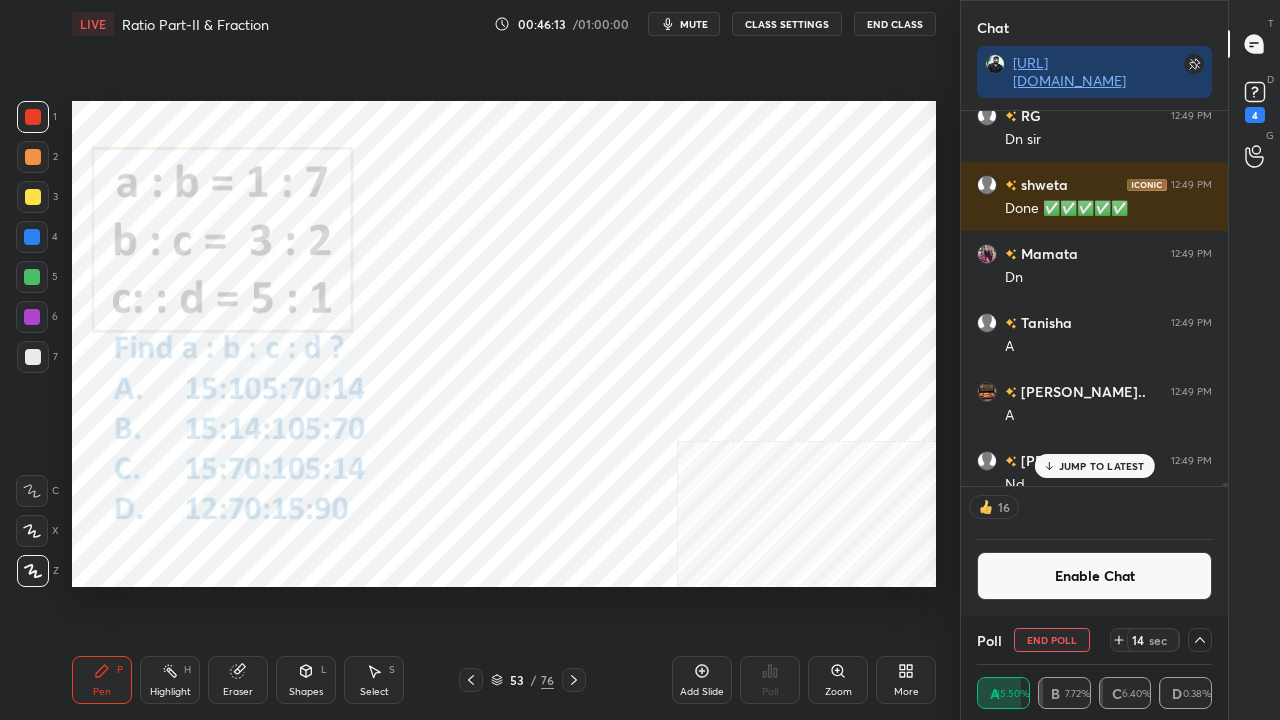 click on "JUMP TO LATEST" at bounding box center [1102, 466] 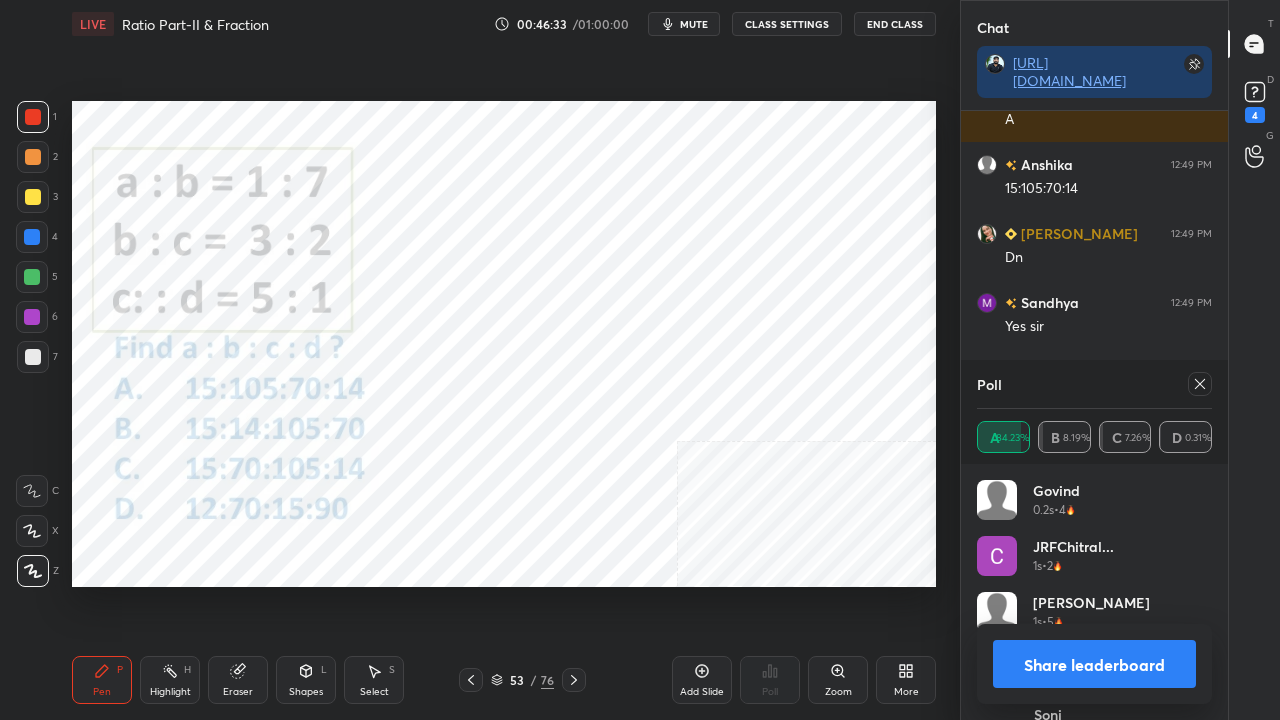 click 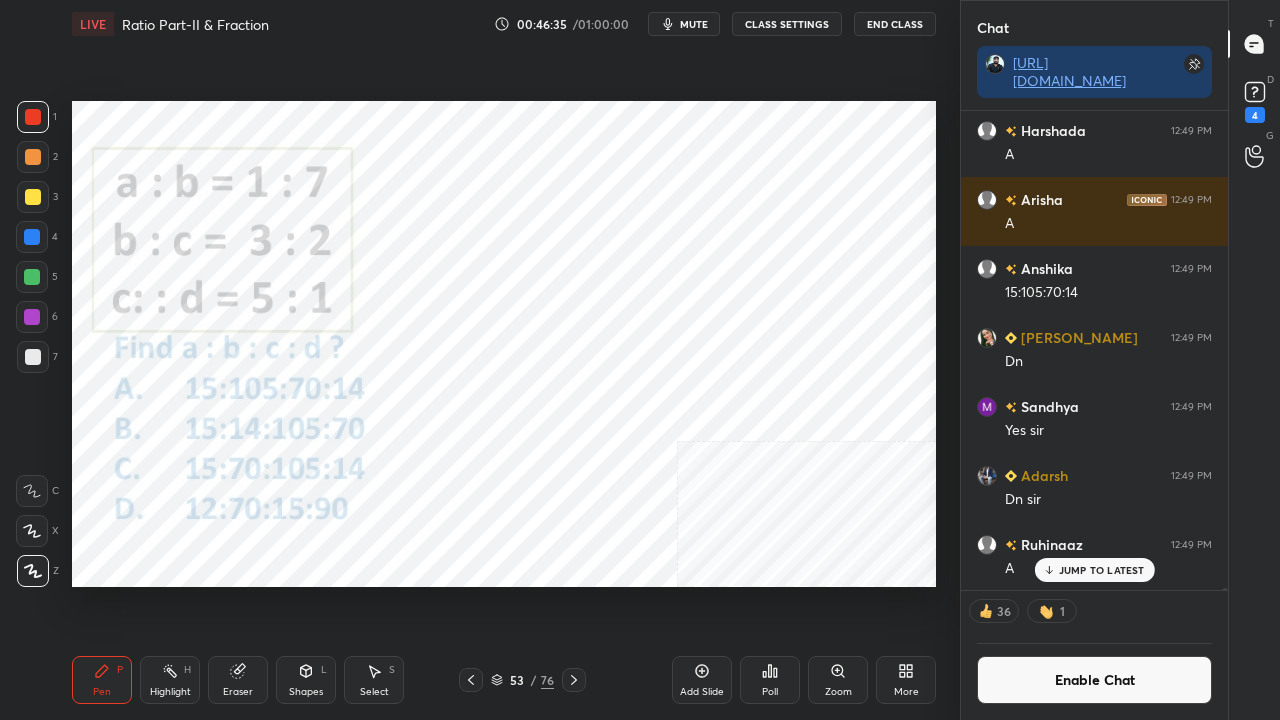 click on "Enable Chat" at bounding box center (1094, 680) 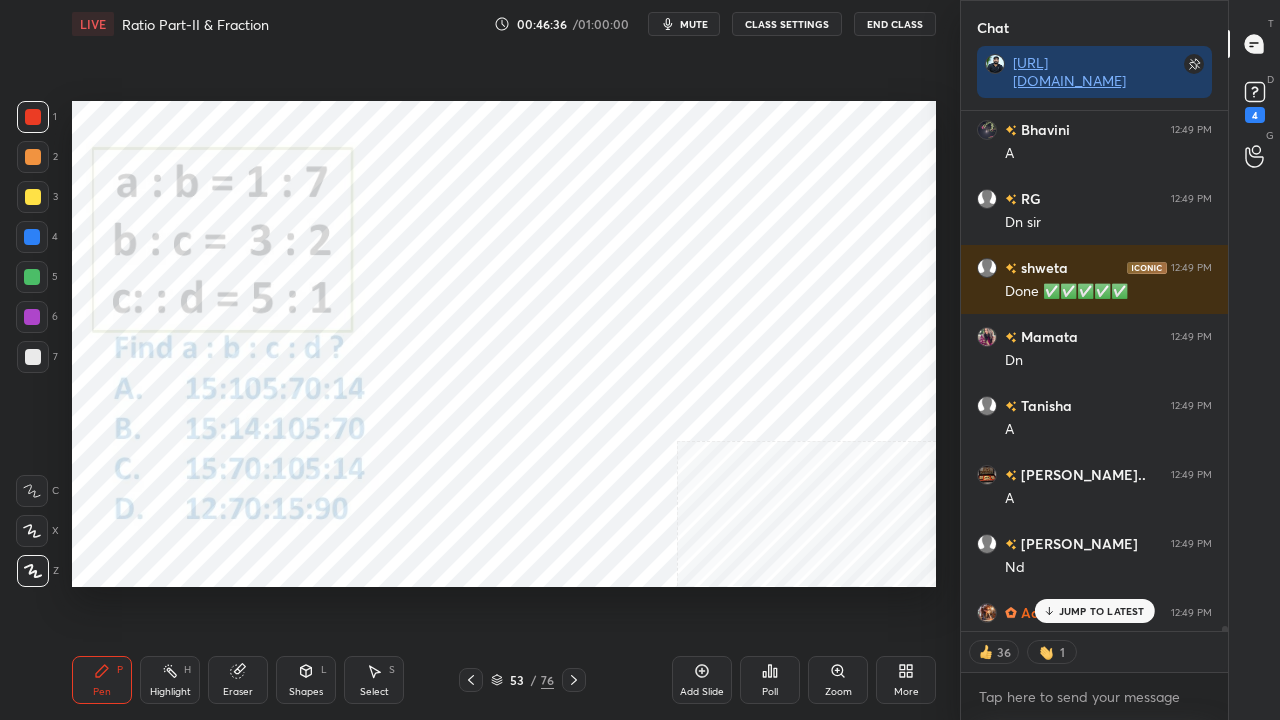 click at bounding box center [32, 317] 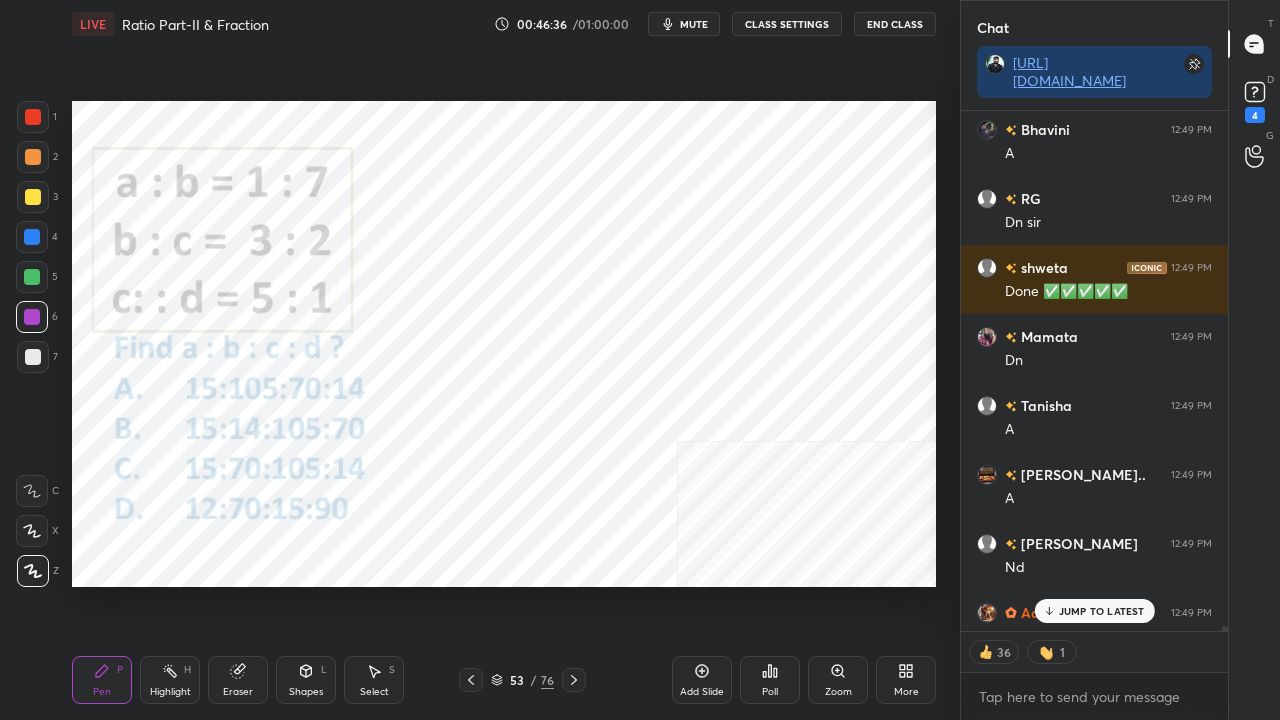 click at bounding box center (32, 317) 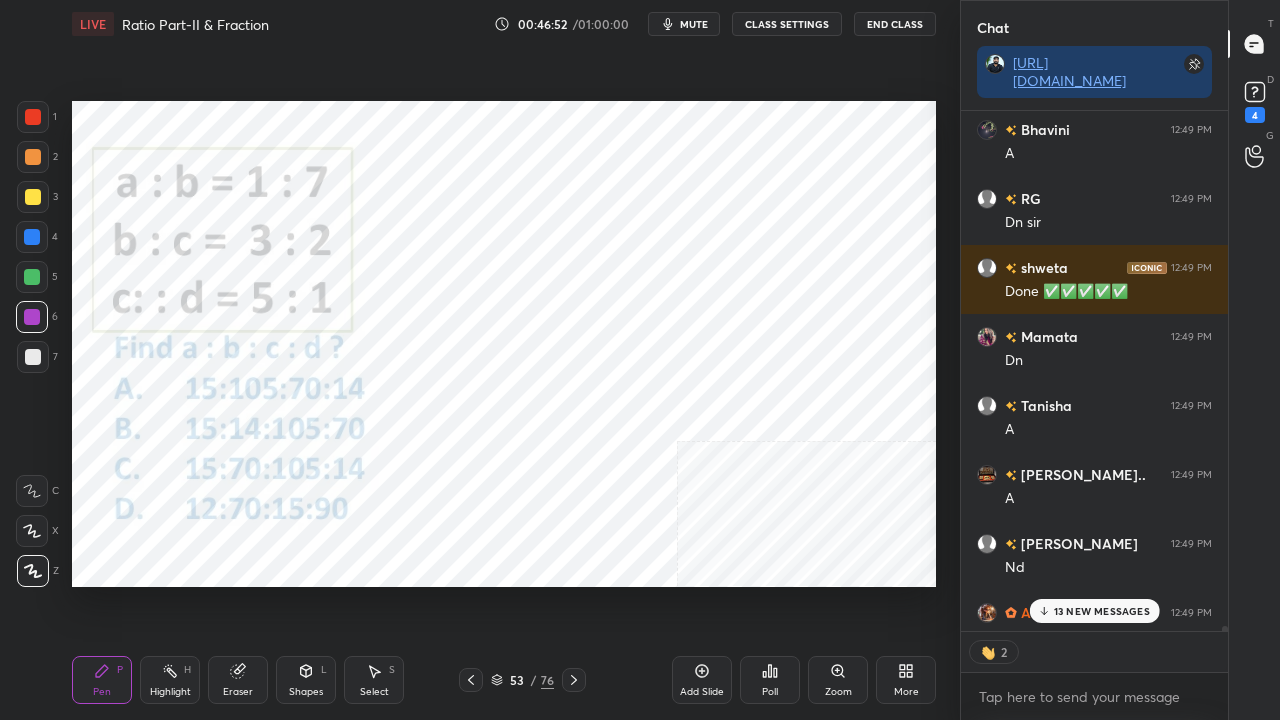 click on "13 NEW MESSAGES" at bounding box center (1102, 611) 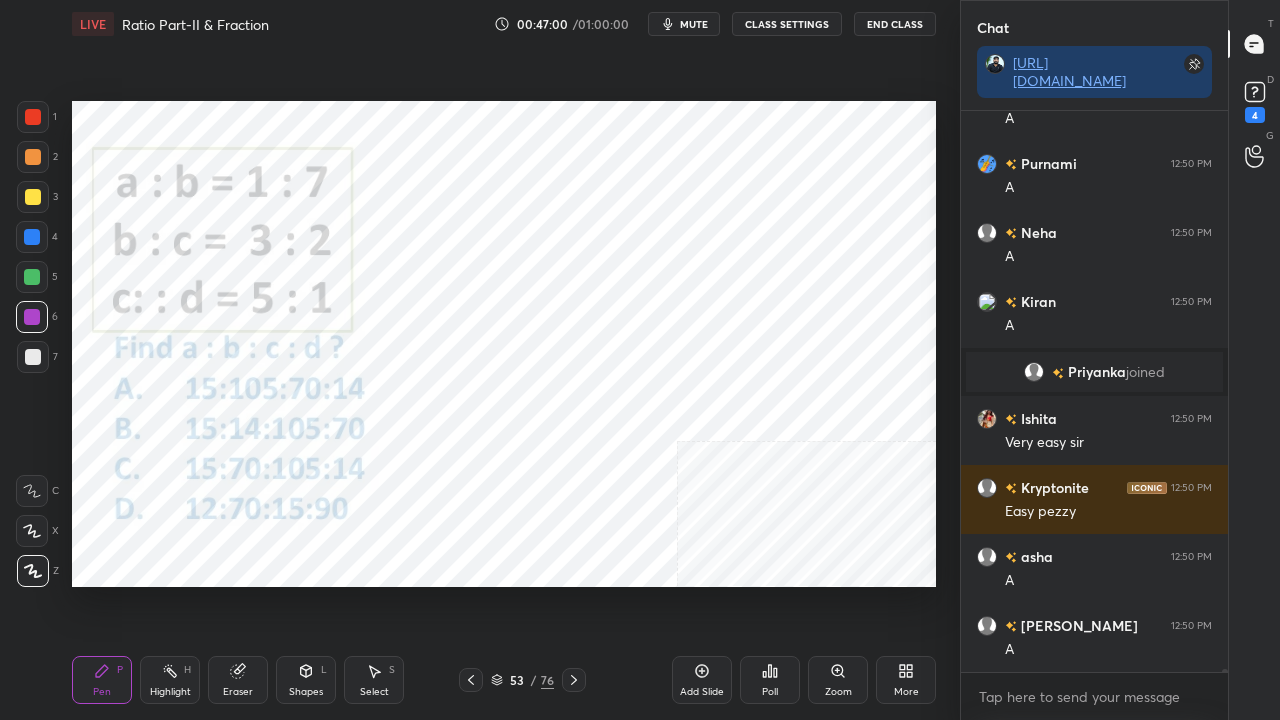 click at bounding box center [33, 117] 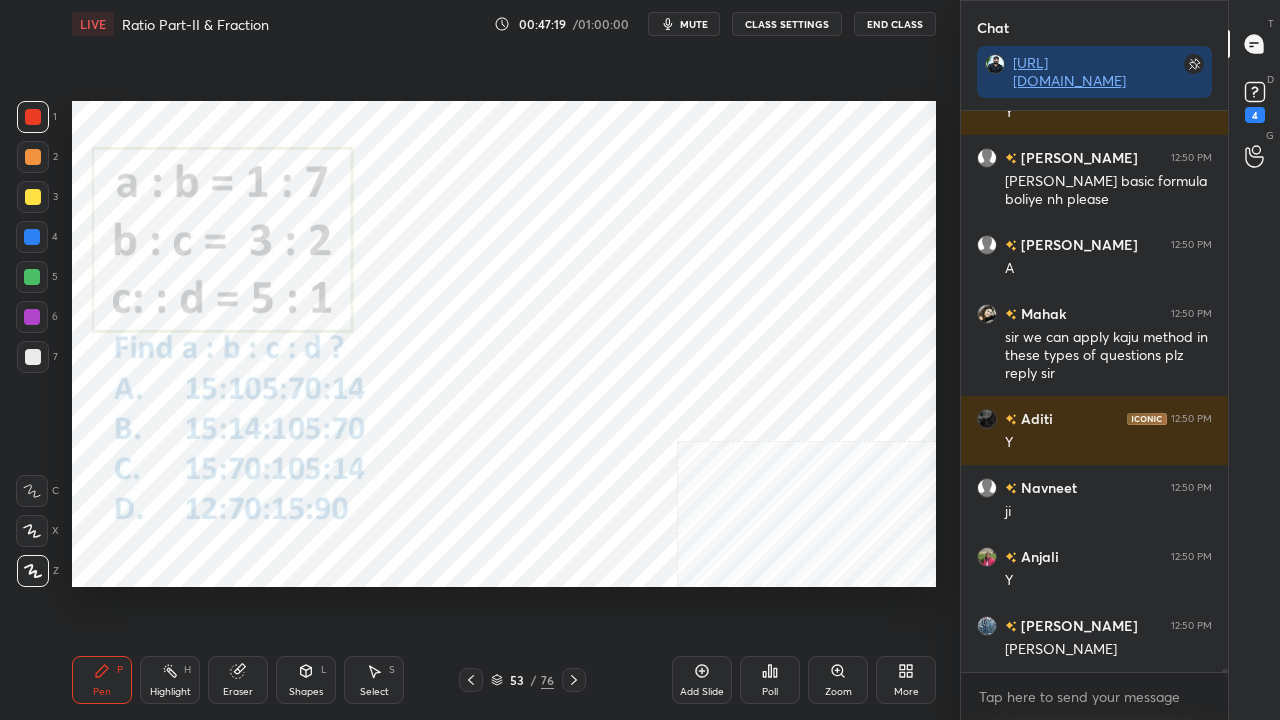 drag, startPoint x: 246, startPoint y: 671, endPoint x: 275, endPoint y: 592, distance: 84.15462 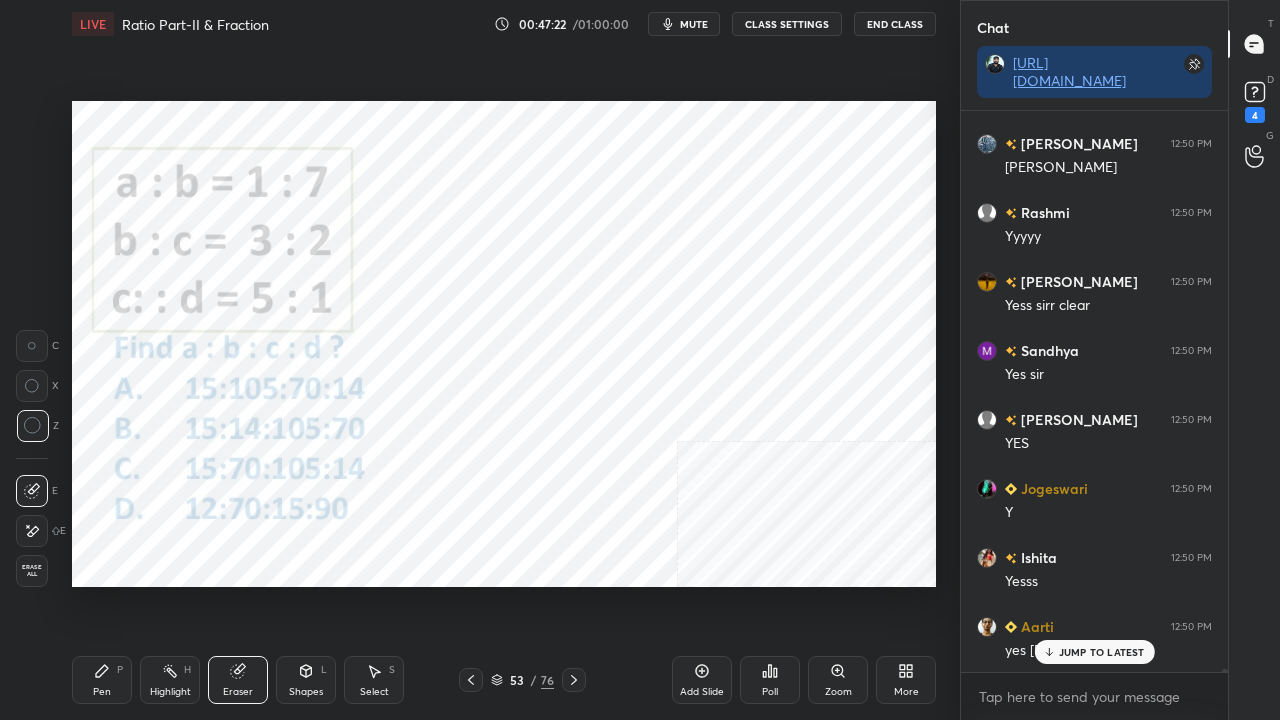 drag, startPoint x: 94, startPoint y: 672, endPoint x: 246, endPoint y: 603, distance: 166.92813 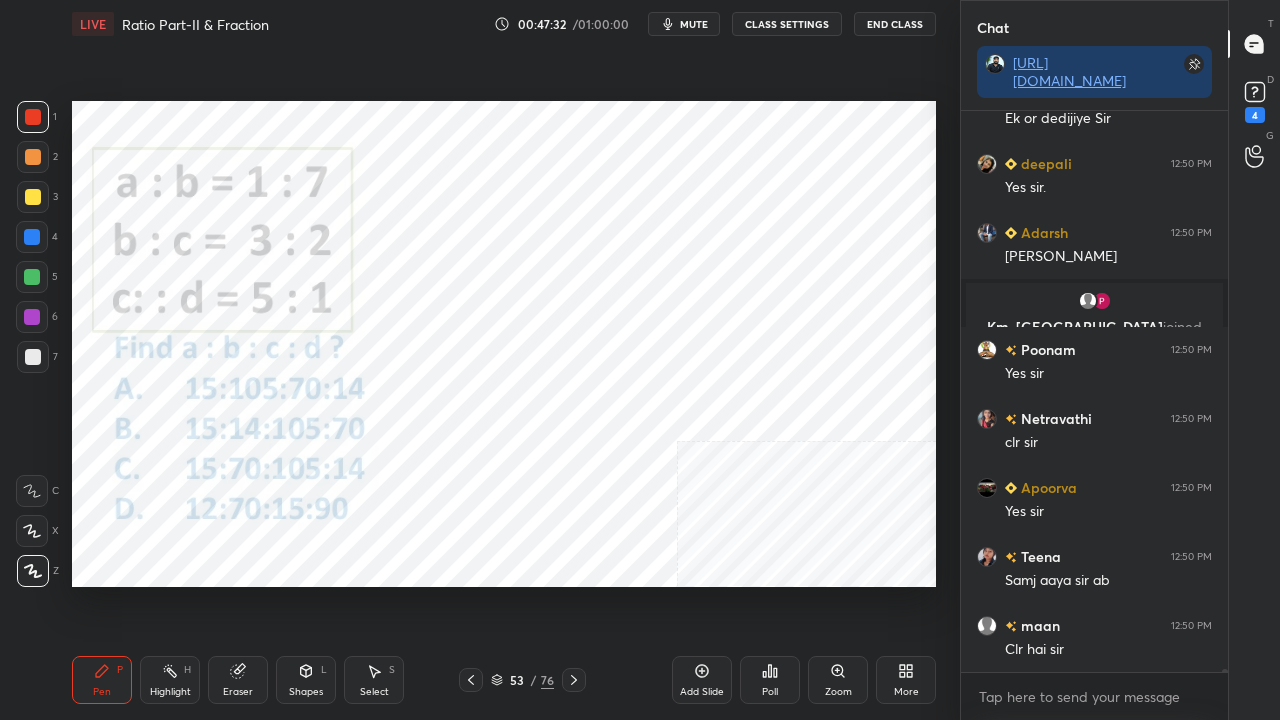 click at bounding box center (32, 237) 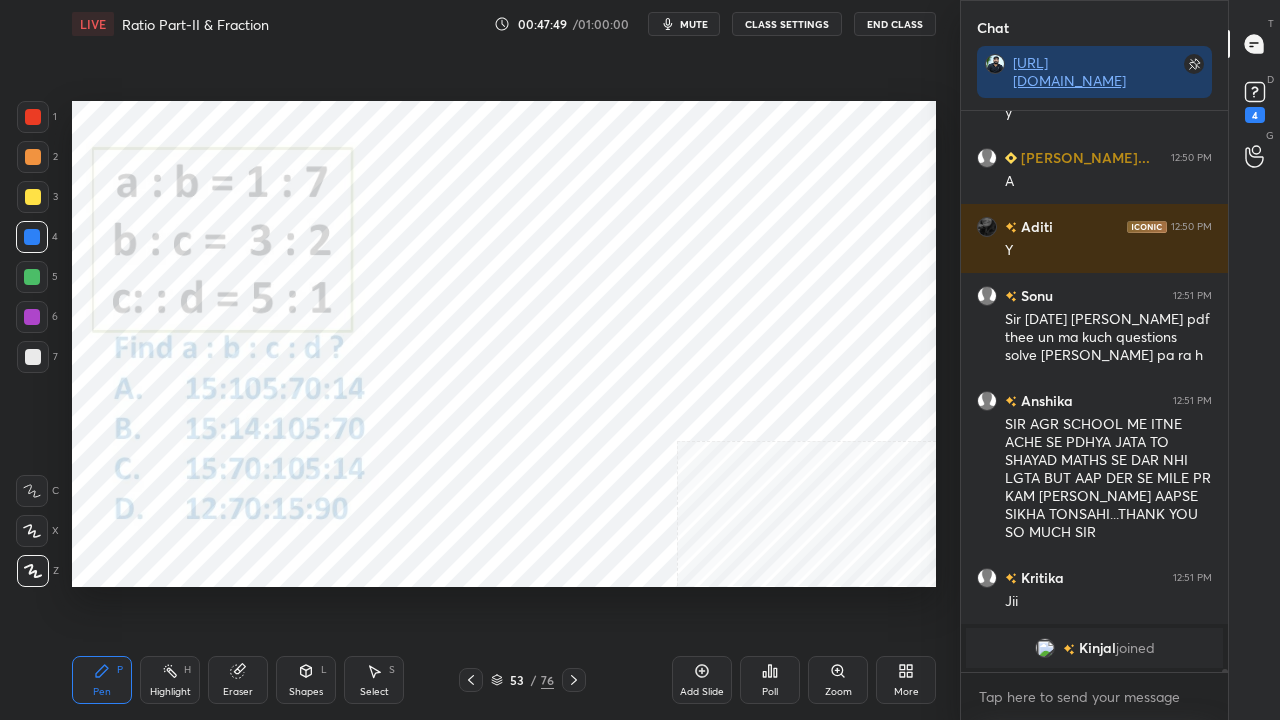 click at bounding box center [32, 317] 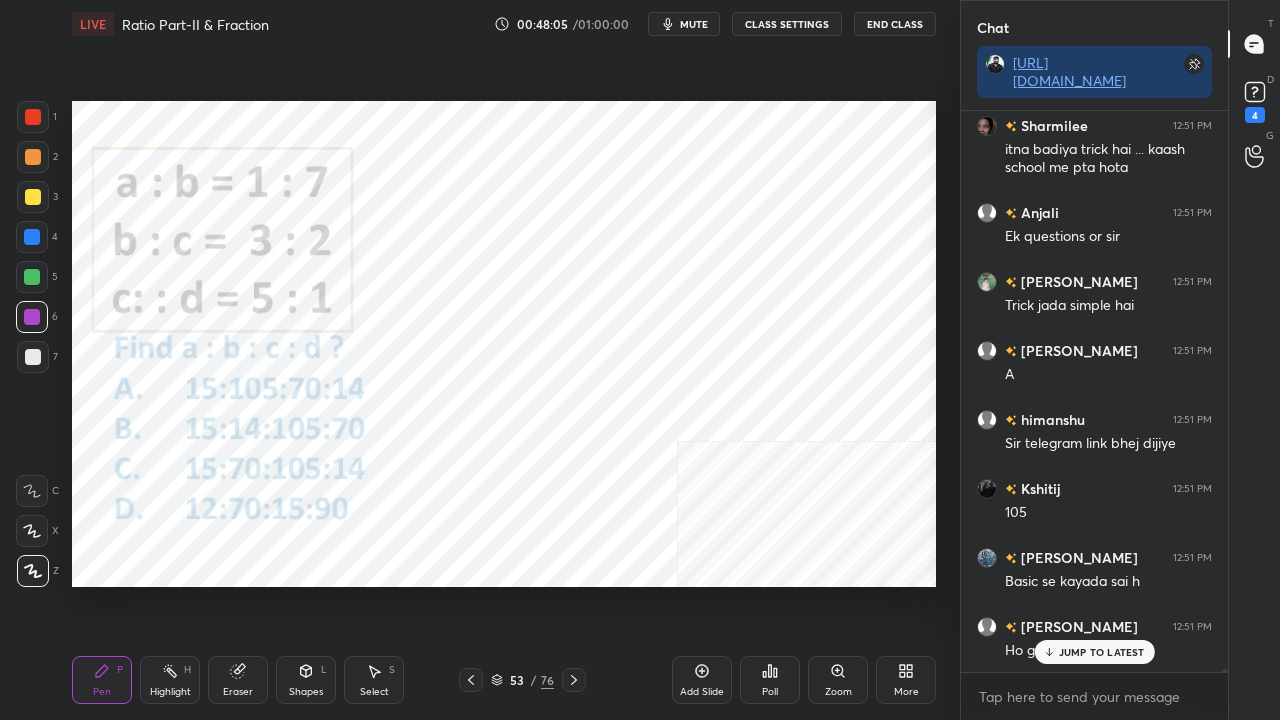 scroll, scrollTop: 96890, scrollLeft: 0, axis: vertical 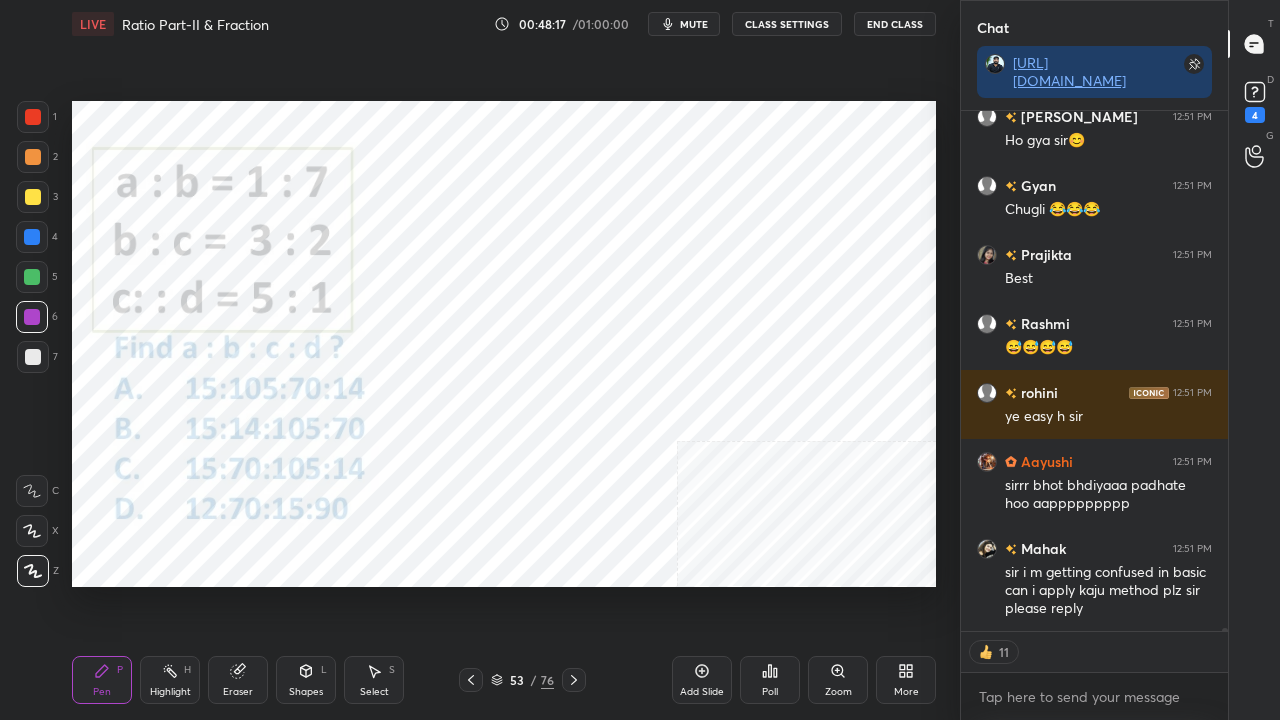 click on "53" at bounding box center [517, 680] 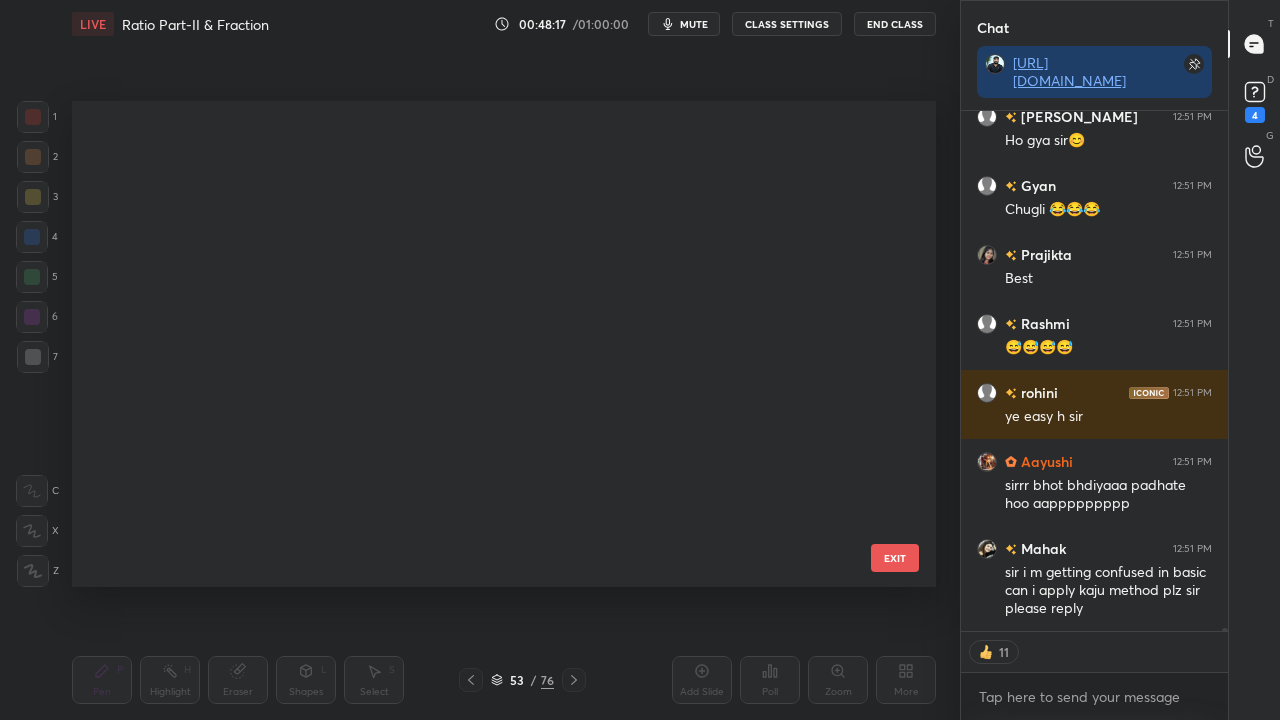scroll, scrollTop: 2160, scrollLeft: 0, axis: vertical 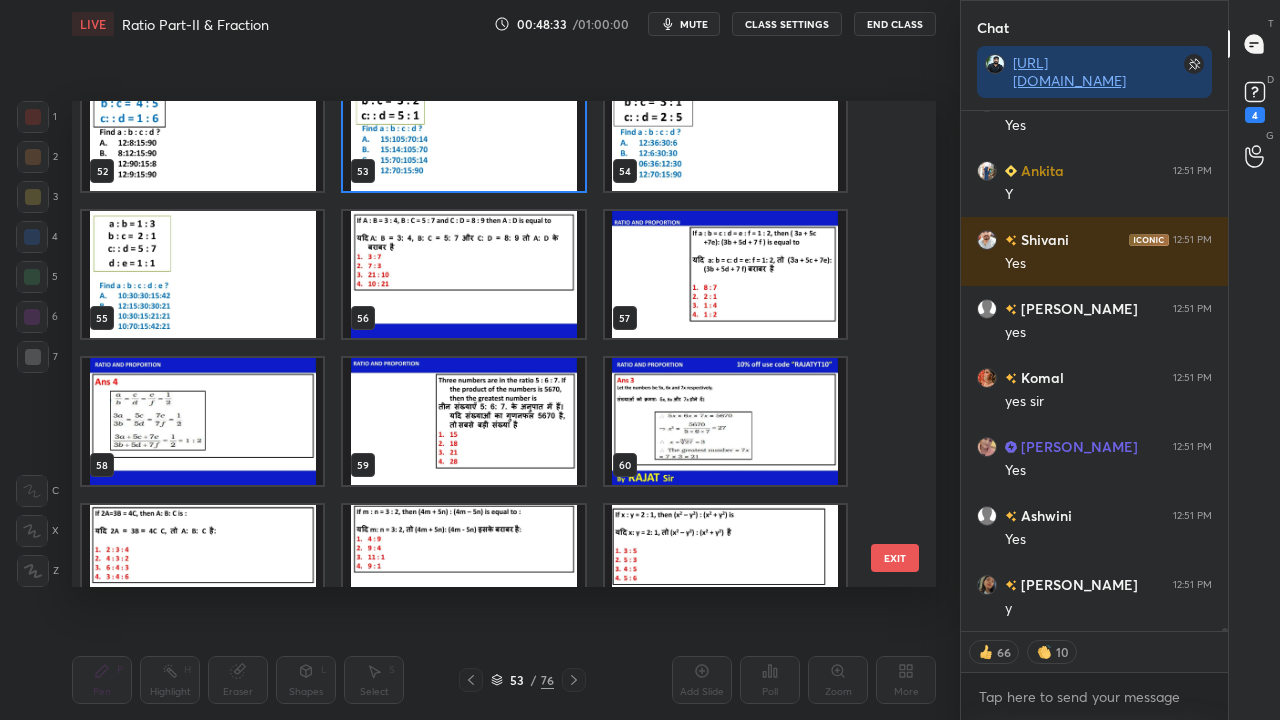 click at bounding box center [725, 274] 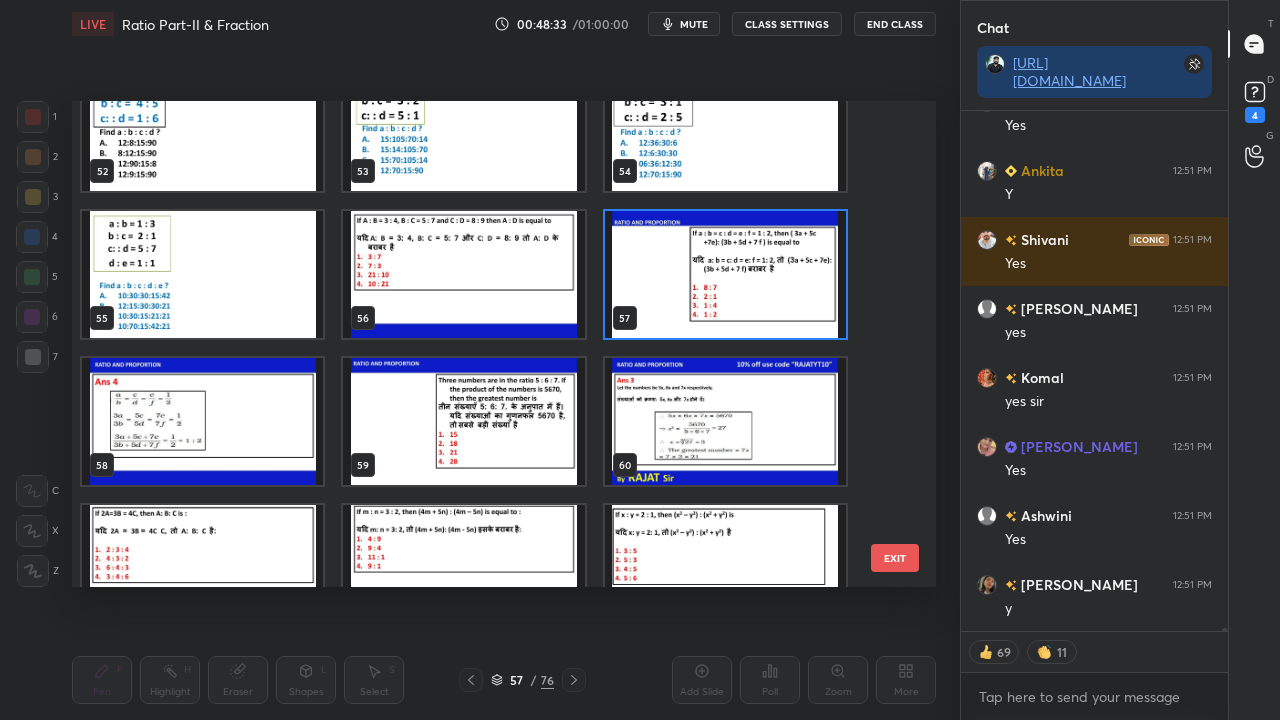 click at bounding box center [725, 274] 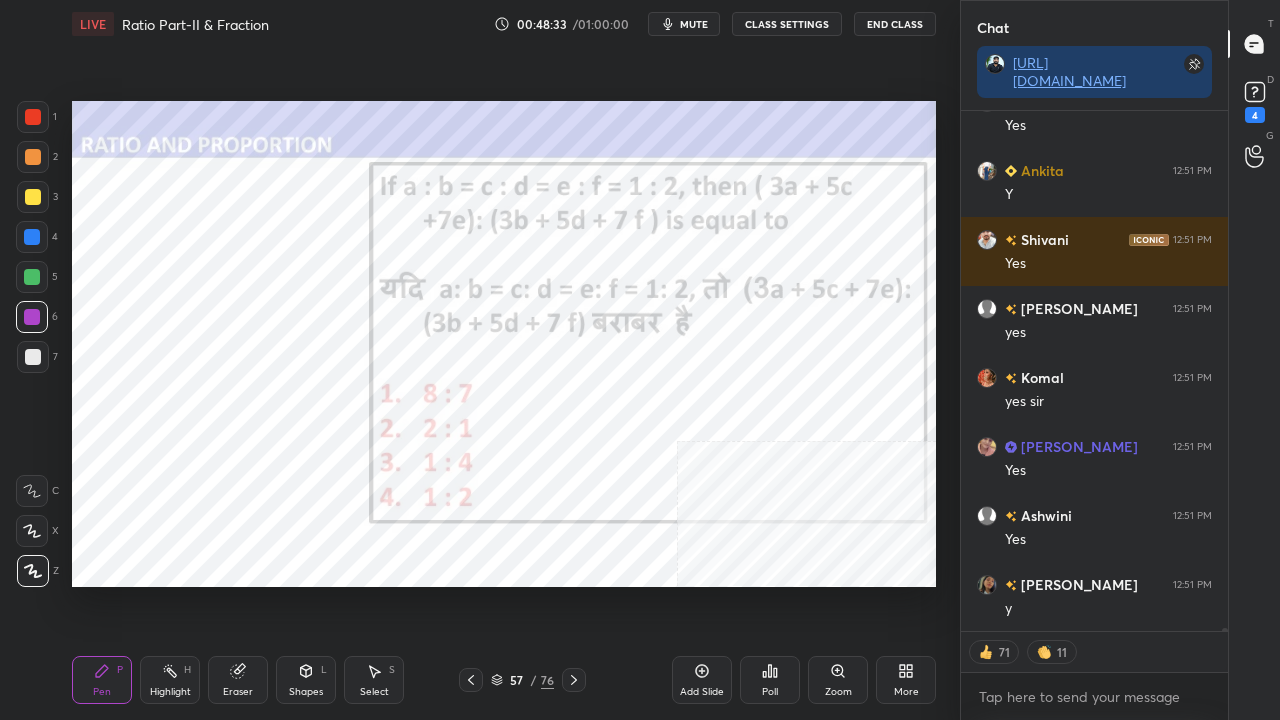 click at bounding box center [725, 274] 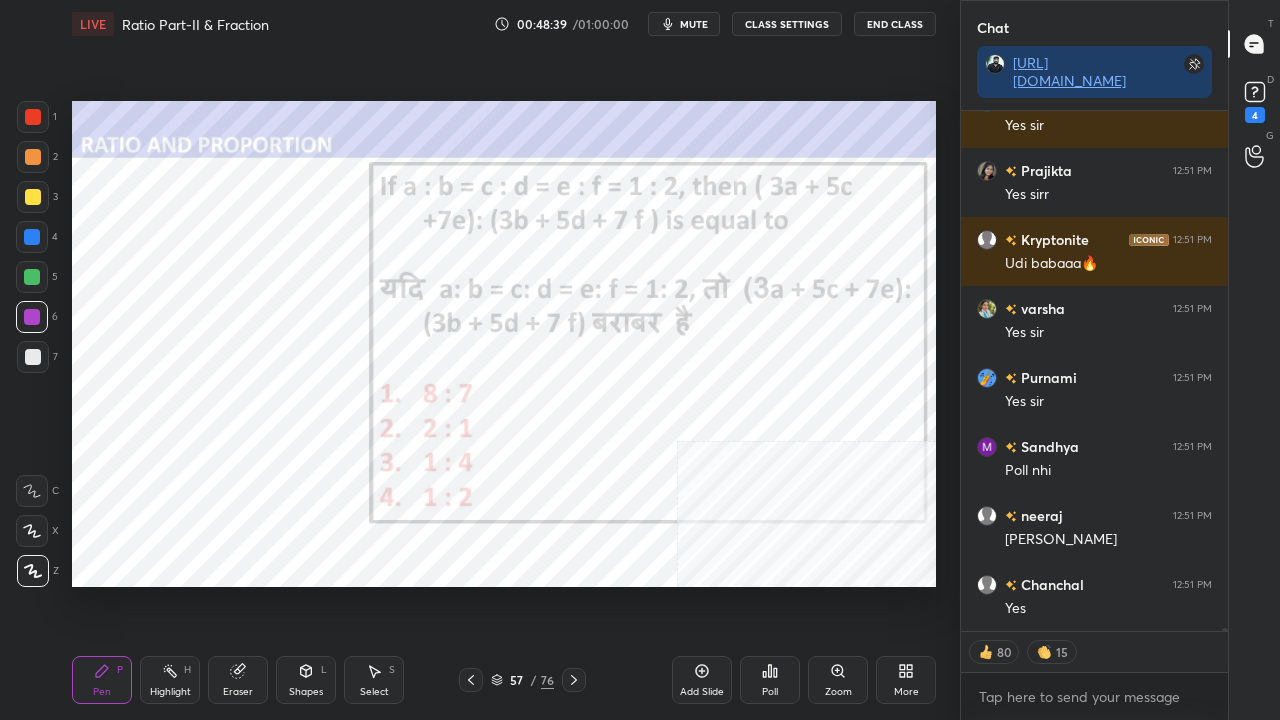 drag, startPoint x: 514, startPoint y: 688, endPoint x: 556, endPoint y: 596, distance: 101.133575 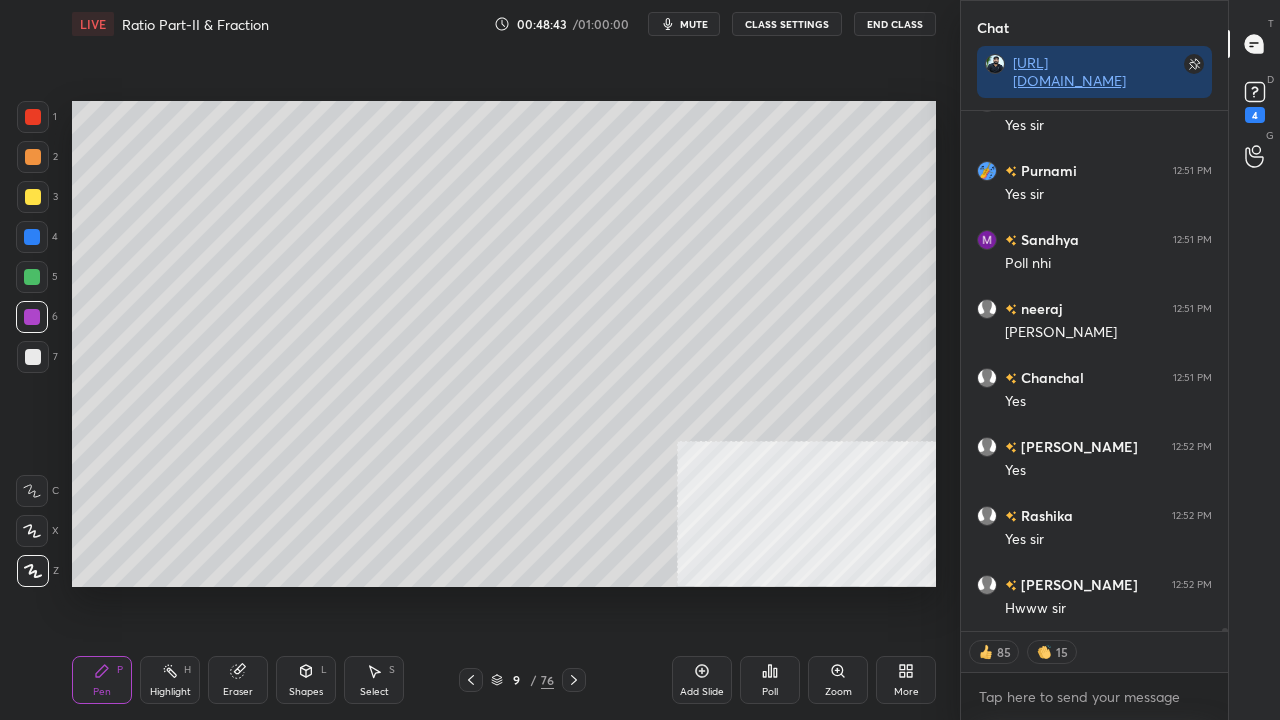 click at bounding box center [33, 117] 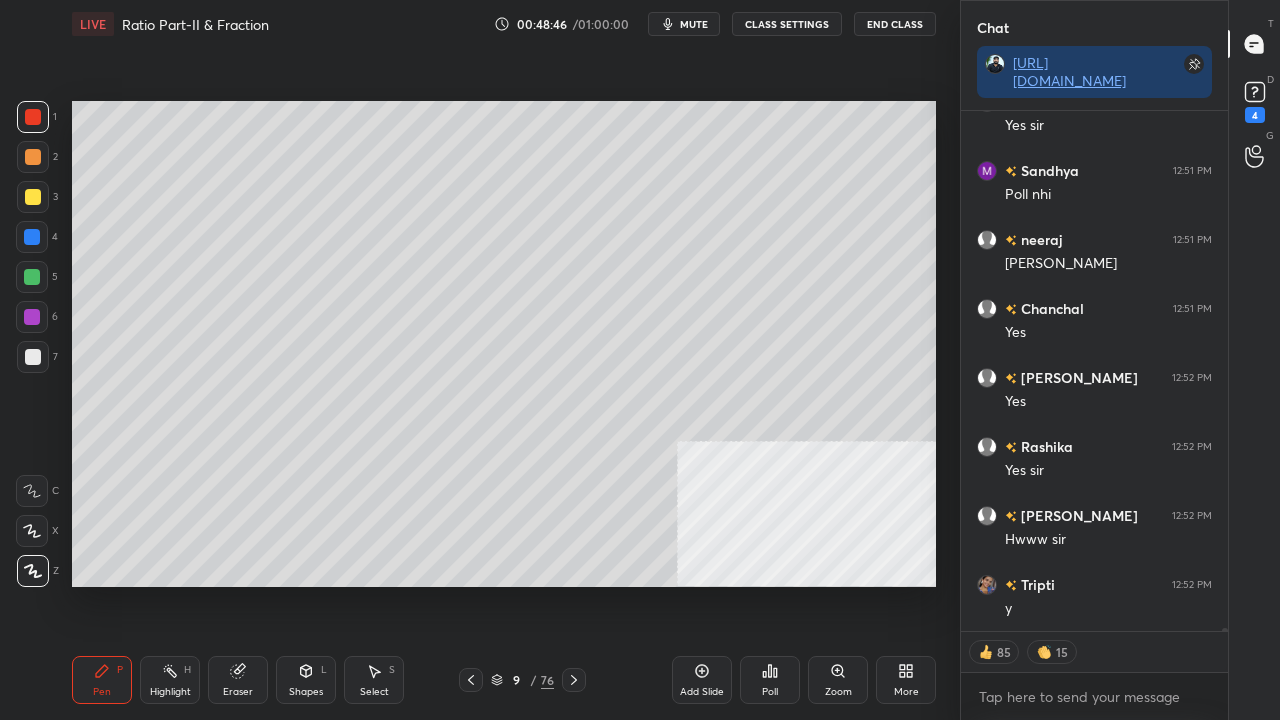 click 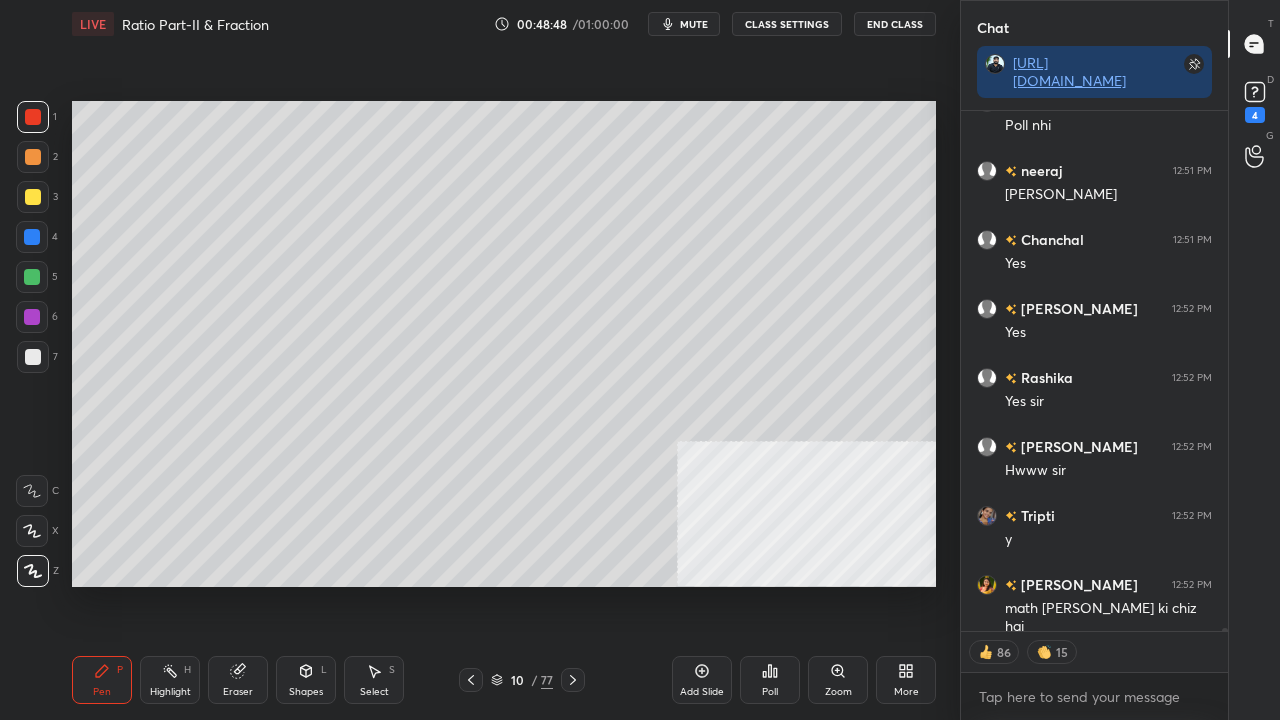 click at bounding box center (33, 197) 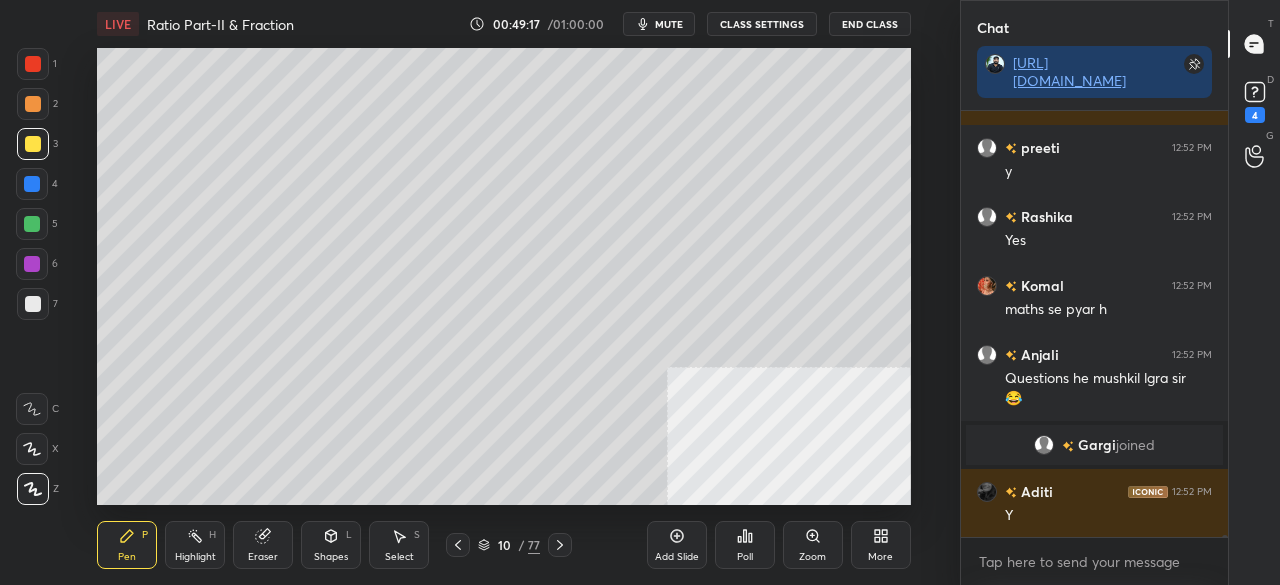 click on "More" at bounding box center [881, 545] 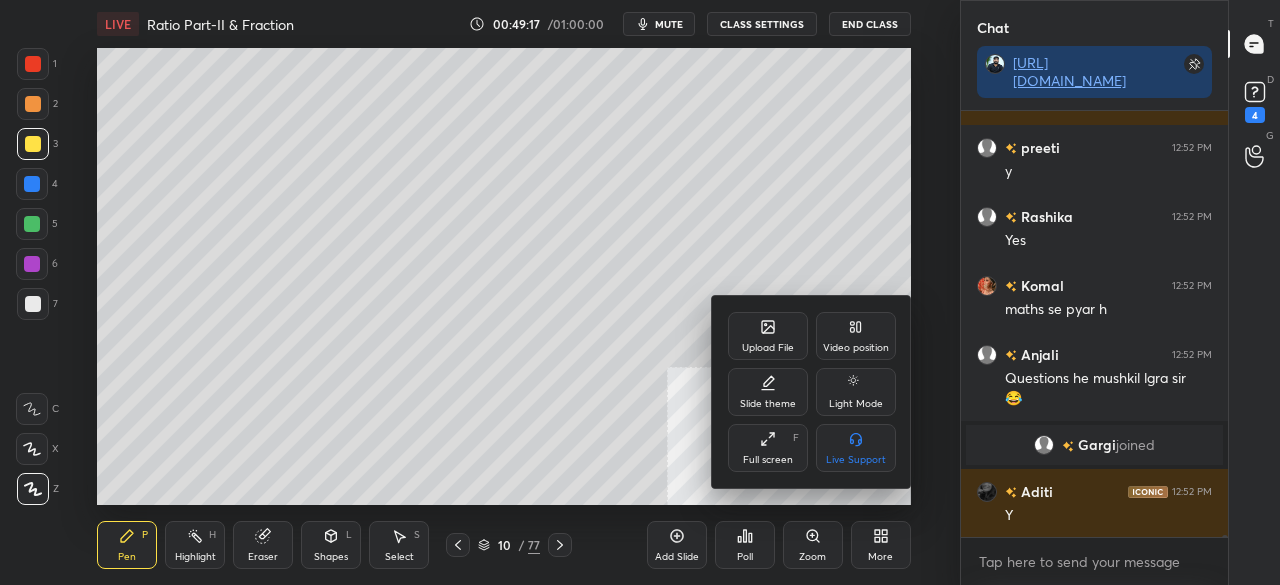 click 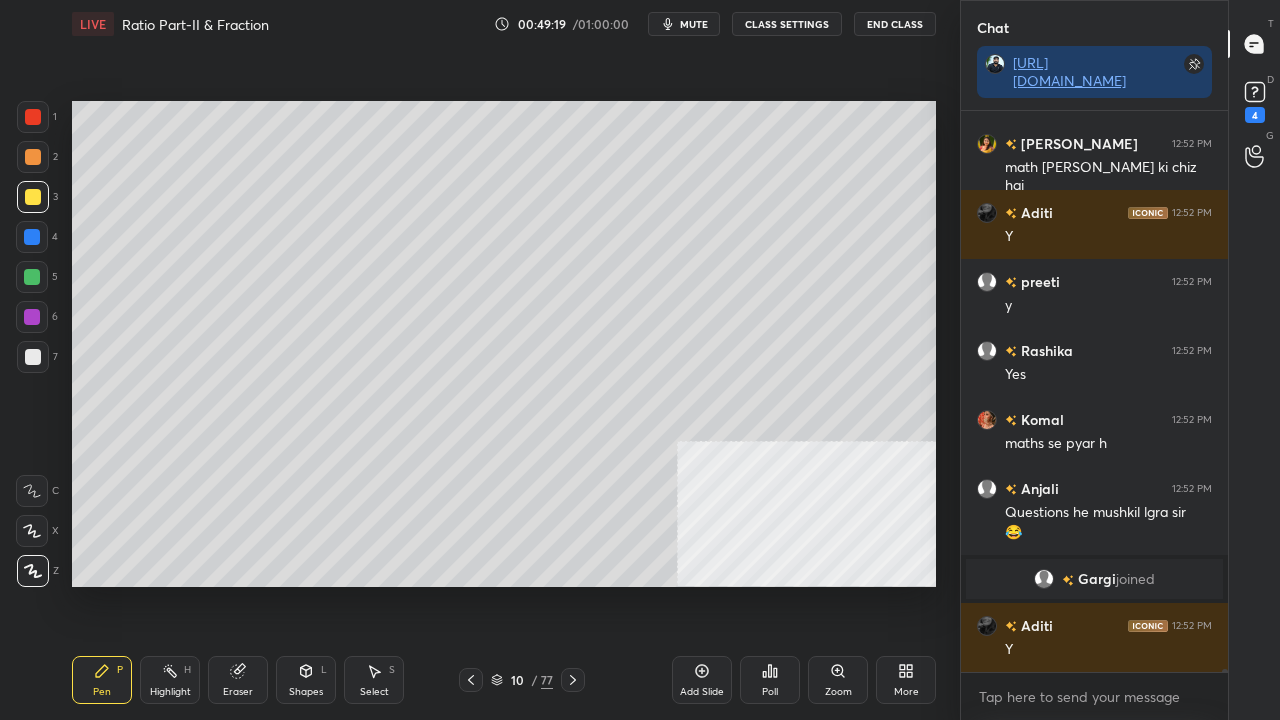 click at bounding box center (33, 357) 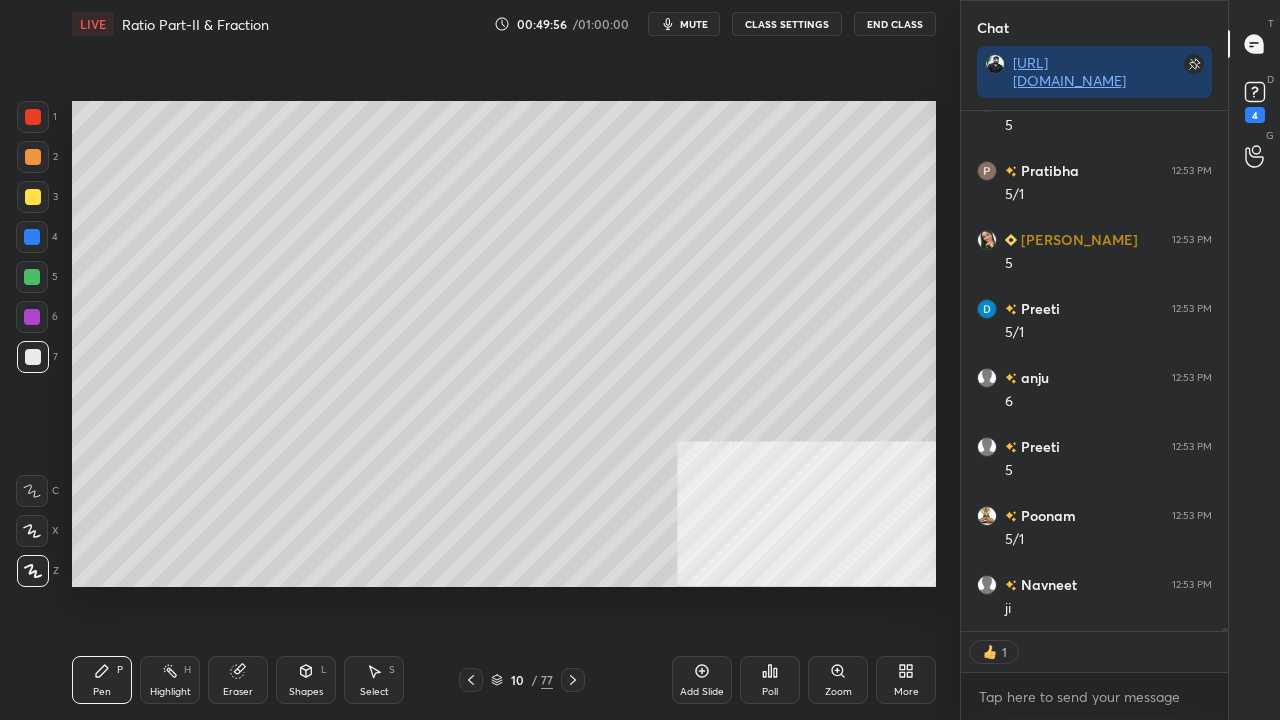 click at bounding box center [32, 237] 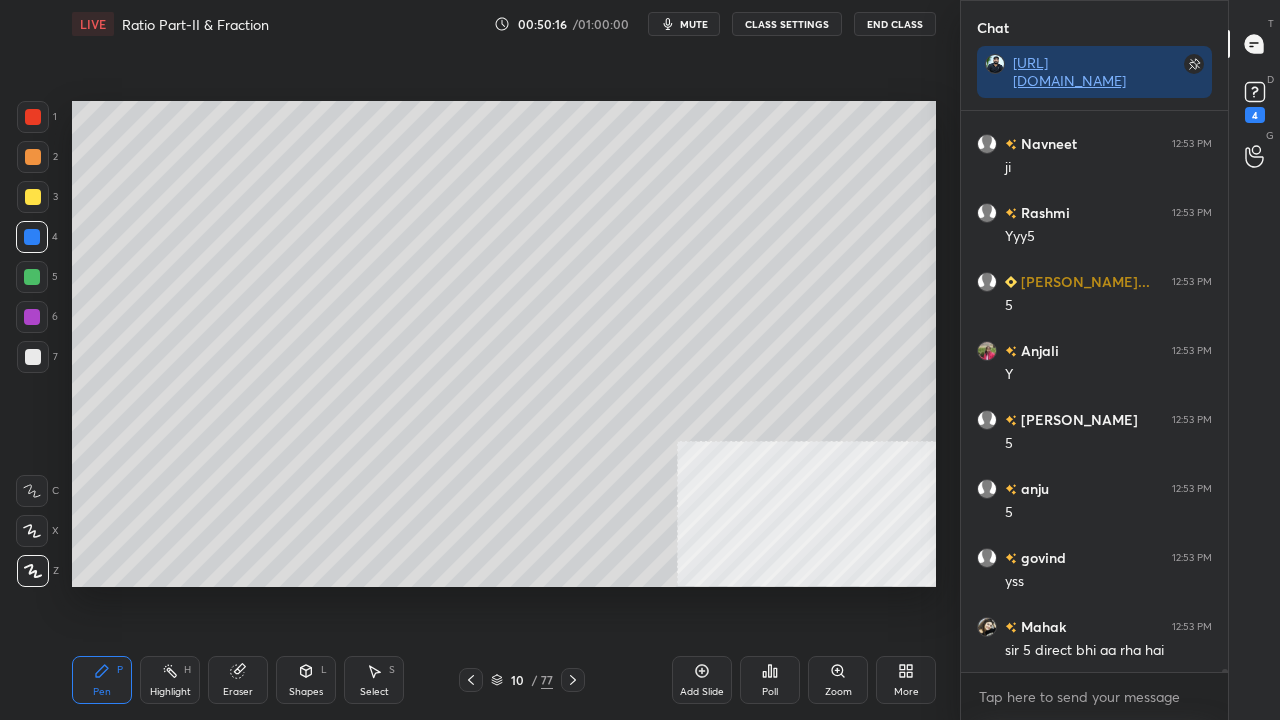 click on "Setting up your live class Poll for   secs No correct answer Start poll" at bounding box center [504, 344] 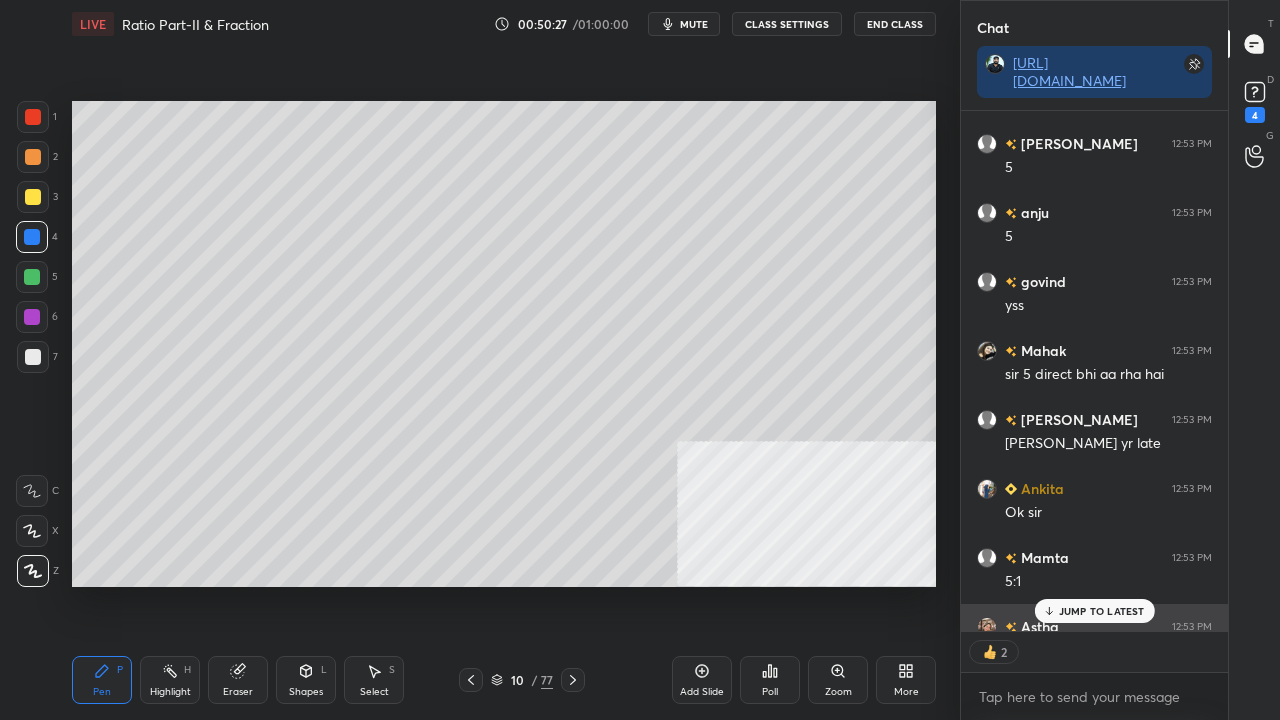 click on "JUMP TO LATEST" at bounding box center [1102, 611] 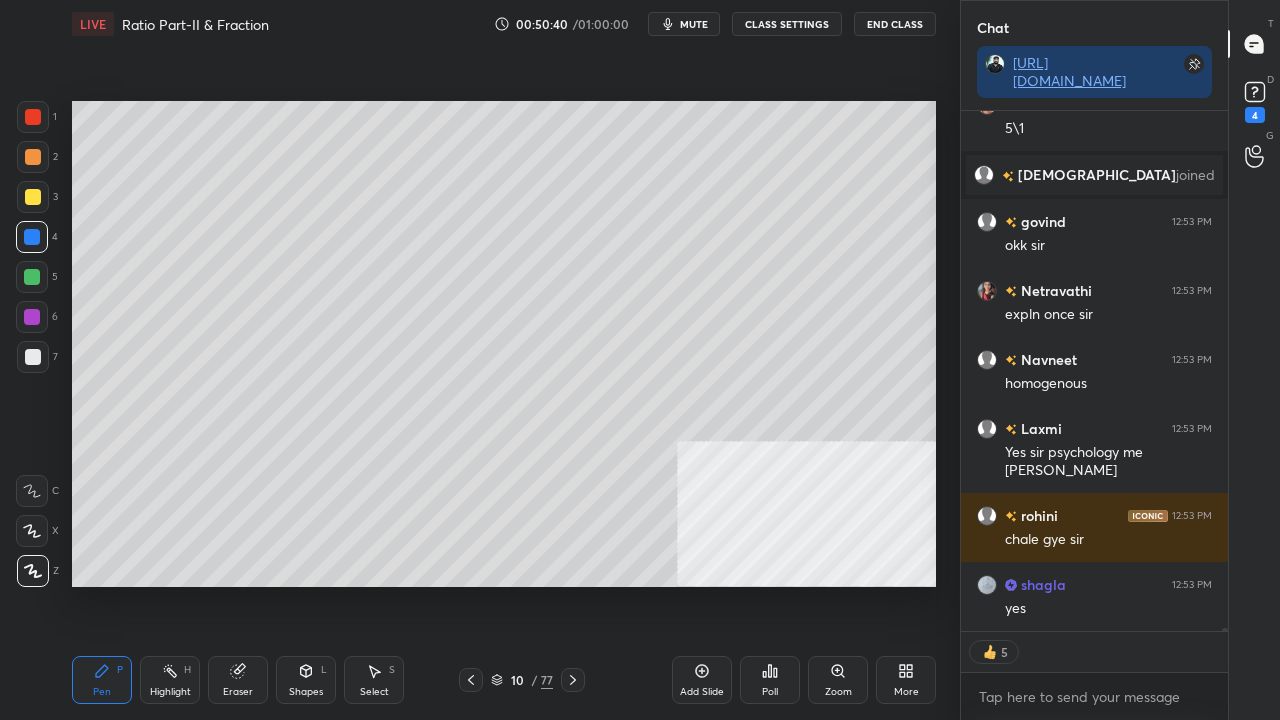 click on "10" at bounding box center [517, 680] 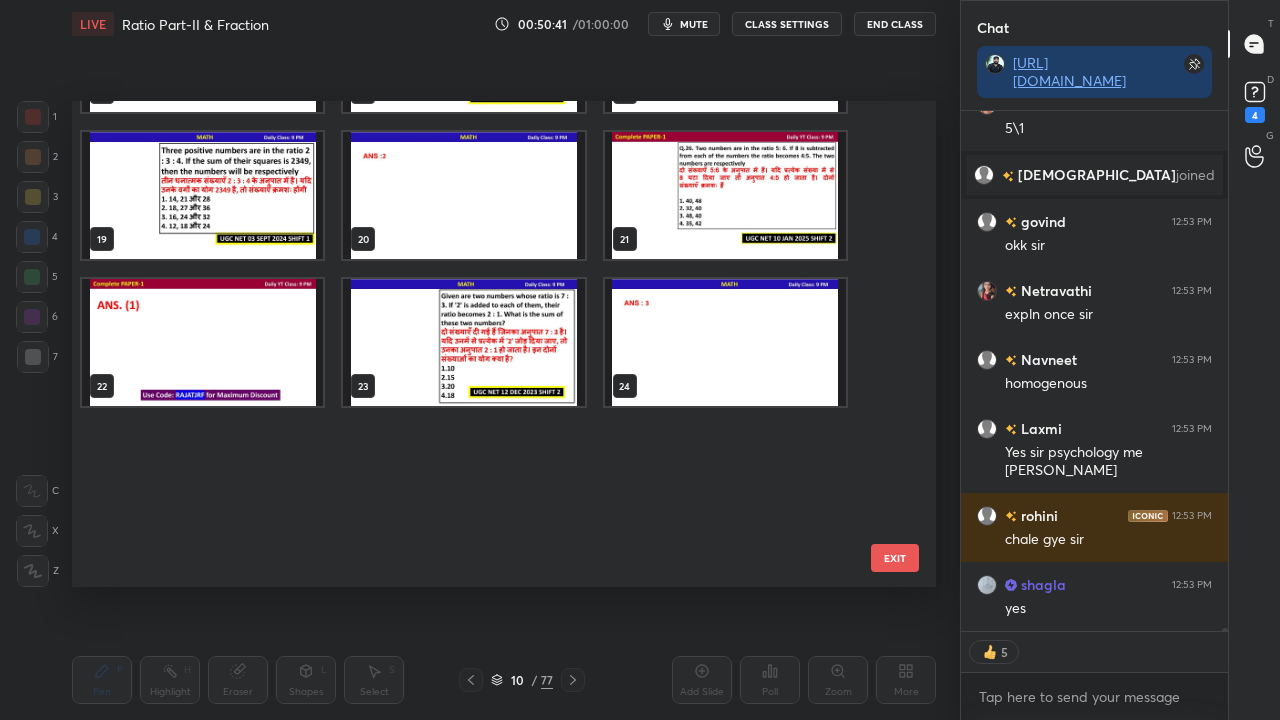 type on "x" 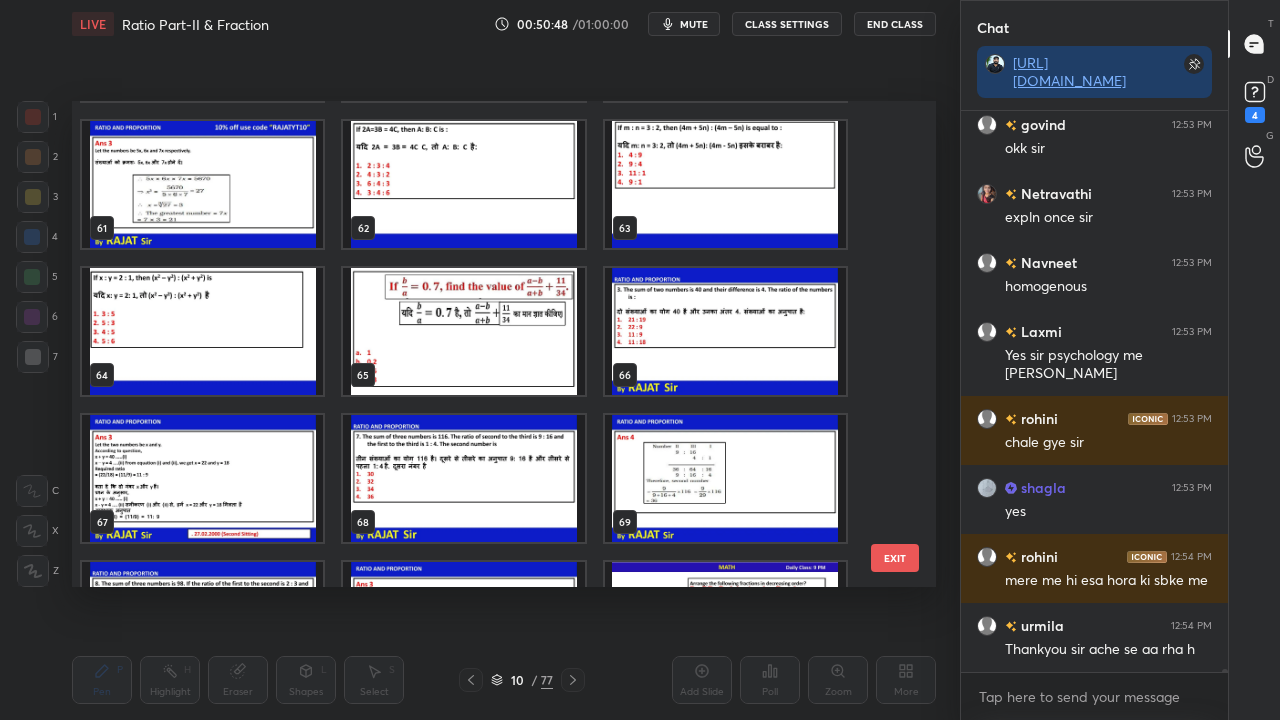 click at bounding box center [725, 184] 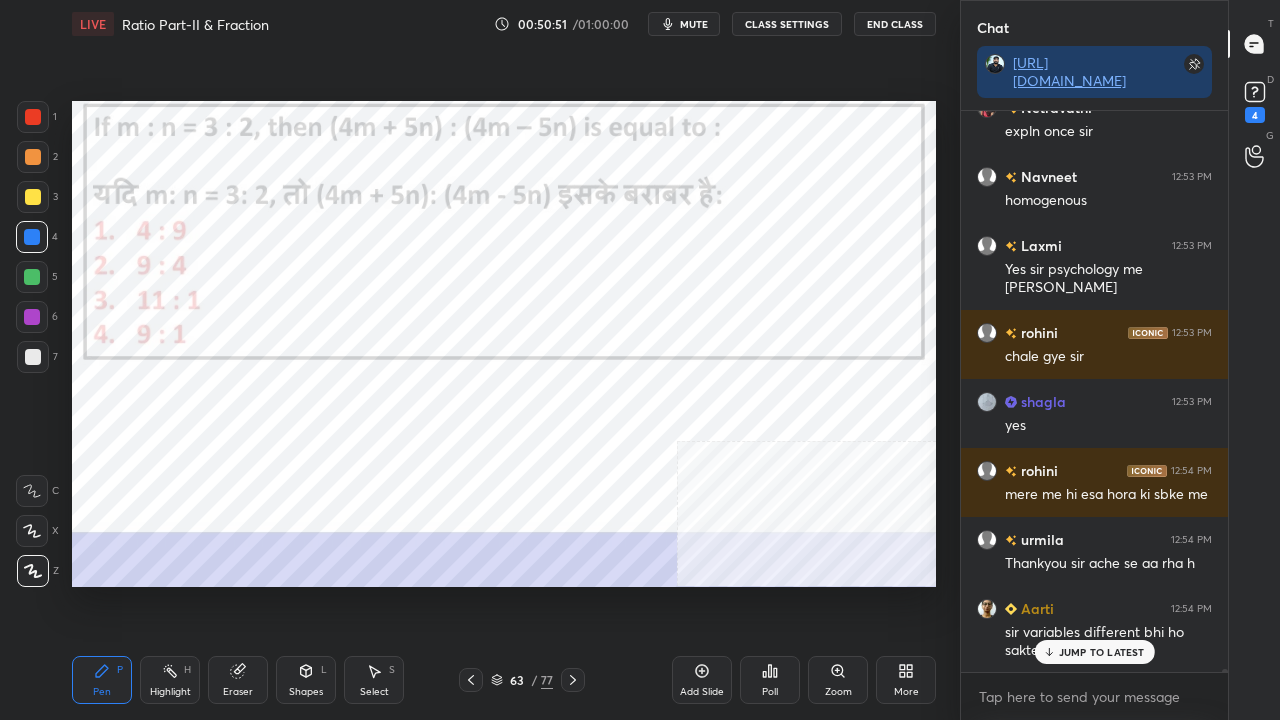 click on "JUMP TO LATEST" at bounding box center [1102, 652] 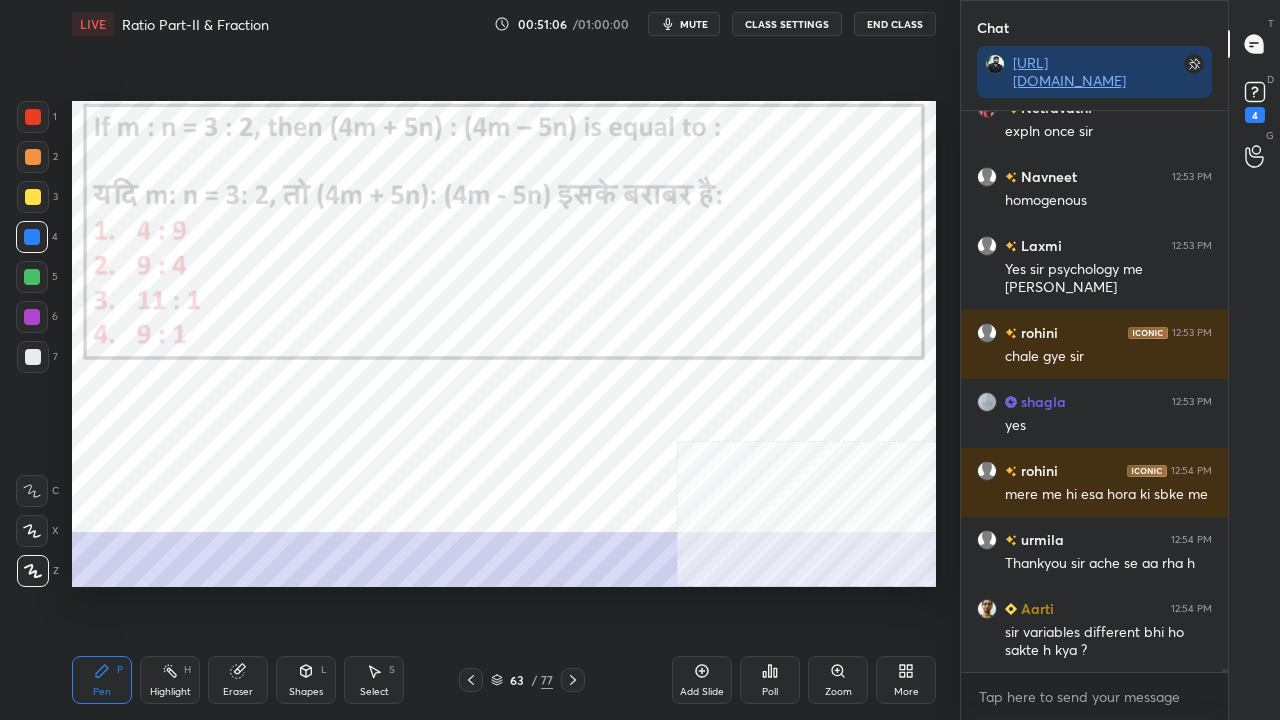 click on "Poll" at bounding box center [770, 680] 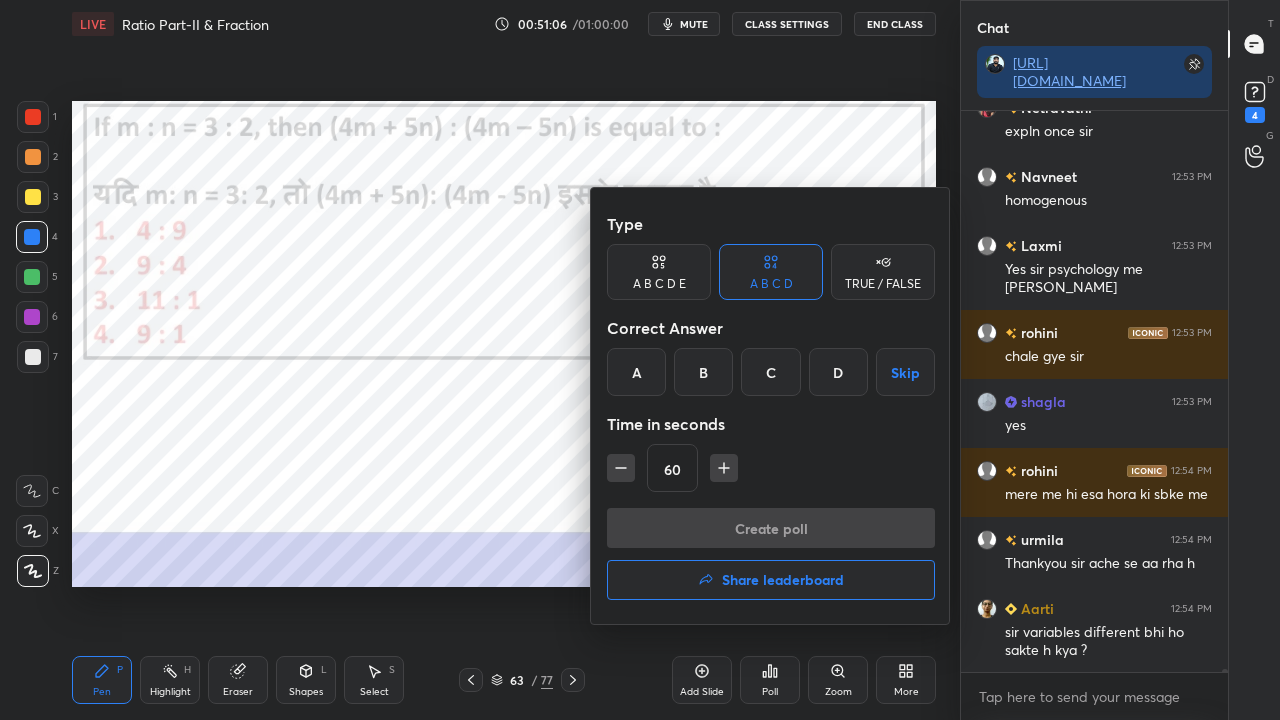 click on "C" at bounding box center [770, 372] 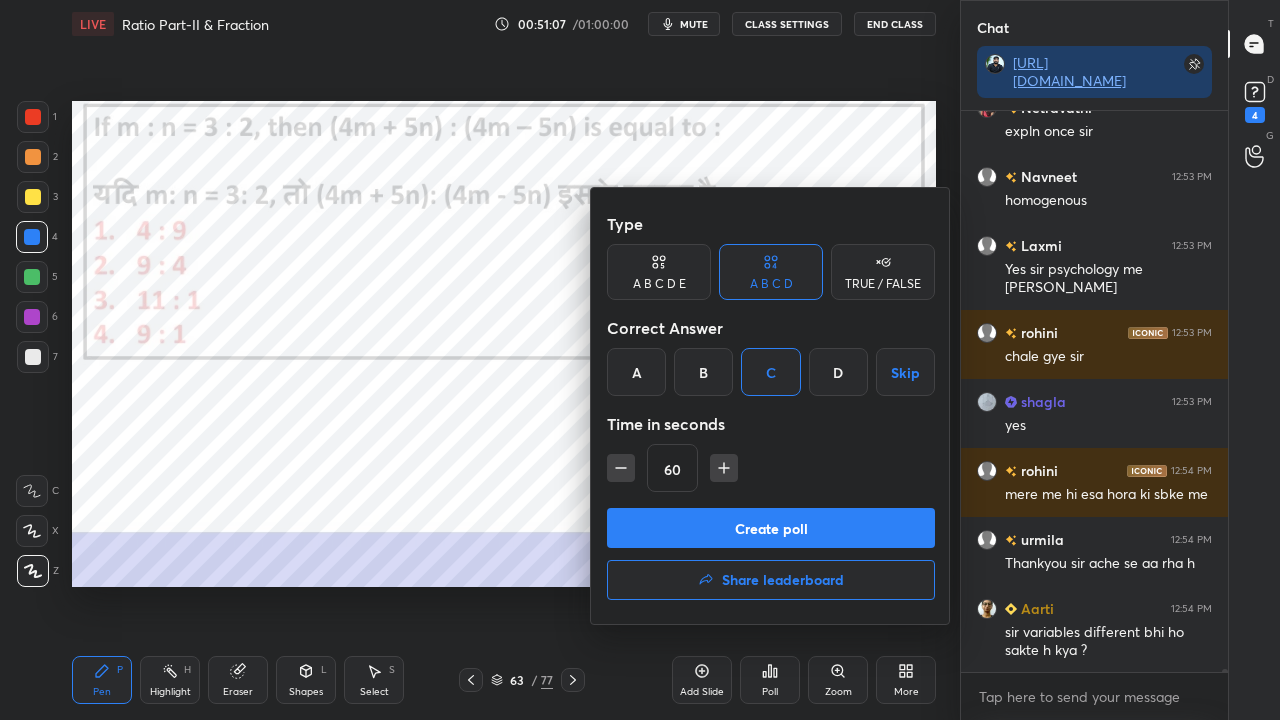 click 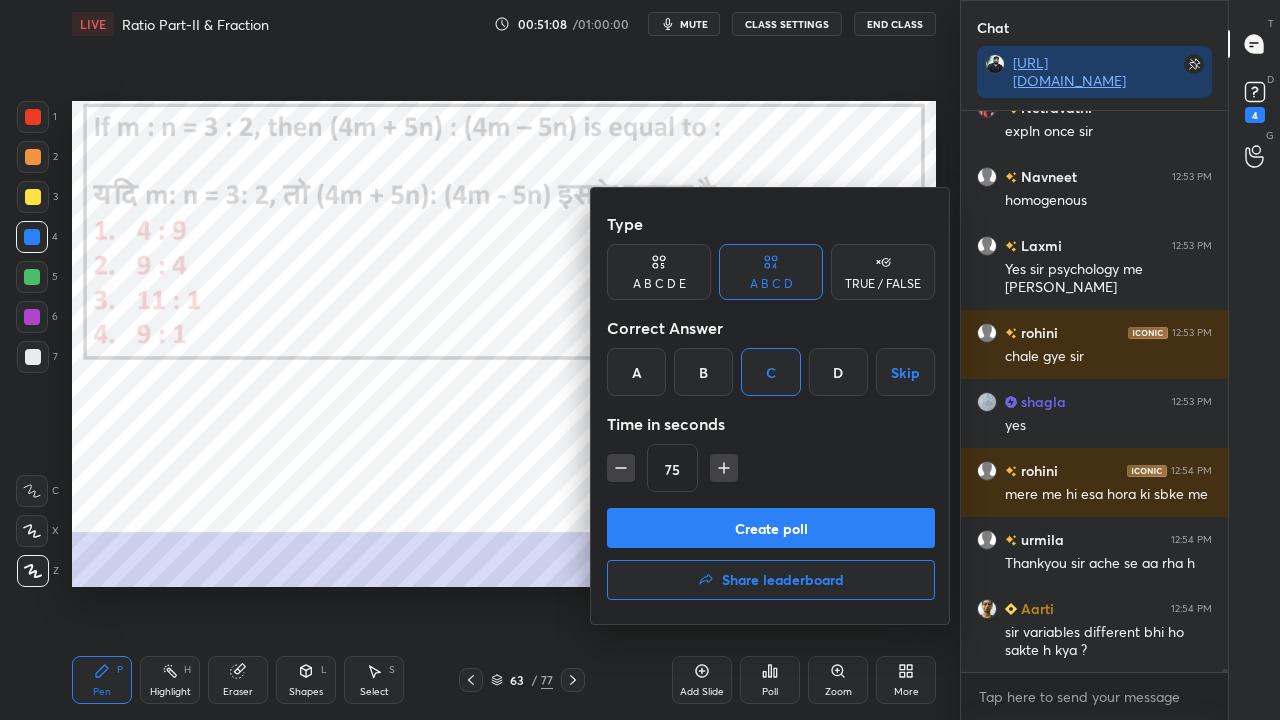 click on "Create poll" at bounding box center [771, 528] 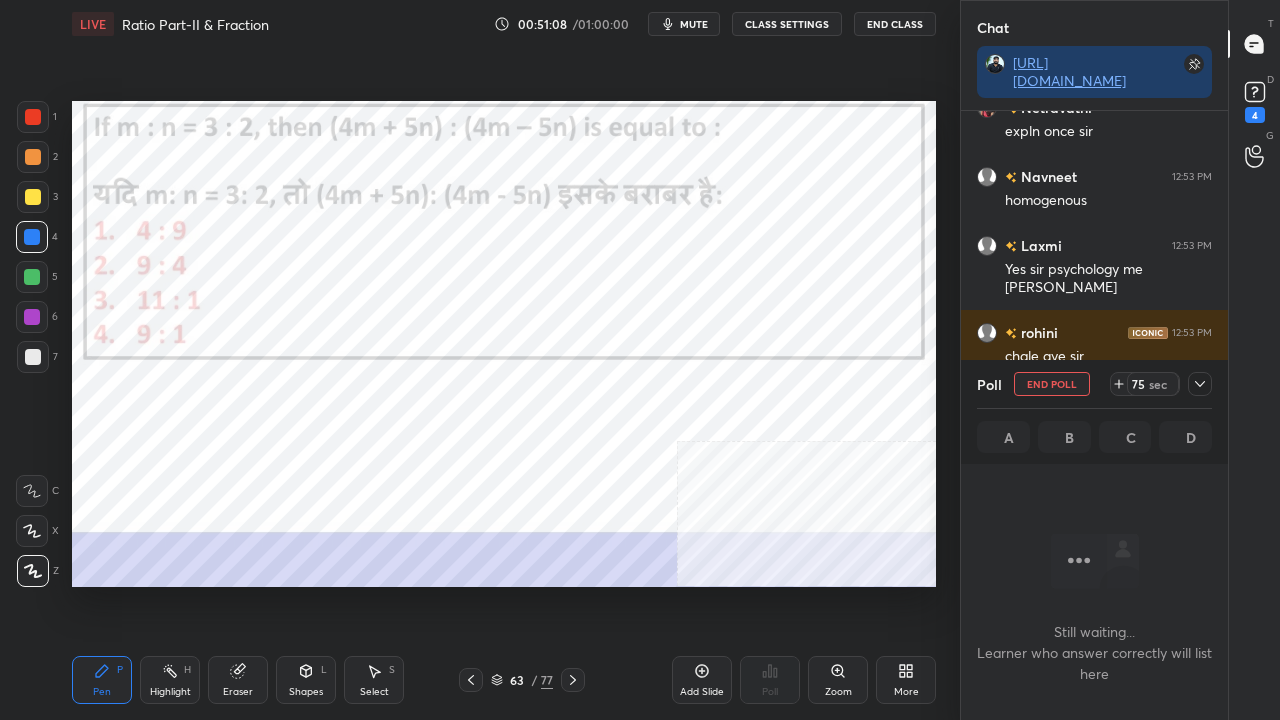 scroll, scrollTop: 522, scrollLeft: 261, axis: both 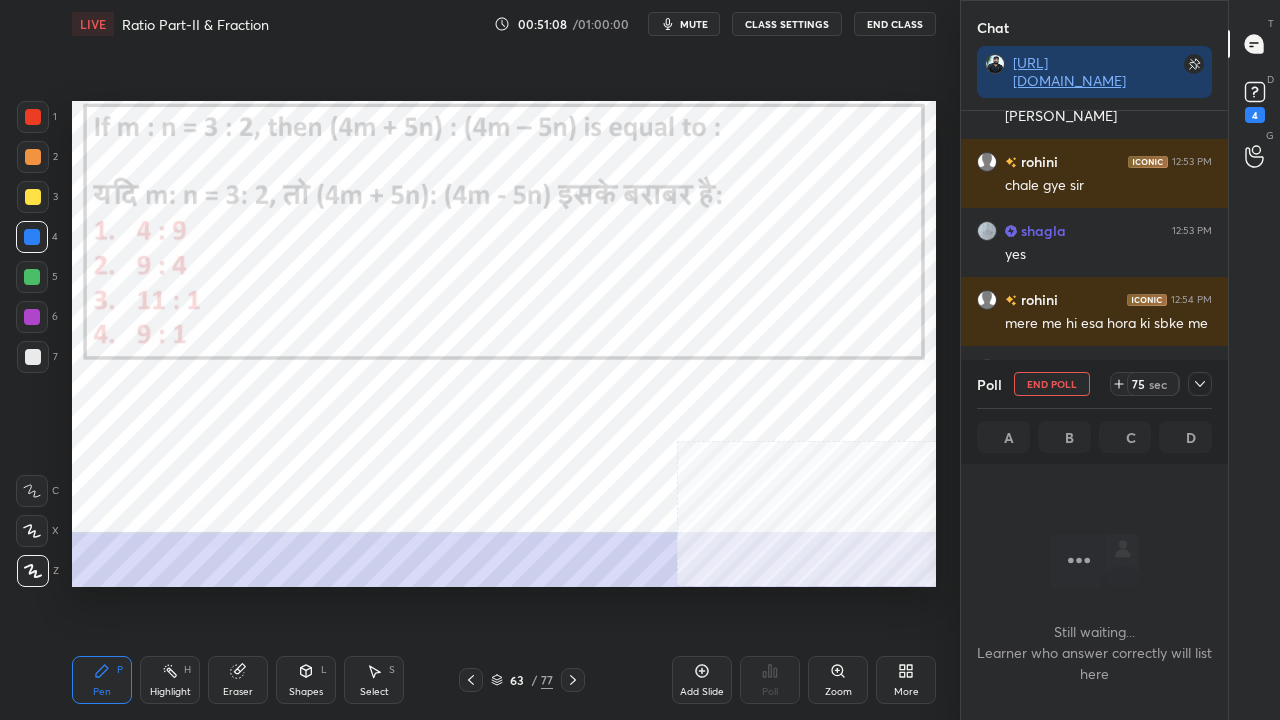 click on "75  sec" at bounding box center [1161, 384] 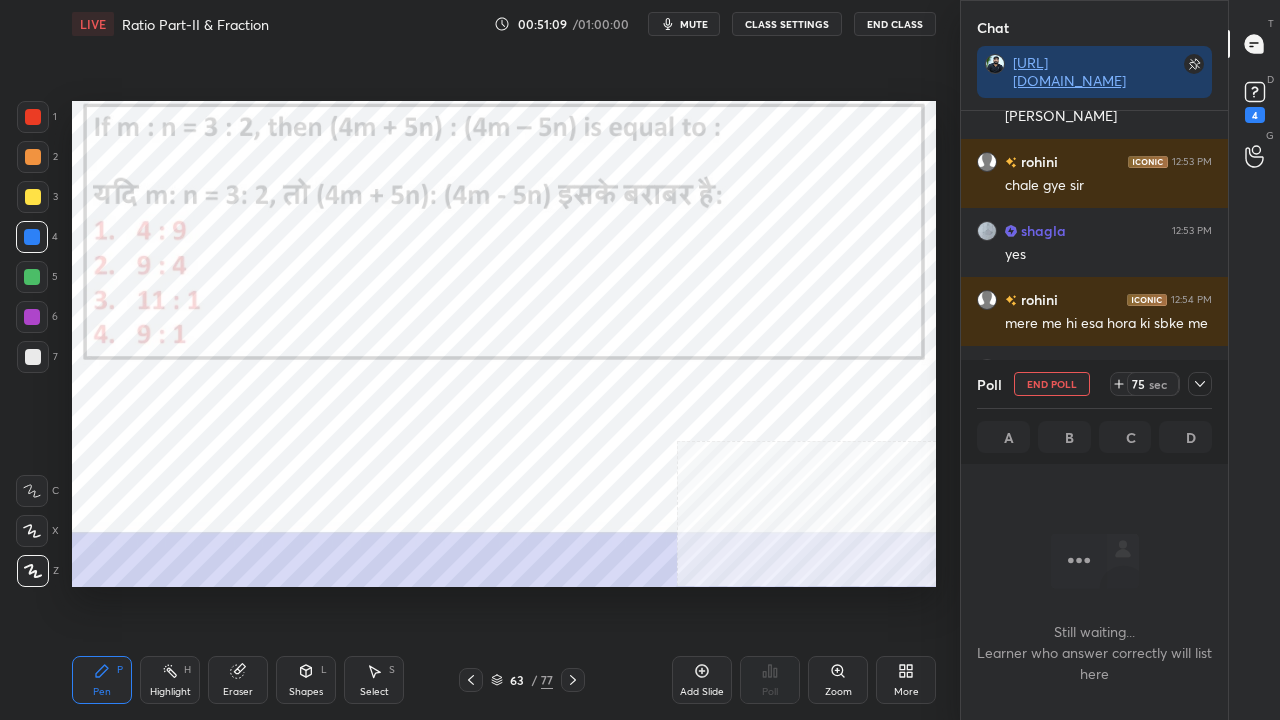 click 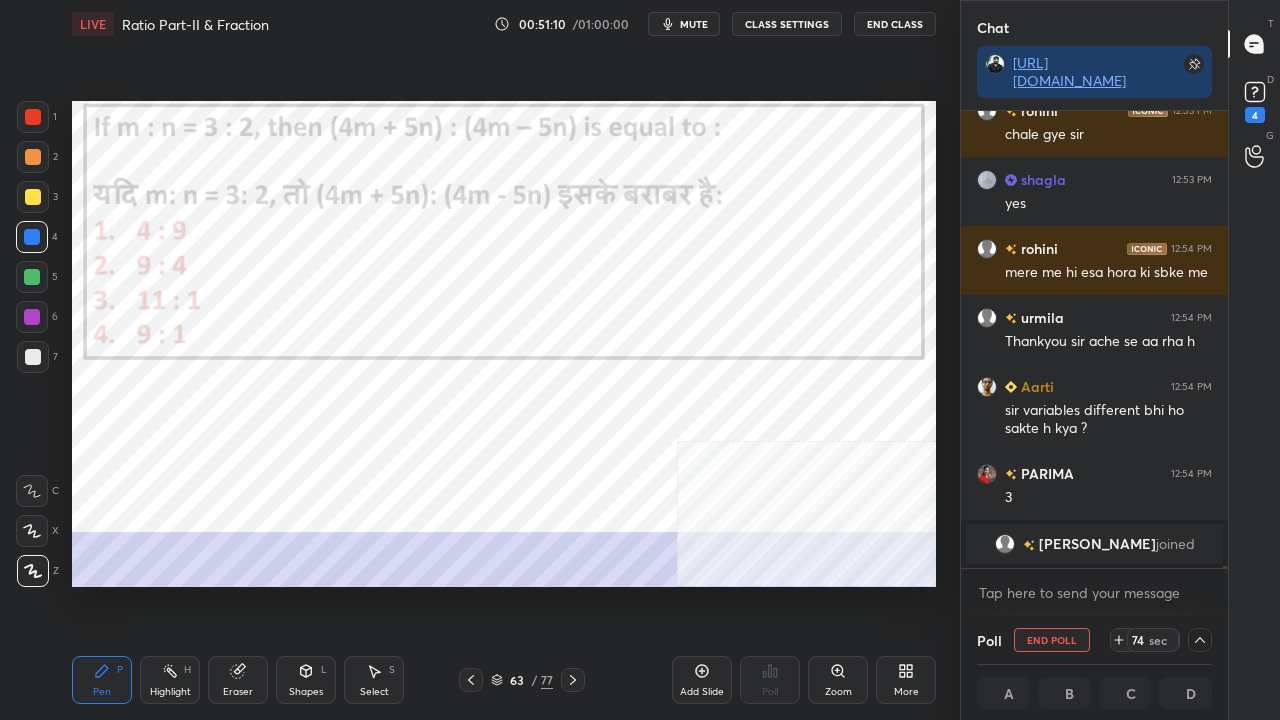 click on "Setting up your live class Poll for   secs No correct answer Start poll" at bounding box center (504, 344) 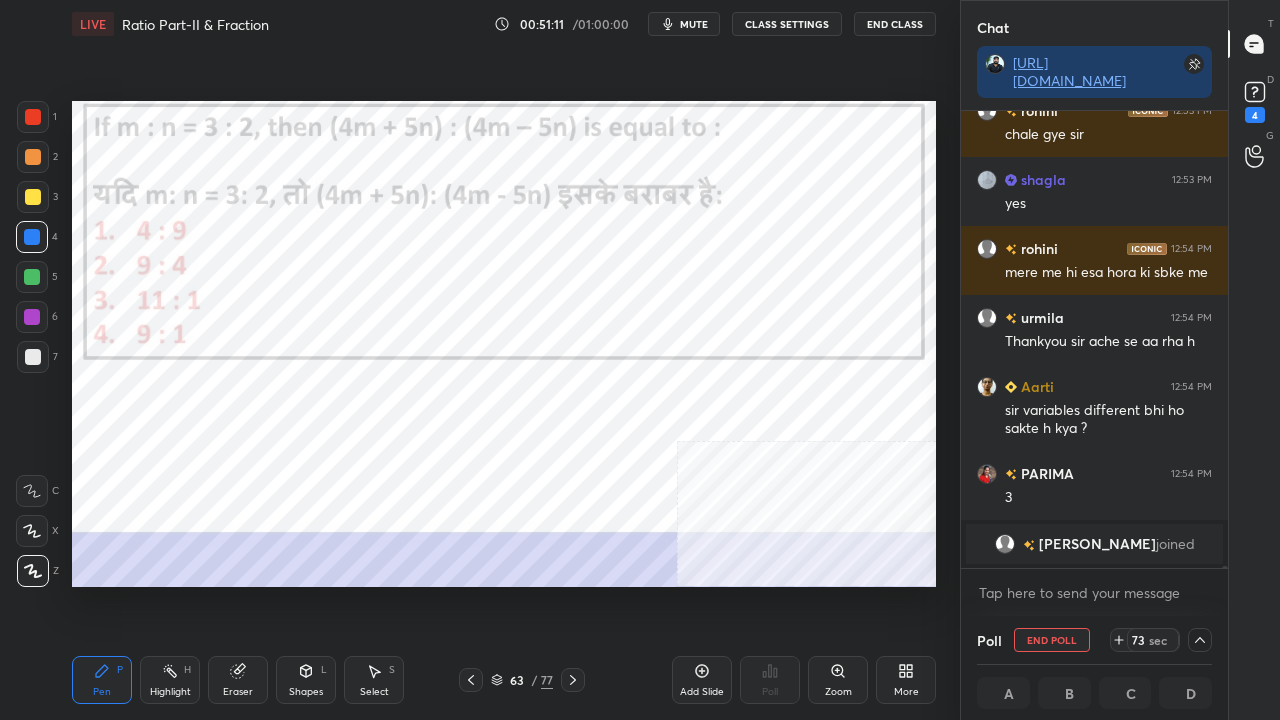 click on "CLASS SETTINGS" at bounding box center (787, 24) 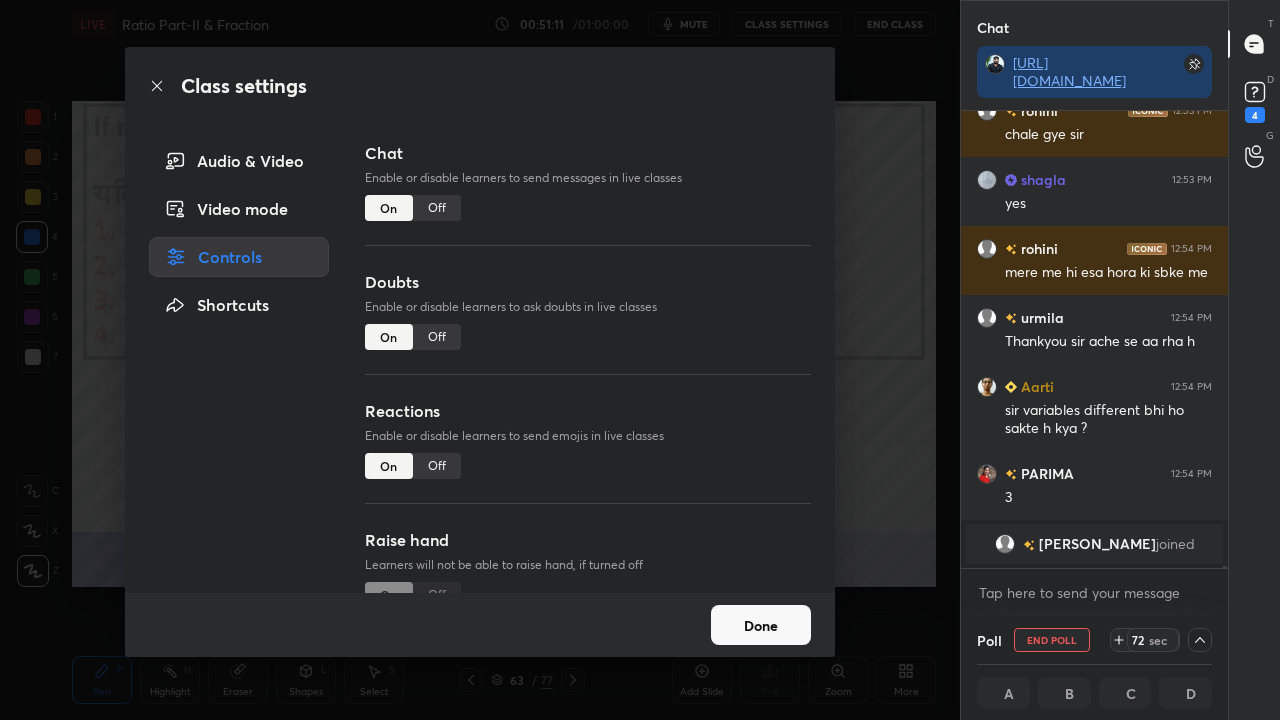 click on "Off" at bounding box center (437, 208) 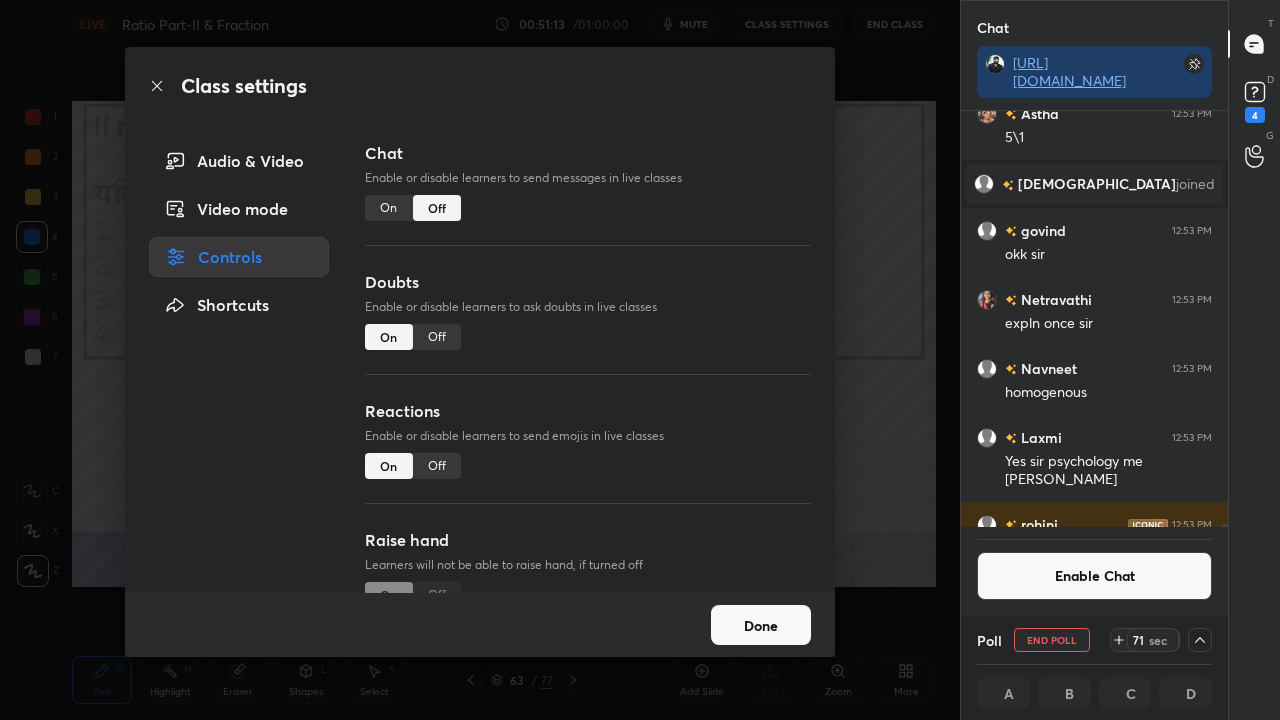 click 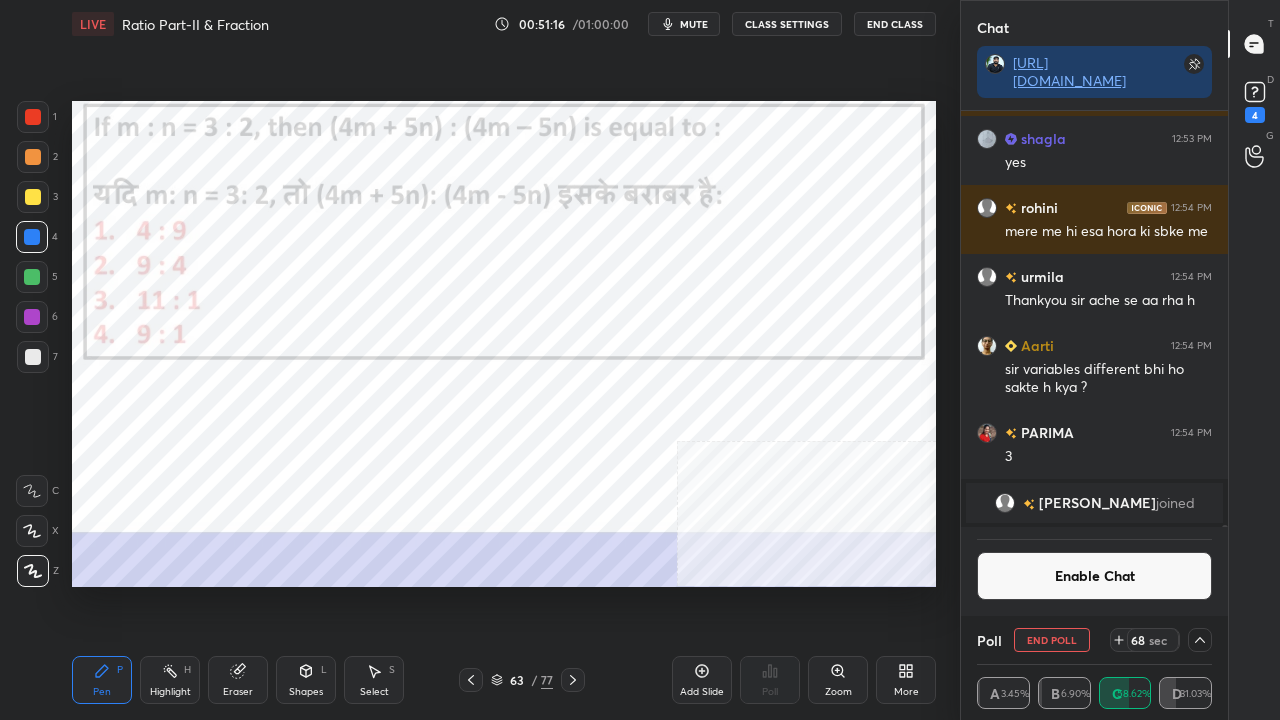 click on "mute" at bounding box center (694, 24) 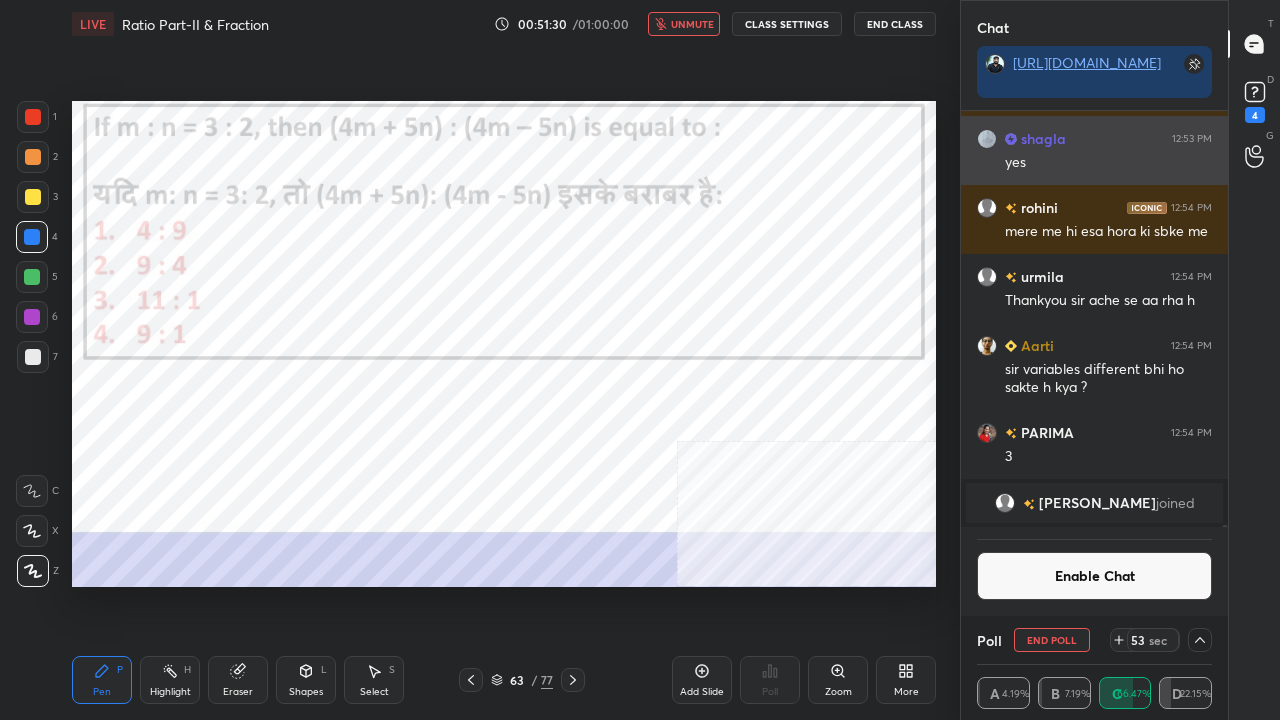 click 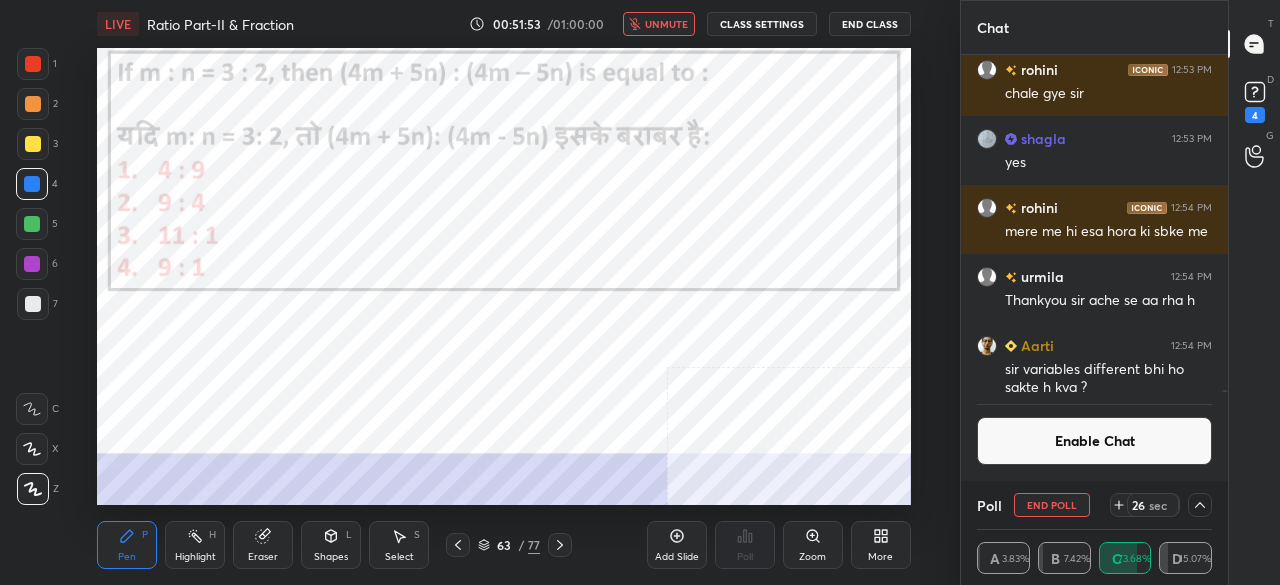 click on "unmute" at bounding box center (666, 24) 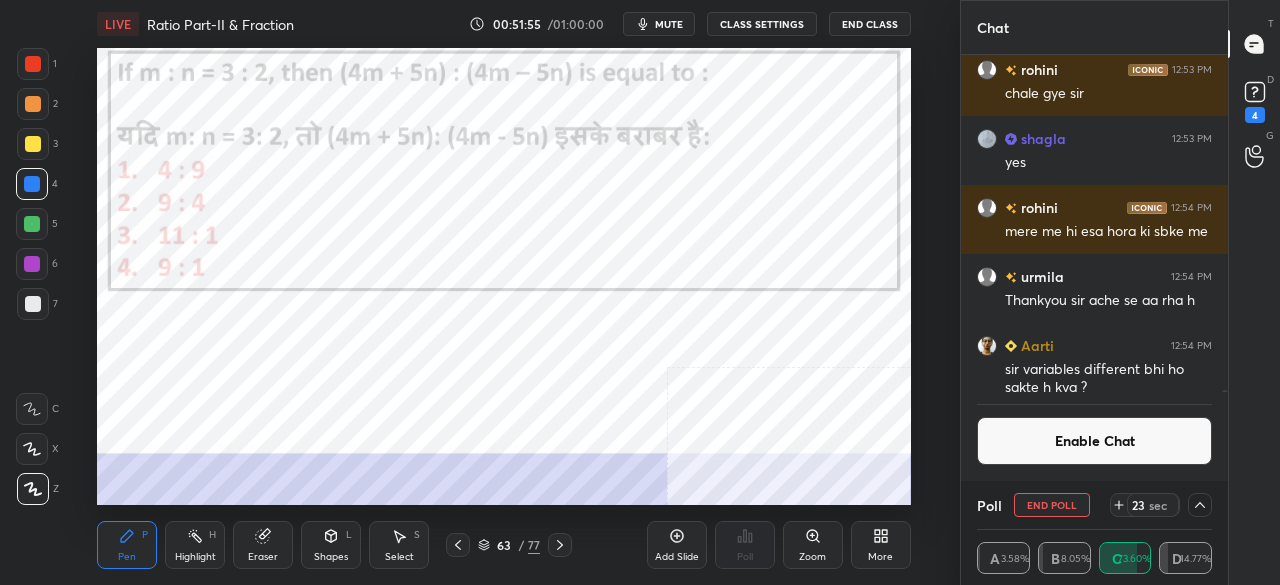 click on "More" at bounding box center [881, 545] 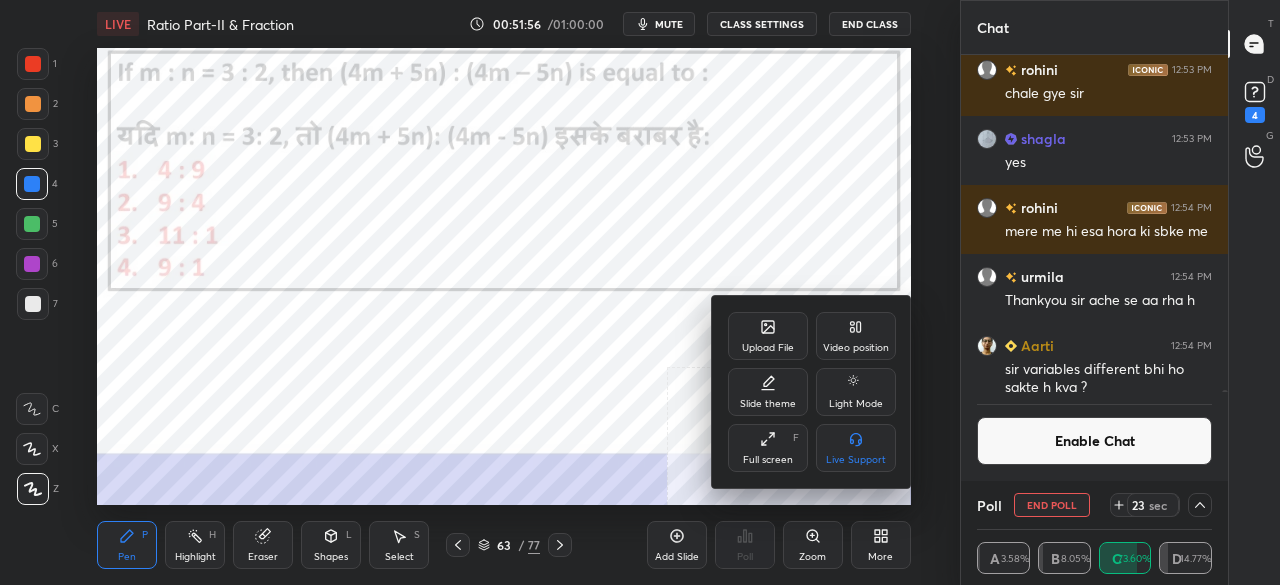 click on "Full screen F" at bounding box center [768, 448] 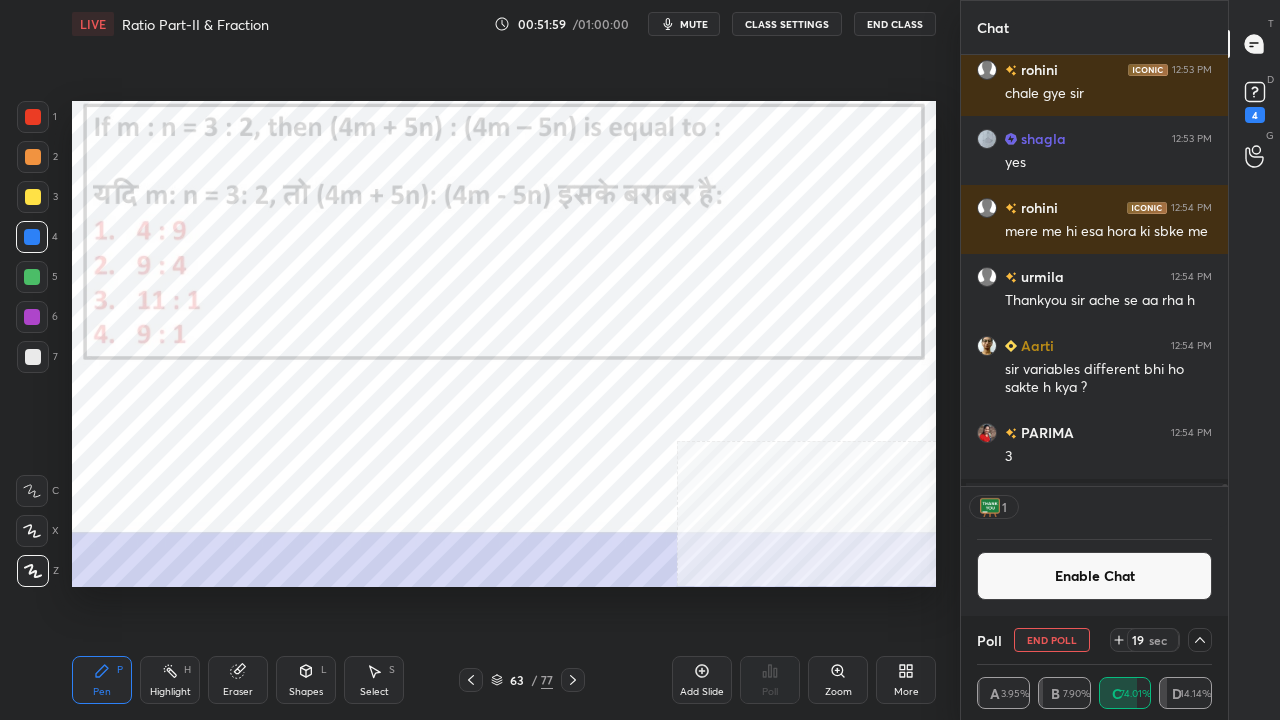 click on "Enable Chat" at bounding box center (1094, 576) 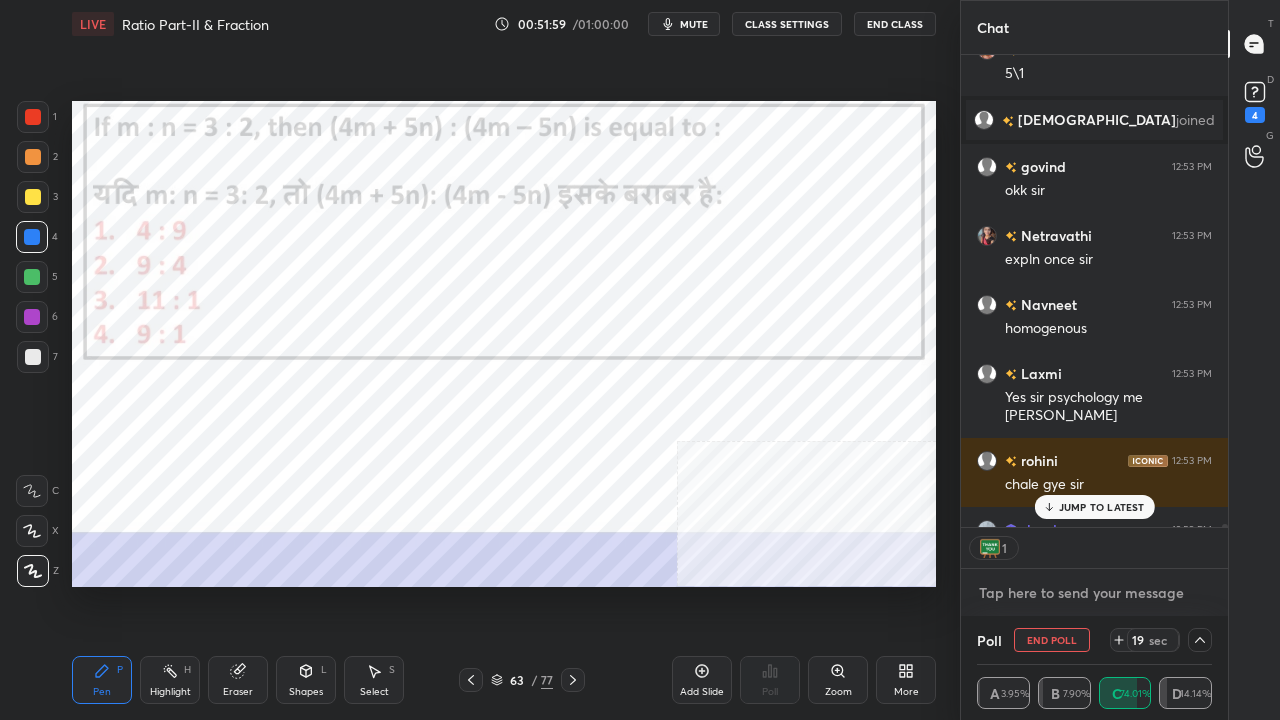 type on "x" 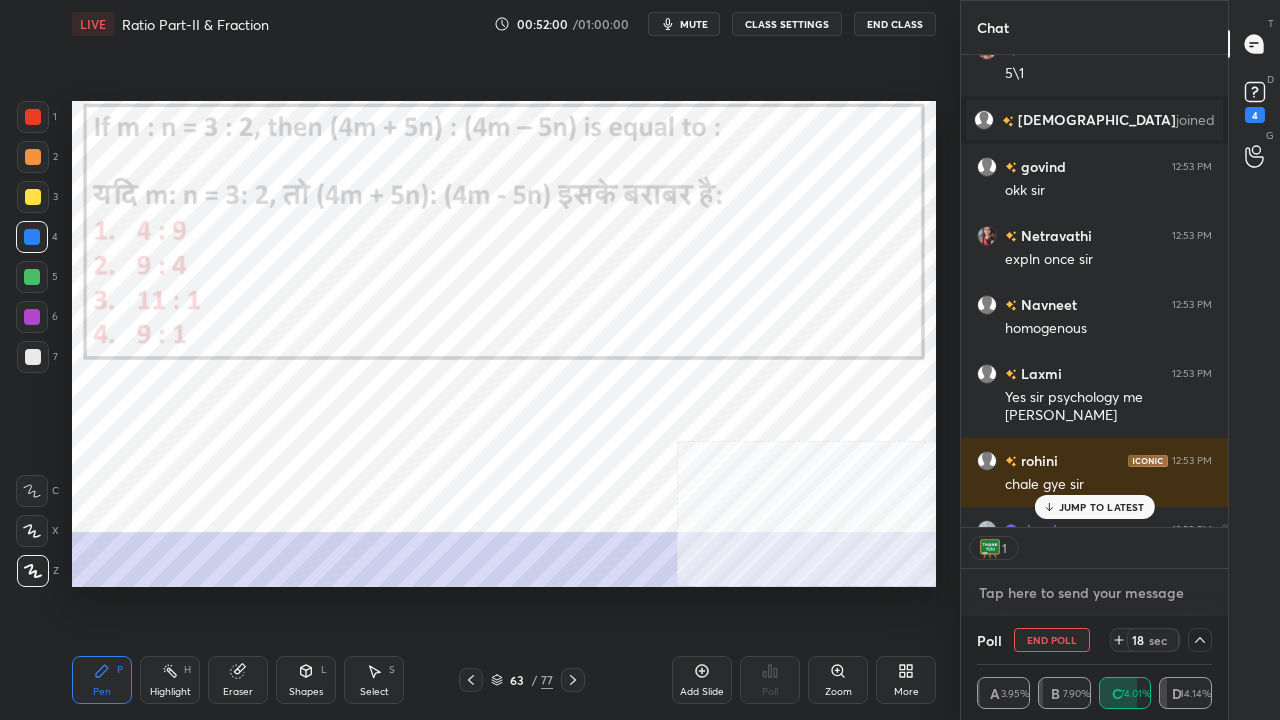type on "[URL][DOMAIN_NAME]" 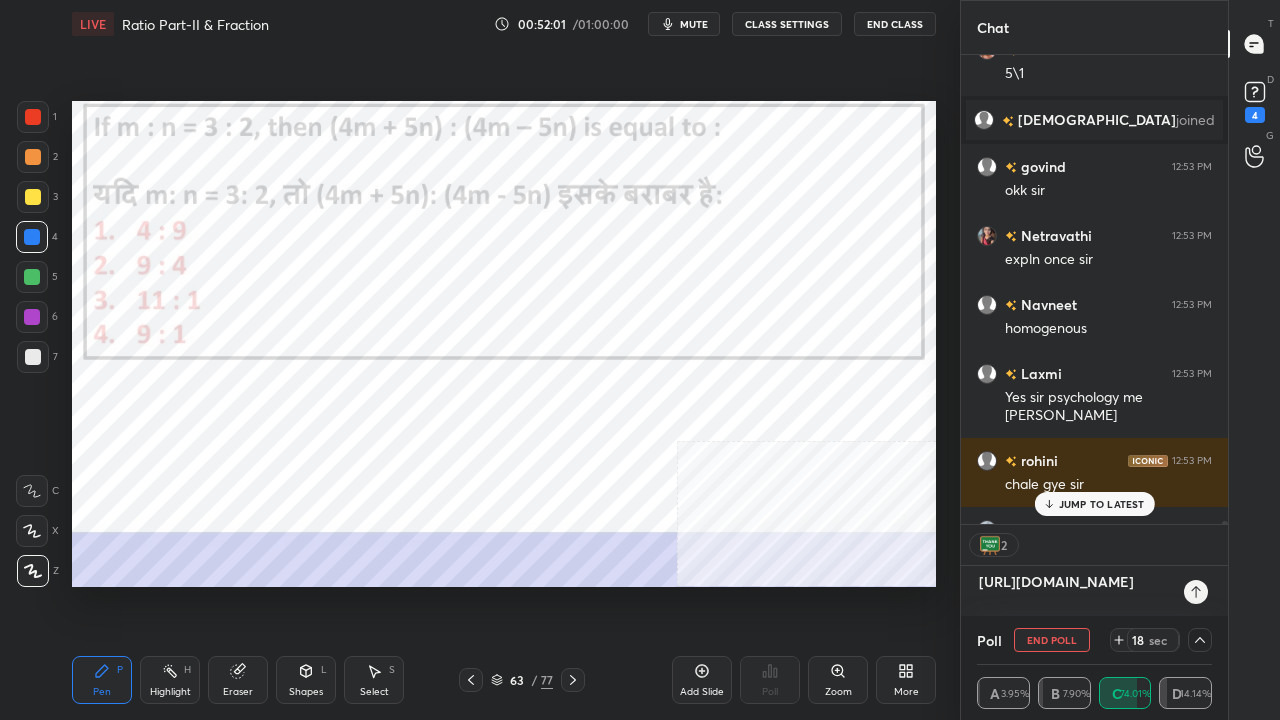 type on "x" 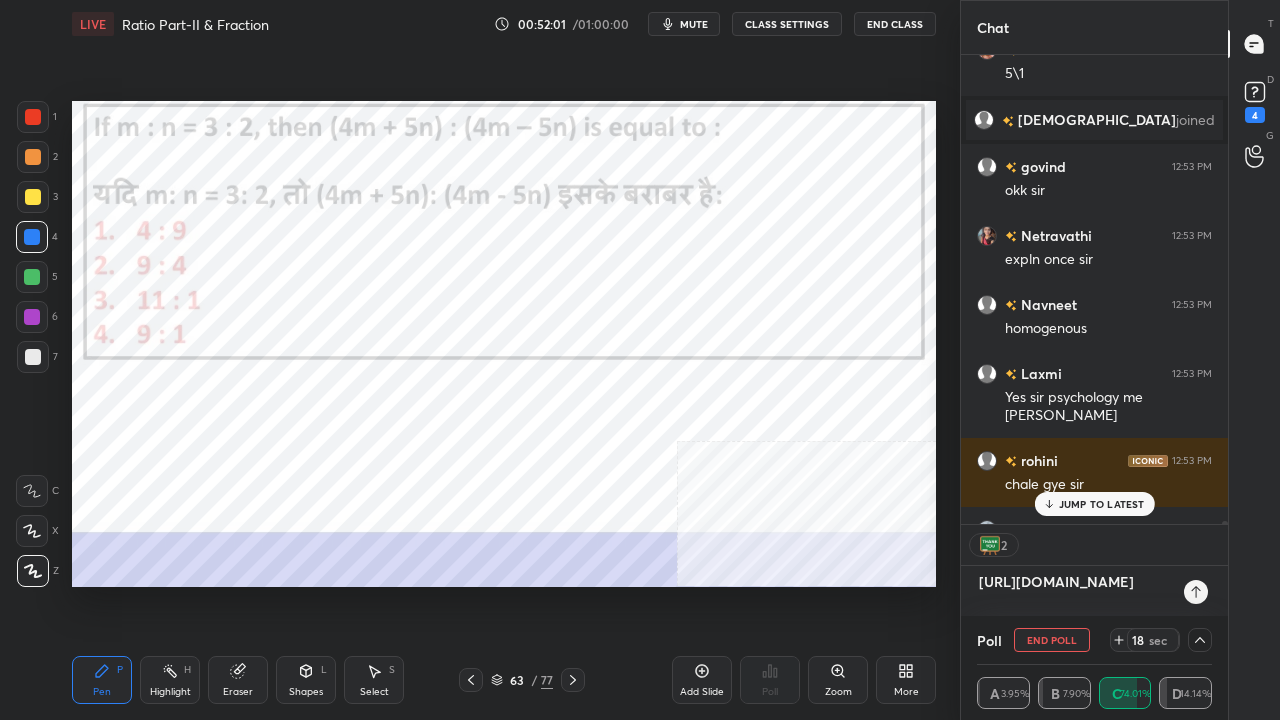 type on "[URL][DOMAIN_NAME]" 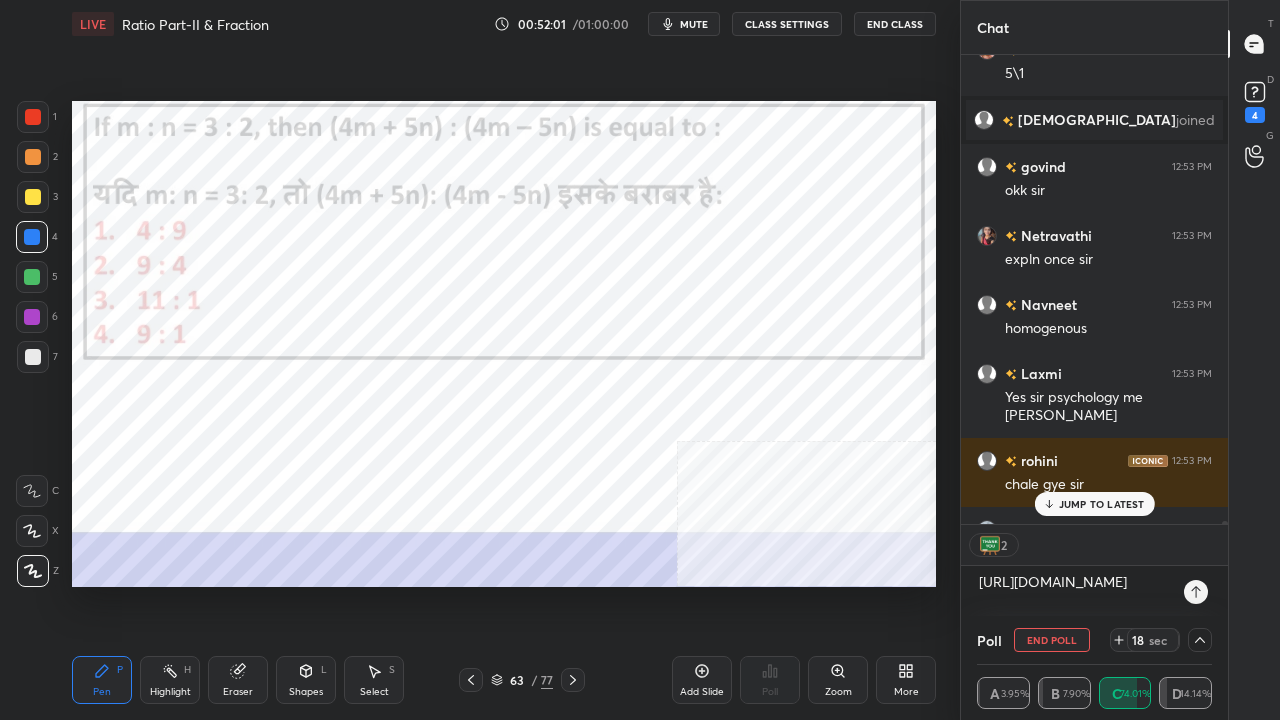 type on "x" 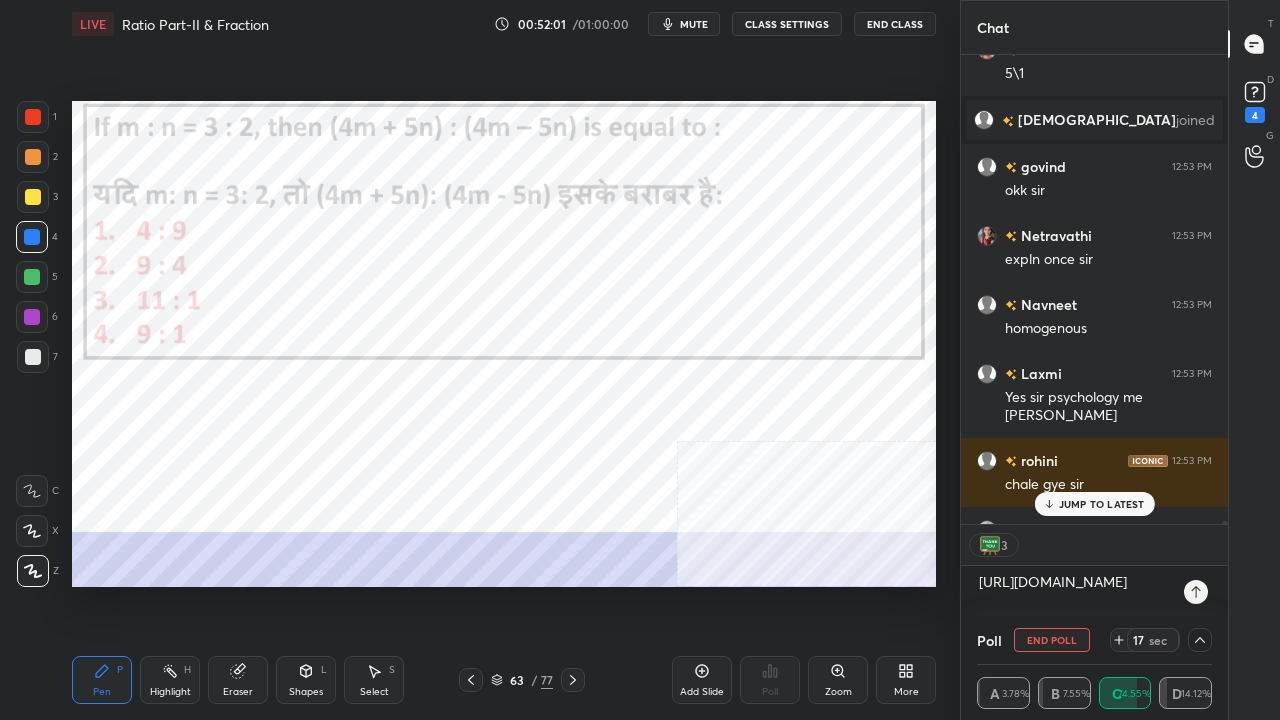 click at bounding box center (1196, 592) 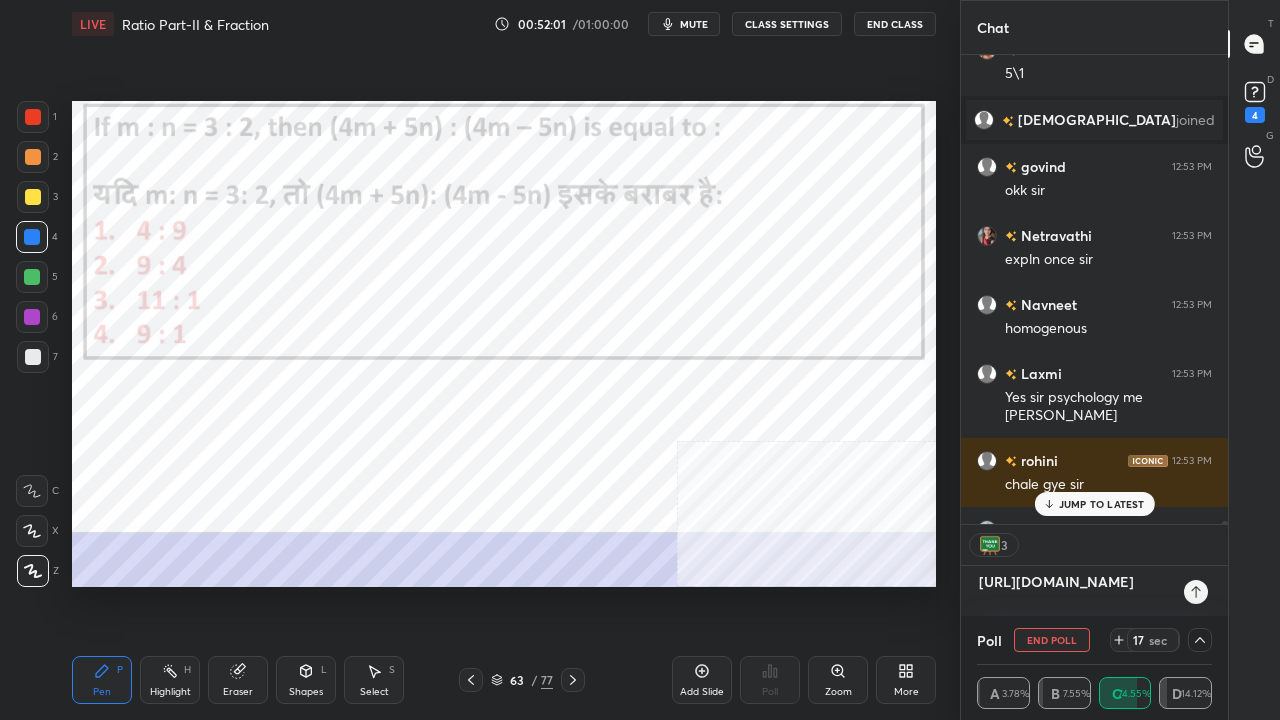 type 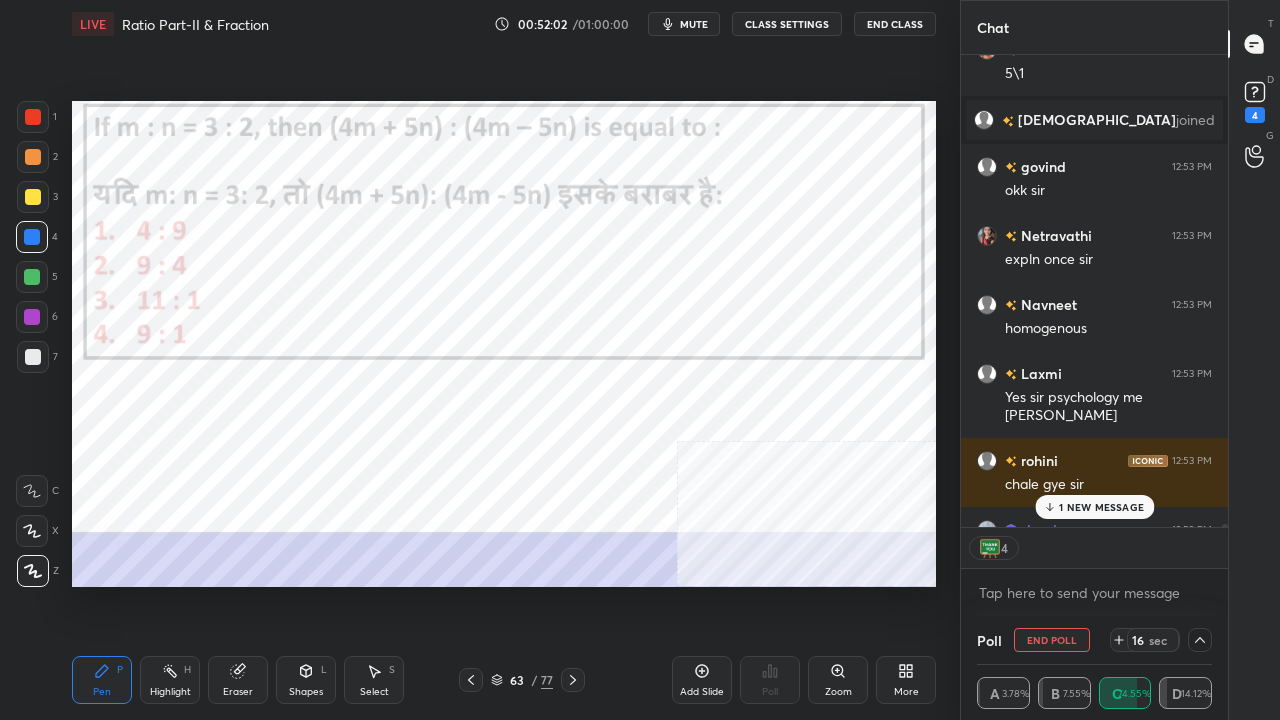 click on "1 NEW MESSAGE" at bounding box center (1094, 507) 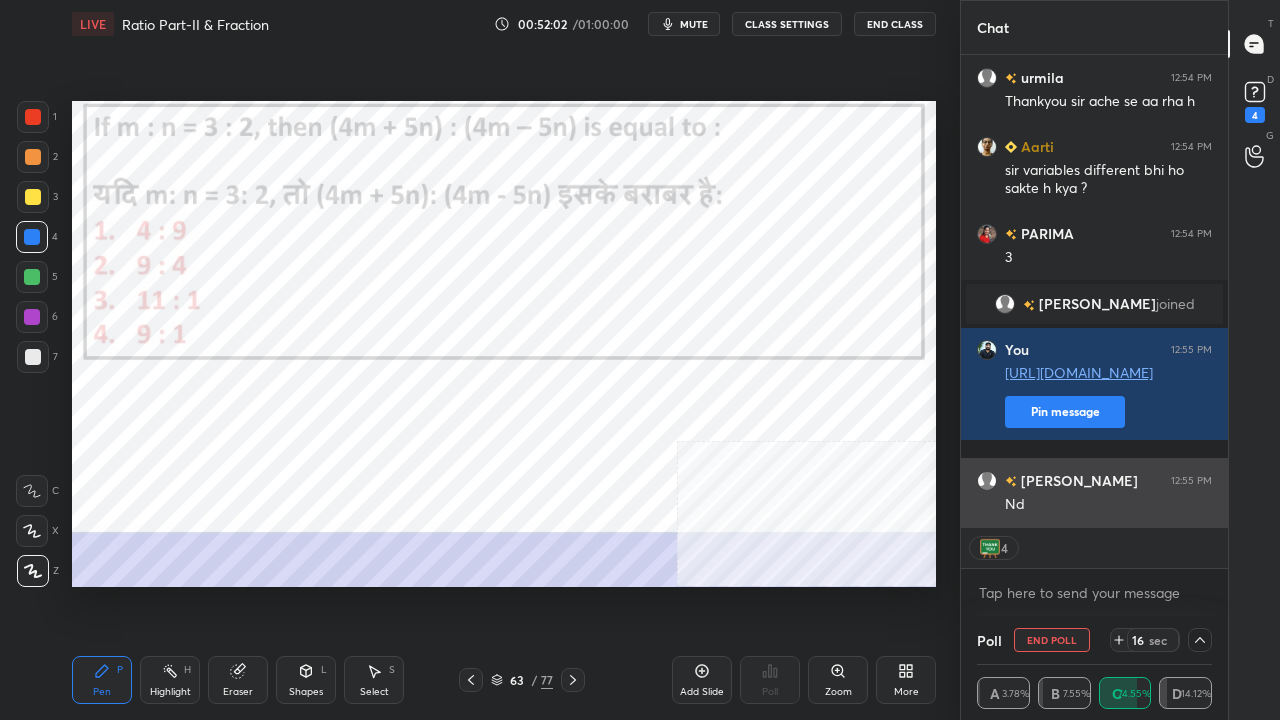 click on "Nd" at bounding box center [1108, 503] 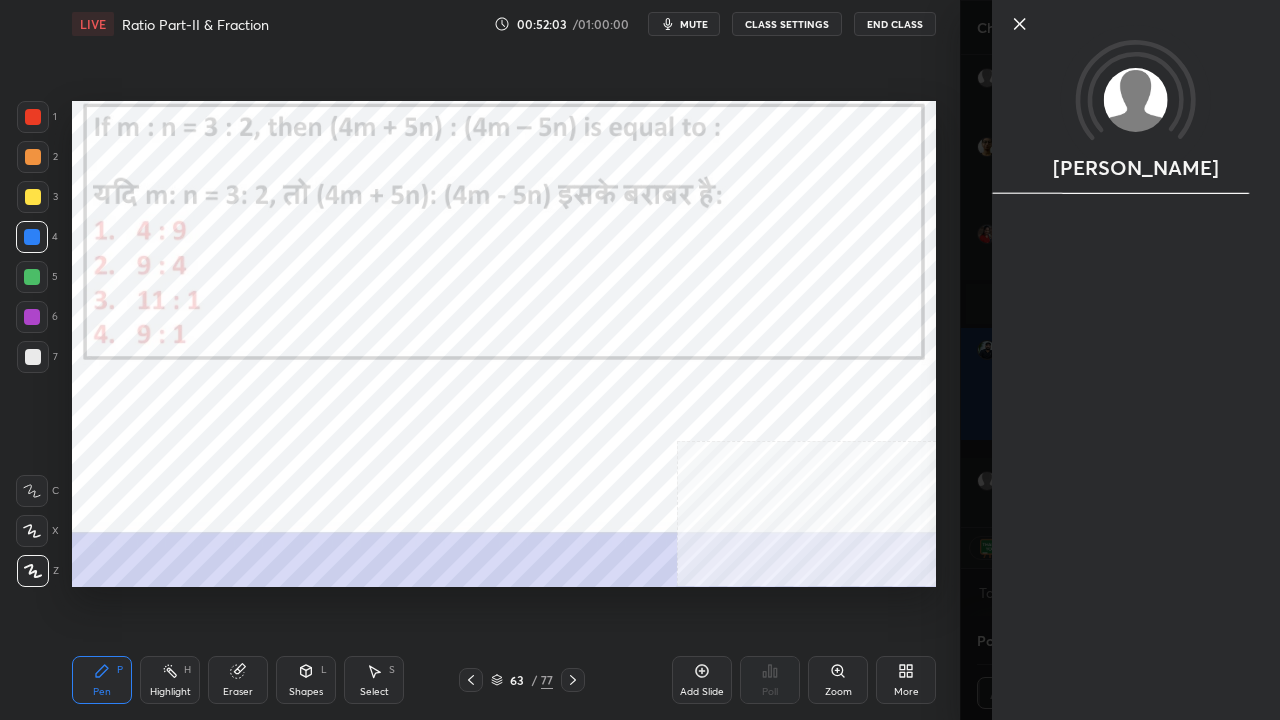 click on "[PERSON_NAME]" at bounding box center [1136, 360] 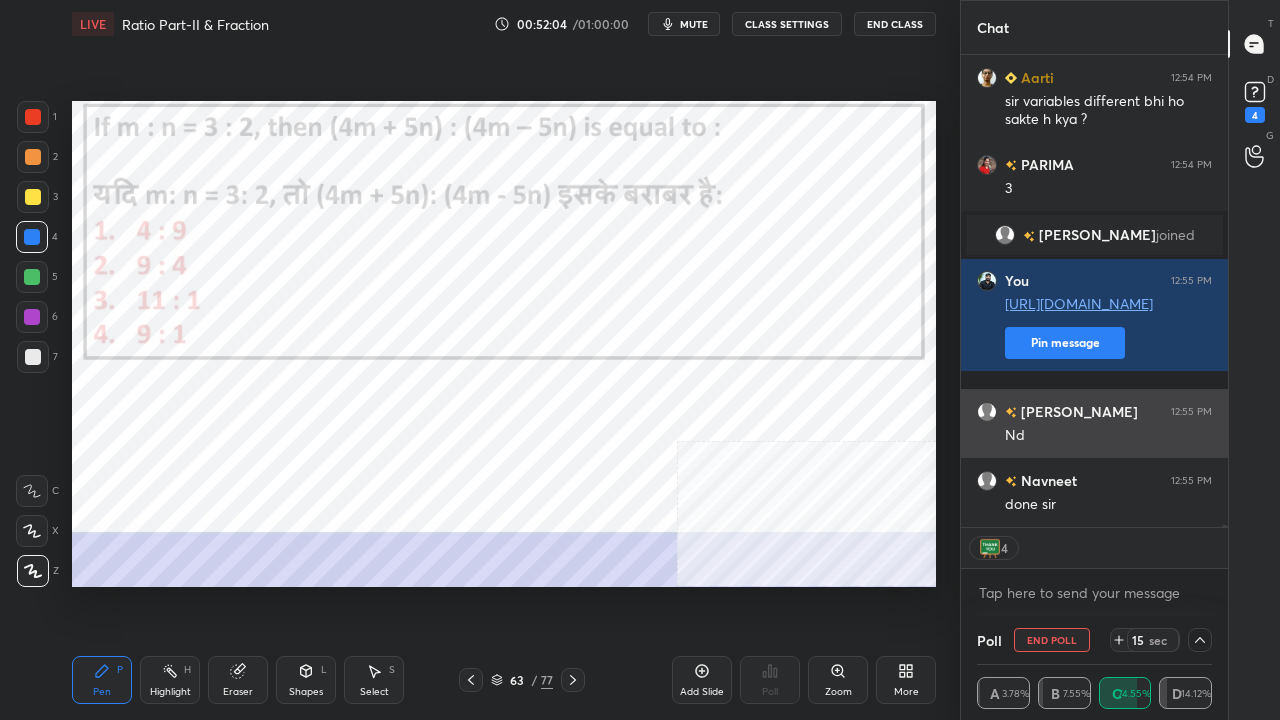 click on "Nd" at bounding box center [1108, 436] 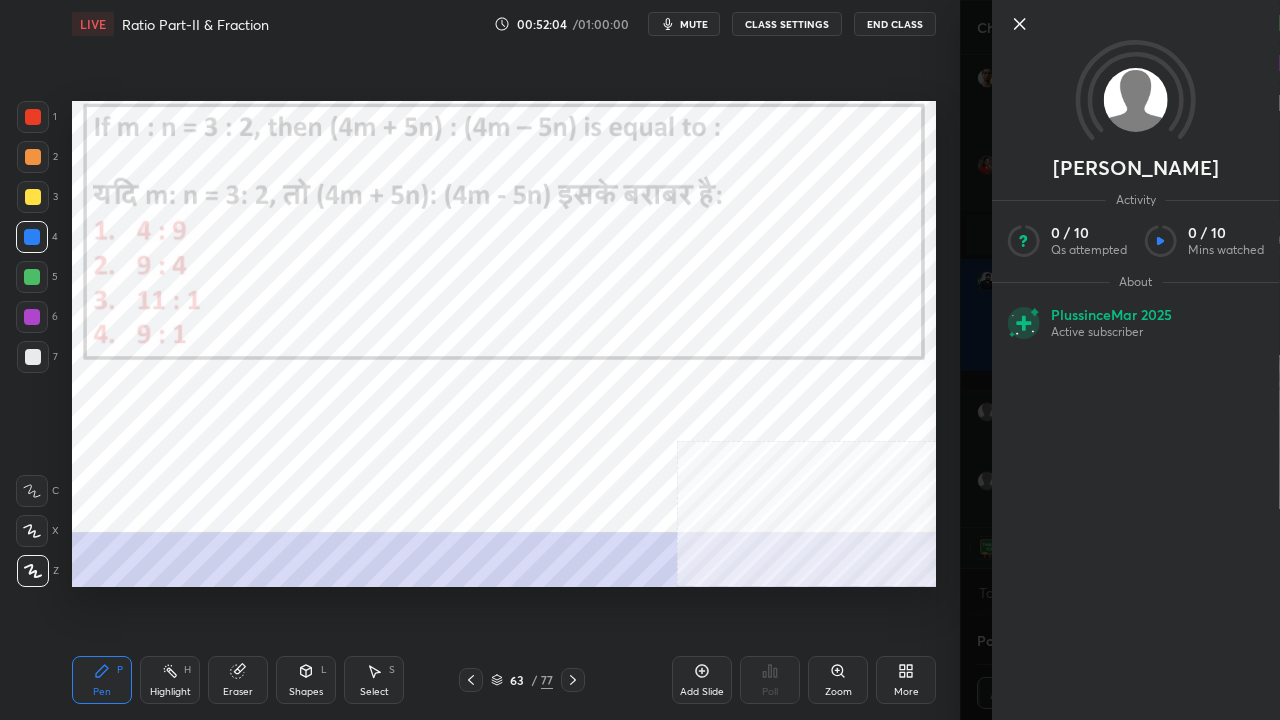 click on "[PERSON_NAME] Activity 0 / 10 Qs attempted 0 / 10 Mins watched About Plus  since  [DATE] Active subscriber" at bounding box center [1136, 360] 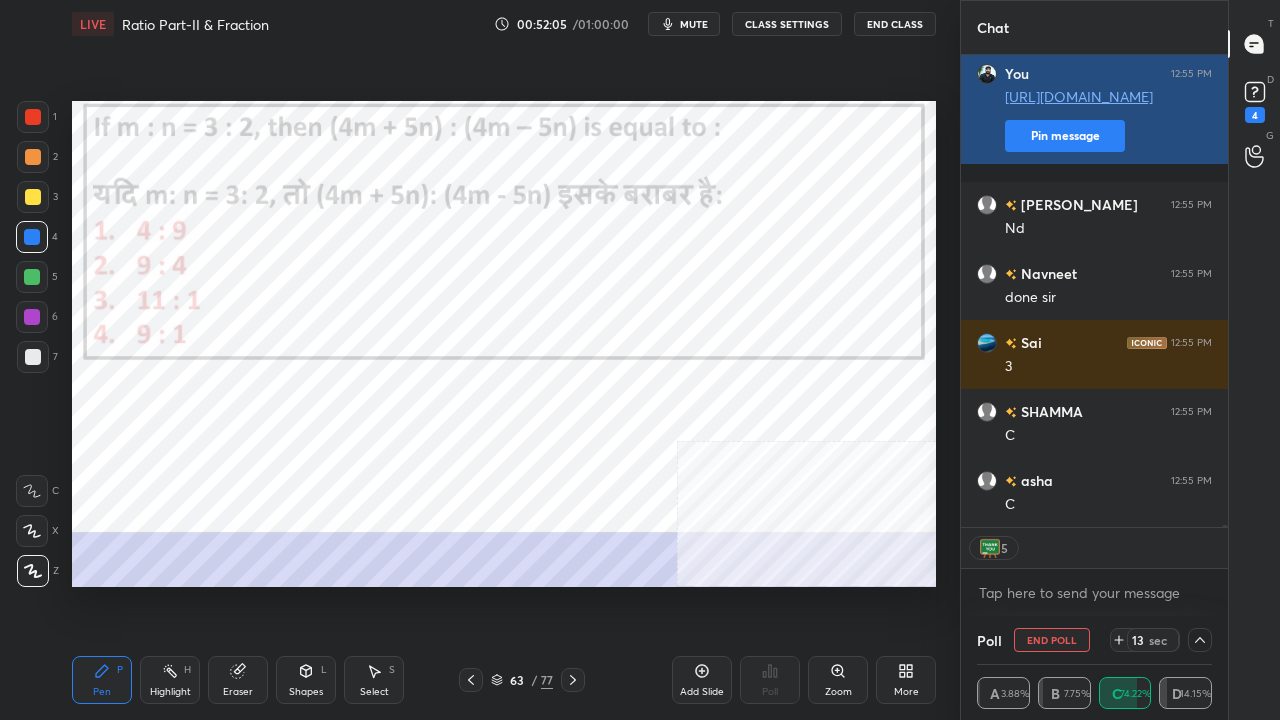 click on "Pin message" at bounding box center (1065, 136) 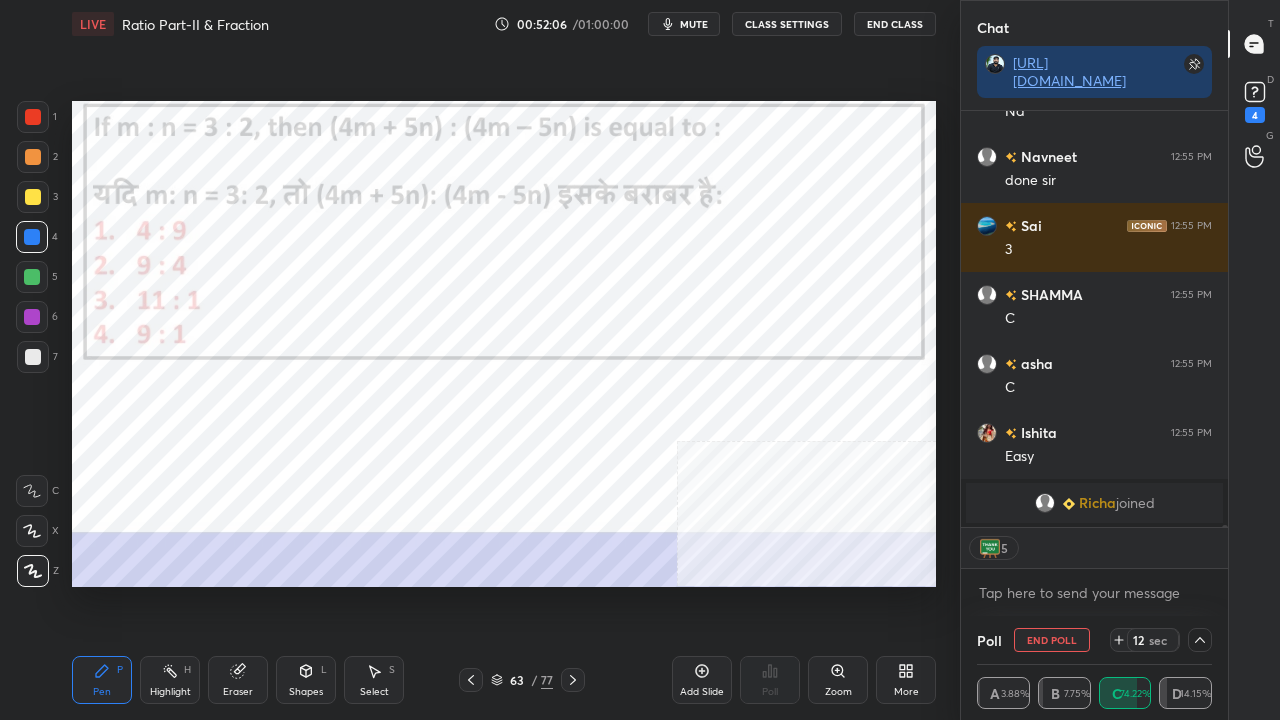 click on "mute" at bounding box center [694, 24] 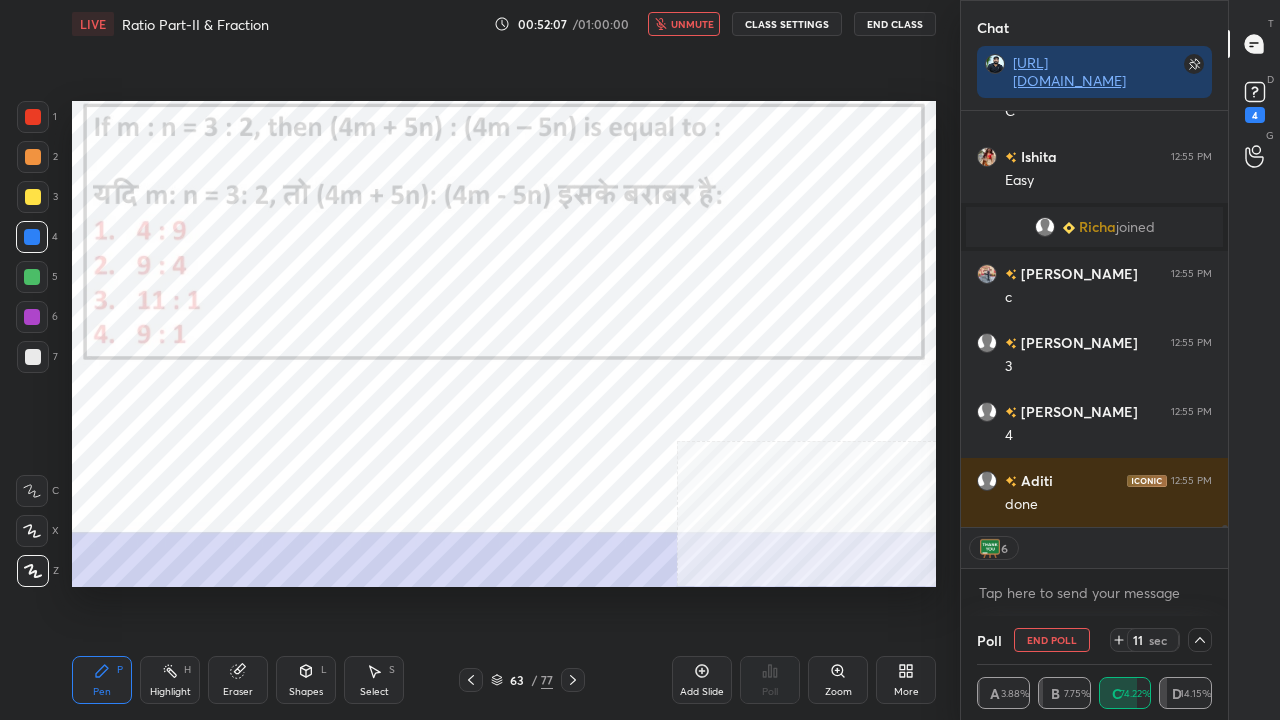 click on "CLASS SETTINGS" at bounding box center [787, 24] 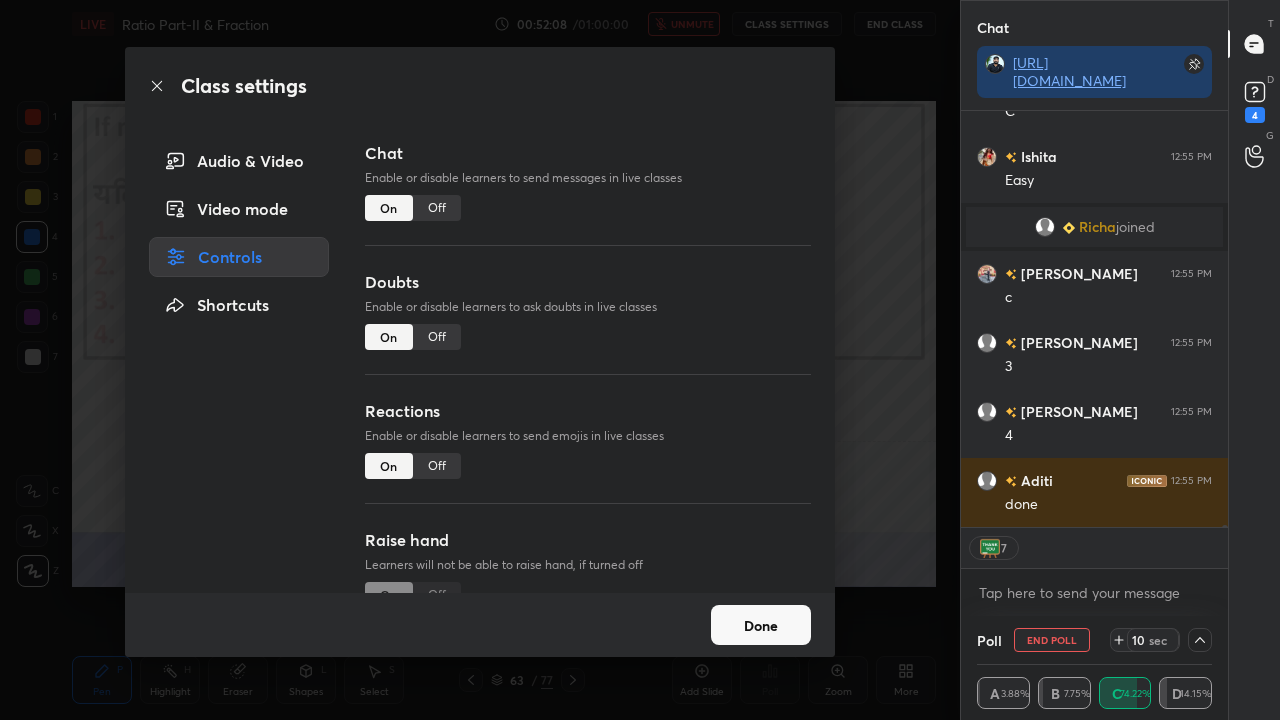 type on "x" 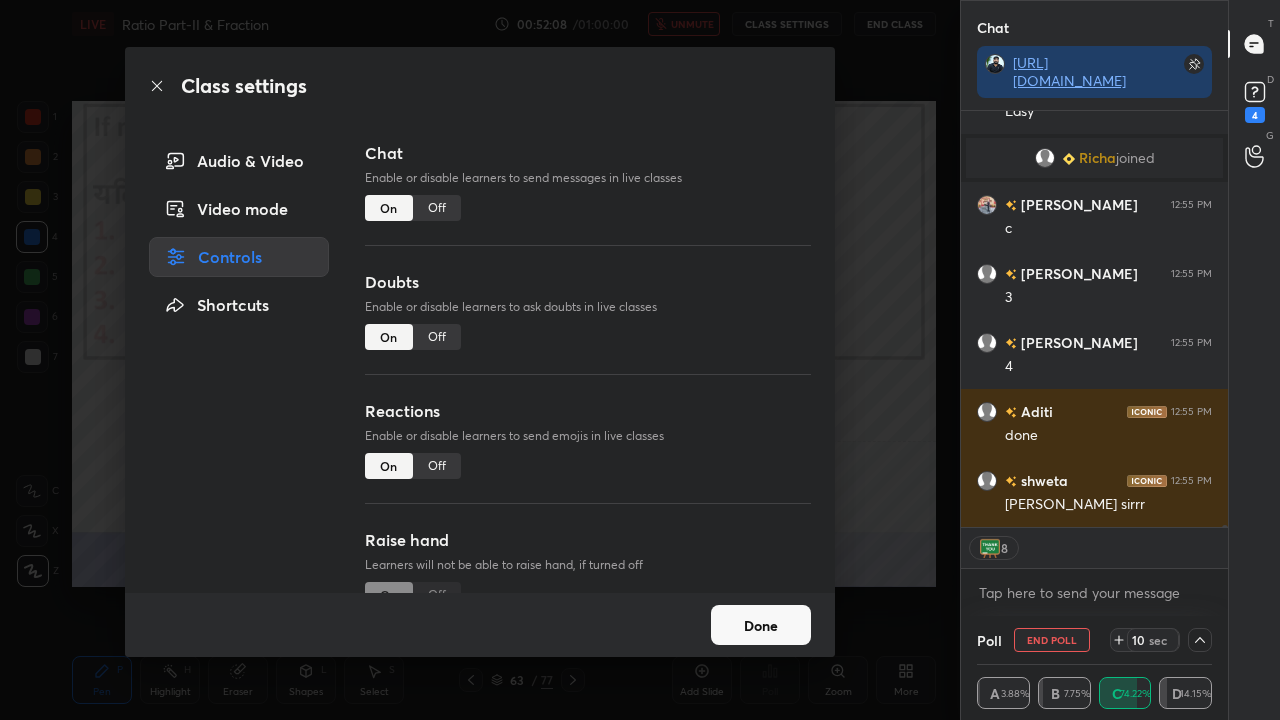 click on "Off" at bounding box center (437, 208) 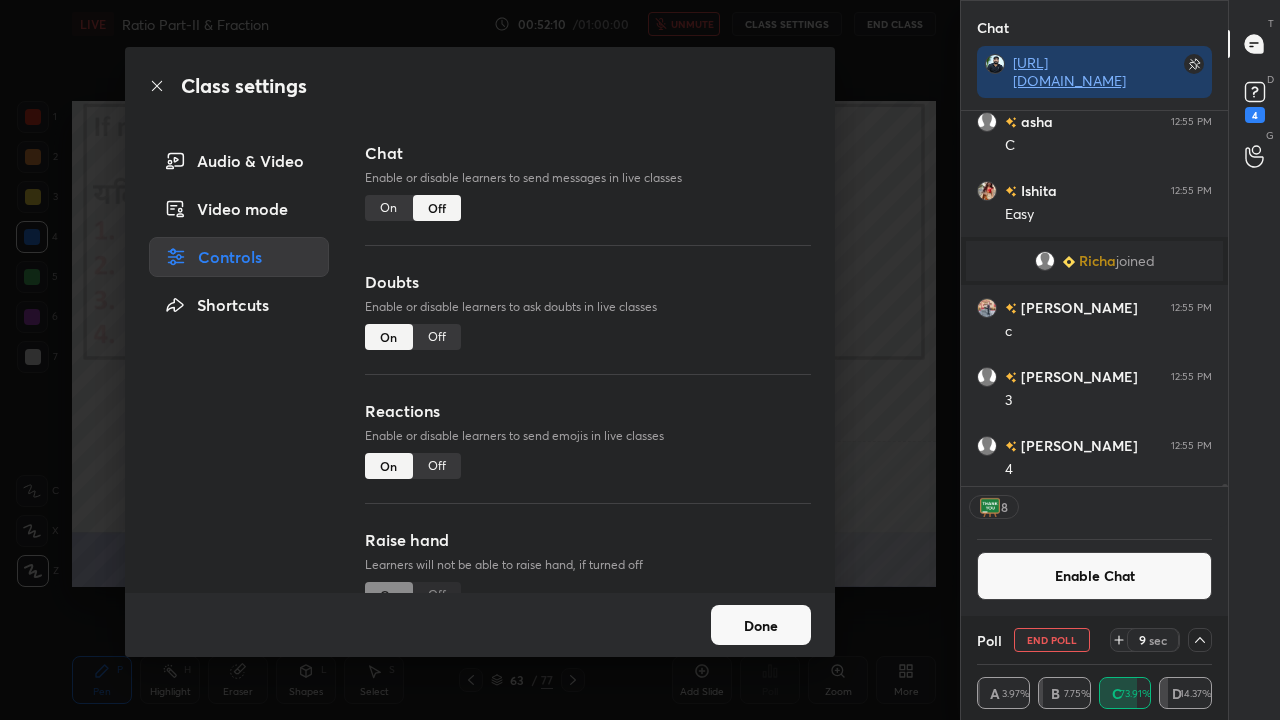 click on "Class settings" at bounding box center (480, 86) 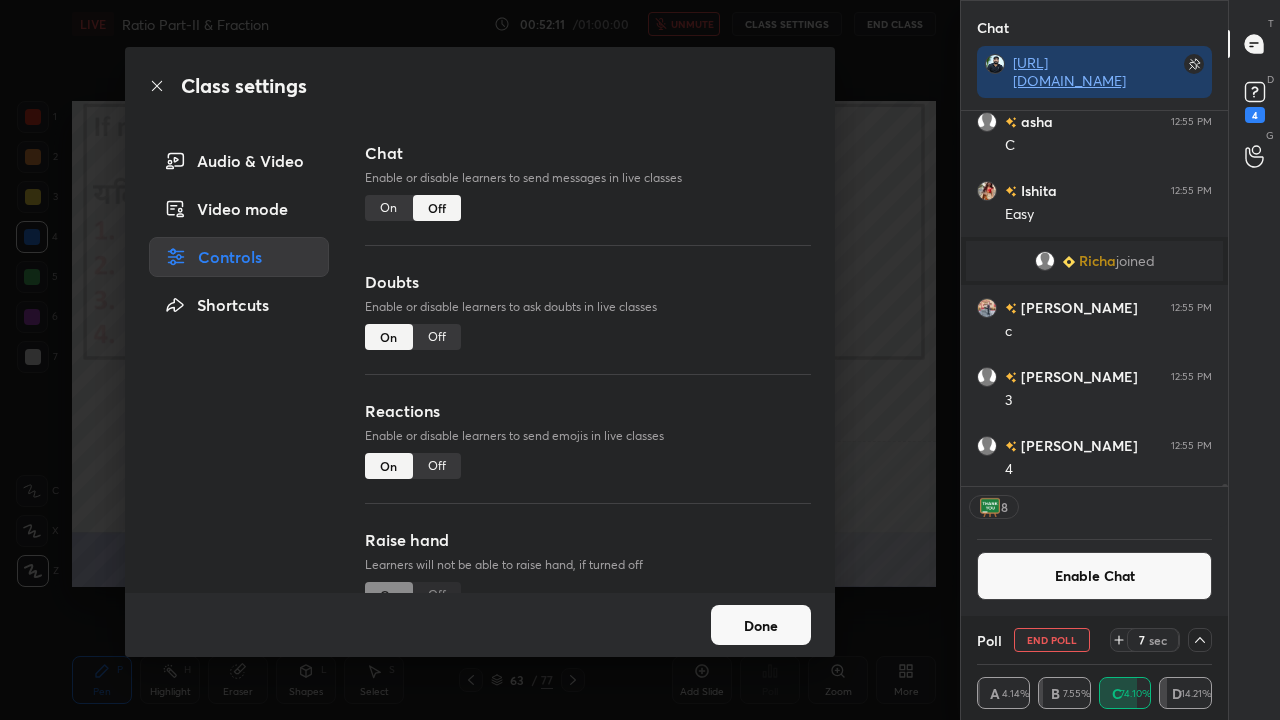 click 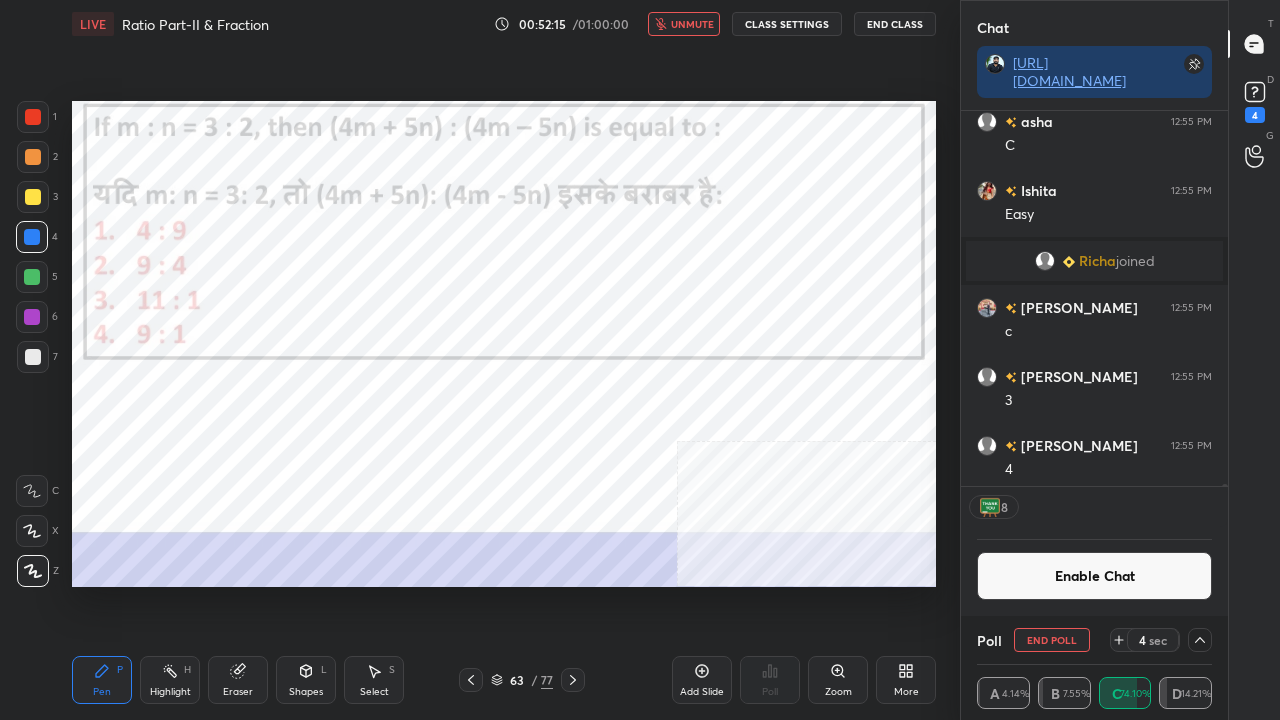 click on "unmute" at bounding box center (692, 24) 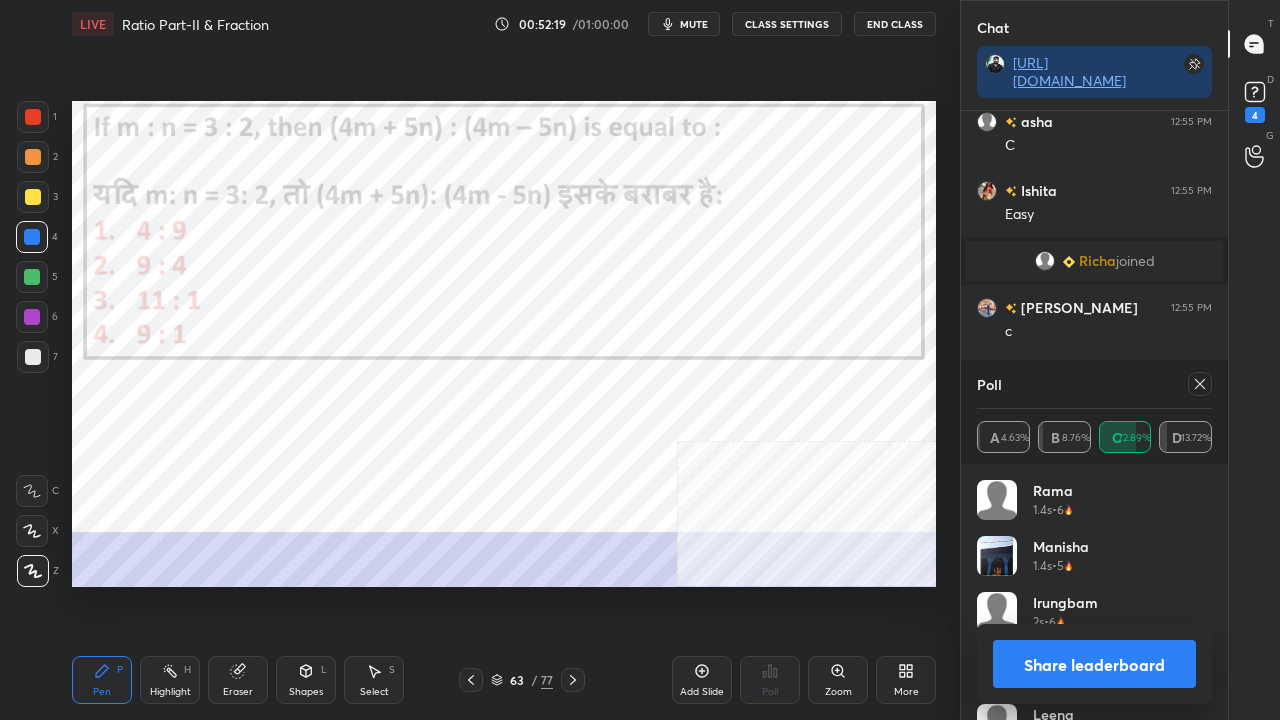 drag, startPoint x: 1204, startPoint y: 382, endPoint x: 1147, endPoint y: 378, distance: 57.14018 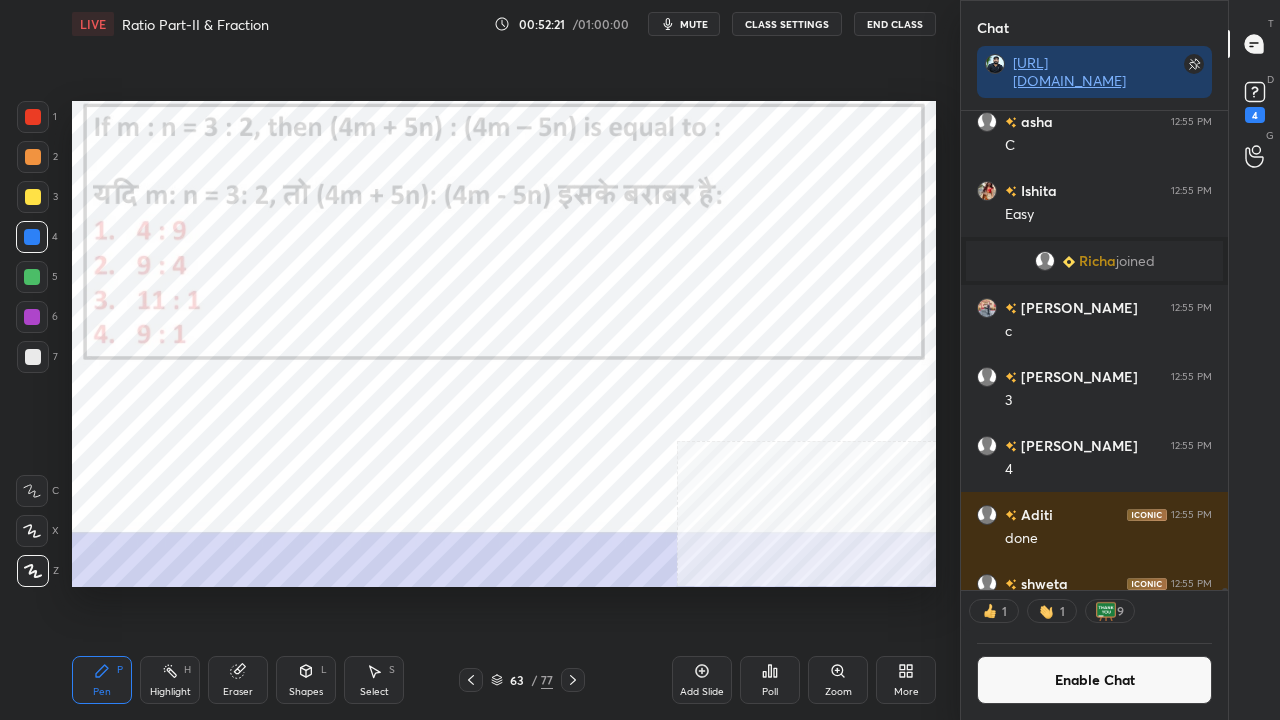 click on "Enable Chat" at bounding box center [1094, 680] 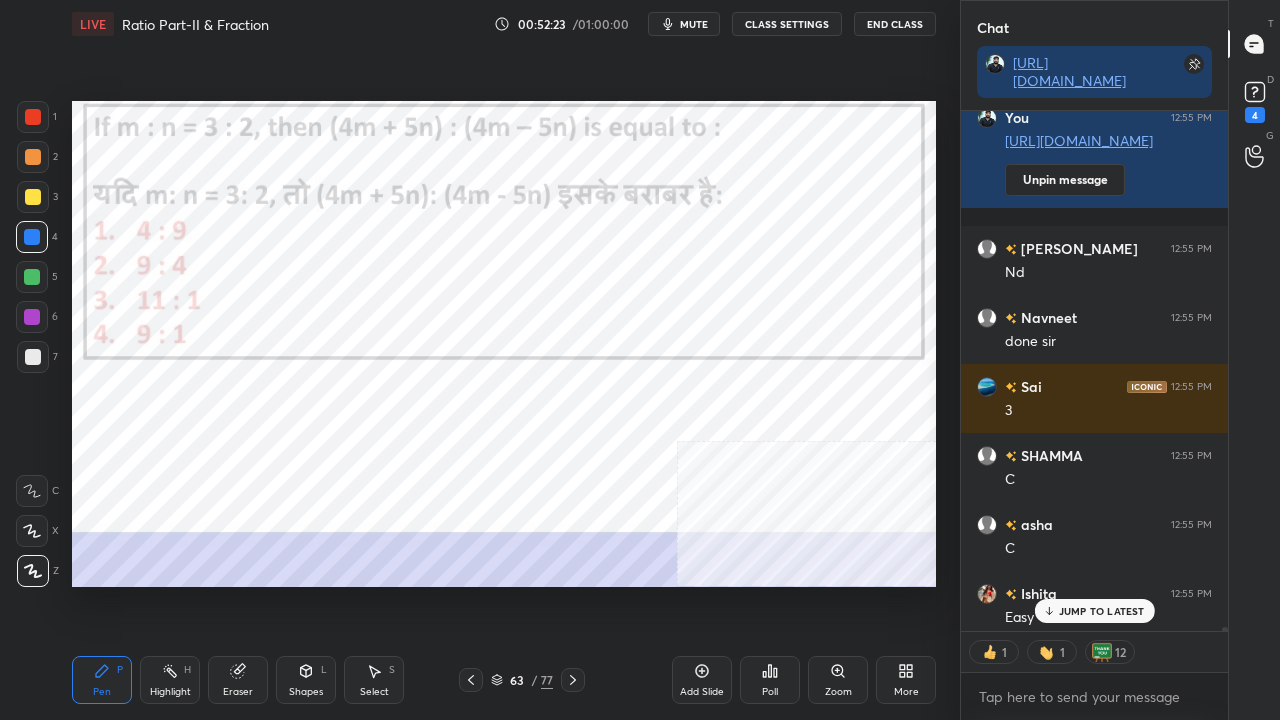 click at bounding box center [33, 117] 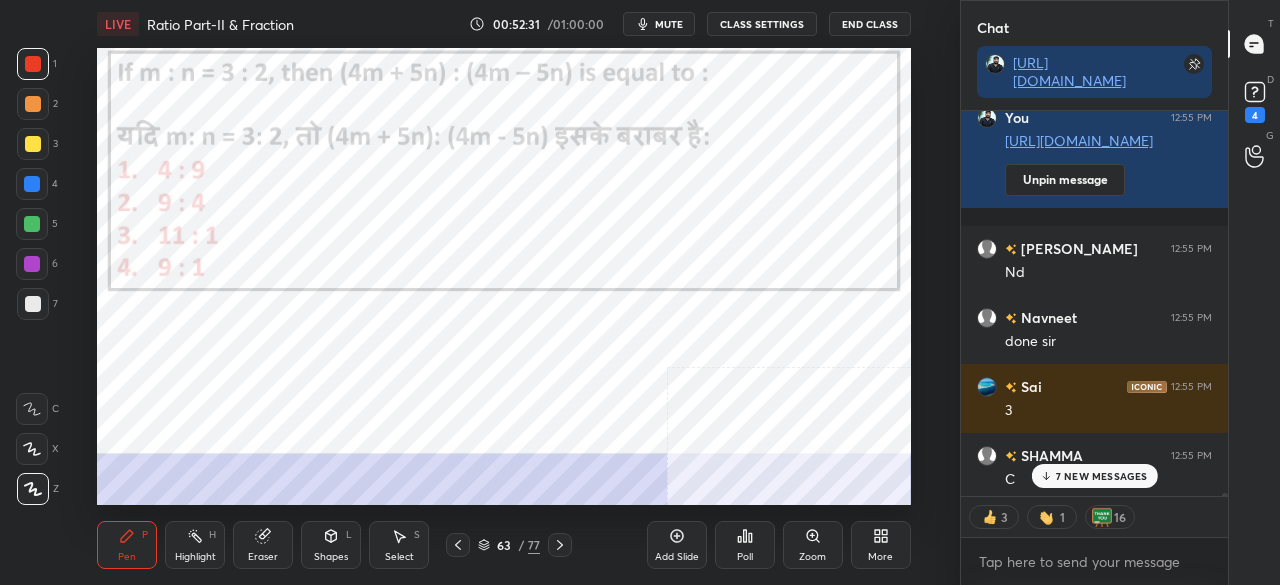 click on "More" at bounding box center (881, 545) 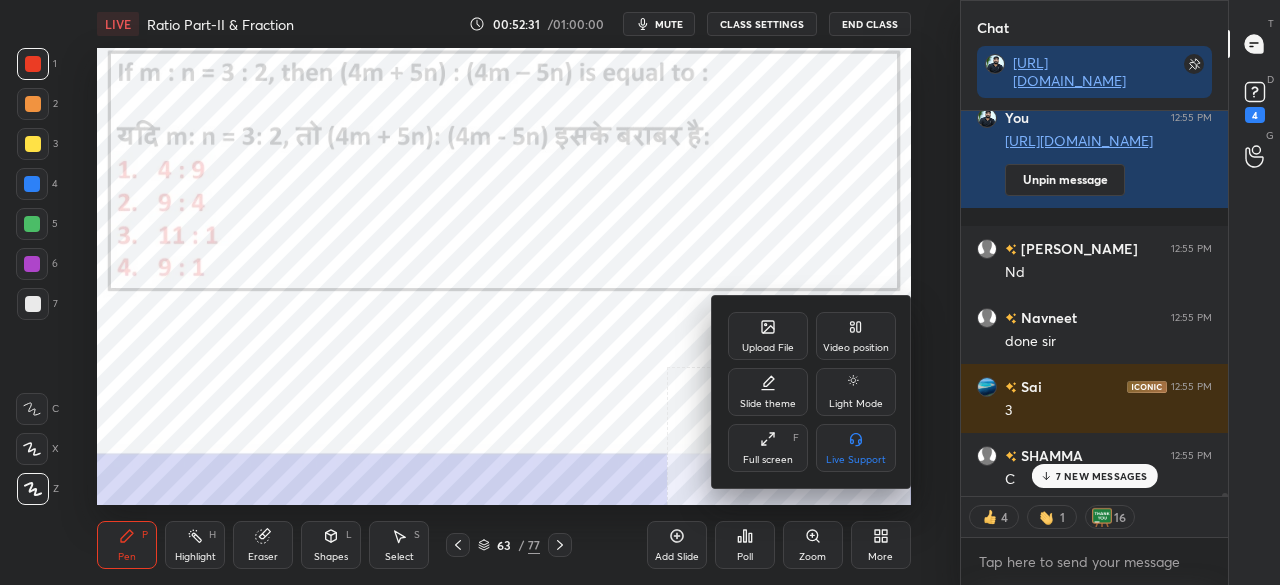 click on "Full screen F" at bounding box center (768, 448) 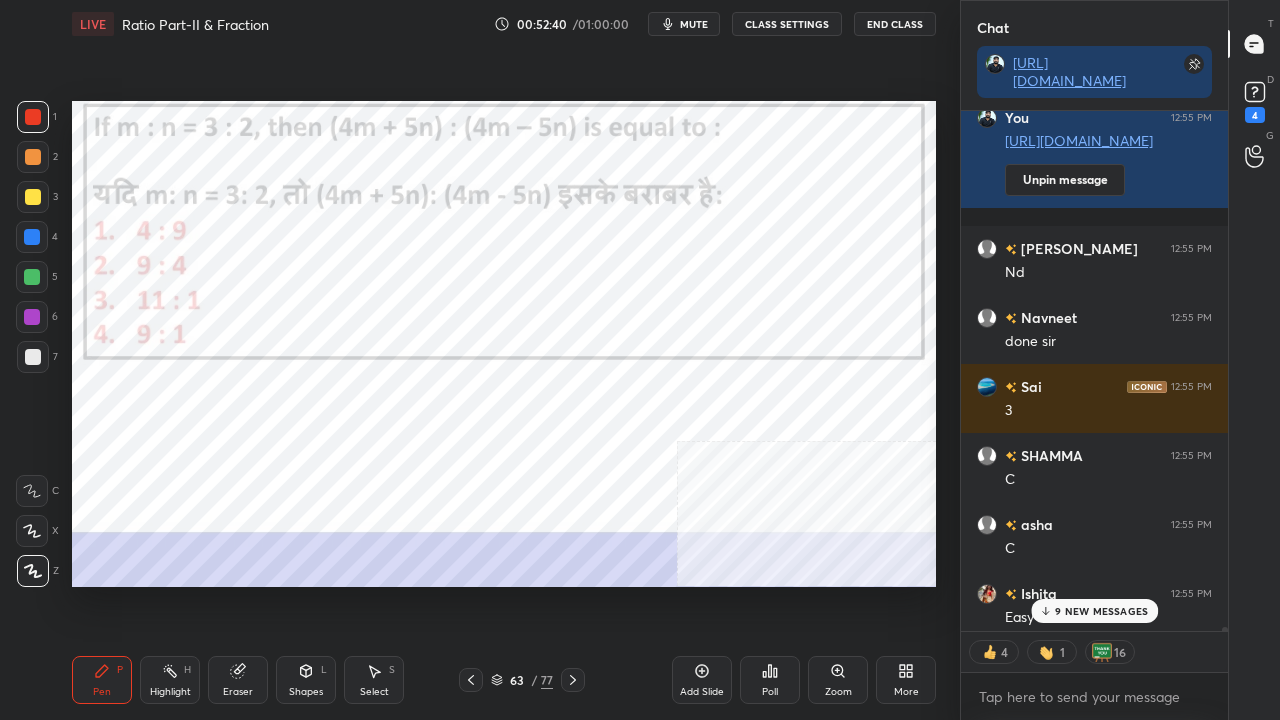 click on "9 NEW MESSAGES" at bounding box center [1101, 611] 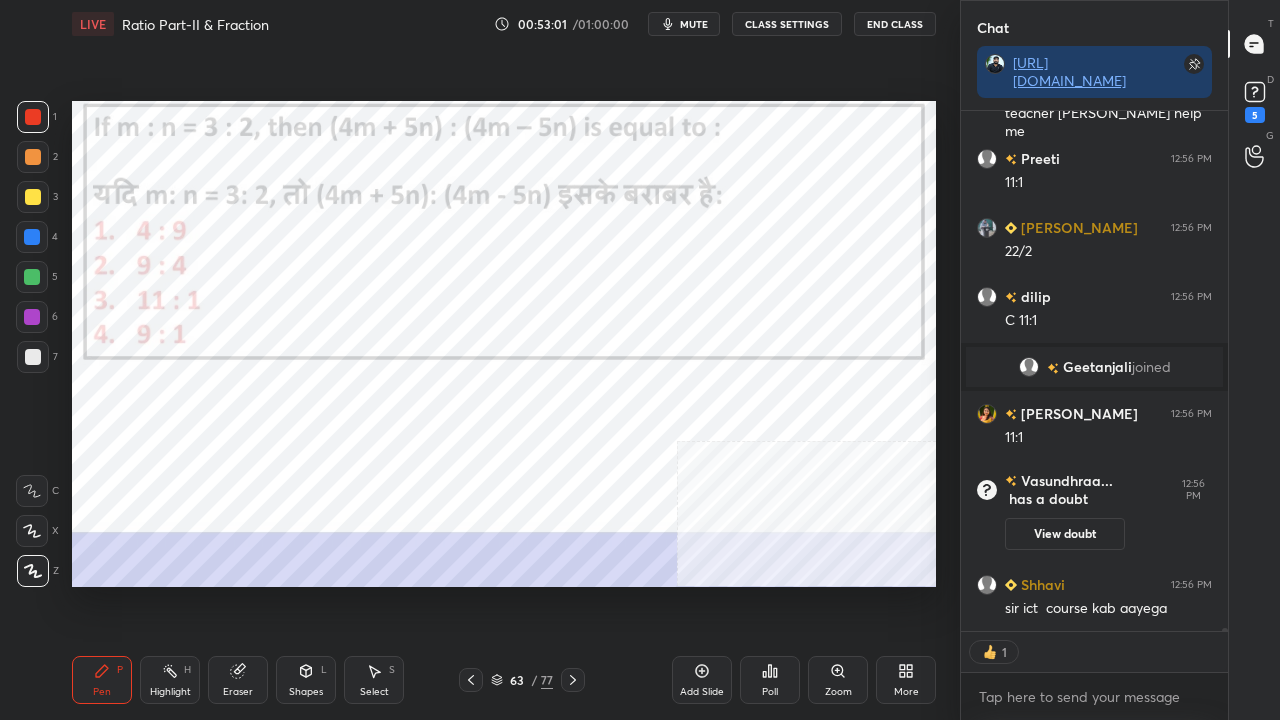 click at bounding box center [33, 117] 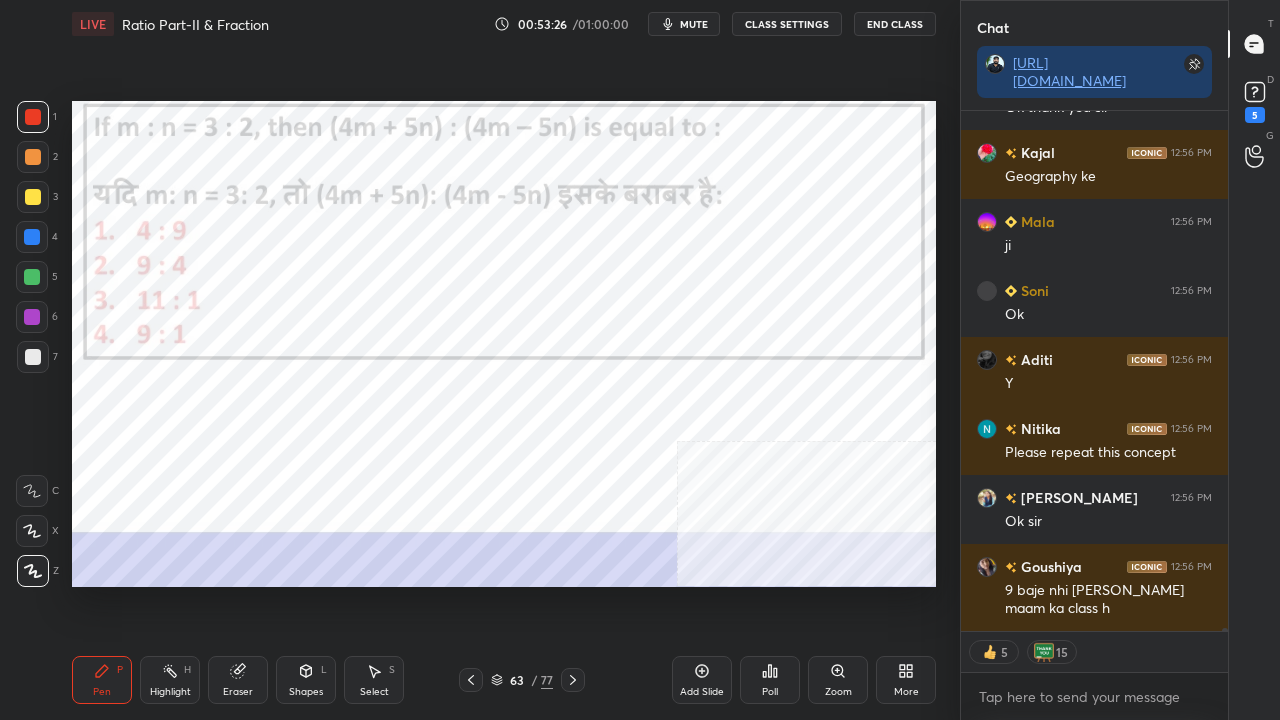 drag, startPoint x: 526, startPoint y: 678, endPoint x: 536, endPoint y: 640, distance: 39.293766 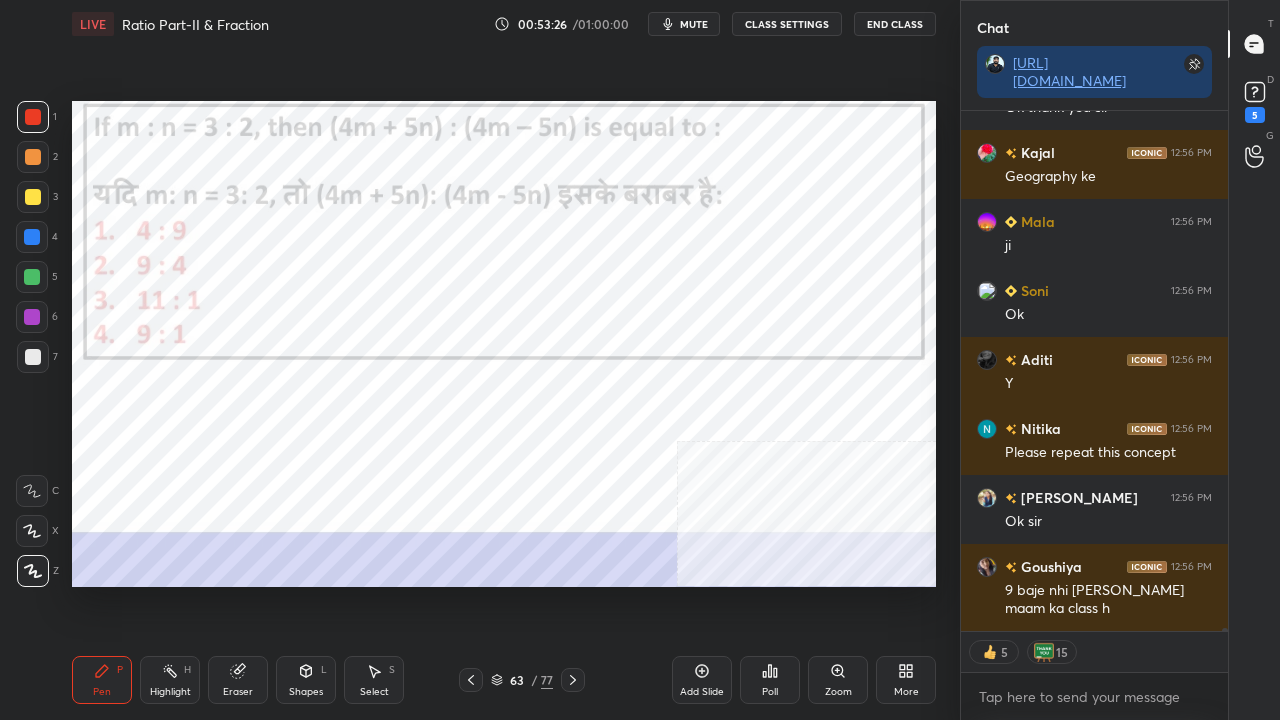 click on "63" at bounding box center (517, 680) 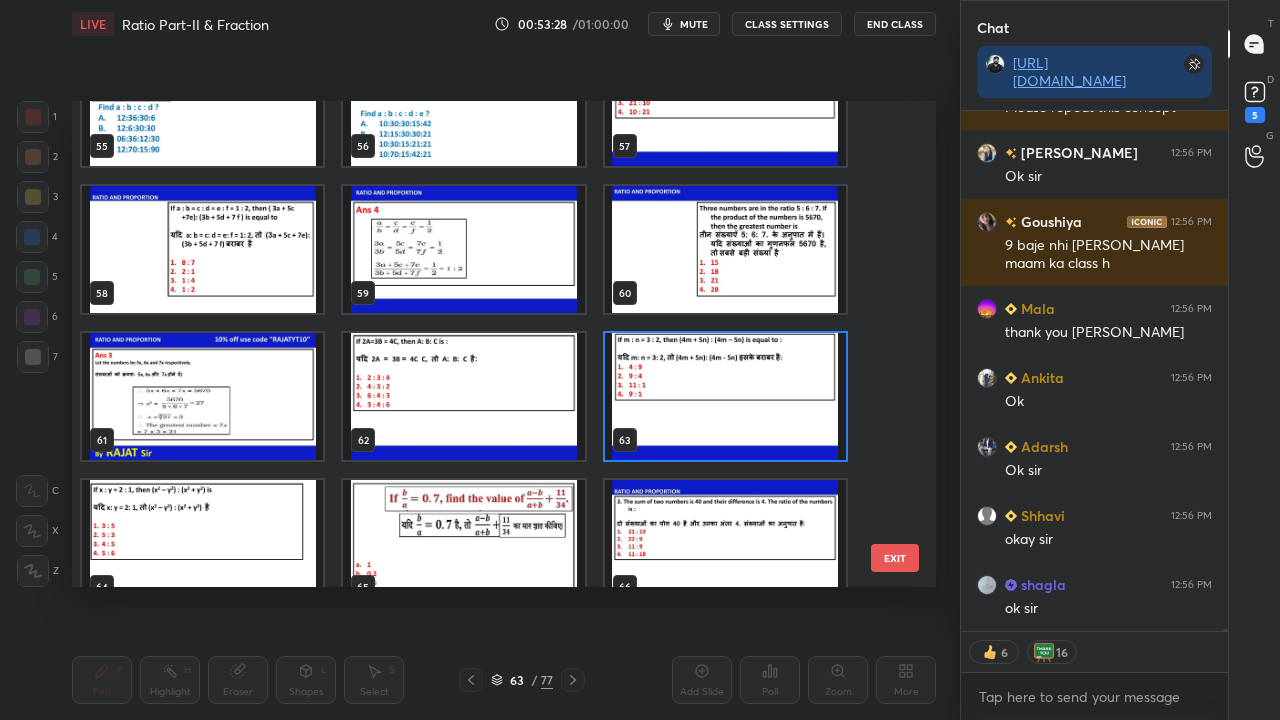 click at bounding box center (202, 543) 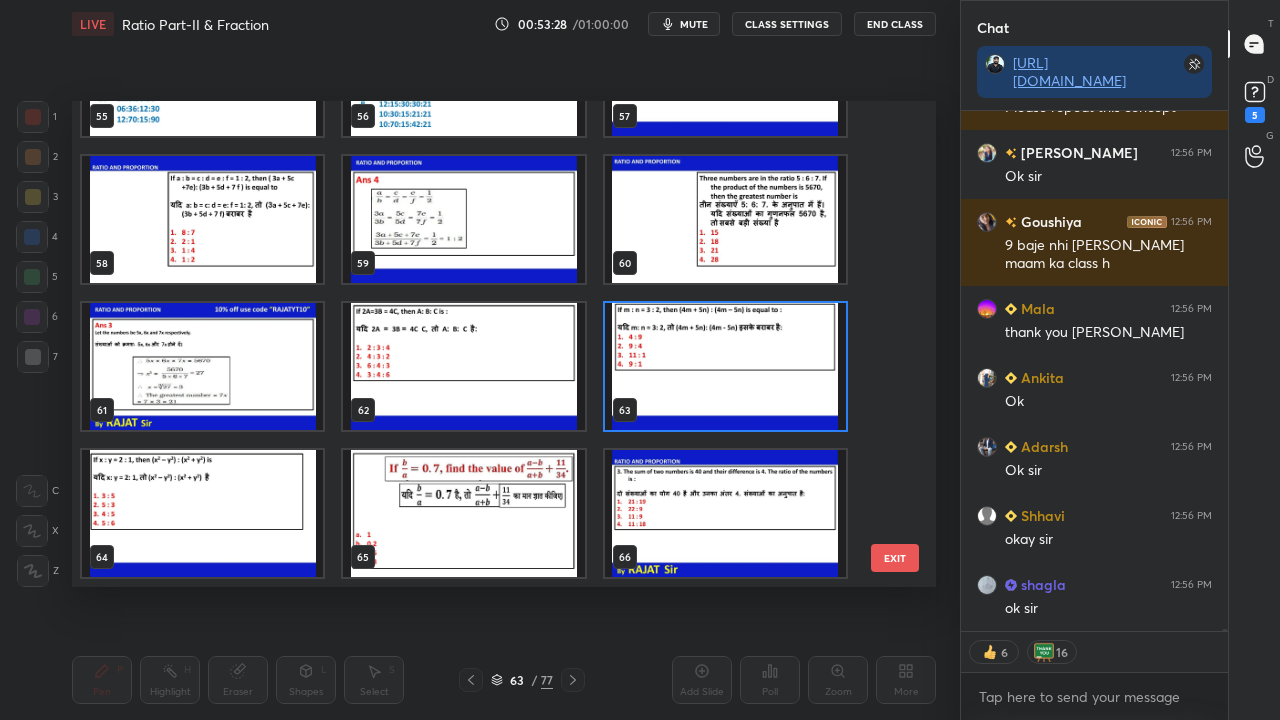 click at bounding box center [202, 513] 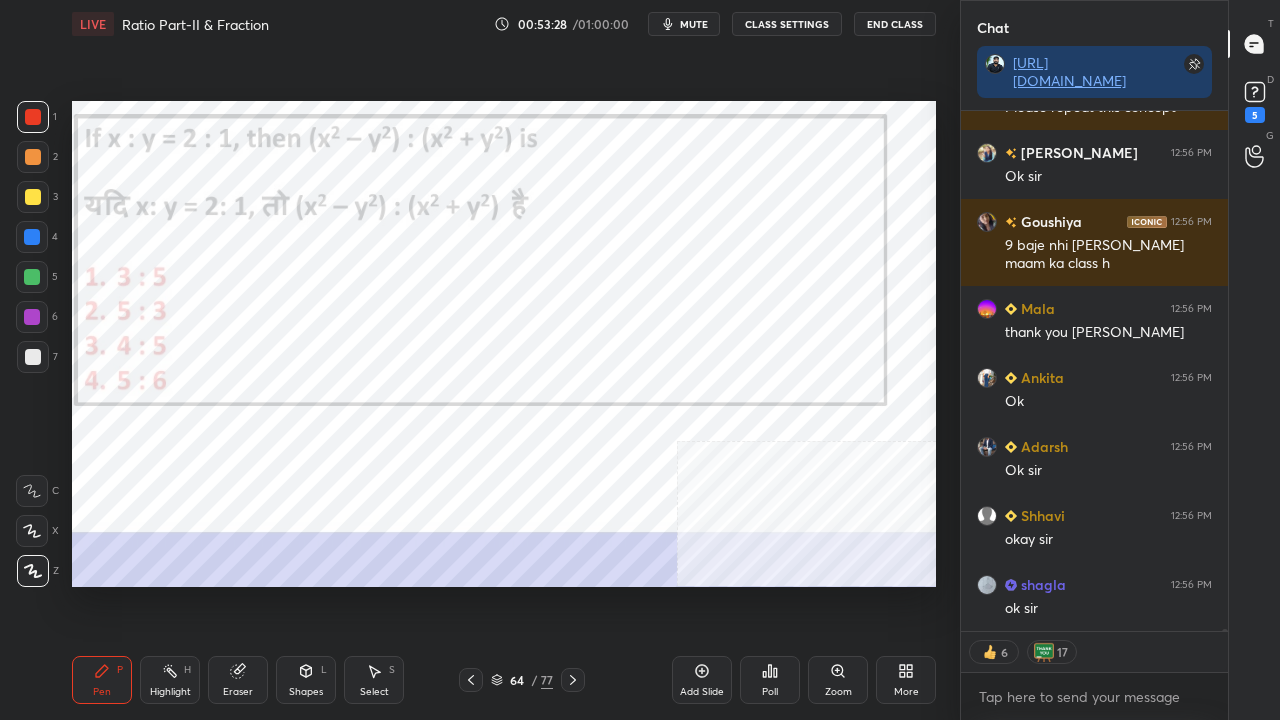 click at bounding box center (202, 513) 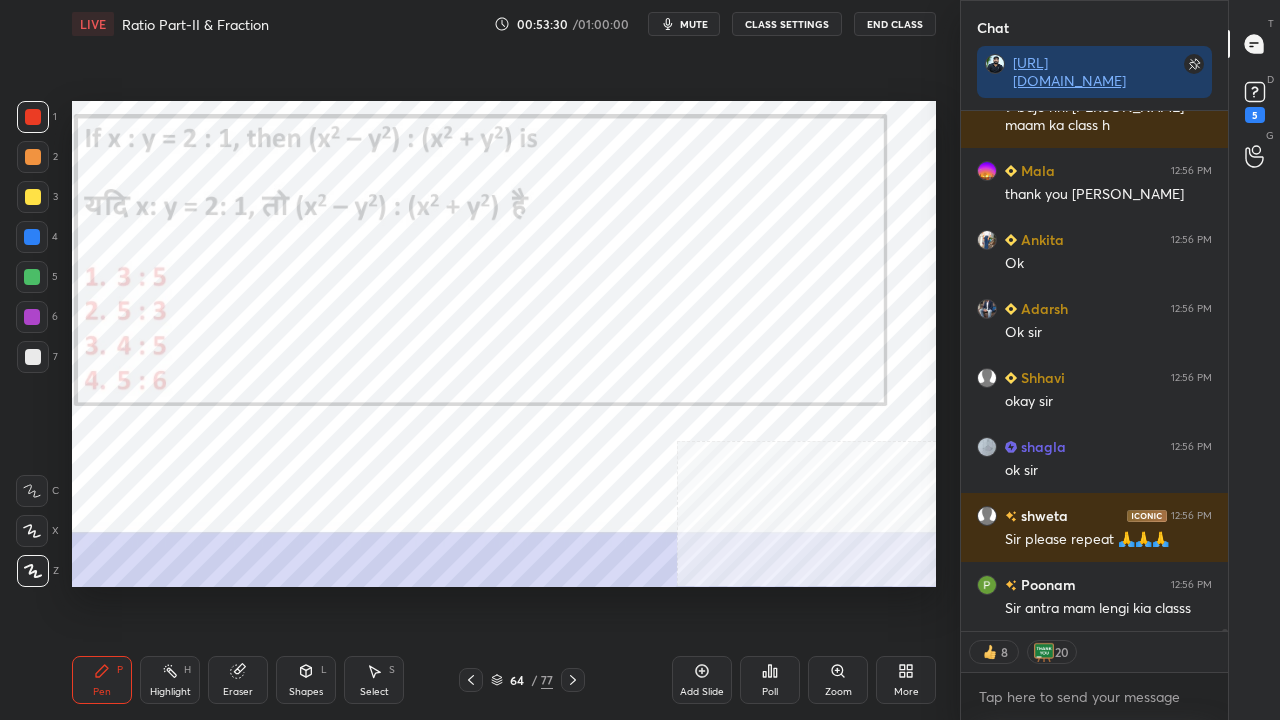 type on "x" 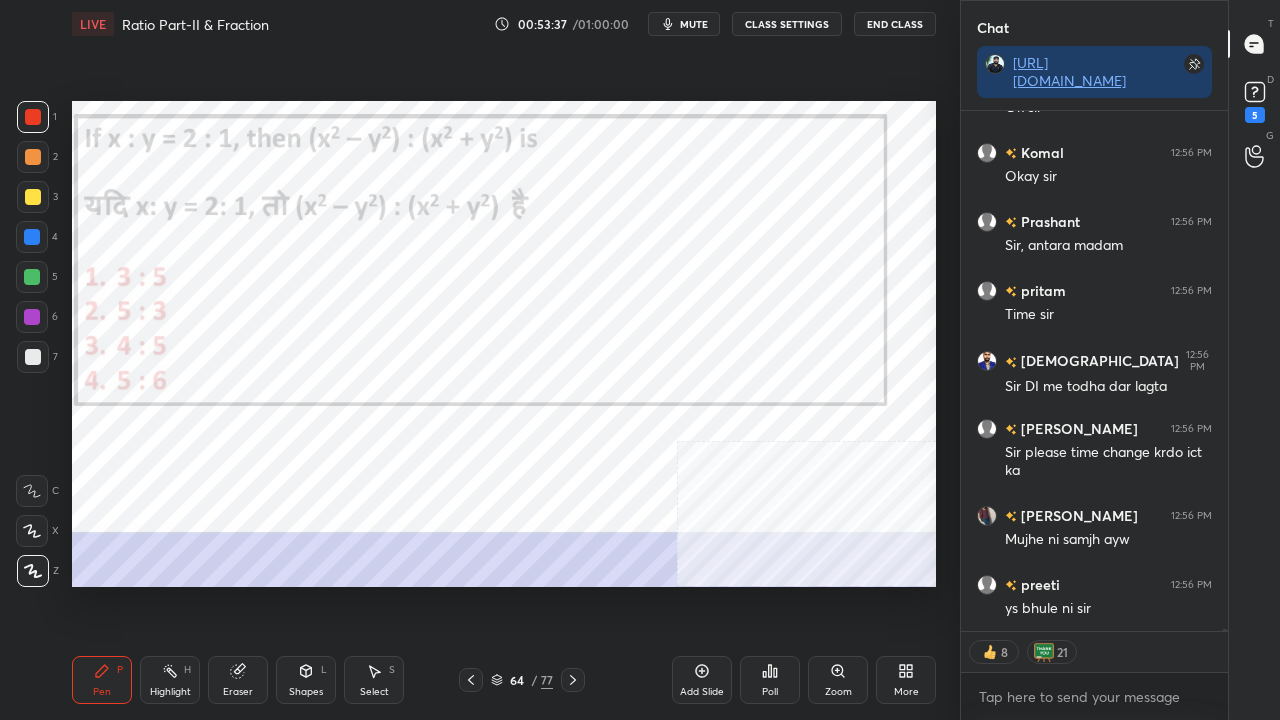 click on "CLASS SETTINGS" at bounding box center [787, 24] 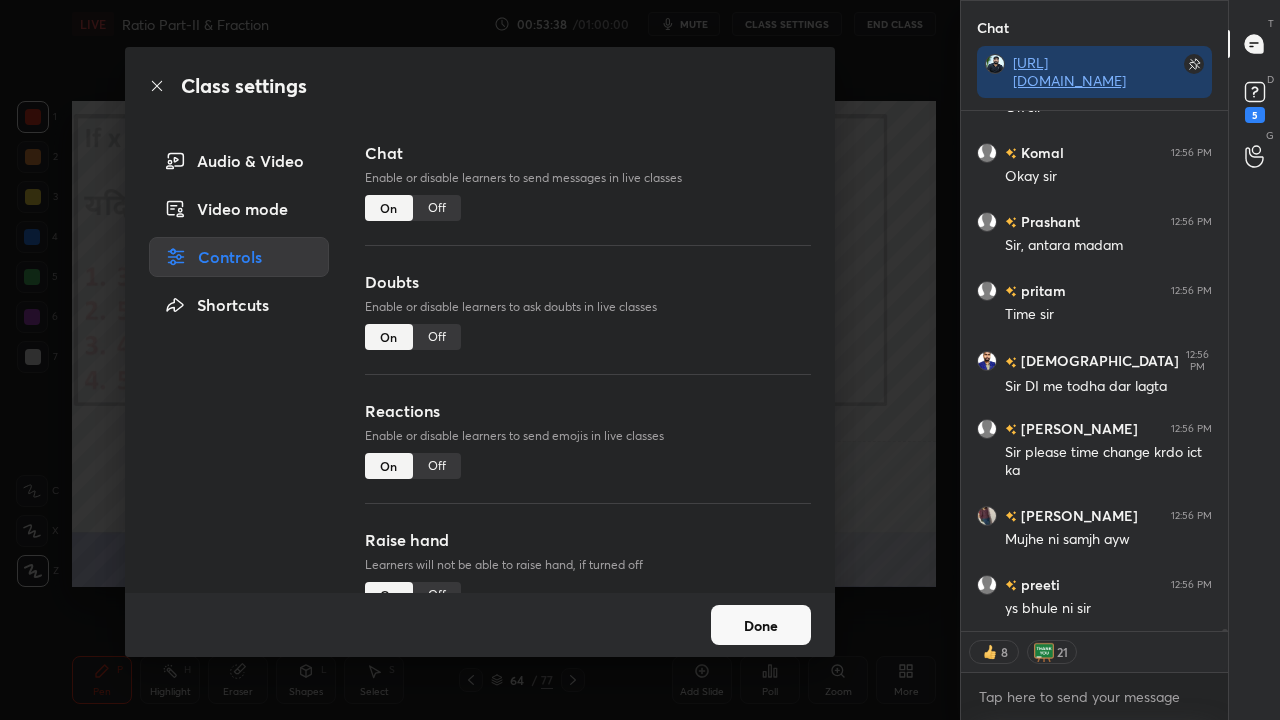 click on "Off" at bounding box center (437, 208) 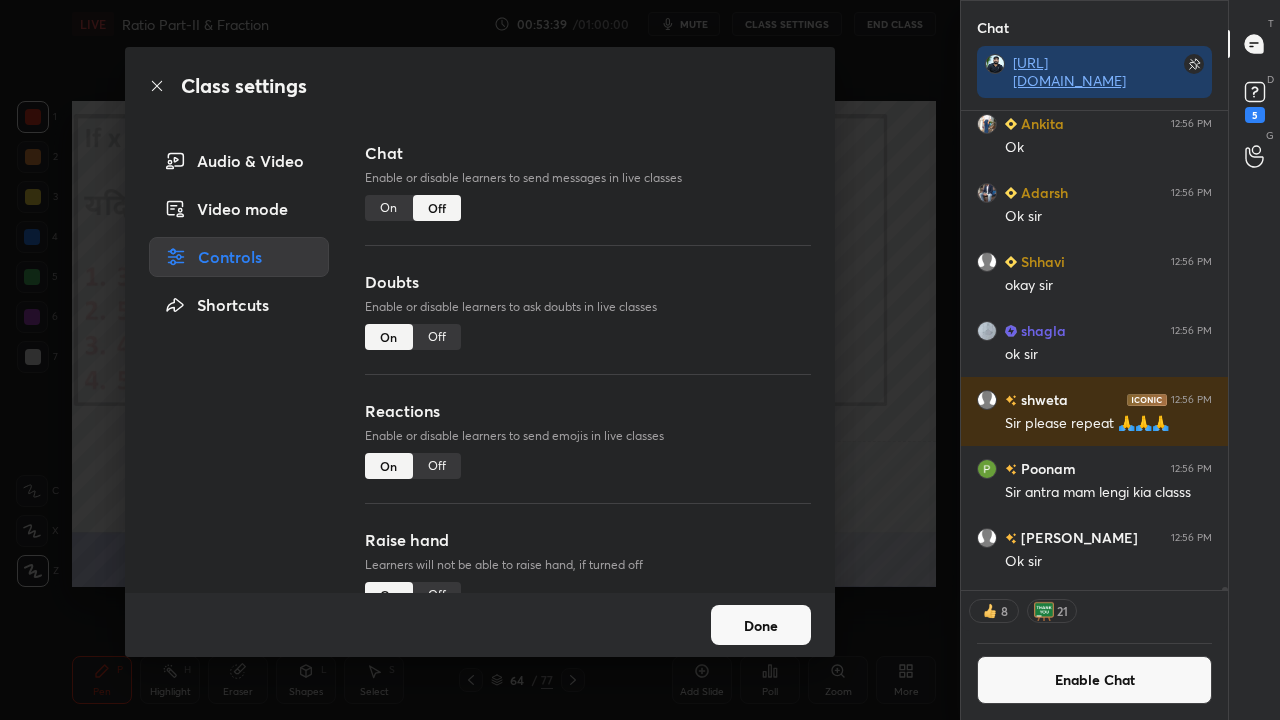click 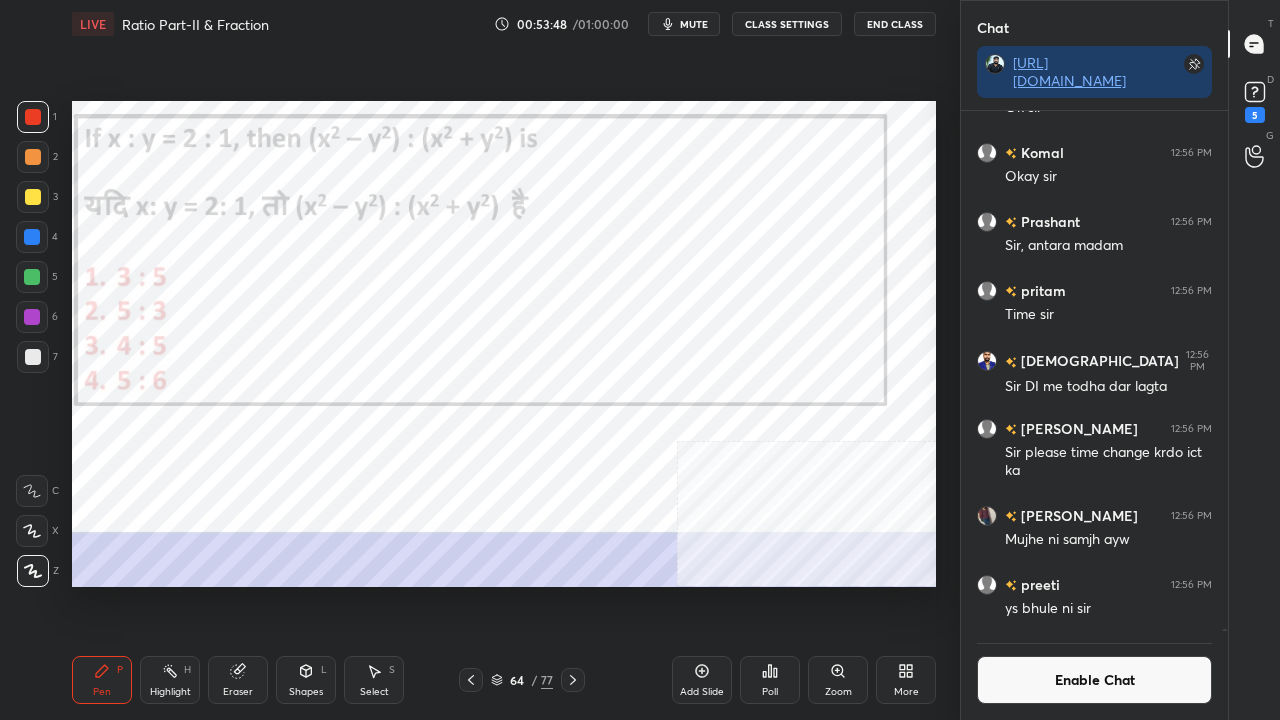 click on "Poll" at bounding box center [770, 680] 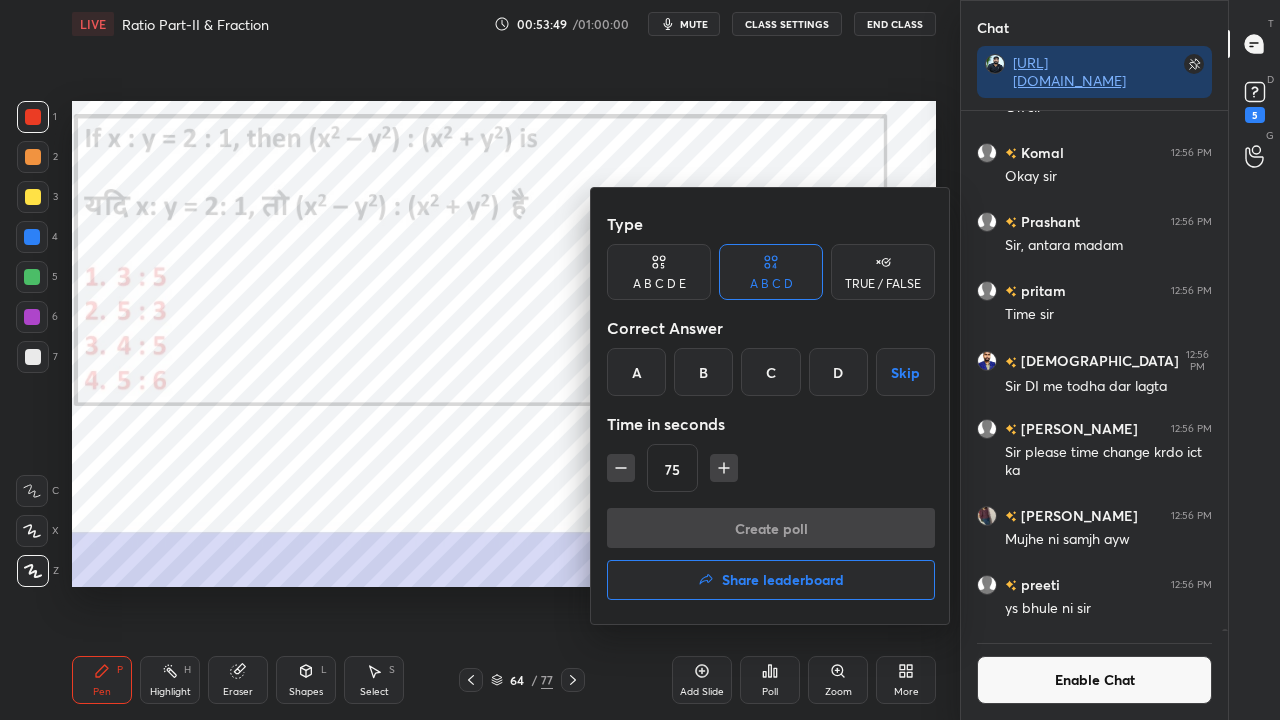 click on "A" at bounding box center (636, 372) 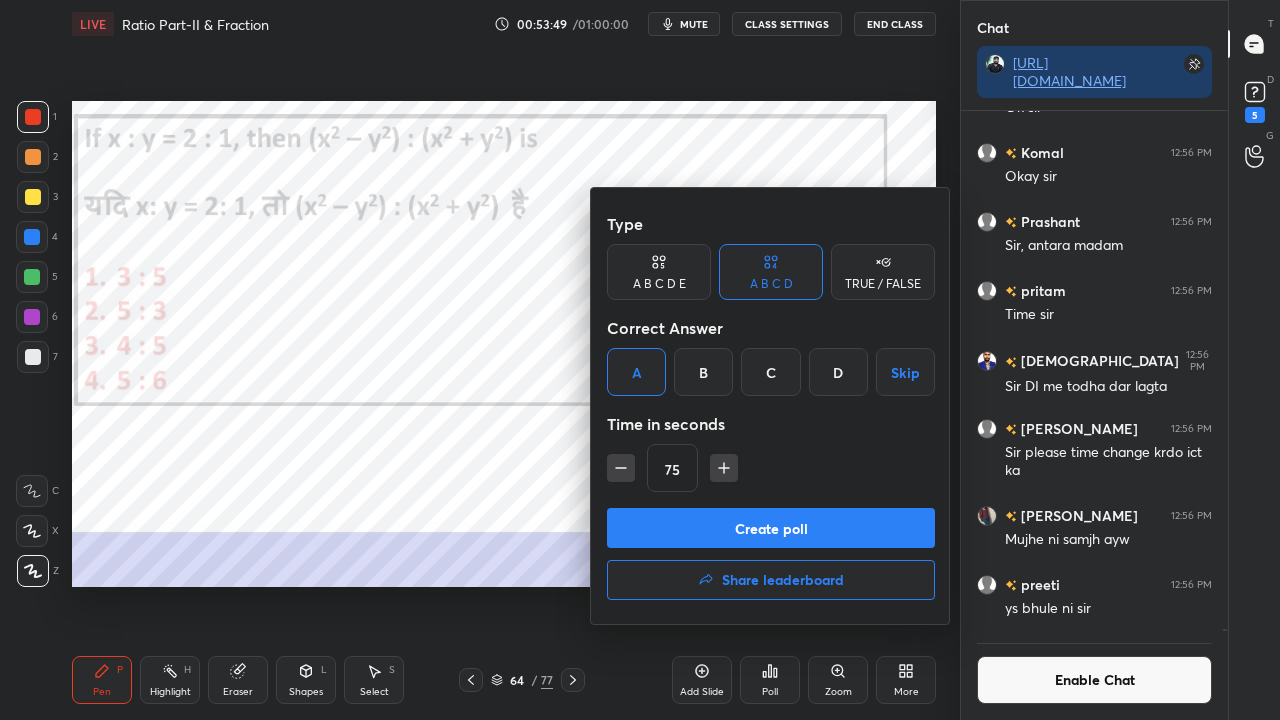 drag, startPoint x: 616, startPoint y: 468, endPoint x: 631, endPoint y: 501, distance: 36.249138 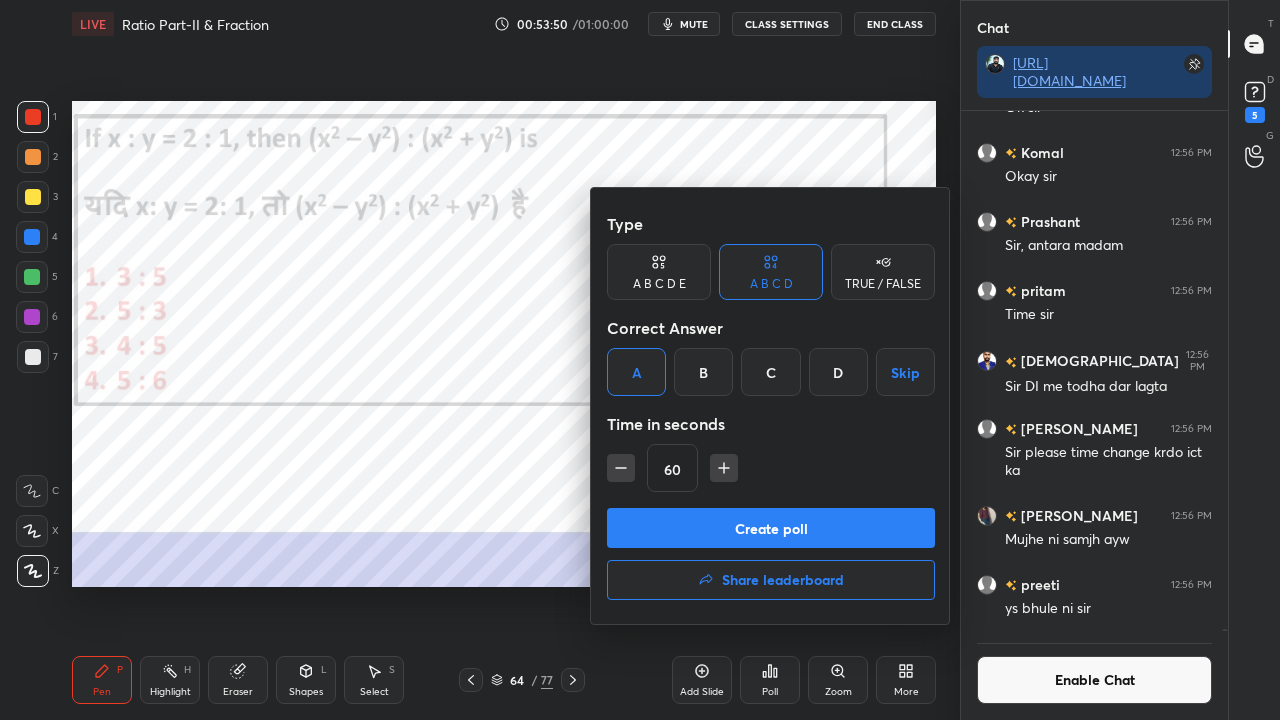 click on "Create poll" at bounding box center (771, 528) 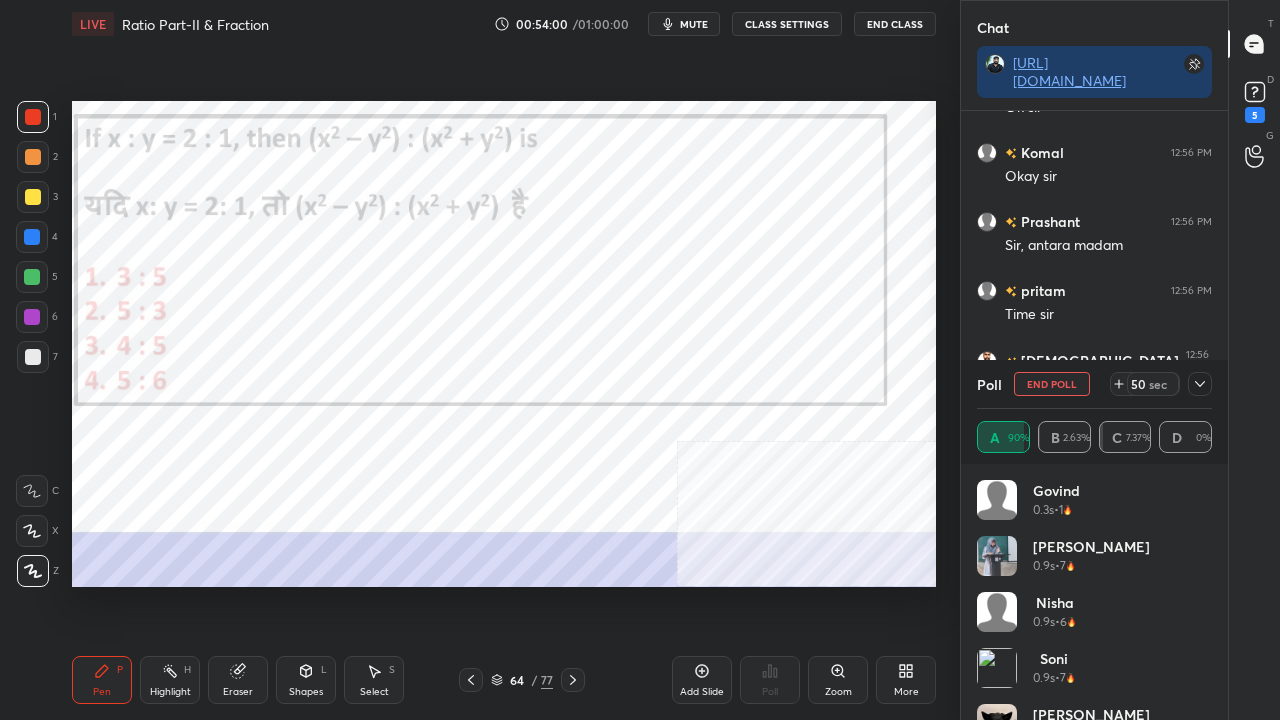 click at bounding box center (1200, 384) 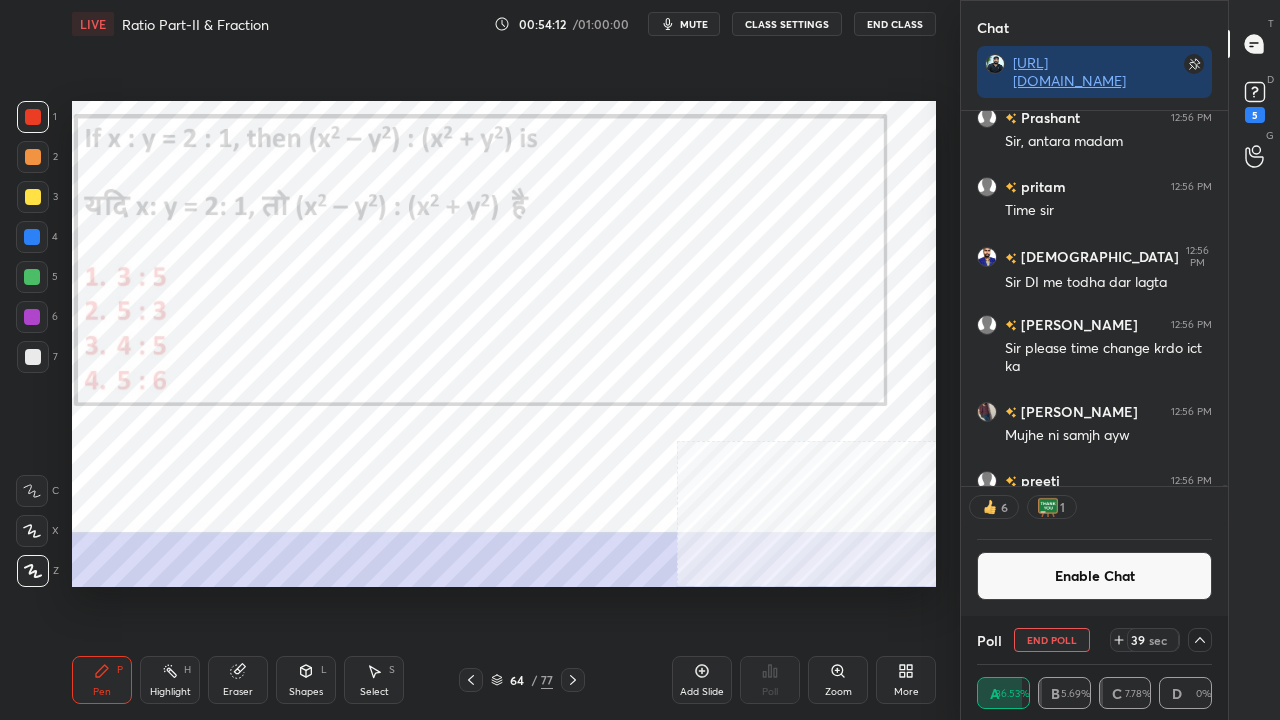 drag, startPoint x: 1081, startPoint y: 574, endPoint x: 1056, endPoint y: 552, distance: 33.30165 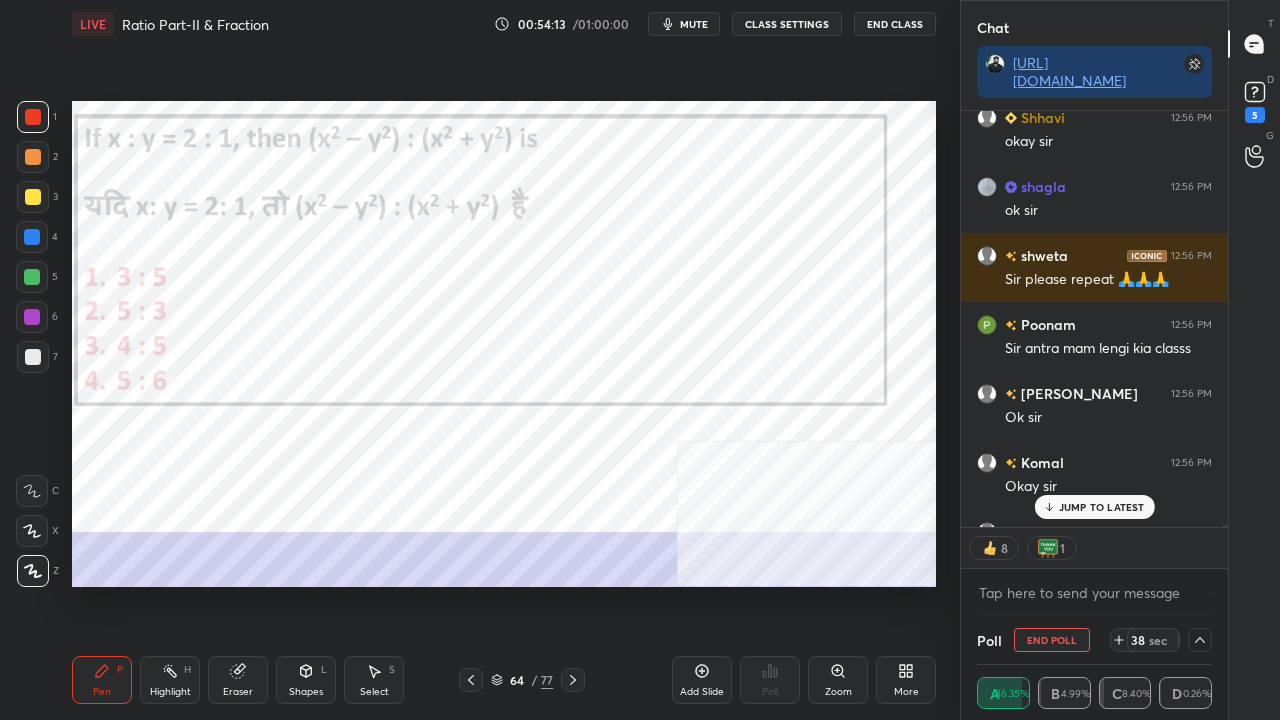 click on "JUMP TO LATEST" at bounding box center (1102, 507) 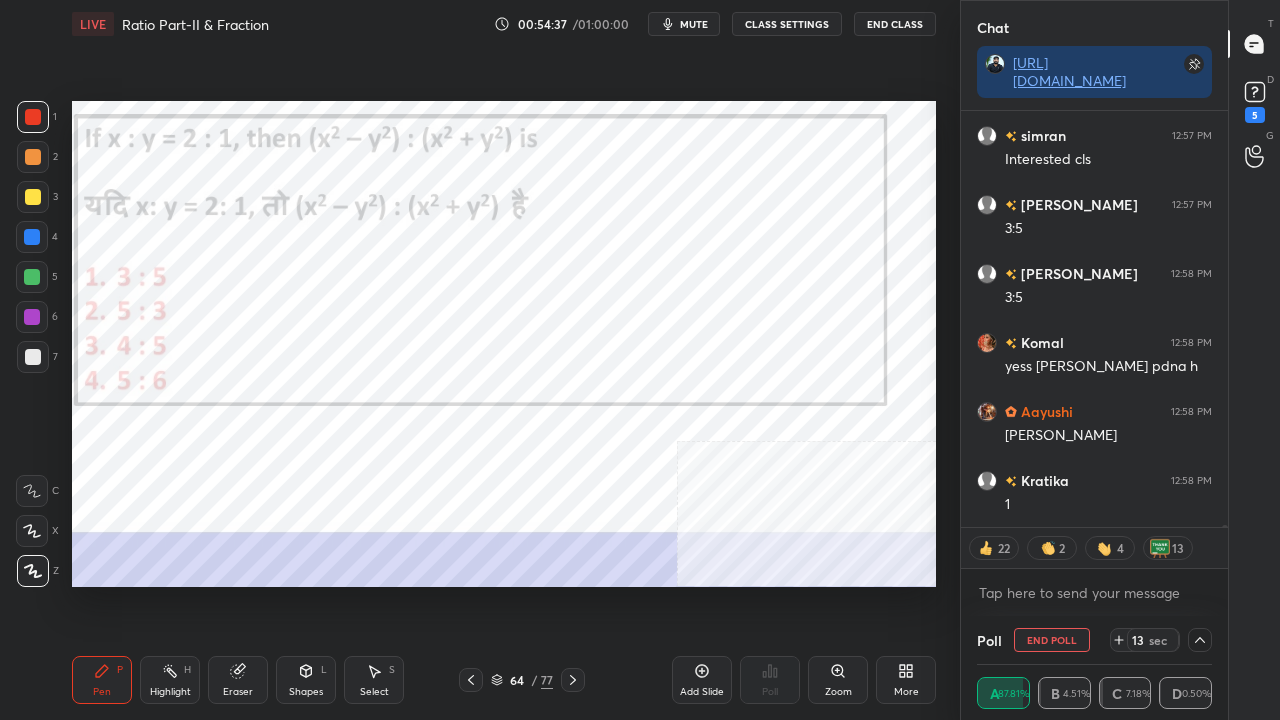 click at bounding box center (32, 317) 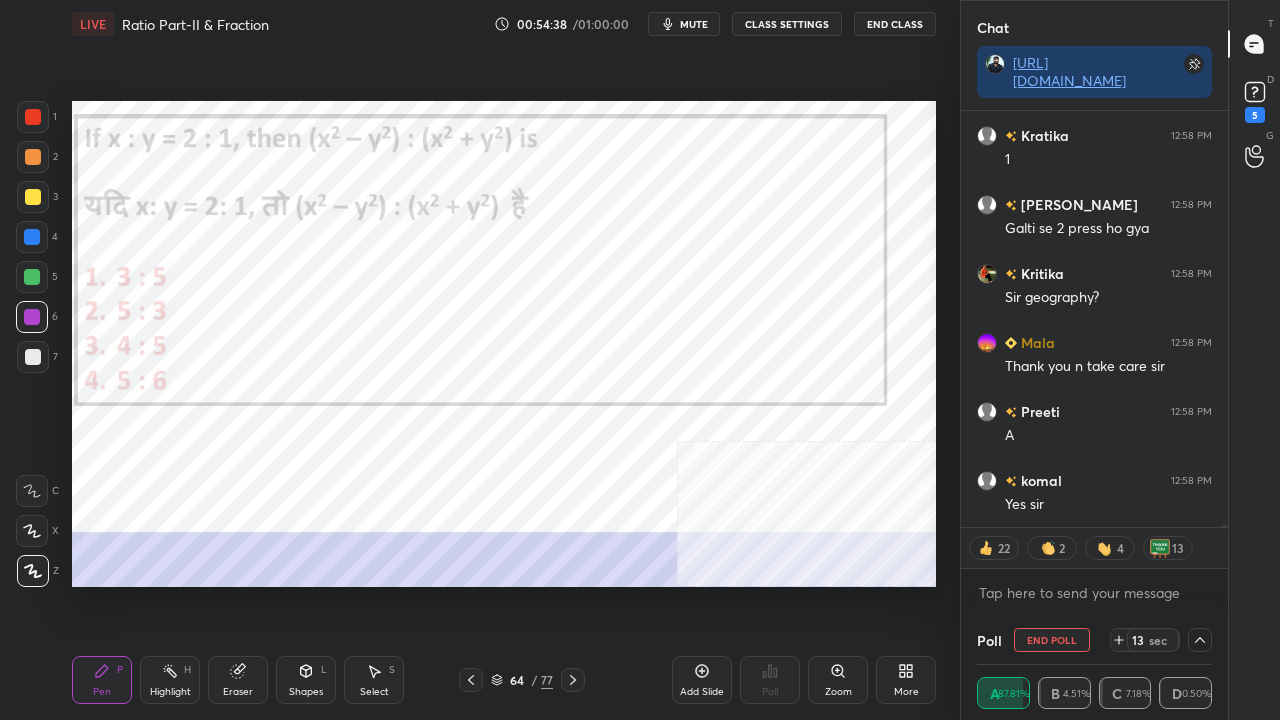 click at bounding box center [32, 317] 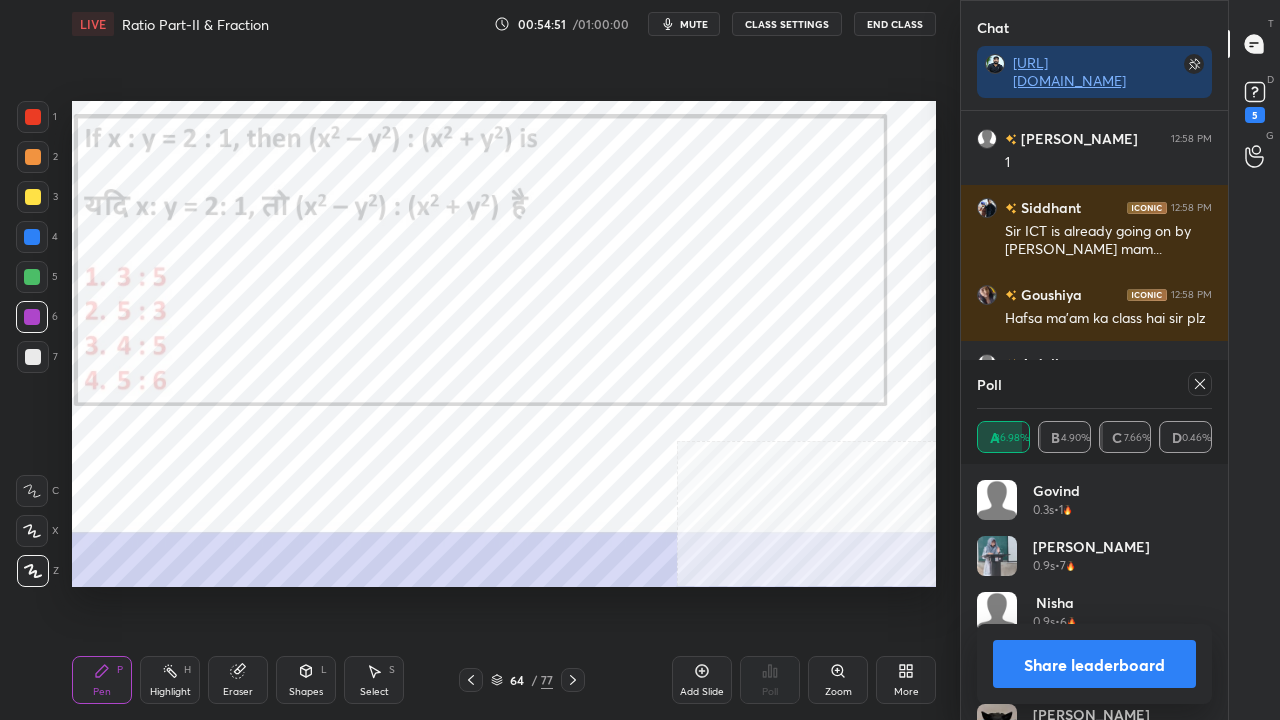 drag, startPoint x: 517, startPoint y: 686, endPoint x: 520, endPoint y: 676, distance: 10.440307 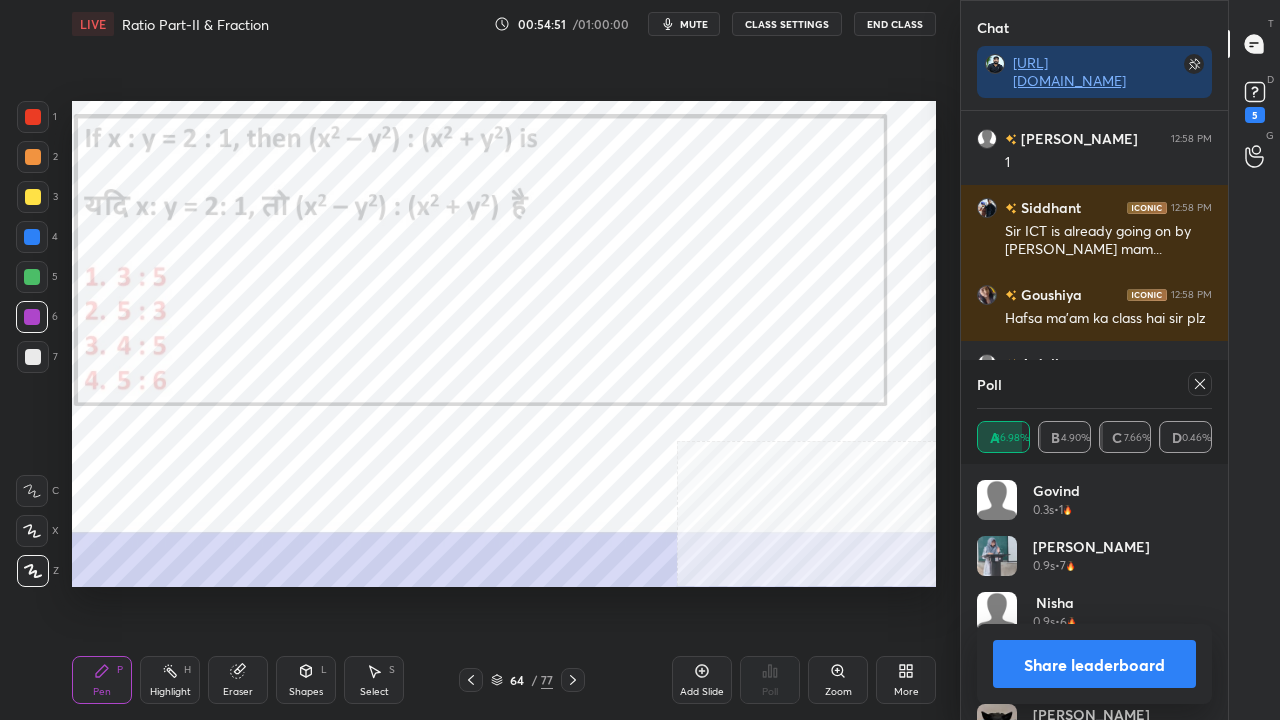 click on "64" at bounding box center (517, 680) 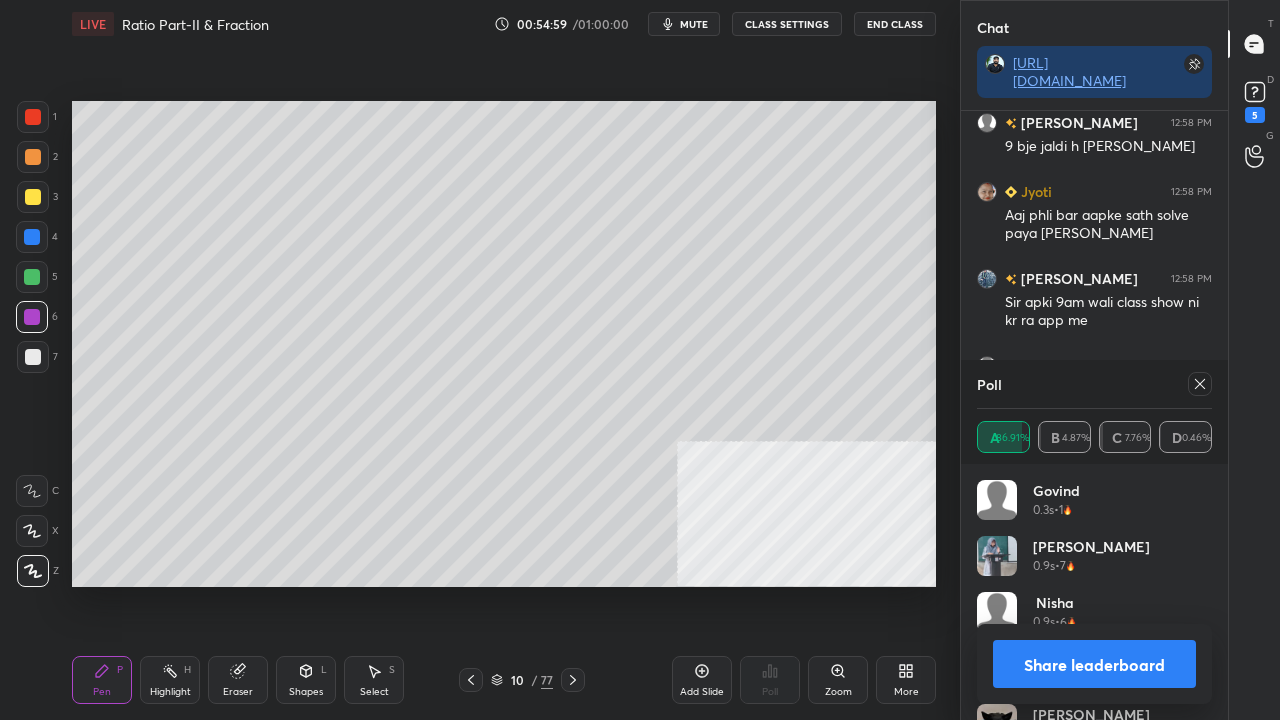 click 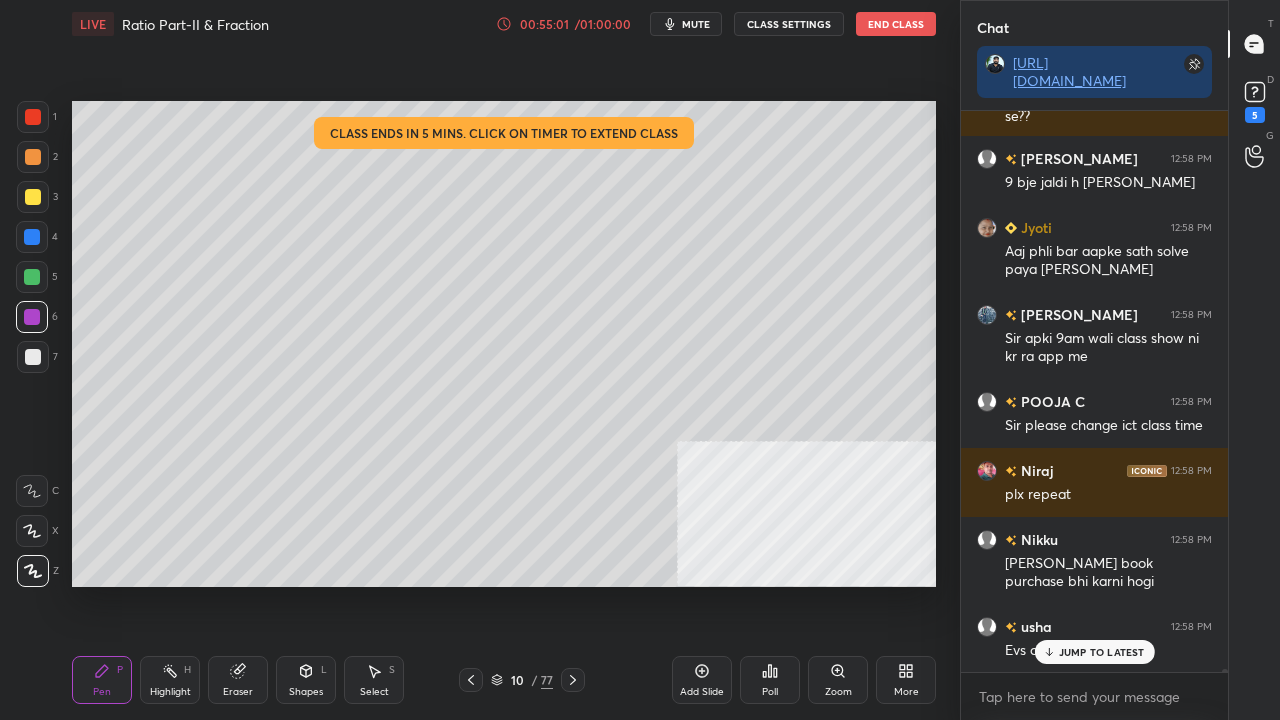 click on "Add Slide" at bounding box center [702, 680] 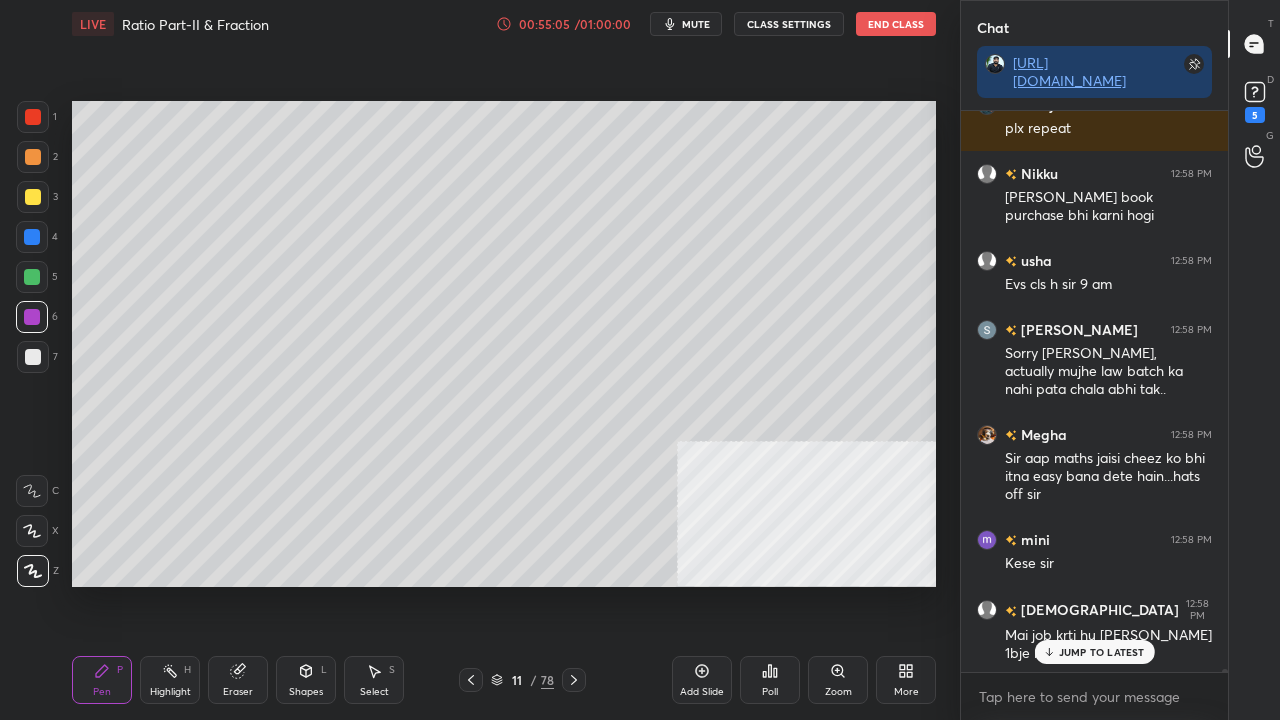 click at bounding box center [33, 197] 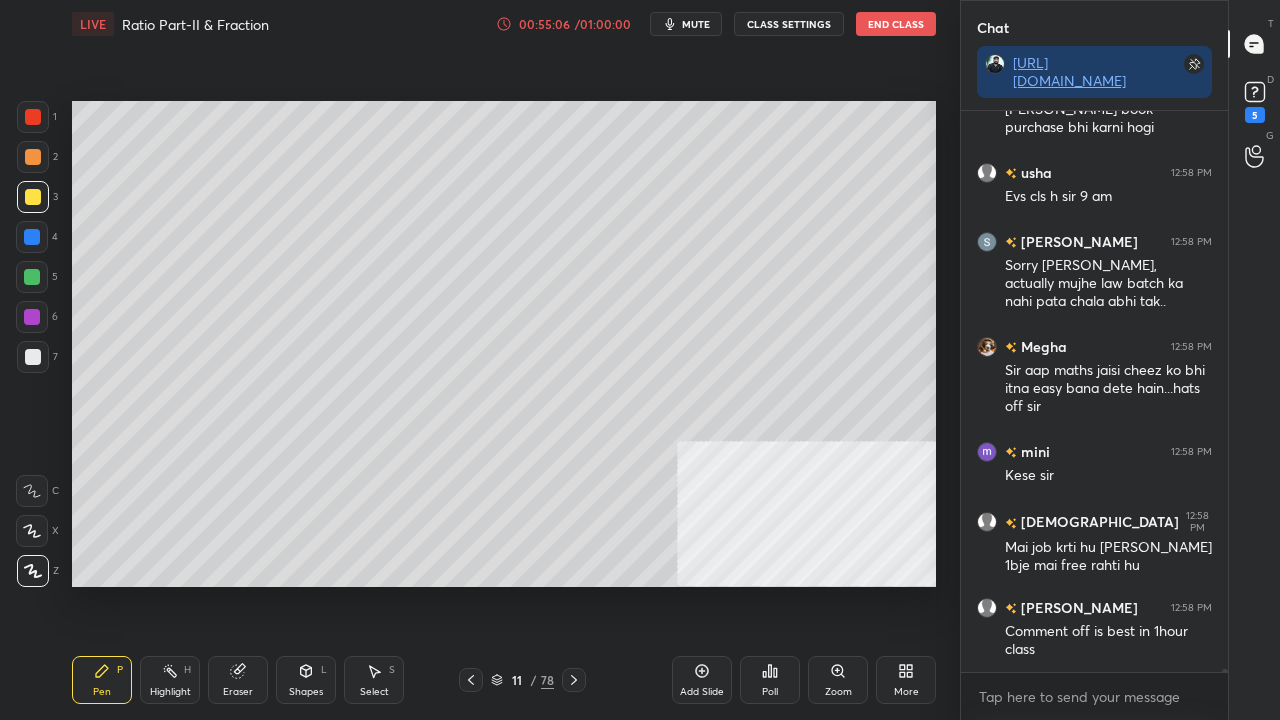 click on "CLASS SETTINGS" at bounding box center [789, 24] 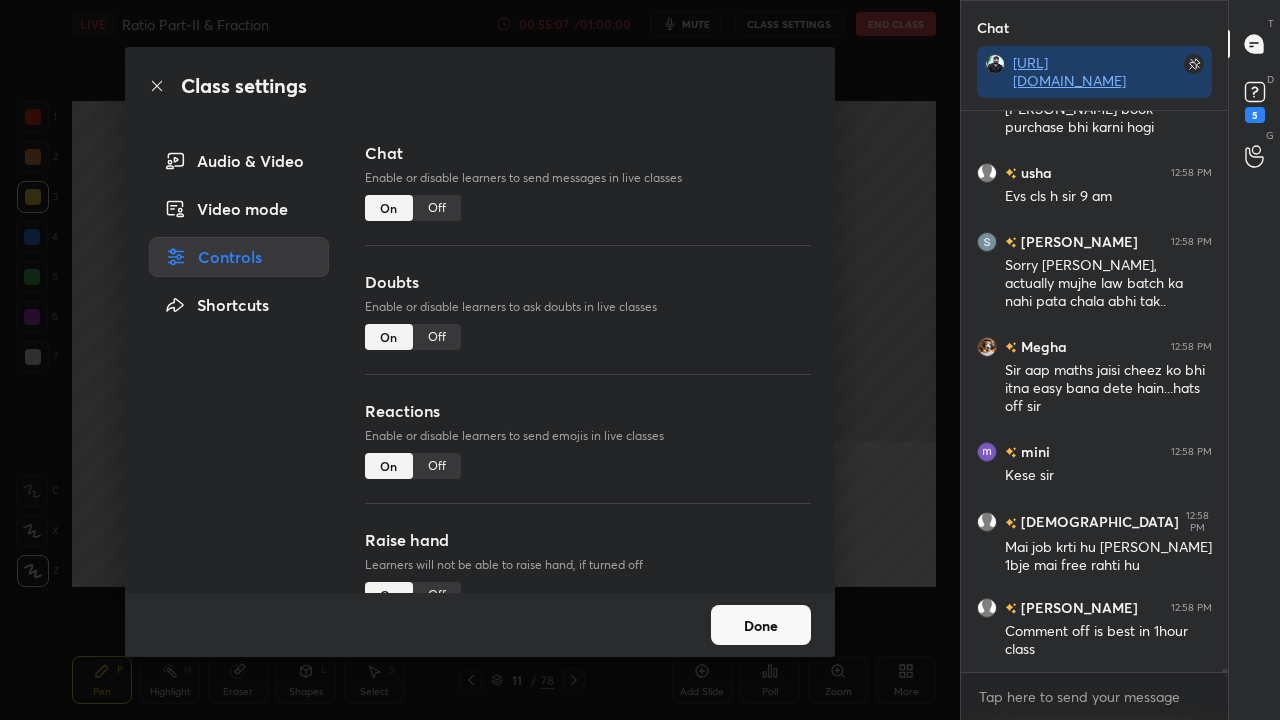 click on "Off" at bounding box center [437, 208] 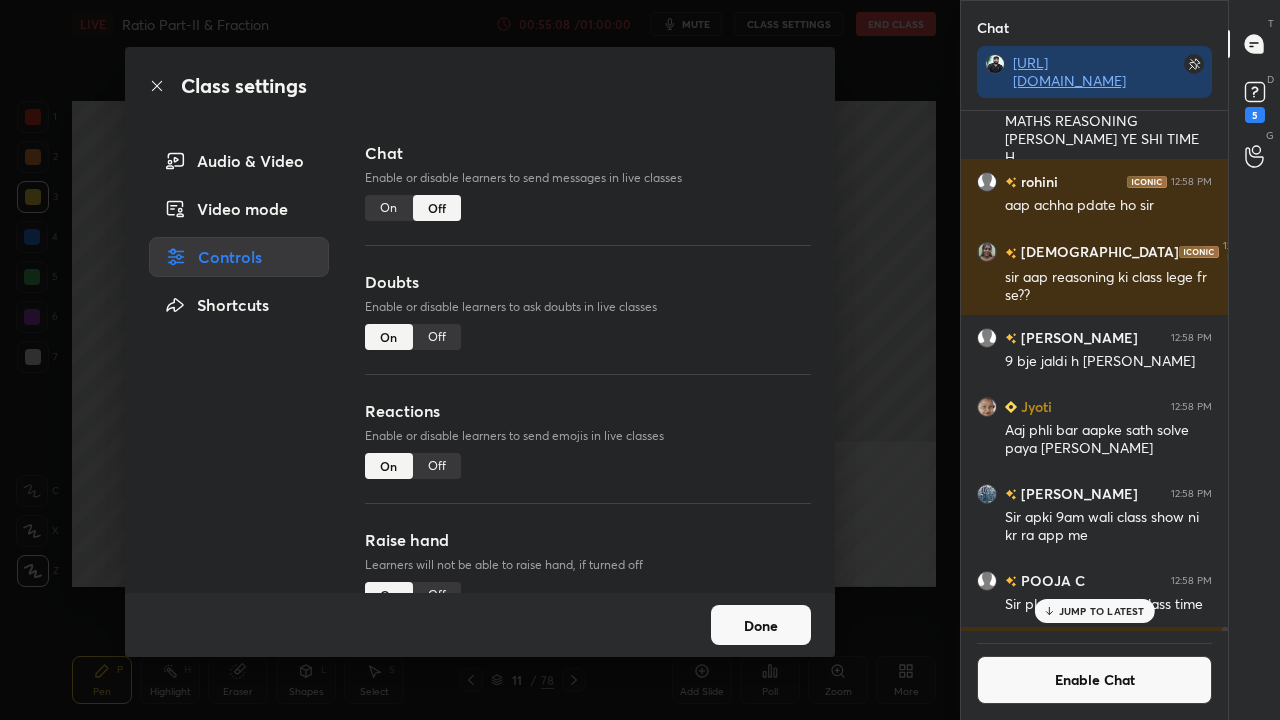 click on "Class settings" at bounding box center (480, 86) 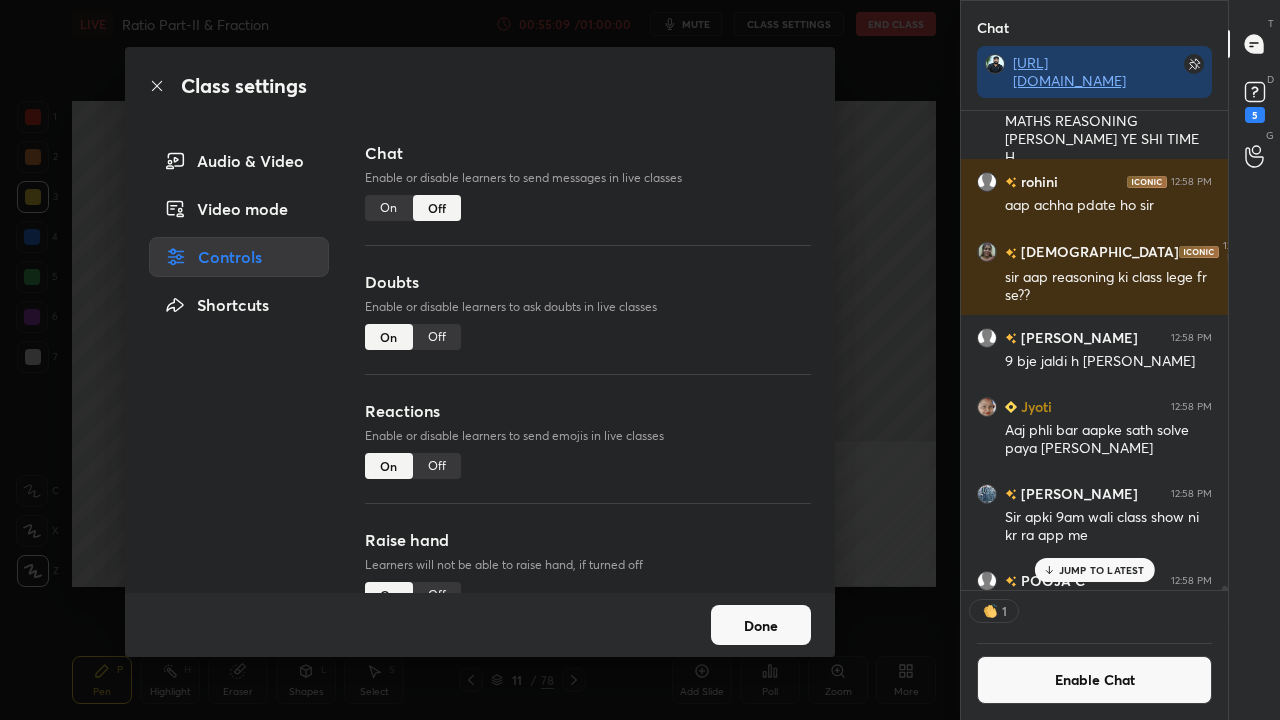 click 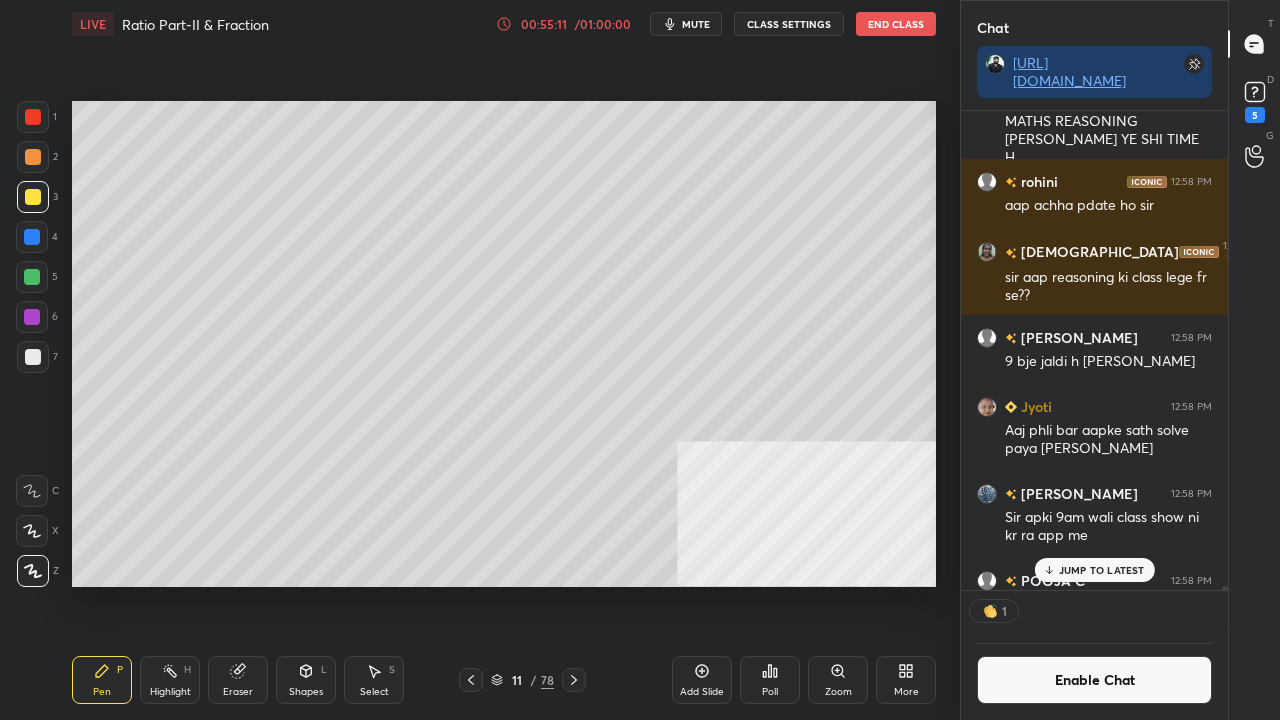 click on "JUMP TO LATEST" at bounding box center [1102, 570] 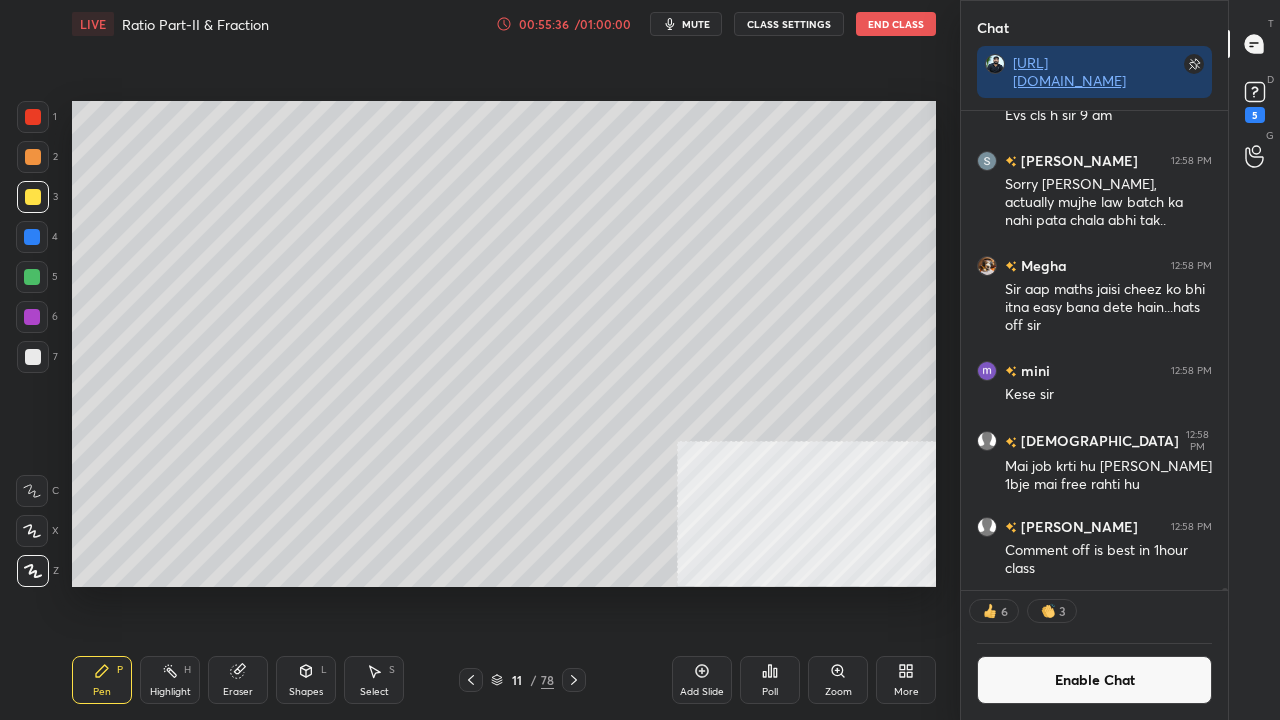 click at bounding box center (33, 357) 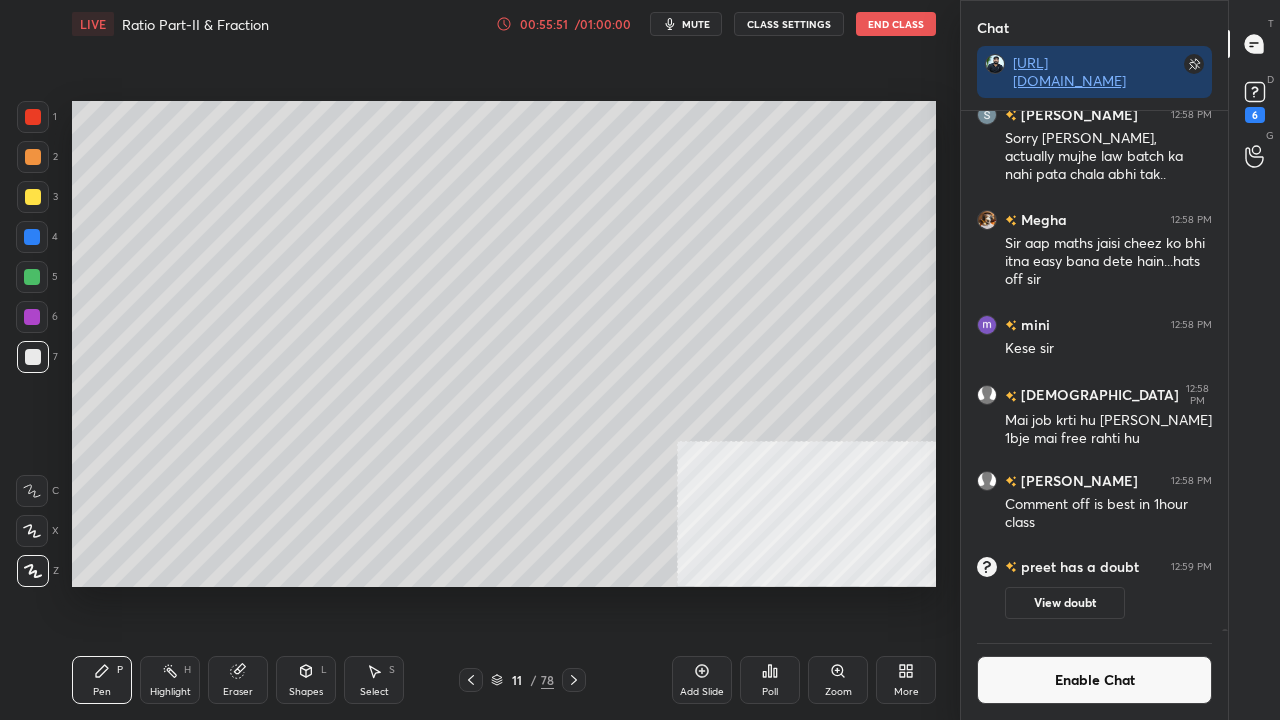 click at bounding box center [33, 117] 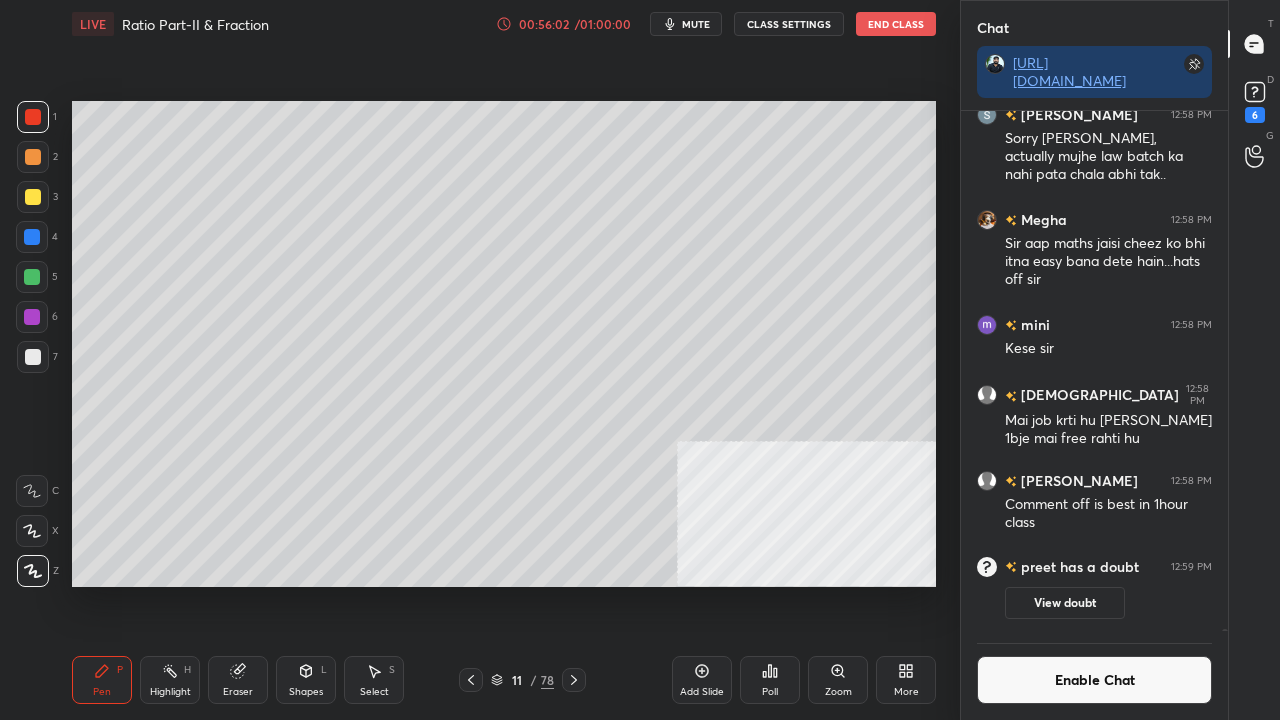 click at bounding box center [32, 237] 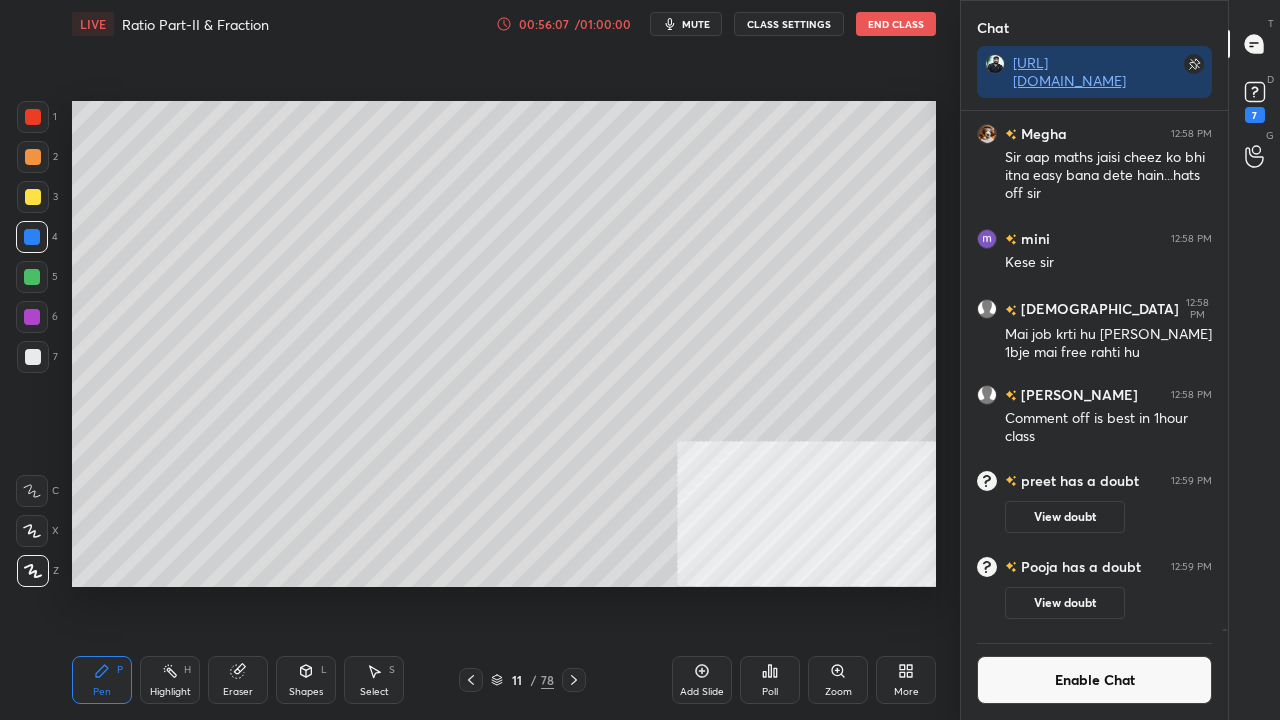 scroll, scrollTop: 112985, scrollLeft: 0, axis: vertical 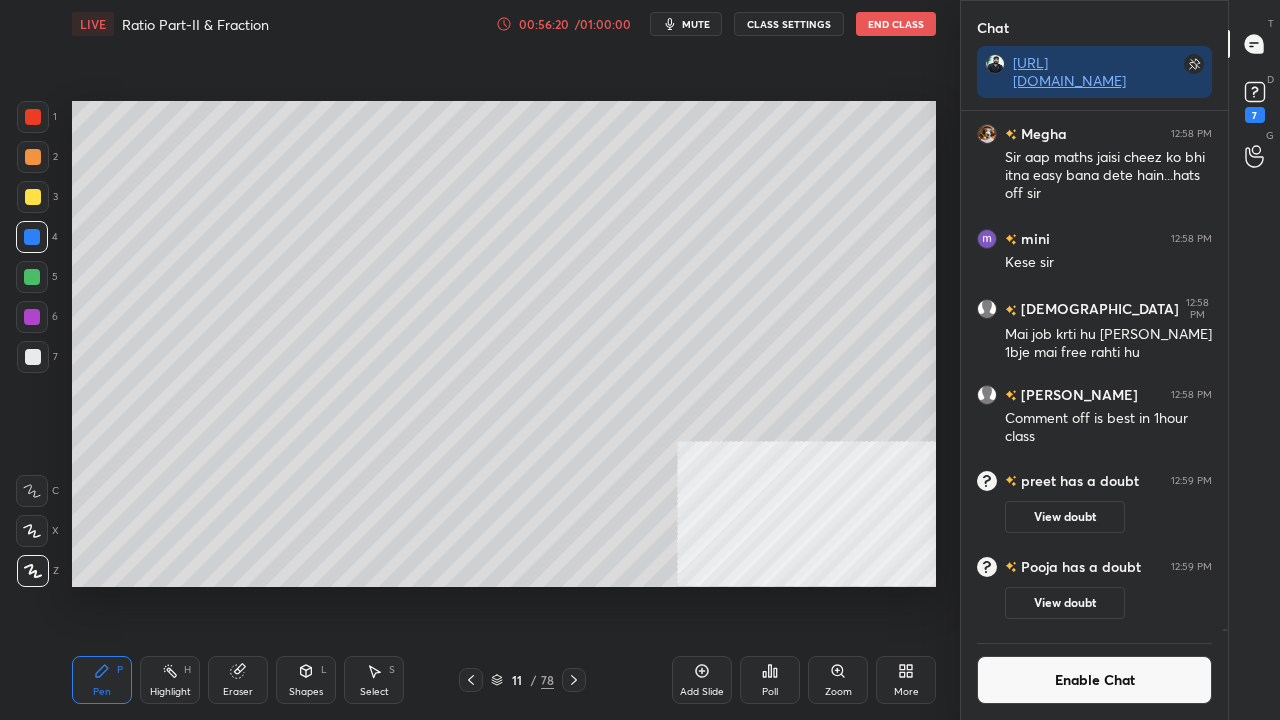 click at bounding box center (32, 237) 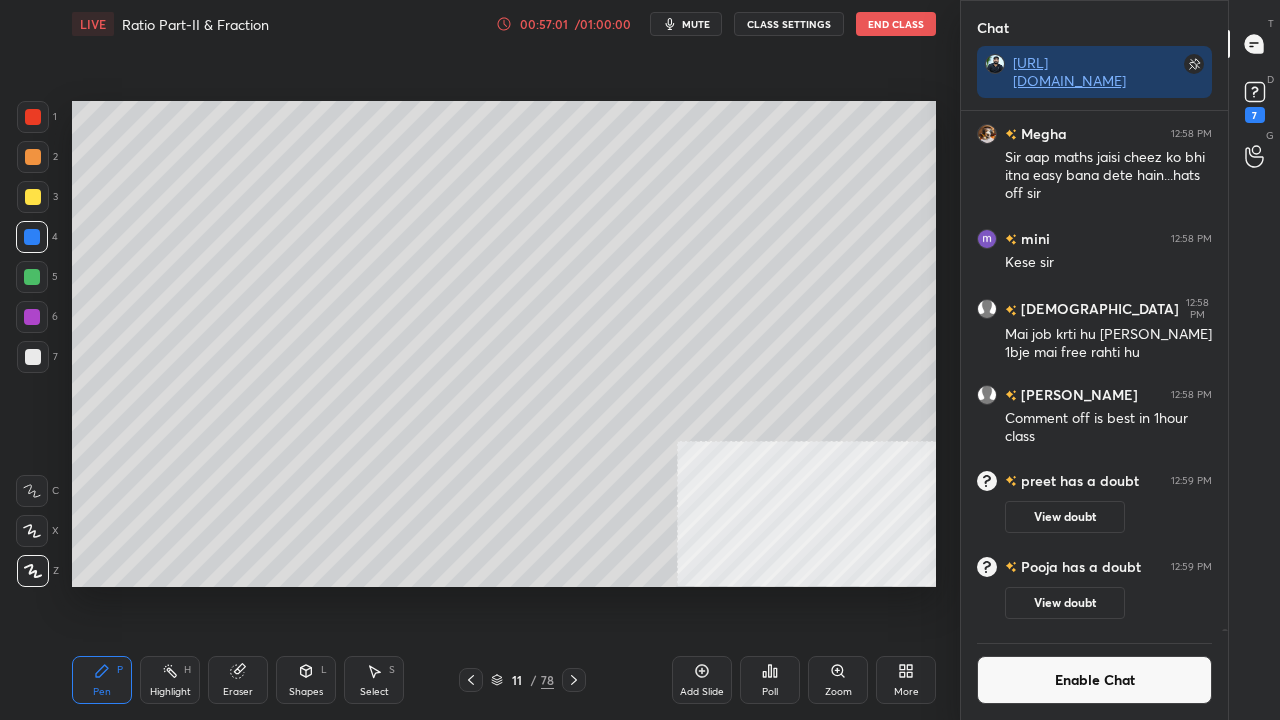 drag, startPoint x: 36, startPoint y: 194, endPoint x: 60, endPoint y: 186, distance: 25.298222 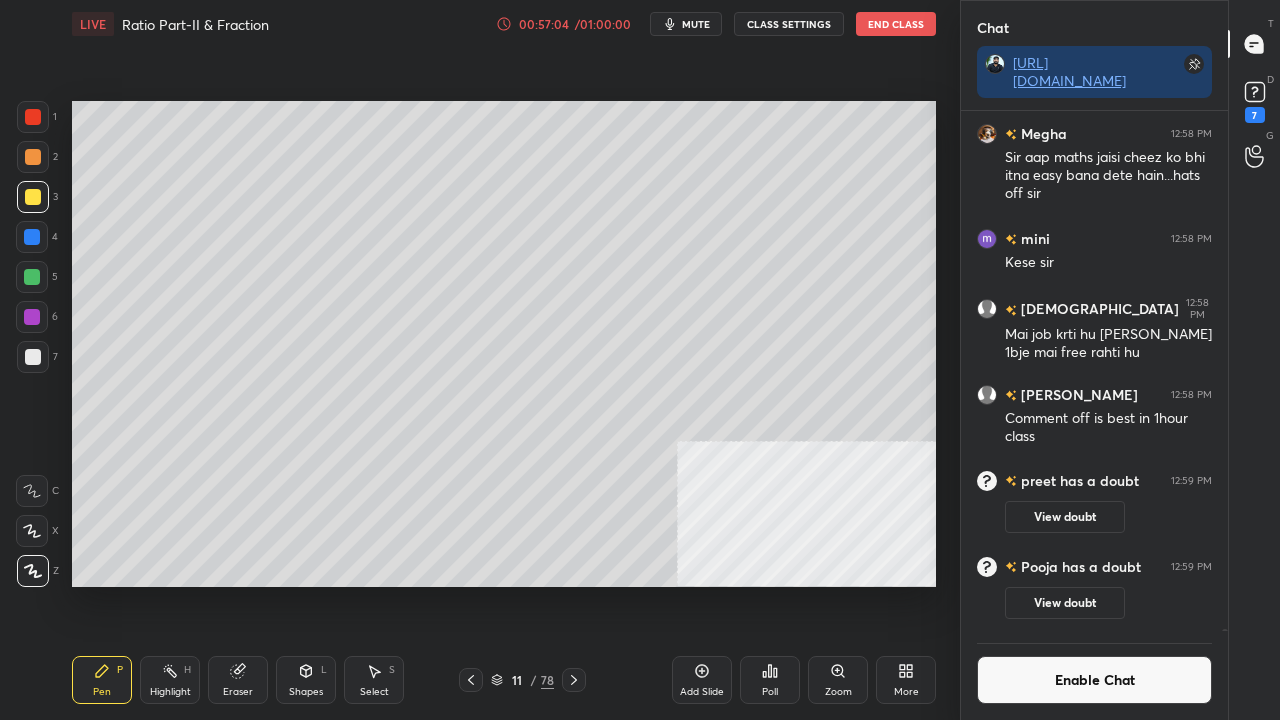 scroll, scrollTop: 473, scrollLeft: 261, axis: both 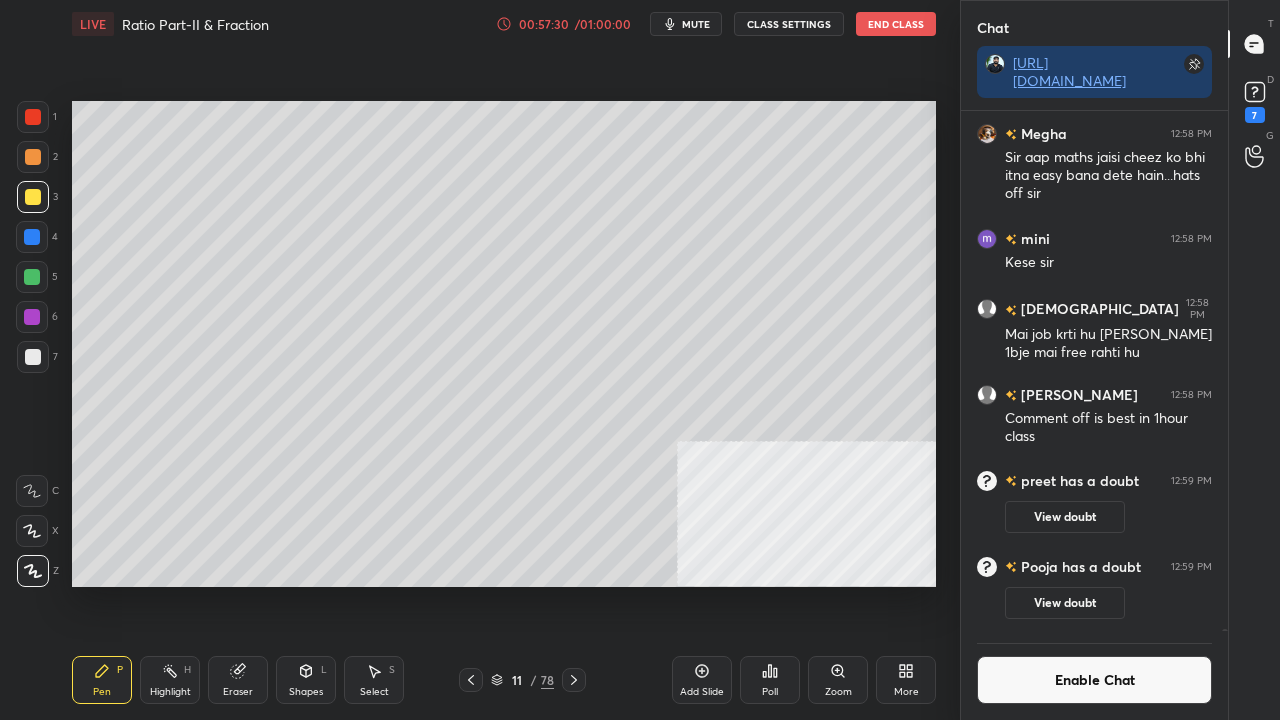 click at bounding box center [32, 277] 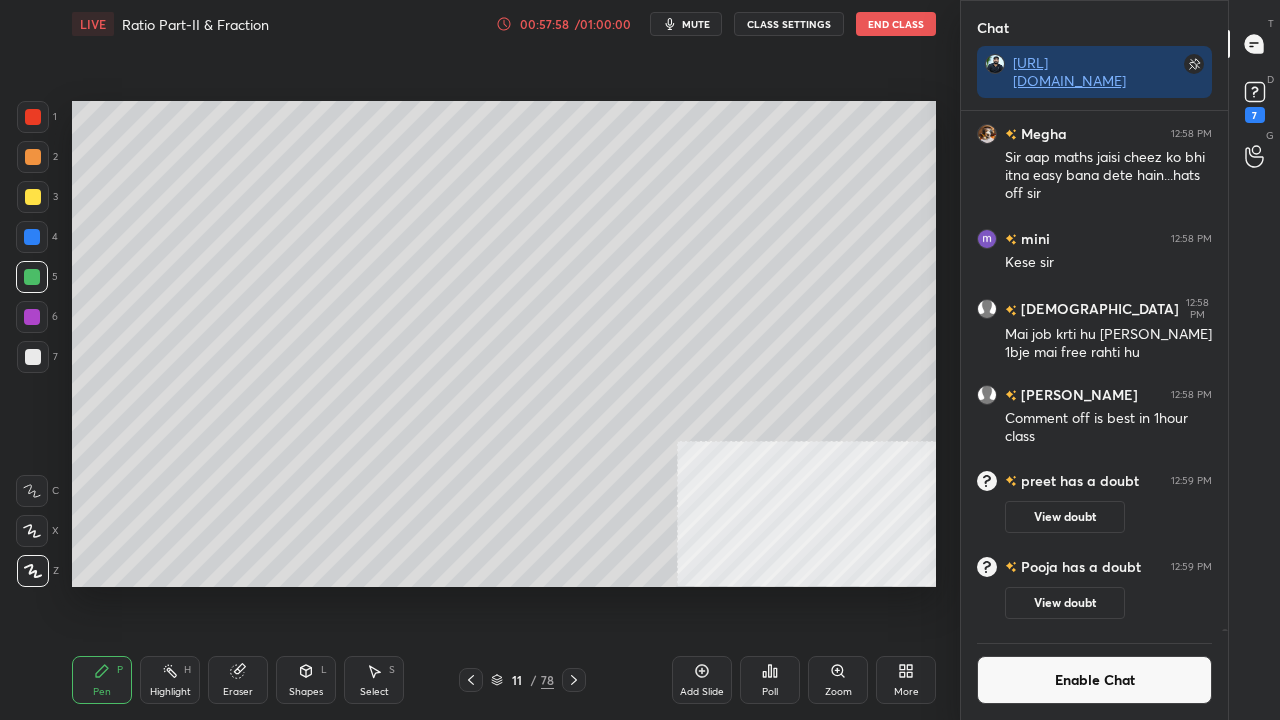 scroll, scrollTop: 473, scrollLeft: 261, axis: both 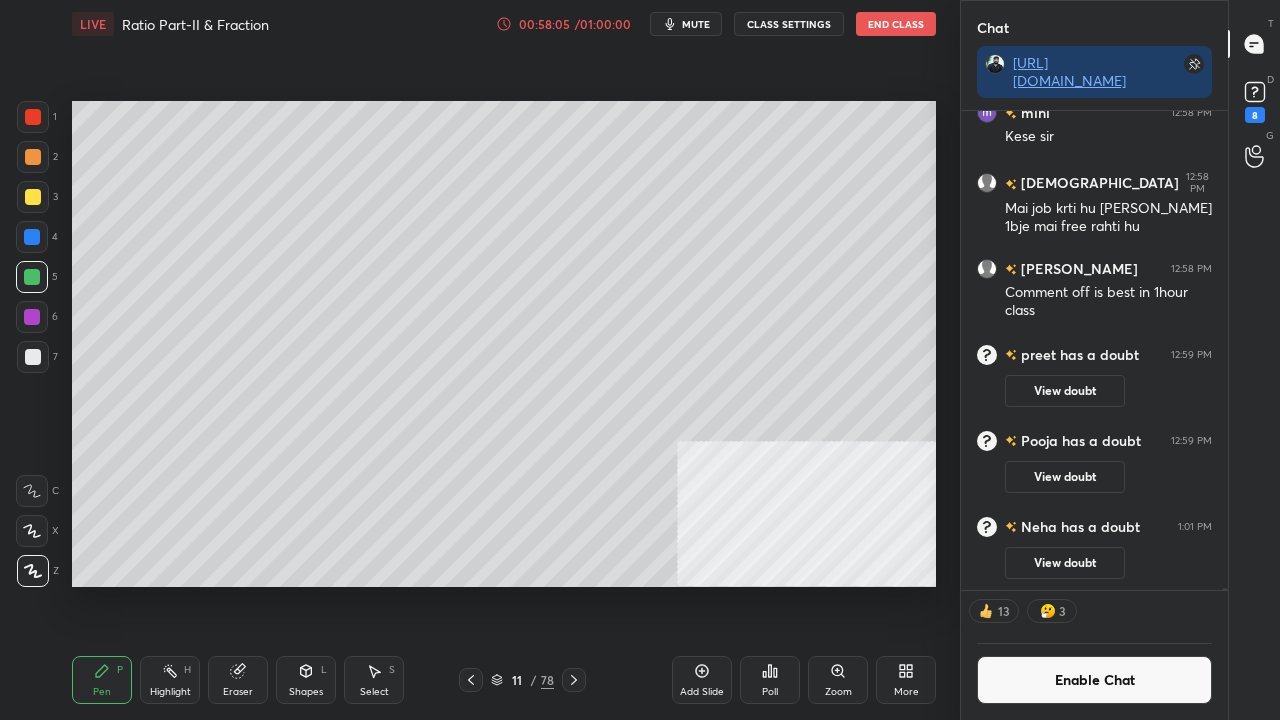 click on "Enable Chat" at bounding box center [1094, 680] 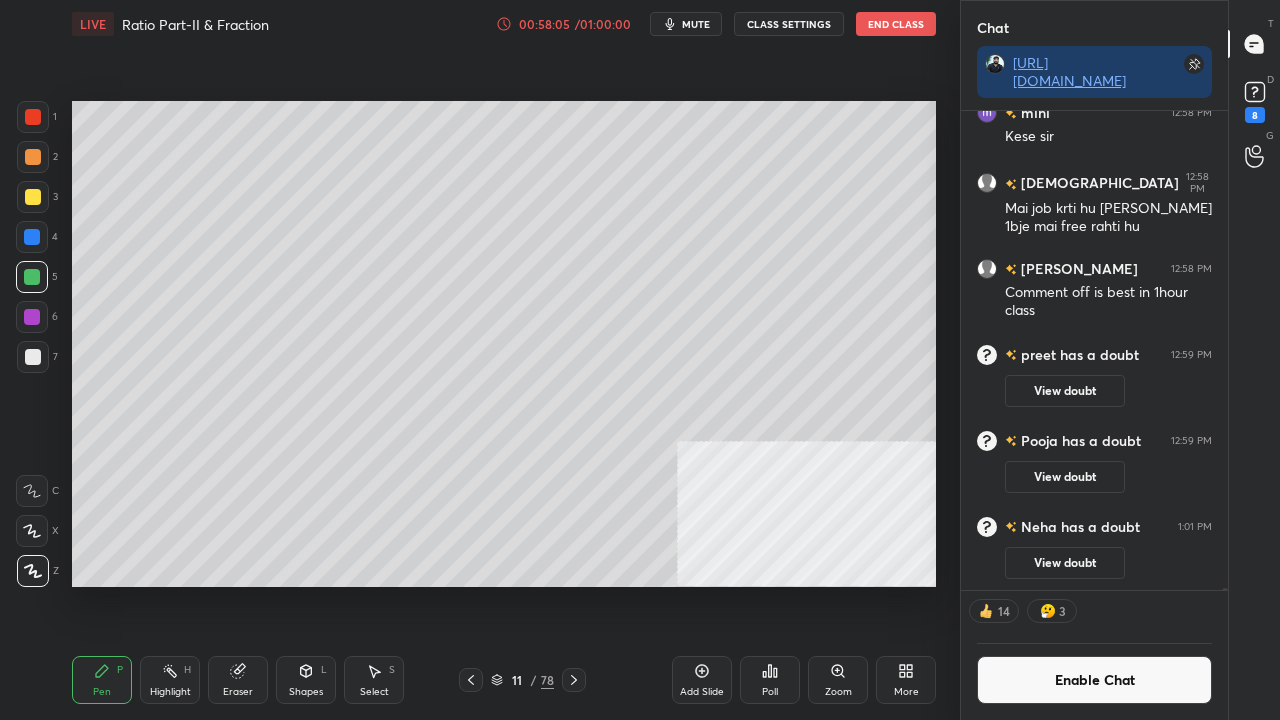 scroll, scrollTop: 112592, scrollLeft: 0, axis: vertical 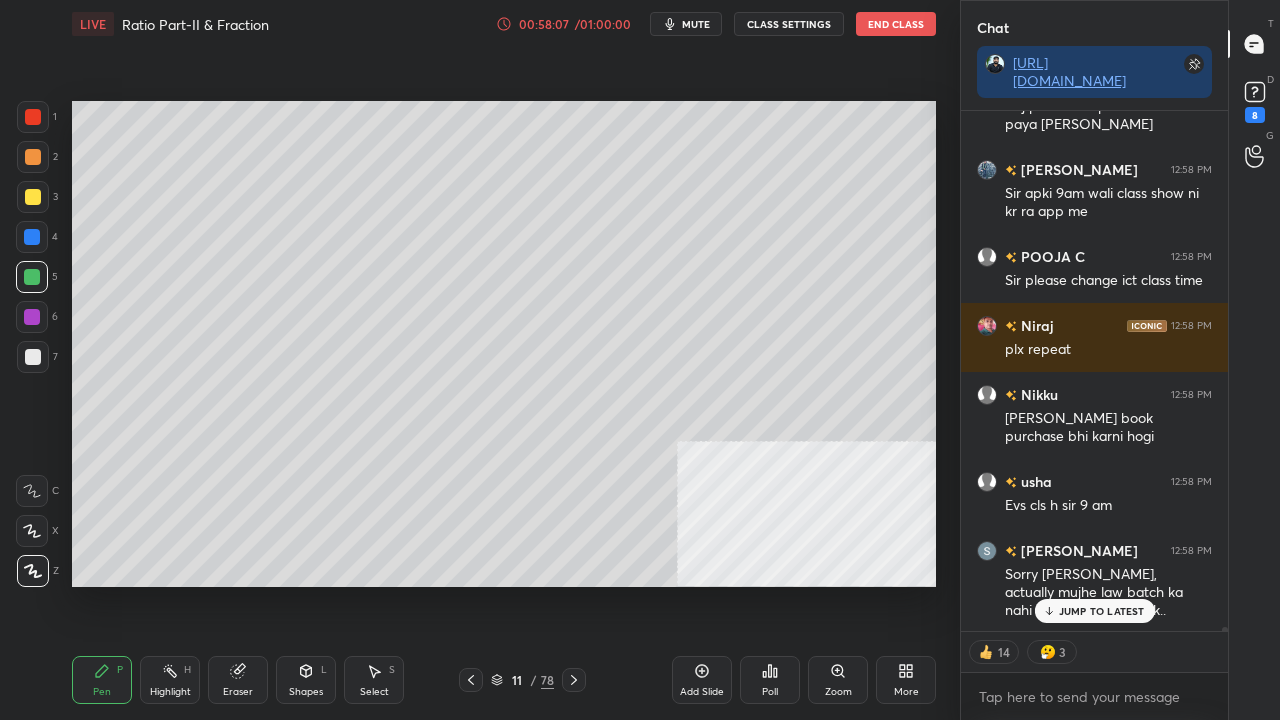 click on "JUMP TO LATEST" at bounding box center (1094, 611) 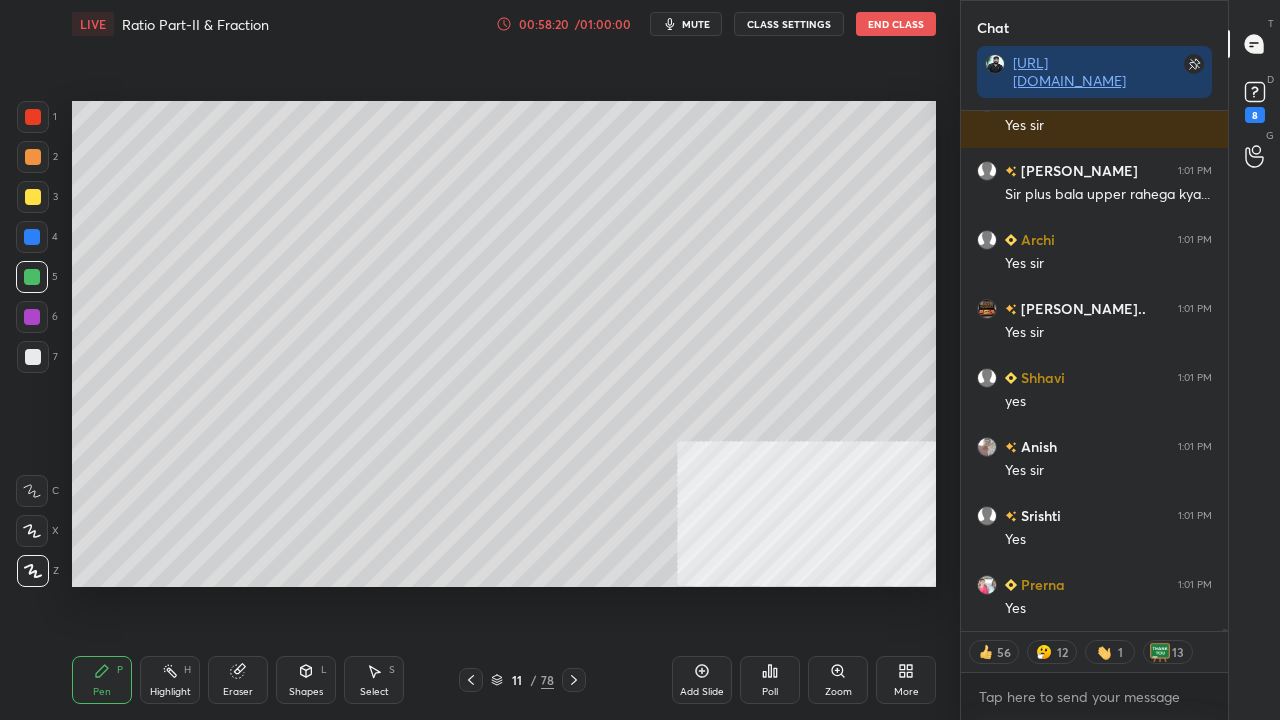 scroll, scrollTop: 115687, scrollLeft: 0, axis: vertical 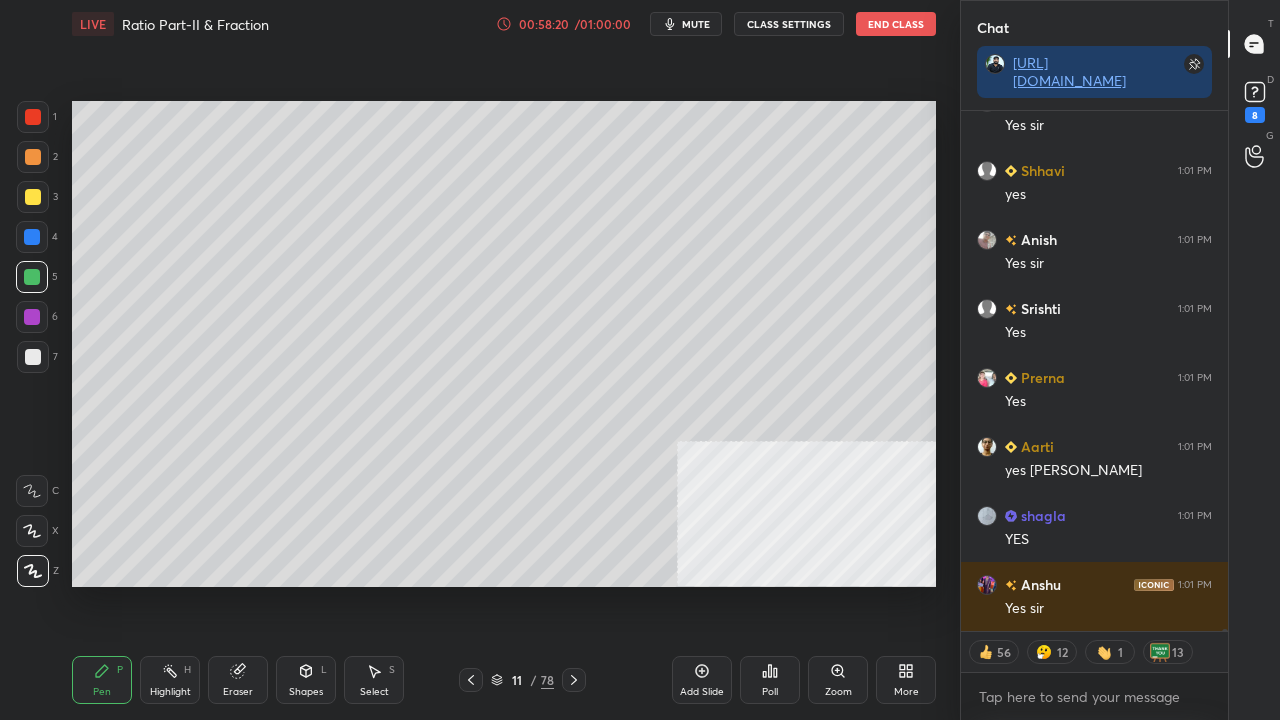 click on "11" at bounding box center [517, 680] 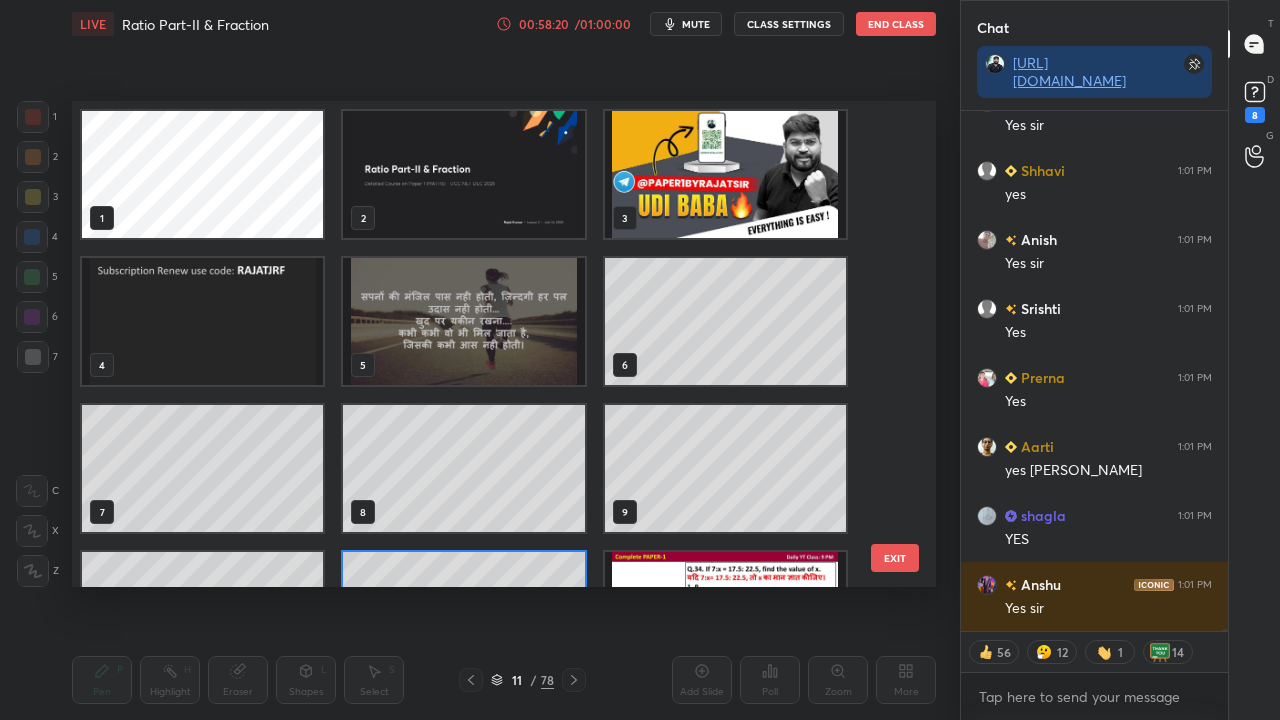 scroll, scrollTop: 102, scrollLeft: 0, axis: vertical 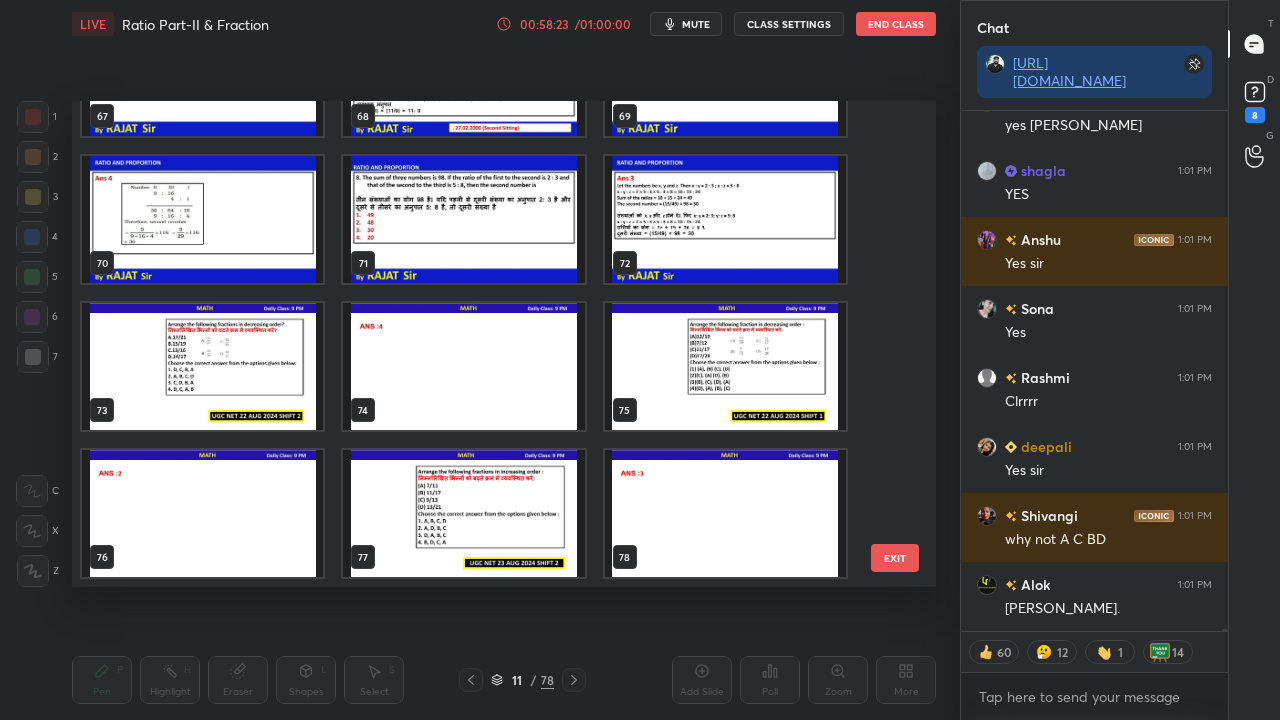 click at bounding box center [463, 513] 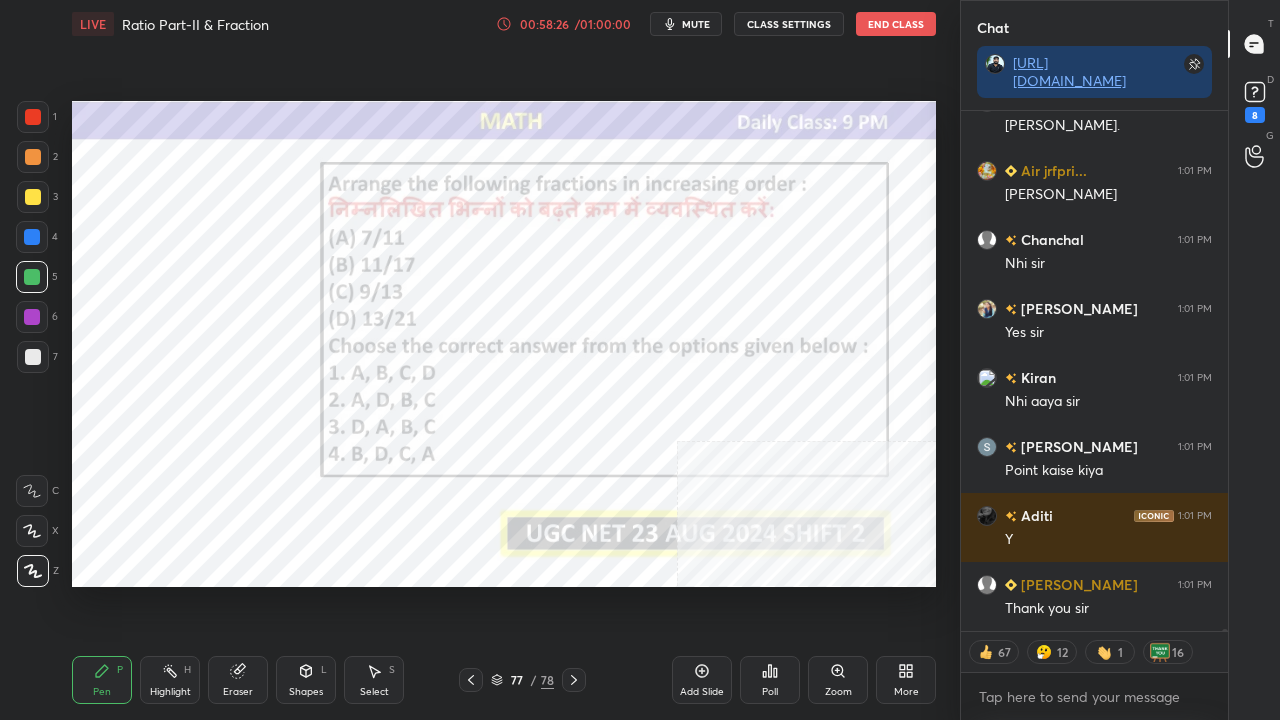 scroll, scrollTop: 116584, scrollLeft: 0, axis: vertical 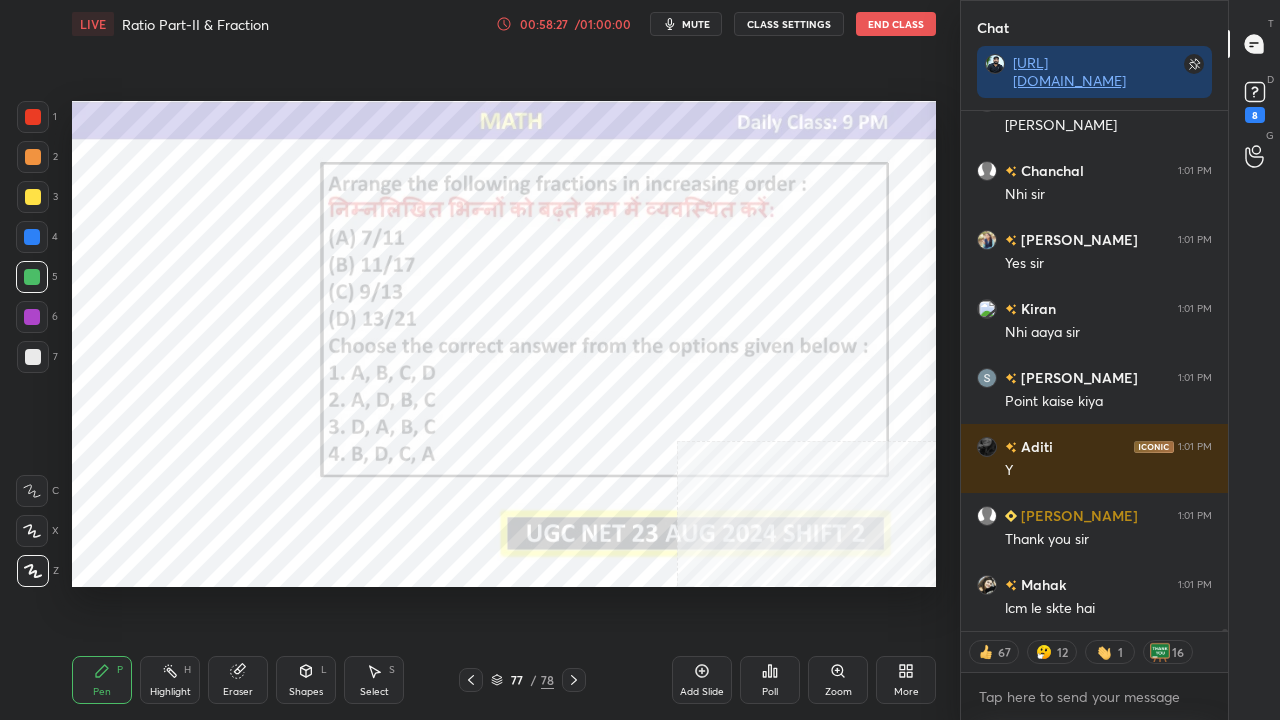 drag, startPoint x: 522, startPoint y: 674, endPoint x: 534, endPoint y: 641, distance: 35.1141 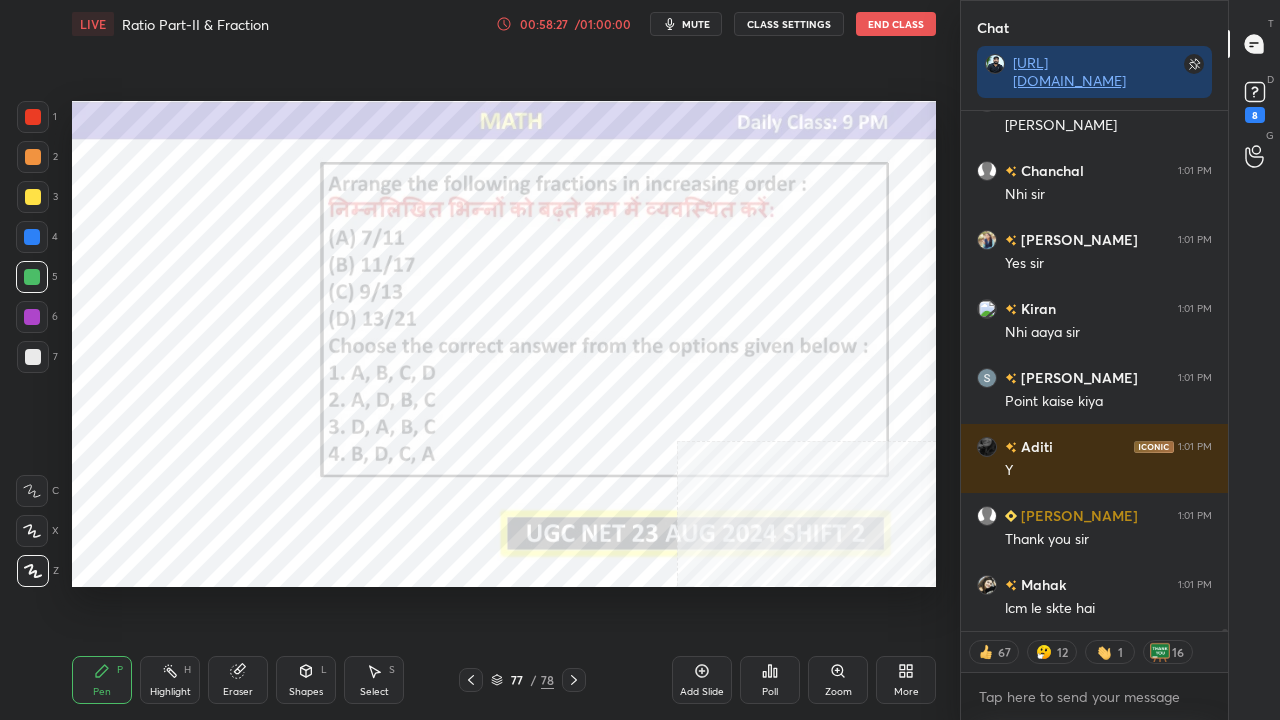 click on "77" at bounding box center [517, 680] 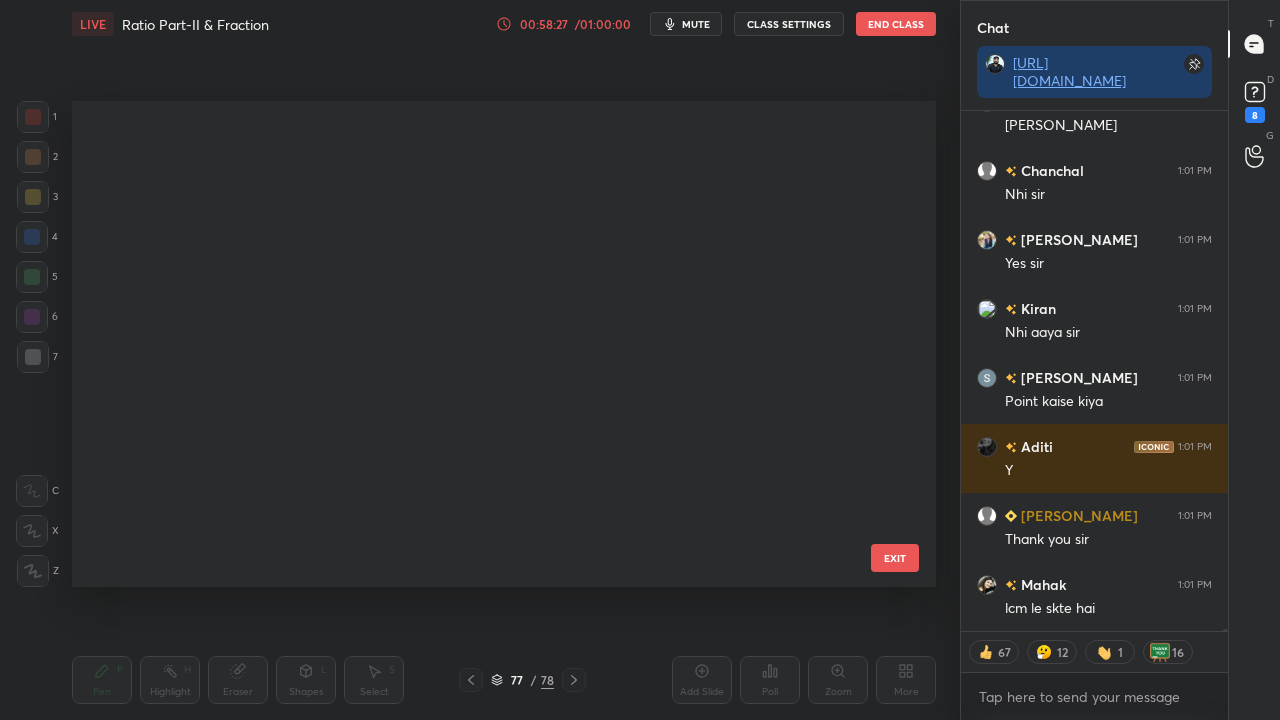 scroll, scrollTop: 3336, scrollLeft: 0, axis: vertical 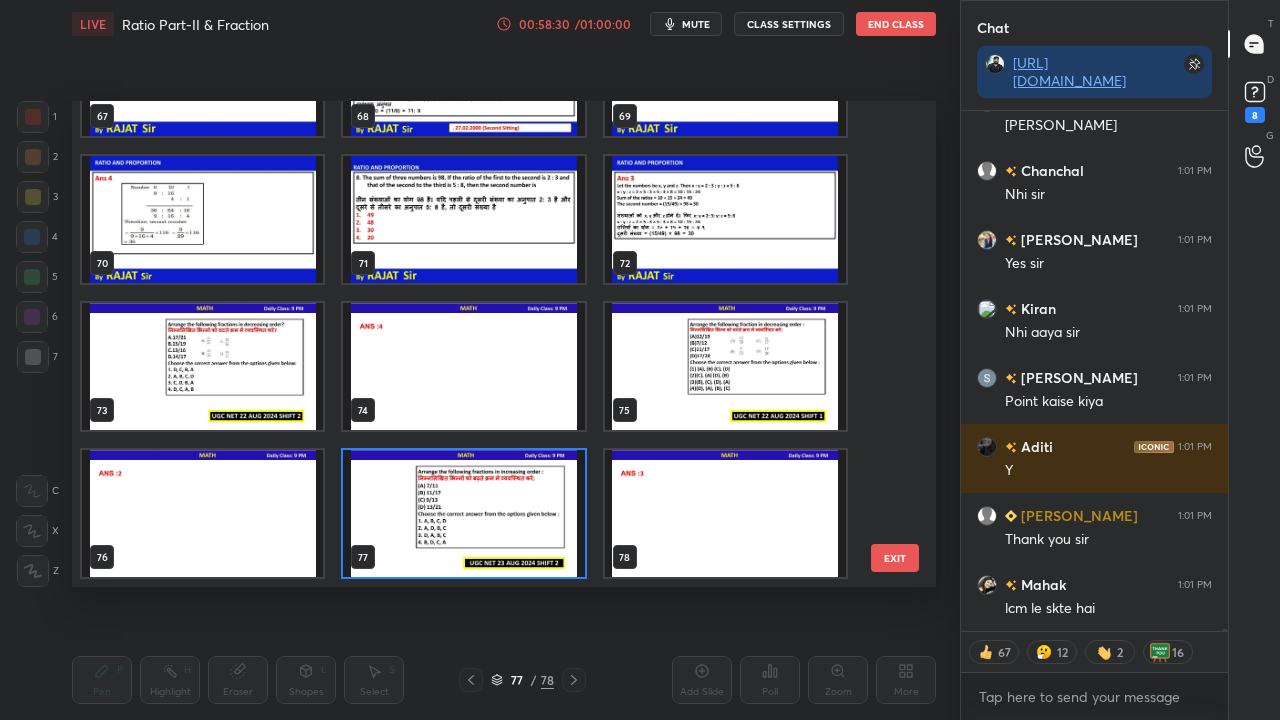 click at bounding box center [463, 513] 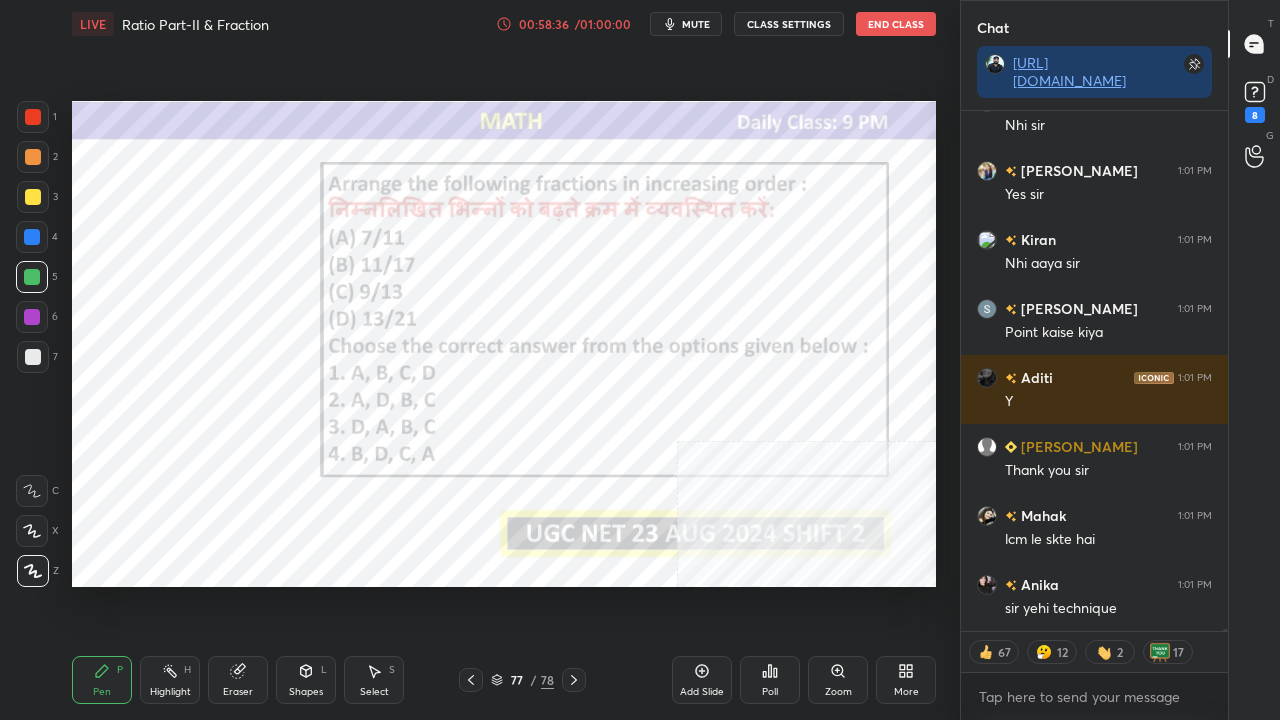 click on "77 / 78" at bounding box center [522, 680] 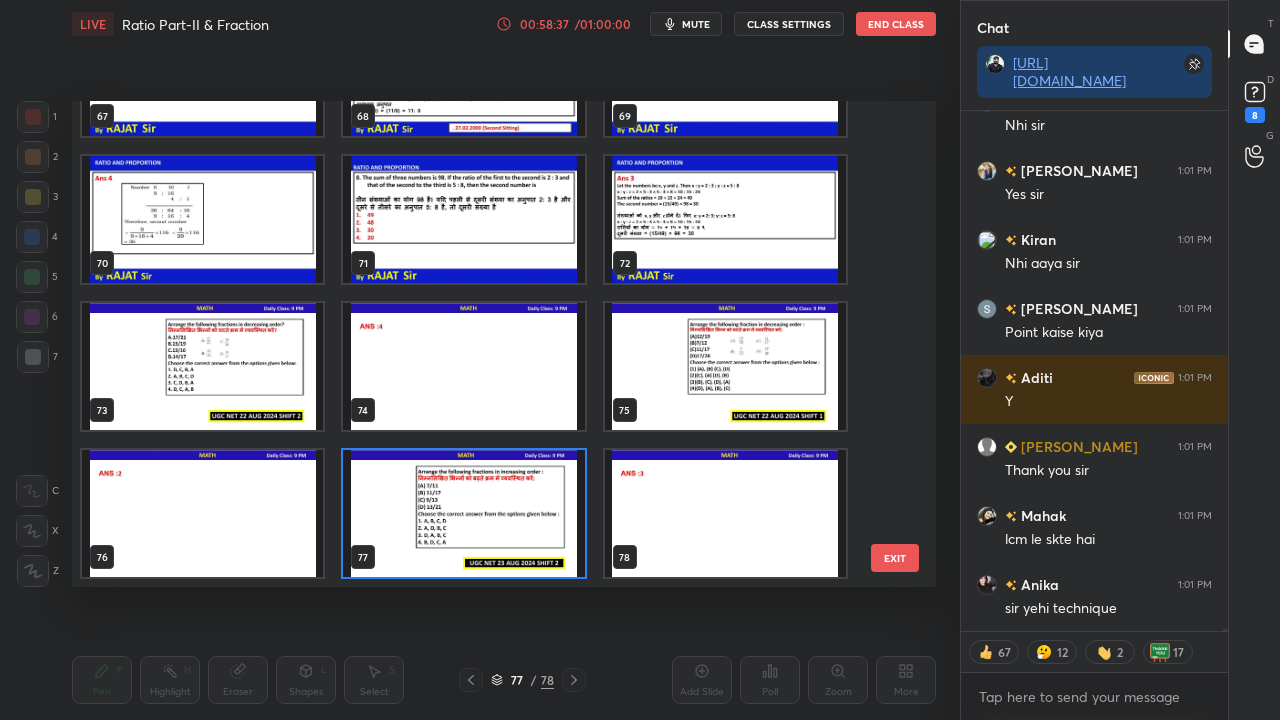 click at bounding box center (463, 513) 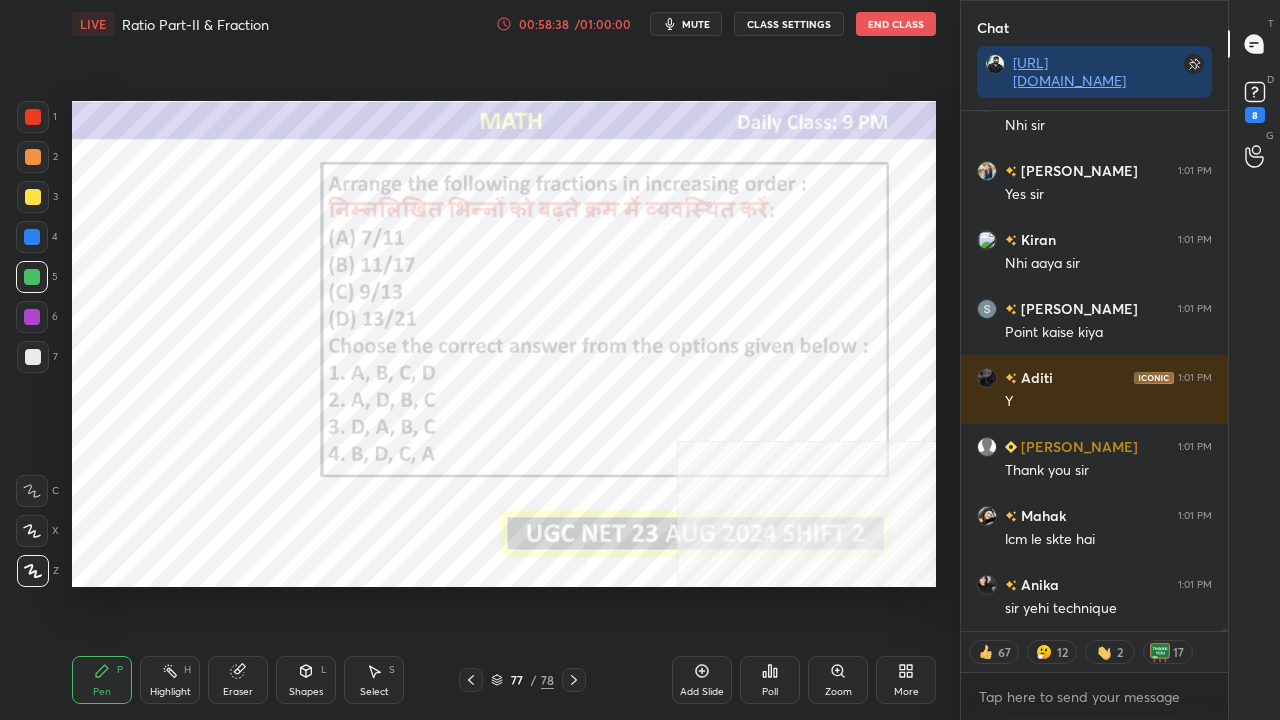 click on "Poll" at bounding box center [770, 680] 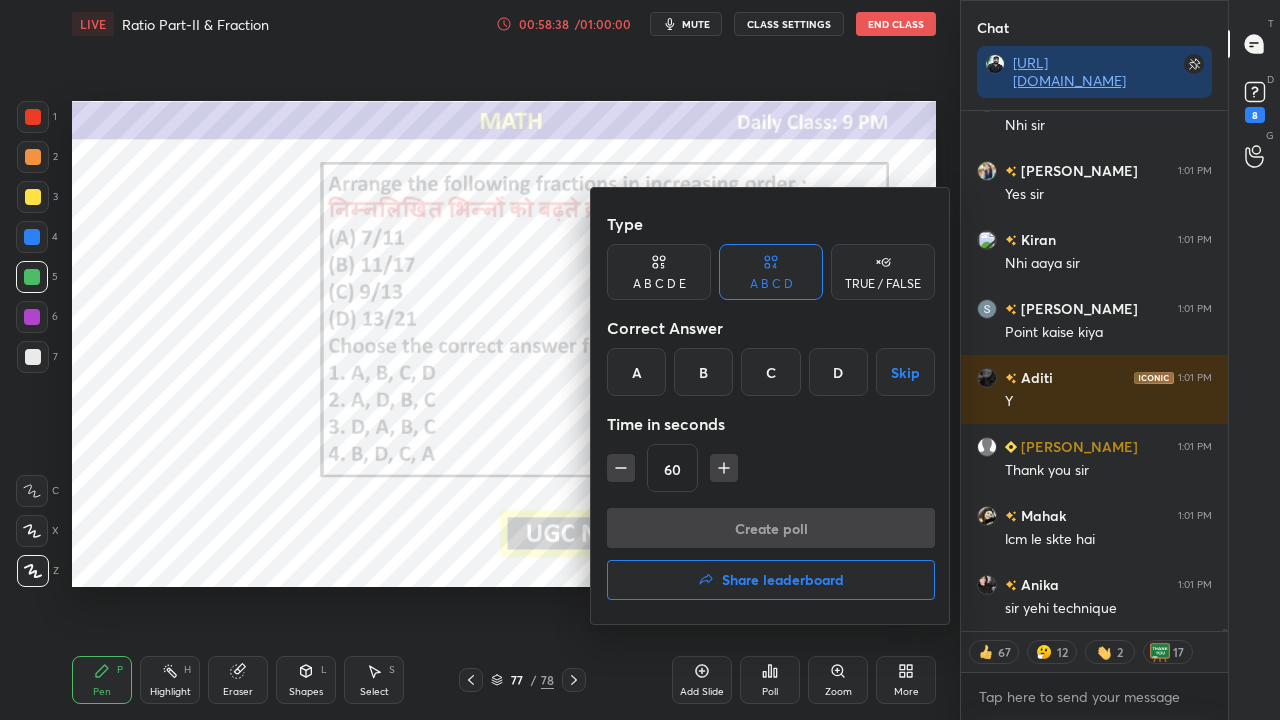 click on "C" at bounding box center (770, 372) 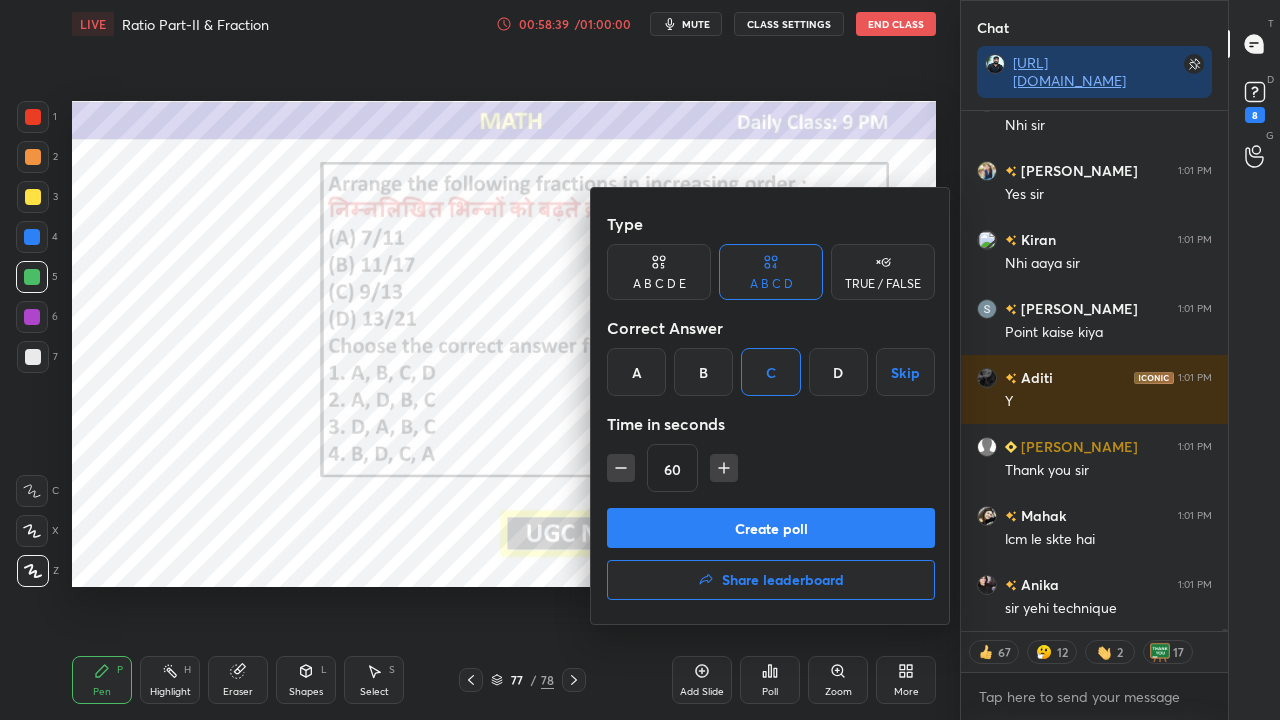 type on "x" 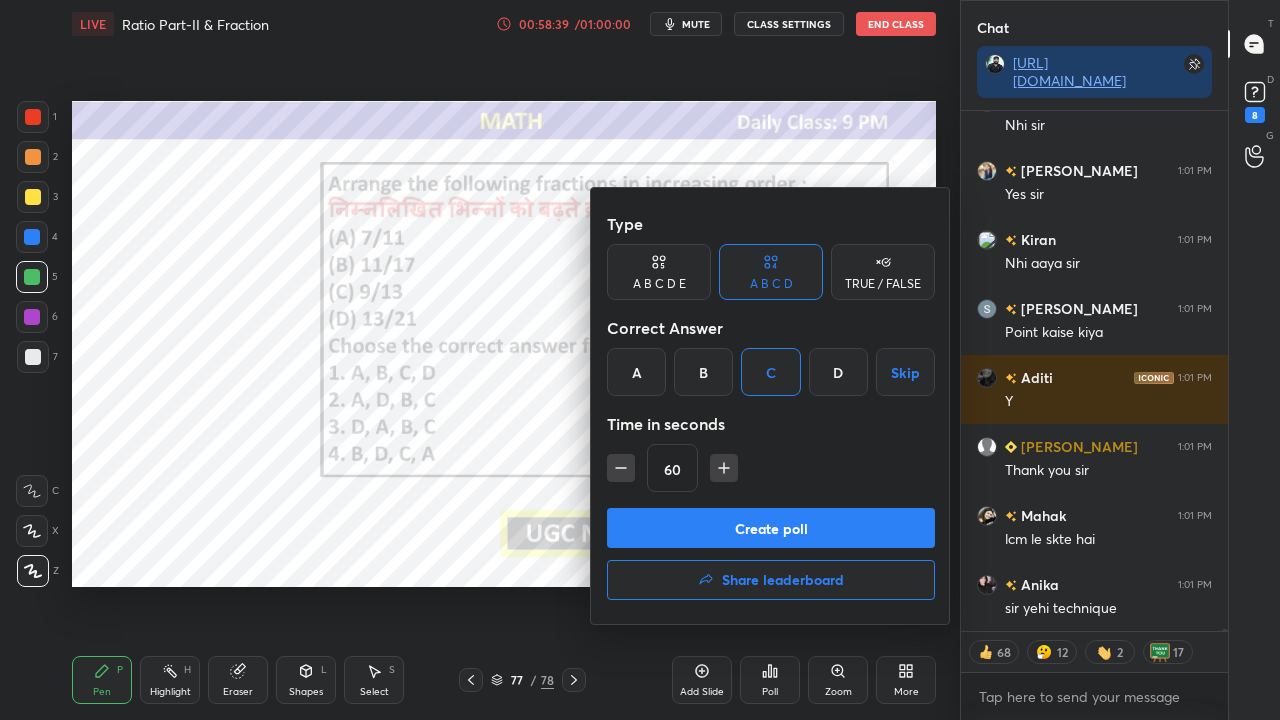 drag, startPoint x: 732, startPoint y: 466, endPoint x: 727, endPoint y: 495, distance: 29.427877 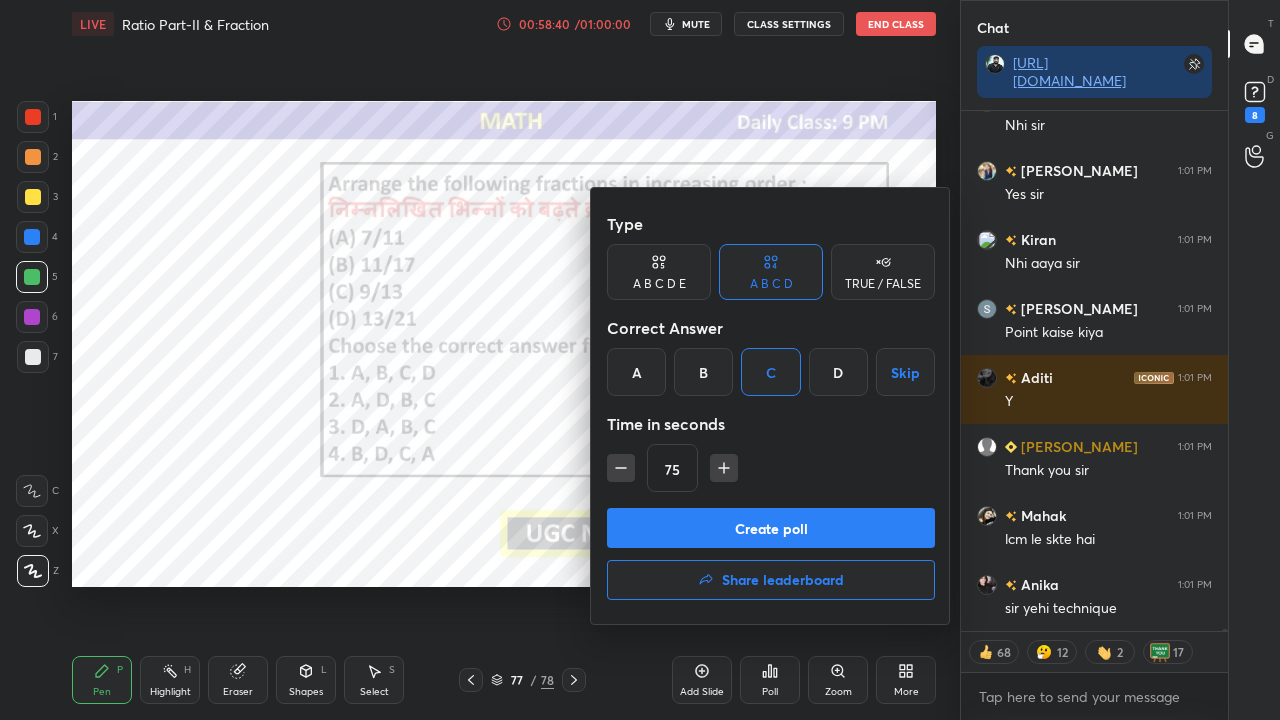 drag, startPoint x: 720, startPoint y: 468, endPoint x: 720, endPoint y: 490, distance: 22 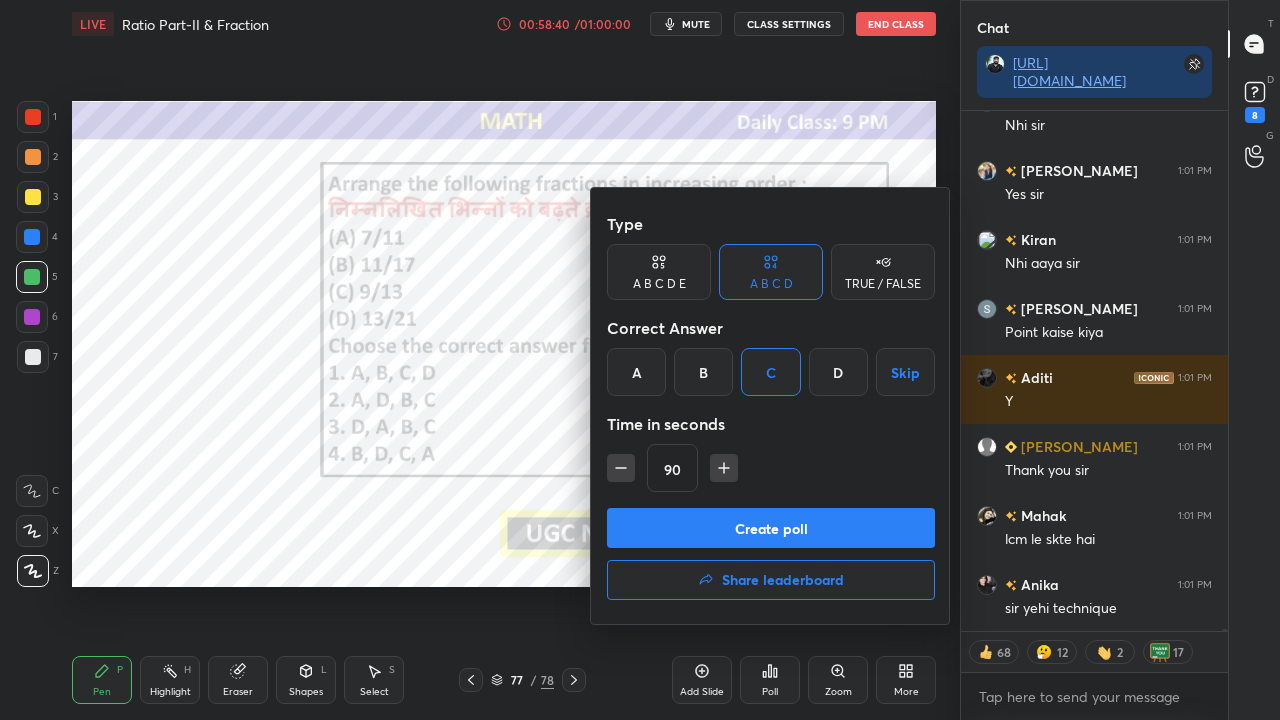 click on "Create poll" at bounding box center [771, 528] 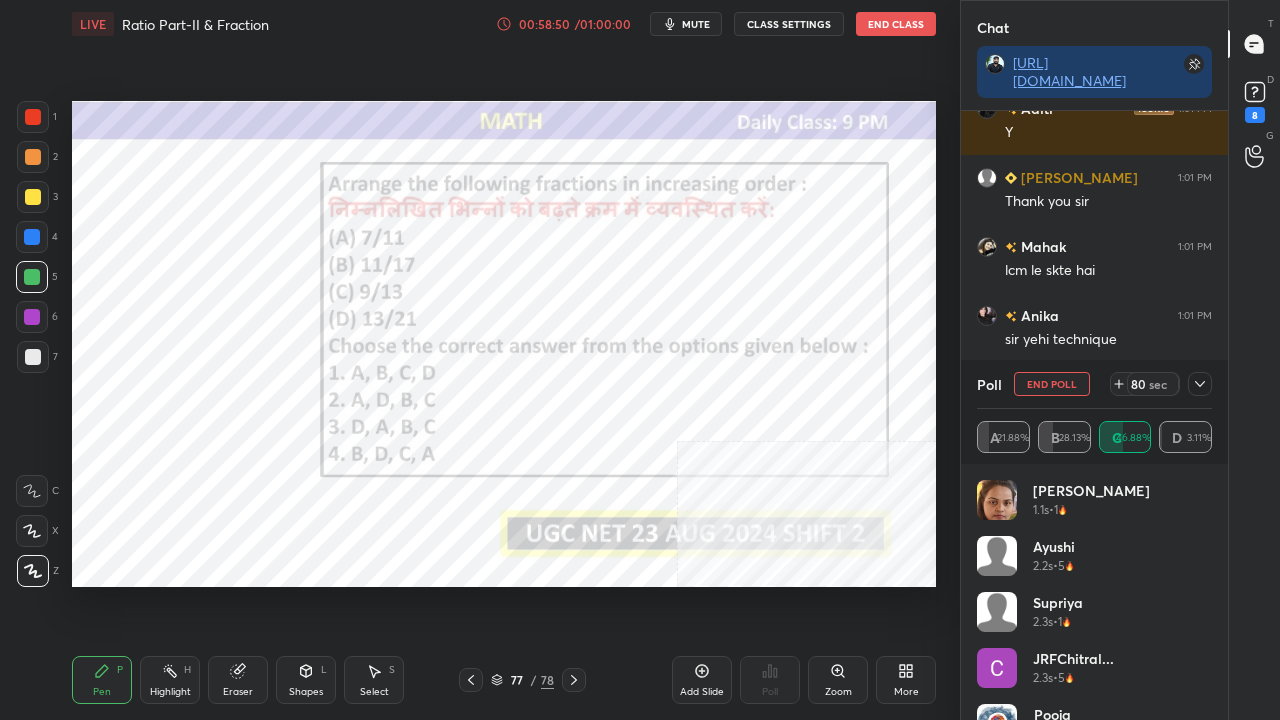 click 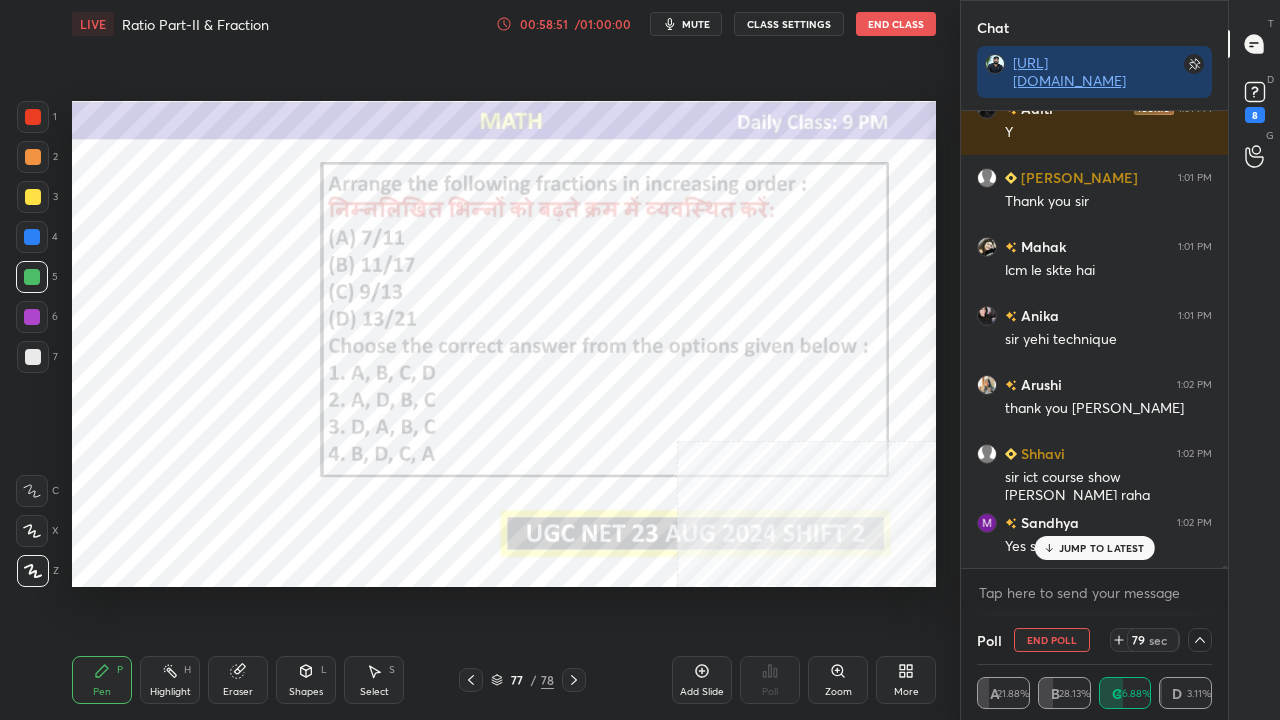click on "JUMP TO LATEST" at bounding box center (1102, 548) 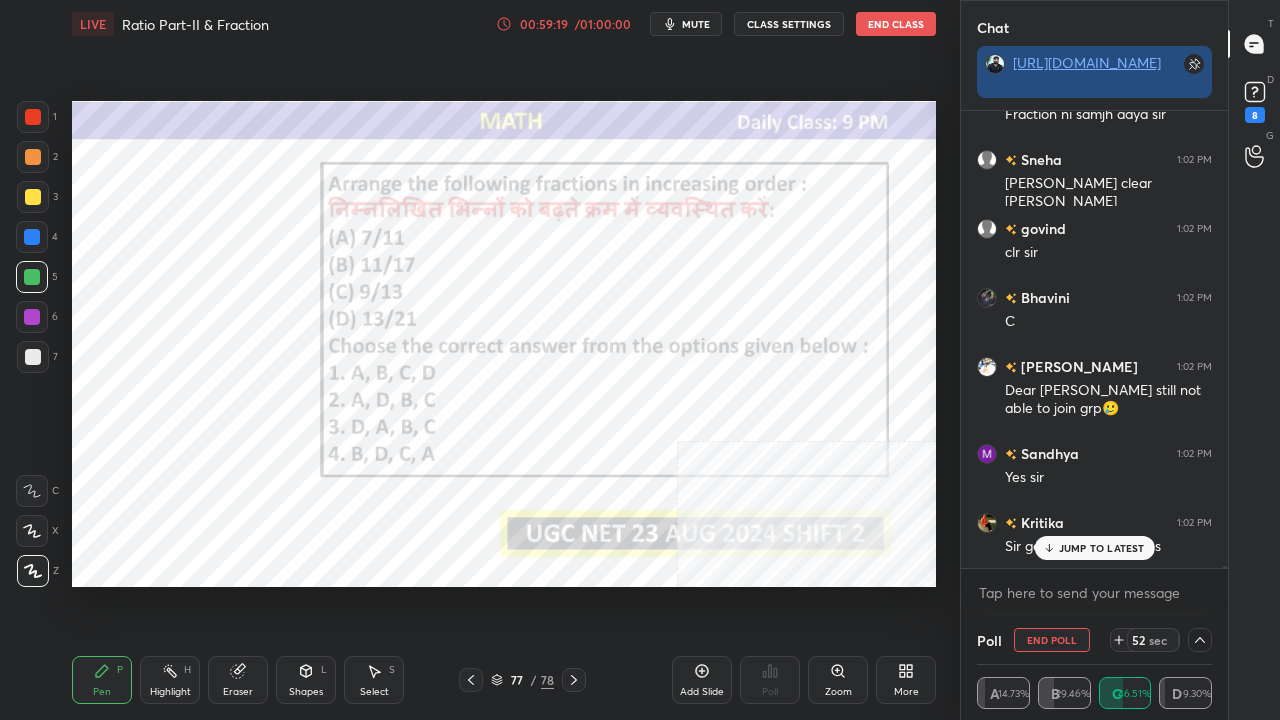 click 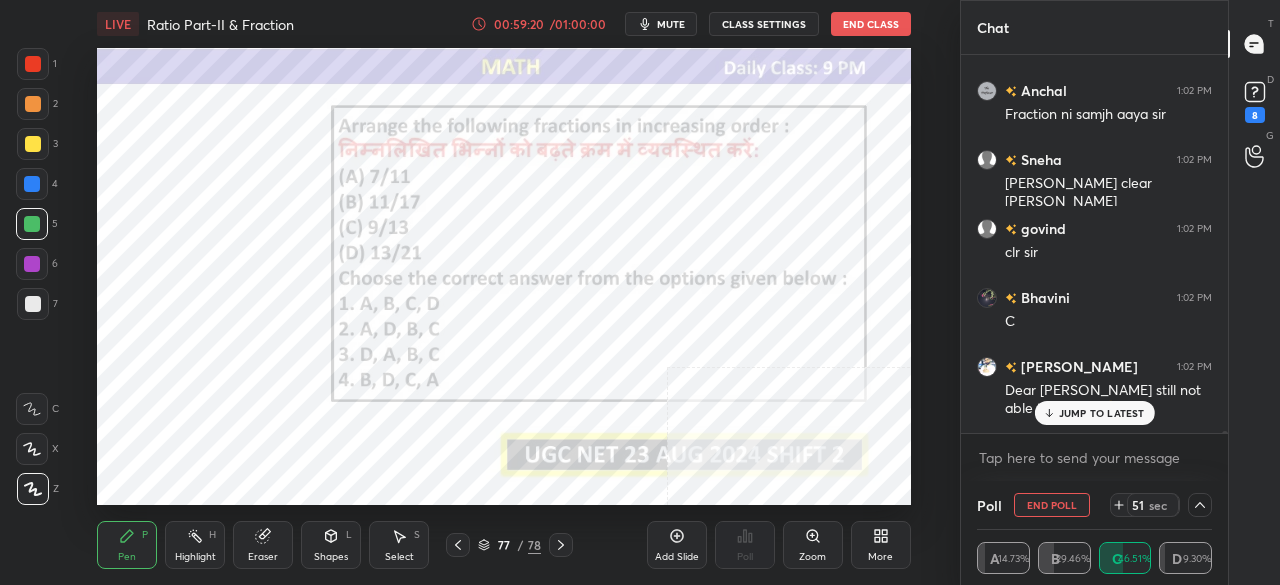type on "x" 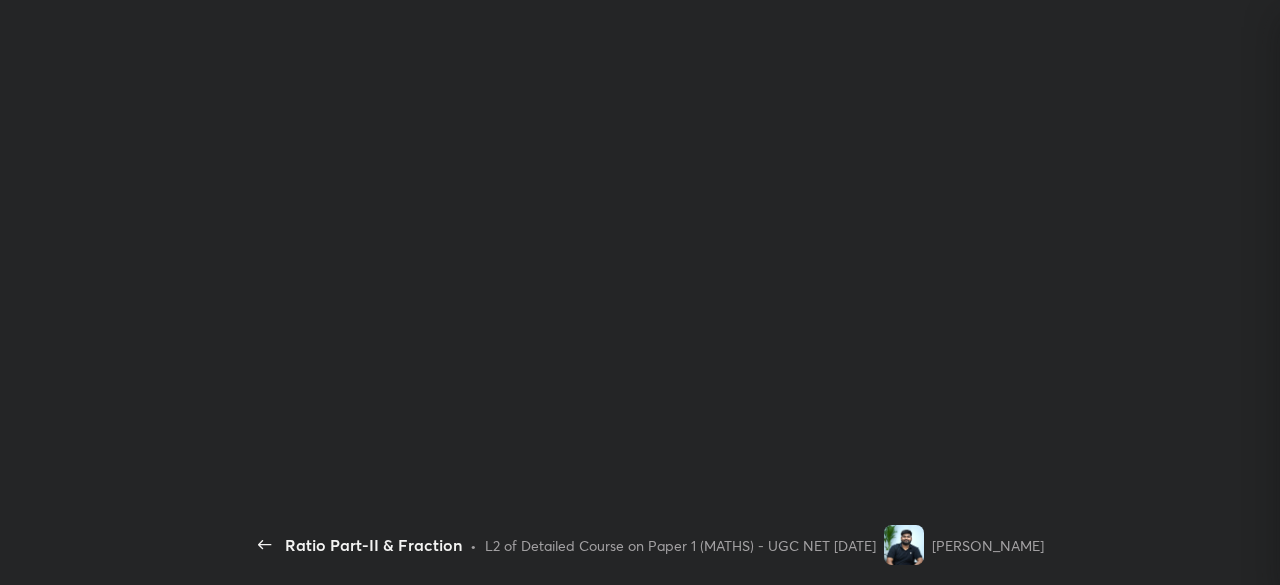 scroll, scrollTop: 0, scrollLeft: 0, axis: both 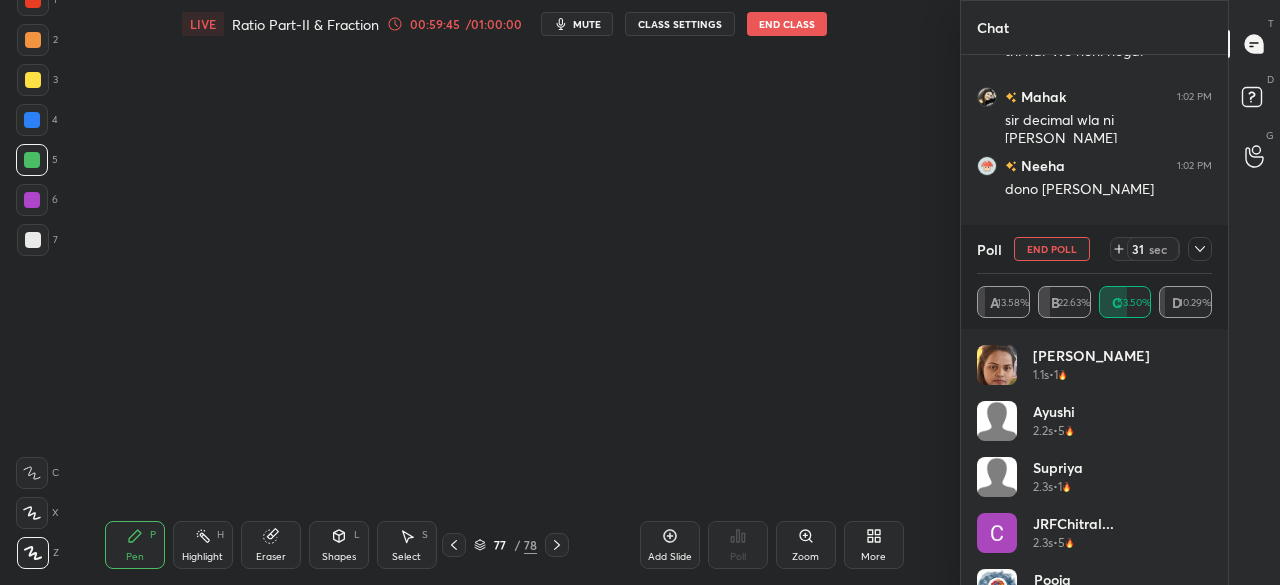 click 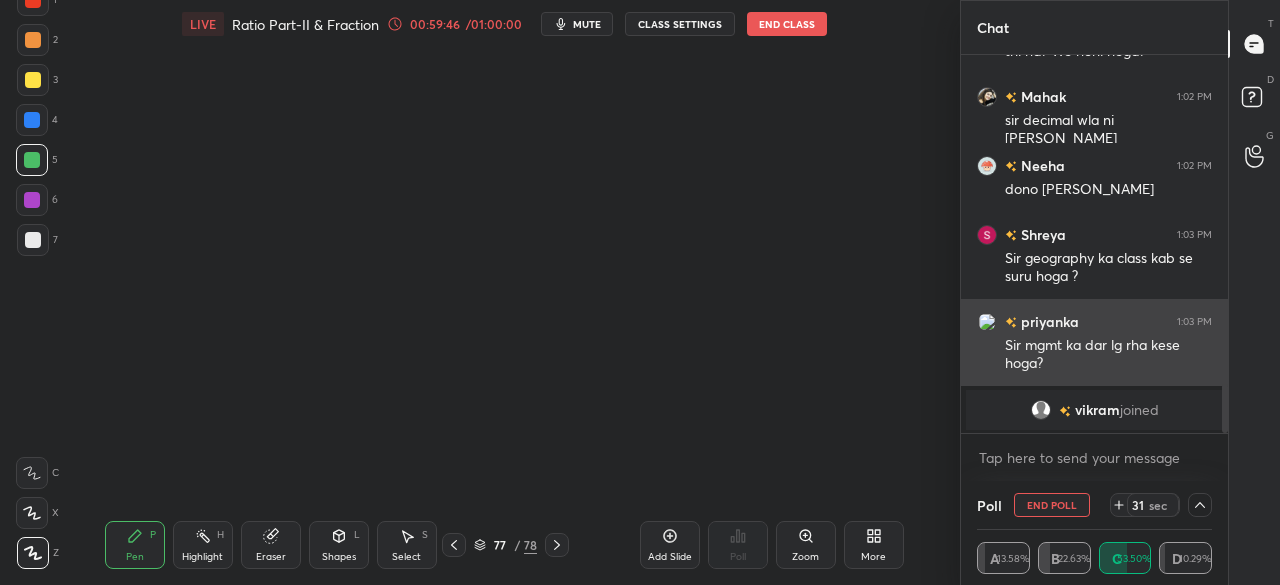 scroll, scrollTop: 37, scrollLeft: 229, axis: both 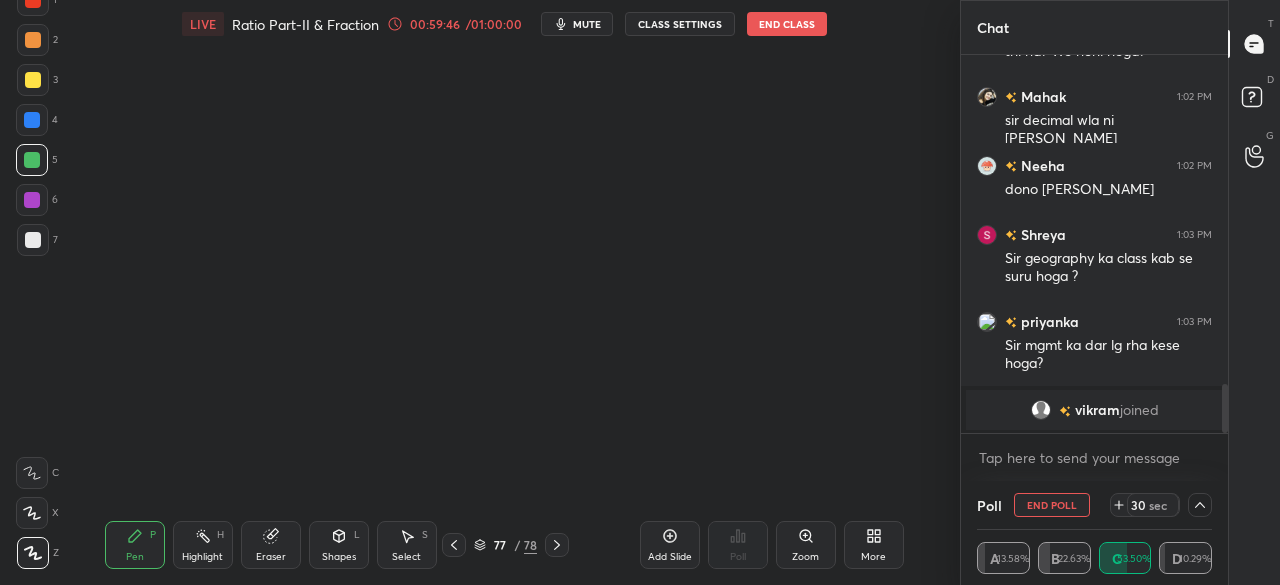 drag, startPoint x: 496, startPoint y: 543, endPoint x: 518, endPoint y: 500, distance: 48.30114 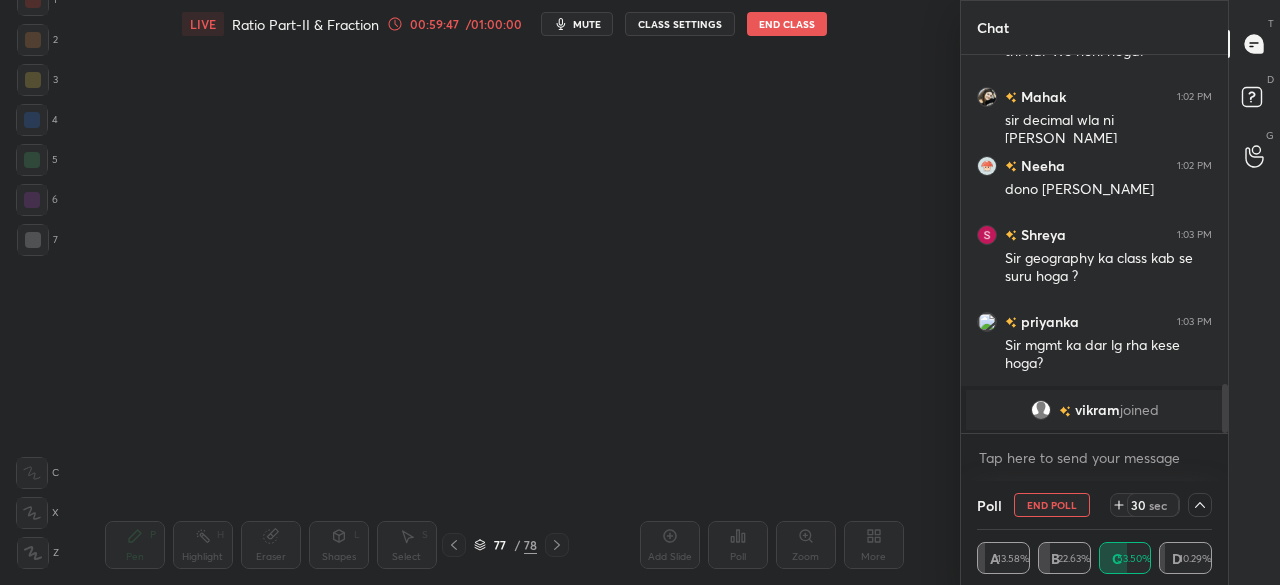 scroll, scrollTop: 1, scrollLeft: 10, axis: both 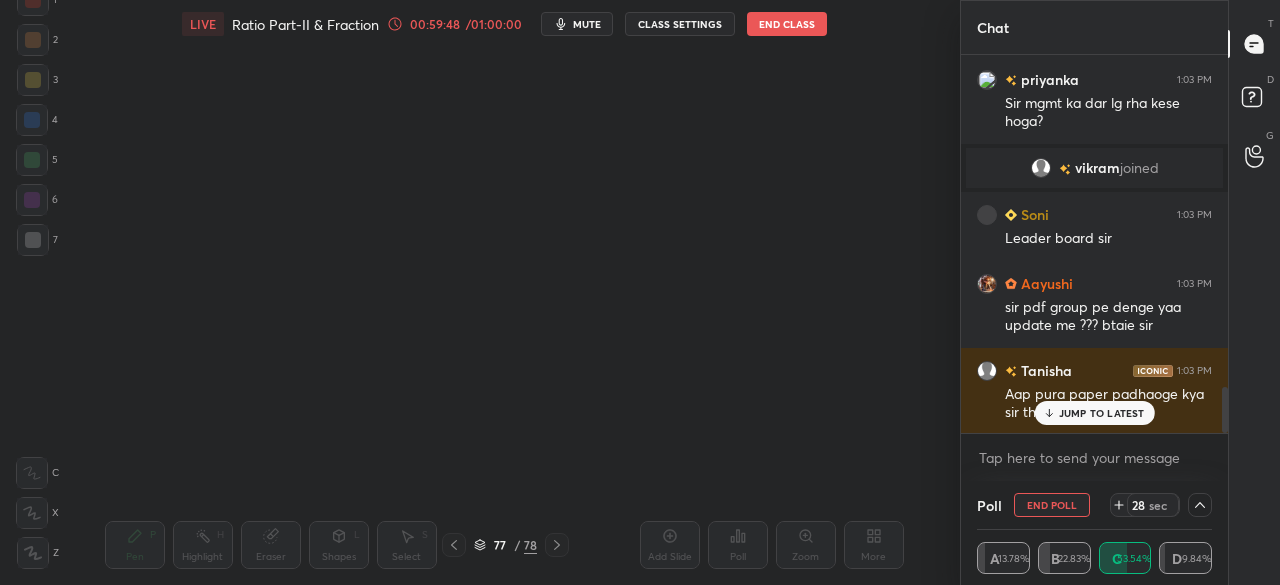 click on "77 / 78" at bounding box center (505, 545) 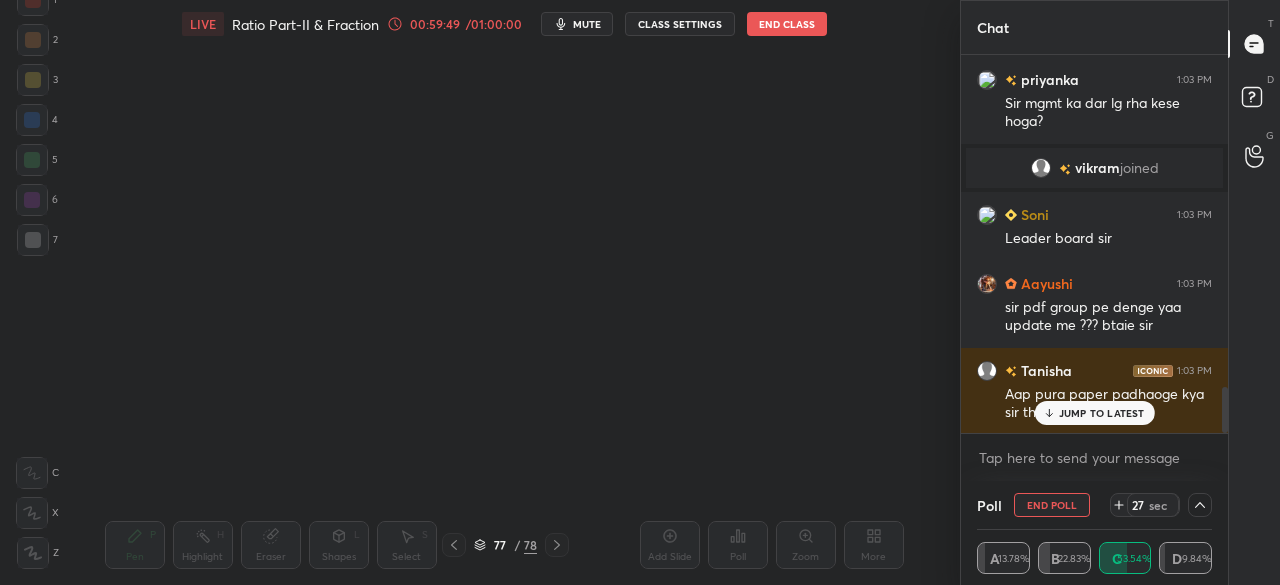 click on "77" at bounding box center (500, 545) 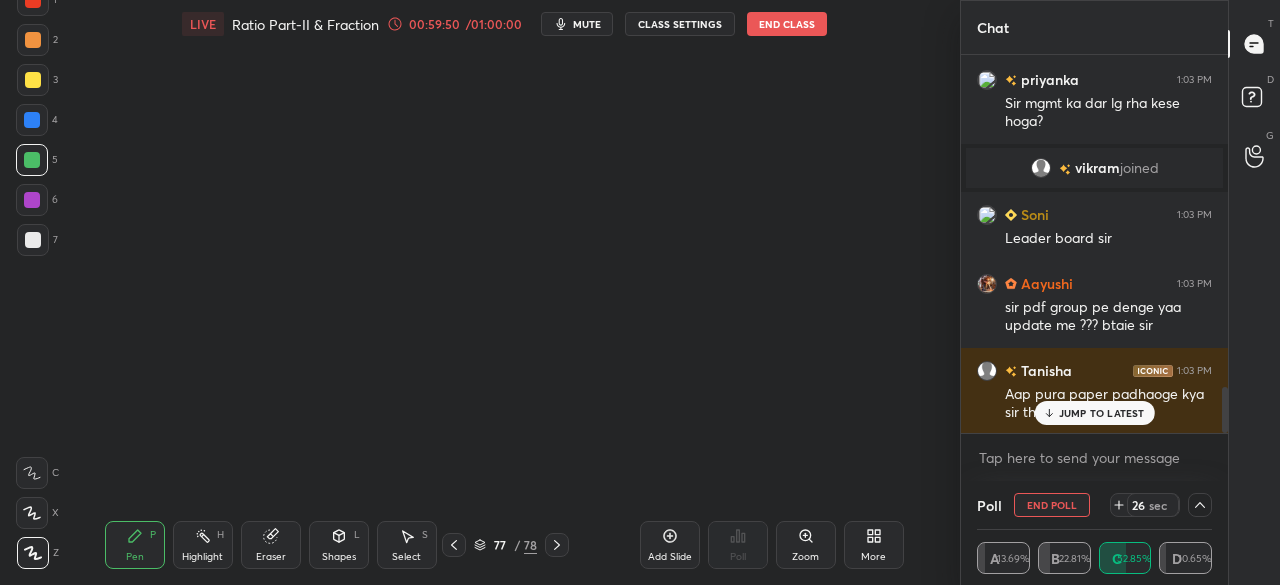 click on "77" at bounding box center (500, 545) 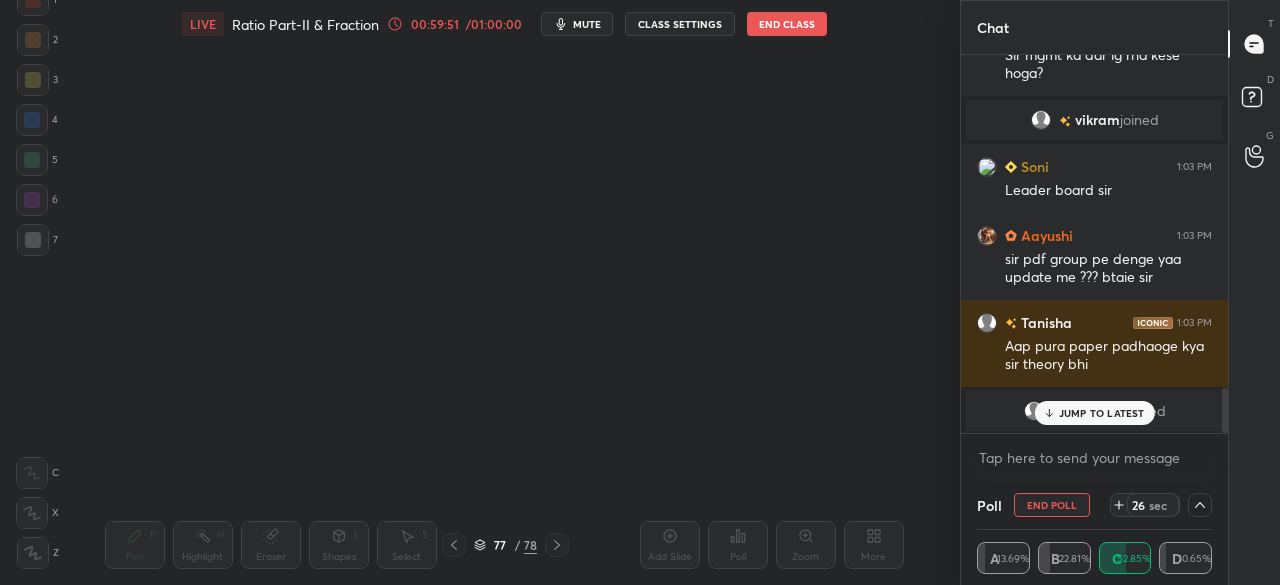 scroll, scrollTop: 1, scrollLeft: 10, axis: both 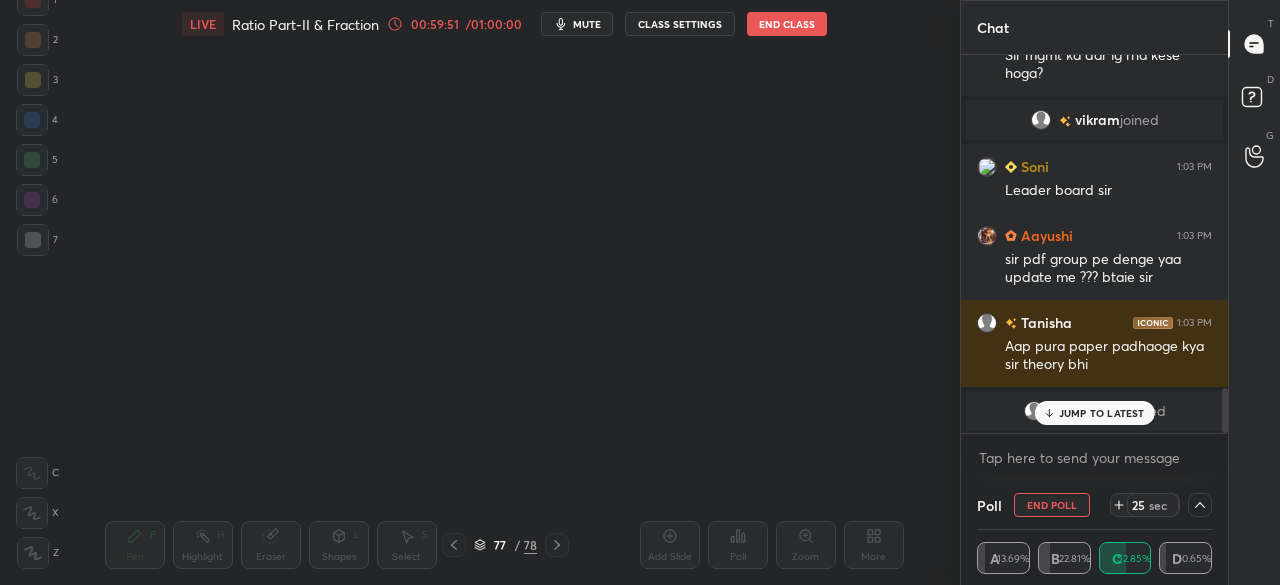 click on "77" at bounding box center (500, 545) 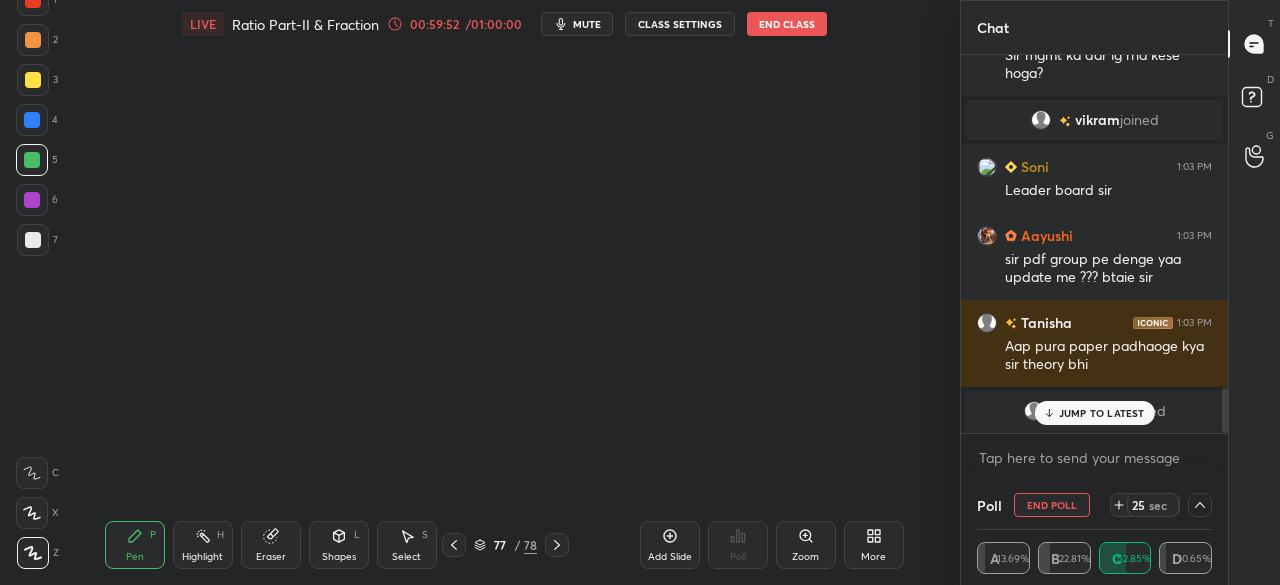 scroll, scrollTop: 2842, scrollLeft: 0, axis: vertical 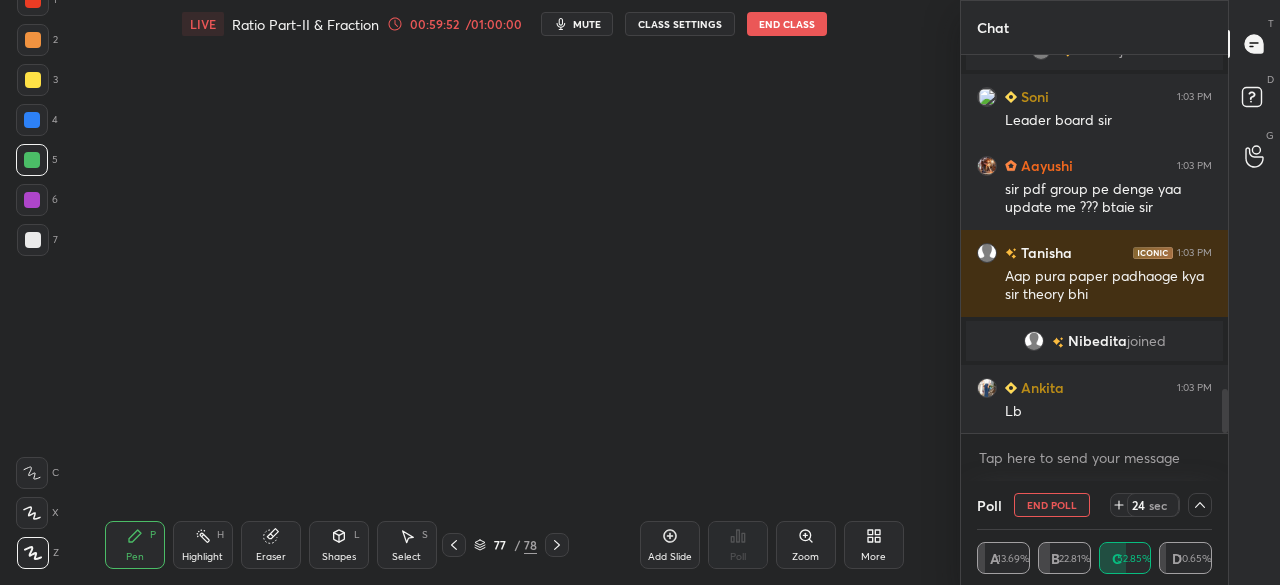 click 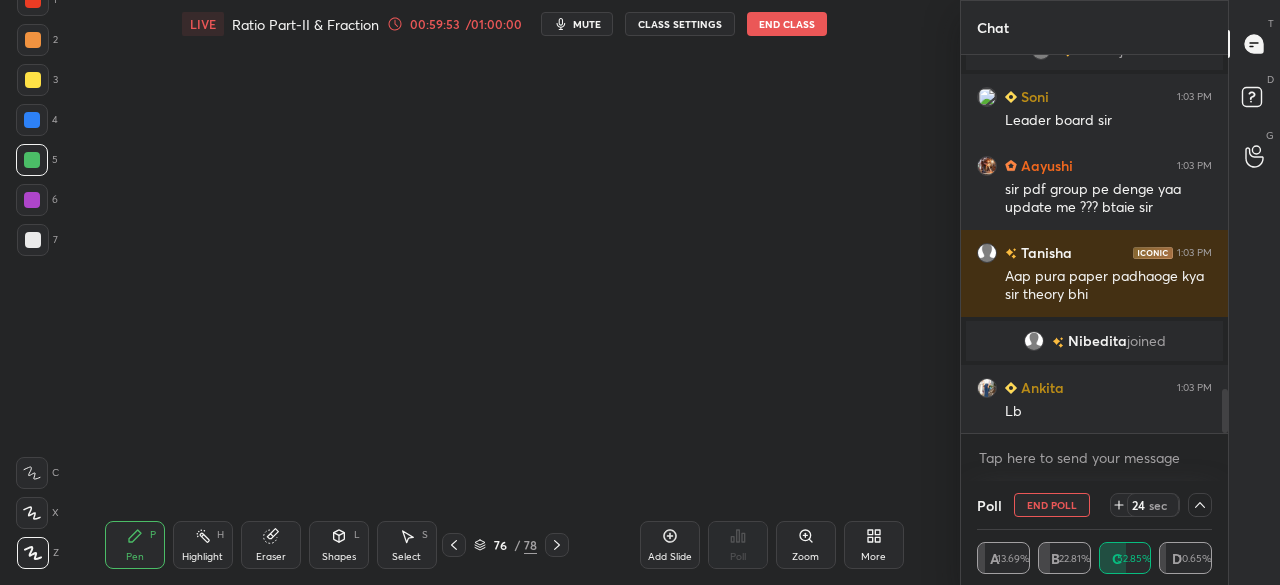 click 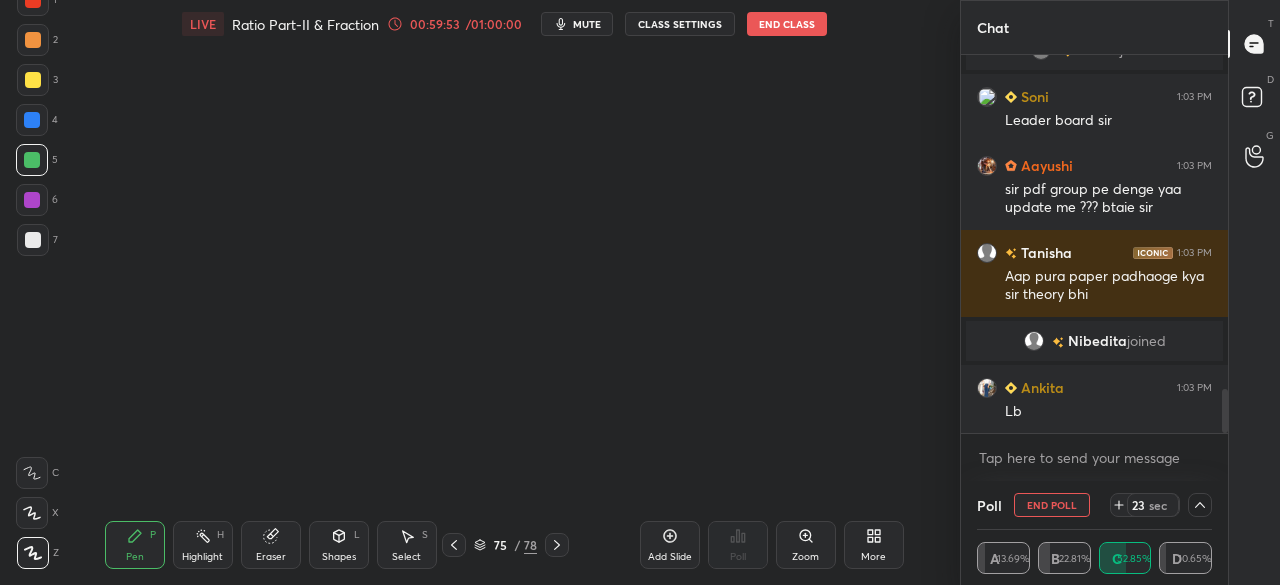 click 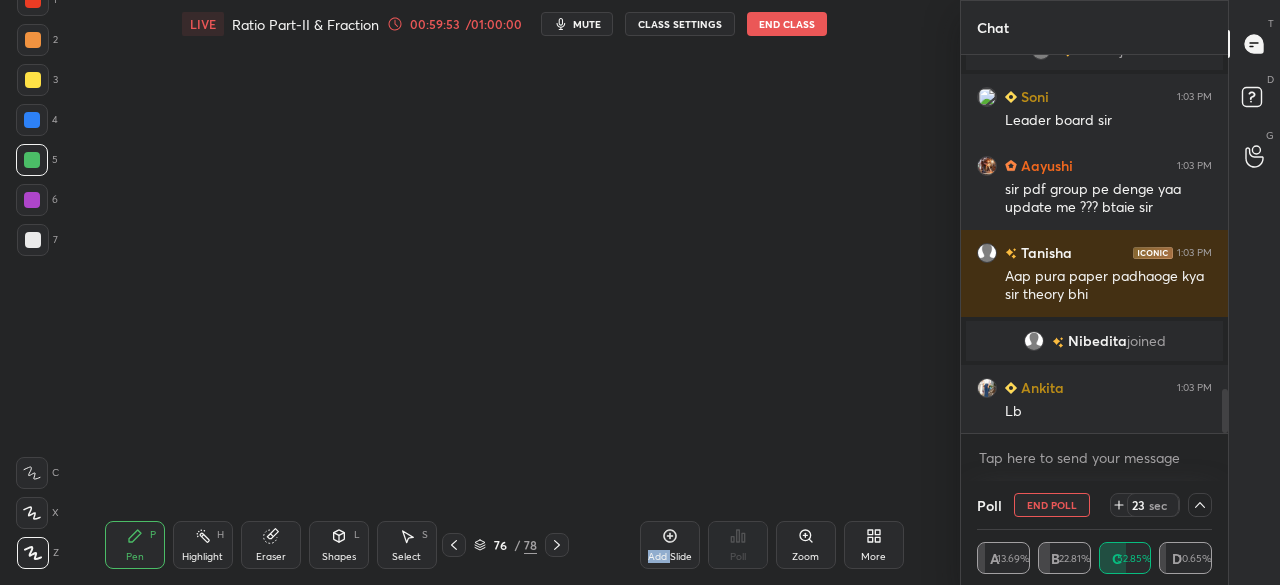 click 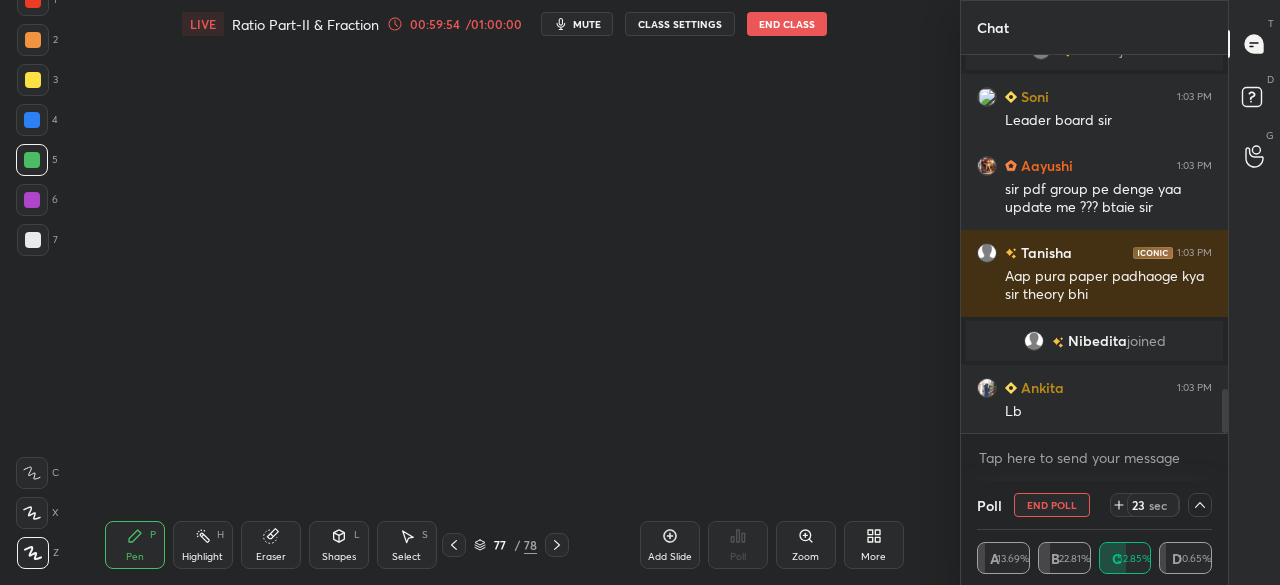 click on "77" at bounding box center (500, 545) 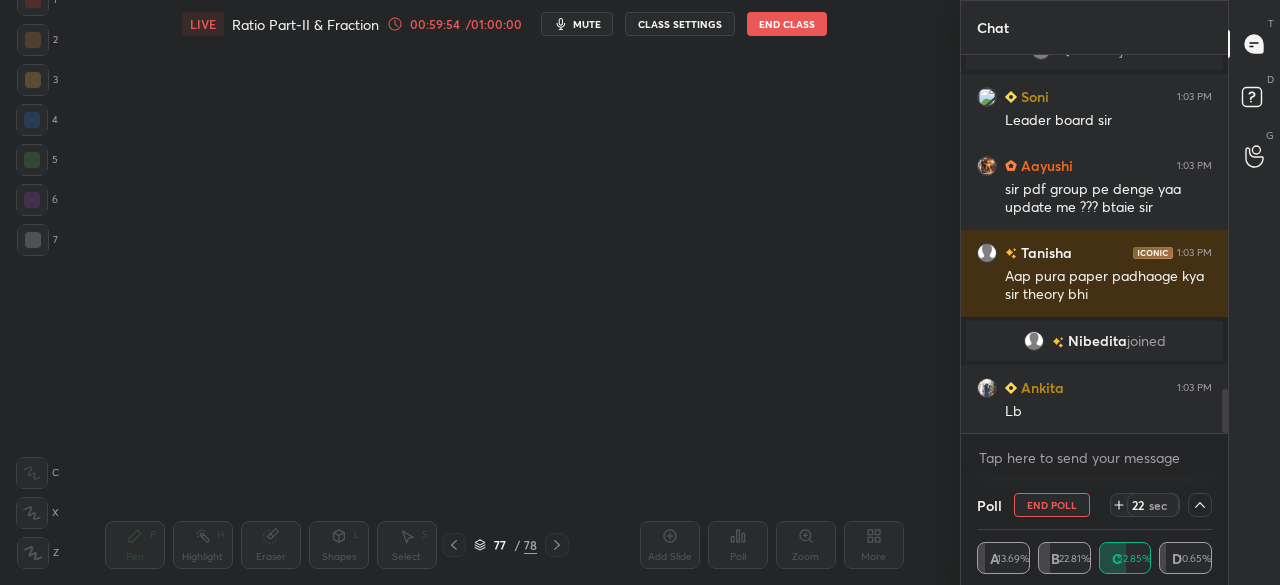scroll, scrollTop: 1, scrollLeft: 10, axis: both 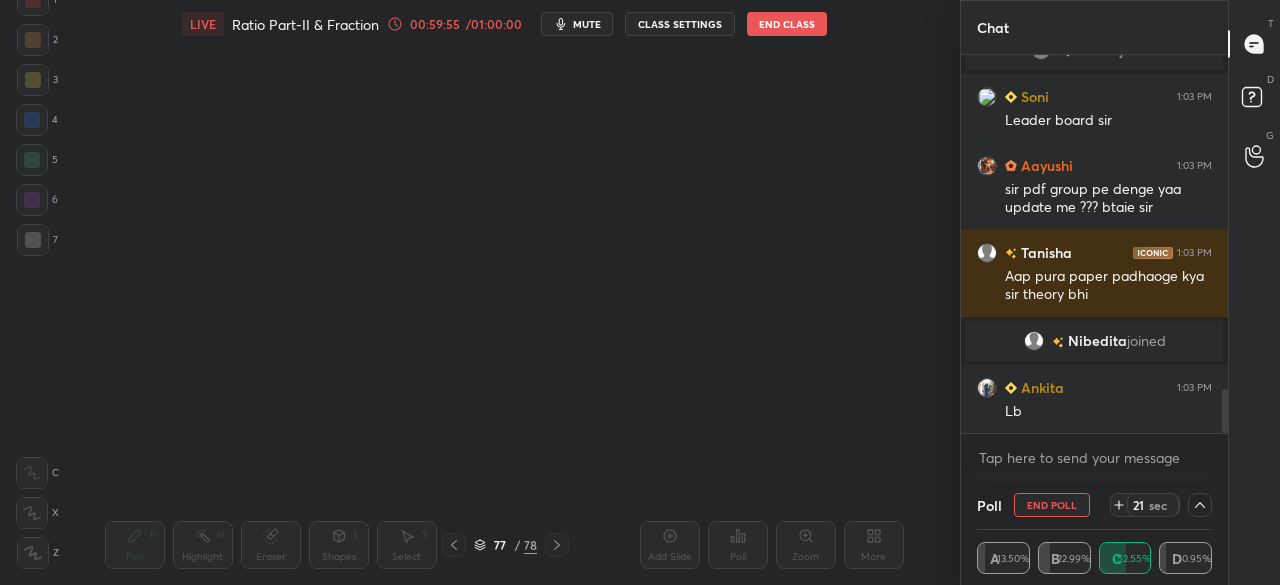 click on "Setting up your live class EXIT Poll for   secs No correct answer Start poll" at bounding box center (504, 276) 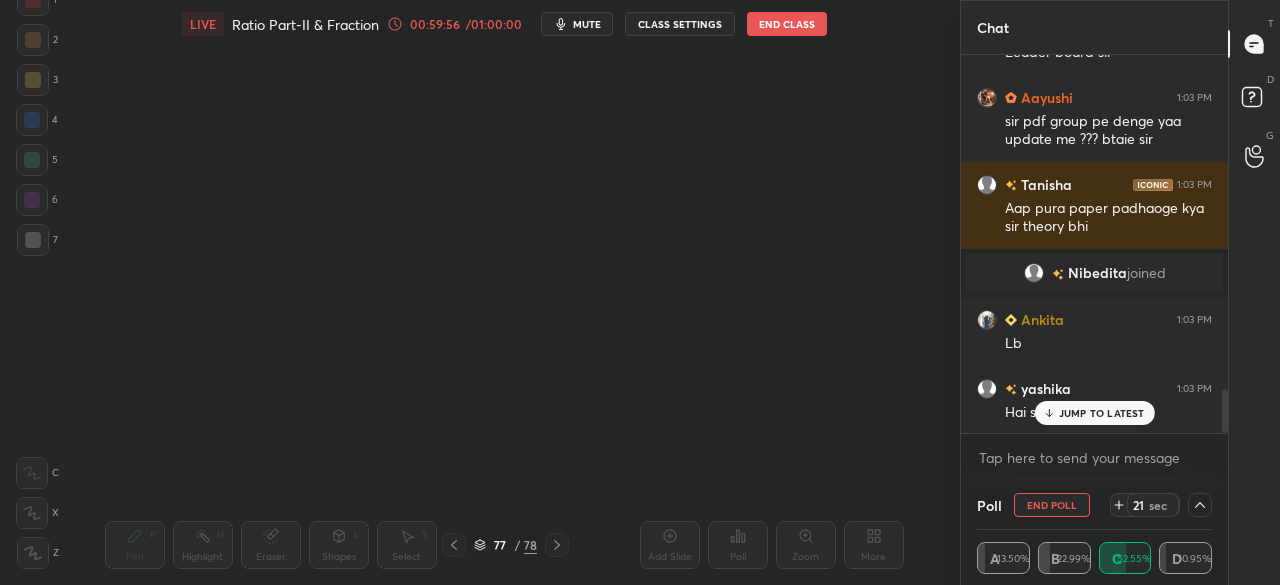 click on "Pen P" at bounding box center (135, 545) 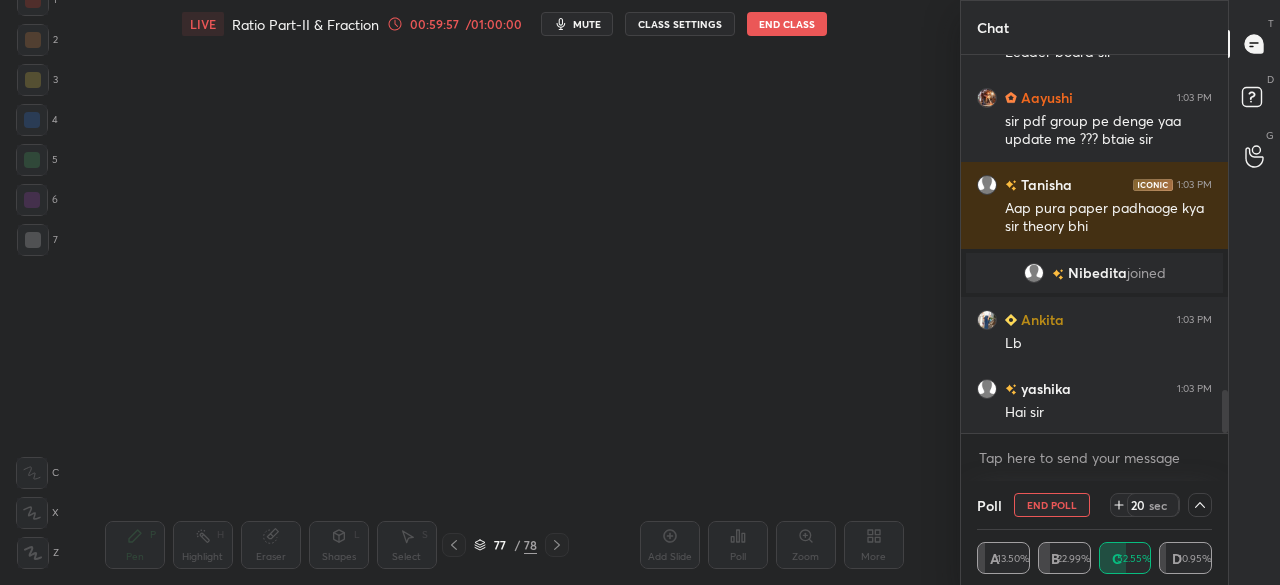 scroll, scrollTop: 2980, scrollLeft: 0, axis: vertical 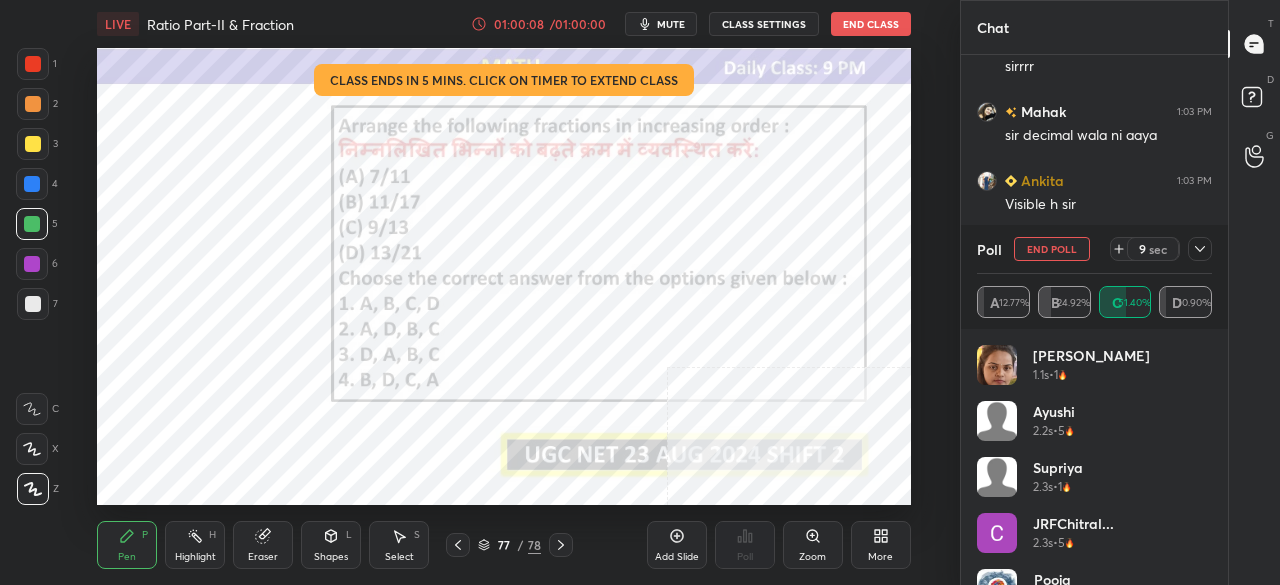 click 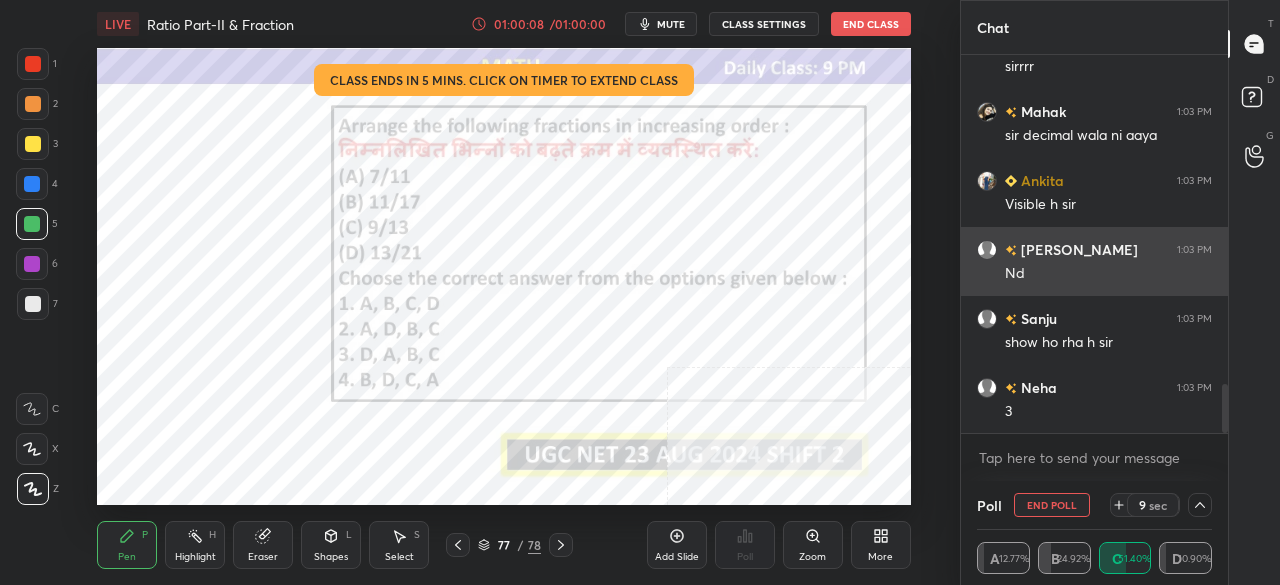 scroll, scrollTop: 130, scrollLeft: 229, axis: both 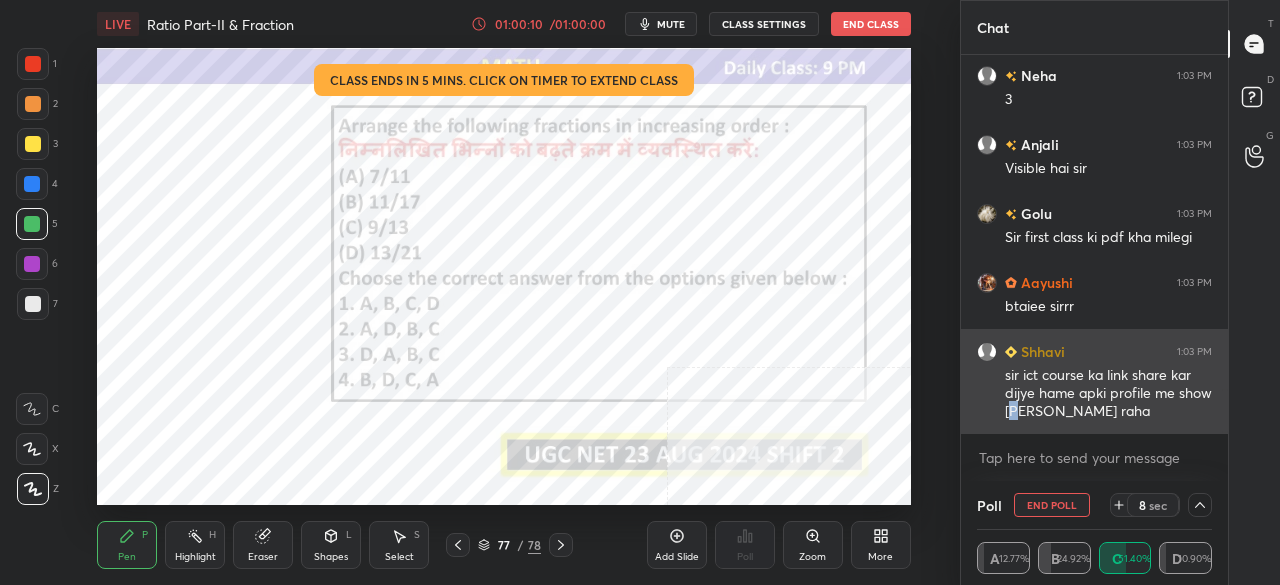 click on "sir ict course ka link share kar dijye hame apki profile me show nhi ho raha" at bounding box center (1108, 394) 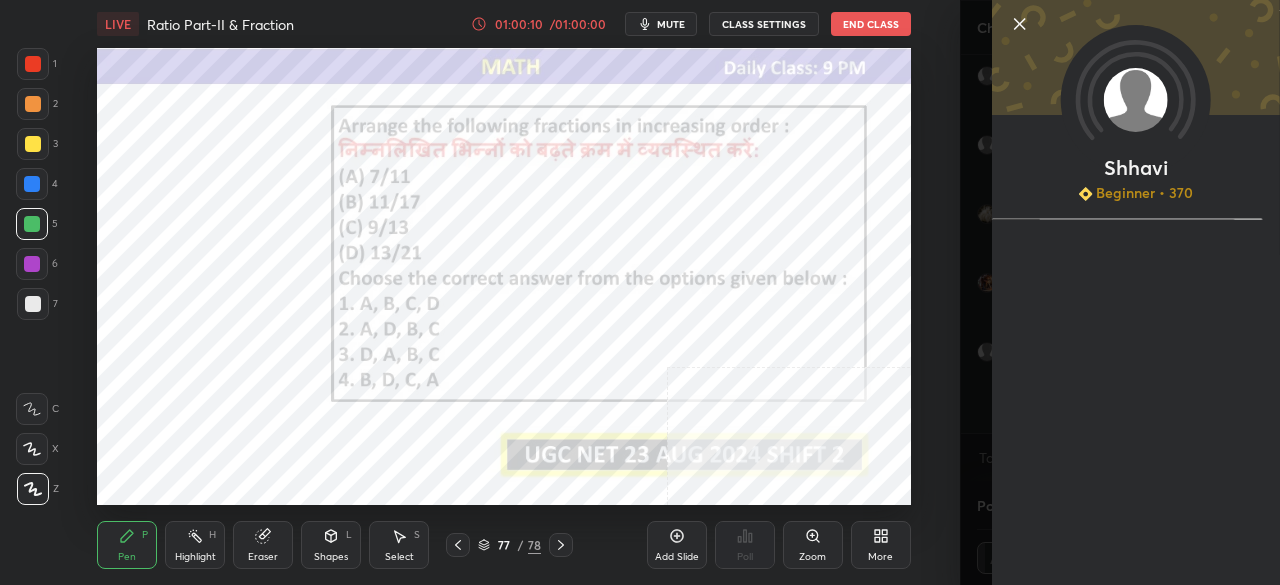 click on "Shhavi Beginner   •   370" at bounding box center [1120, 292] 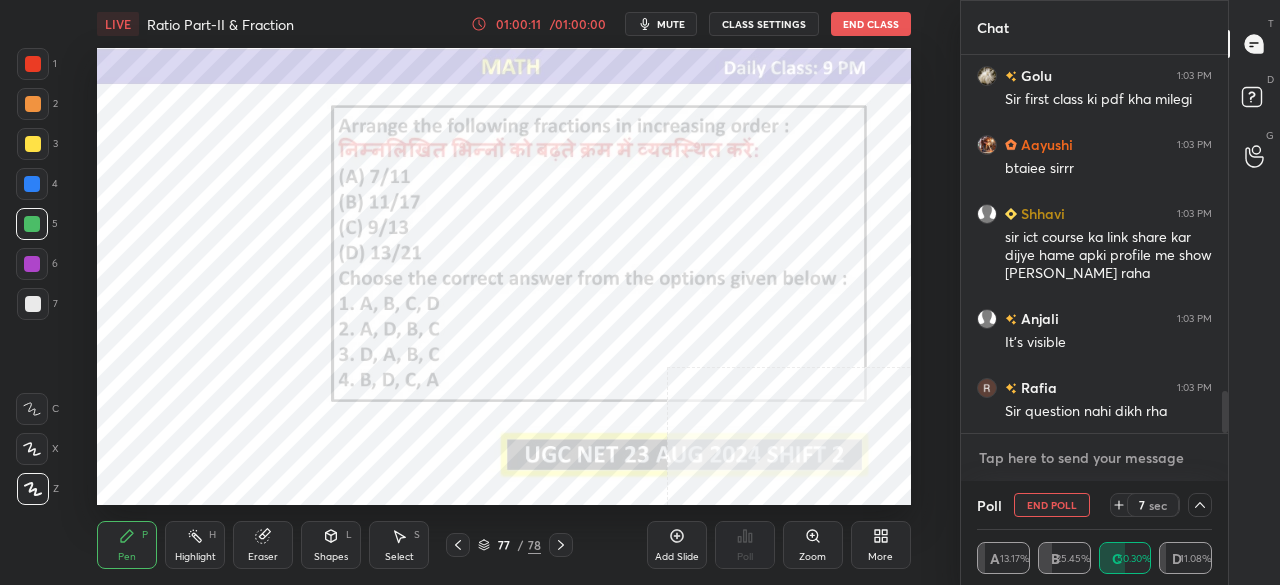 click at bounding box center [1094, 458] 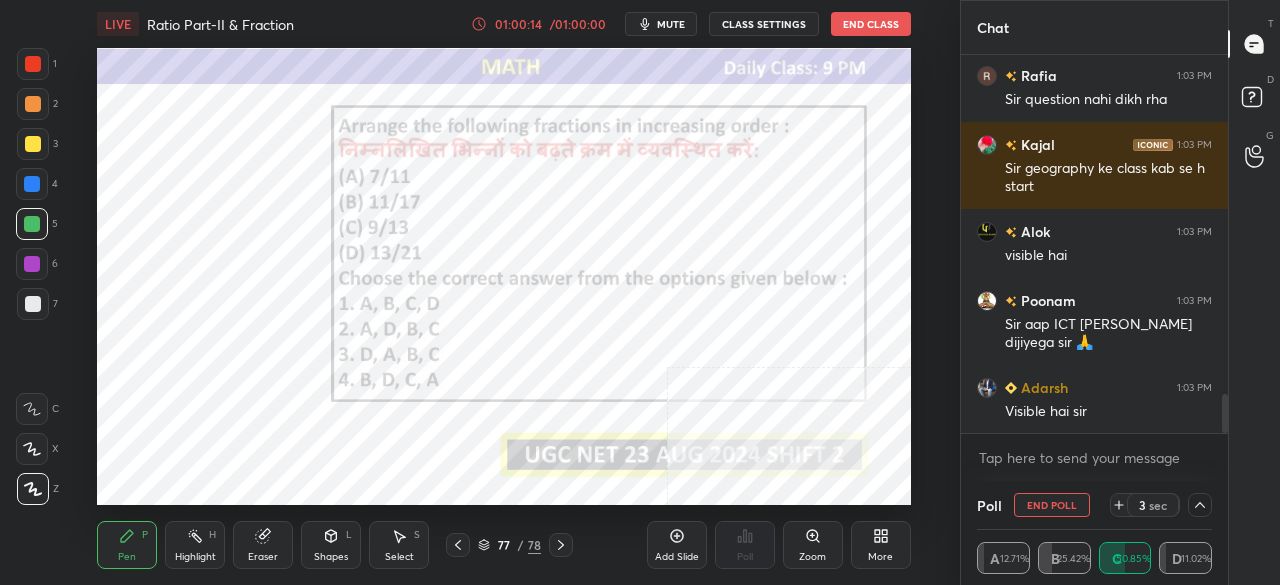 click on "x" at bounding box center [1094, 457] 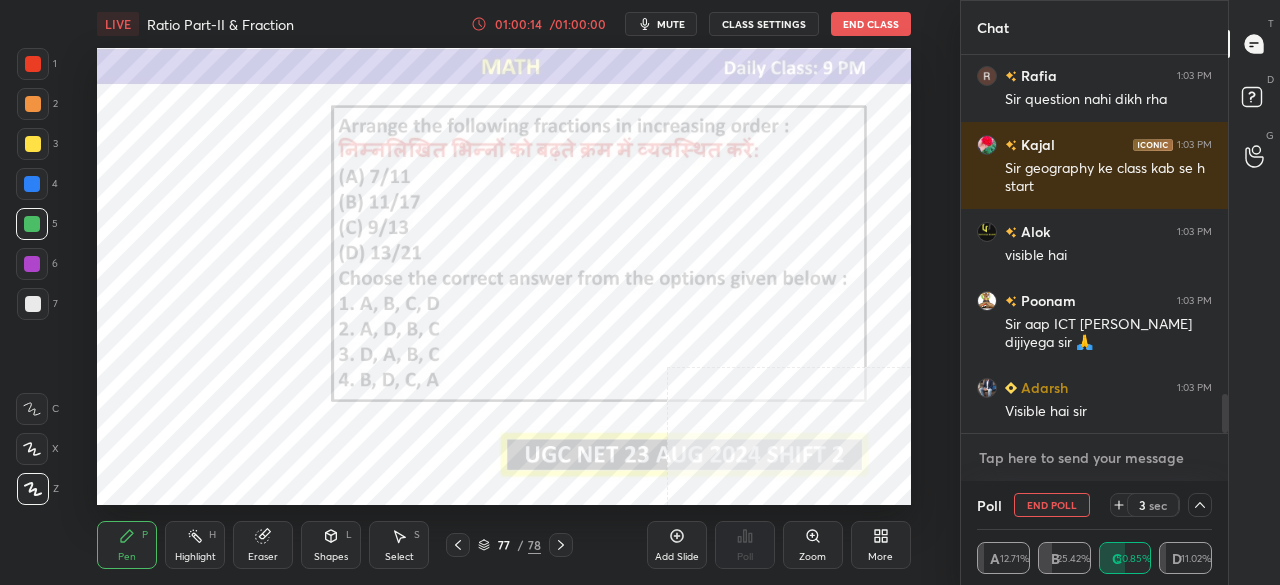 type on "x" 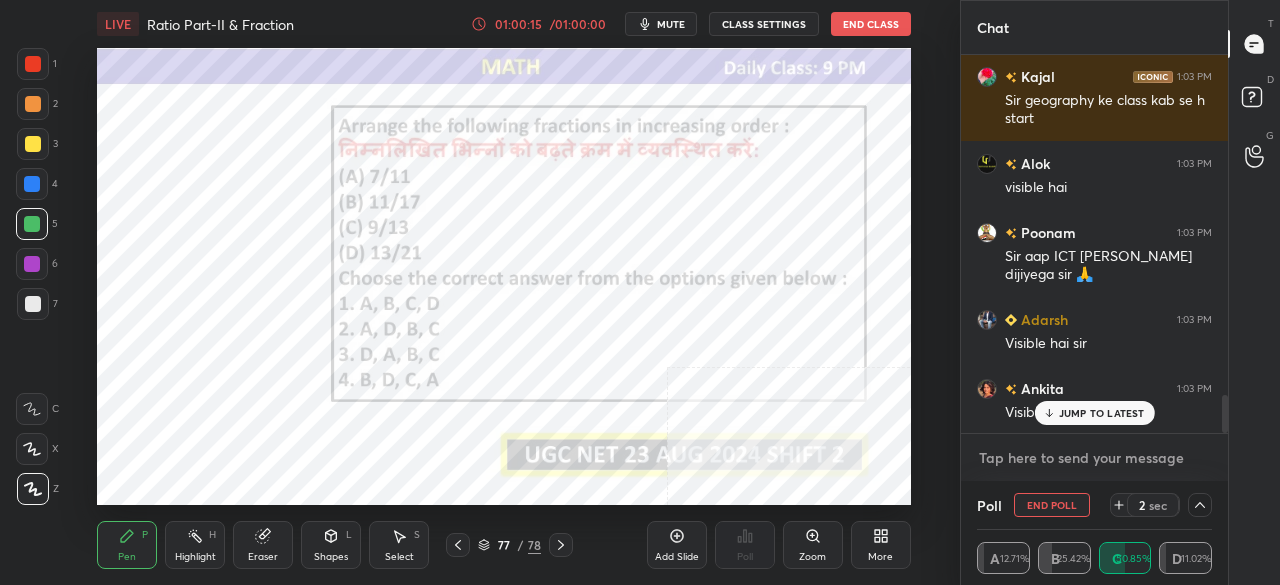 type on "[URL][DOMAIN_NAME]" 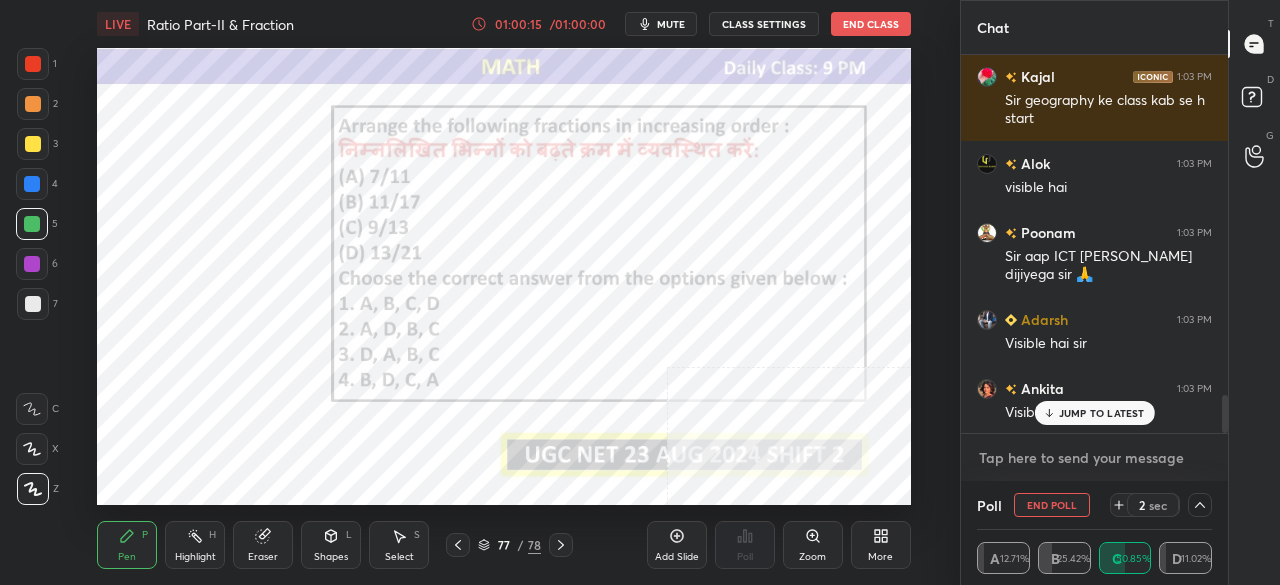 type on "x" 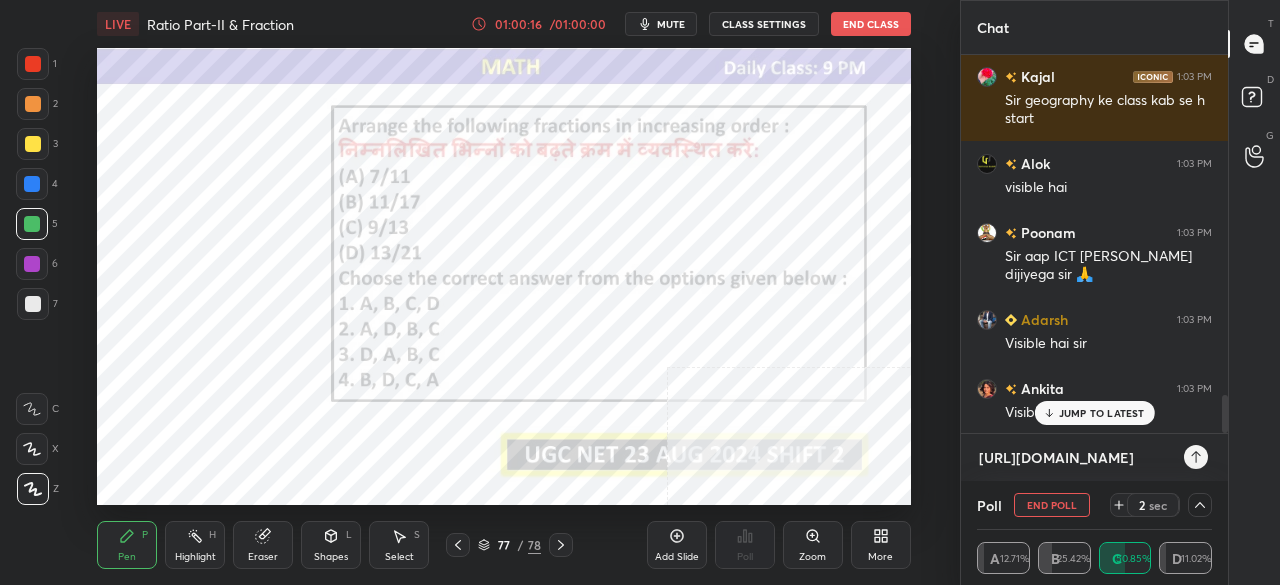 type on "[URL][DOMAIN_NAME]" 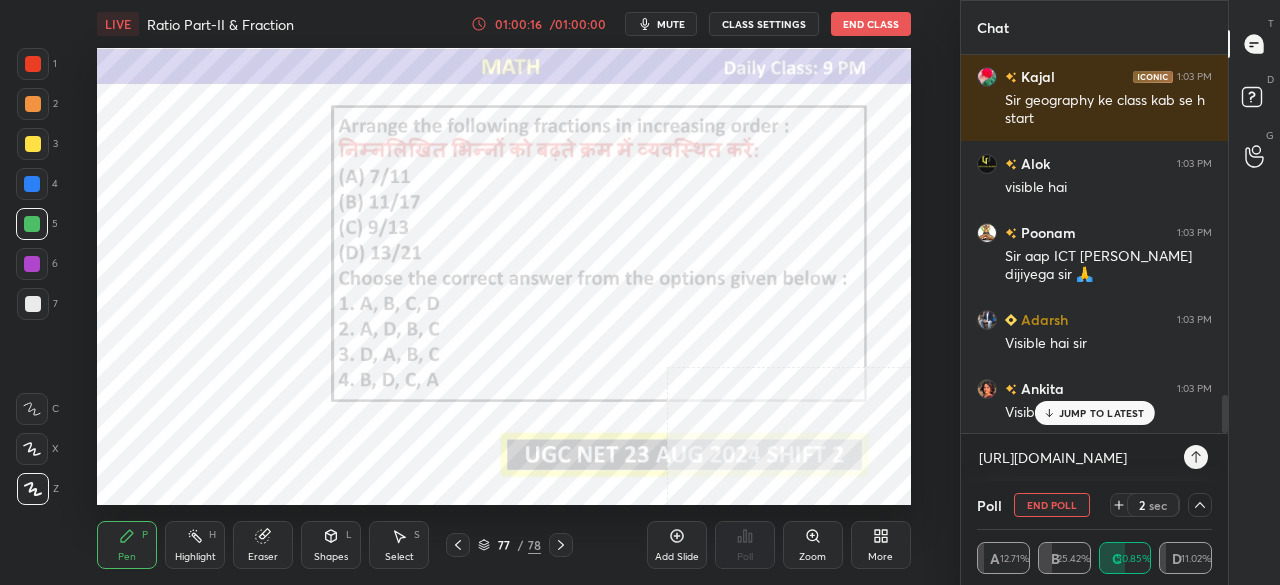 type on "x" 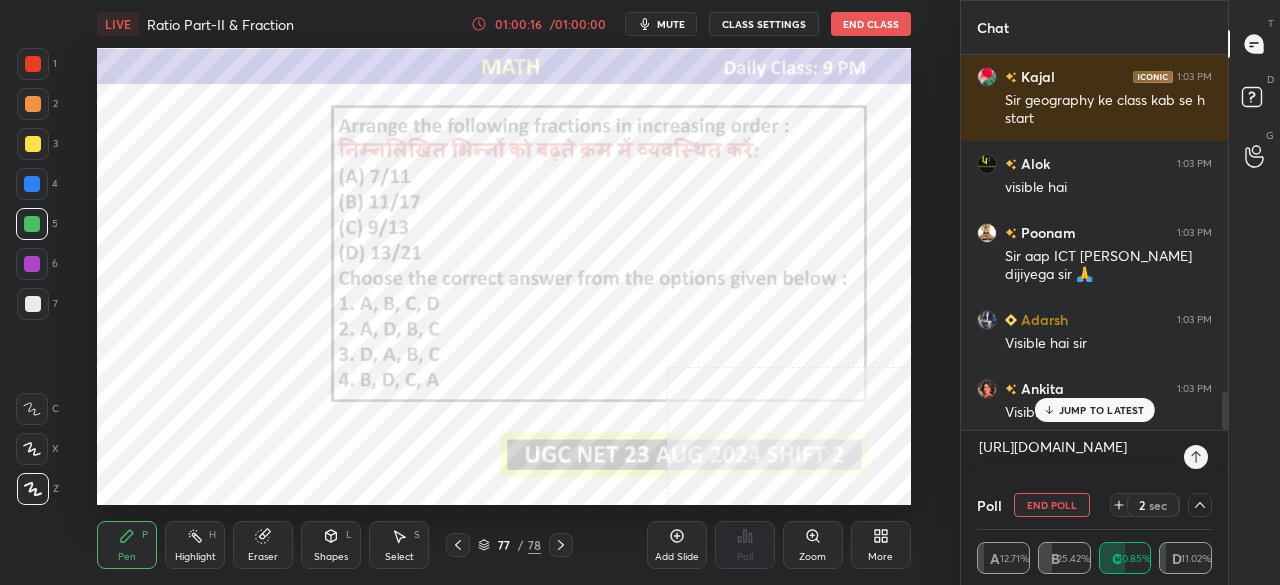 click 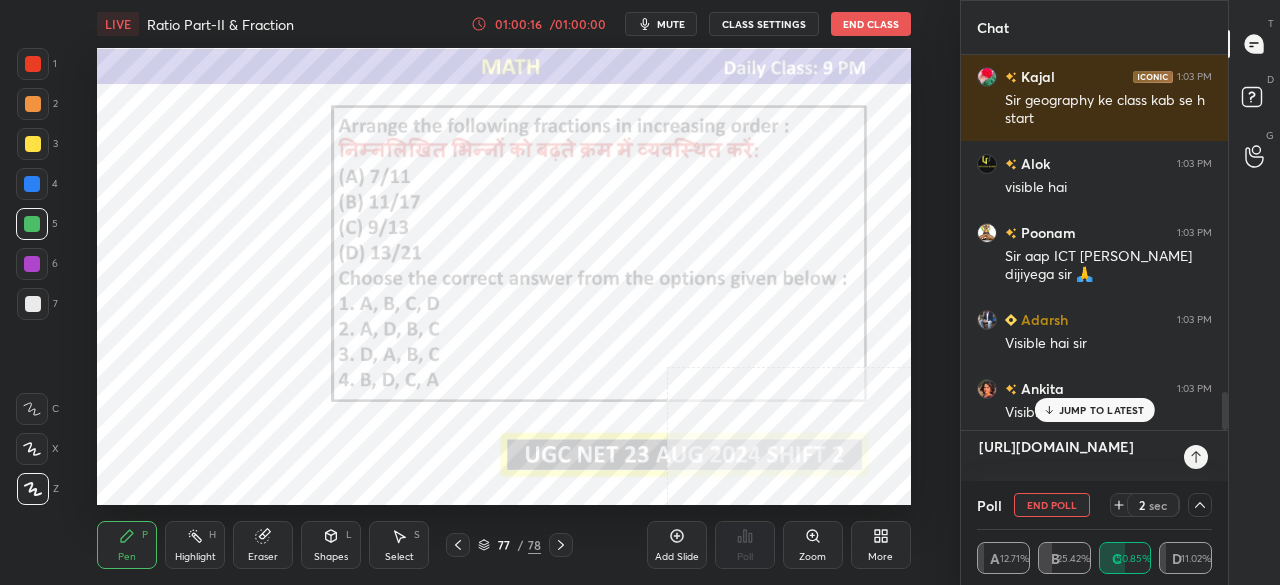 type 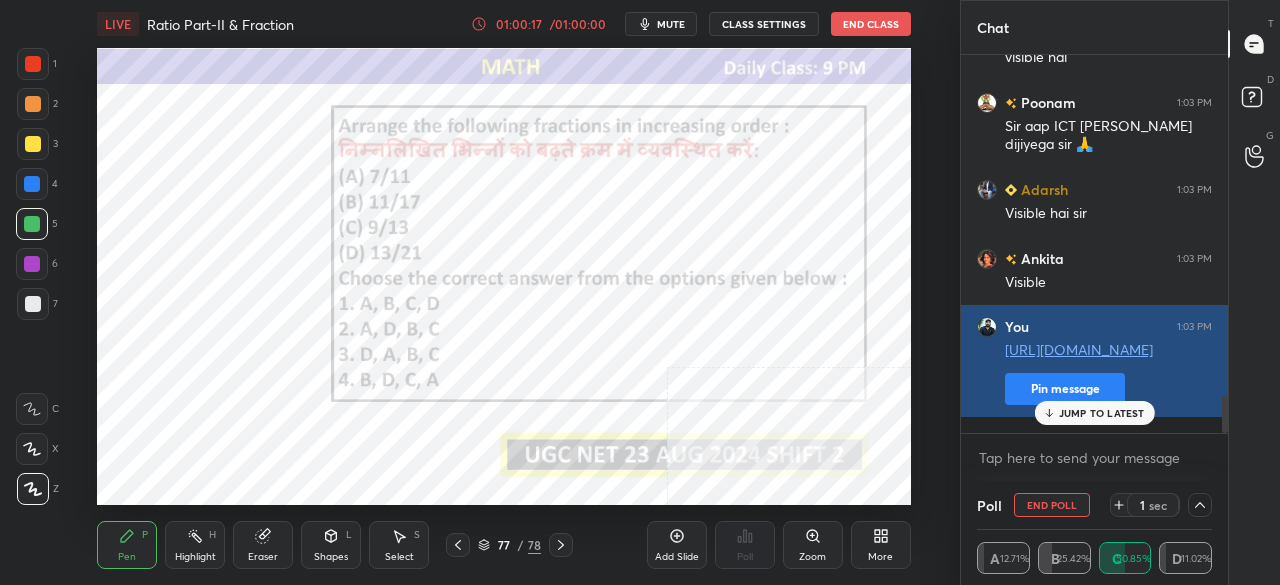 click on "Pin message" at bounding box center [1065, 389] 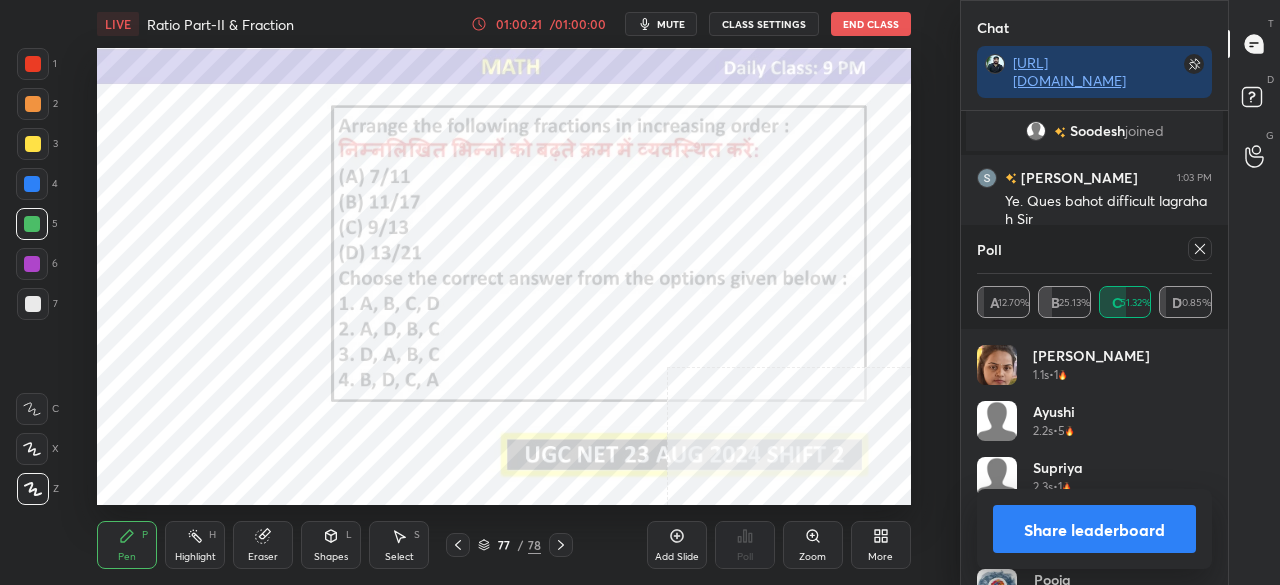click 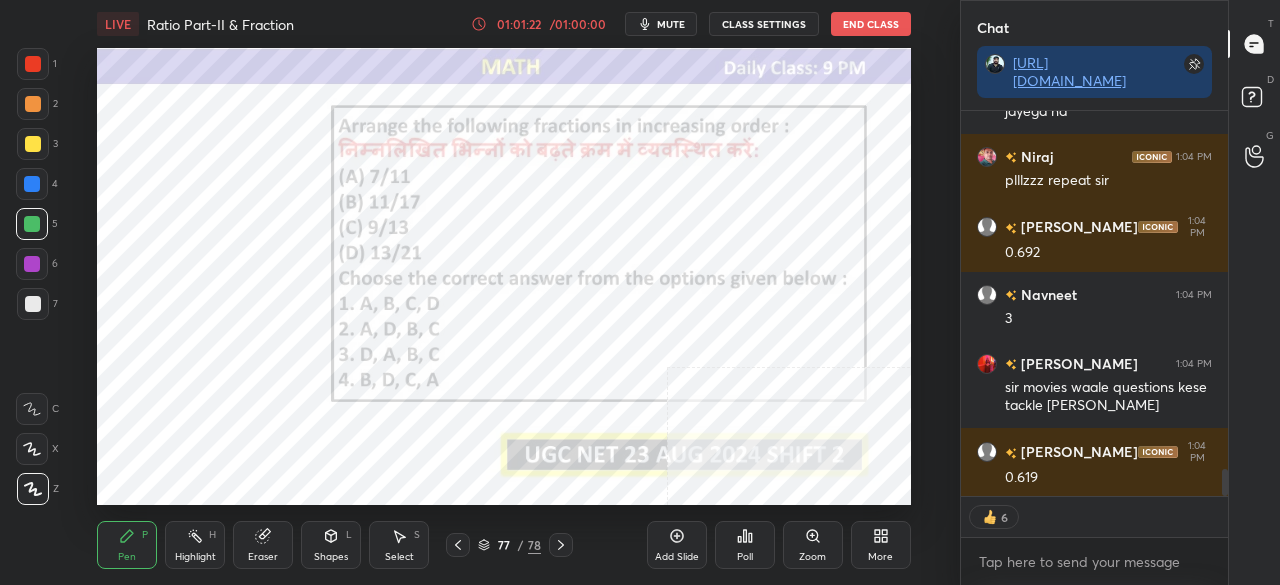 scroll, scrollTop: 5020, scrollLeft: 0, axis: vertical 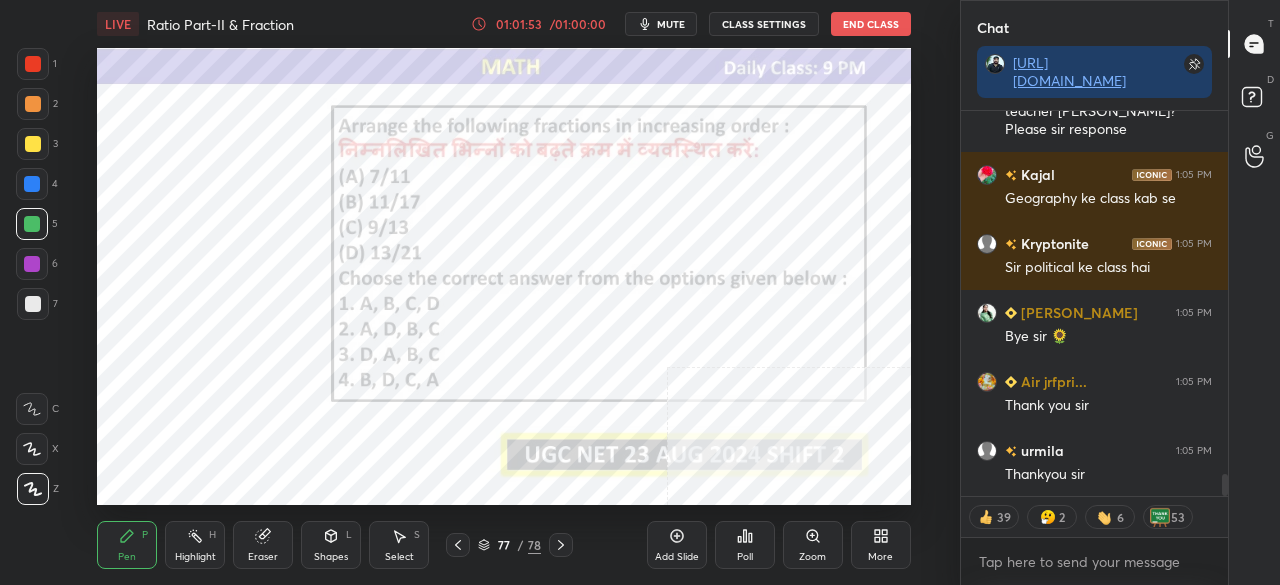 click on "77" at bounding box center (504, 545) 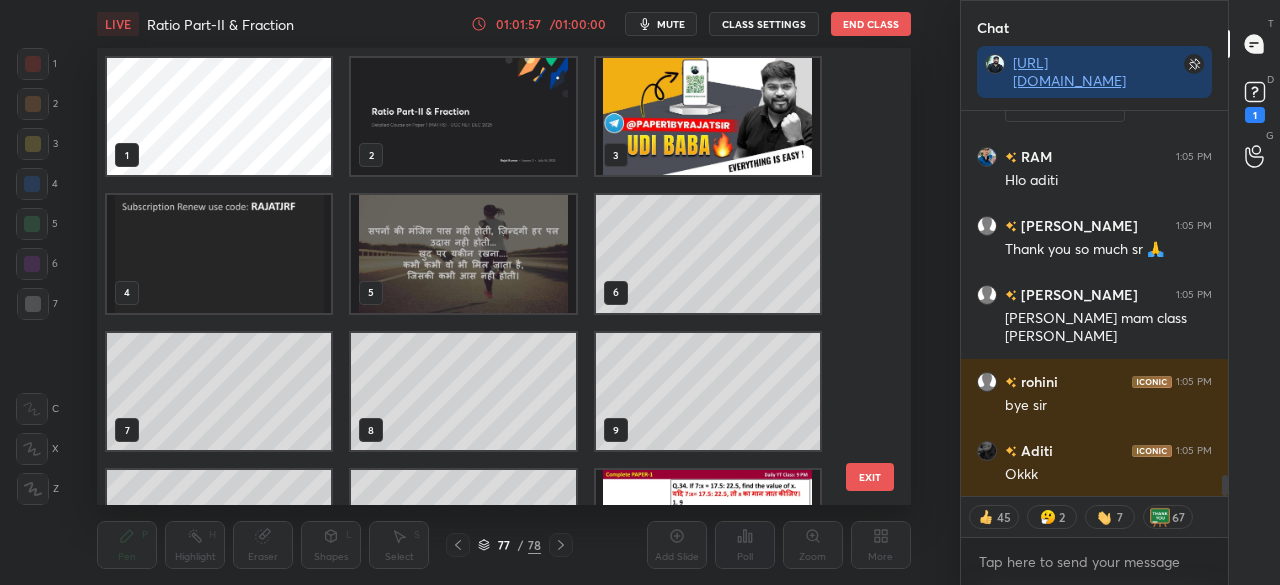 click at bounding box center (219, 253) 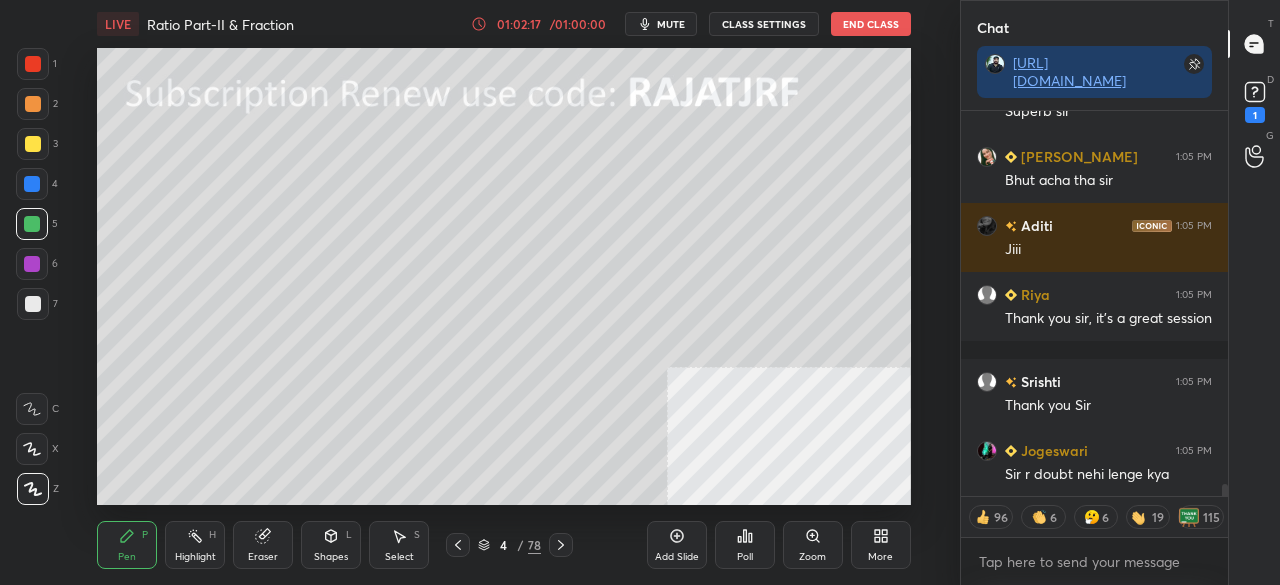 click on "End Class" at bounding box center [871, 24] 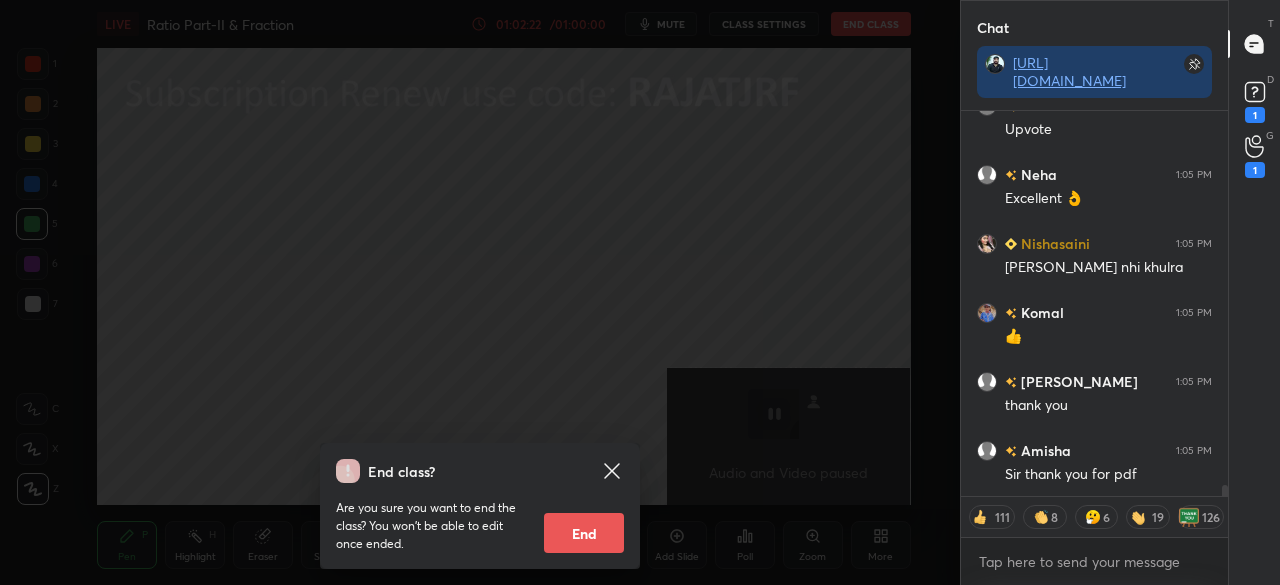 click on "End" at bounding box center (584, 533) 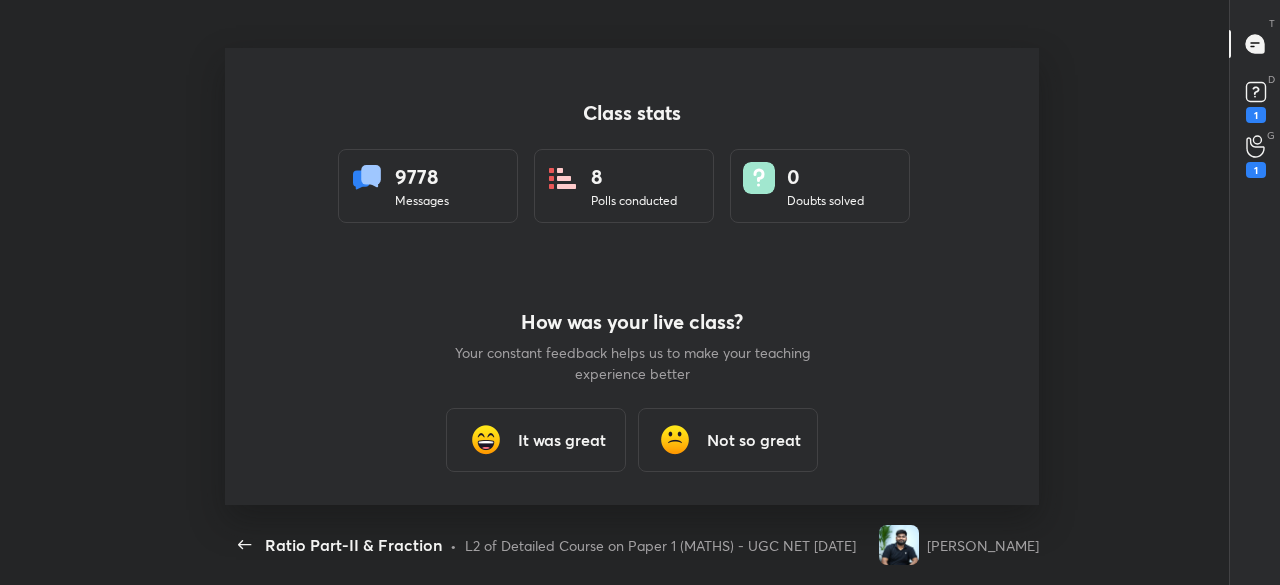 click on "It was great" at bounding box center (562, 440) 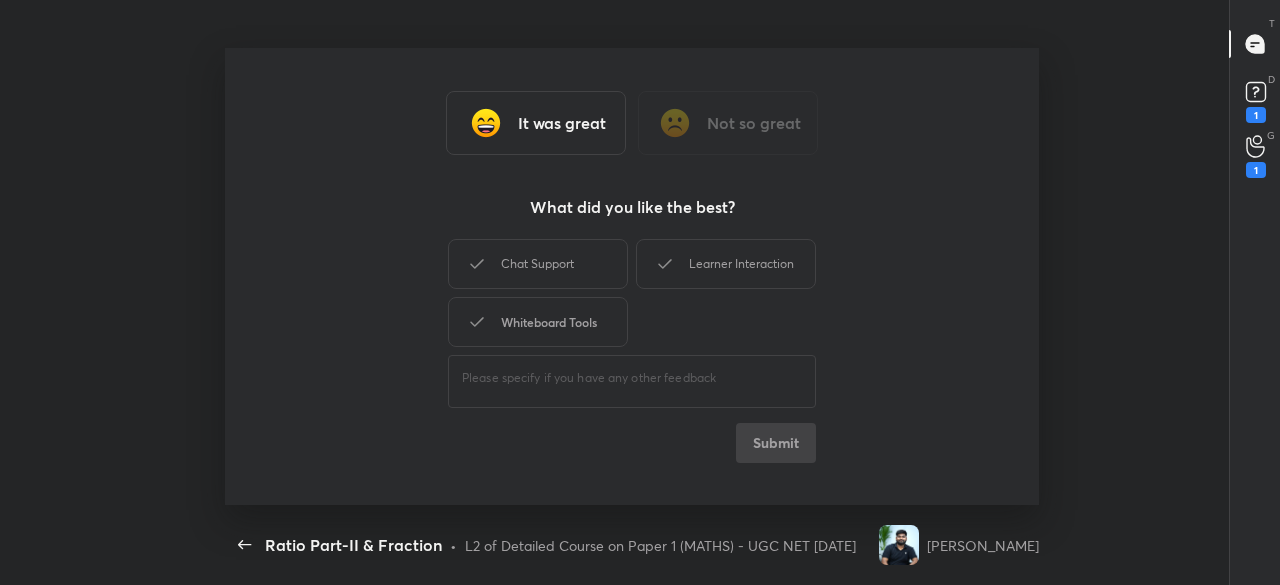 click on "Whiteboard Tools" at bounding box center (538, 322) 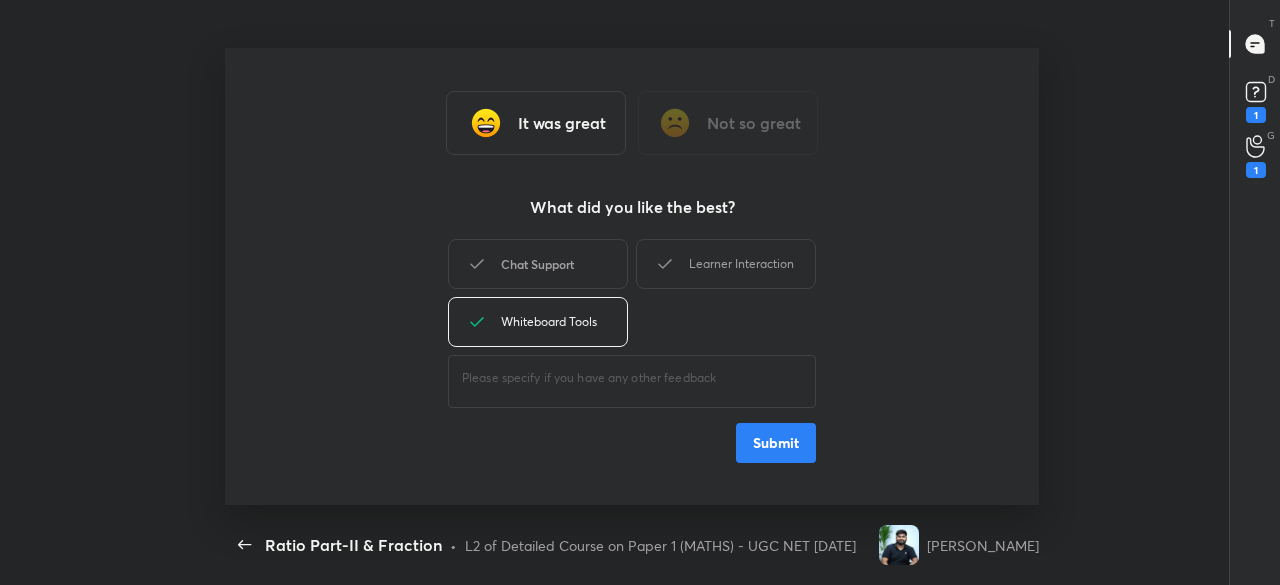 click on "Chat Support" at bounding box center [538, 264] 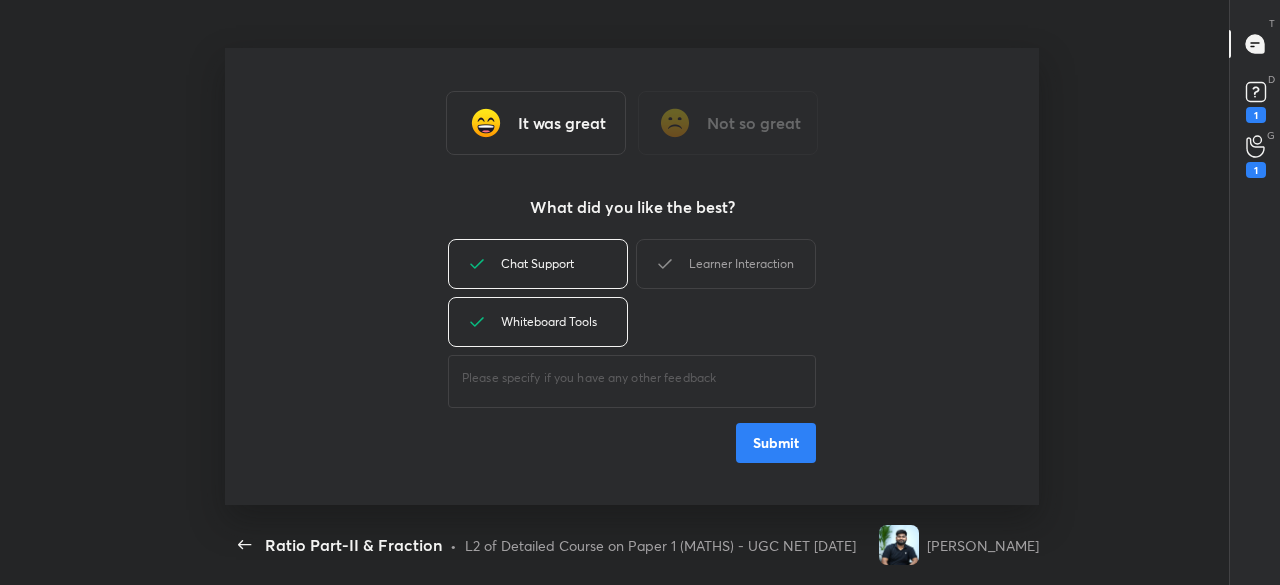 drag, startPoint x: 745, startPoint y: 268, endPoint x: 750, endPoint y: 314, distance: 46.270943 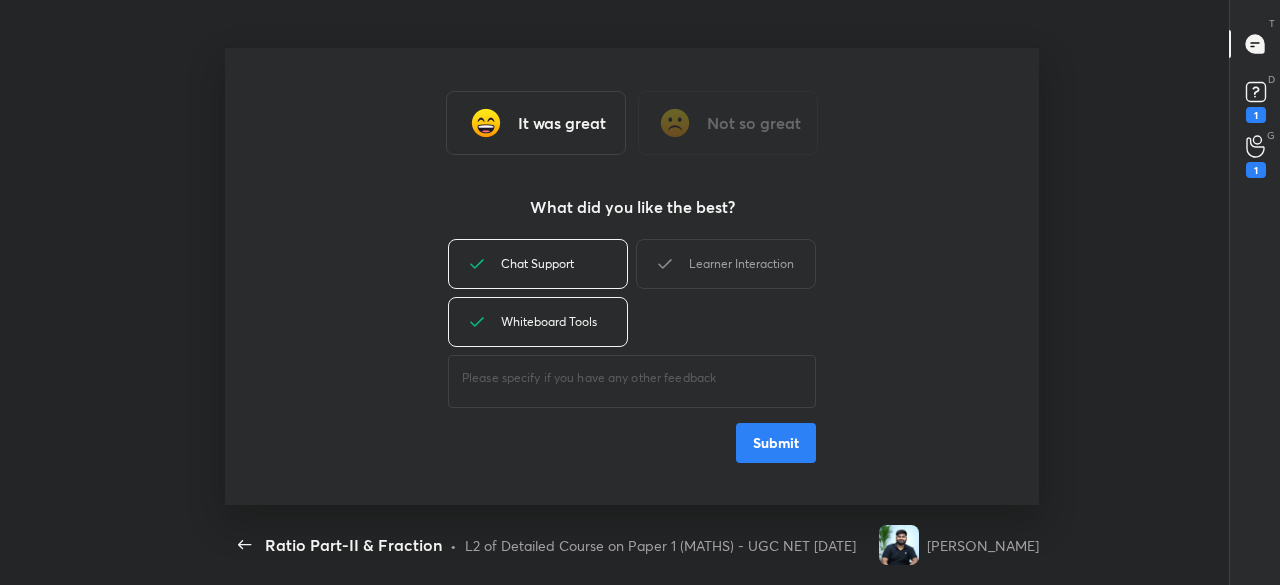 click on "Learner Interaction" at bounding box center (726, 264) 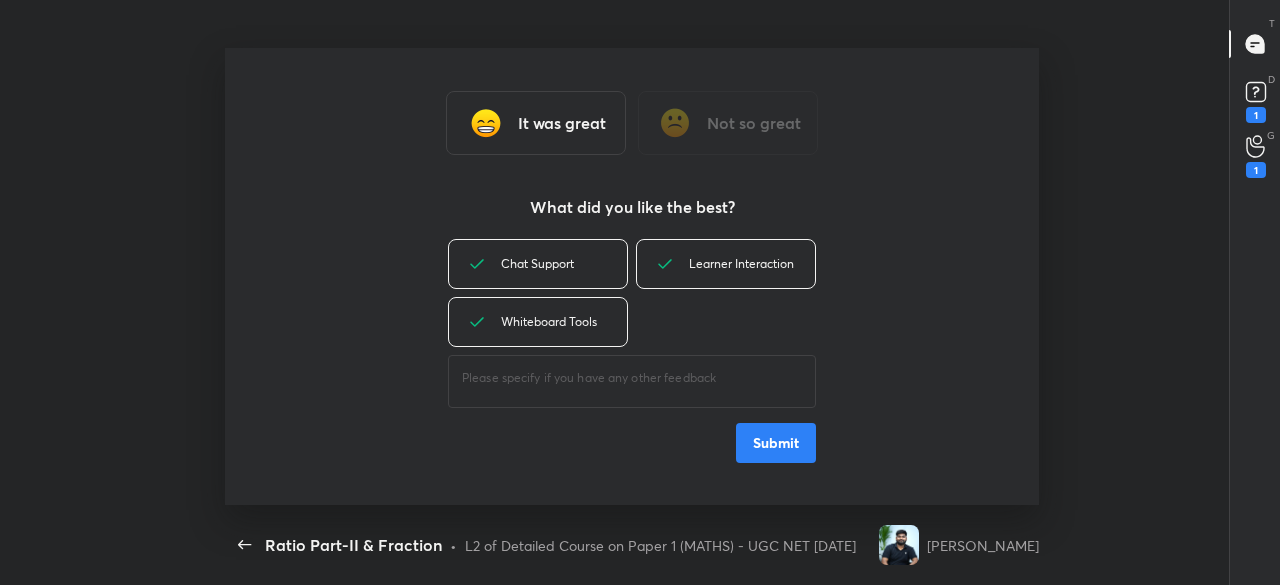 click on "Submit" at bounding box center (776, 443) 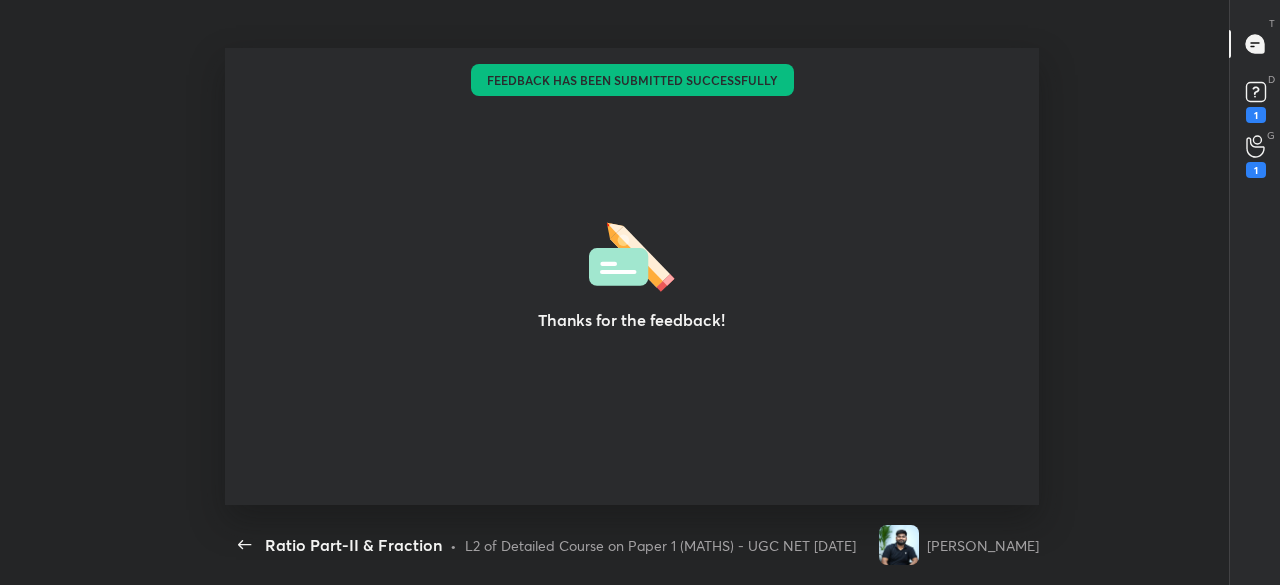 type on "x" 